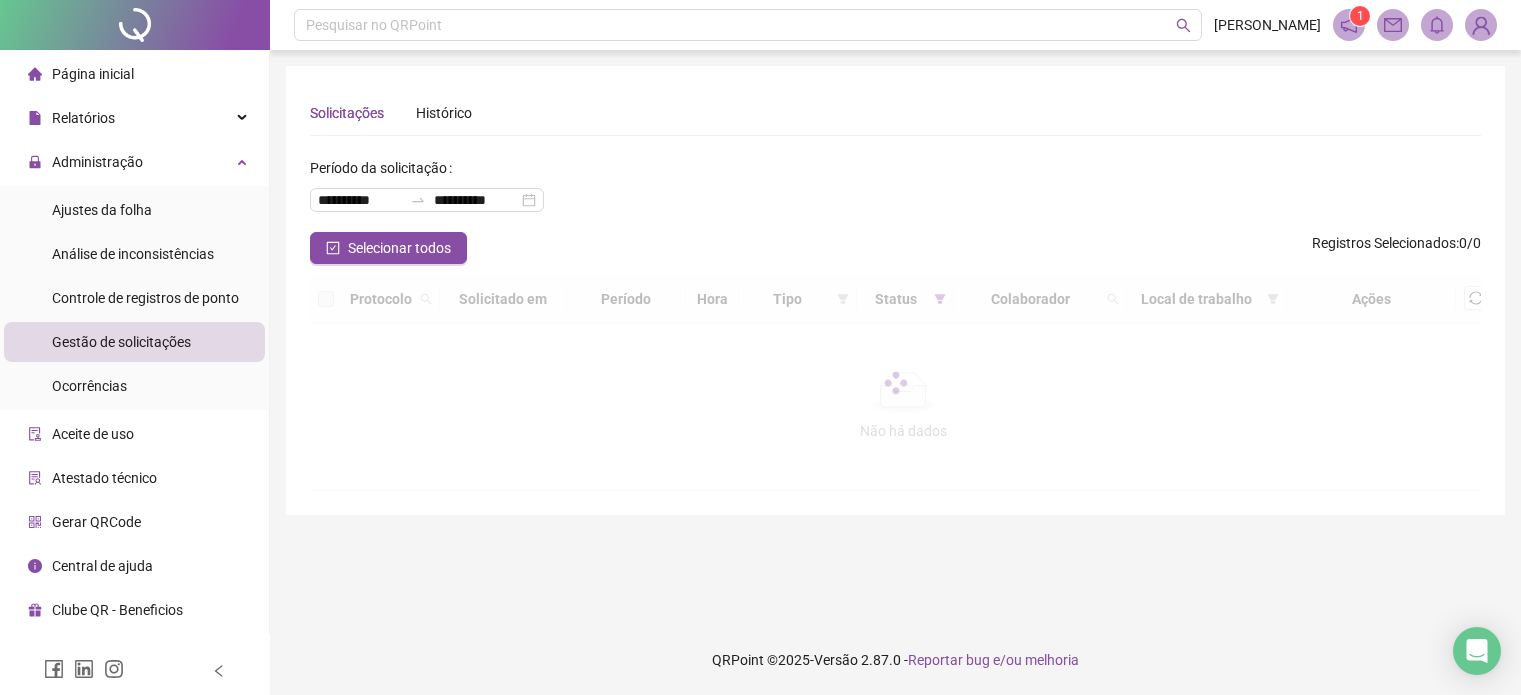 scroll, scrollTop: 0, scrollLeft: 0, axis: both 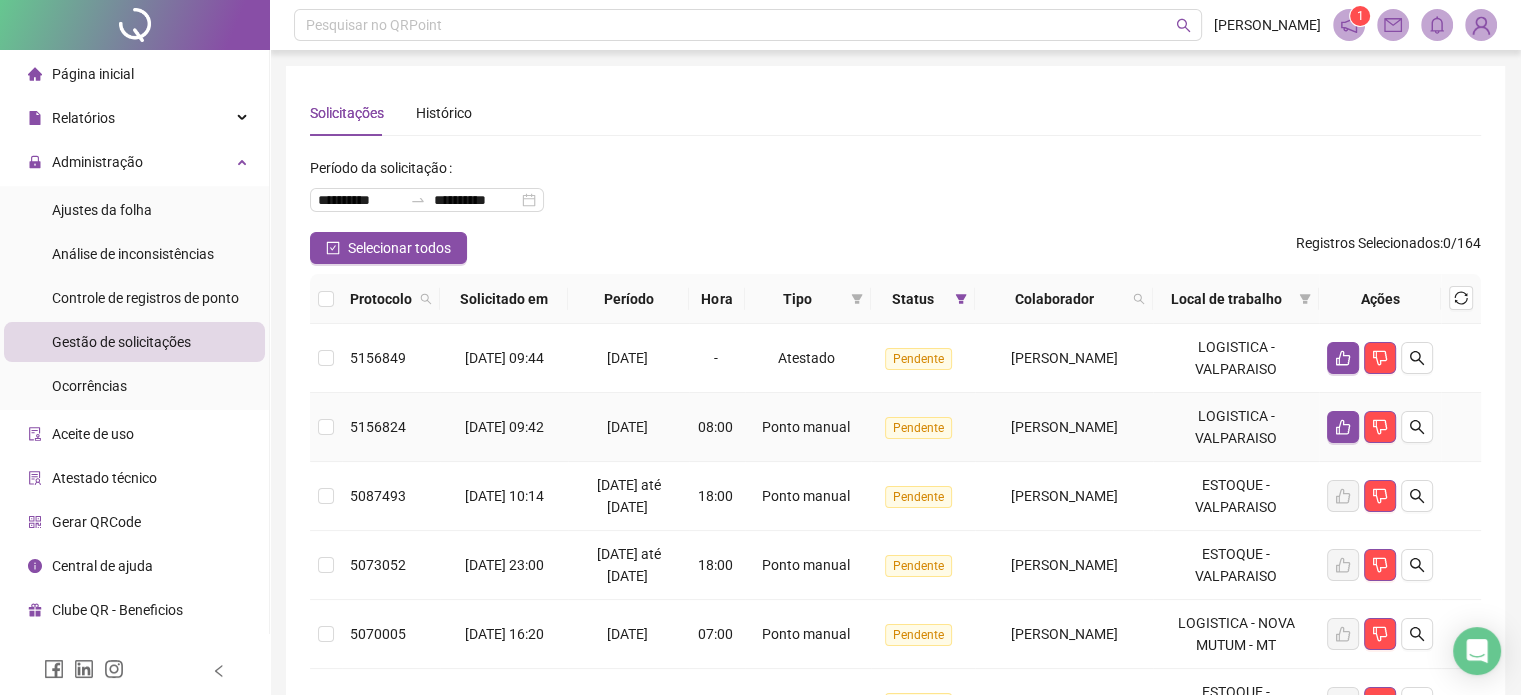 click on "[PERSON_NAME]" at bounding box center [1064, 427] 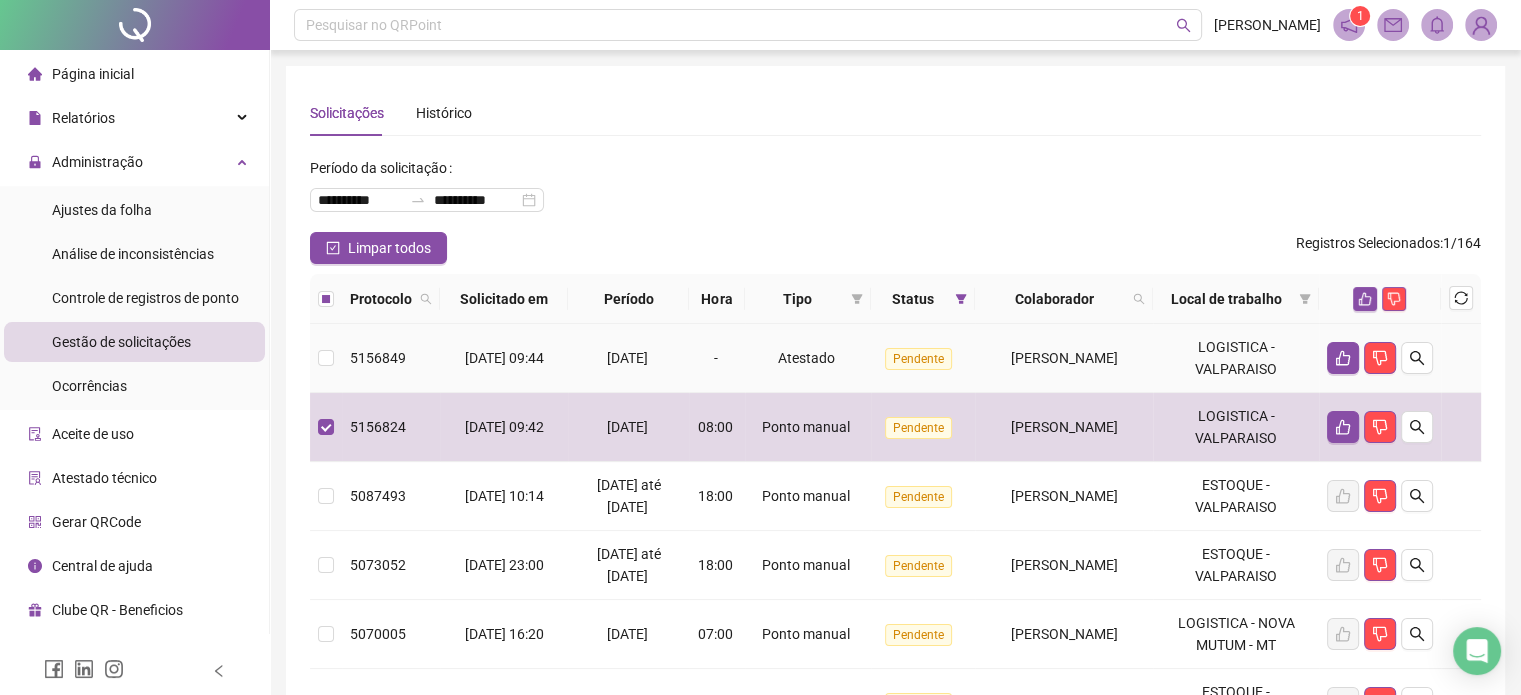 click on "[PERSON_NAME]" at bounding box center (1064, 358) 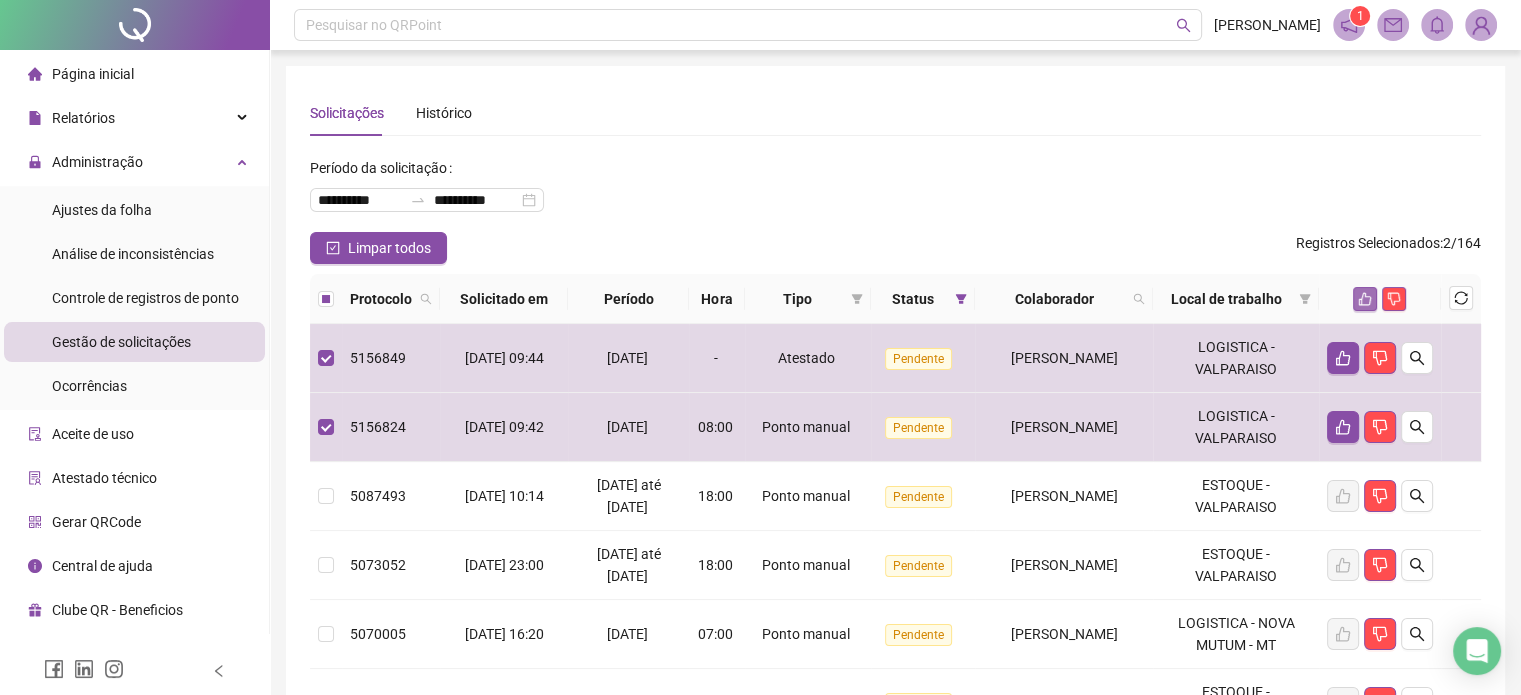 click 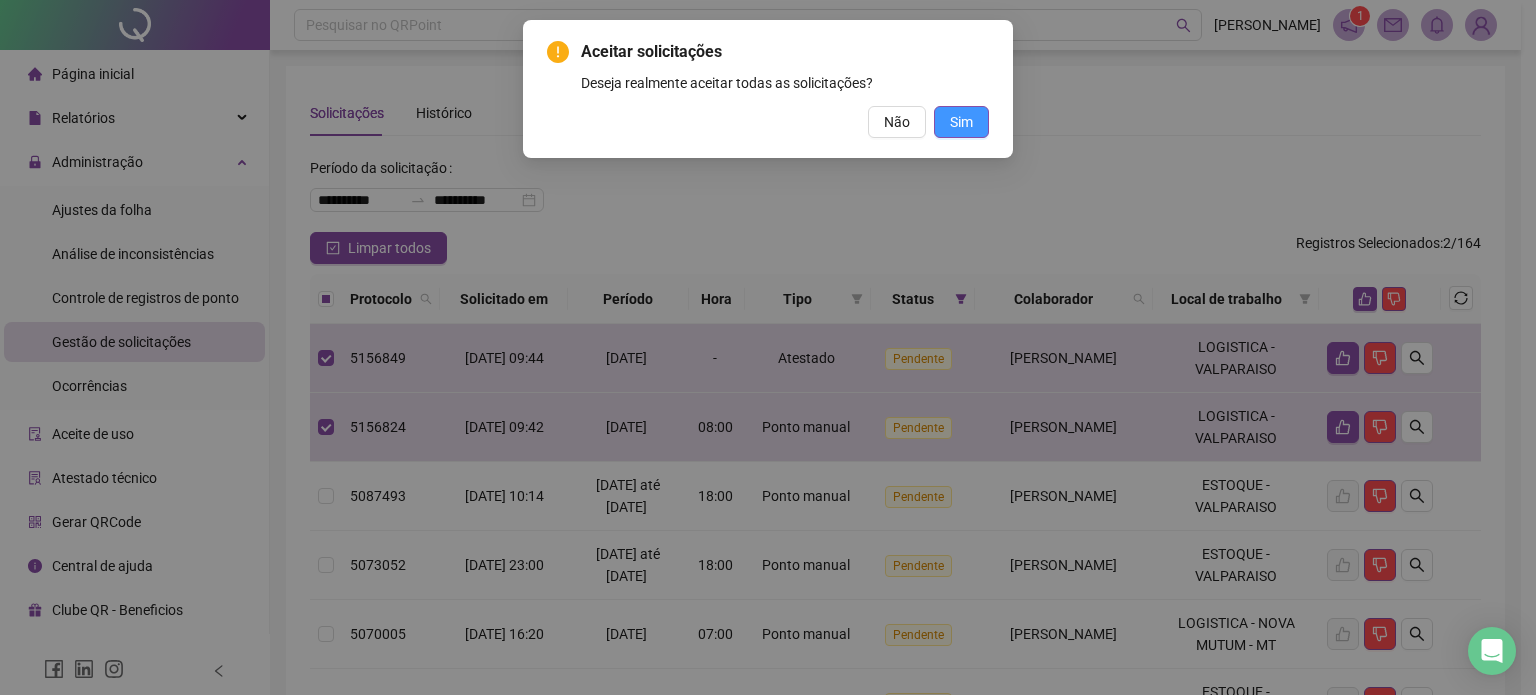 click on "Sim" at bounding box center (961, 122) 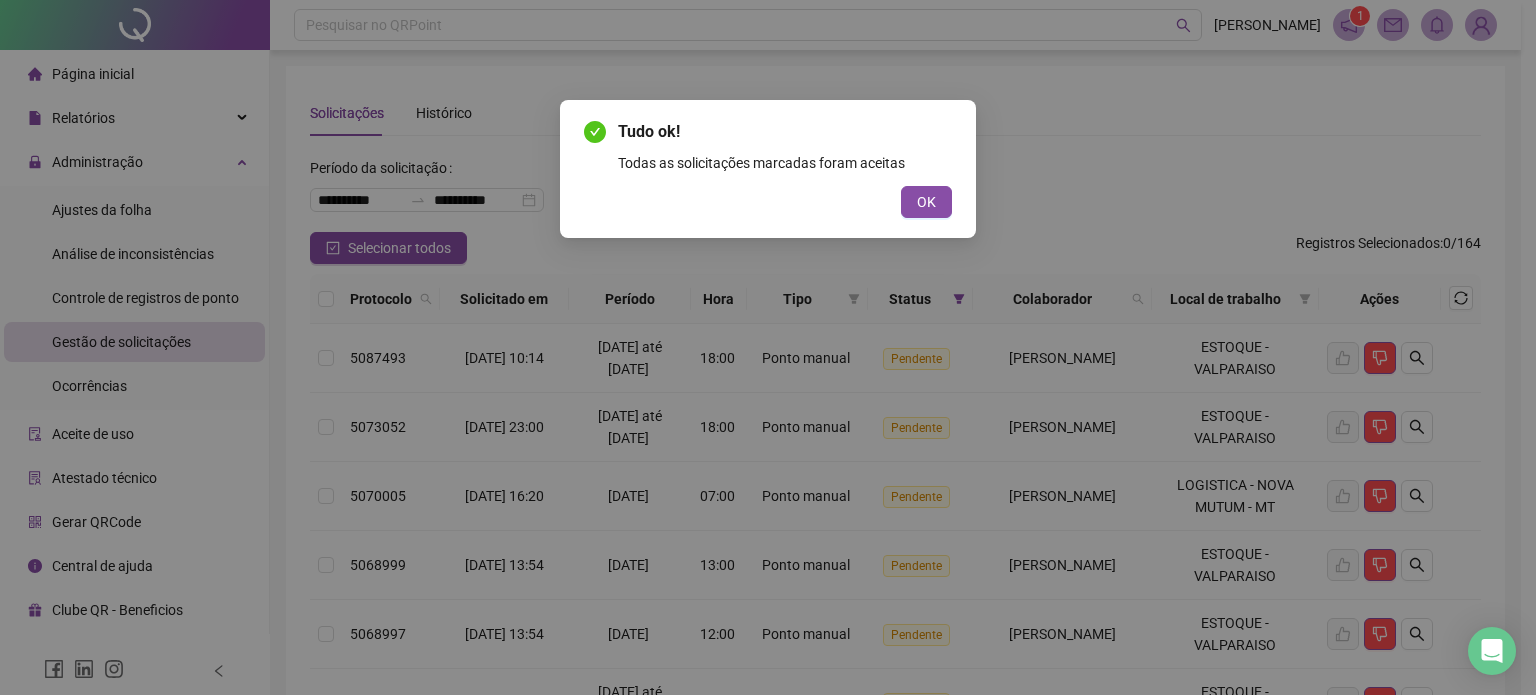 click on "Tudo ok! Todas as solicitações marcadas foram aceitas OK" at bounding box center [768, 169] 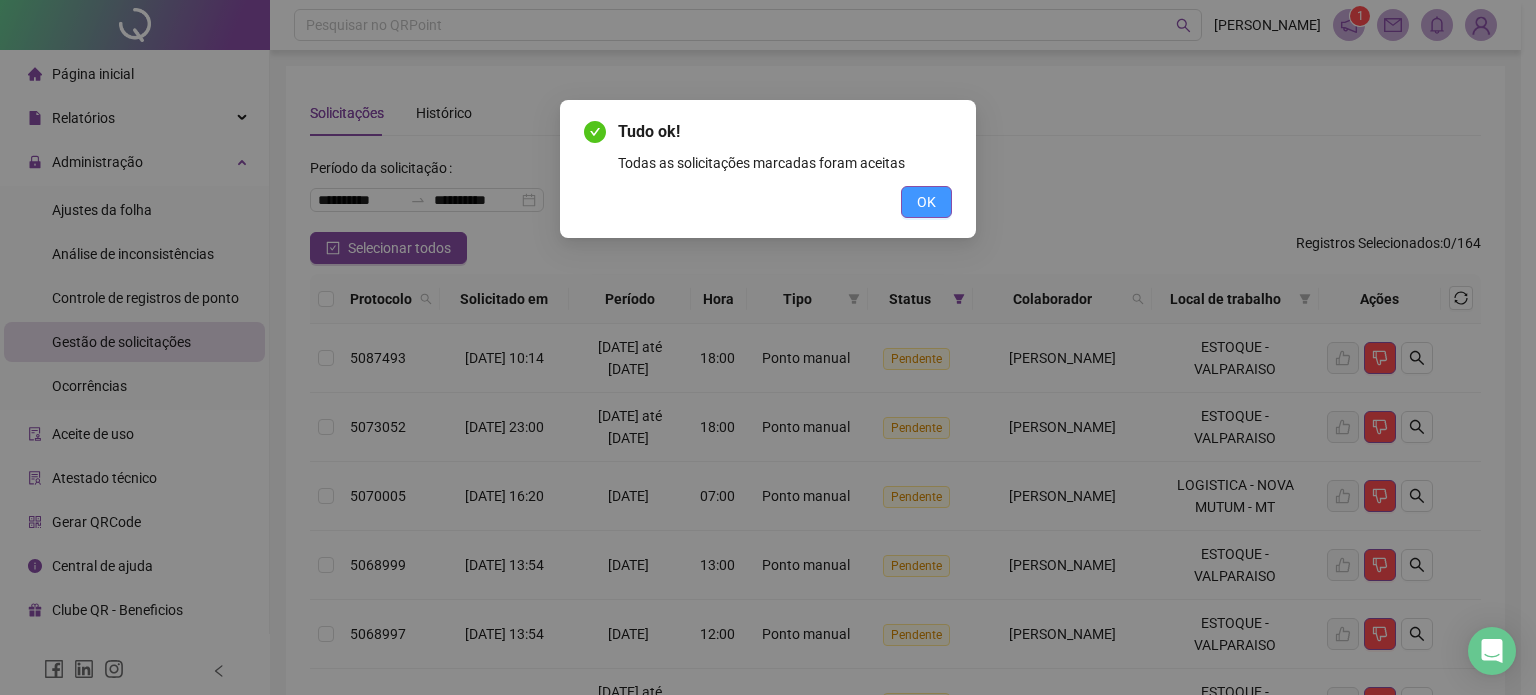click on "OK" at bounding box center (926, 202) 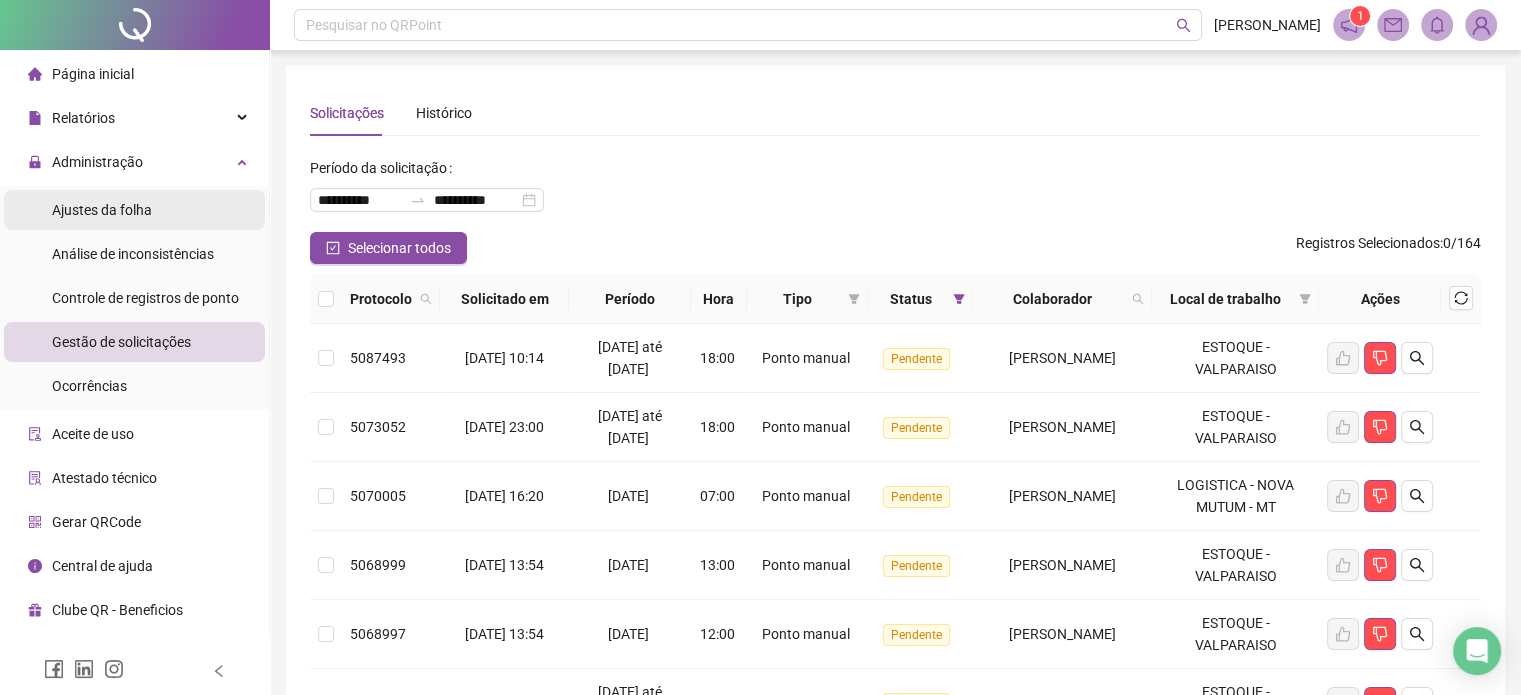 click on "Ajustes da folha" at bounding box center (134, 210) 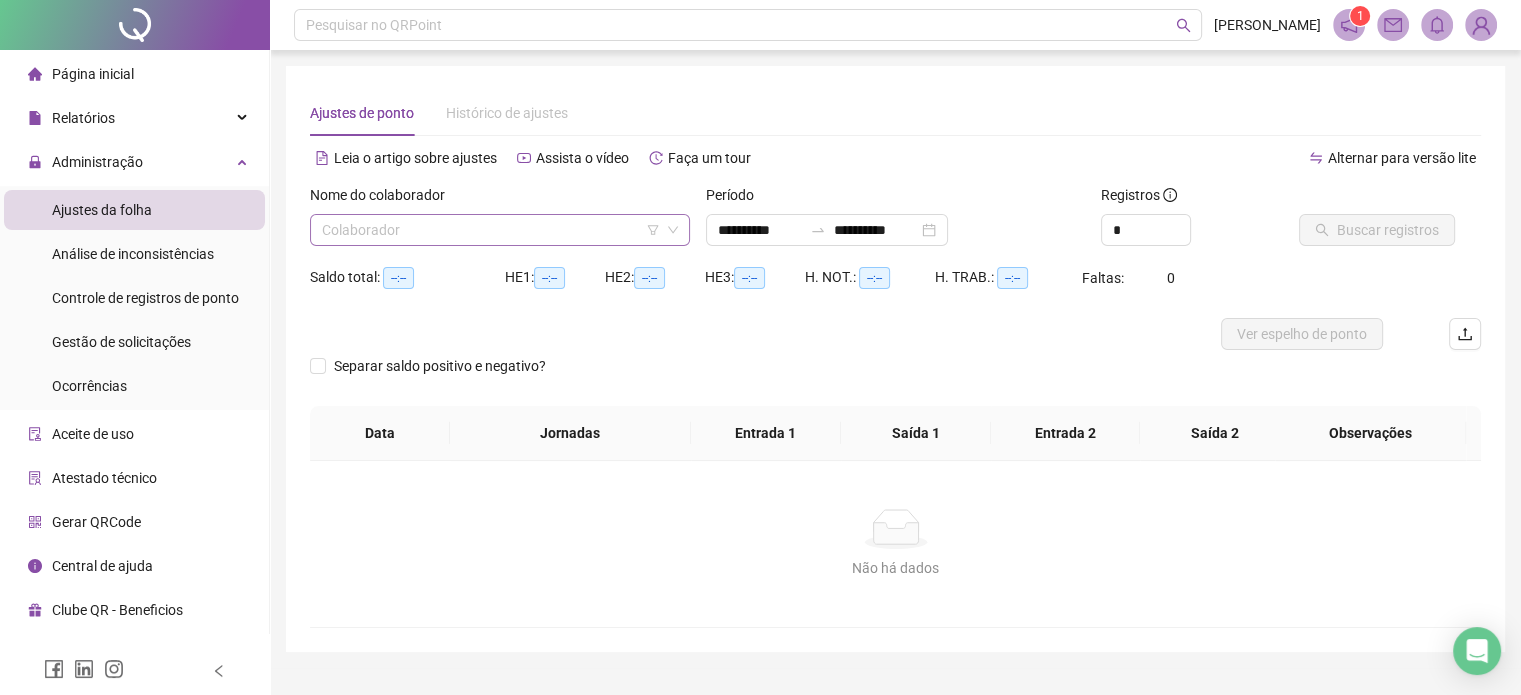 click at bounding box center (494, 230) 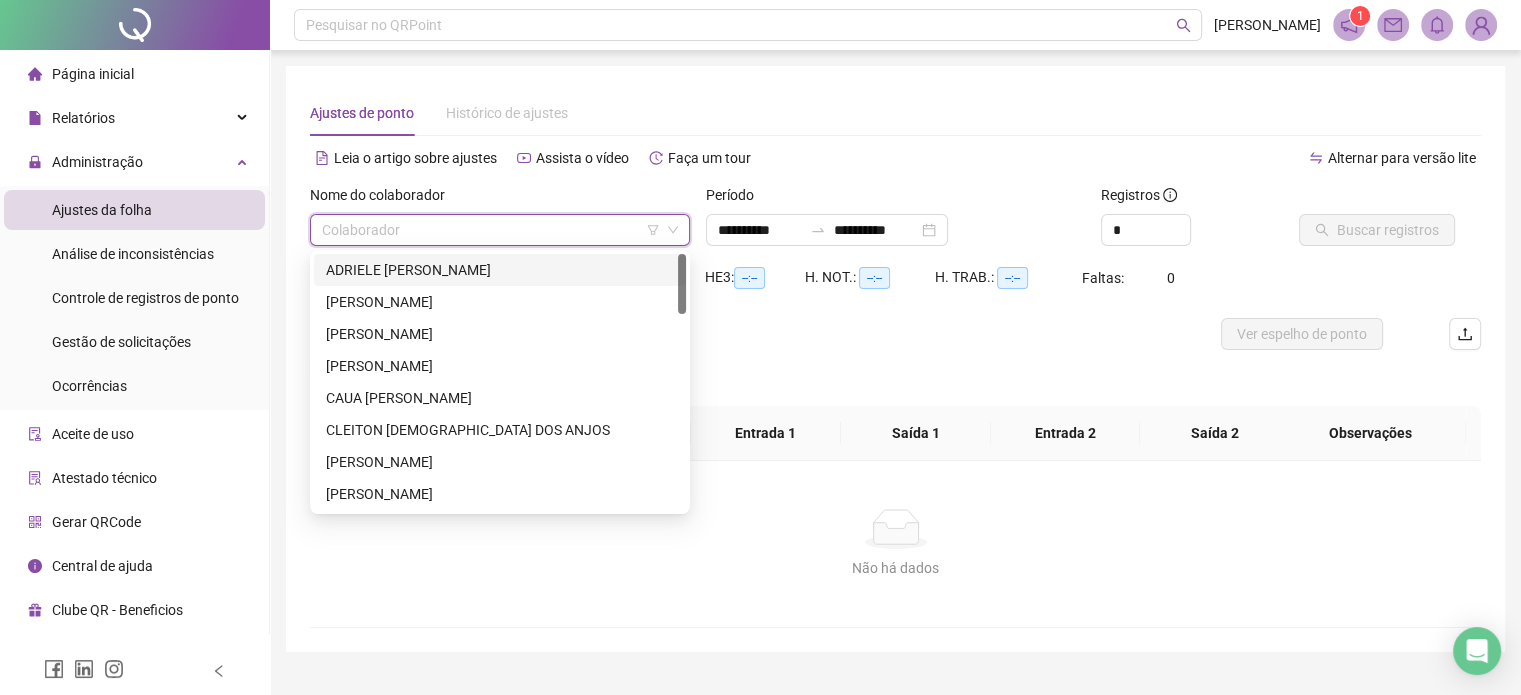 click on "ADRIELE [PERSON_NAME]" at bounding box center (500, 270) 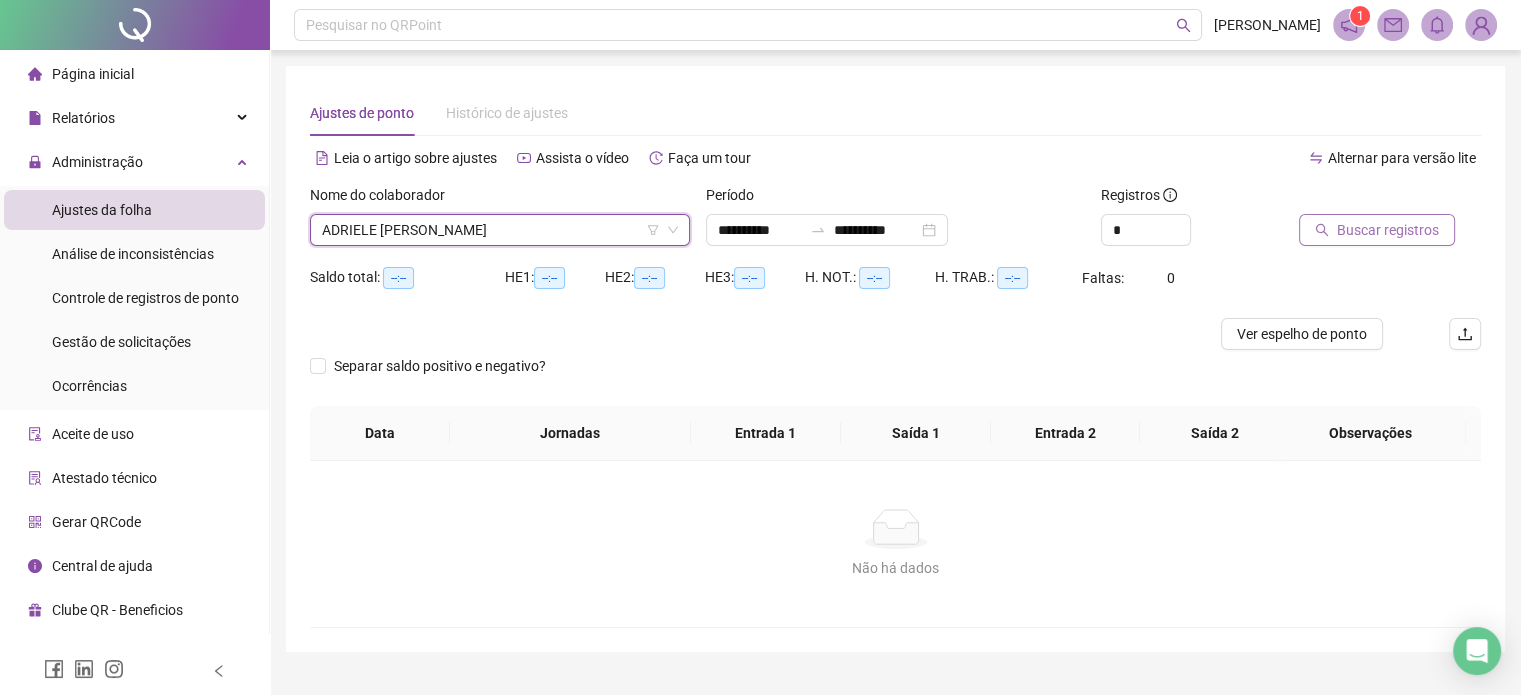 click on "Buscar registros" at bounding box center (1388, 230) 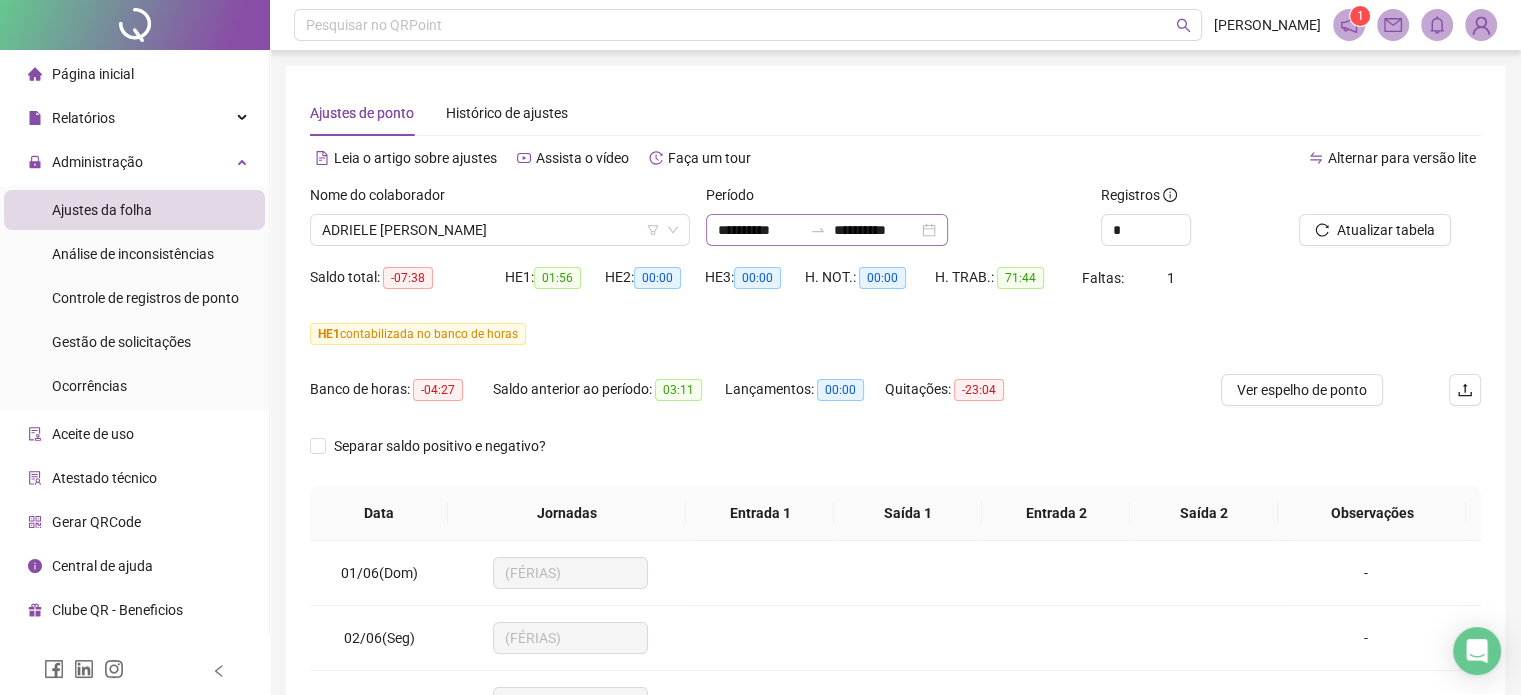 click on "**********" at bounding box center [827, 230] 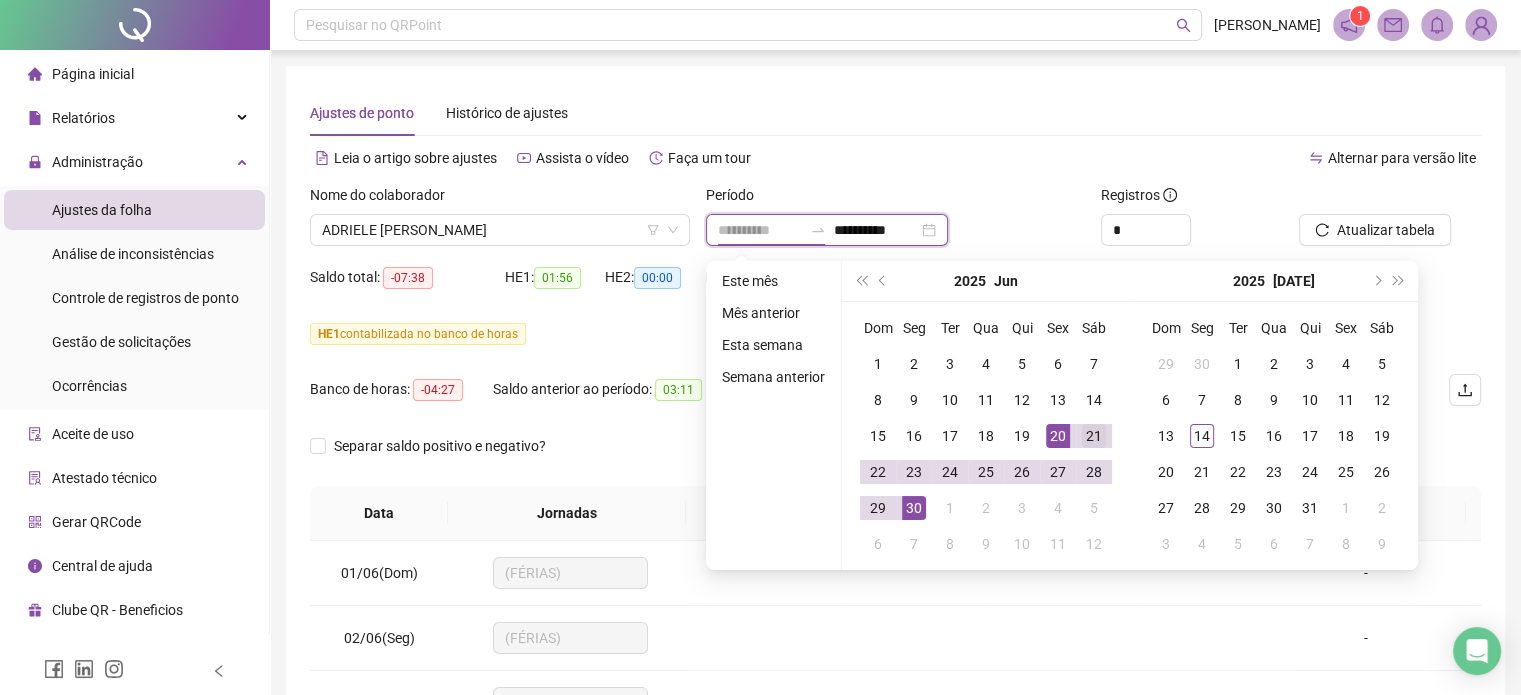 type on "**********" 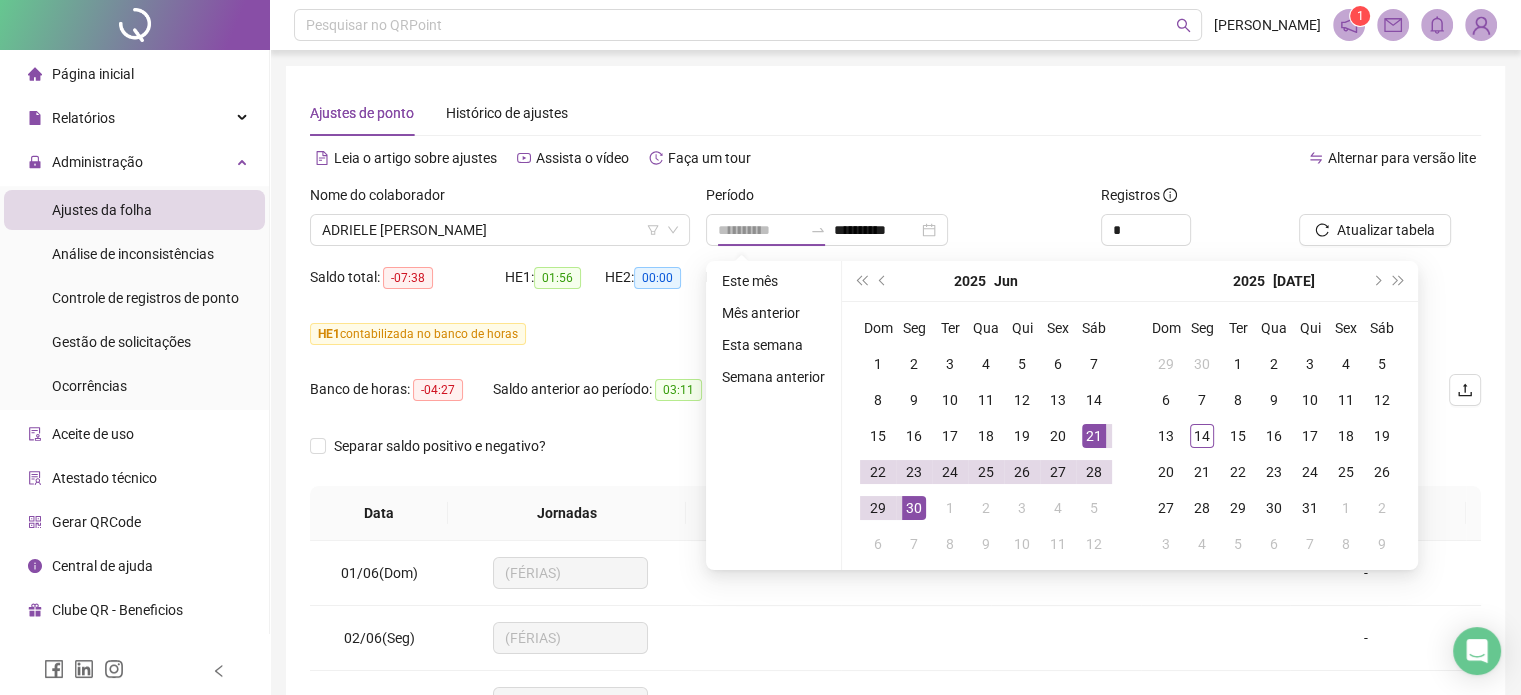 click on "21" at bounding box center [1094, 436] 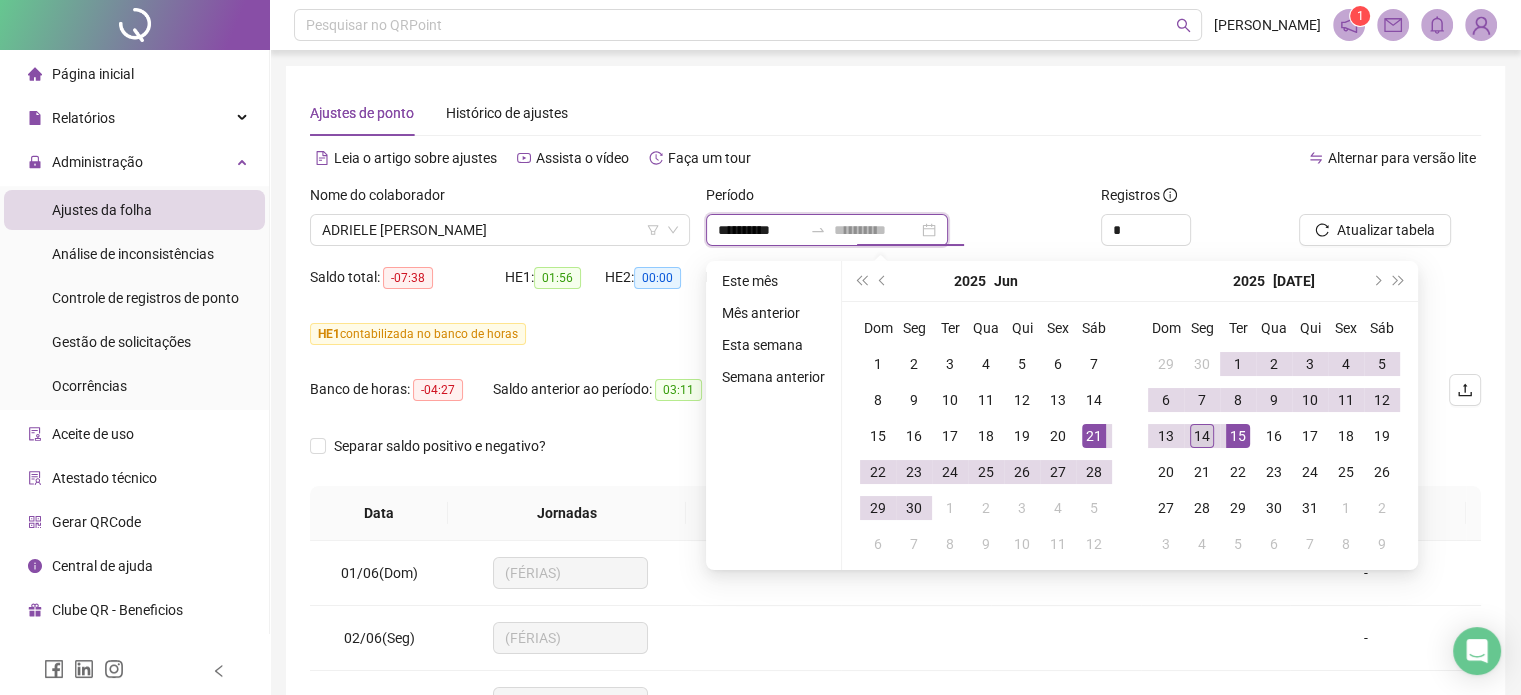 type on "**********" 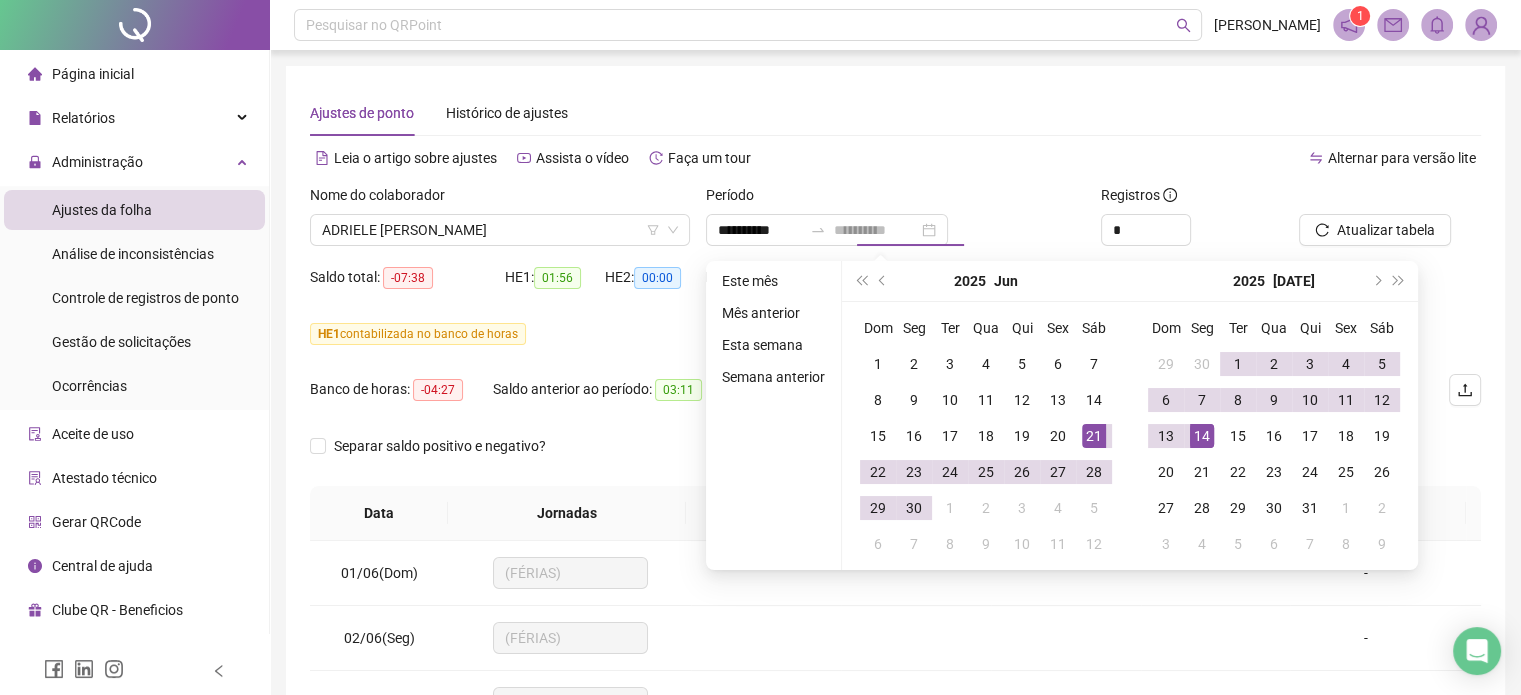 click on "14" at bounding box center (1202, 436) 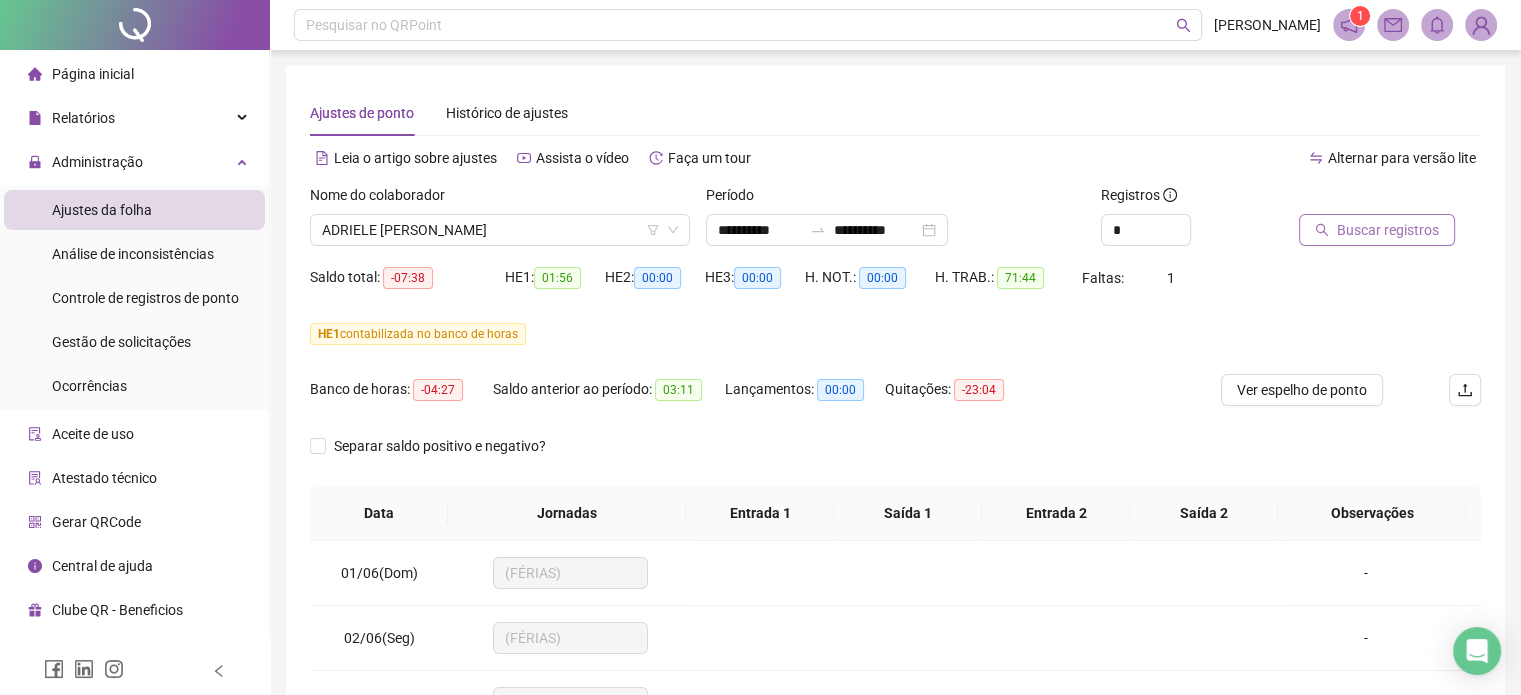 click on "Buscar registros" at bounding box center (1388, 230) 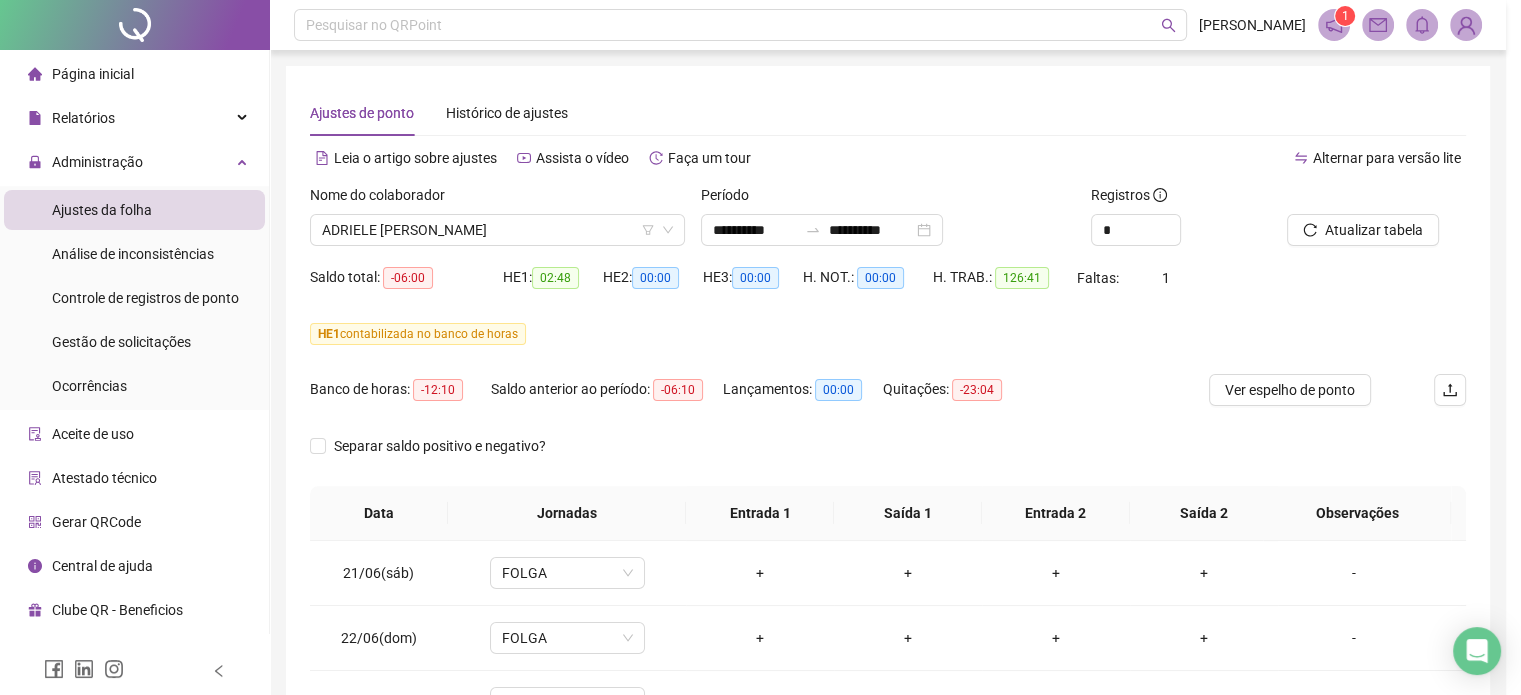 click on "Separar saldo positivo e negativo?" at bounding box center (888, 458) 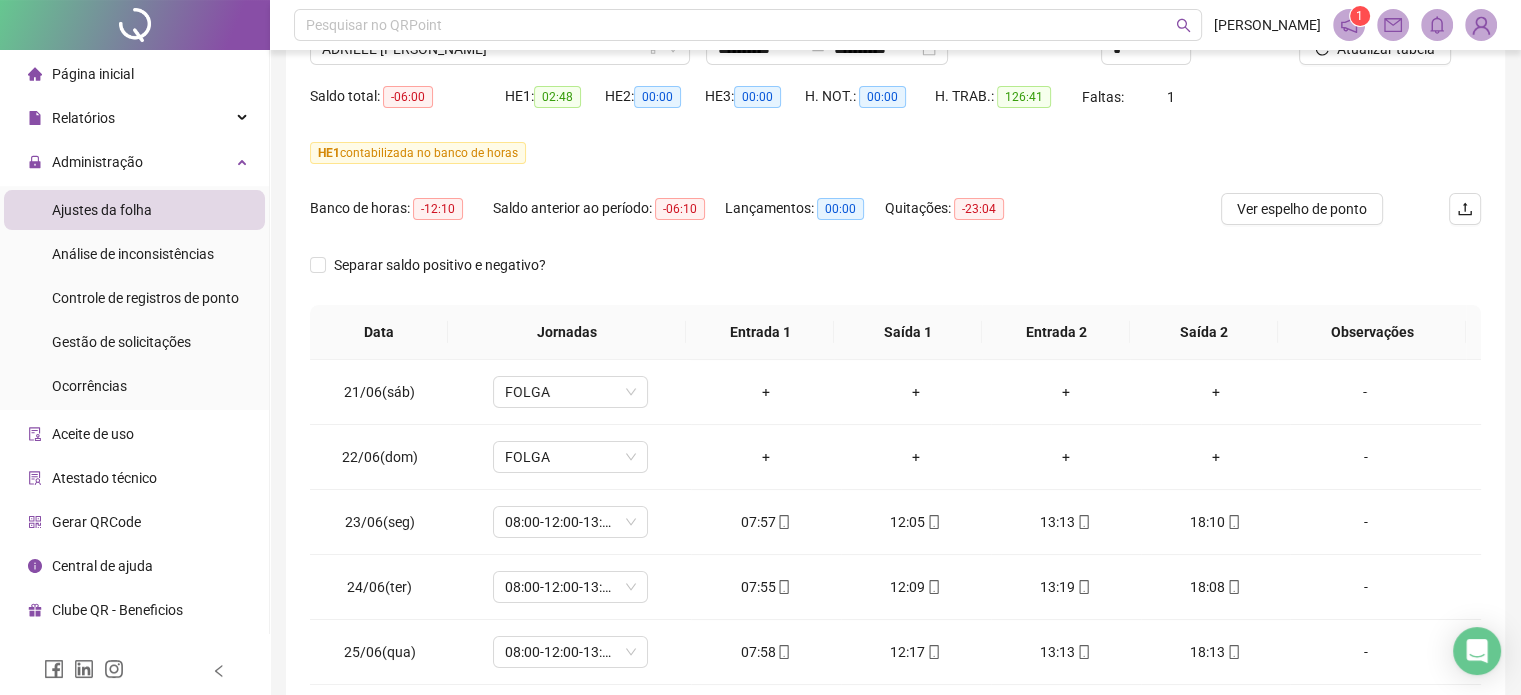 scroll, scrollTop: 200, scrollLeft: 0, axis: vertical 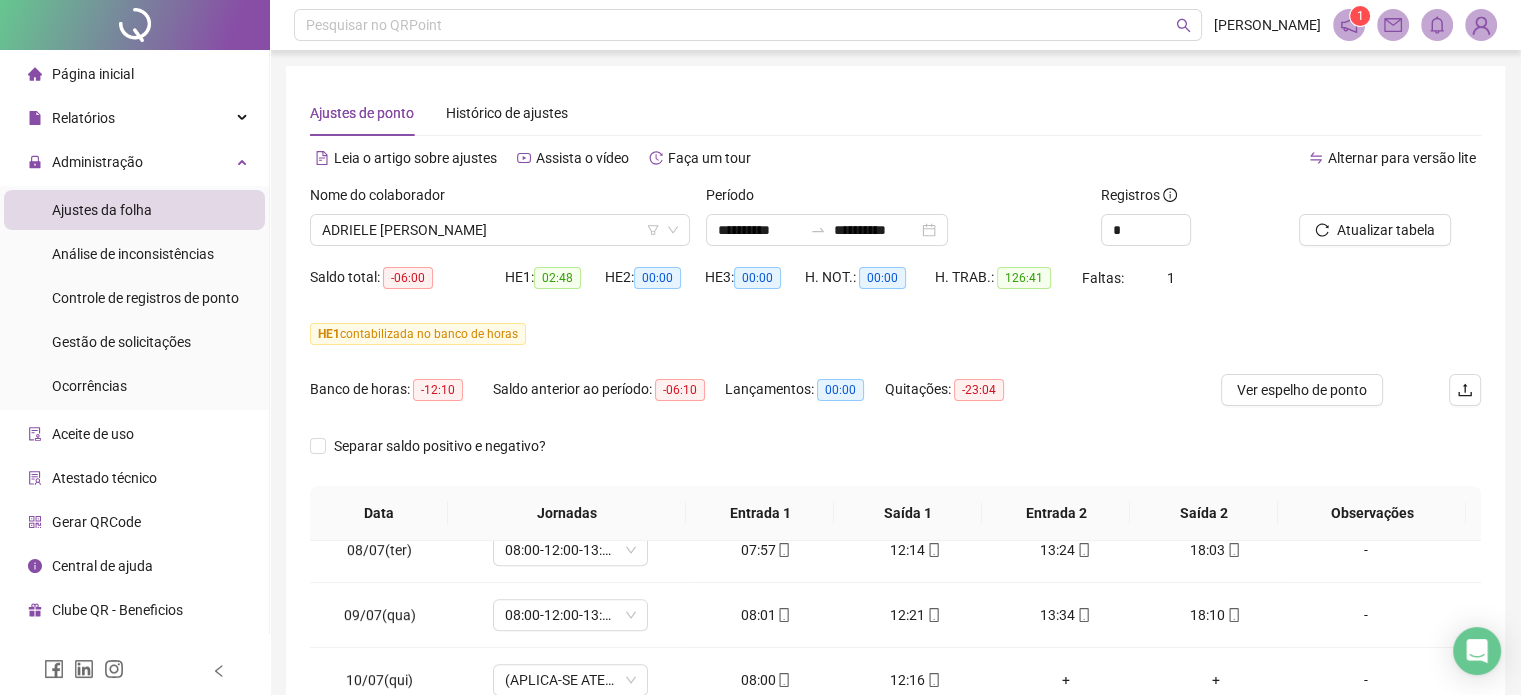 drag, startPoint x: 491, startPoint y: 208, endPoint x: 485, endPoint y: 291, distance: 83.21658 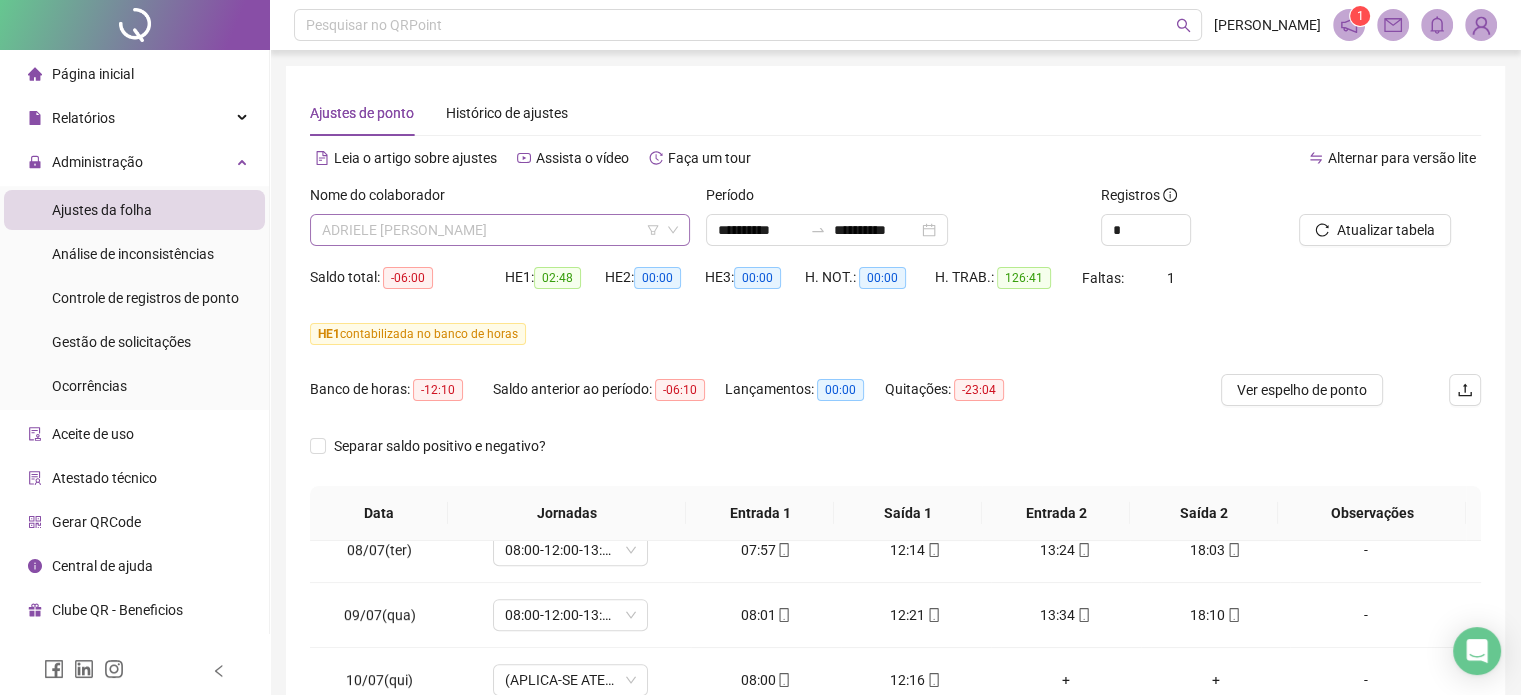 click on "ADRIELE [PERSON_NAME]" at bounding box center [500, 230] 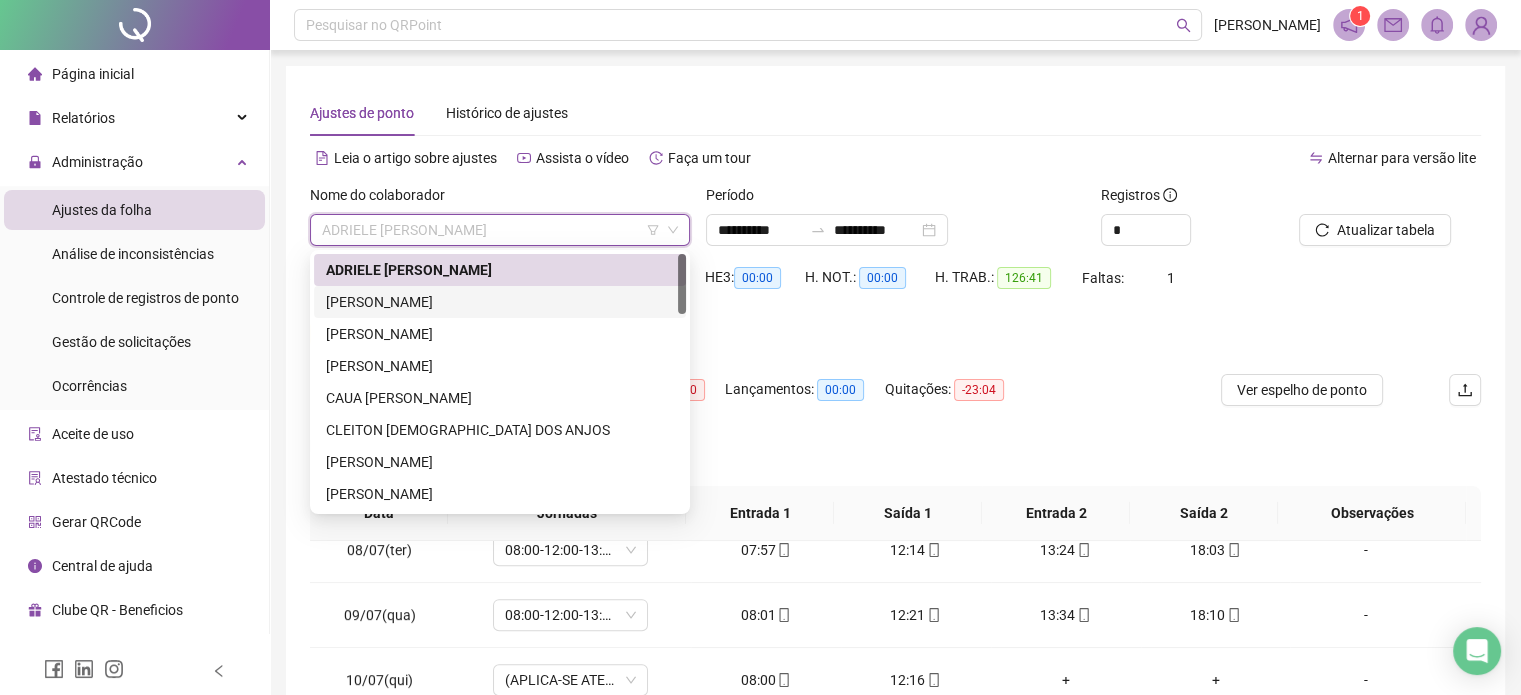 click on "[PERSON_NAME]" at bounding box center (500, 302) 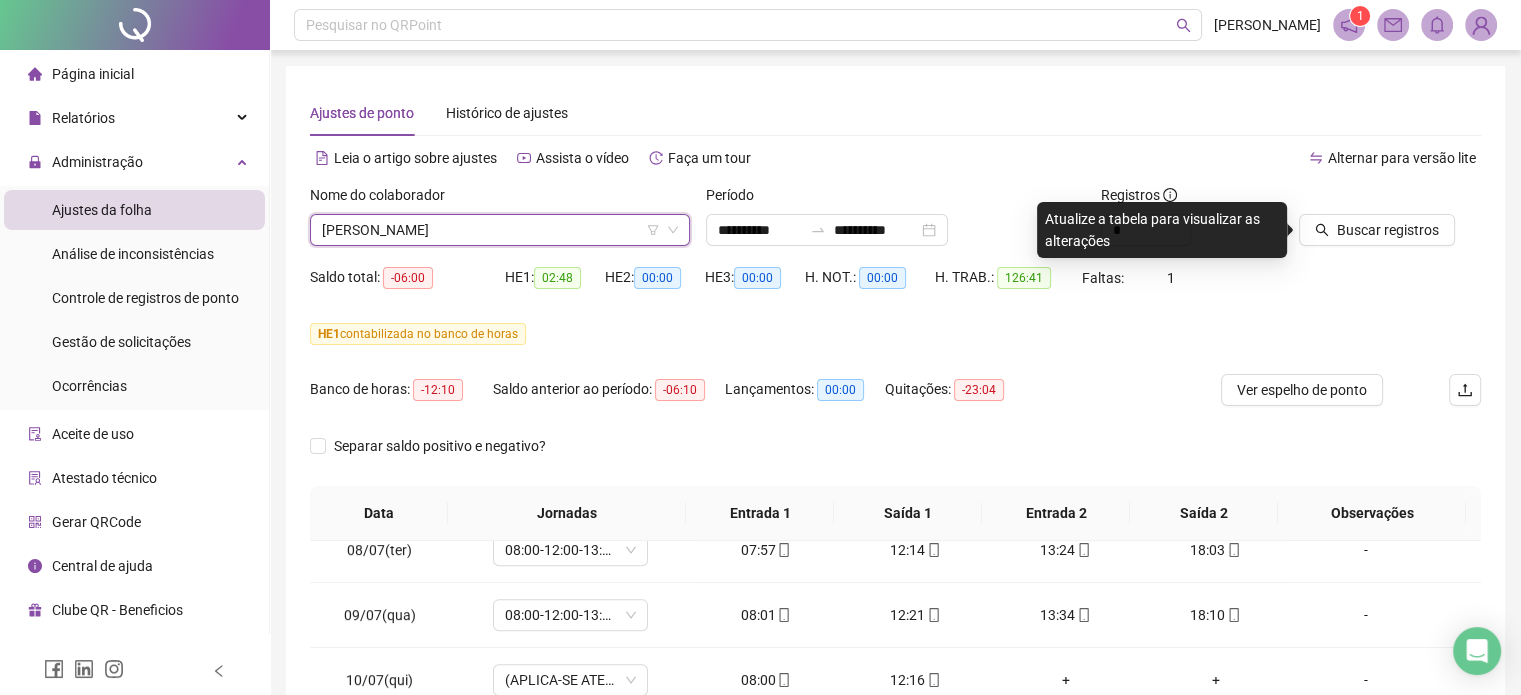 click on "Buscar registros" at bounding box center (1390, 223) 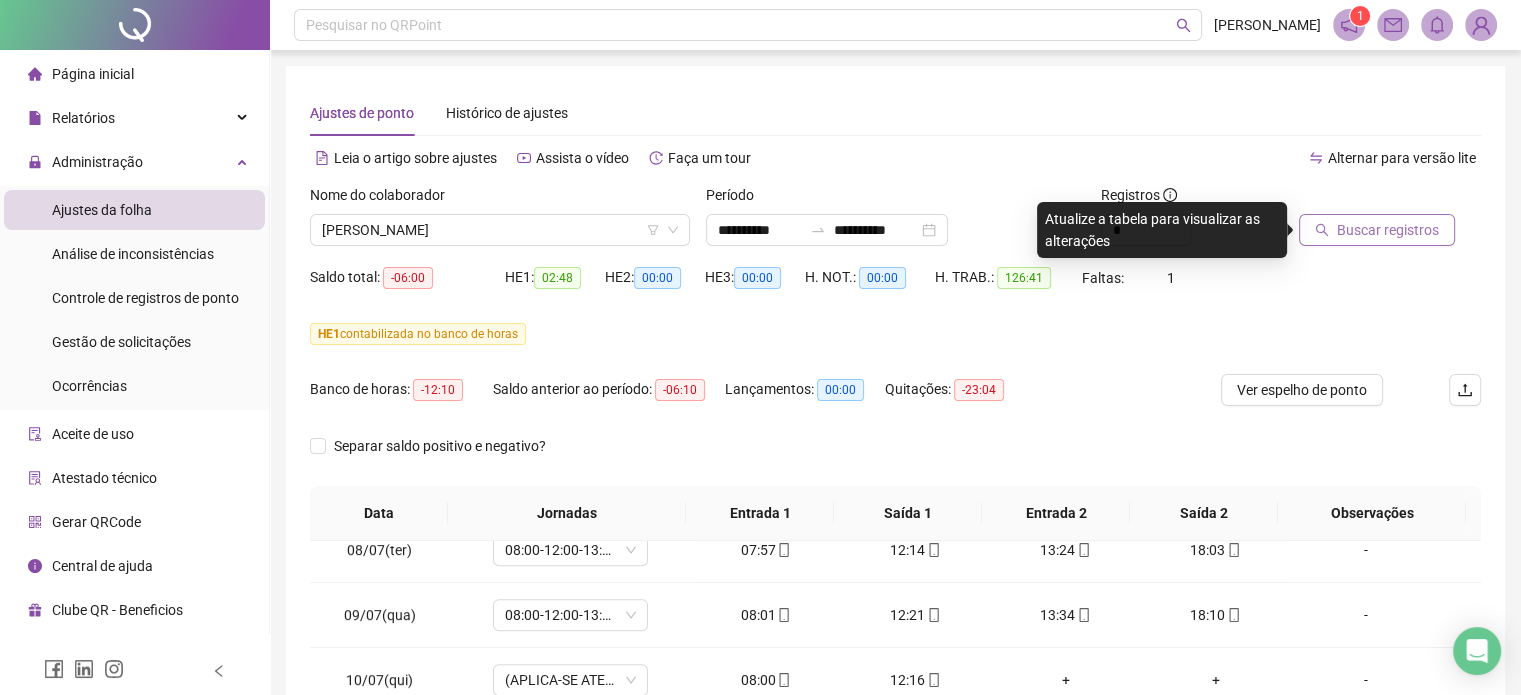 click on "Buscar registros" at bounding box center (1388, 230) 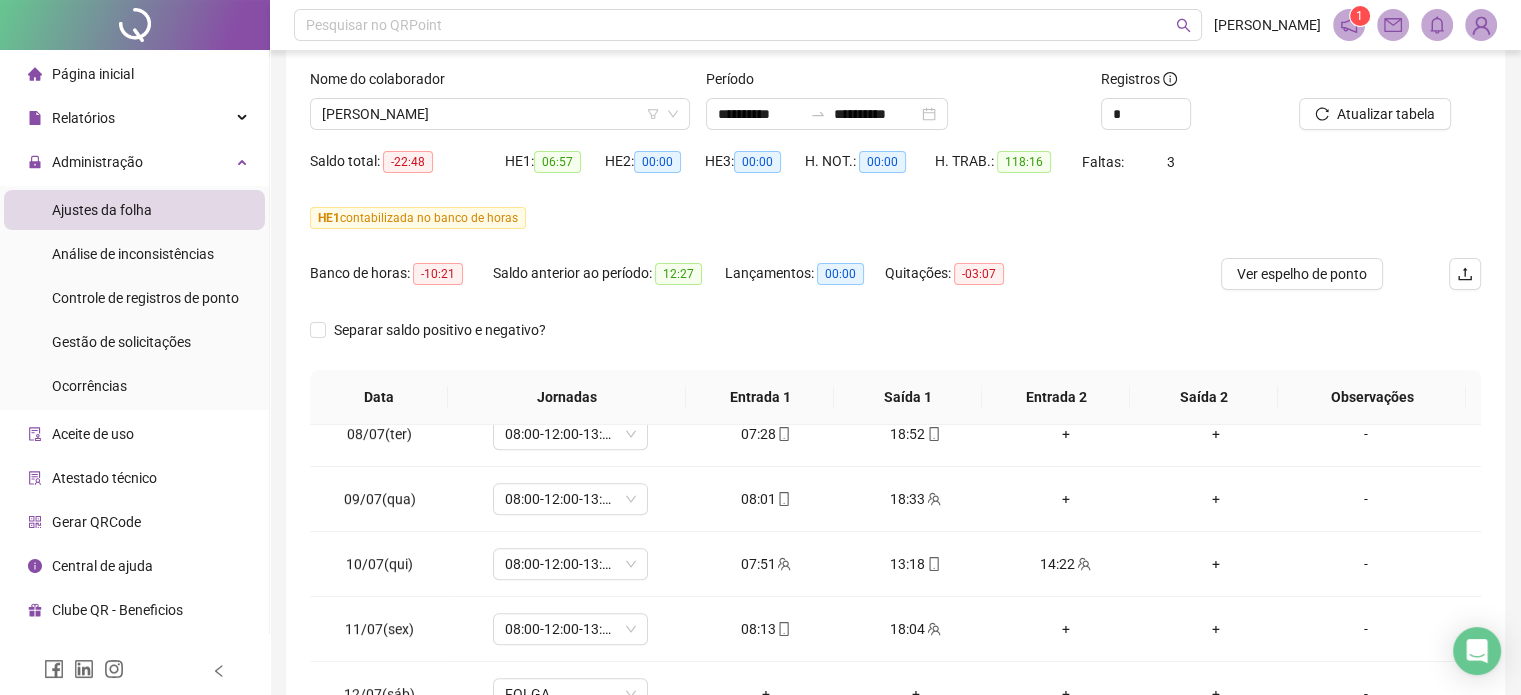 scroll, scrollTop: 200, scrollLeft: 0, axis: vertical 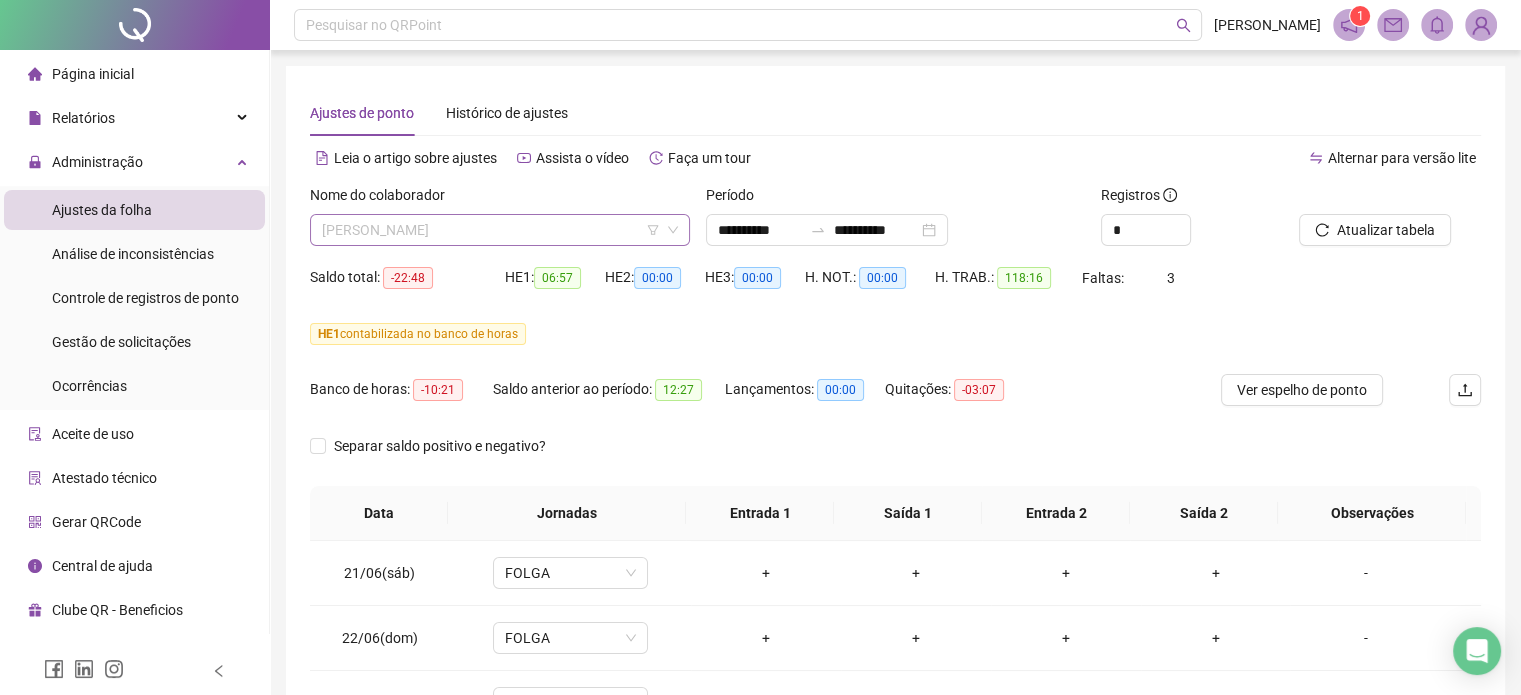 click on "[PERSON_NAME]" at bounding box center (500, 230) 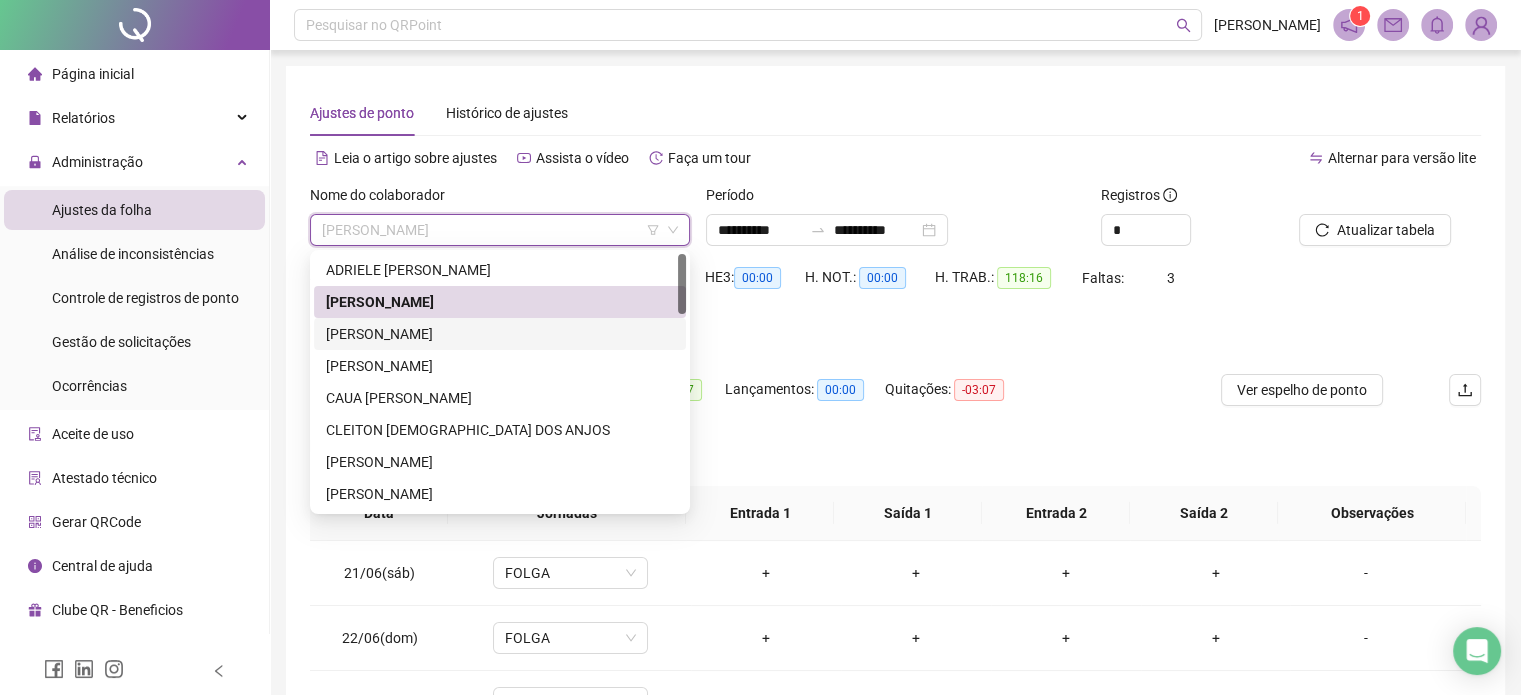click on "[PERSON_NAME]" at bounding box center (500, 334) 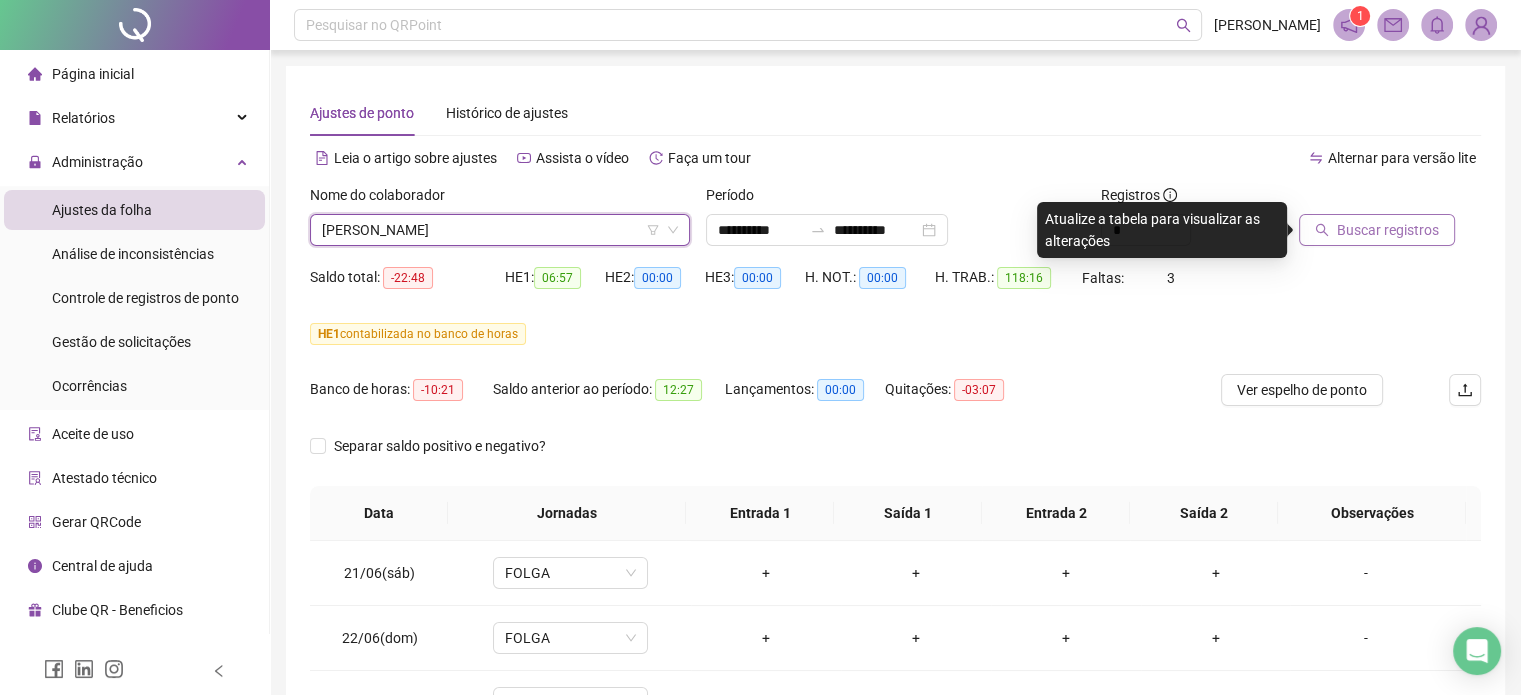 click on "Buscar registros" at bounding box center (1388, 230) 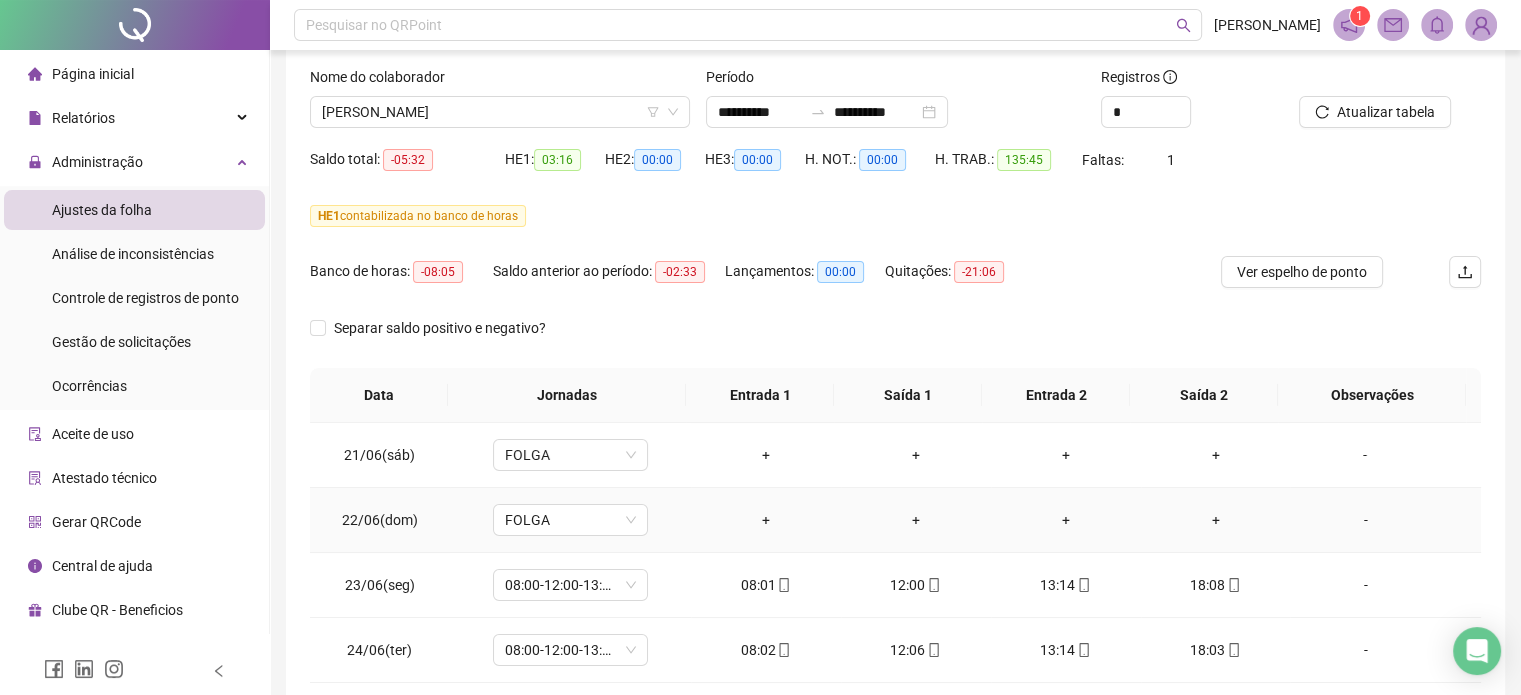 scroll, scrollTop: 200, scrollLeft: 0, axis: vertical 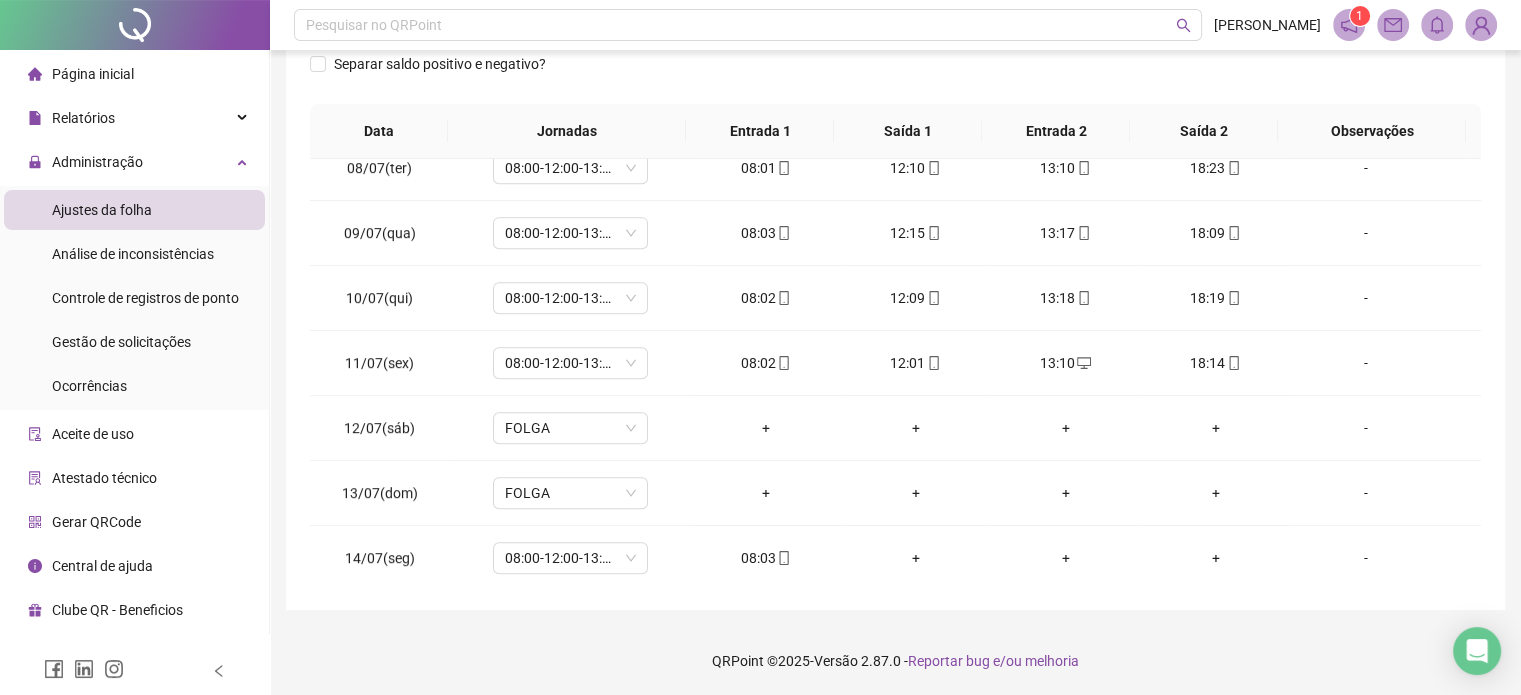click on "QRPoint © 2025  -  Versão   2.87.0   -  Reportar bug e/ou melhoria" at bounding box center [895, 661] 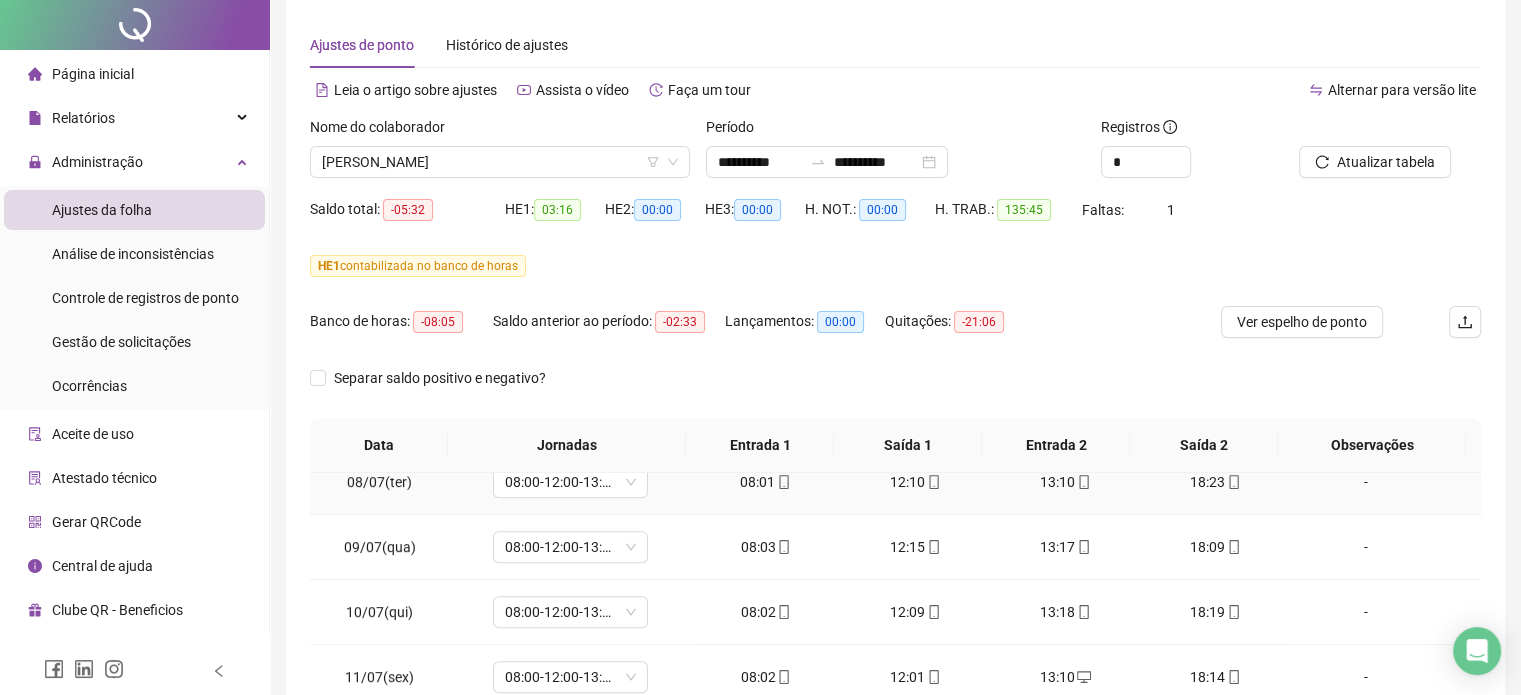 scroll, scrollTop: 0, scrollLeft: 0, axis: both 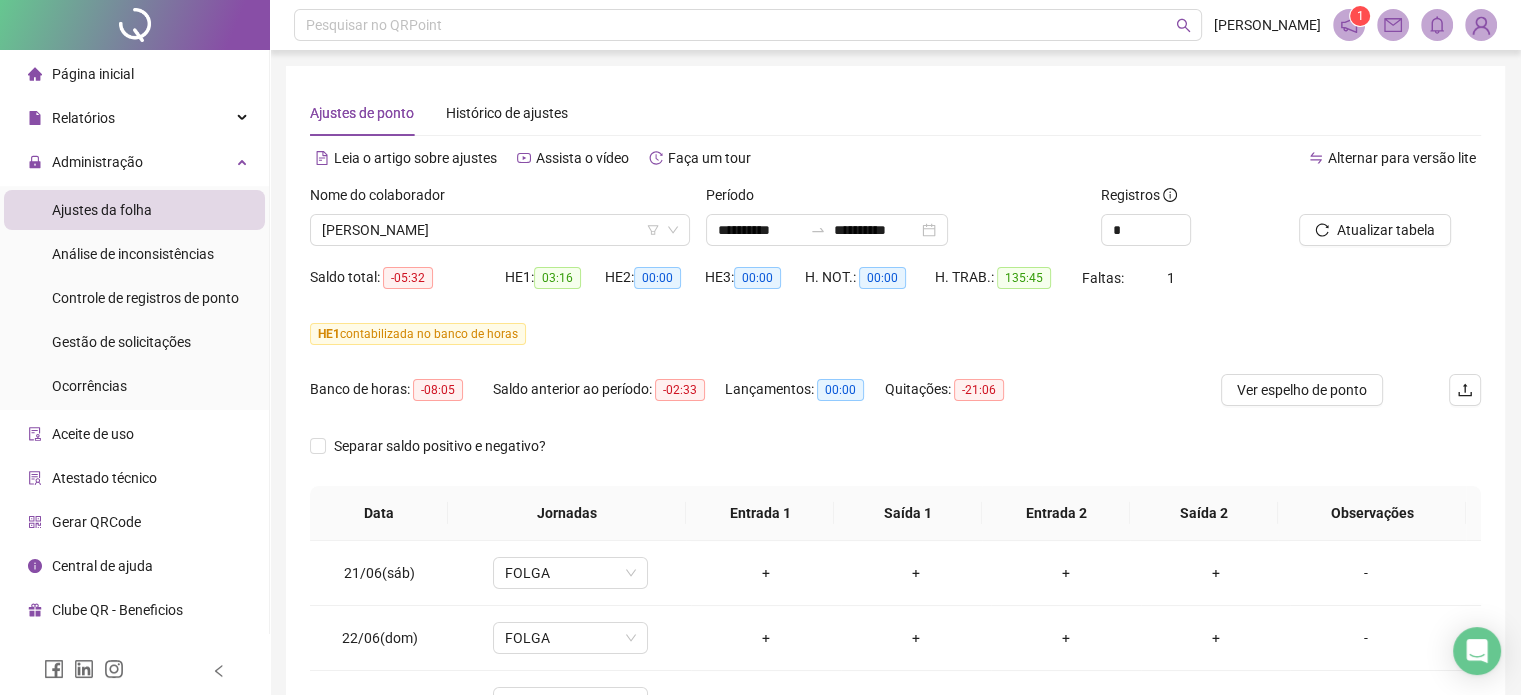 click on "HE 1  contabilizada no banco de horas" at bounding box center [895, 334] 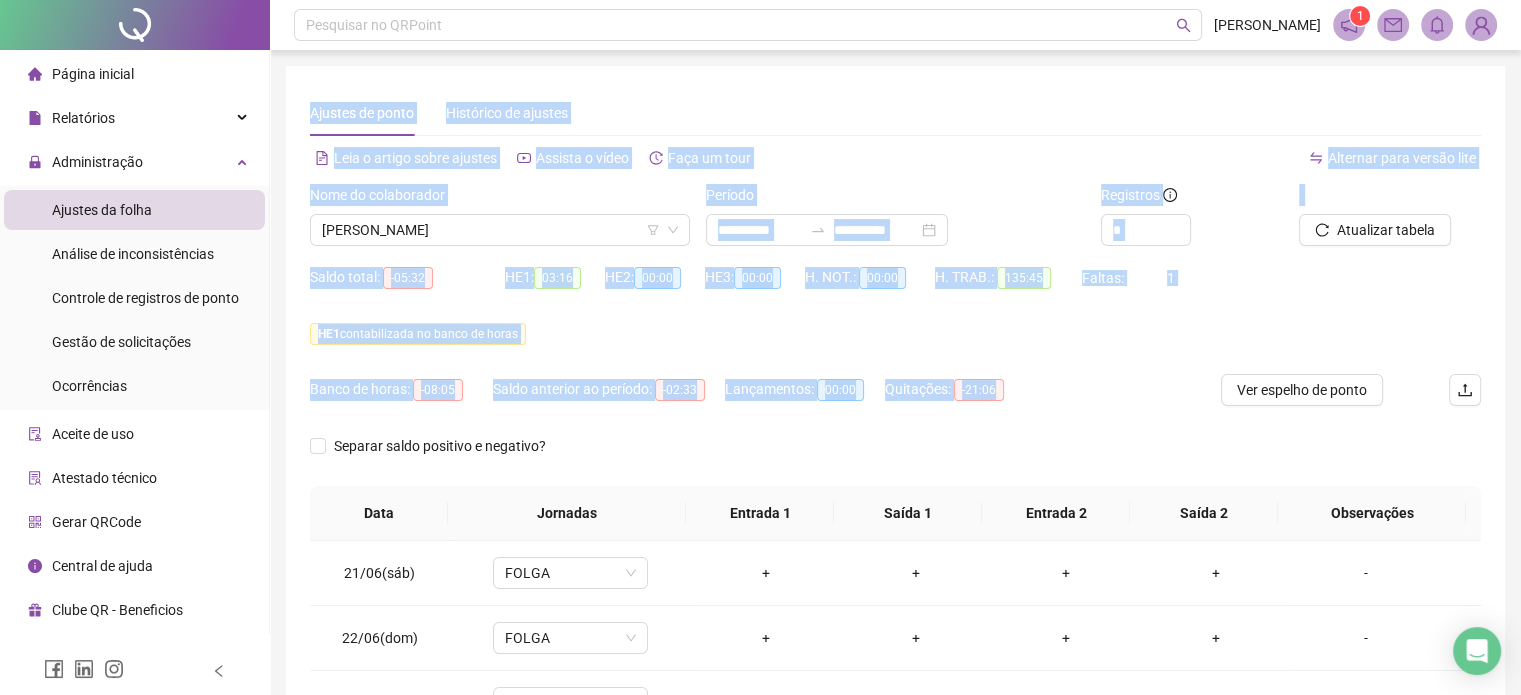 drag, startPoint x: 1017, startPoint y: 398, endPoint x: 296, endPoint y: 133, distance: 768.15753 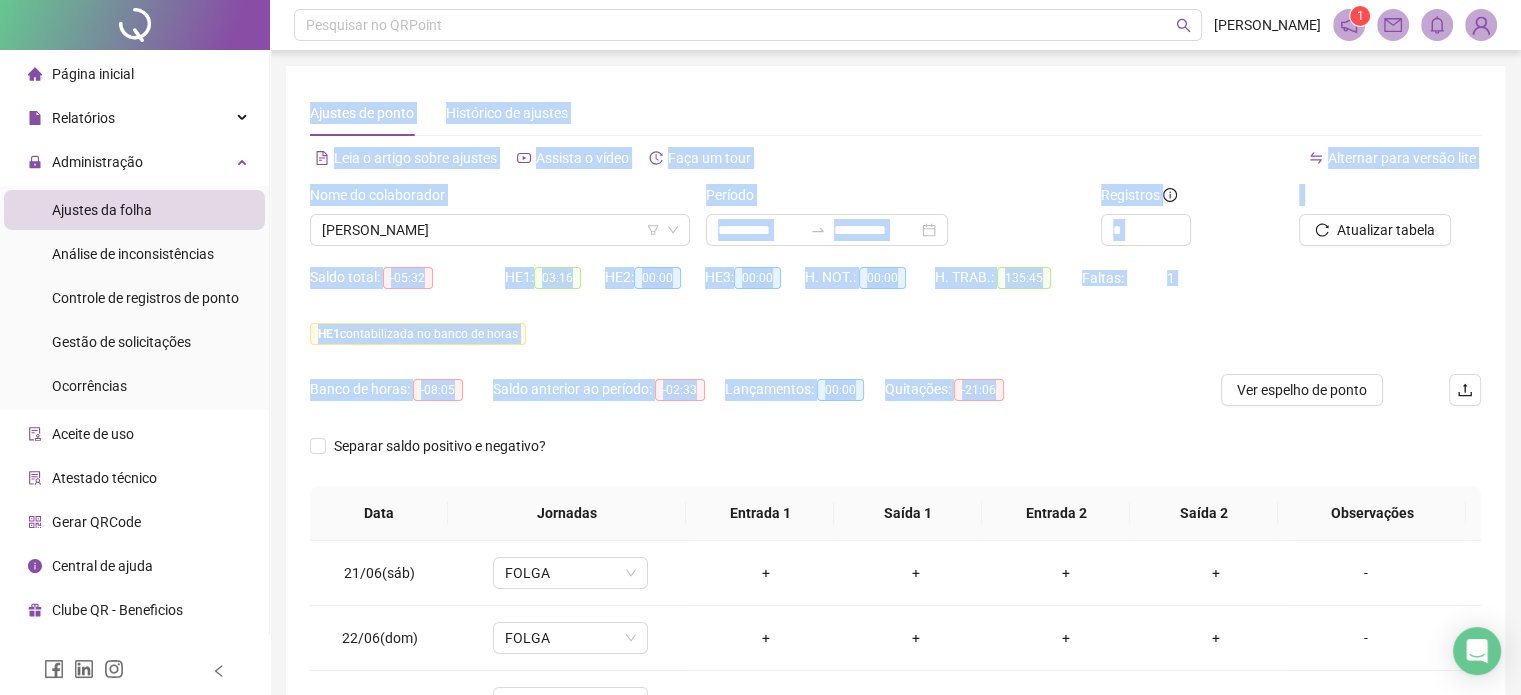 click on "HE 1  contabilizada no banco de horas" at bounding box center [895, 346] 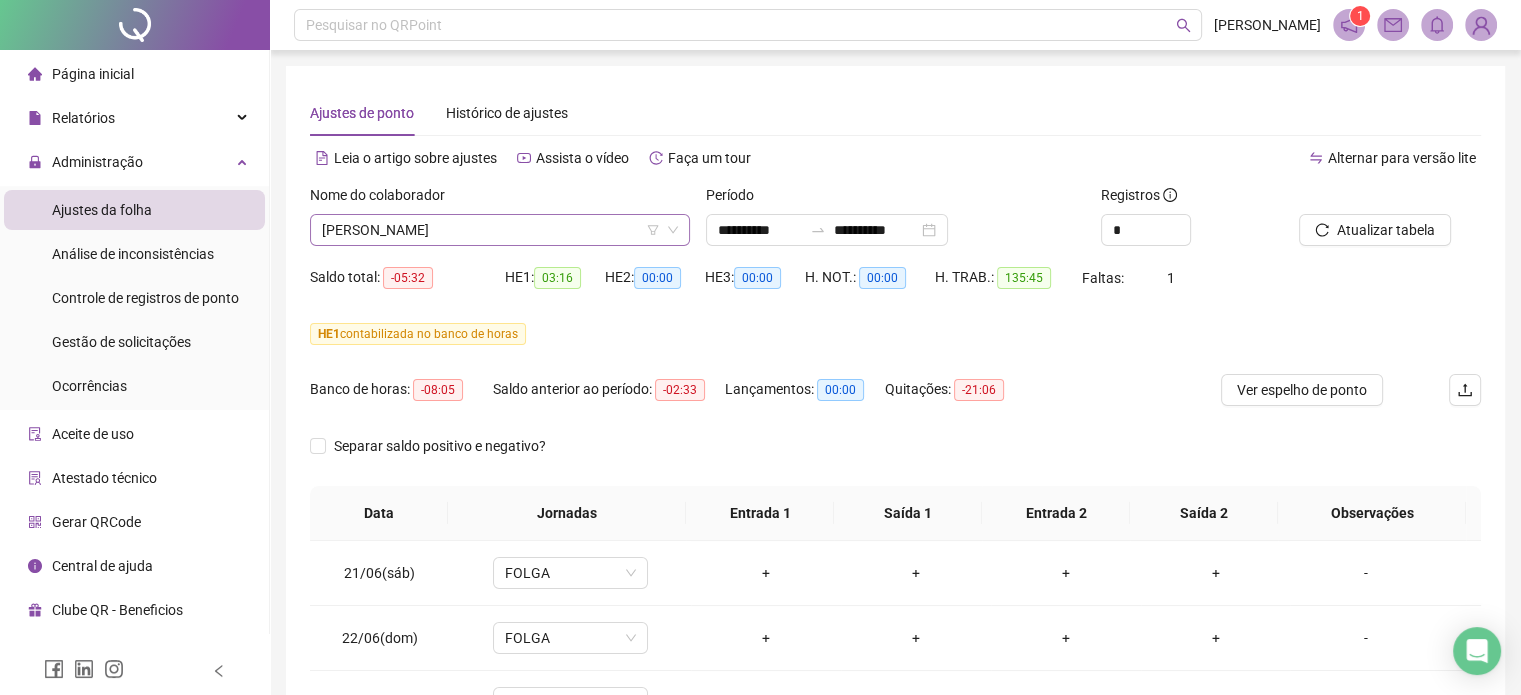 click on "[PERSON_NAME]" at bounding box center (500, 230) 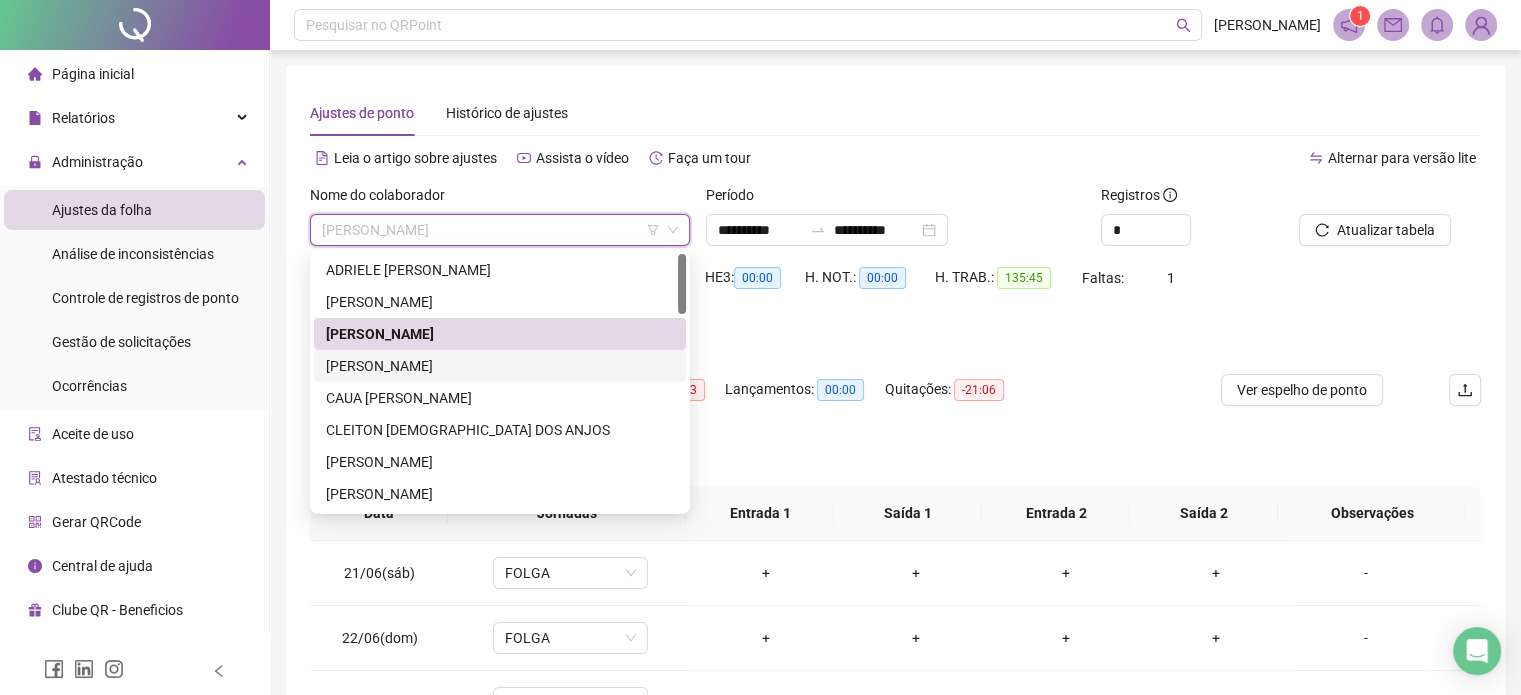 click on "[PERSON_NAME]" at bounding box center (500, 366) 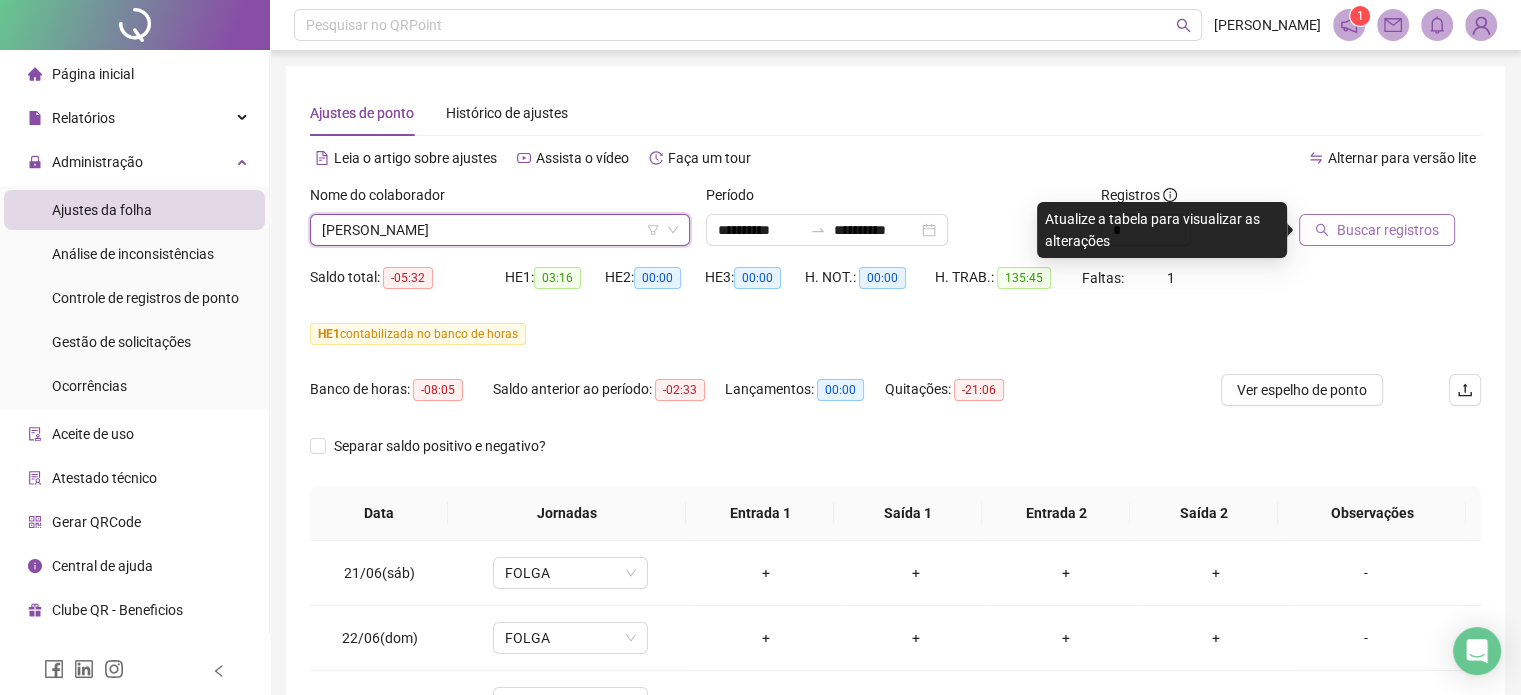 click on "Buscar registros" at bounding box center [1388, 230] 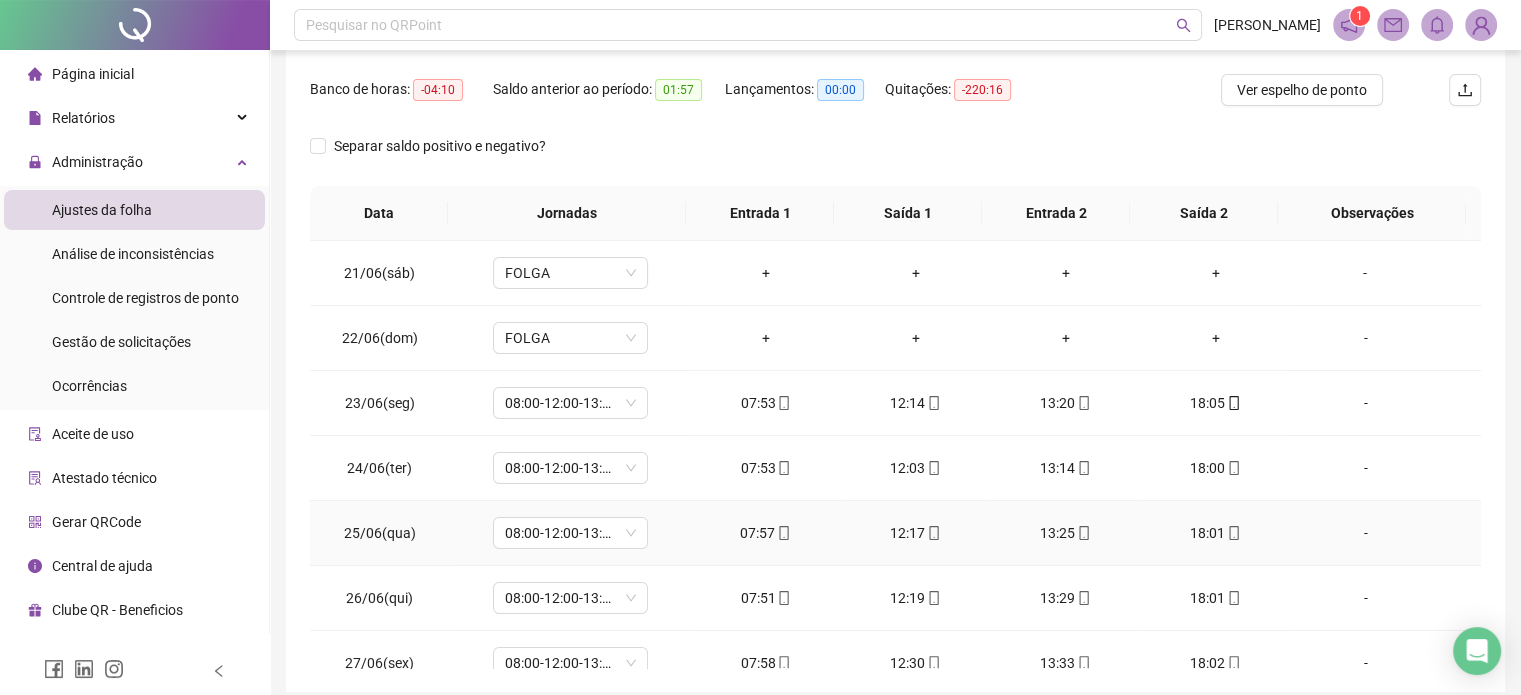 scroll, scrollTop: 382, scrollLeft: 0, axis: vertical 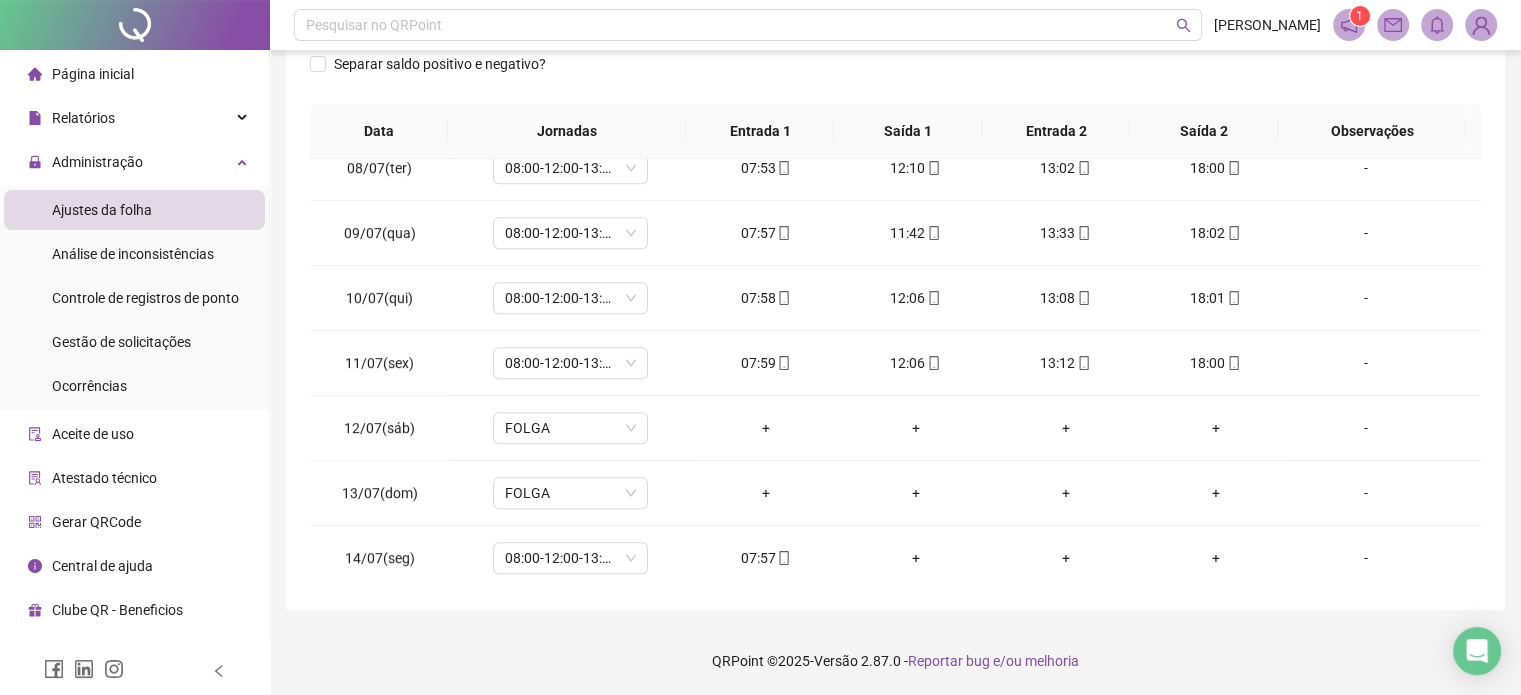 click on "QRPoint © 2025  -  Versão   2.87.0   -  Reportar bug e/ou melhoria" at bounding box center [895, 661] 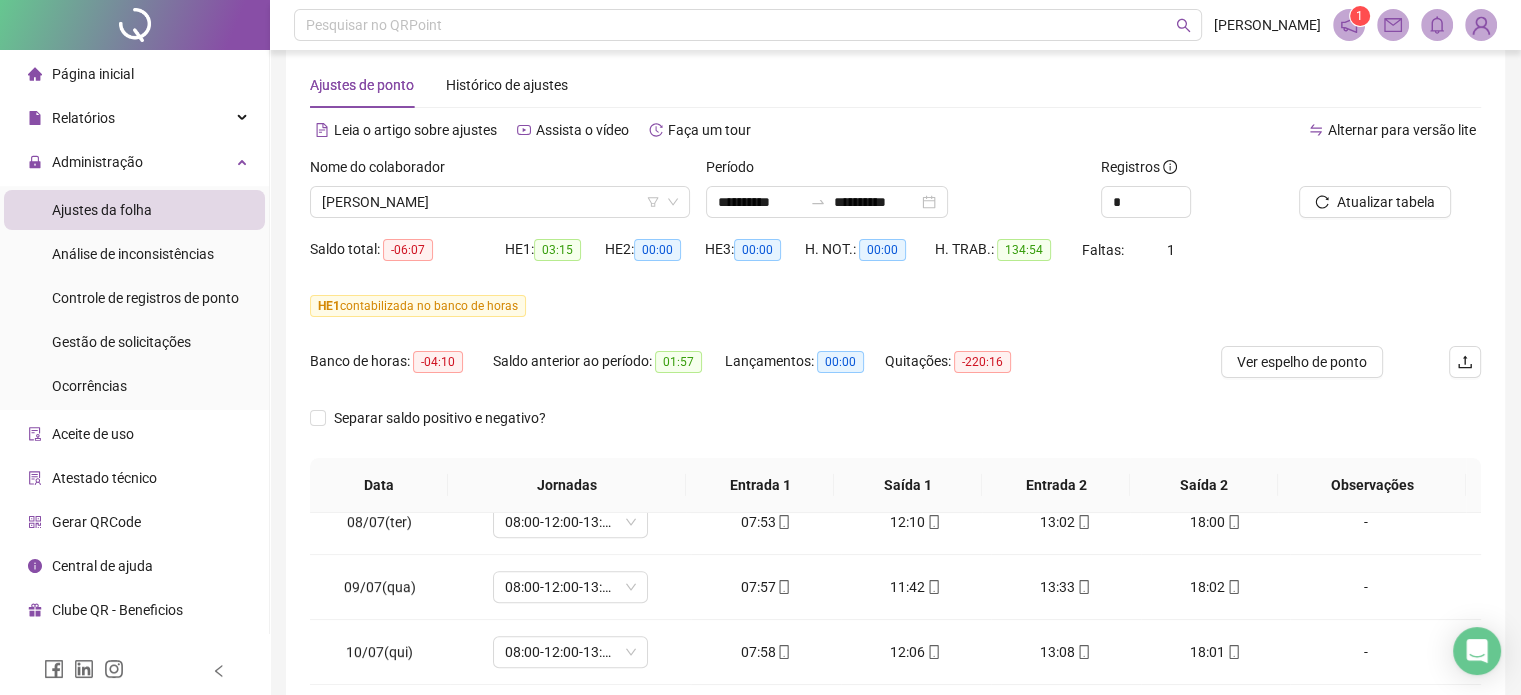 scroll, scrollTop: 0, scrollLeft: 0, axis: both 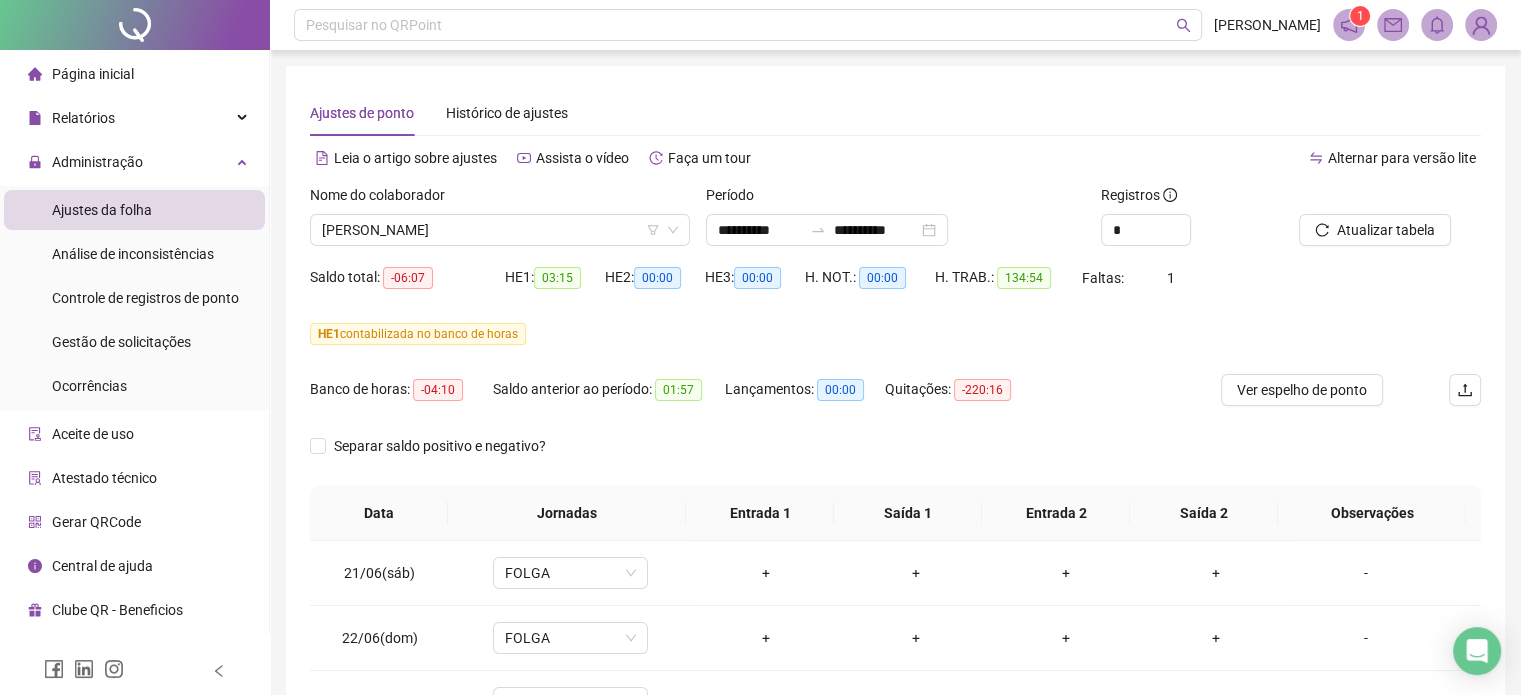 click on "Banco de horas:   -04:10 Saldo anterior ao período:   01:57 Lançamentos:   00:00 Quitações:   -220:16" at bounding box center [749, 402] 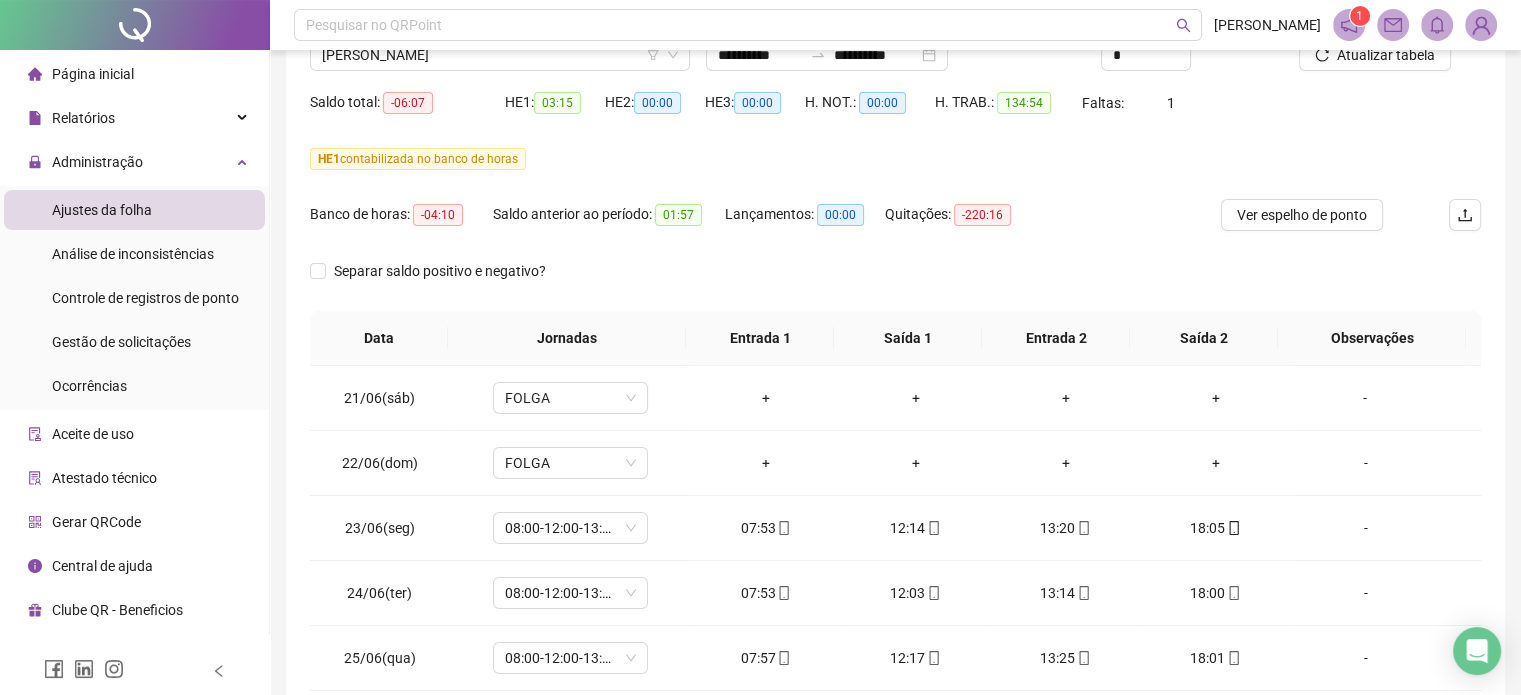scroll, scrollTop: 382, scrollLeft: 0, axis: vertical 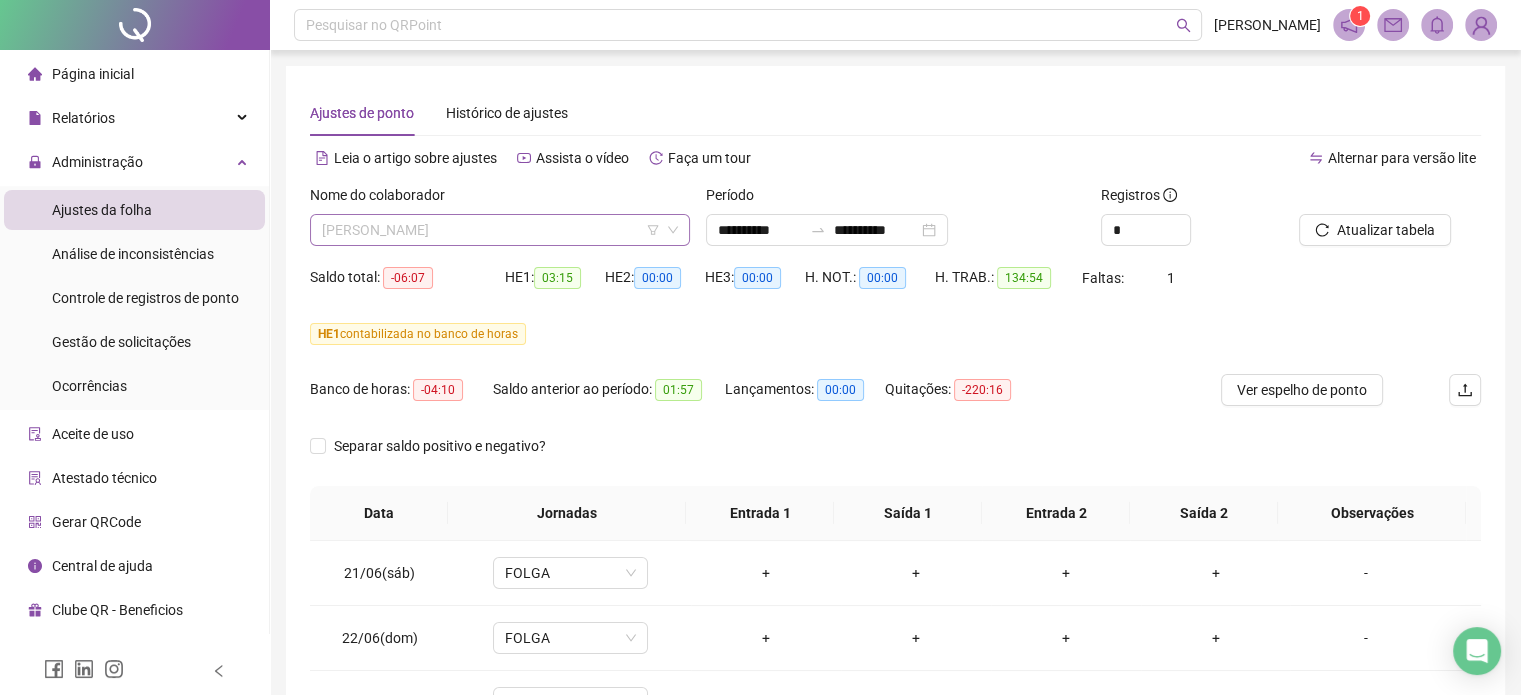 click on "[PERSON_NAME]" at bounding box center (500, 230) 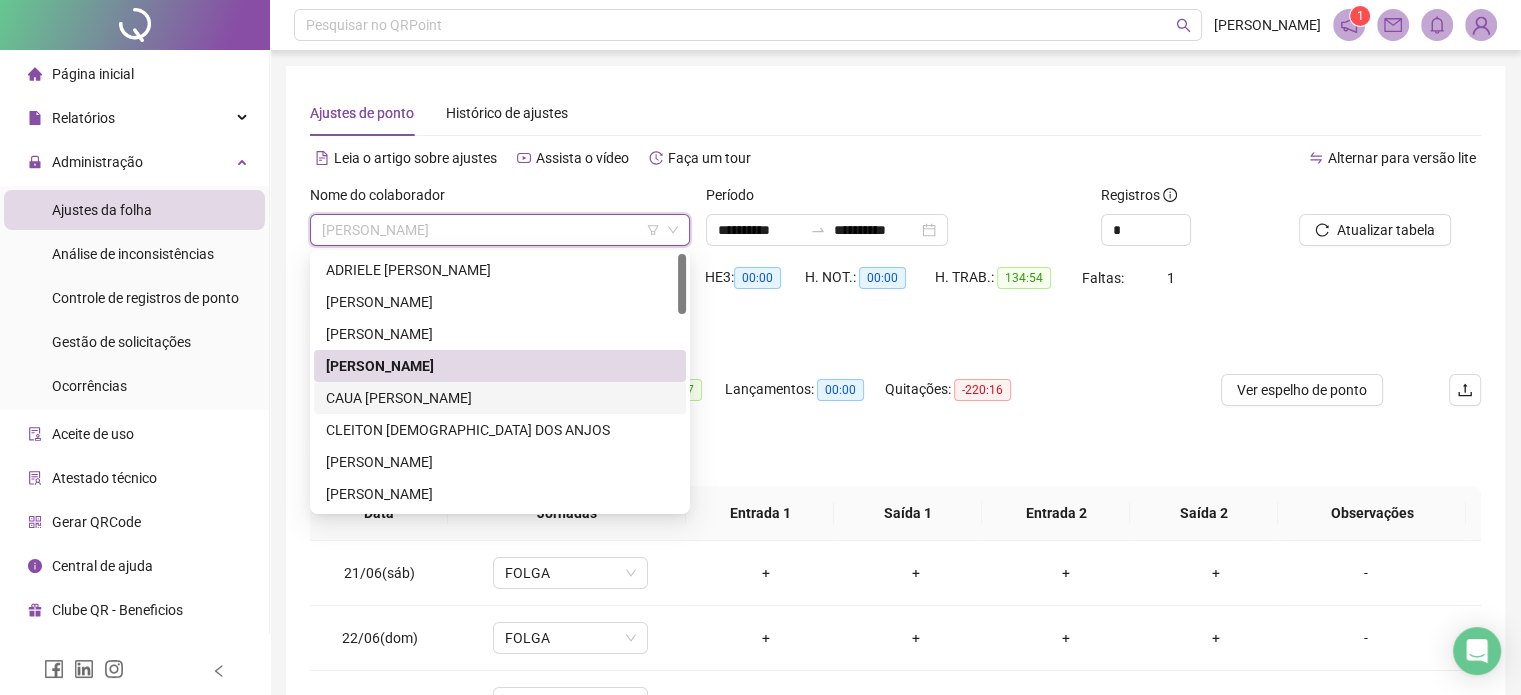 drag, startPoint x: 408, startPoint y: 387, endPoint x: 584, endPoint y: 391, distance: 176.04546 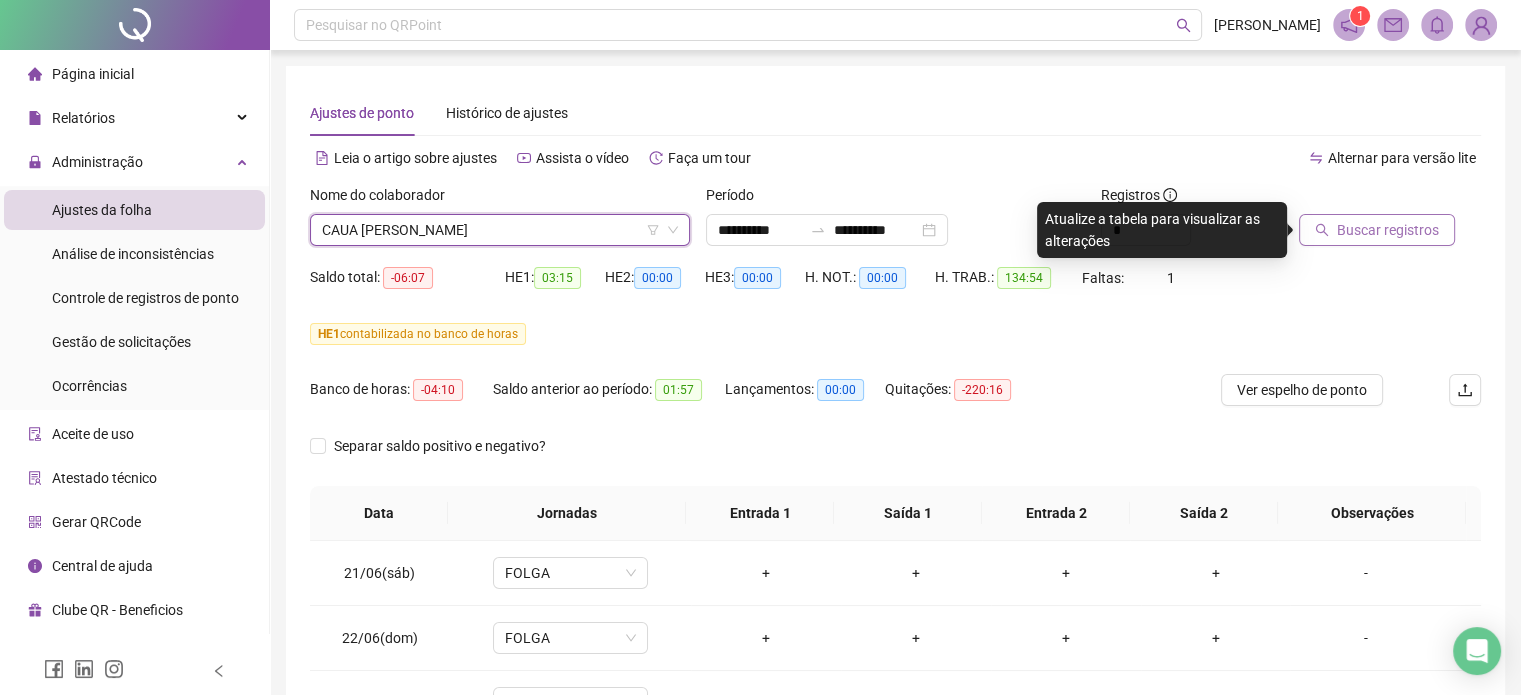 click on "Buscar registros" at bounding box center (1388, 230) 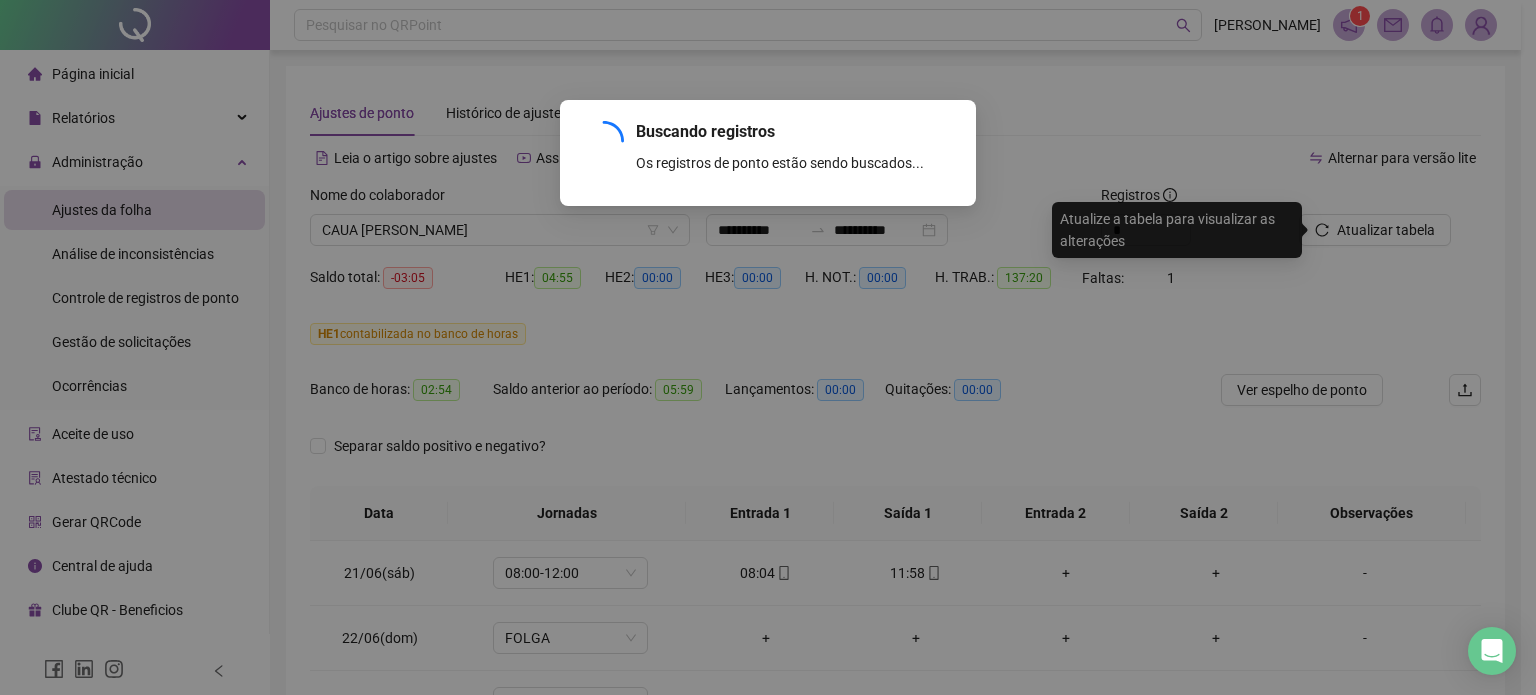 click on "Buscando registros Os registros de ponto estão sendo buscados... OK" at bounding box center (768, 347) 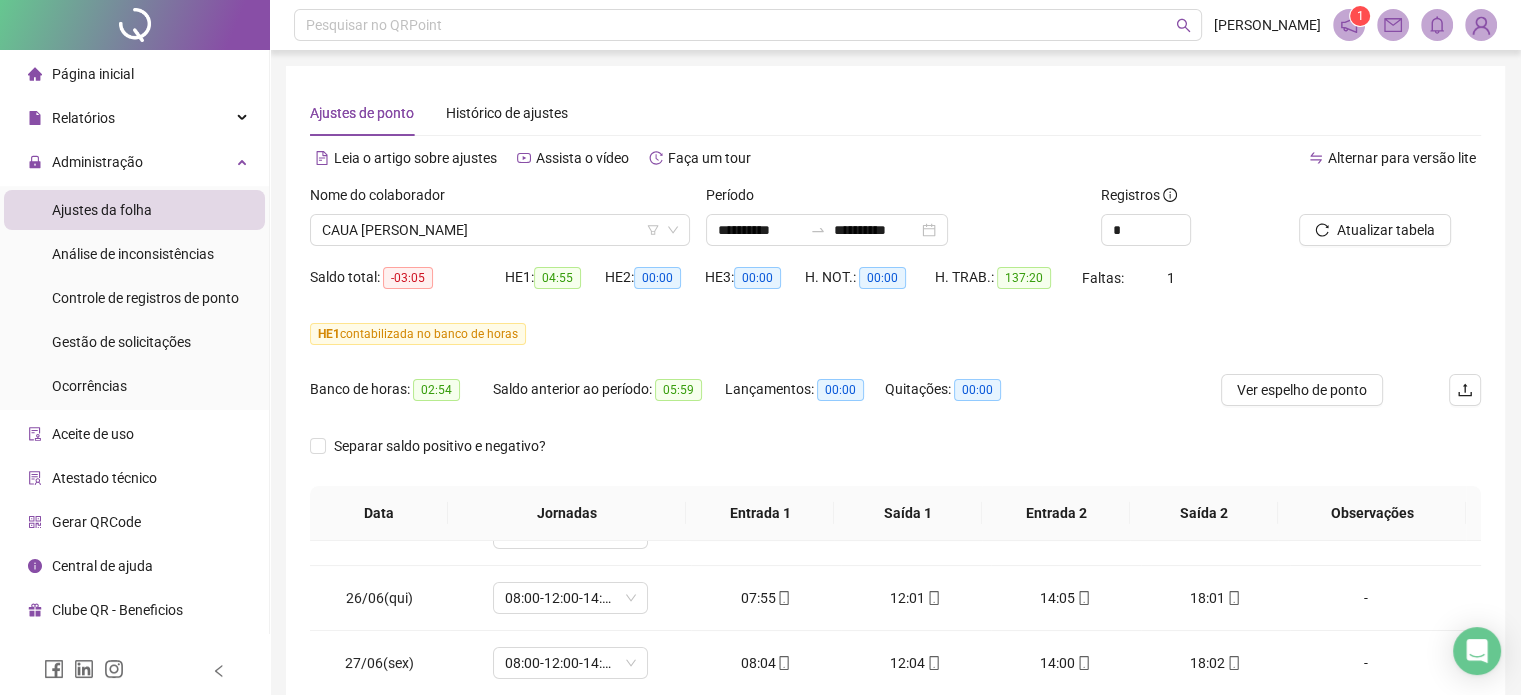 scroll, scrollTop: 0, scrollLeft: 0, axis: both 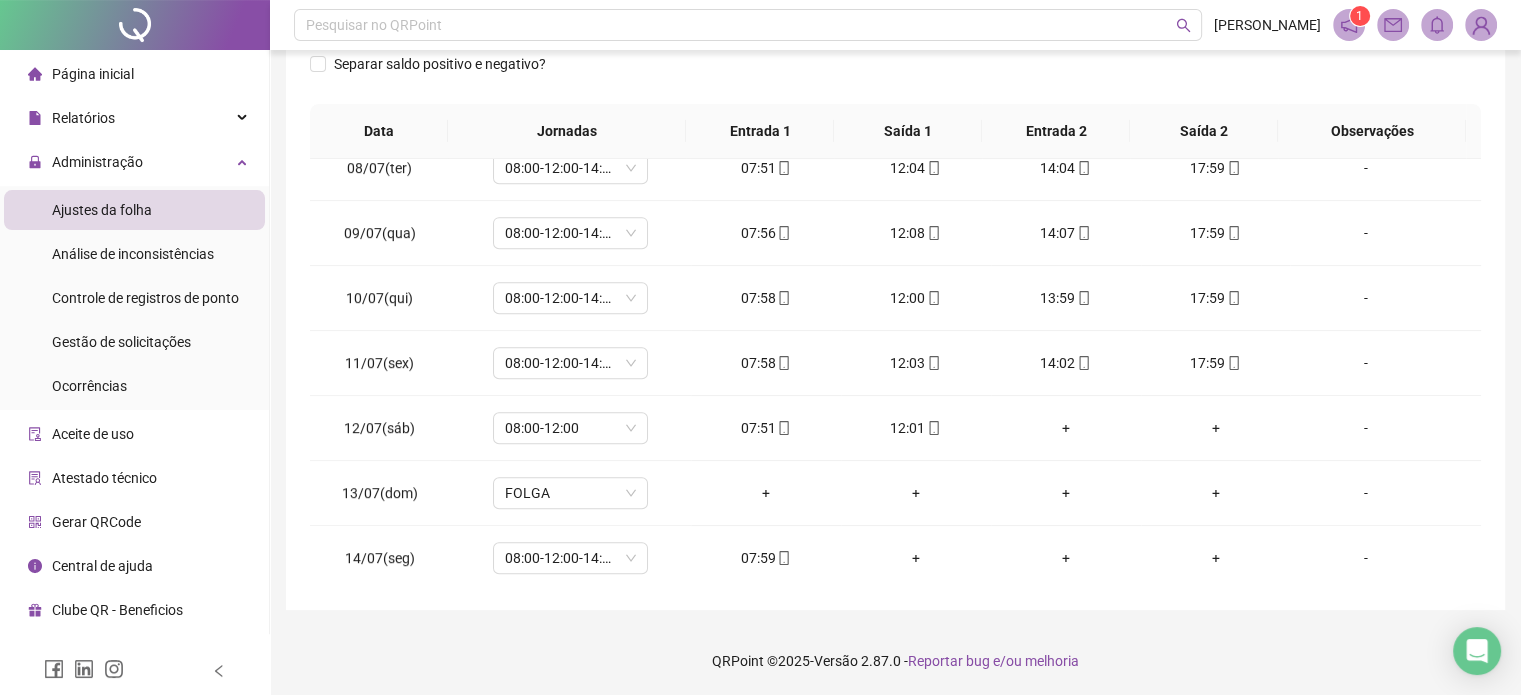 click on "QRPoint © 2025  -  Versão   2.87.0   -  Reportar bug e/ou melhoria" at bounding box center [895, 661] 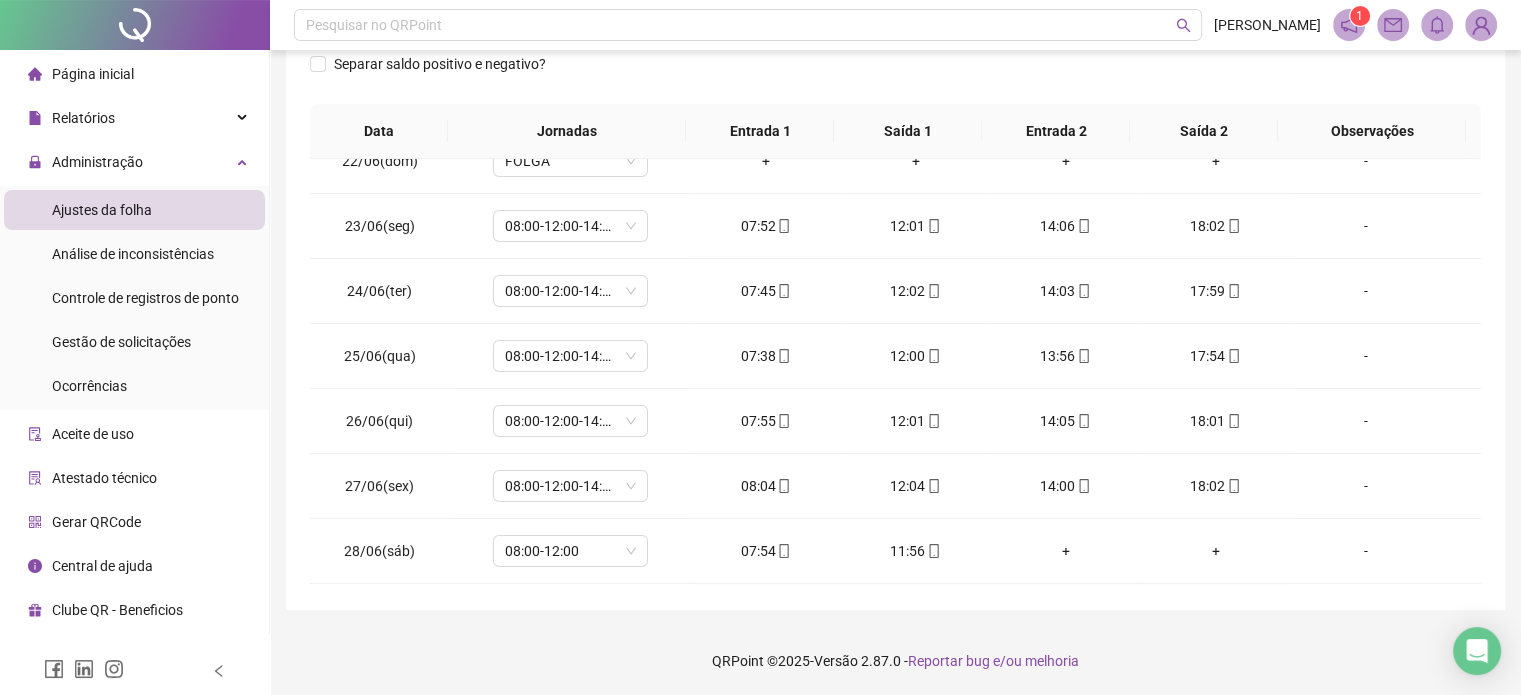 scroll, scrollTop: 0, scrollLeft: 0, axis: both 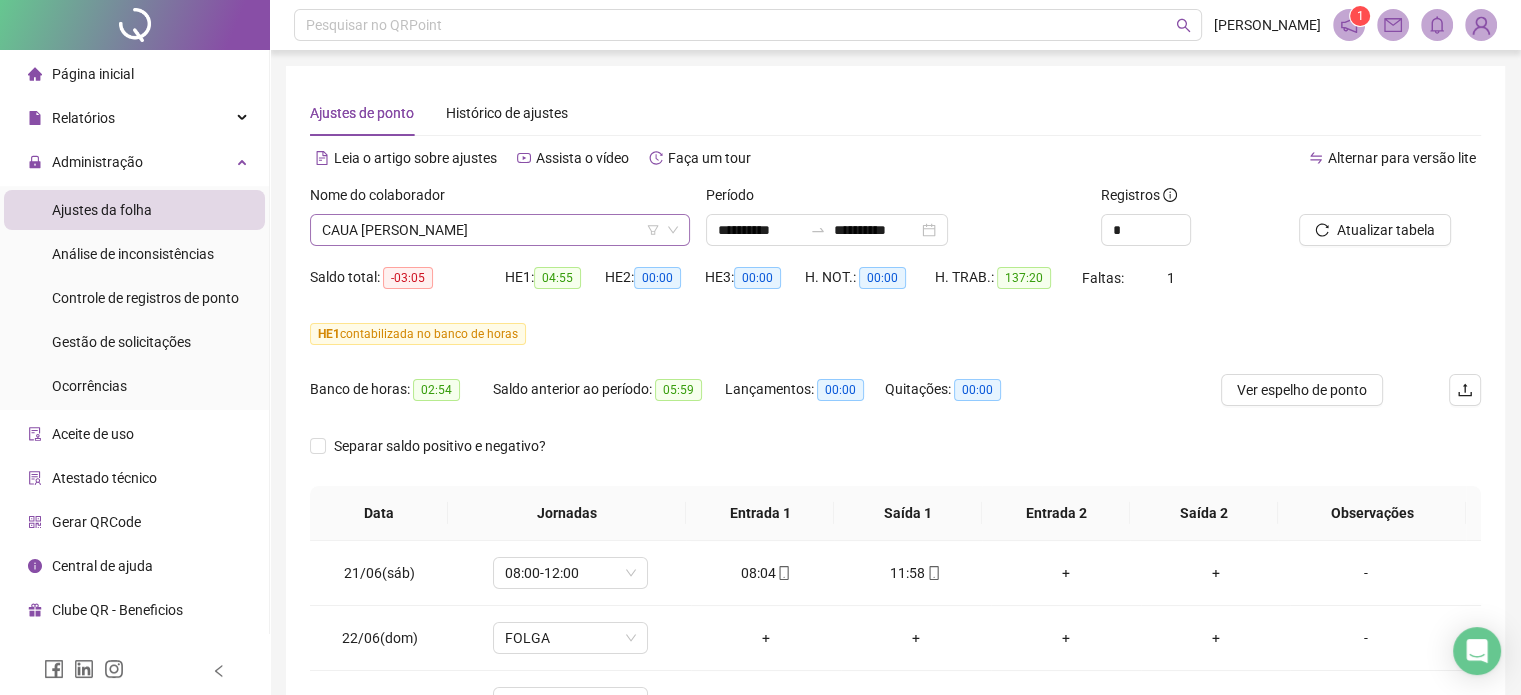 click on "CAUA [PERSON_NAME]" at bounding box center [500, 230] 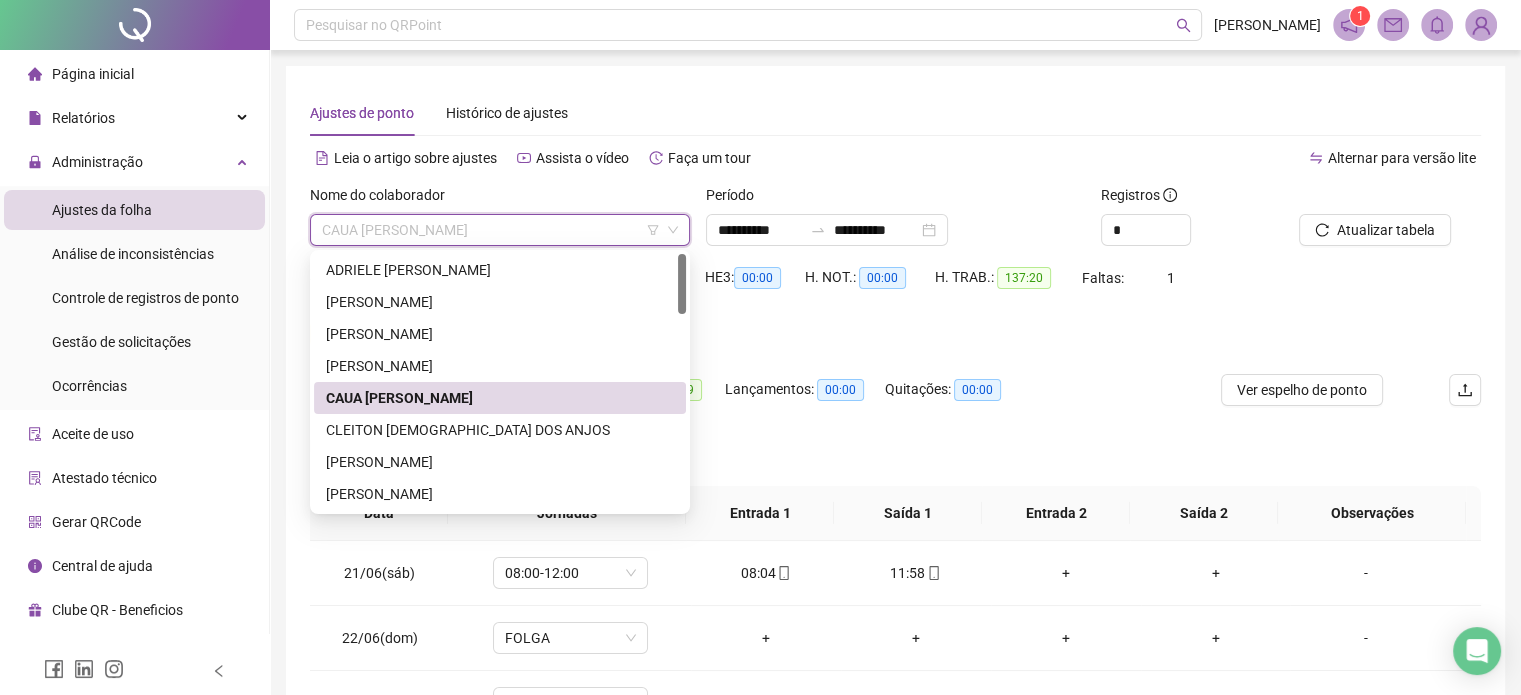 click on "CLEITON [DEMOGRAPHIC_DATA] DOS ANJOS" at bounding box center [500, 430] 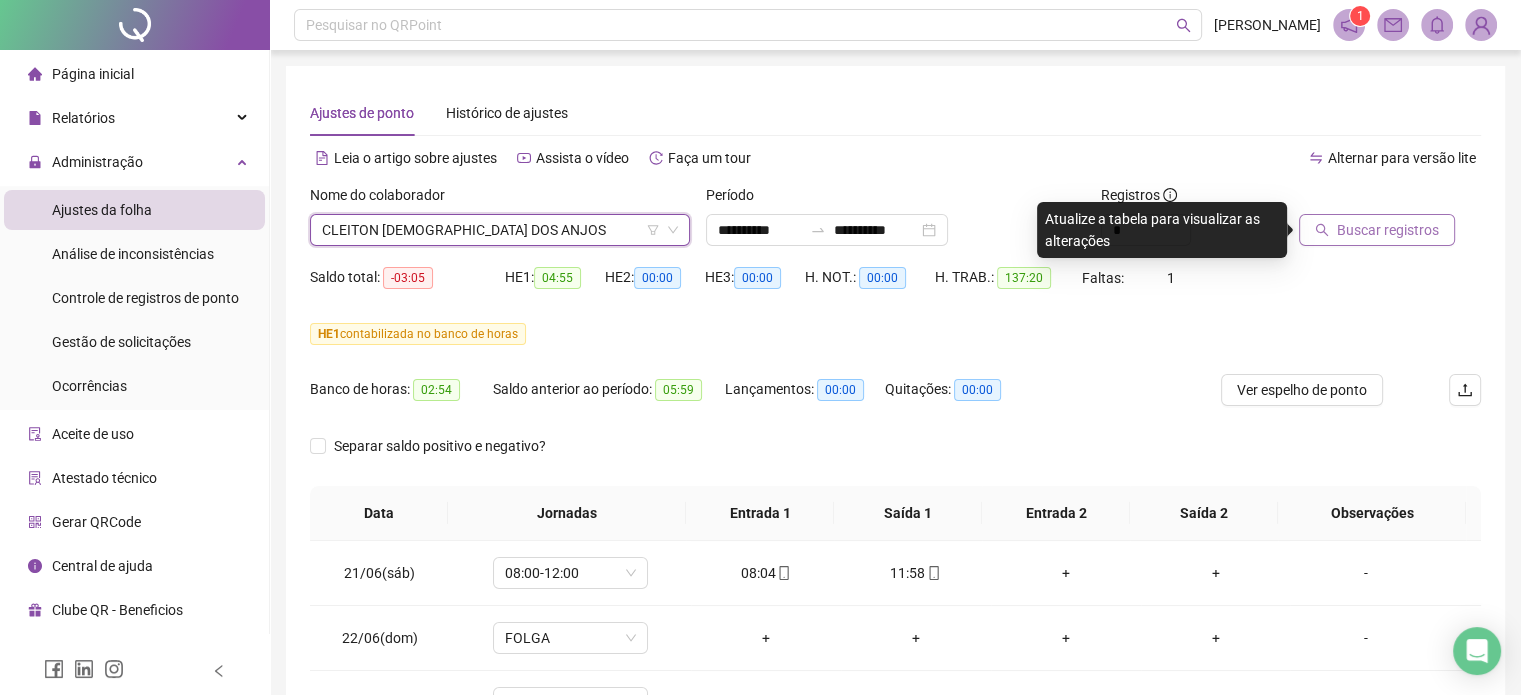 click on "Buscar registros" at bounding box center (1388, 230) 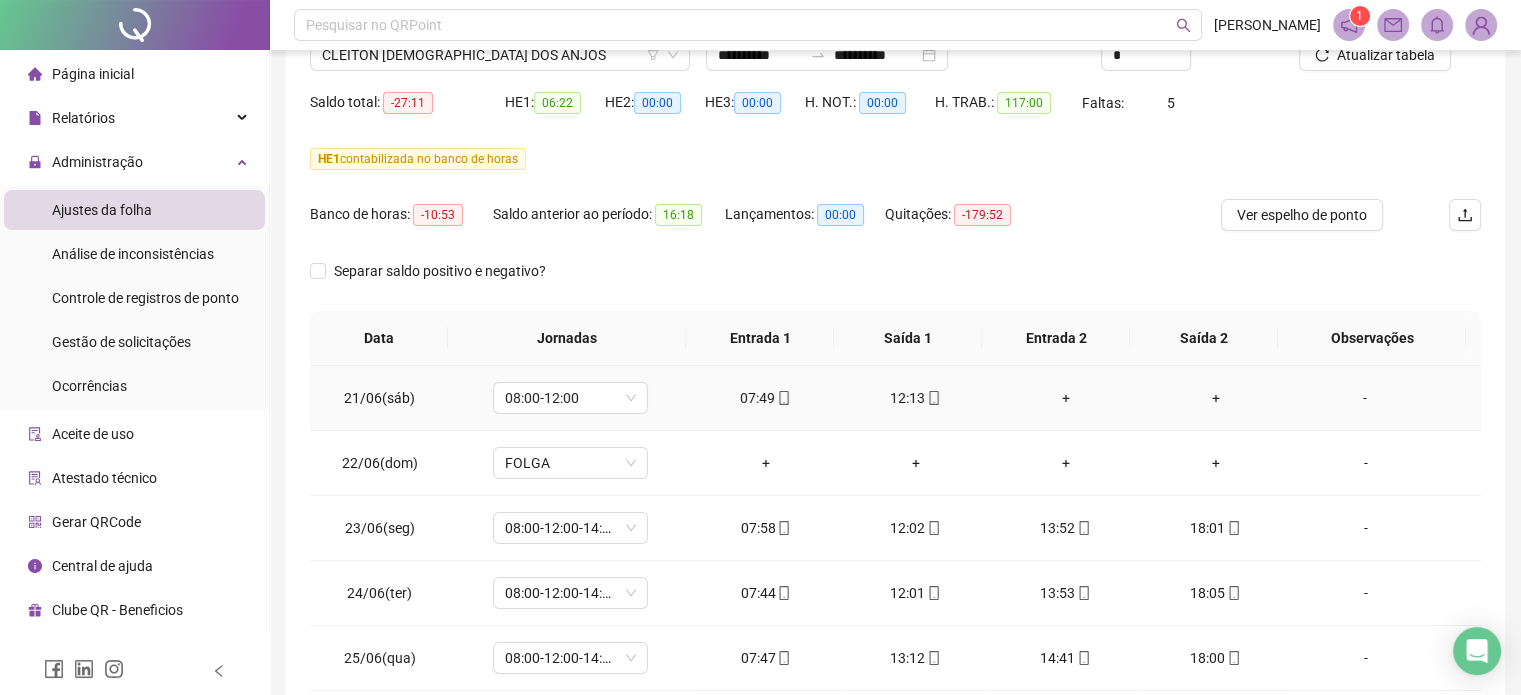 scroll, scrollTop: 200, scrollLeft: 0, axis: vertical 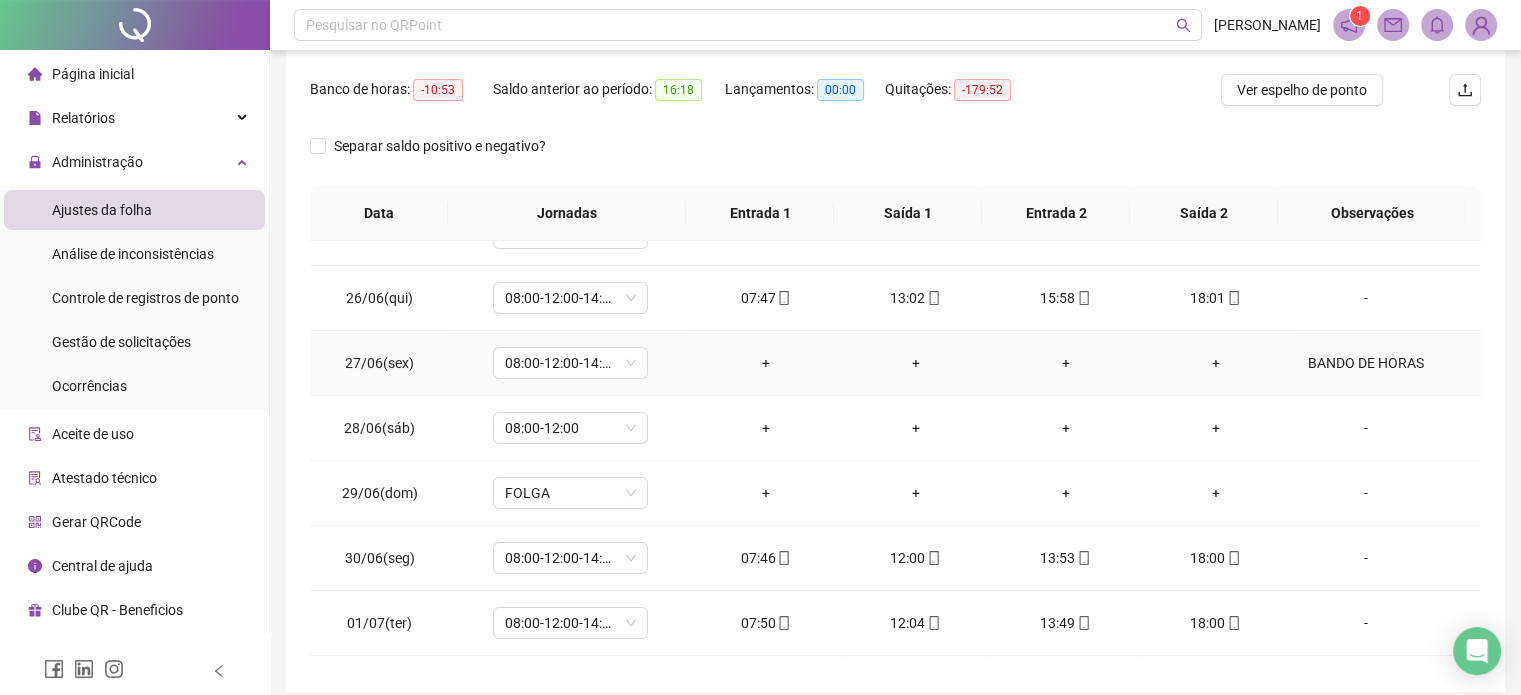 click on "BANDO DE HORAS" at bounding box center (1365, 363) 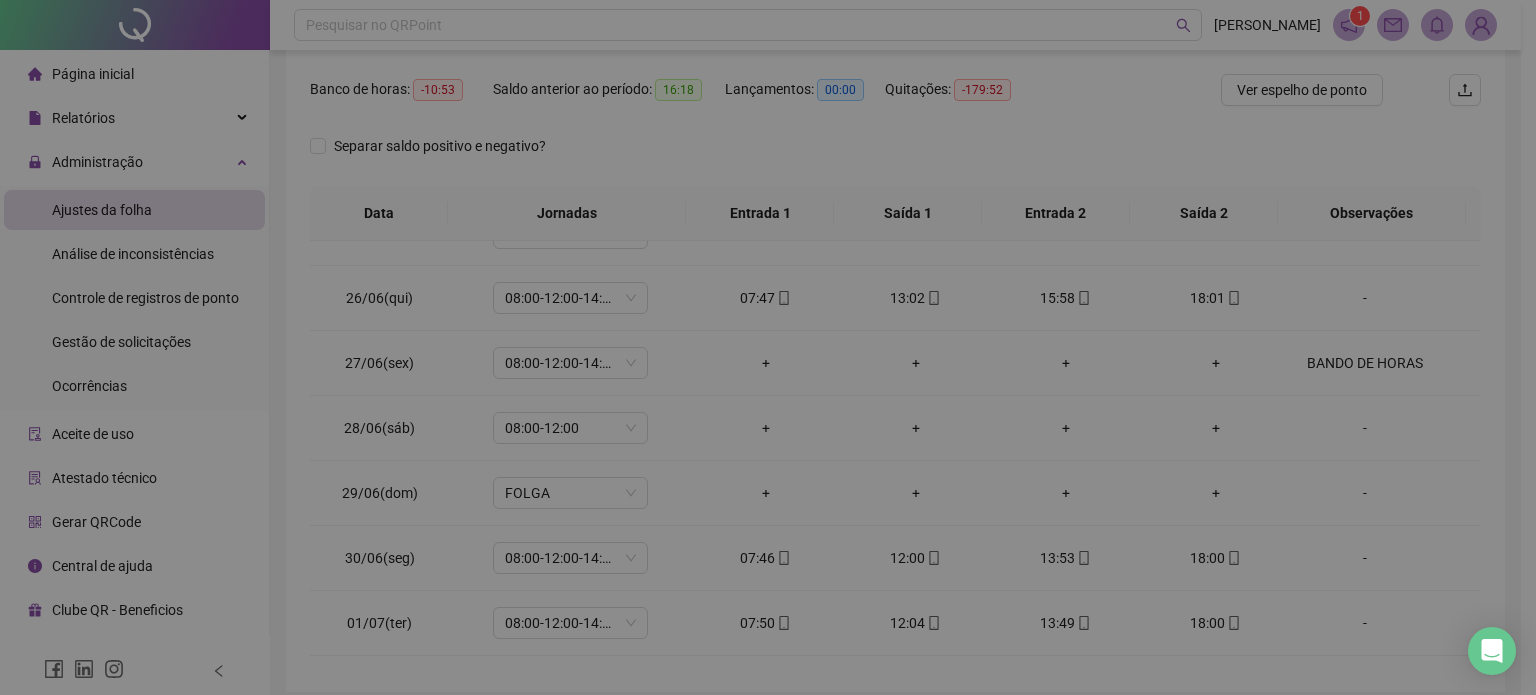 type on "**********" 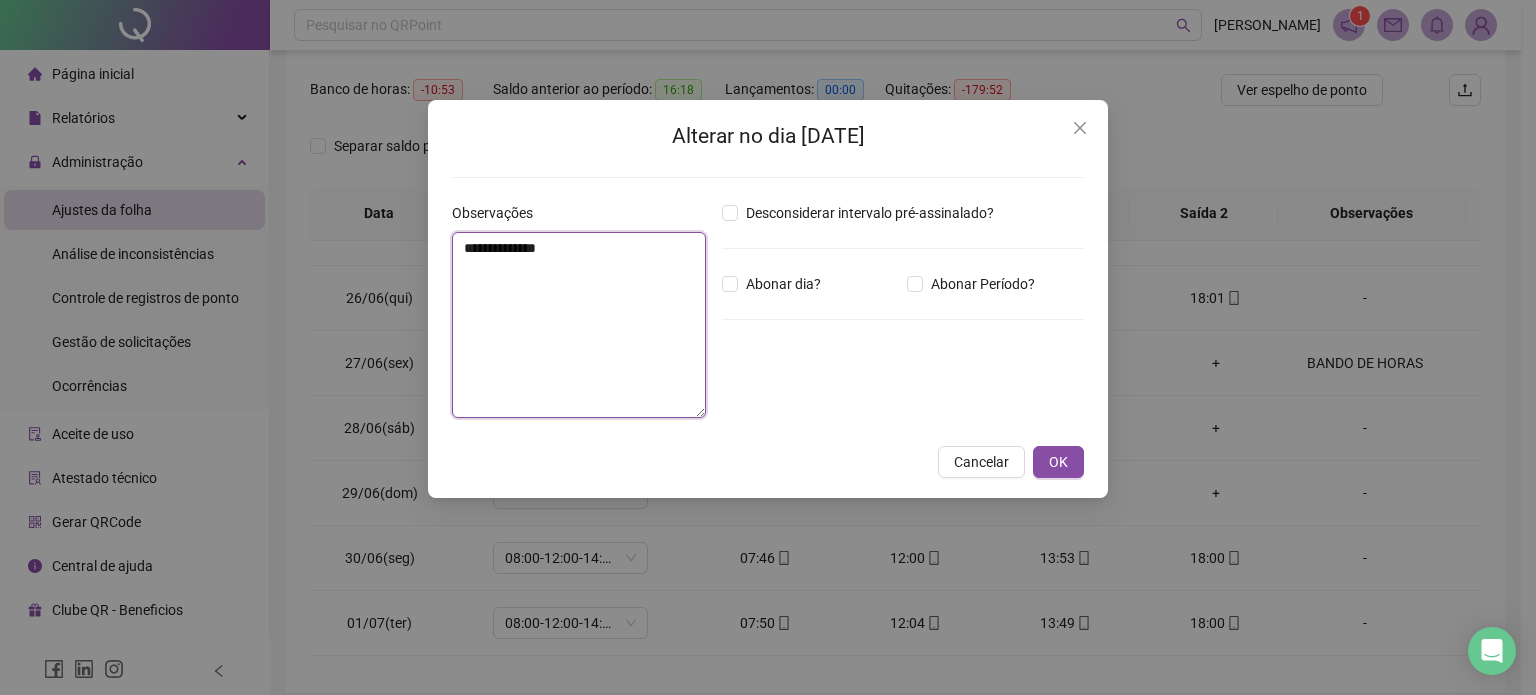 drag, startPoint x: 603, startPoint y: 243, endPoint x: 386, endPoint y: 245, distance: 217.00922 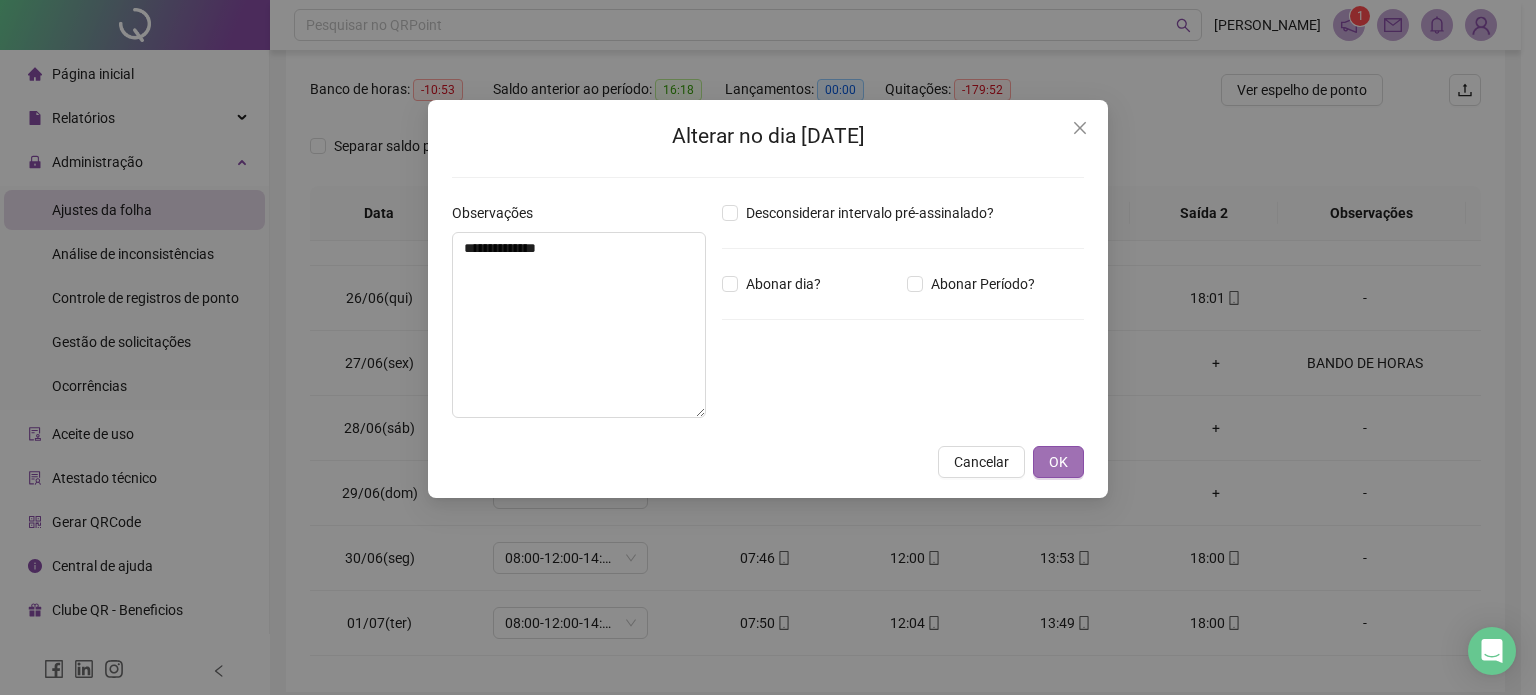 click on "OK" at bounding box center [1058, 462] 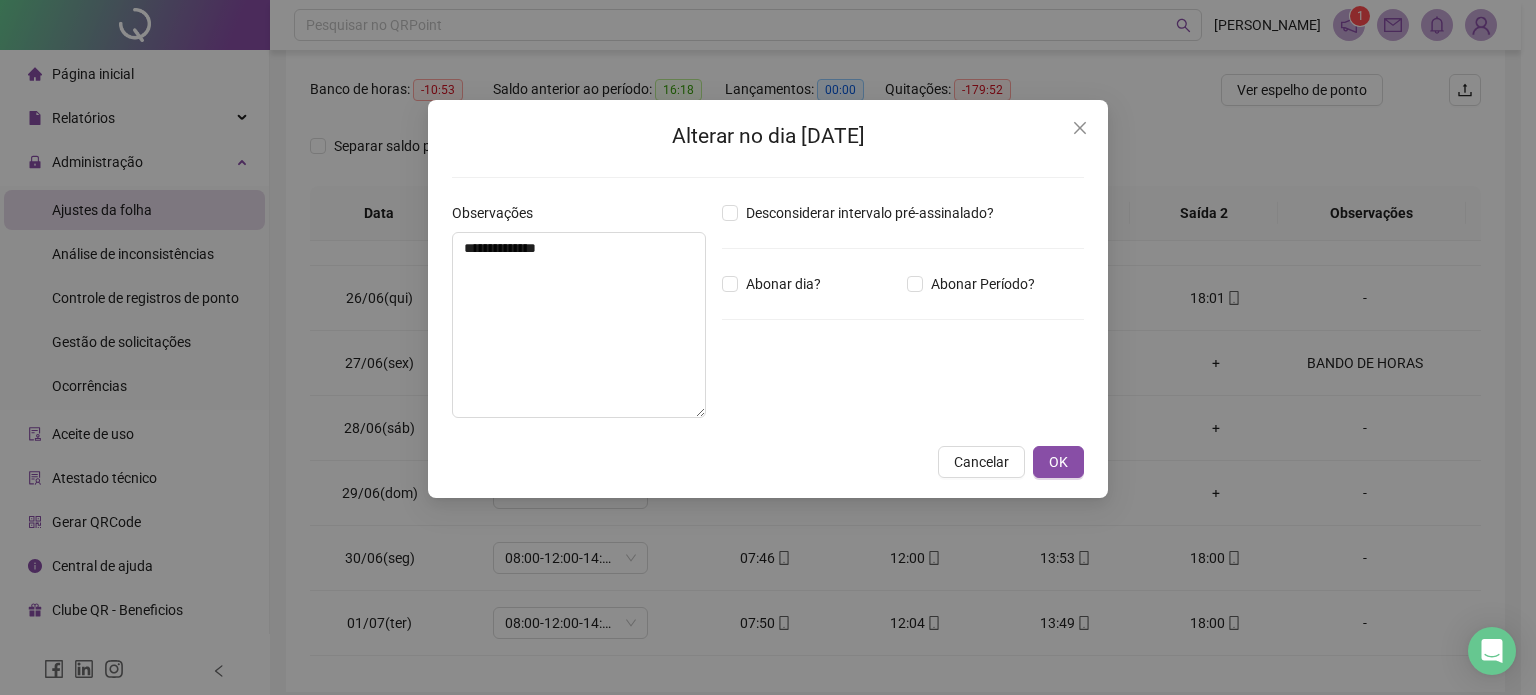 type 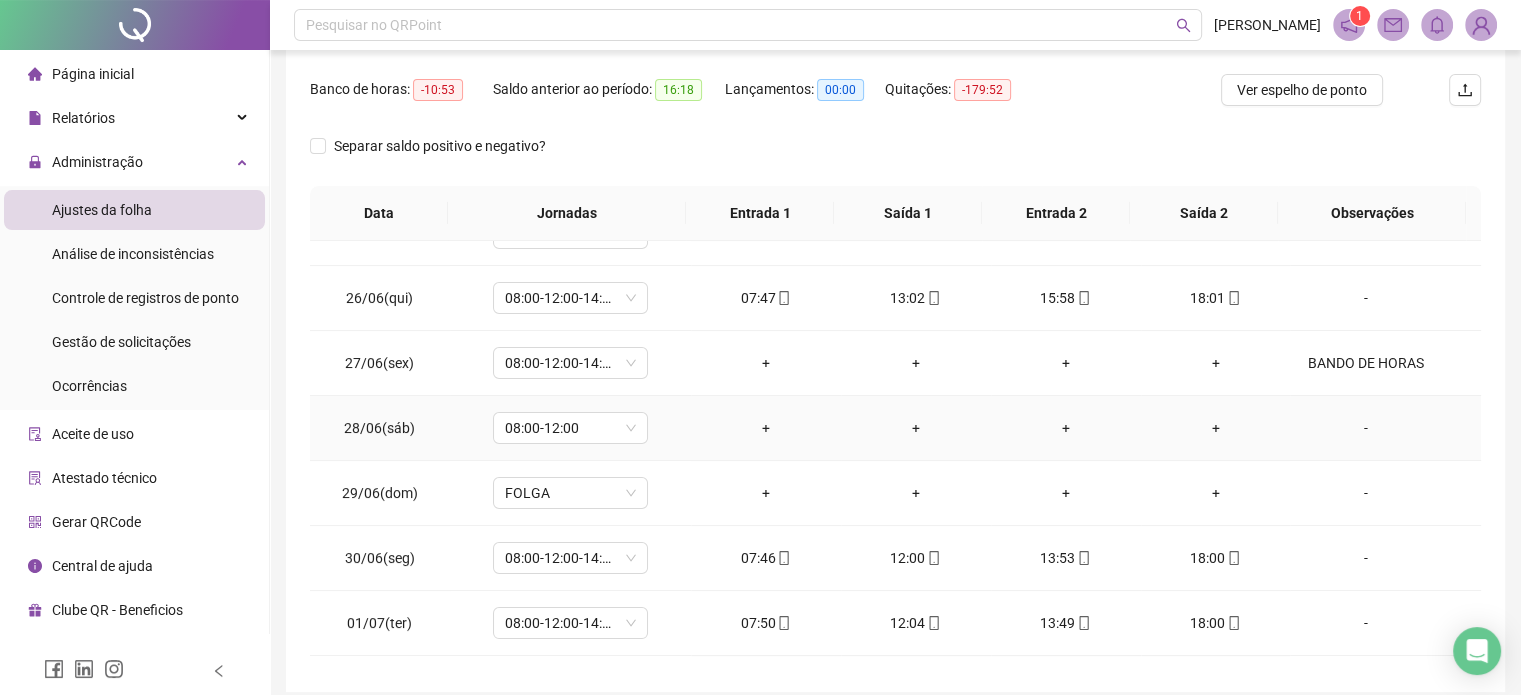 drag, startPoint x: 1357, startPoint y: 429, endPoint x: 724, endPoint y: 418, distance: 633.0956 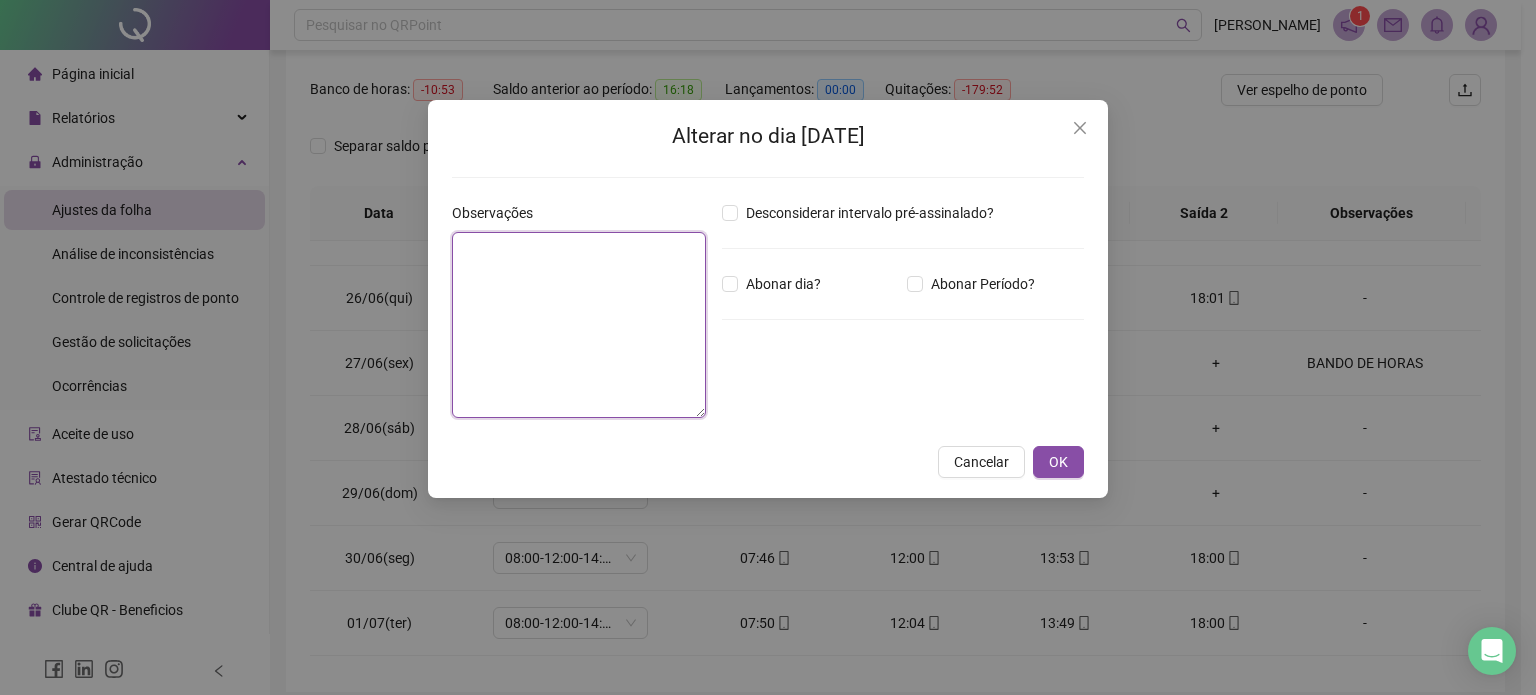 click at bounding box center (579, 325) 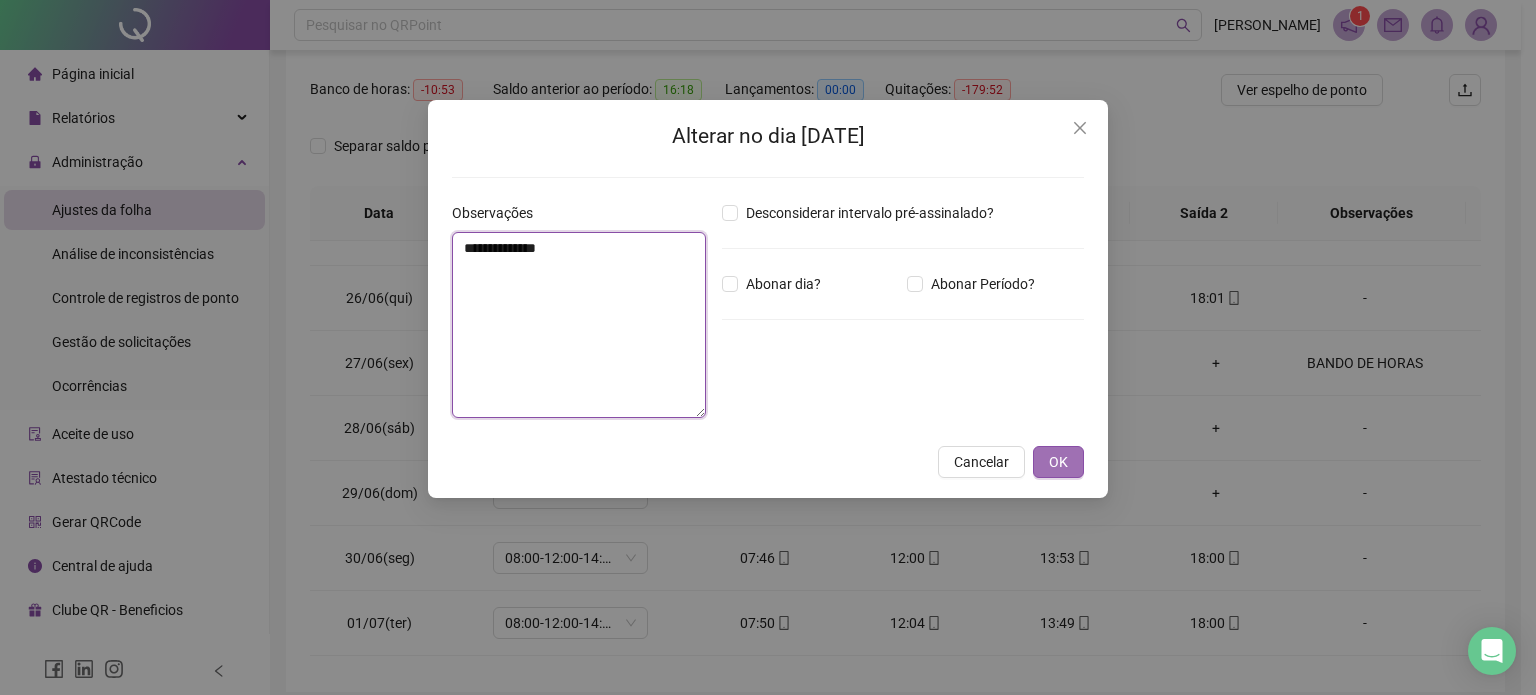 type on "**********" 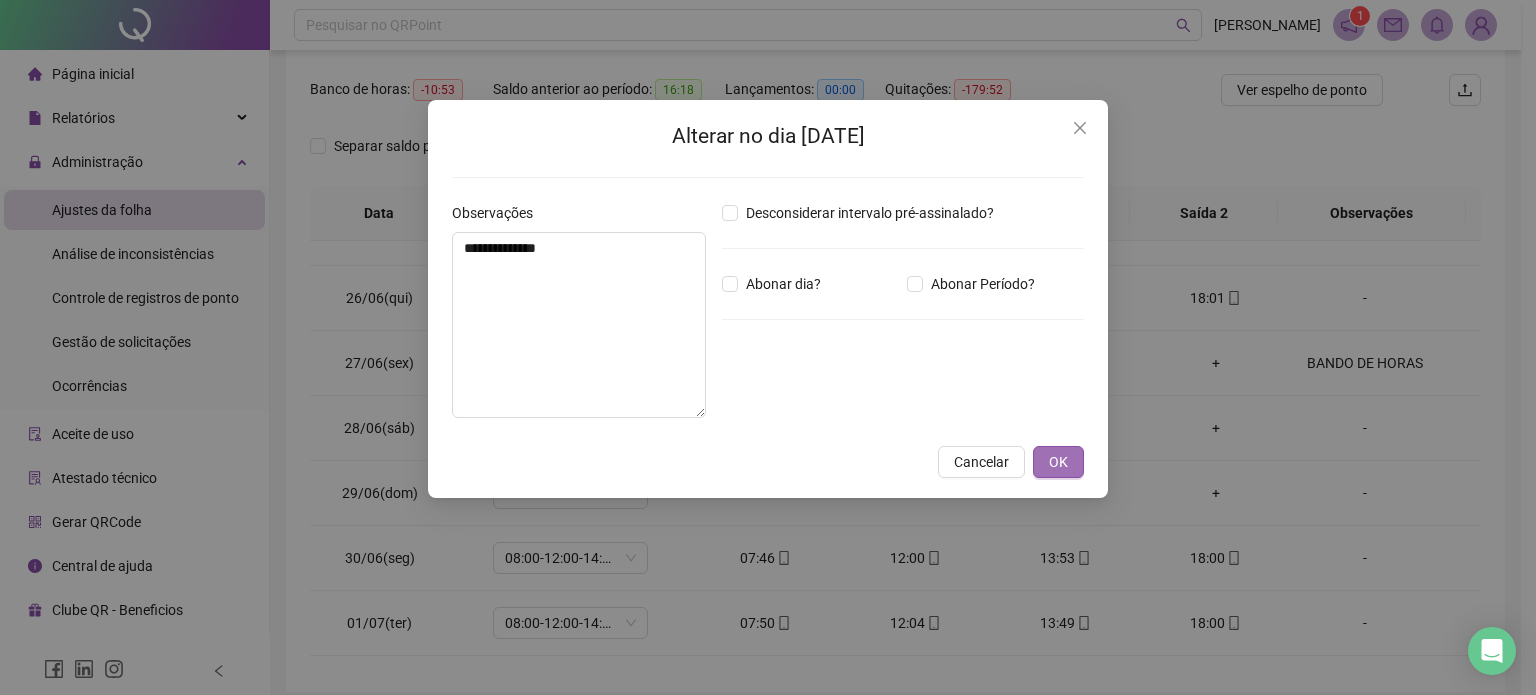 click on "OK" at bounding box center [1058, 462] 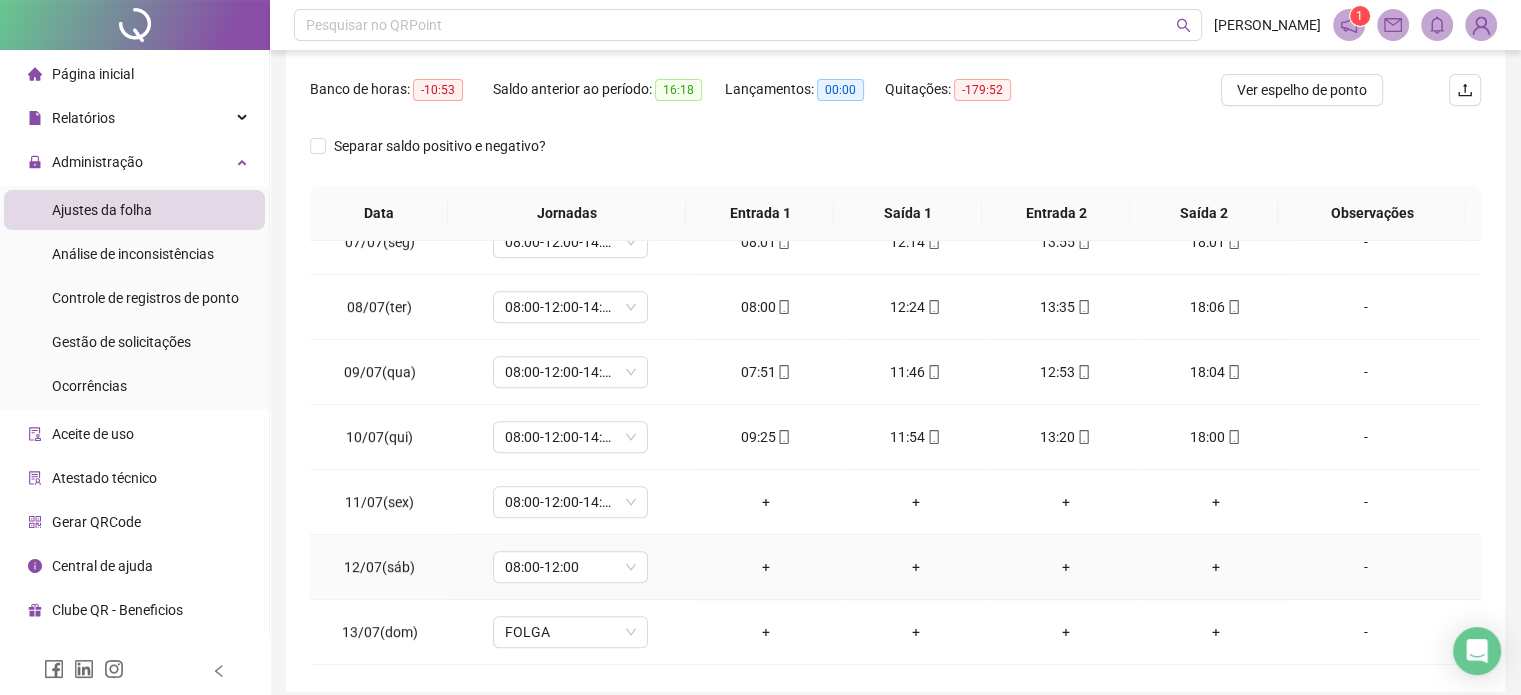 scroll, scrollTop: 1100, scrollLeft: 0, axis: vertical 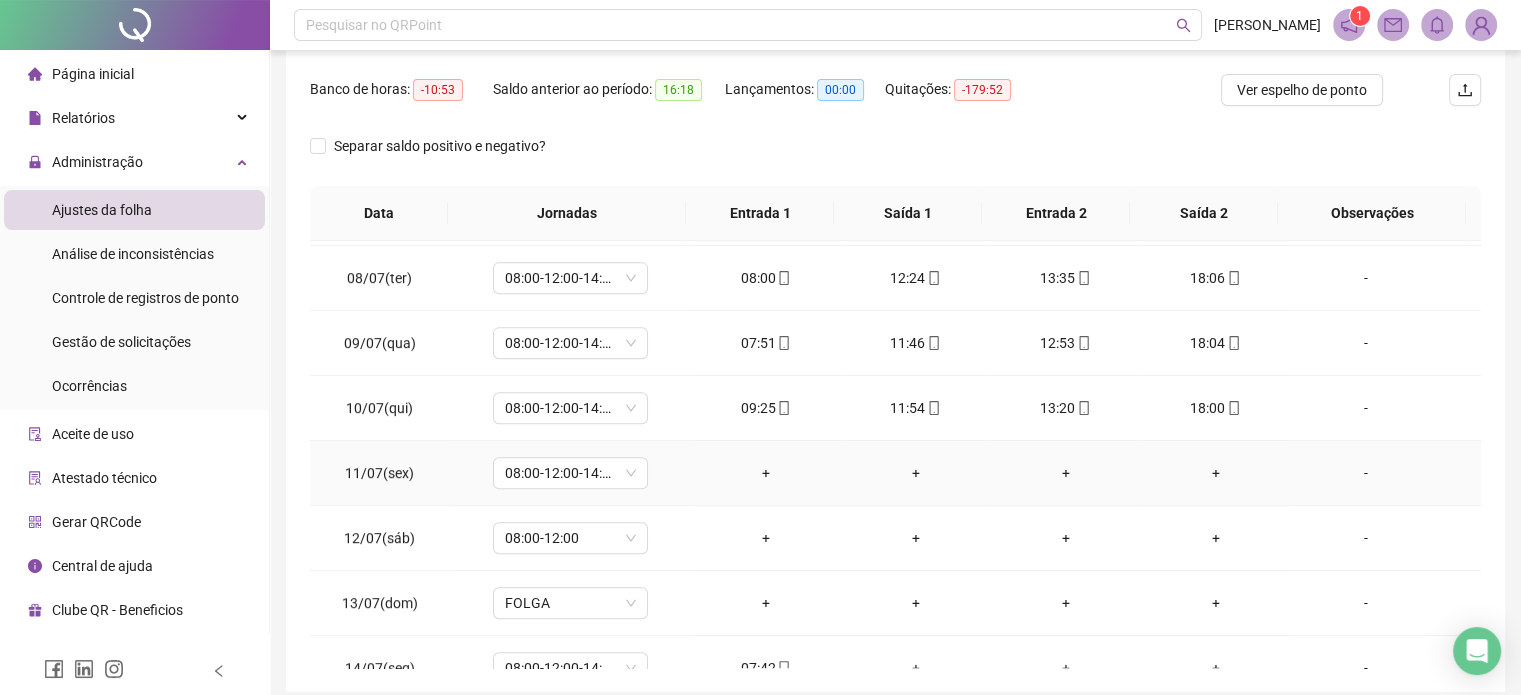 click on "-" at bounding box center (1365, 473) 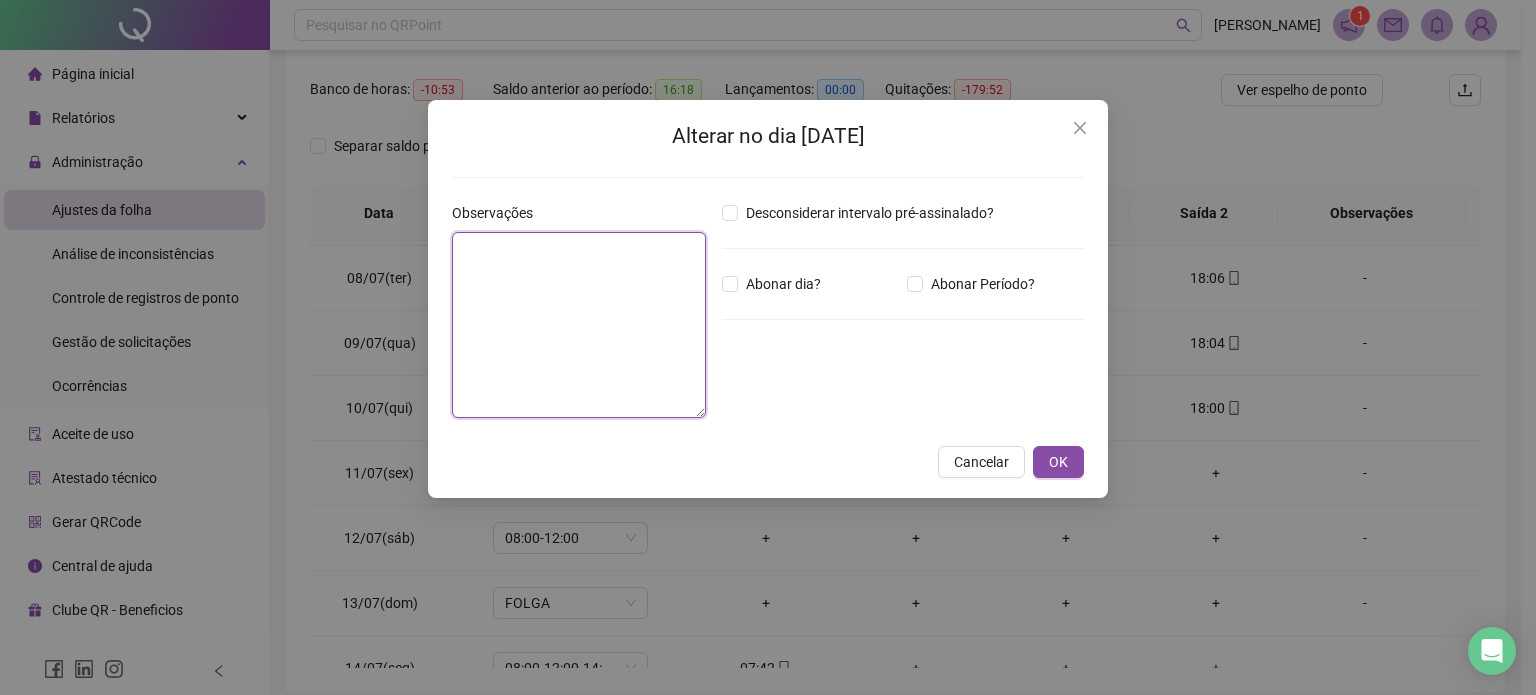 drag, startPoint x: 590, startPoint y: 357, endPoint x: 676, endPoint y: 381, distance: 89.28606 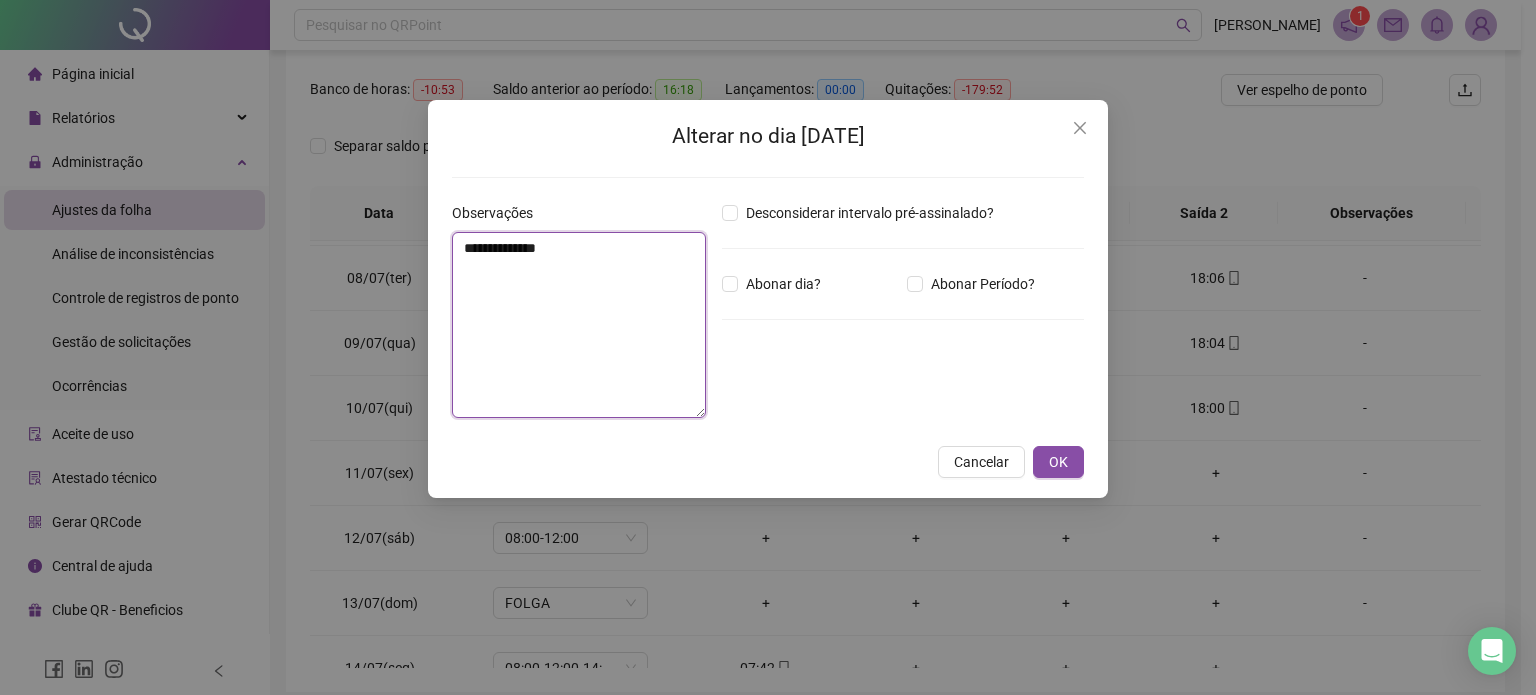 type on "**********" 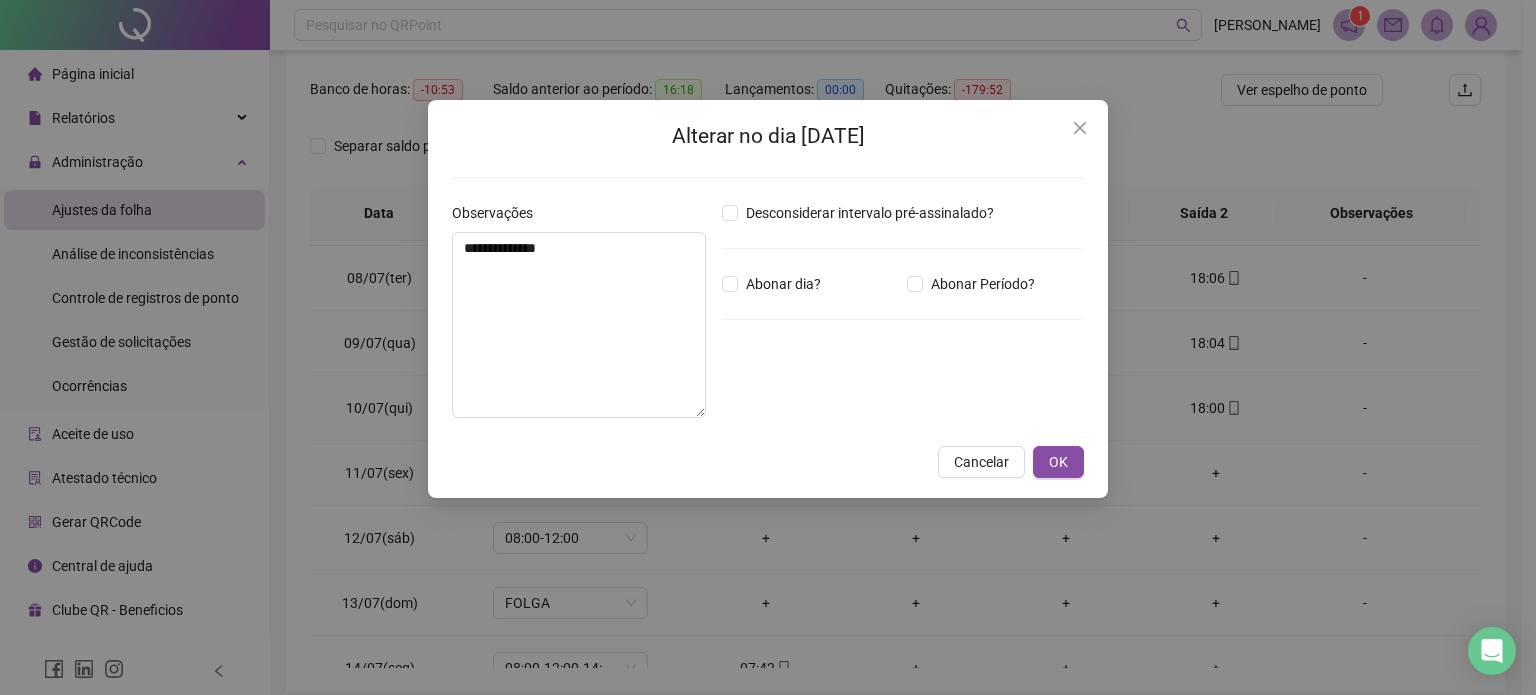 click on "**********" at bounding box center (768, 299) 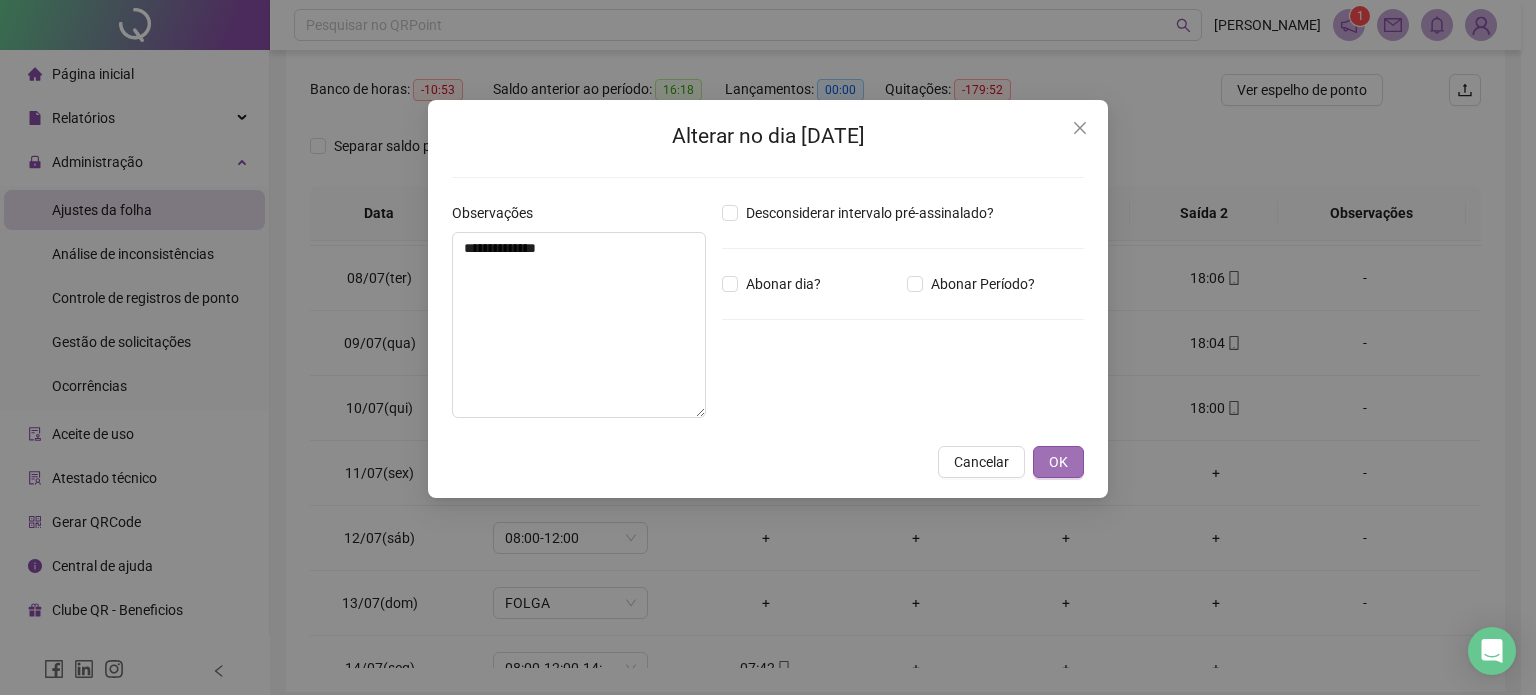 click on "OK" at bounding box center (1058, 462) 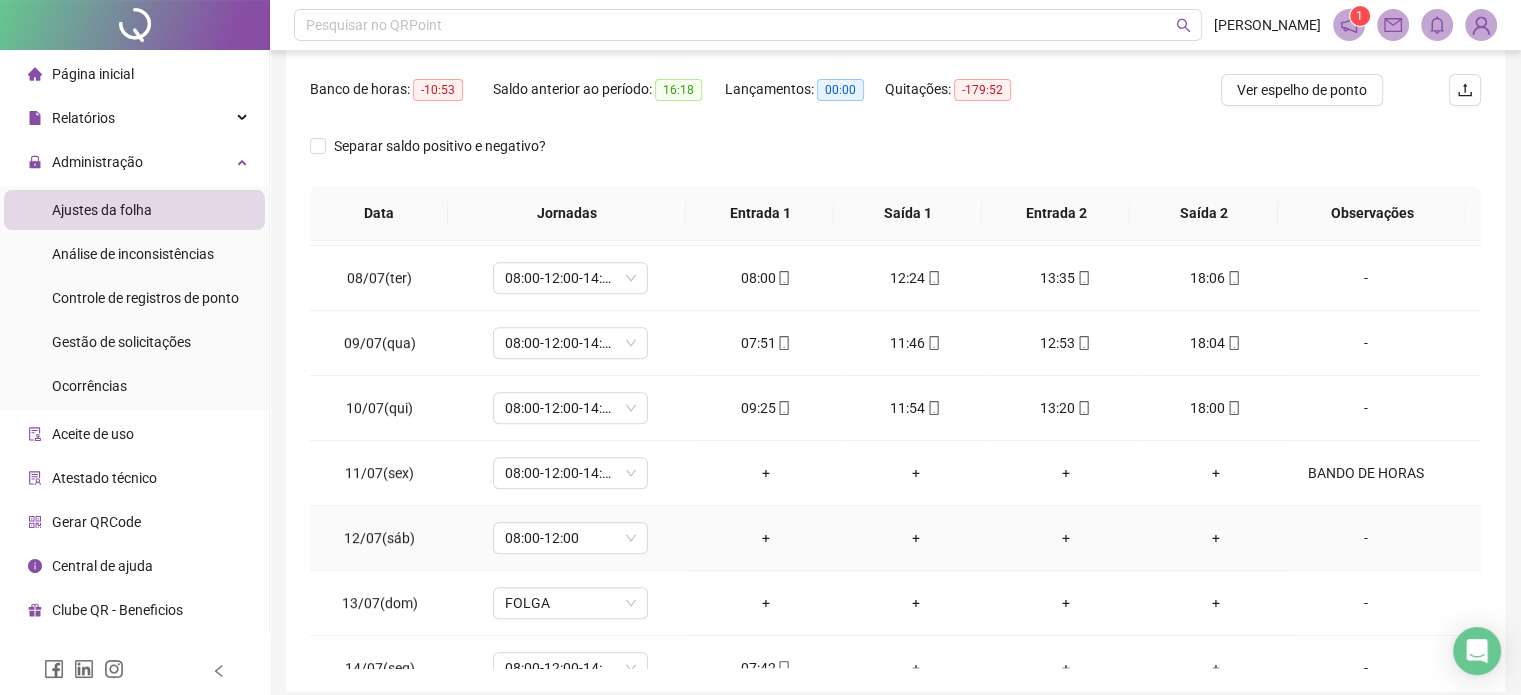 click on "-" at bounding box center [1365, 538] 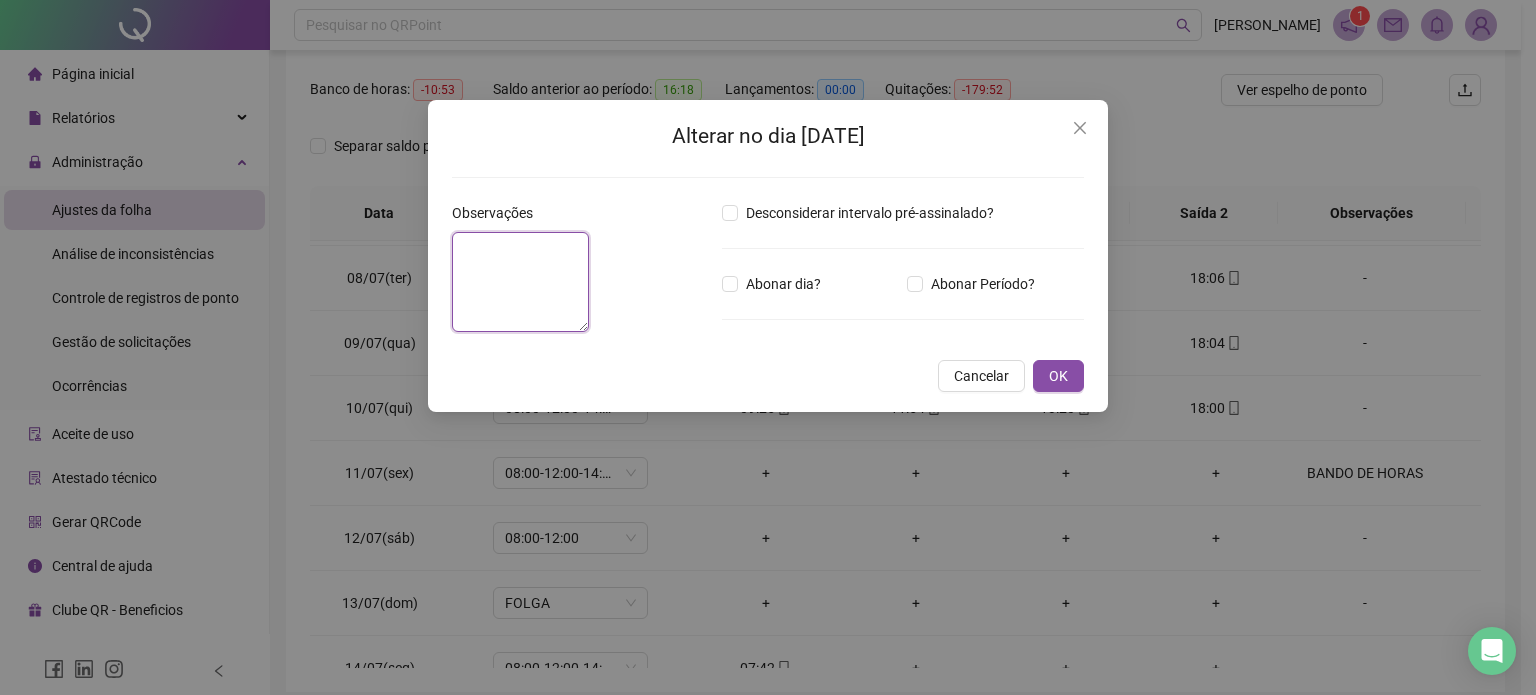 click at bounding box center [520, 282] 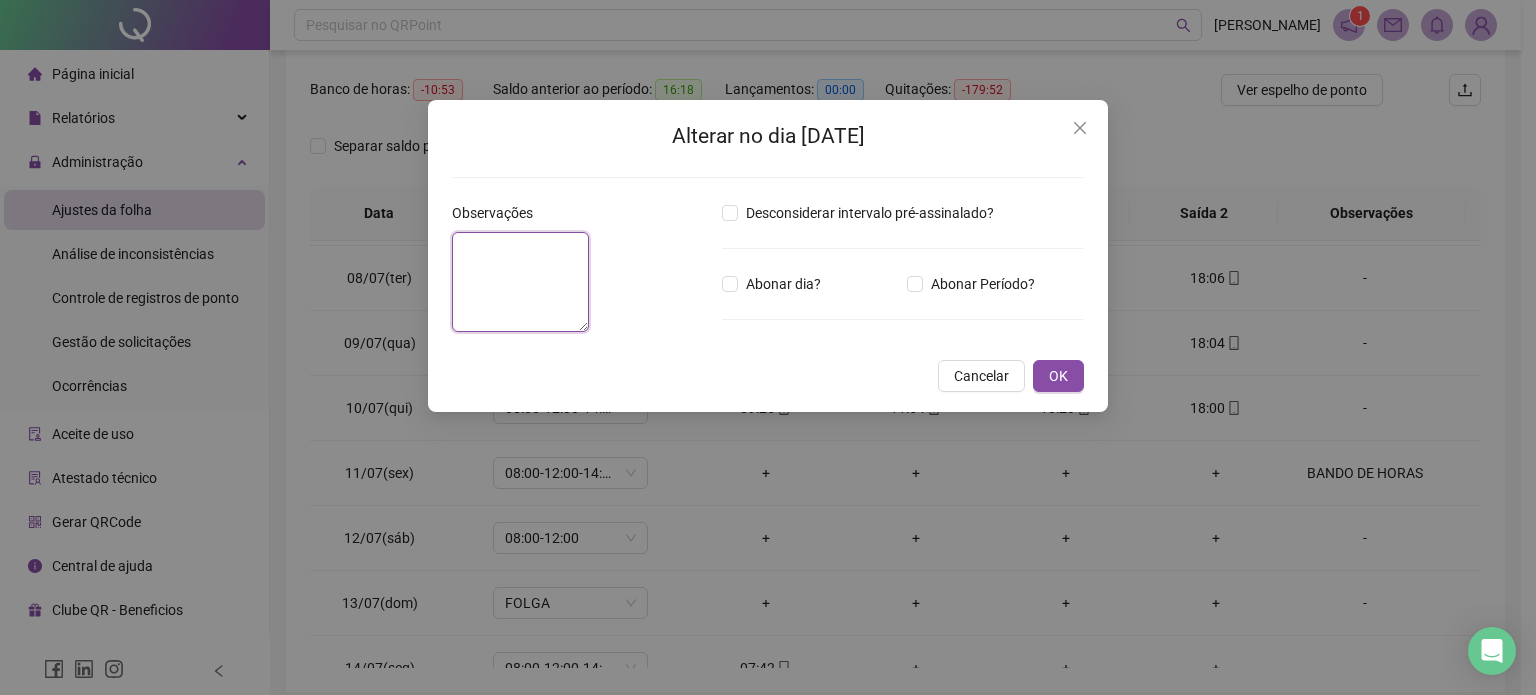 paste on "**********" 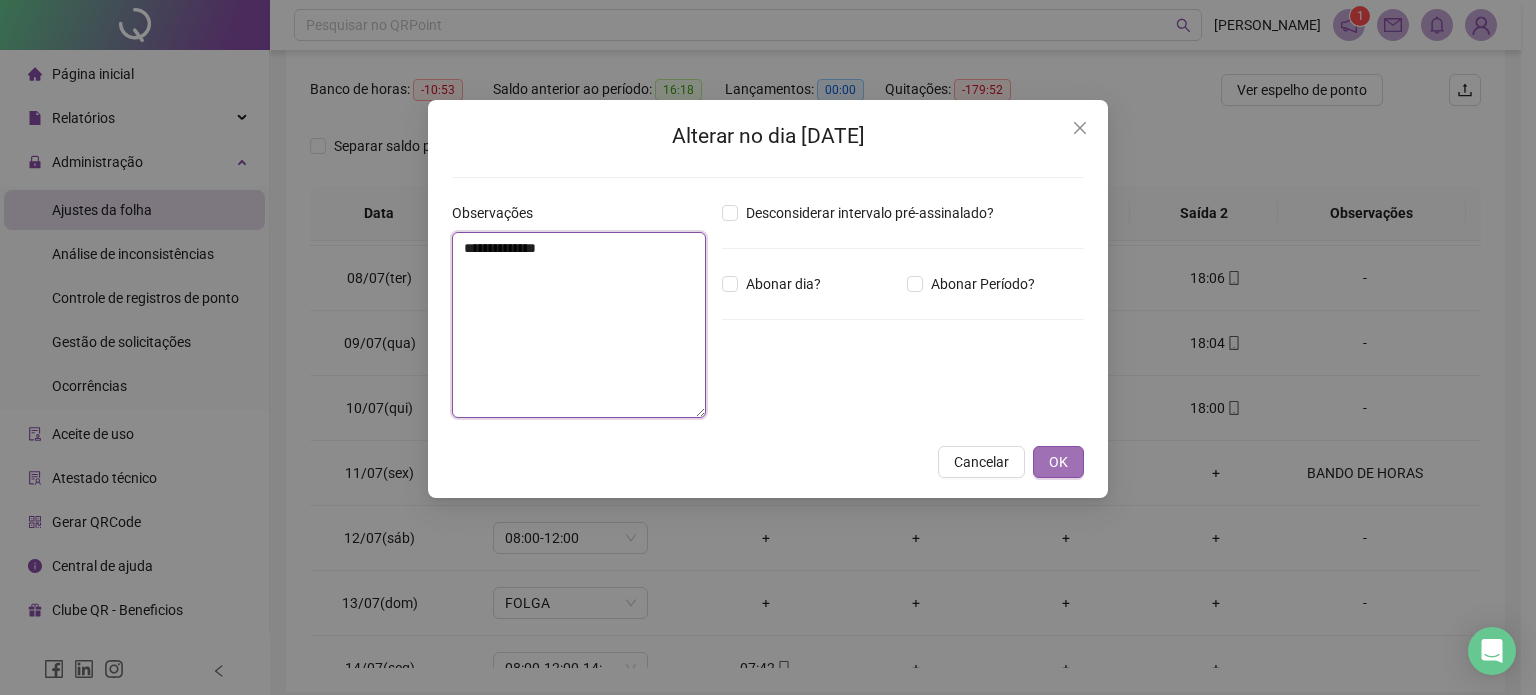type on "**********" 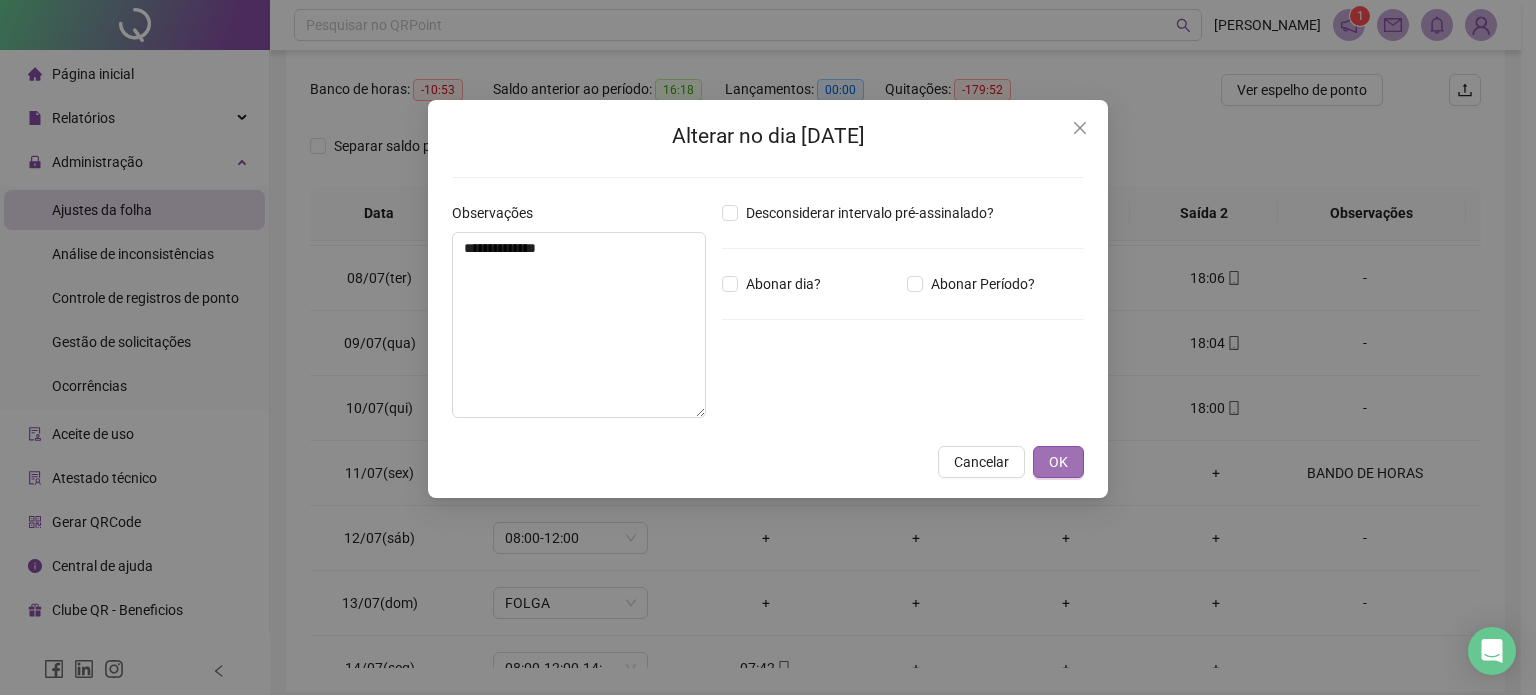 click on "OK" at bounding box center (1058, 462) 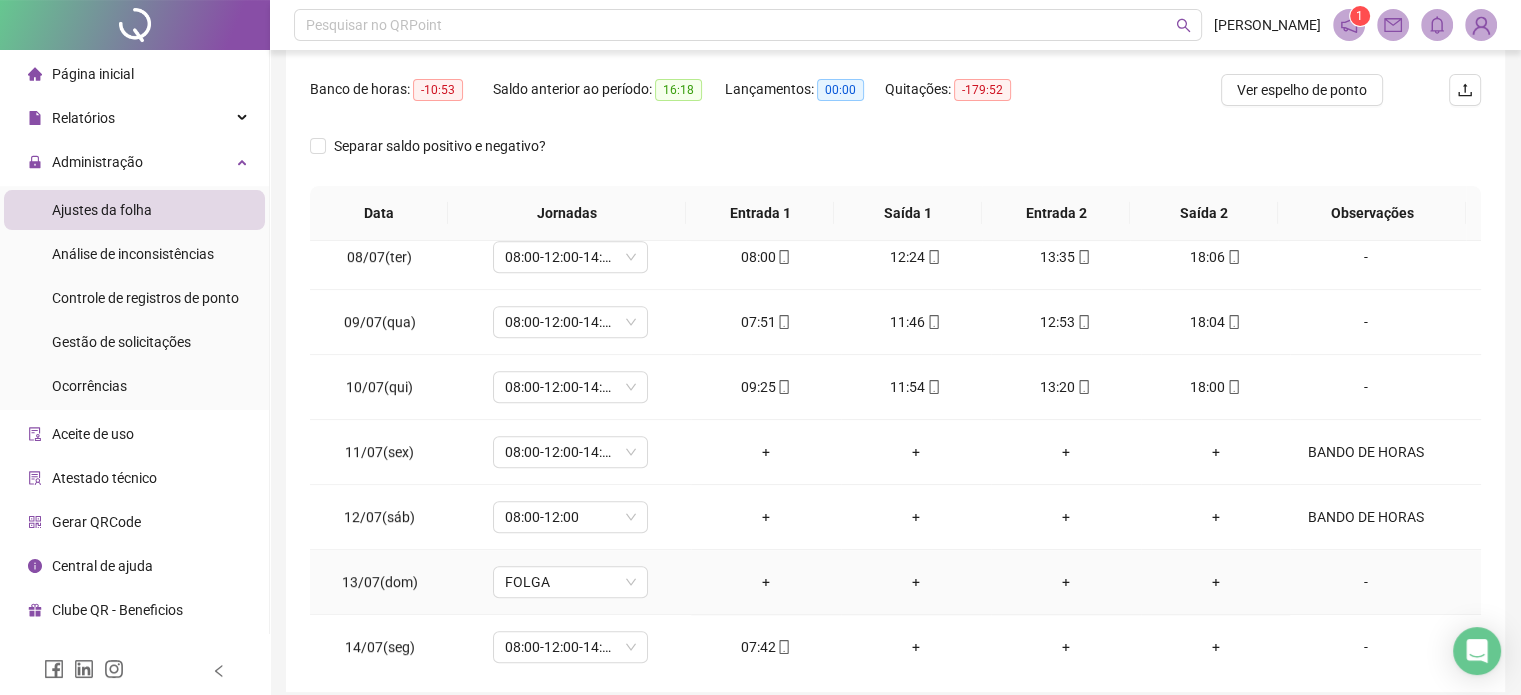 scroll, scrollTop: 1128, scrollLeft: 0, axis: vertical 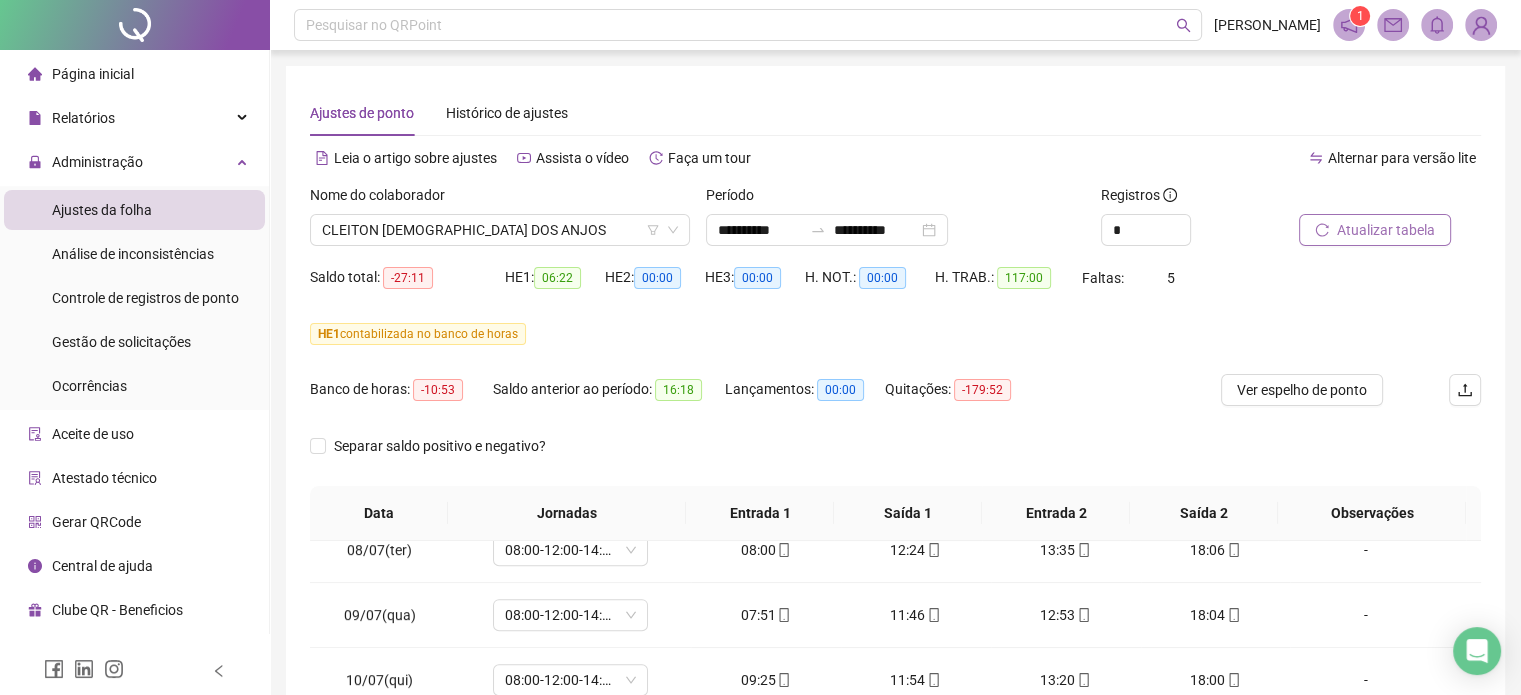 click on "Atualizar tabela" at bounding box center (1386, 230) 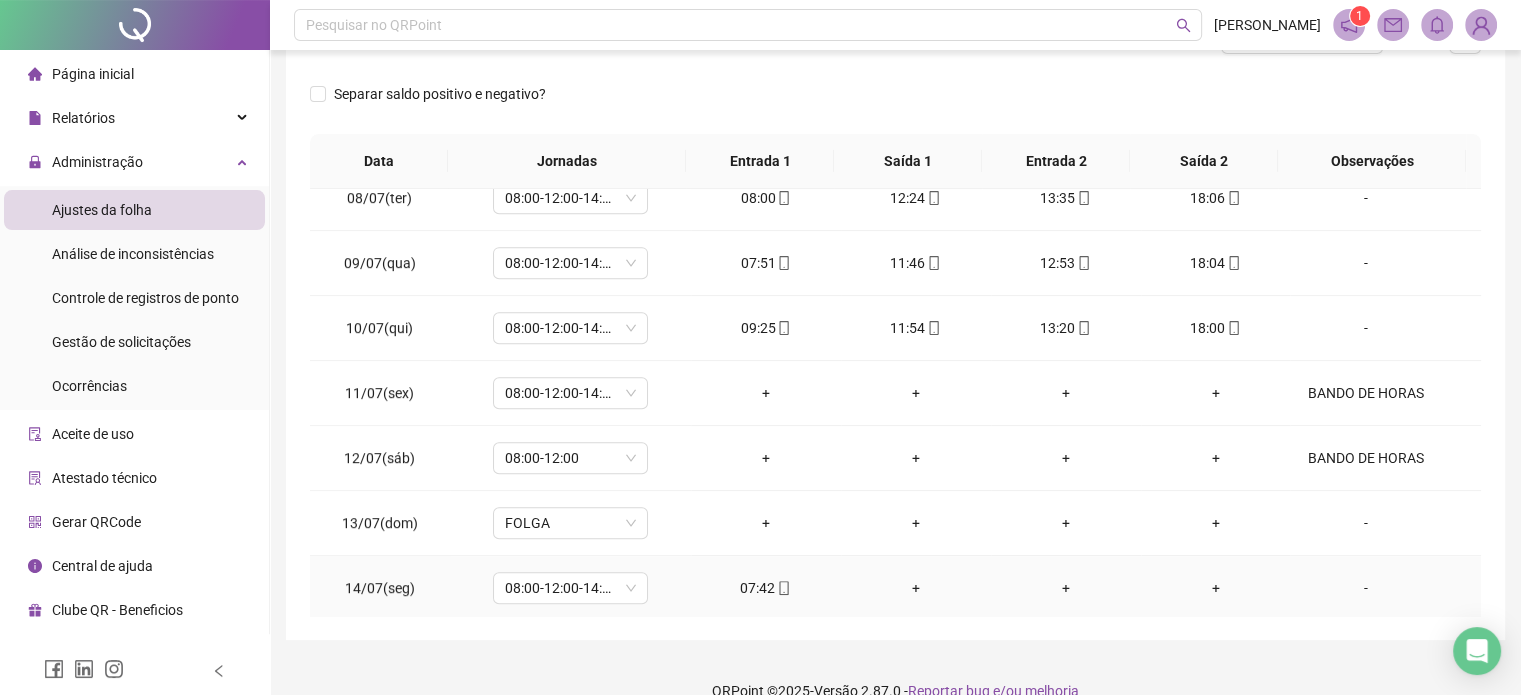 scroll, scrollTop: 382, scrollLeft: 0, axis: vertical 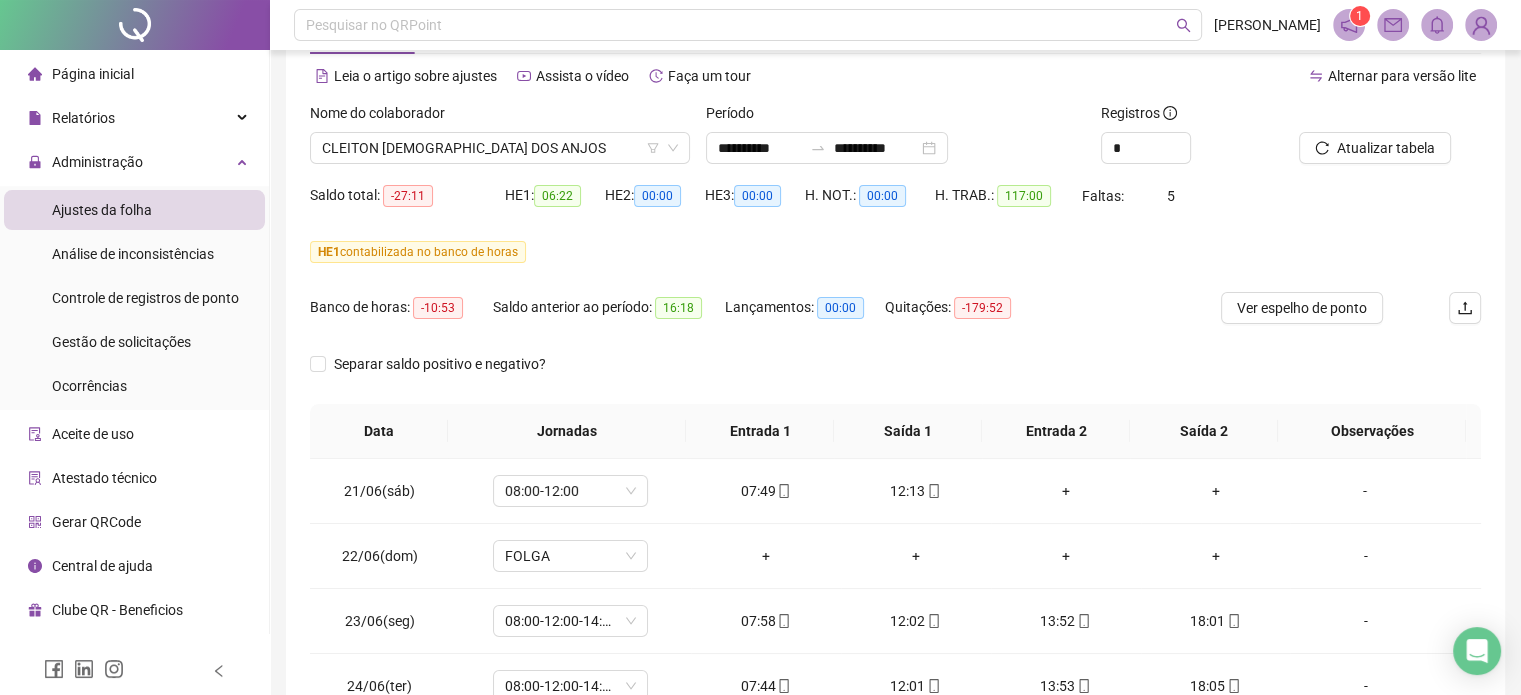 click on "HE 1  contabilizada no banco de horas" at bounding box center [895, 252] 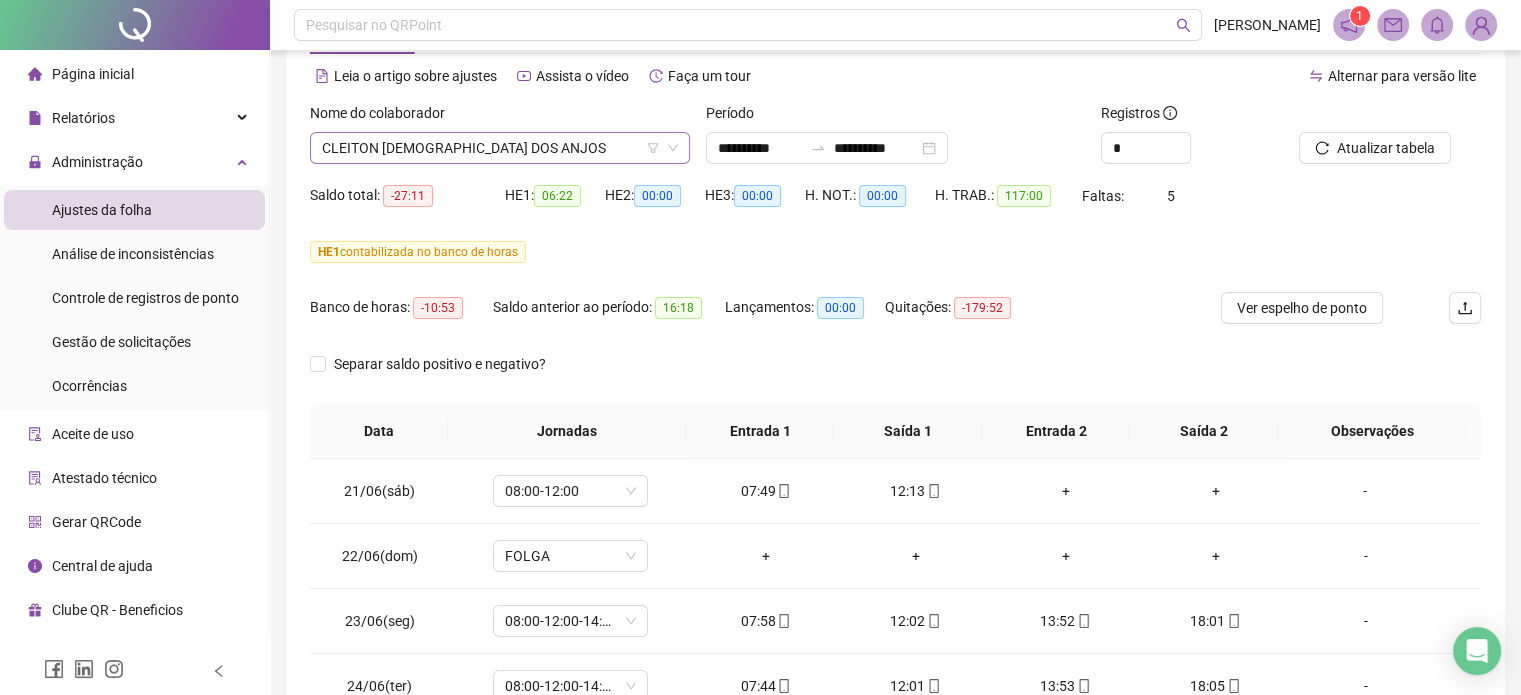 click on "CLEITON [DEMOGRAPHIC_DATA] DOS ANJOS" at bounding box center [500, 148] 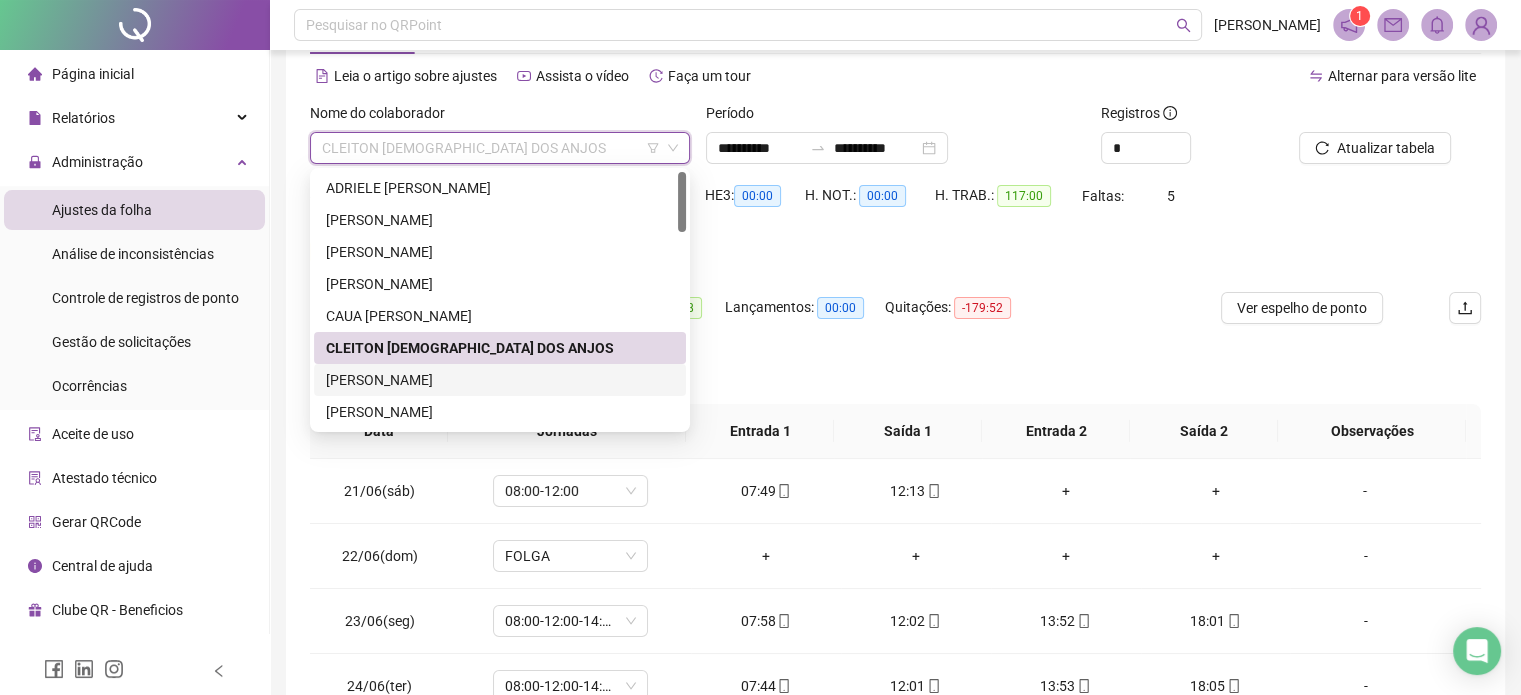 click on "[PERSON_NAME]" at bounding box center [500, 380] 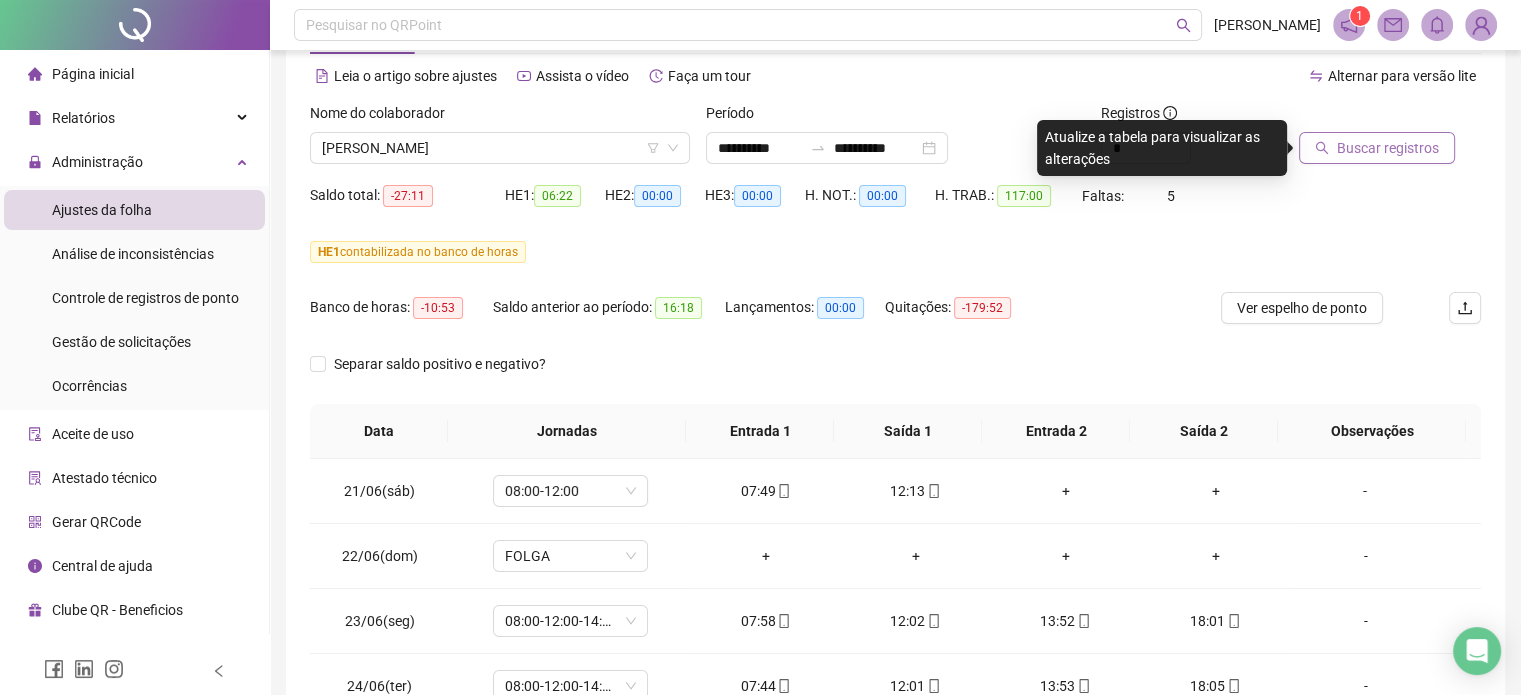 click on "Buscar registros" at bounding box center [1388, 148] 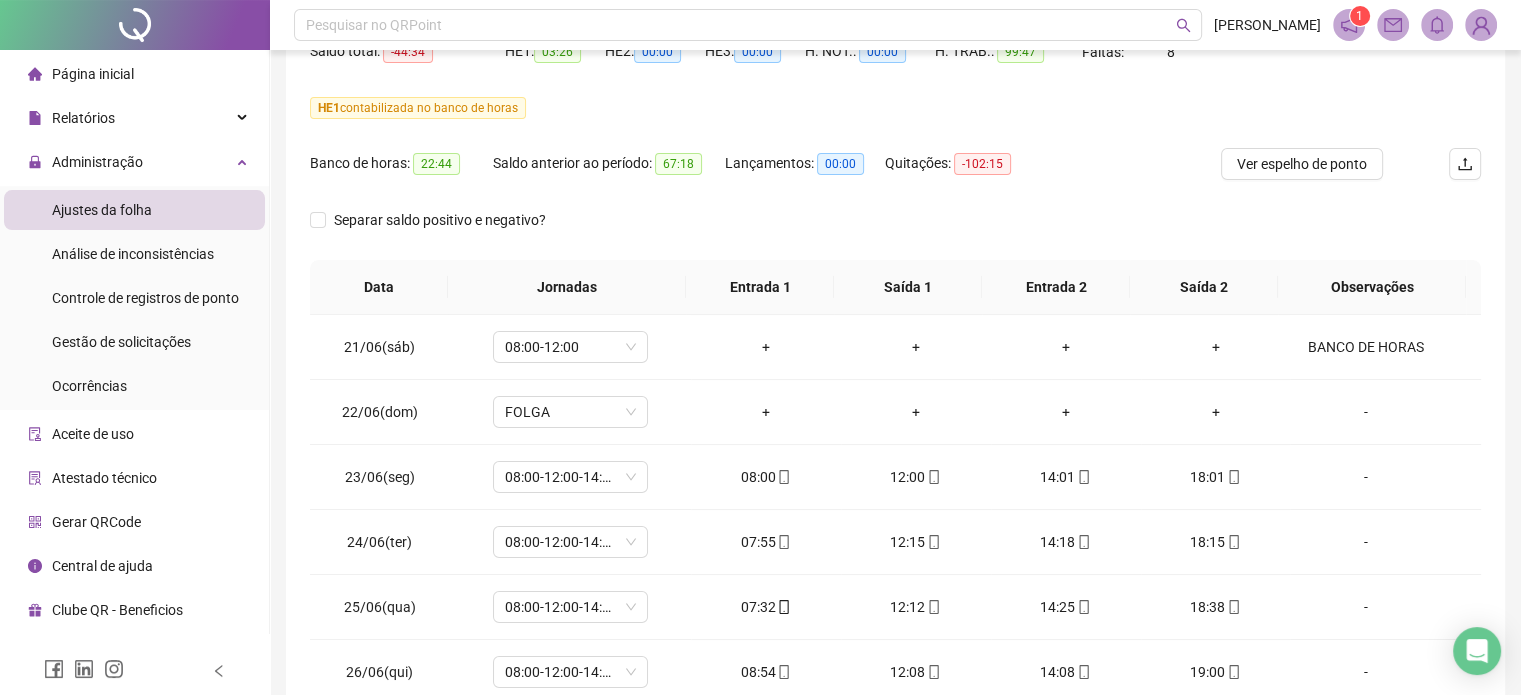 scroll, scrollTop: 300, scrollLeft: 0, axis: vertical 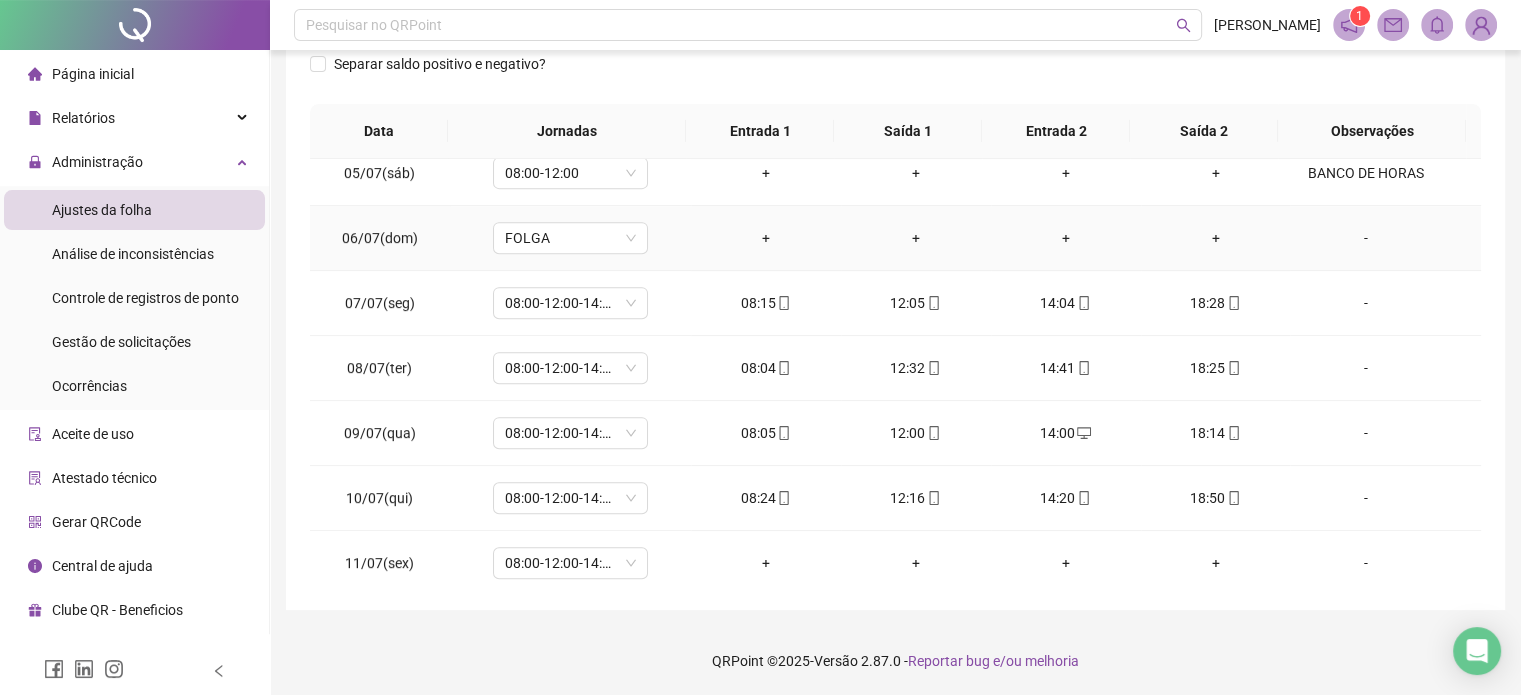 click on "BANCO DE HORAS" at bounding box center [1365, 173] 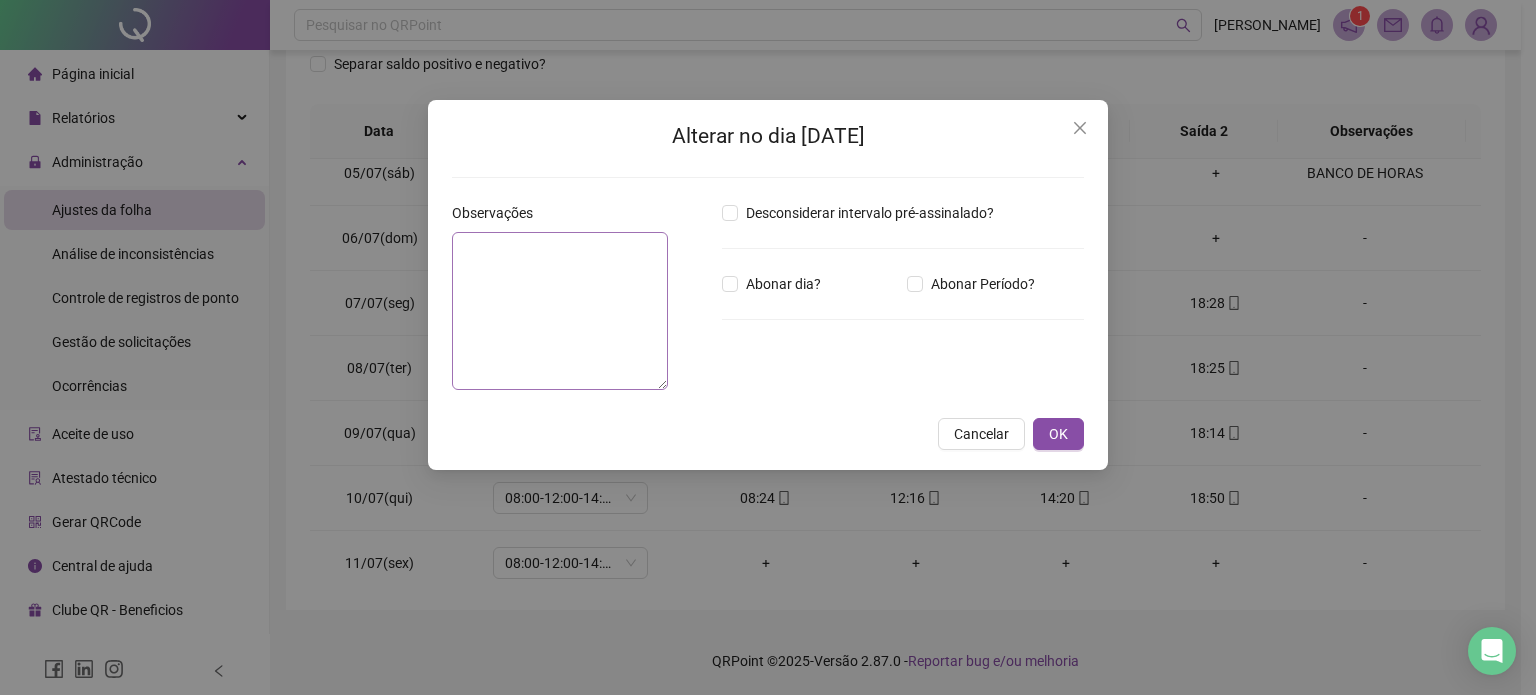 type on "**********" 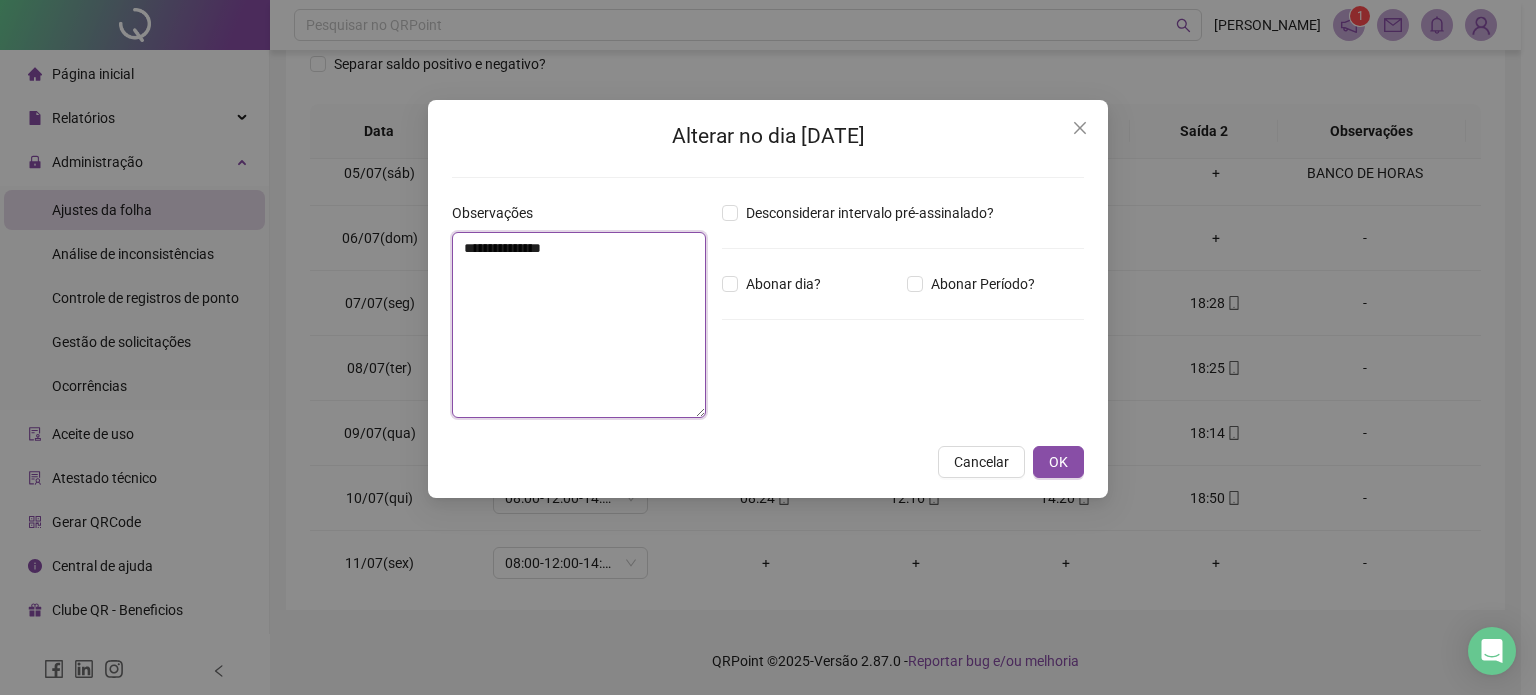 click on "**********" at bounding box center (579, 318) 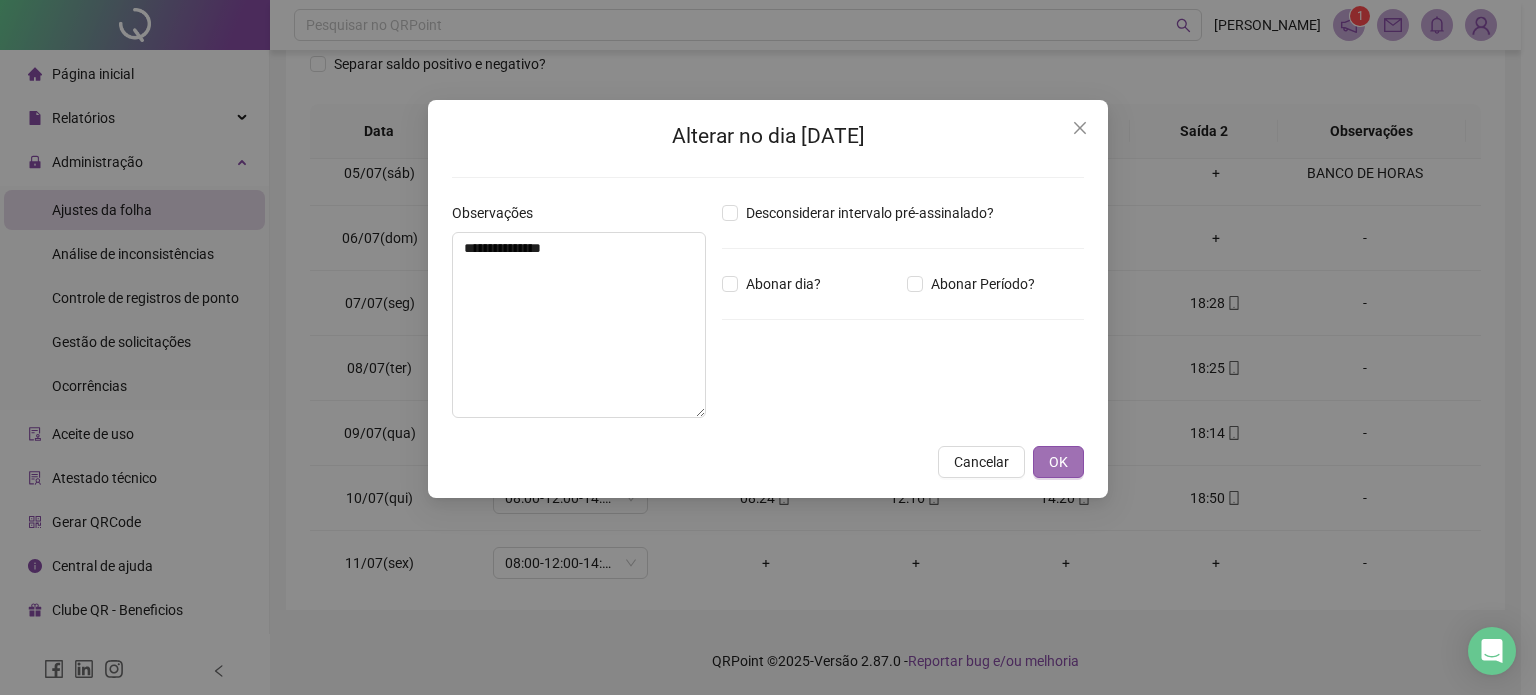 click on "OK" at bounding box center (1058, 462) 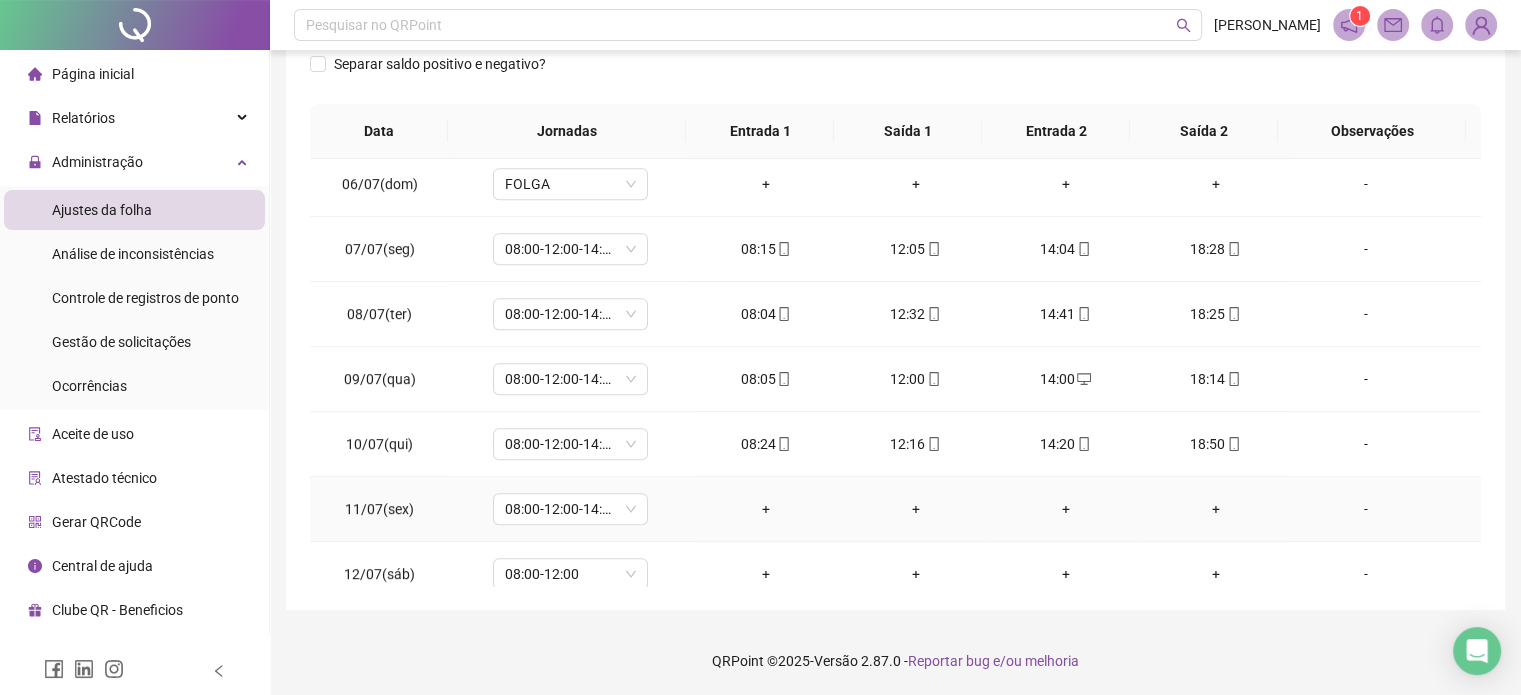 scroll, scrollTop: 1028, scrollLeft: 0, axis: vertical 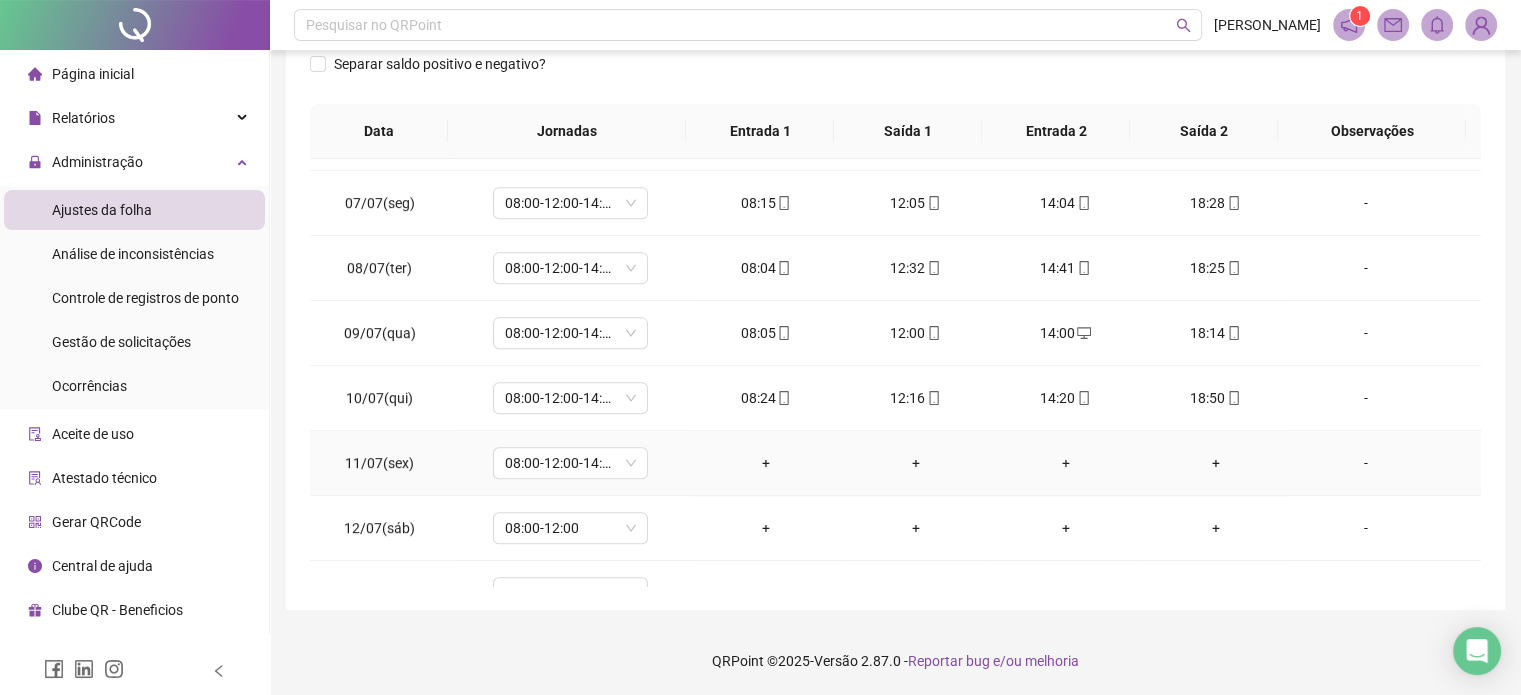 click on "-" at bounding box center (1365, 463) 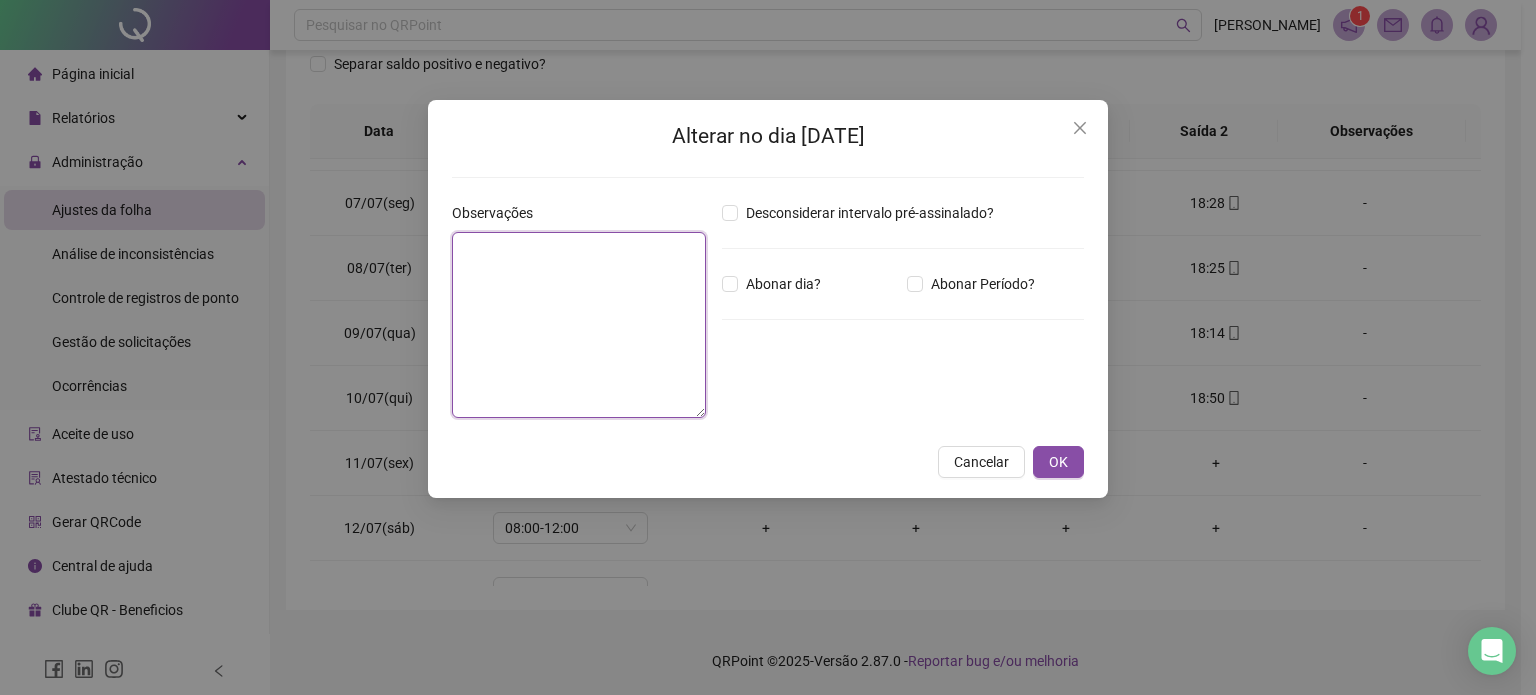 click at bounding box center [579, 325] 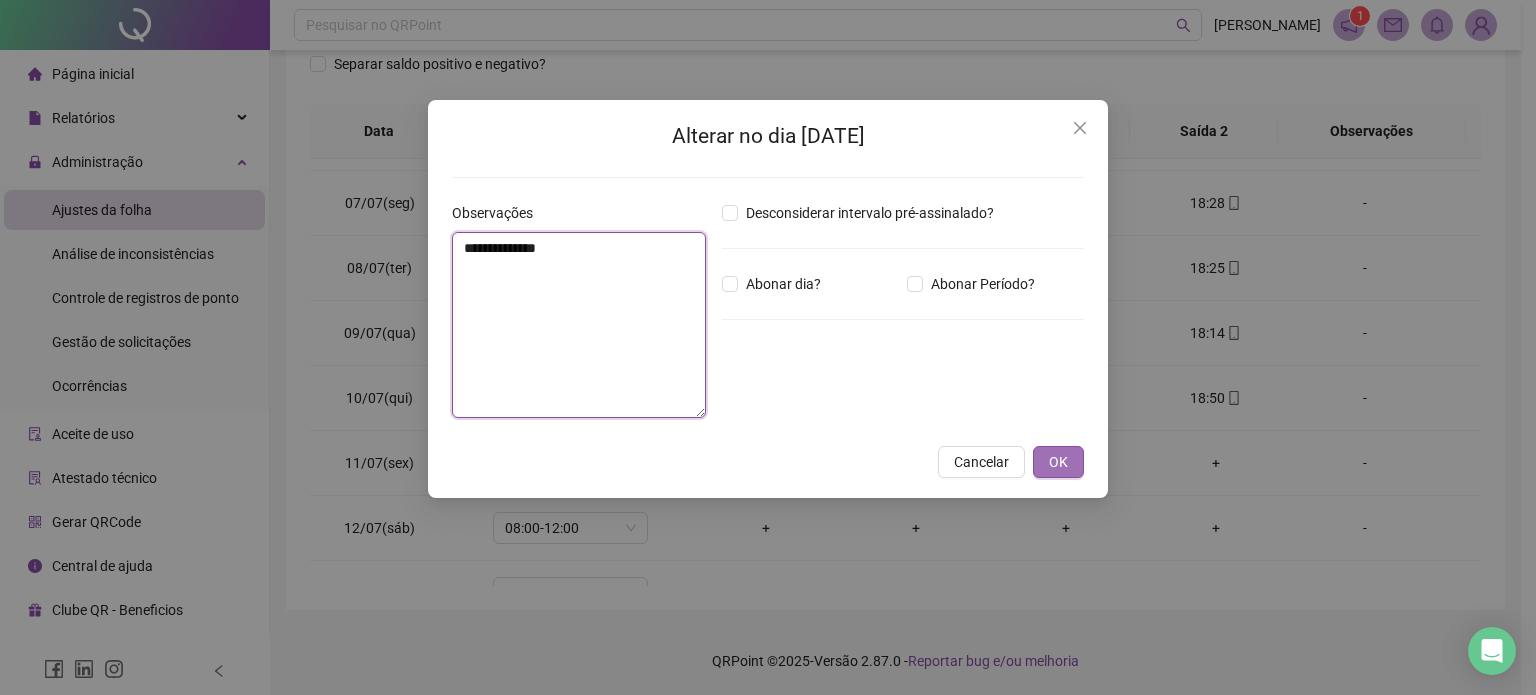 type on "**********" 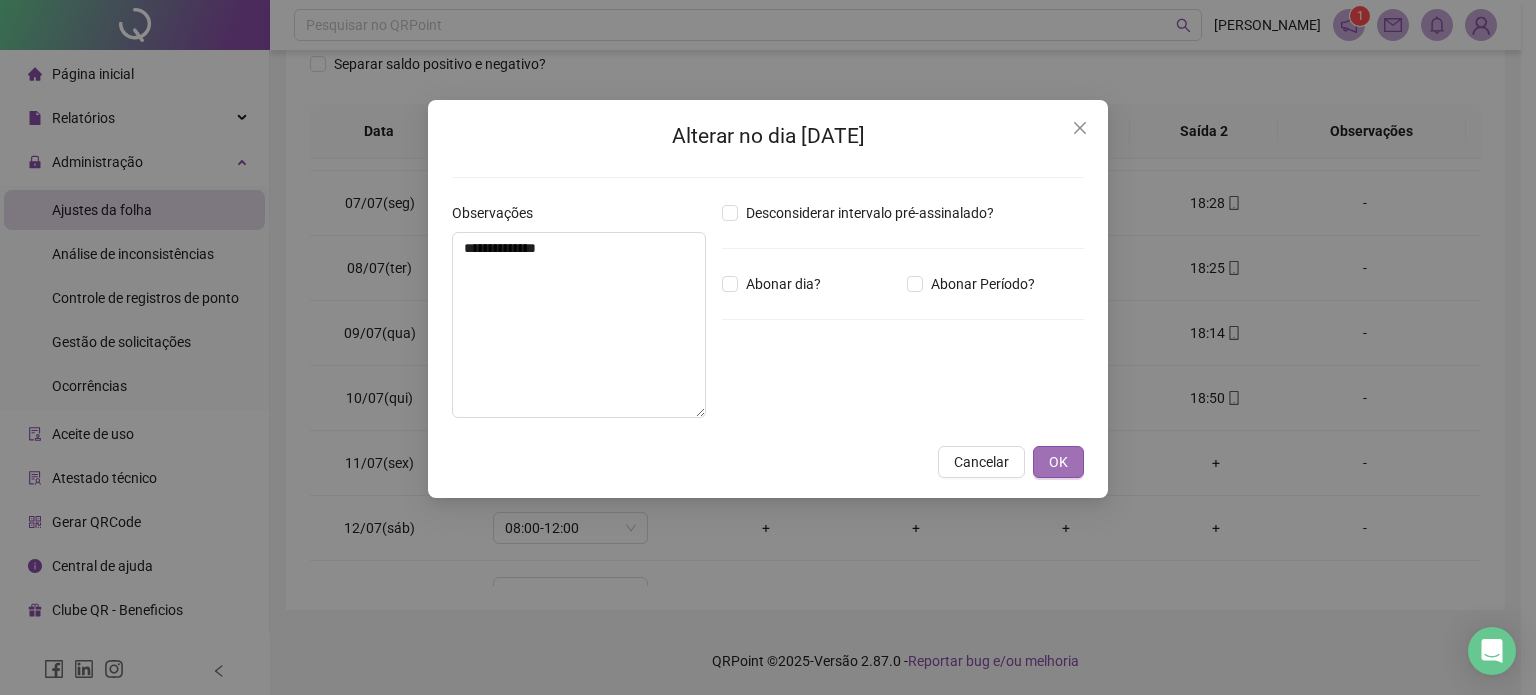 click on "OK" at bounding box center [1058, 462] 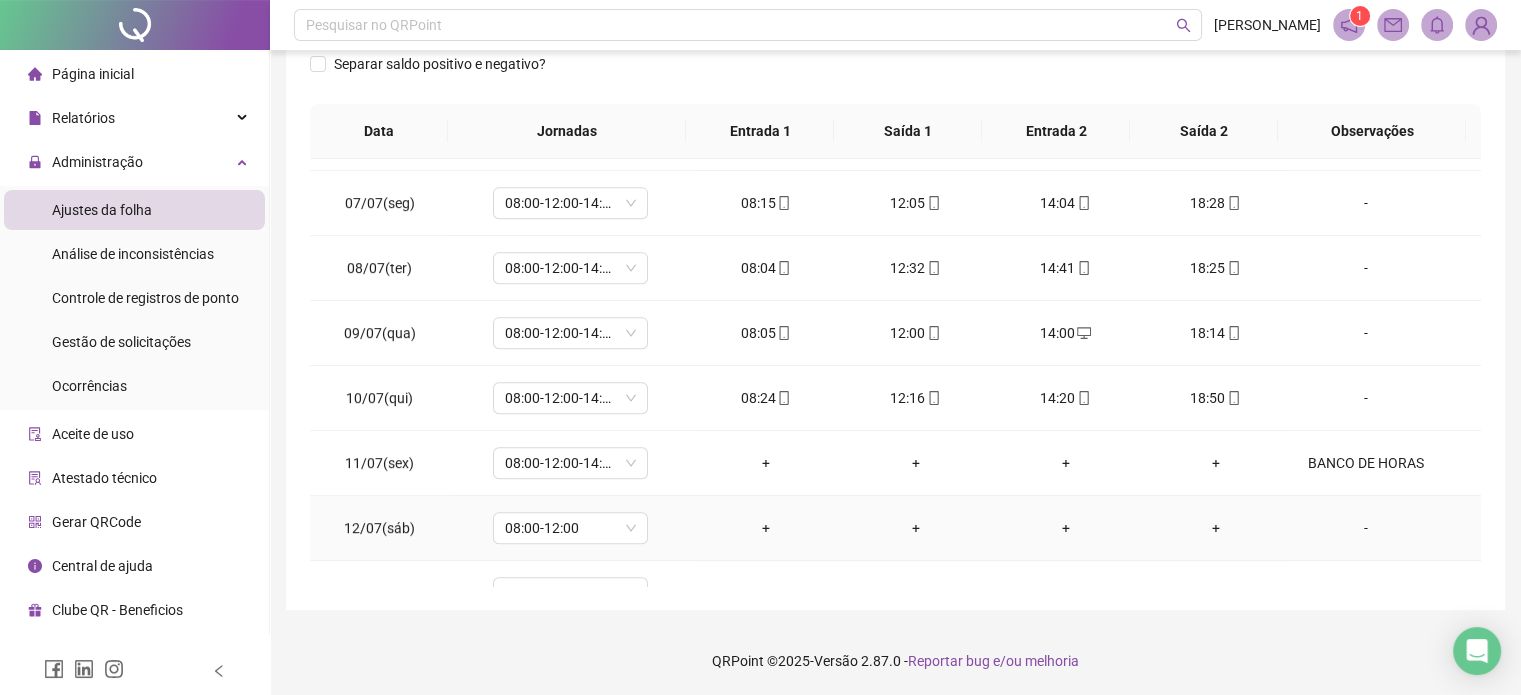 click on "-" at bounding box center [1365, 528] 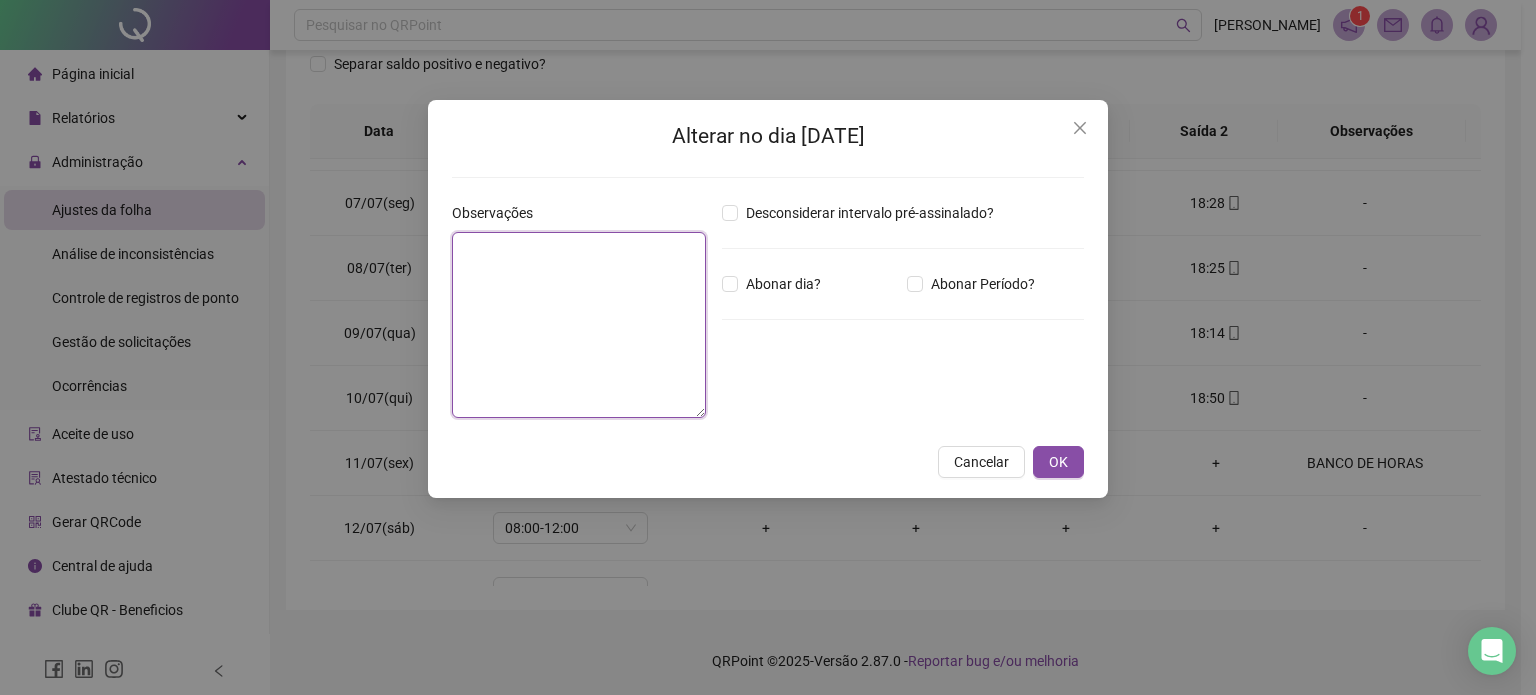 click at bounding box center (579, 325) 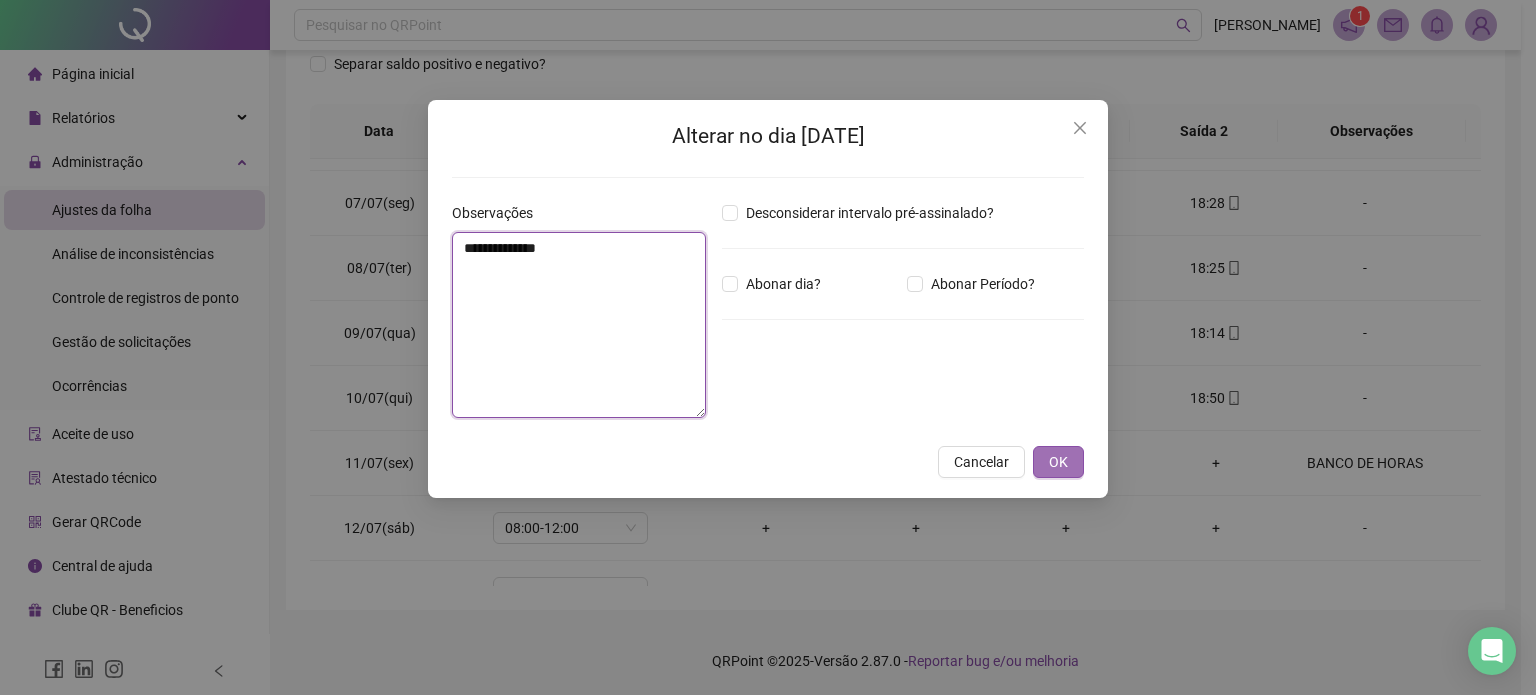 type on "**********" 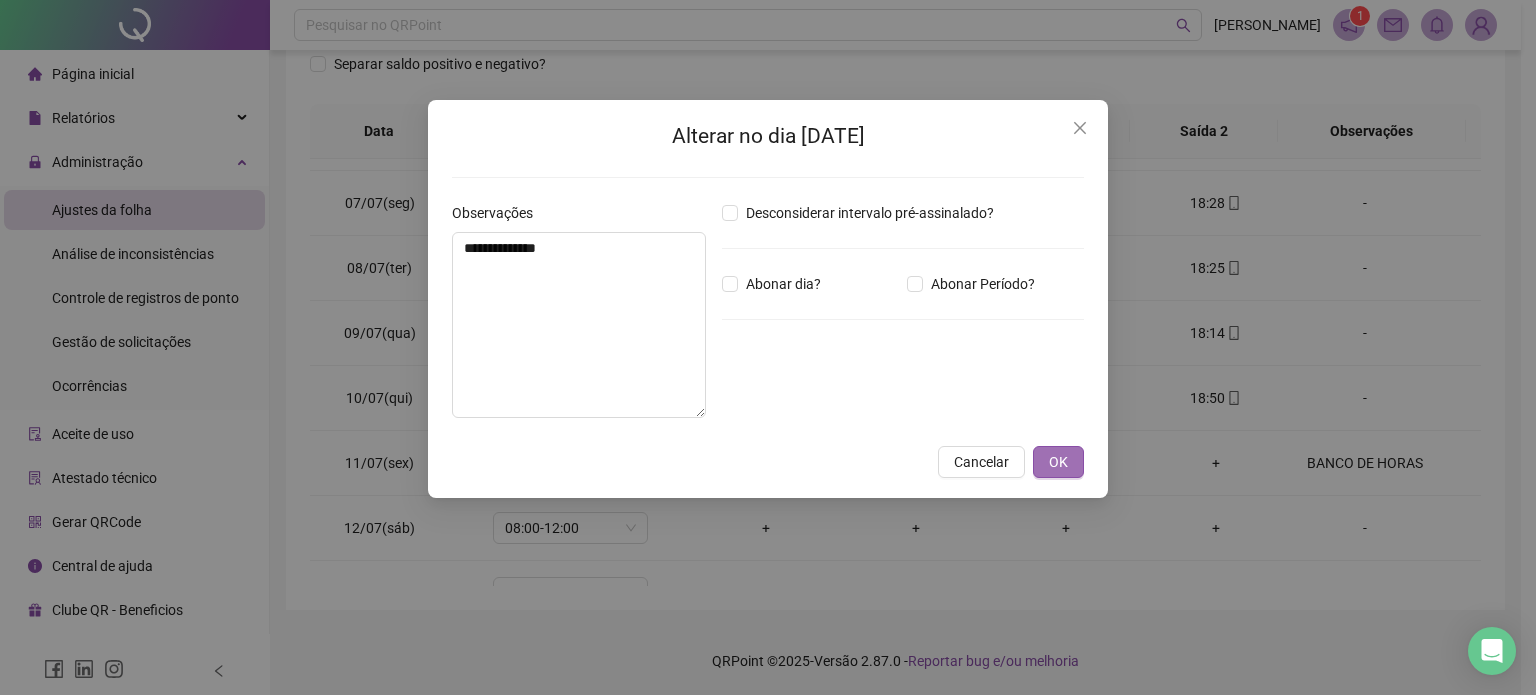 click on "OK" at bounding box center (1058, 462) 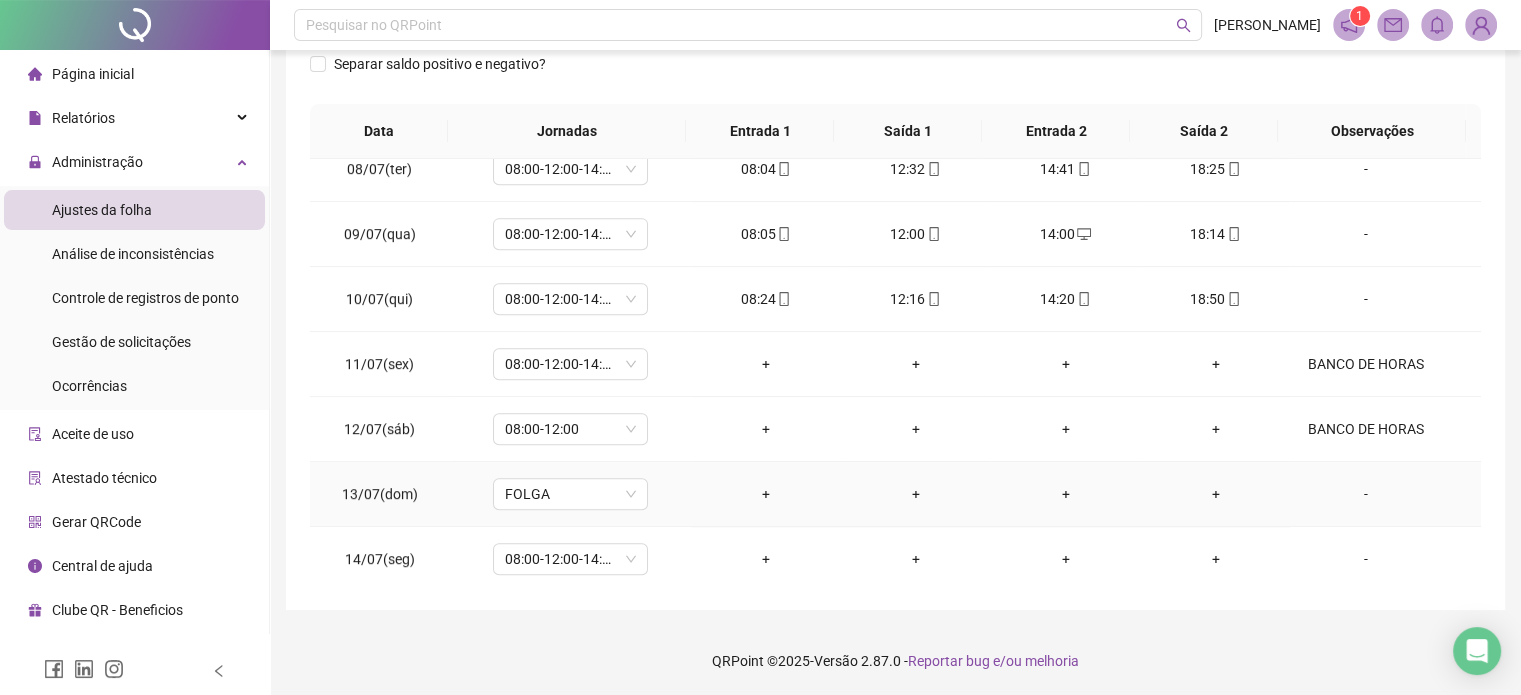 scroll, scrollTop: 1128, scrollLeft: 0, axis: vertical 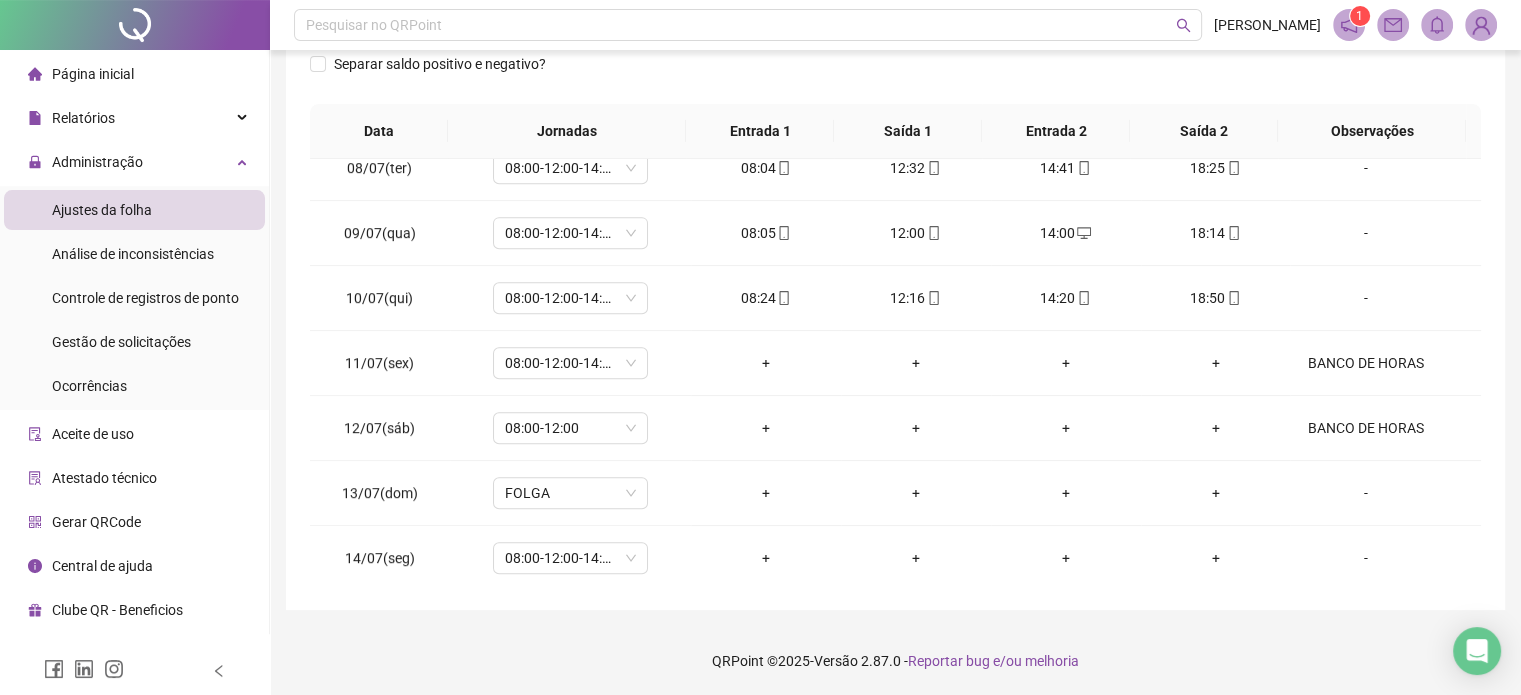 click on "QRPoint © 2025  -  Versão   2.87.0   -  Reportar bug e/ou melhoria" at bounding box center [895, 661] 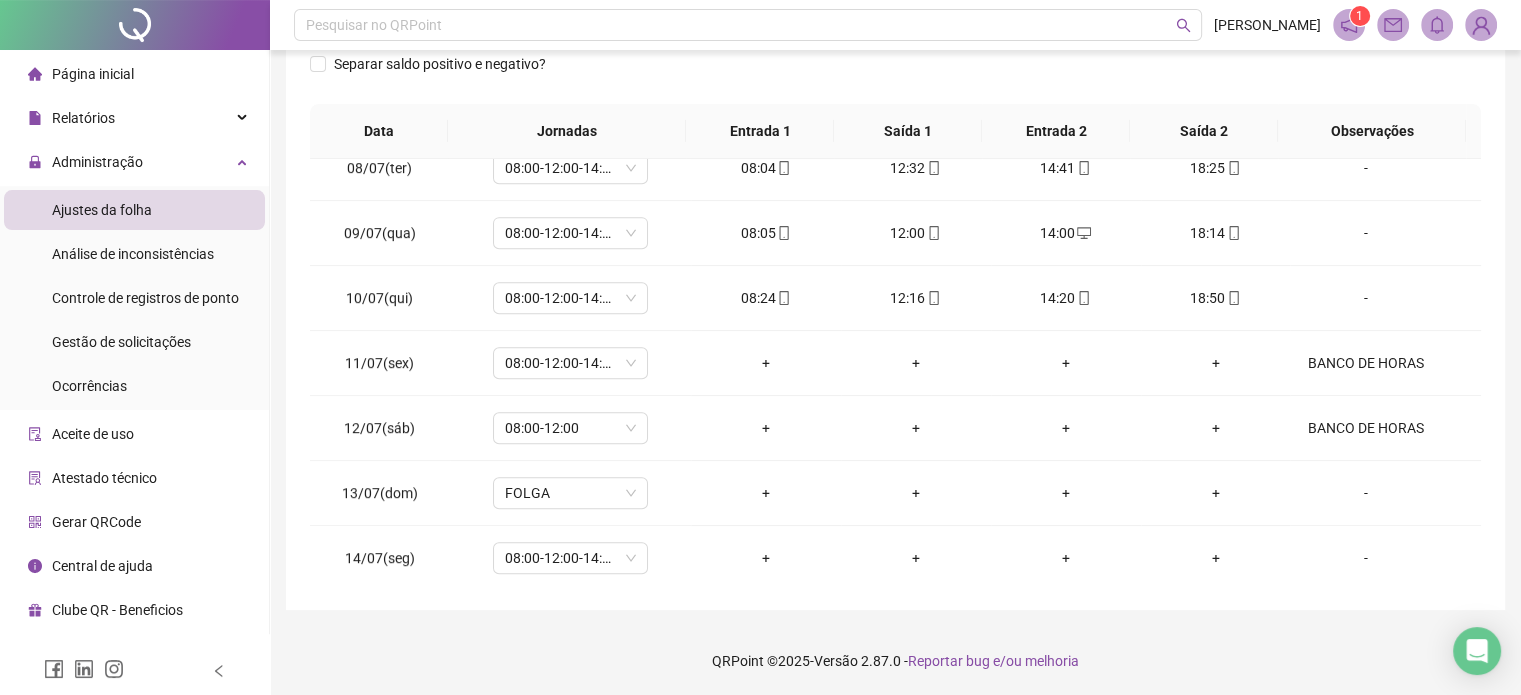 click on "QRPoint © 2025  -  Versão   2.87.0   -  Reportar bug e/ou melhoria" at bounding box center (895, 661) 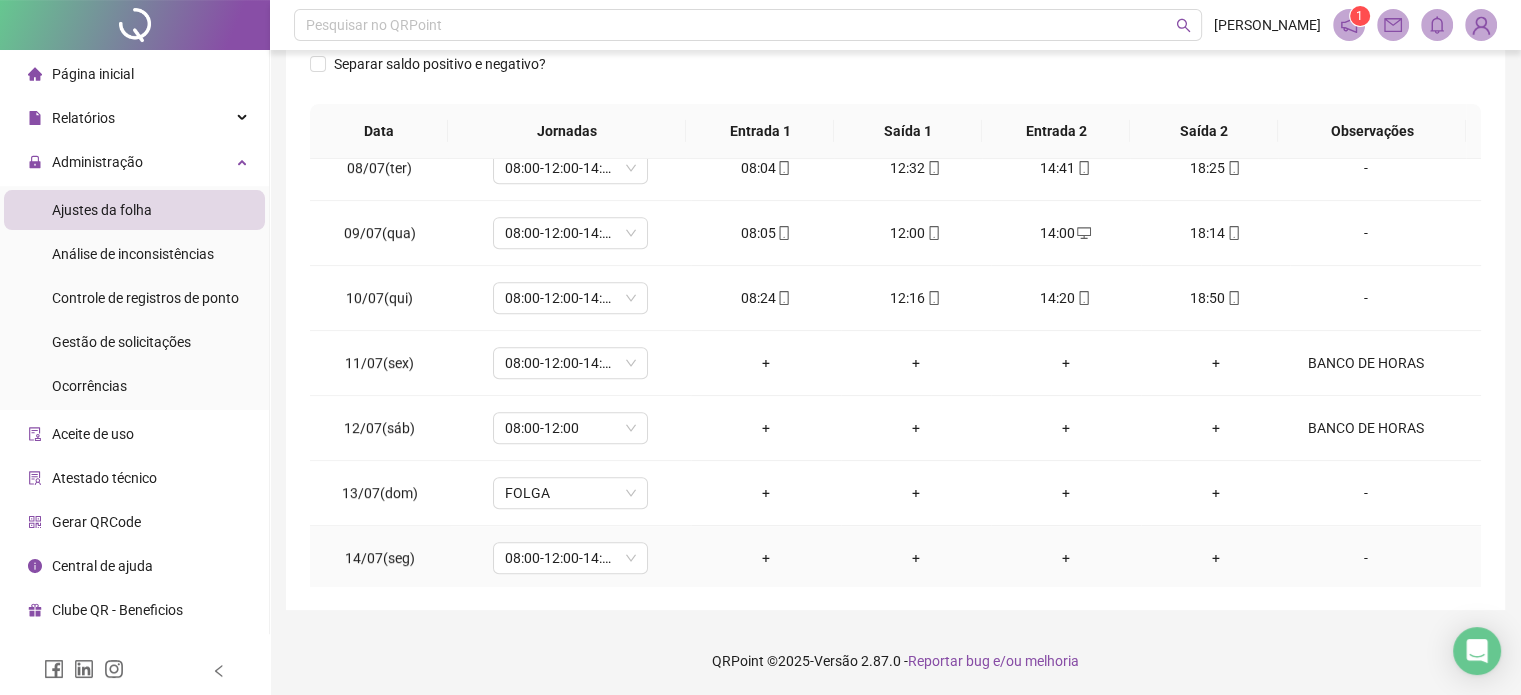 scroll, scrollTop: 0, scrollLeft: 0, axis: both 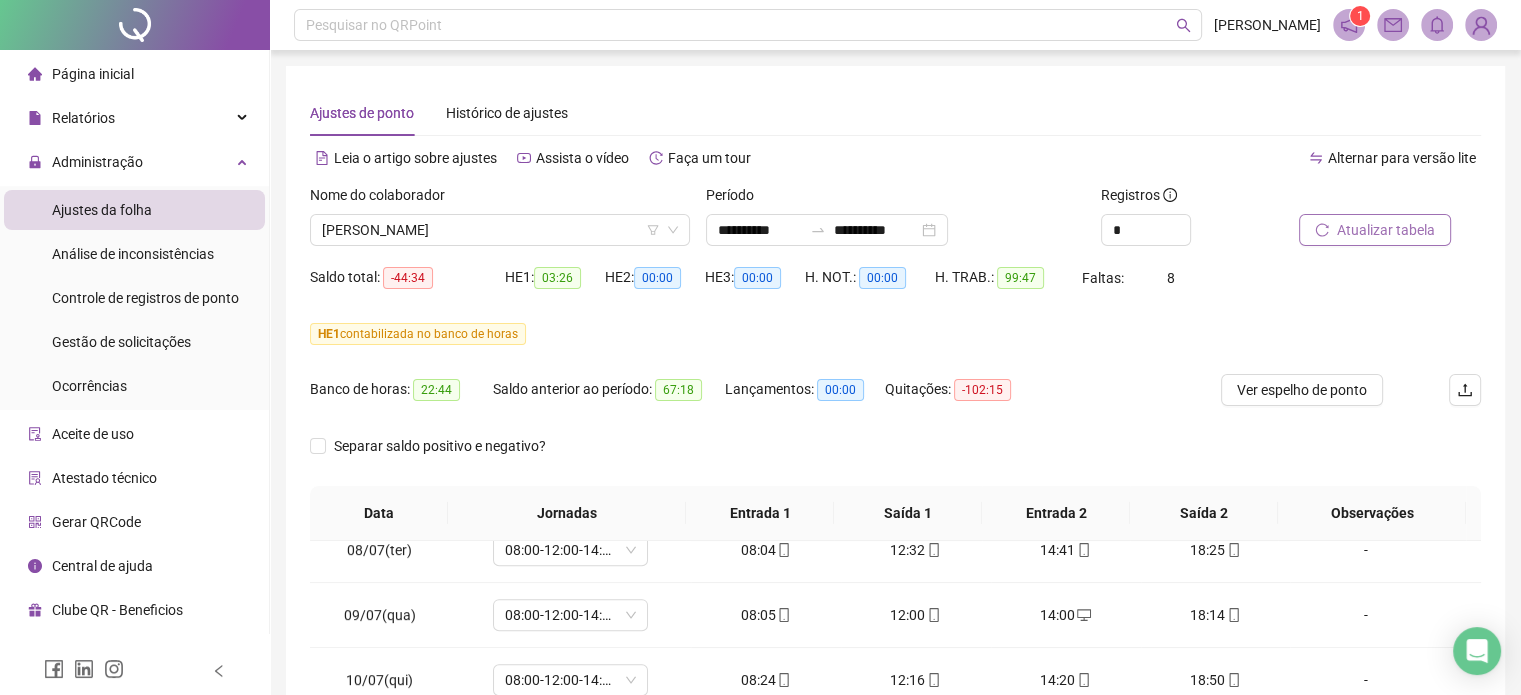 click on "Atualizar tabela" at bounding box center [1386, 230] 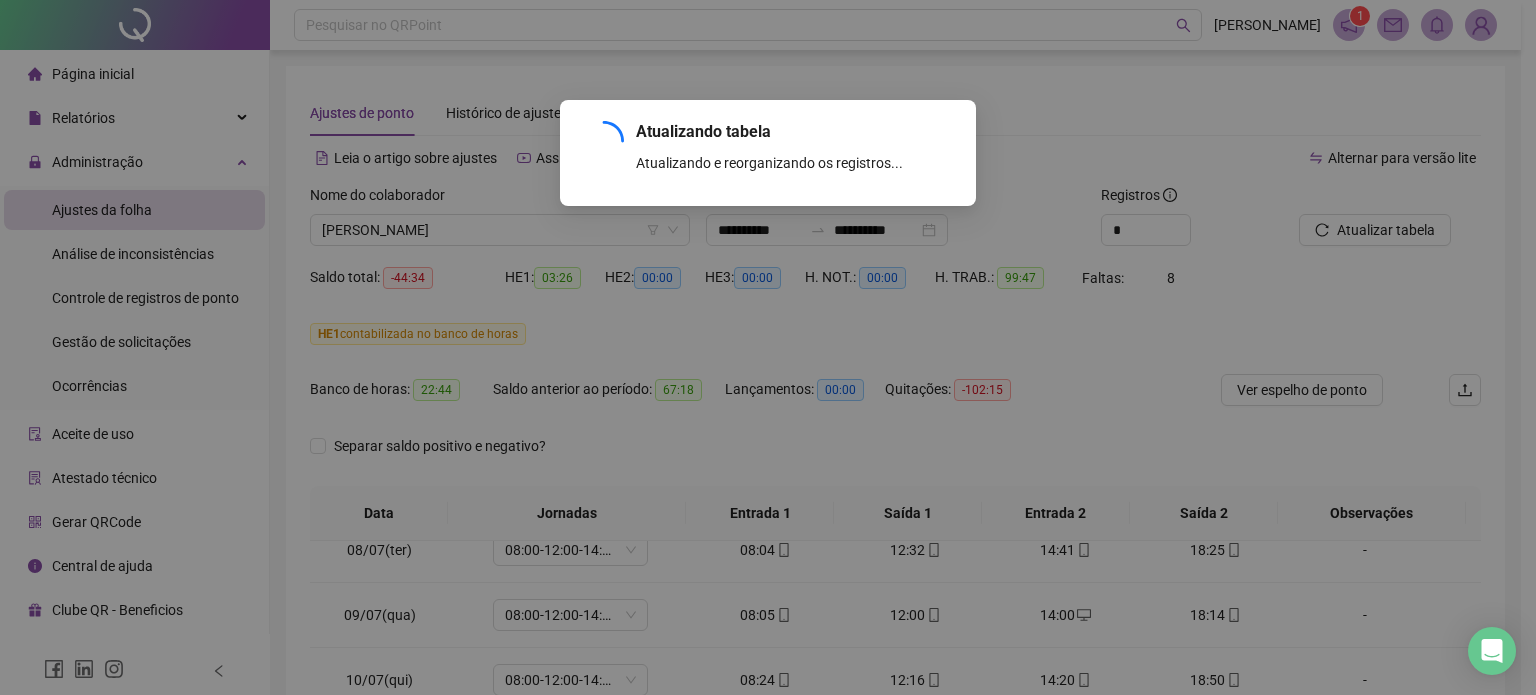 click on "Atualizando tabela Atualizando e reorganizando os registros... OK" at bounding box center (768, 347) 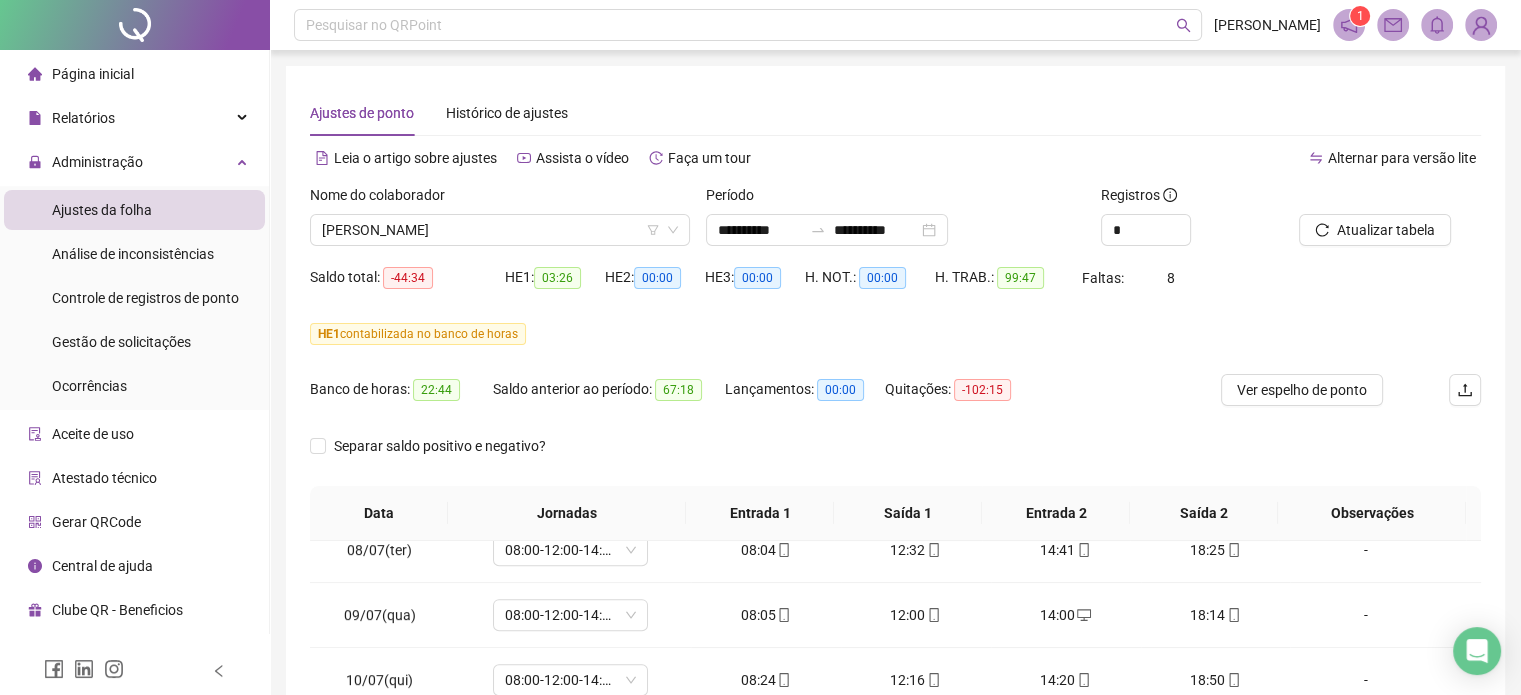 click on "[PERSON_NAME]" at bounding box center [500, 230] 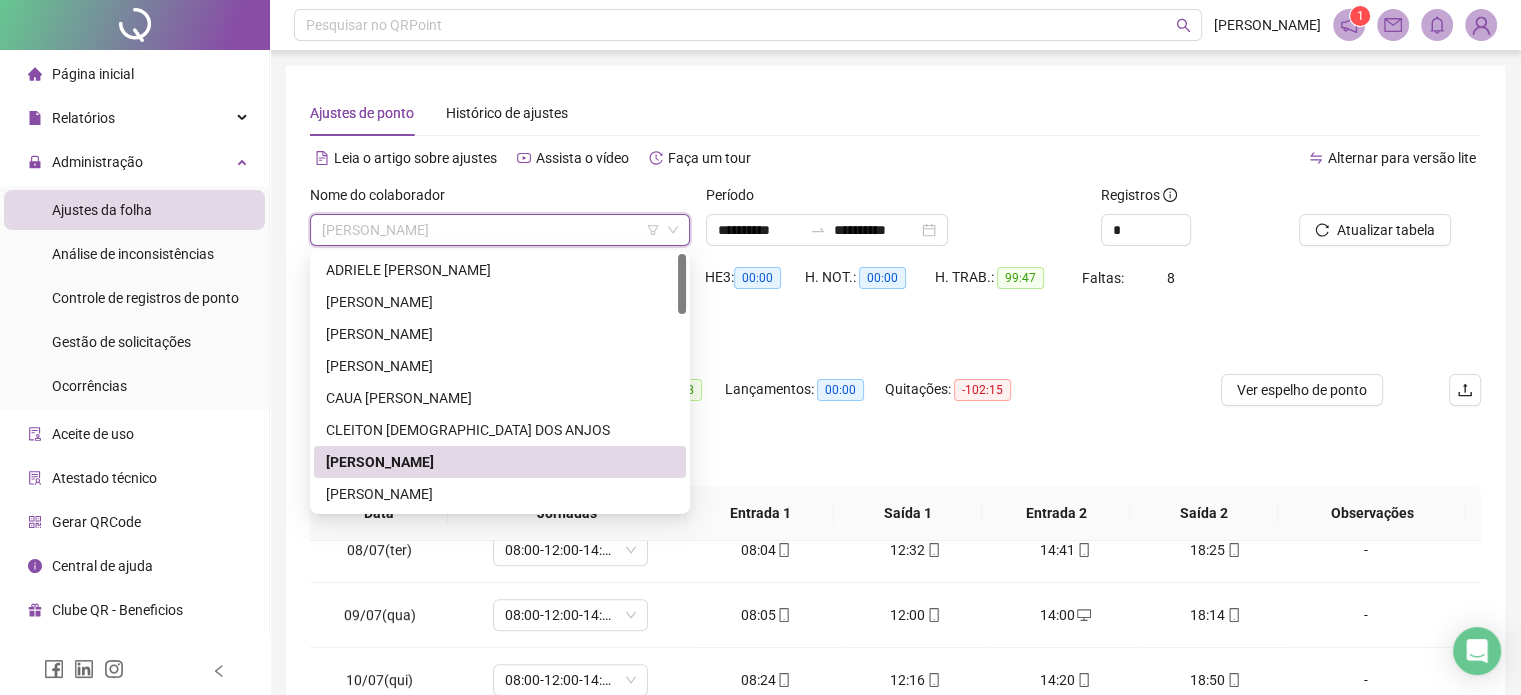 scroll, scrollTop: 100, scrollLeft: 0, axis: vertical 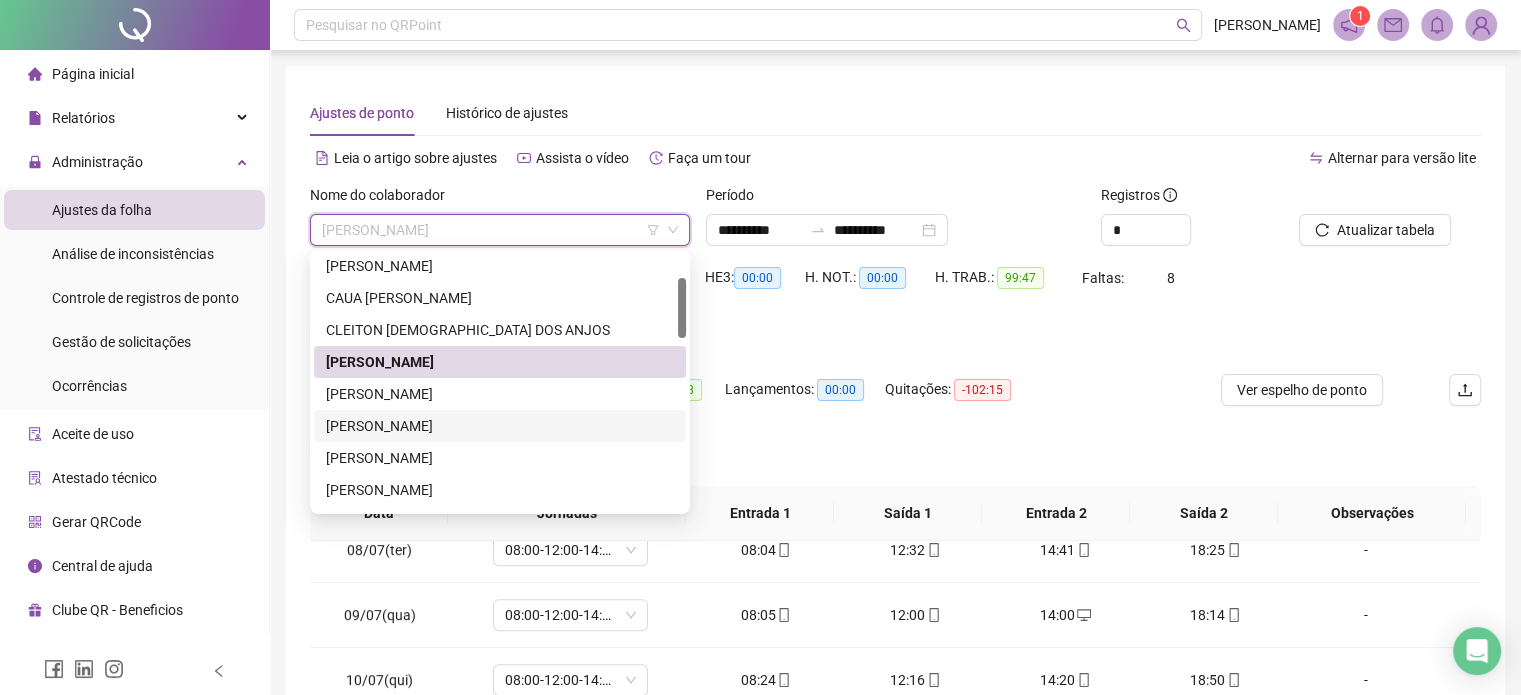 click on "[PERSON_NAME]" at bounding box center [500, 394] 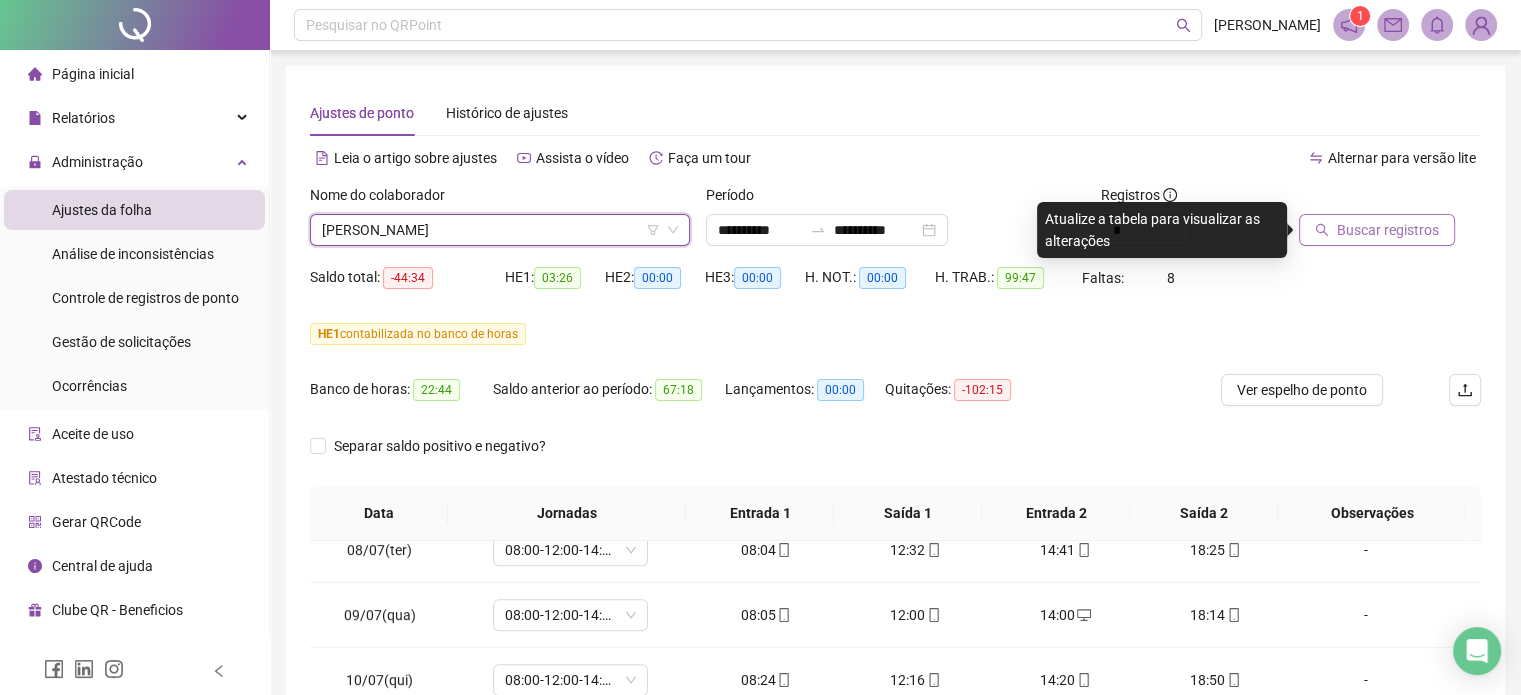 click on "Buscar registros" at bounding box center (1388, 230) 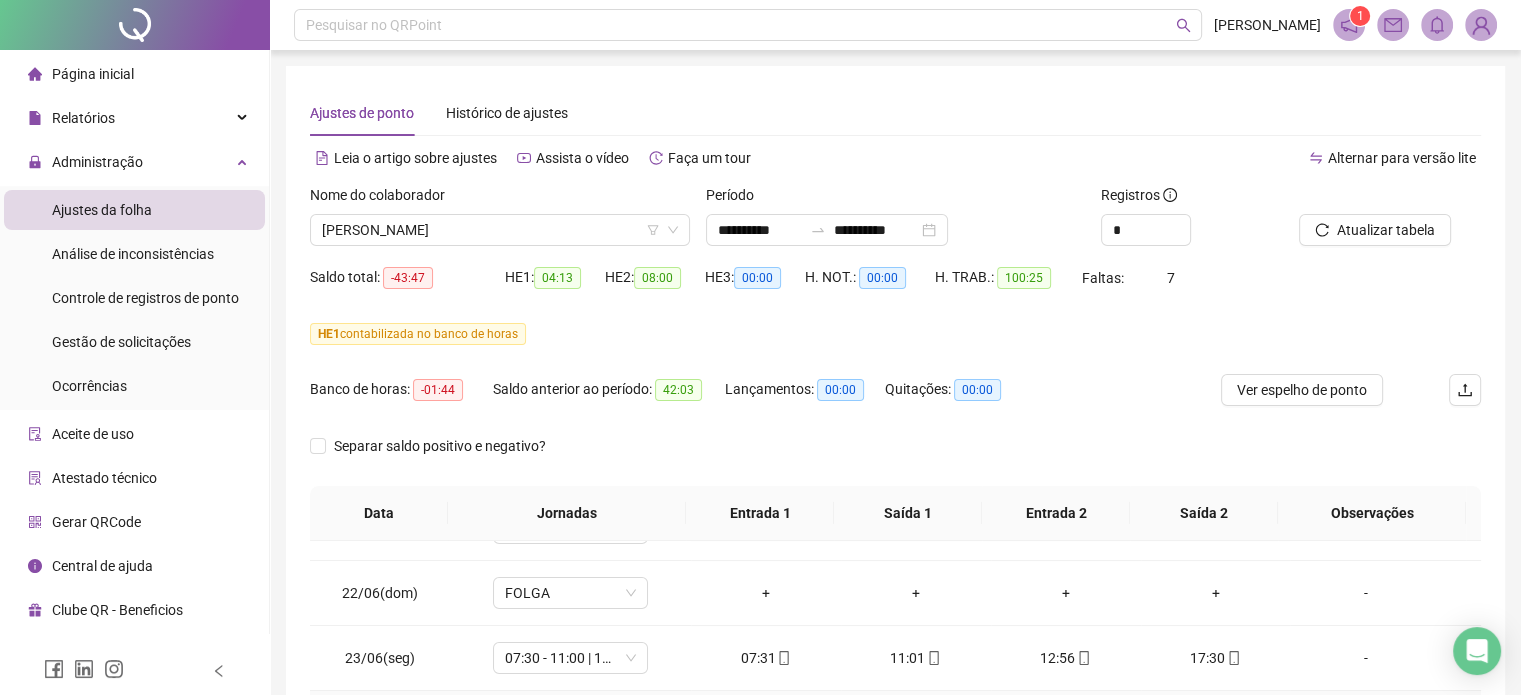 scroll, scrollTop: 0, scrollLeft: 0, axis: both 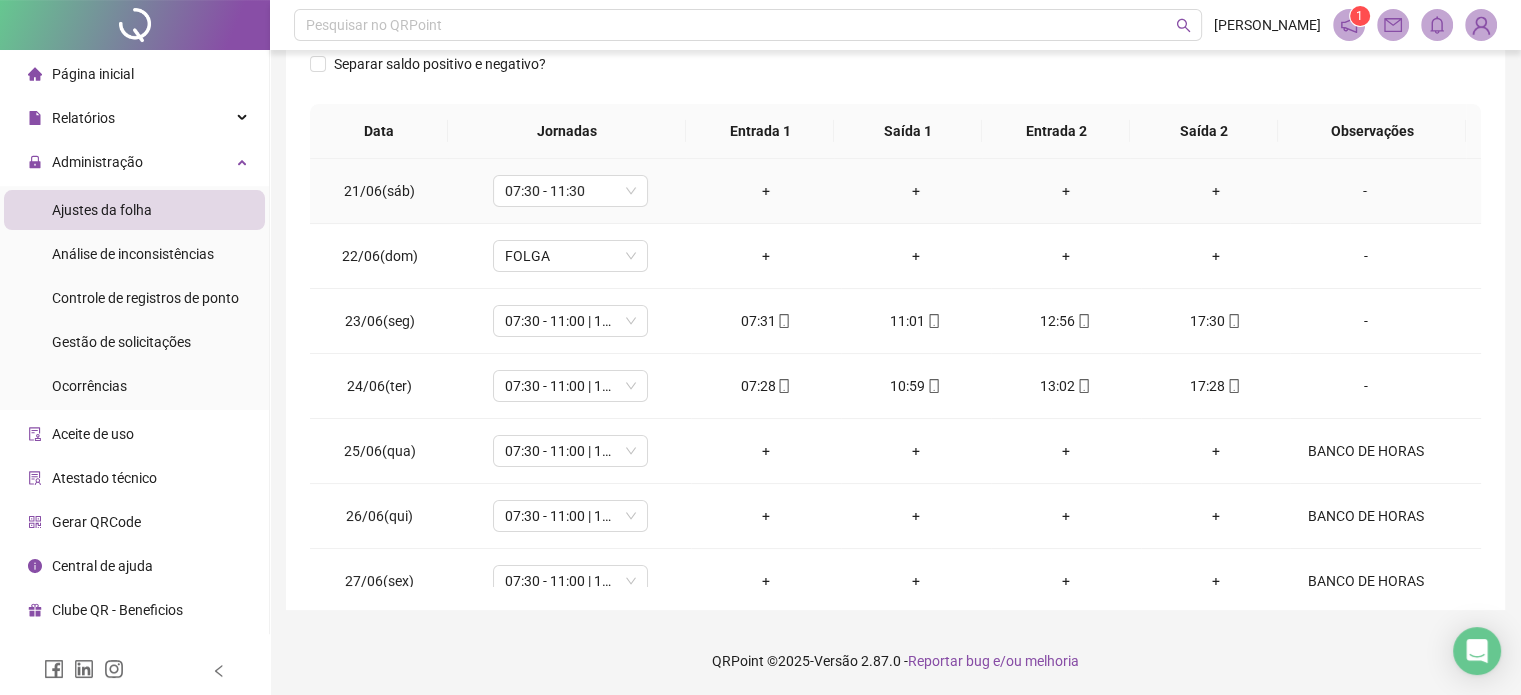 click on "-" at bounding box center (1385, 191) 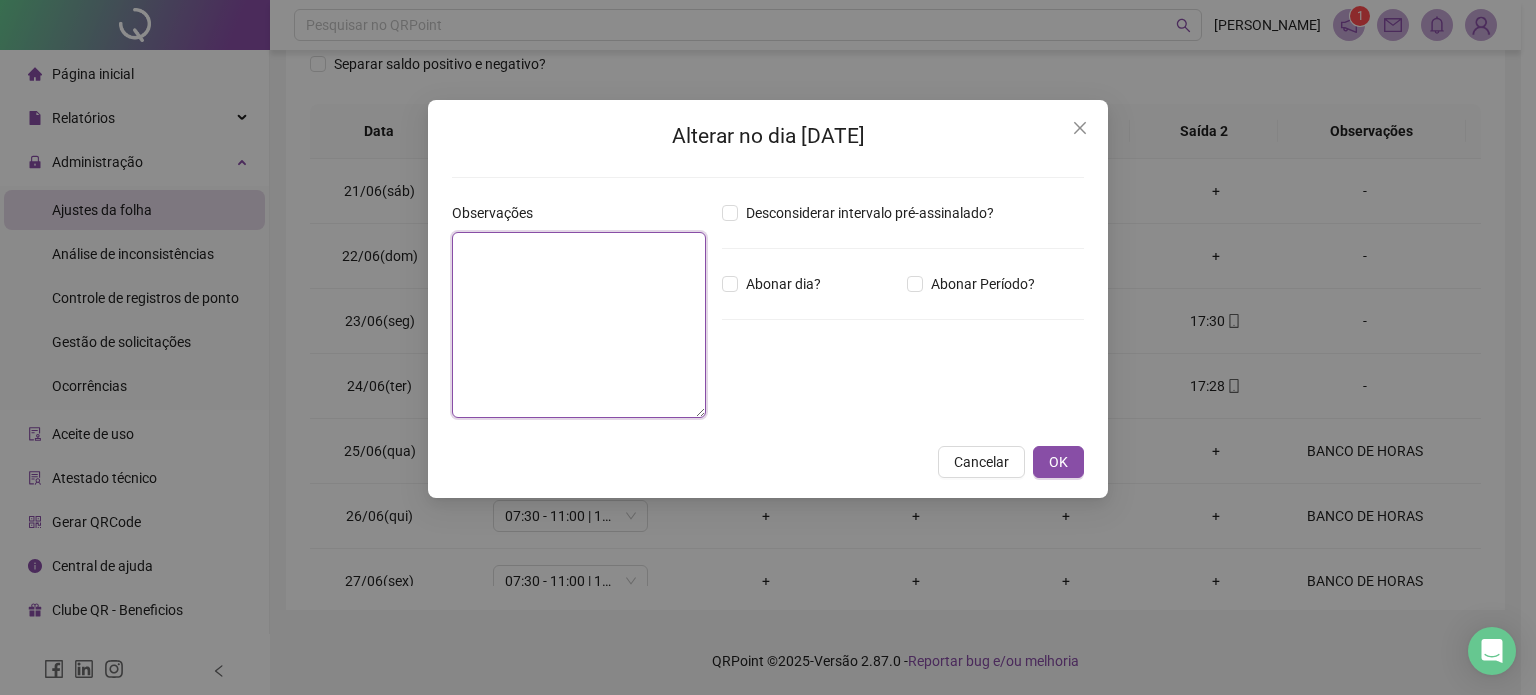 click at bounding box center [579, 325] 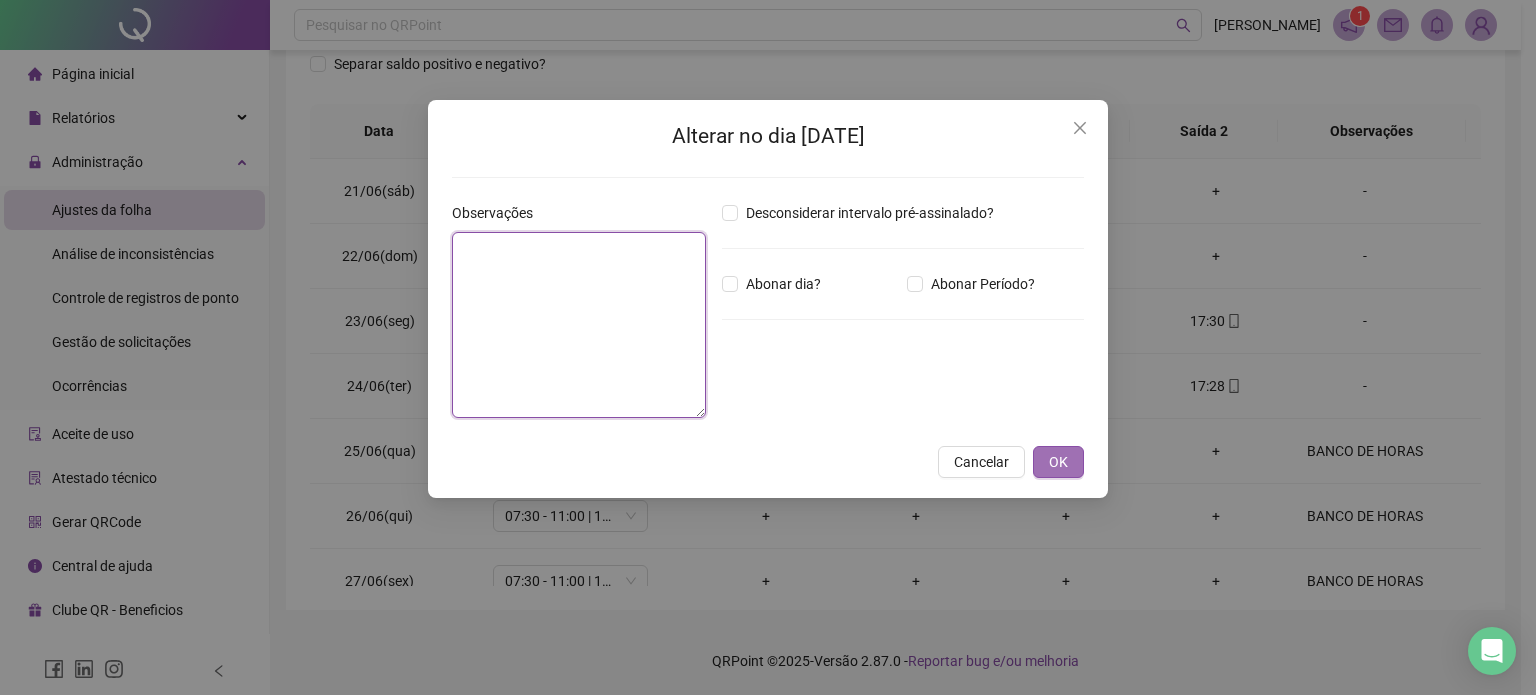 paste on "**********" 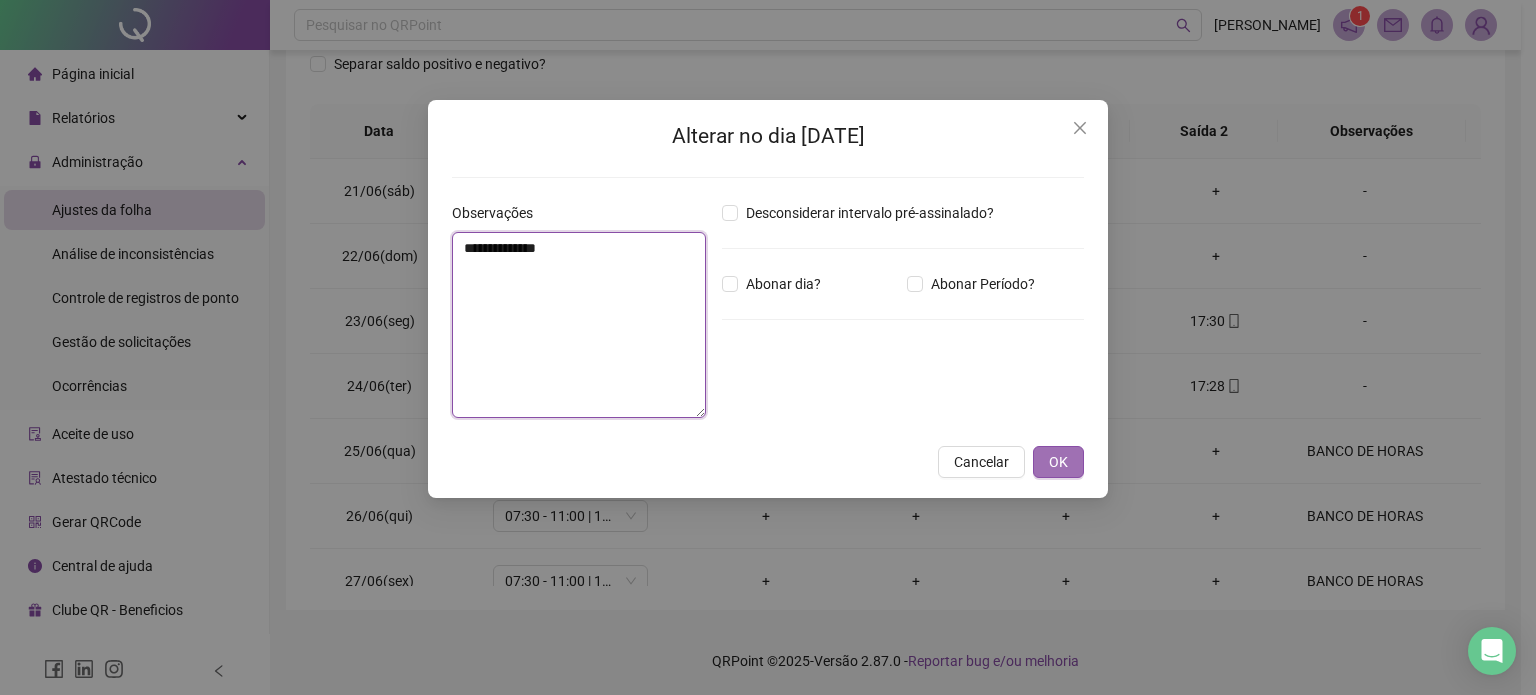 type on "**********" 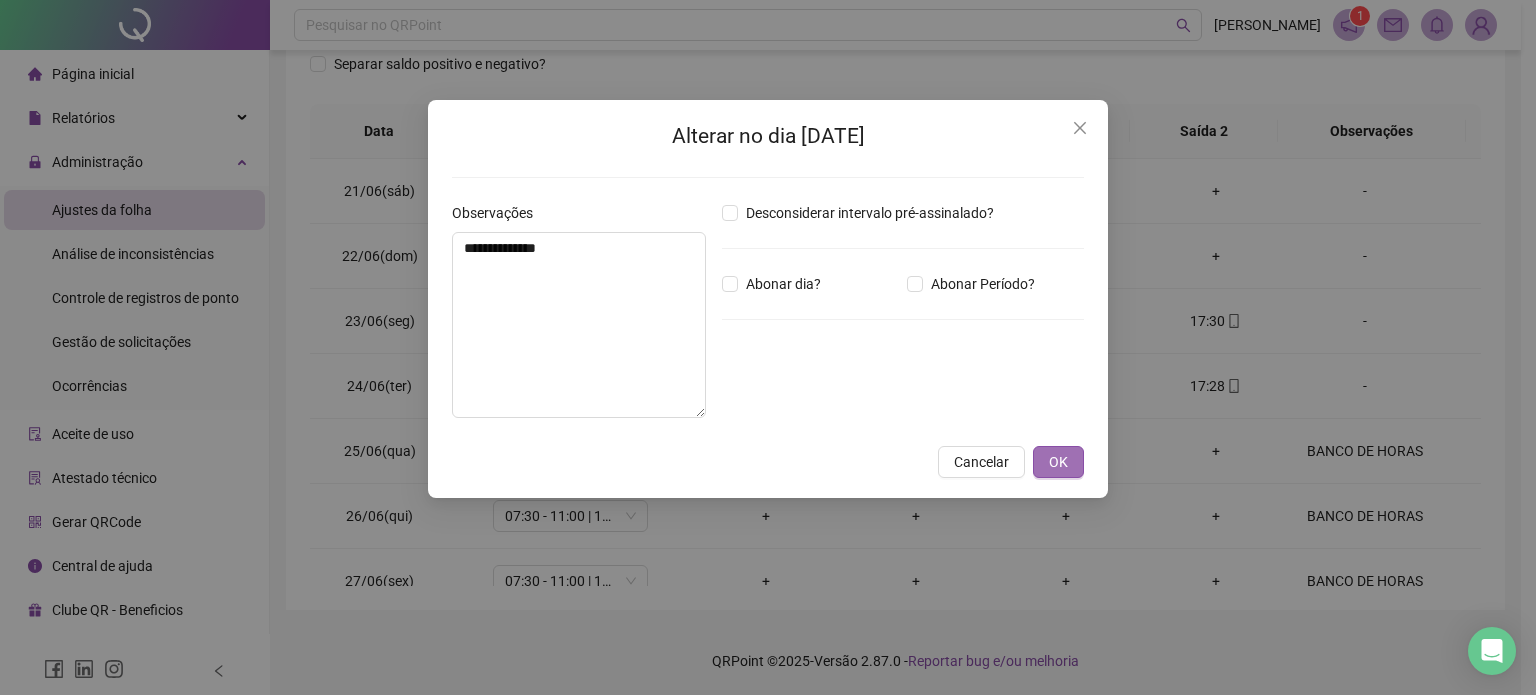 click on "OK" at bounding box center (1058, 462) 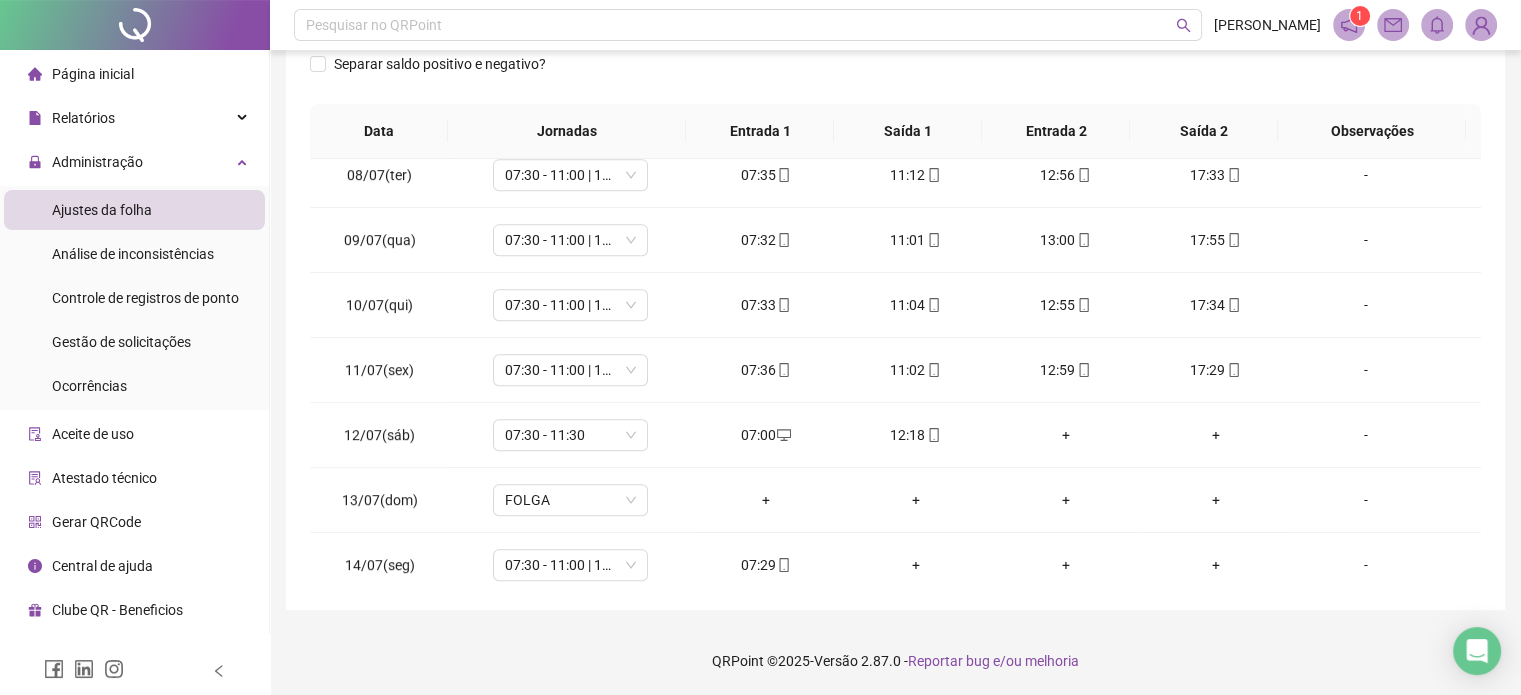 scroll, scrollTop: 1128, scrollLeft: 0, axis: vertical 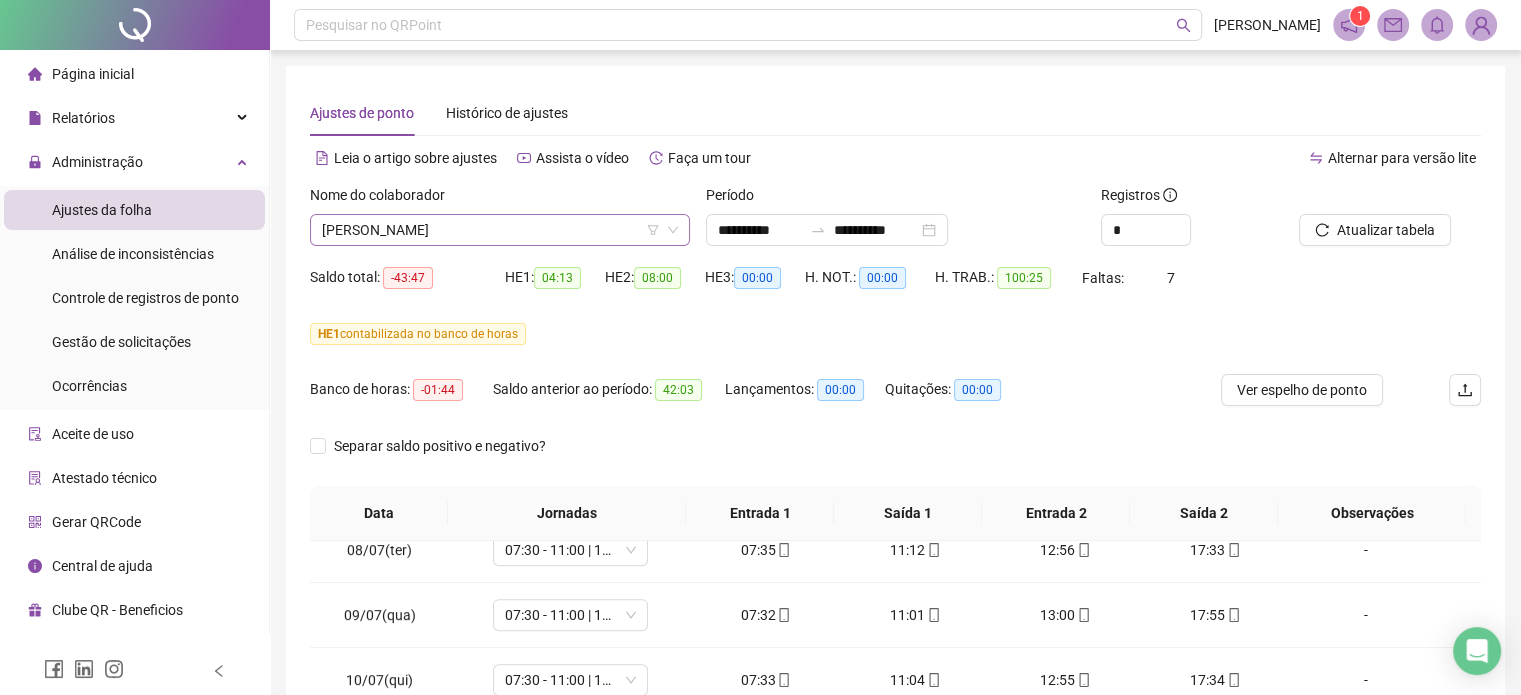 click on "[PERSON_NAME]" at bounding box center (500, 230) 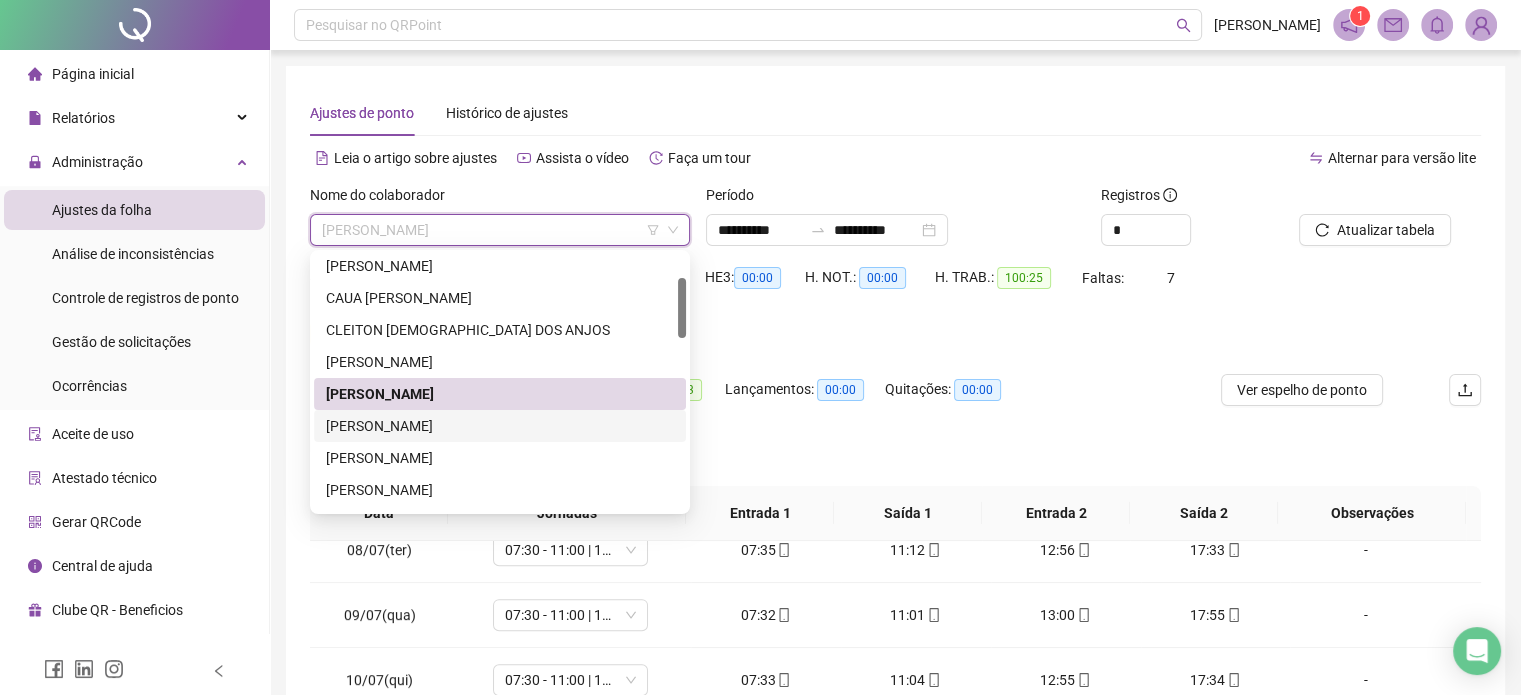 click on "[PERSON_NAME]" at bounding box center [500, 426] 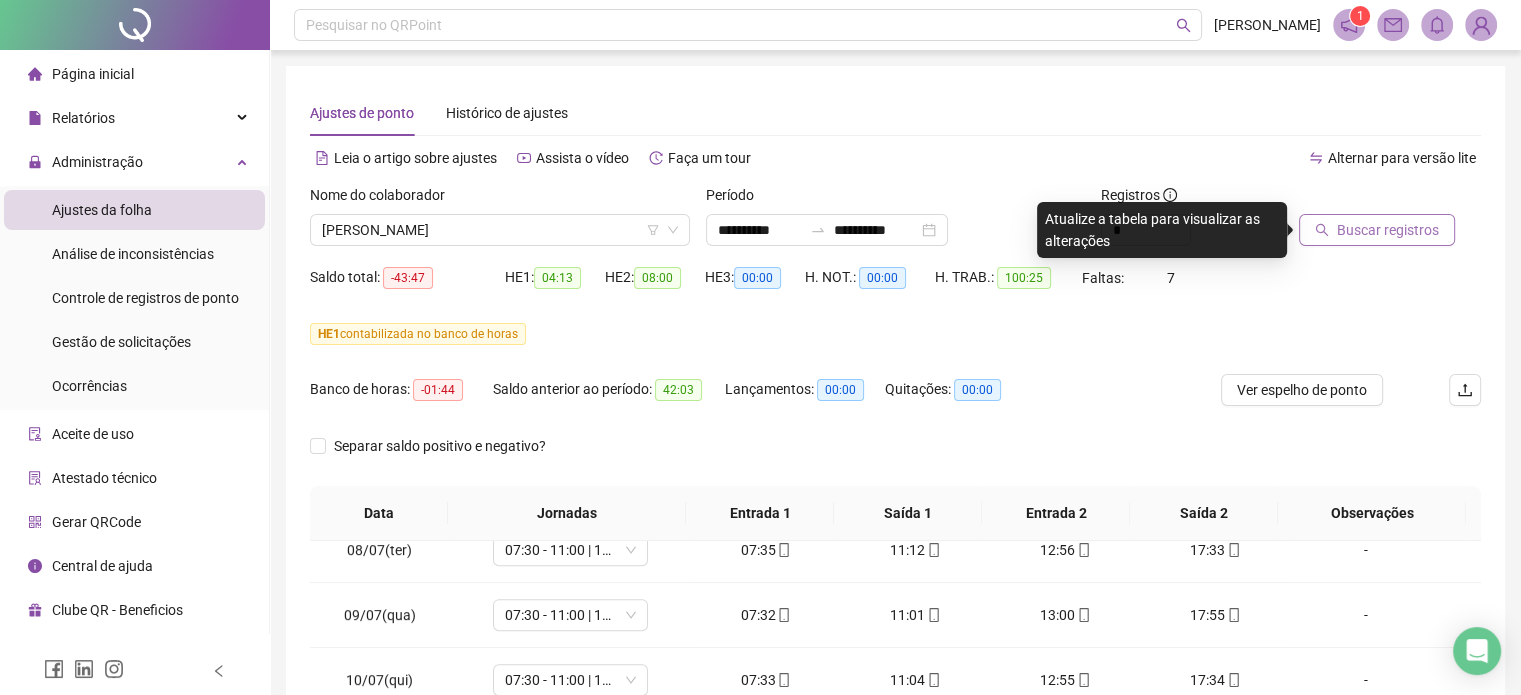 drag, startPoint x: 1403, startPoint y: 227, endPoint x: 1336, endPoint y: 275, distance: 82.419655 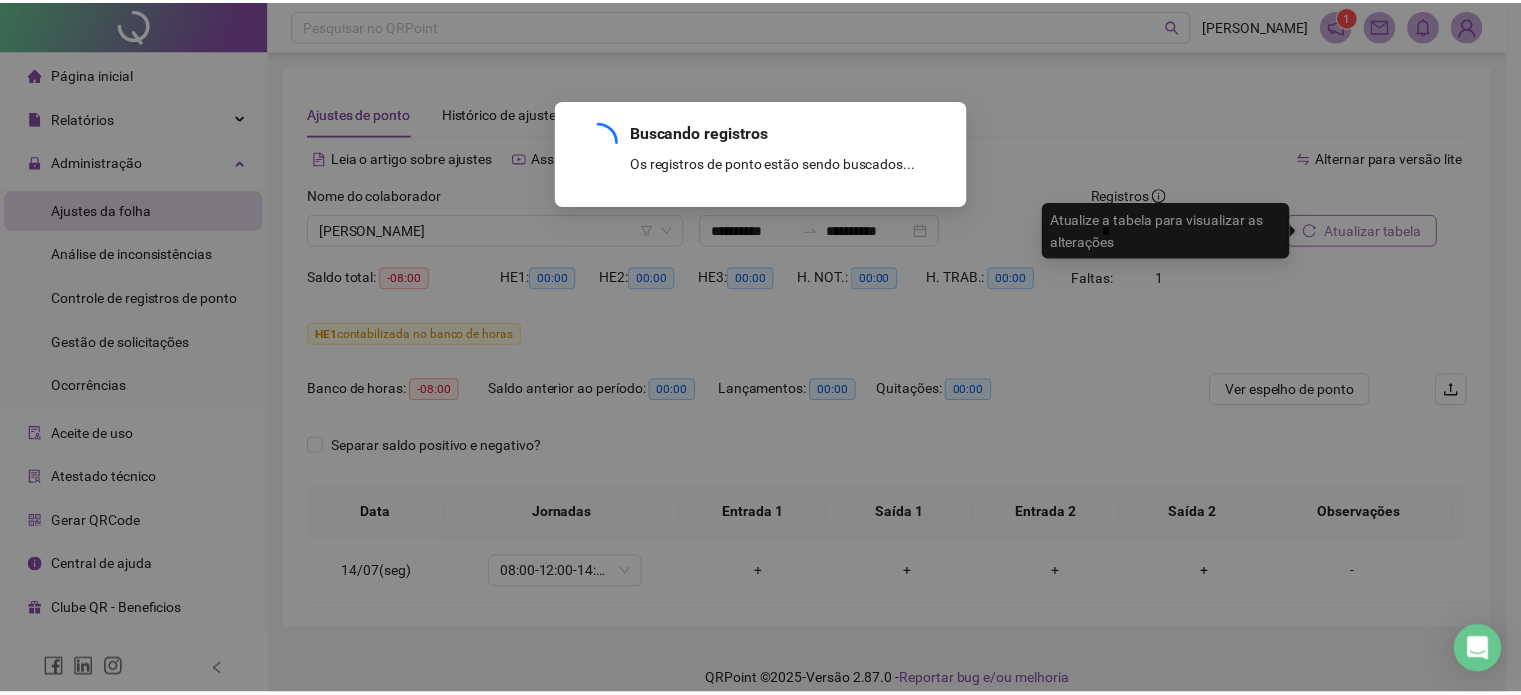 scroll, scrollTop: 0, scrollLeft: 0, axis: both 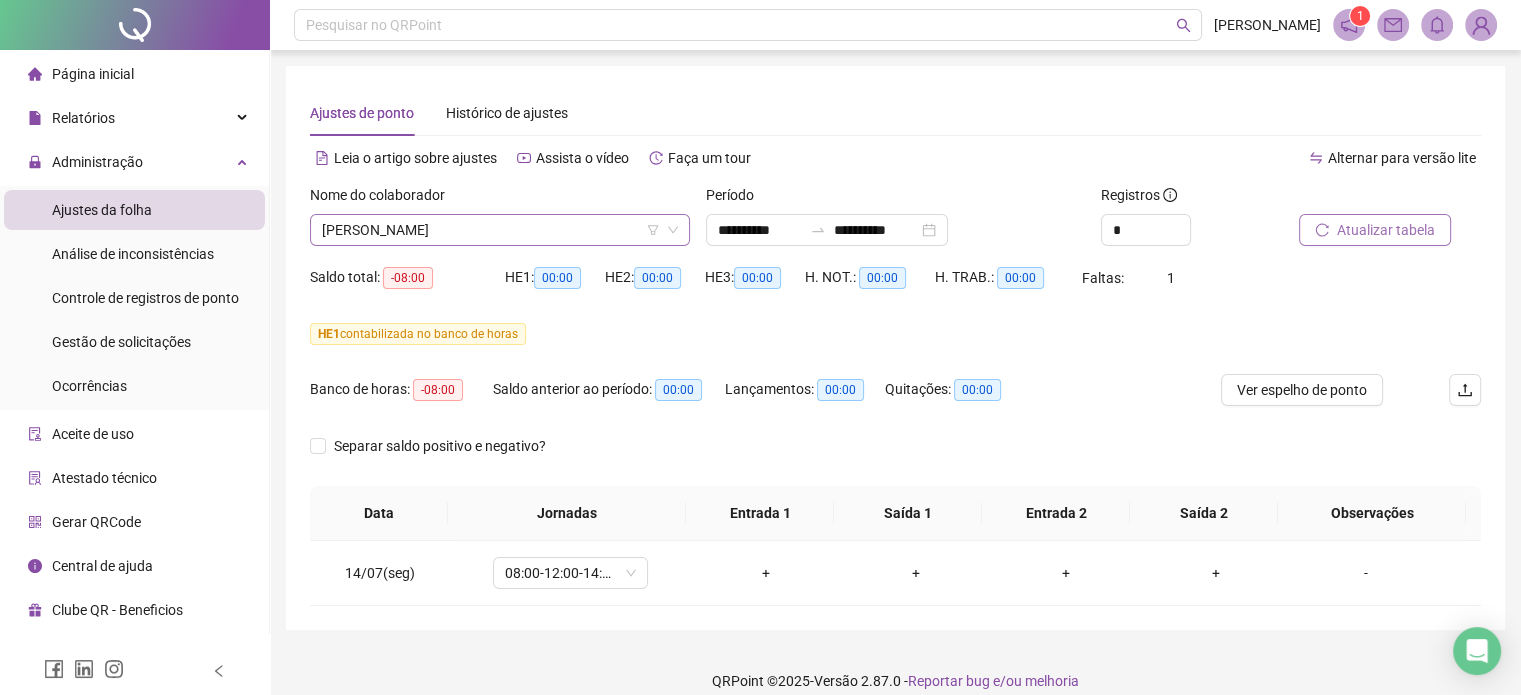 click on "[PERSON_NAME]" at bounding box center [500, 230] 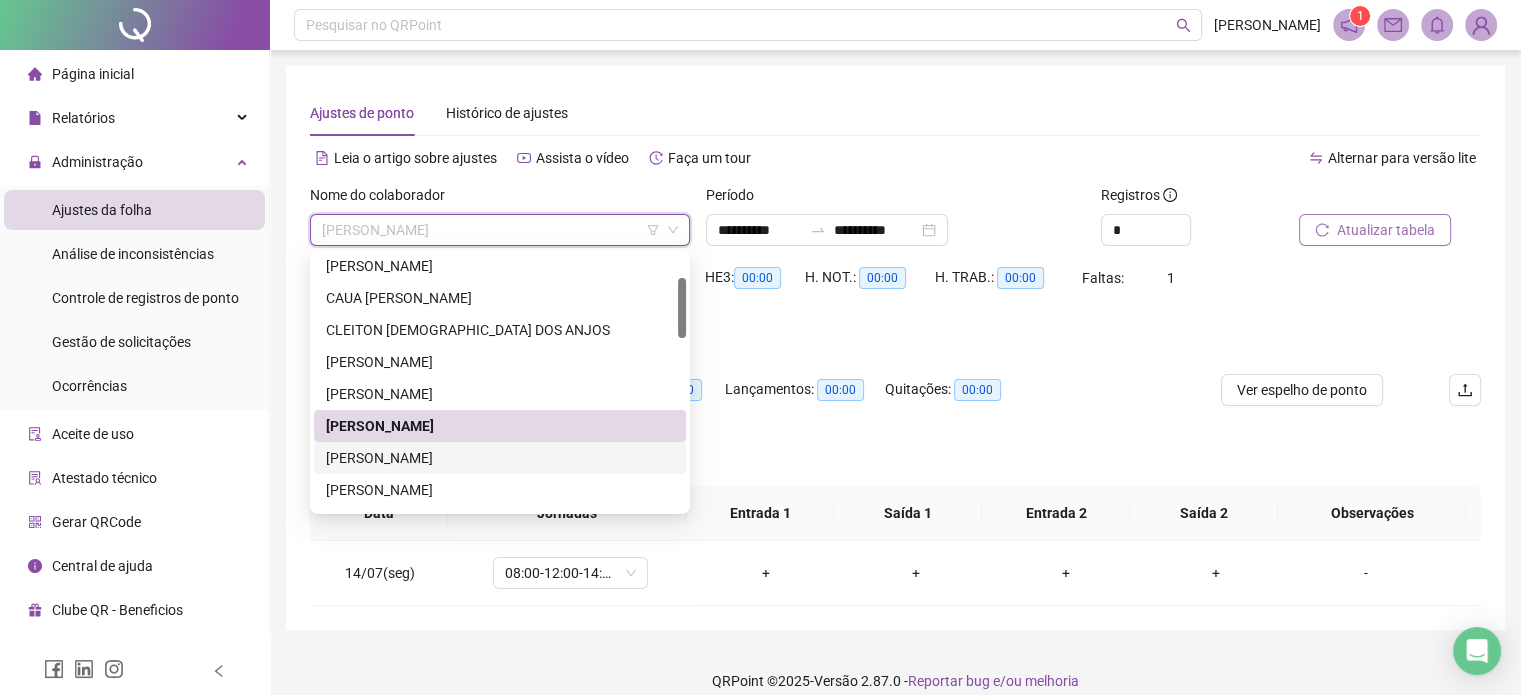 click on "[PERSON_NAME]" at bounding box center (500, 458) 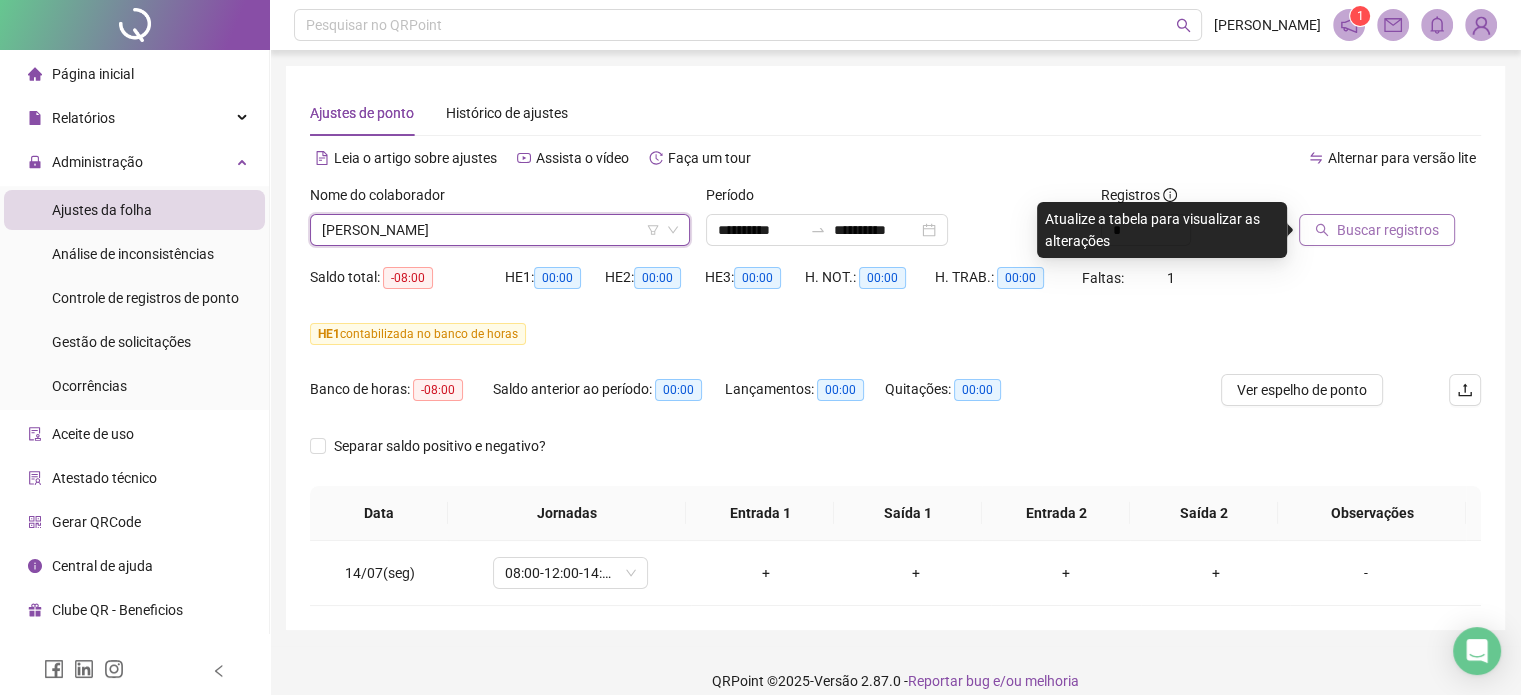 click on "Buscar registros" at bounding box center (1390, 223) 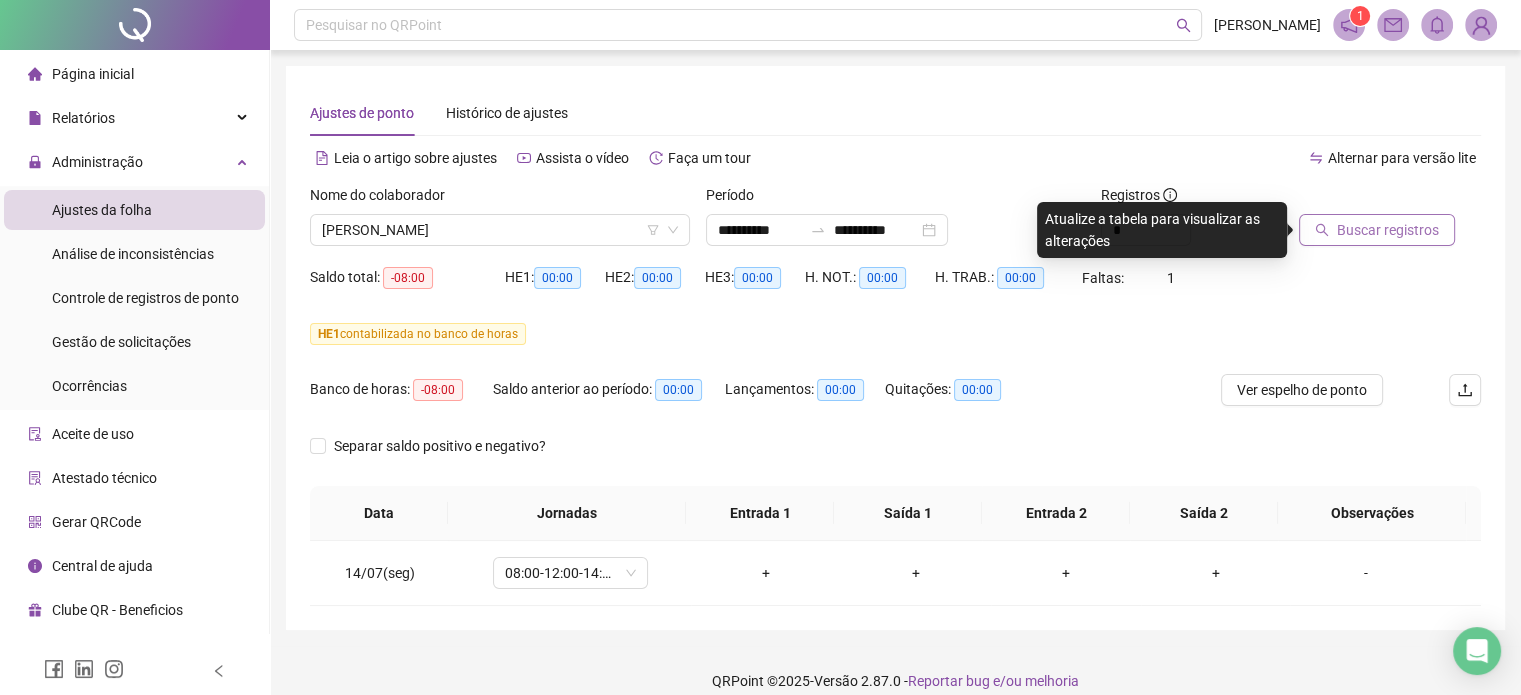 click on "Buscar registros" at bounding box center (1388, 230) 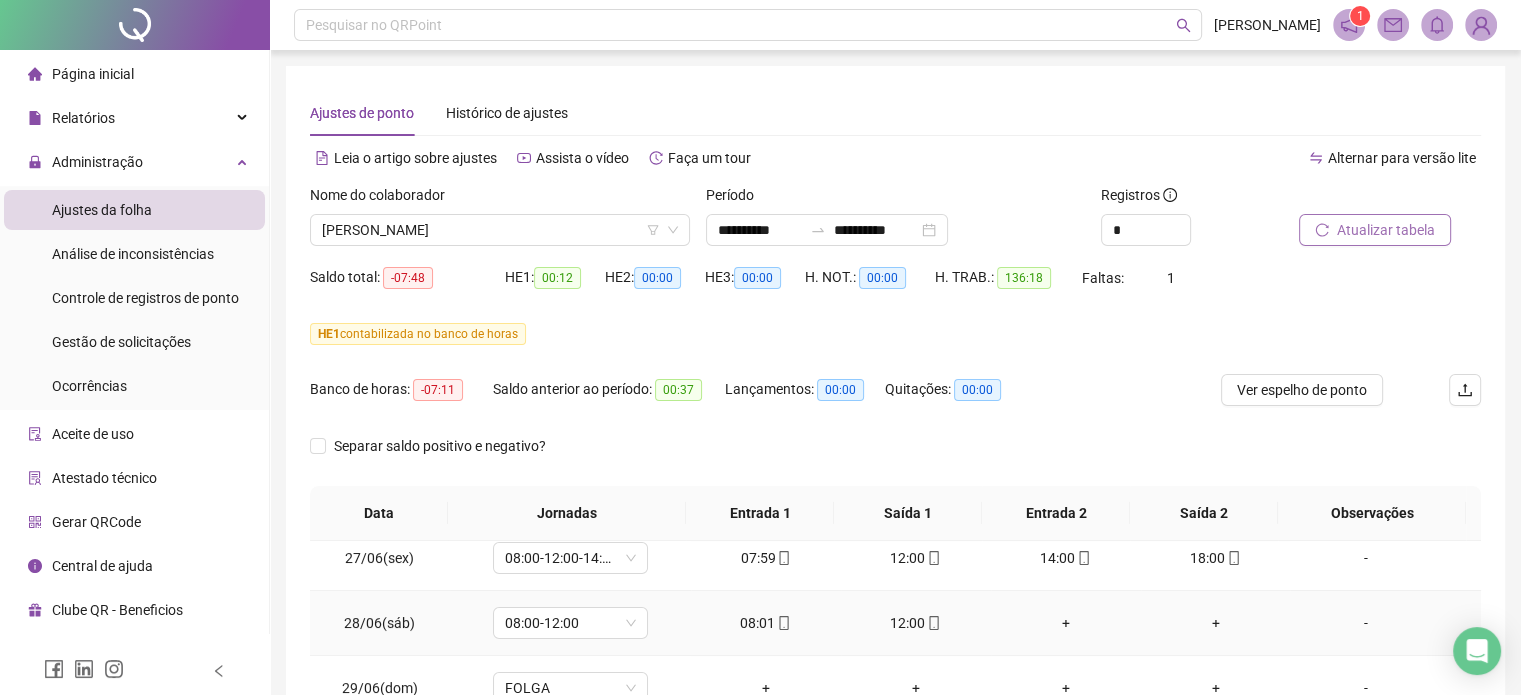scroll, scrollTop: 500, scrollLeft: 0, axis: vertical 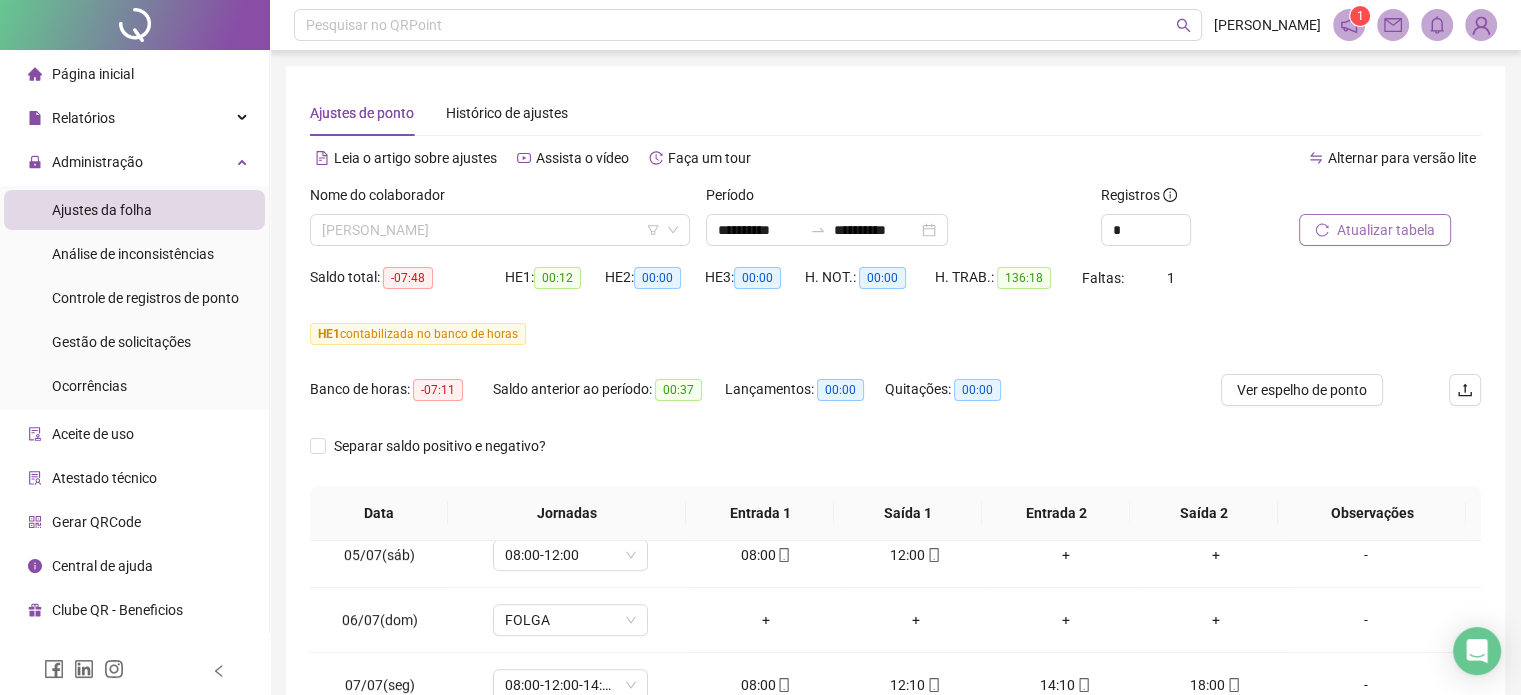 drag, startPoint x: 426, startPoint y: 219, endPoint x: 427, endPoint y: 267, distance: 48.010414 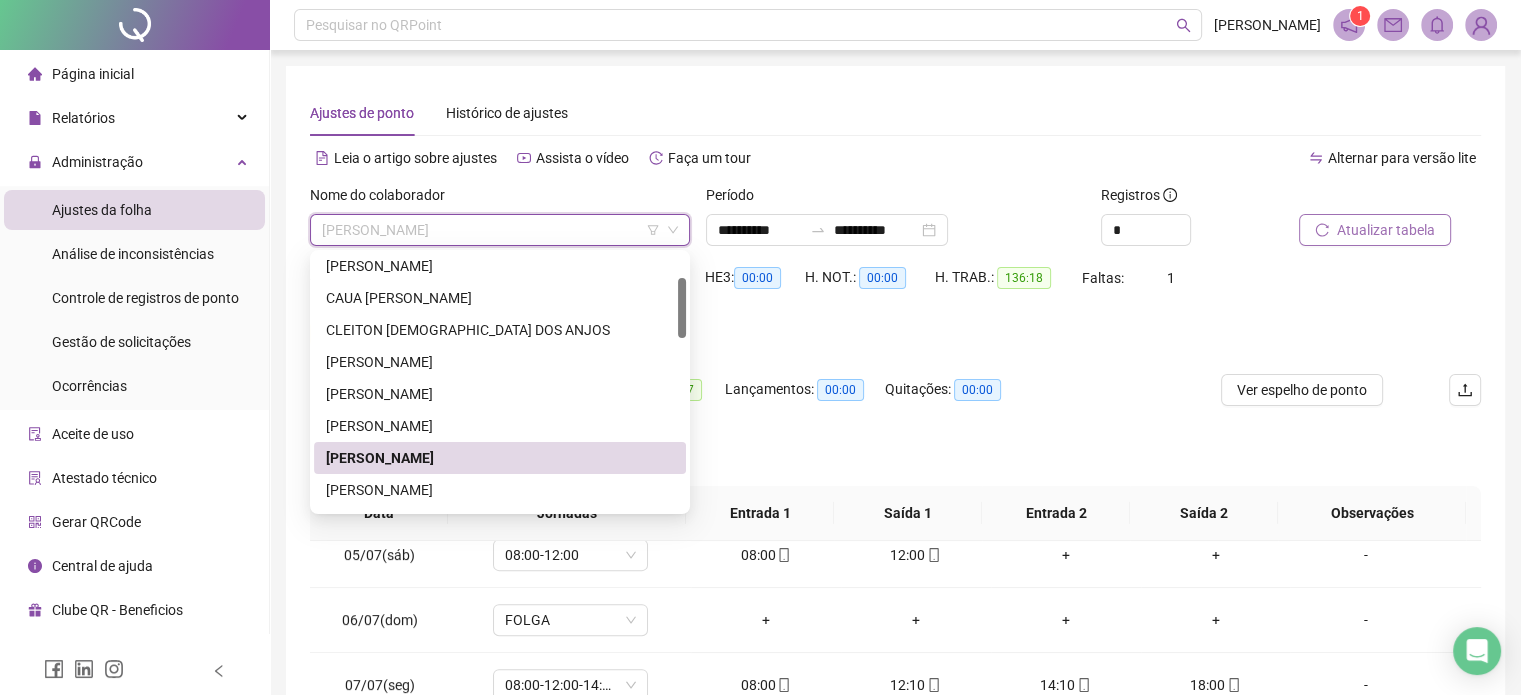 scroll 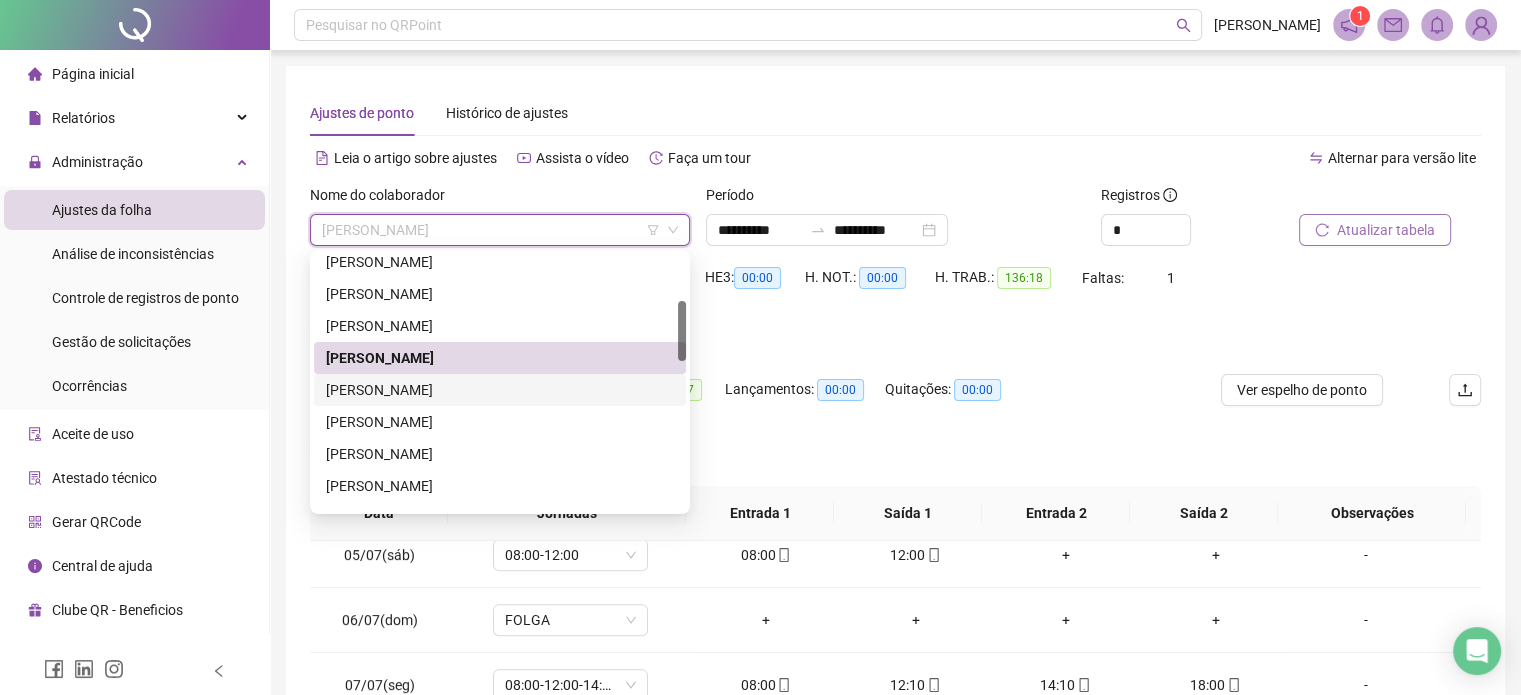 click on "[PERSON_NAME]" at bounding box center [500, 390] 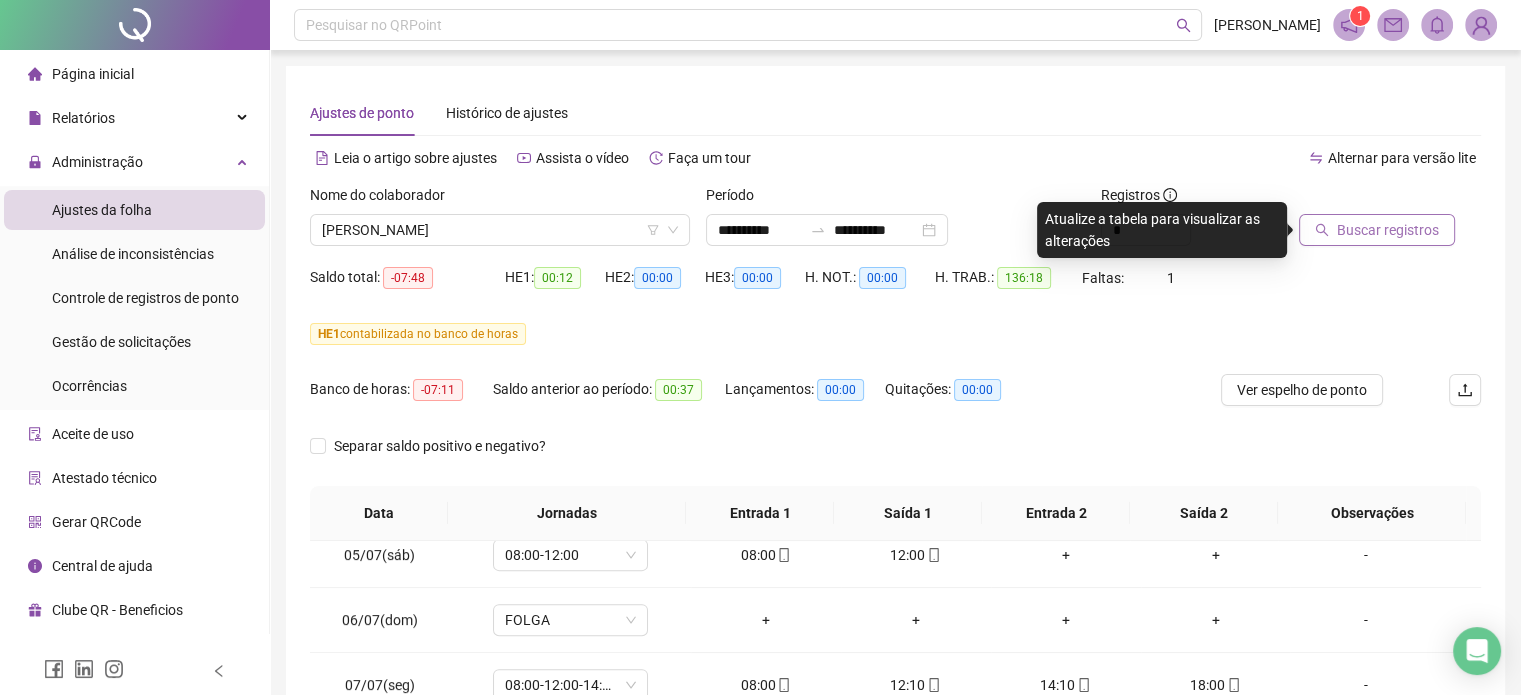 click on "Buscar registros" at bounding box center [1377, 230] 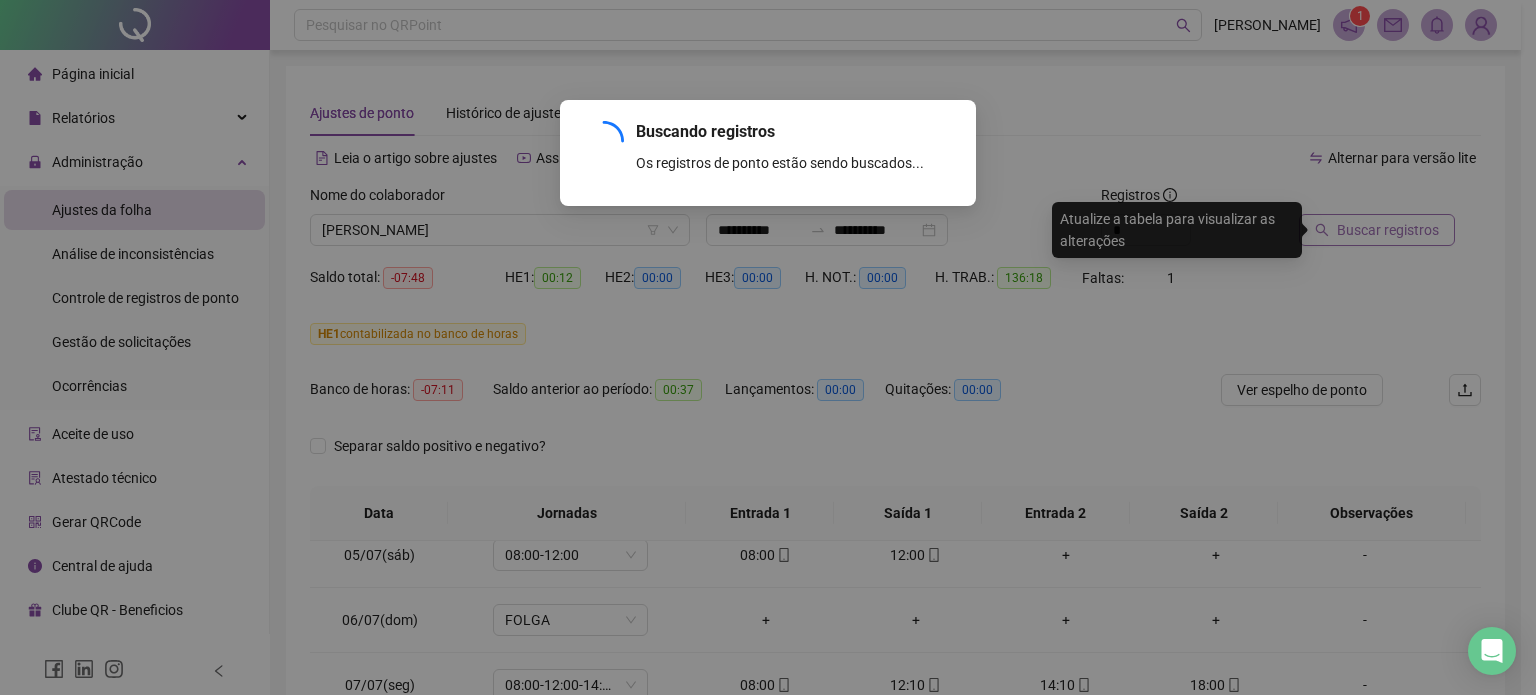 click on "Buscando registros Os registros de ponto estão sendo buscados... OK" at bounding box center (768, 347) 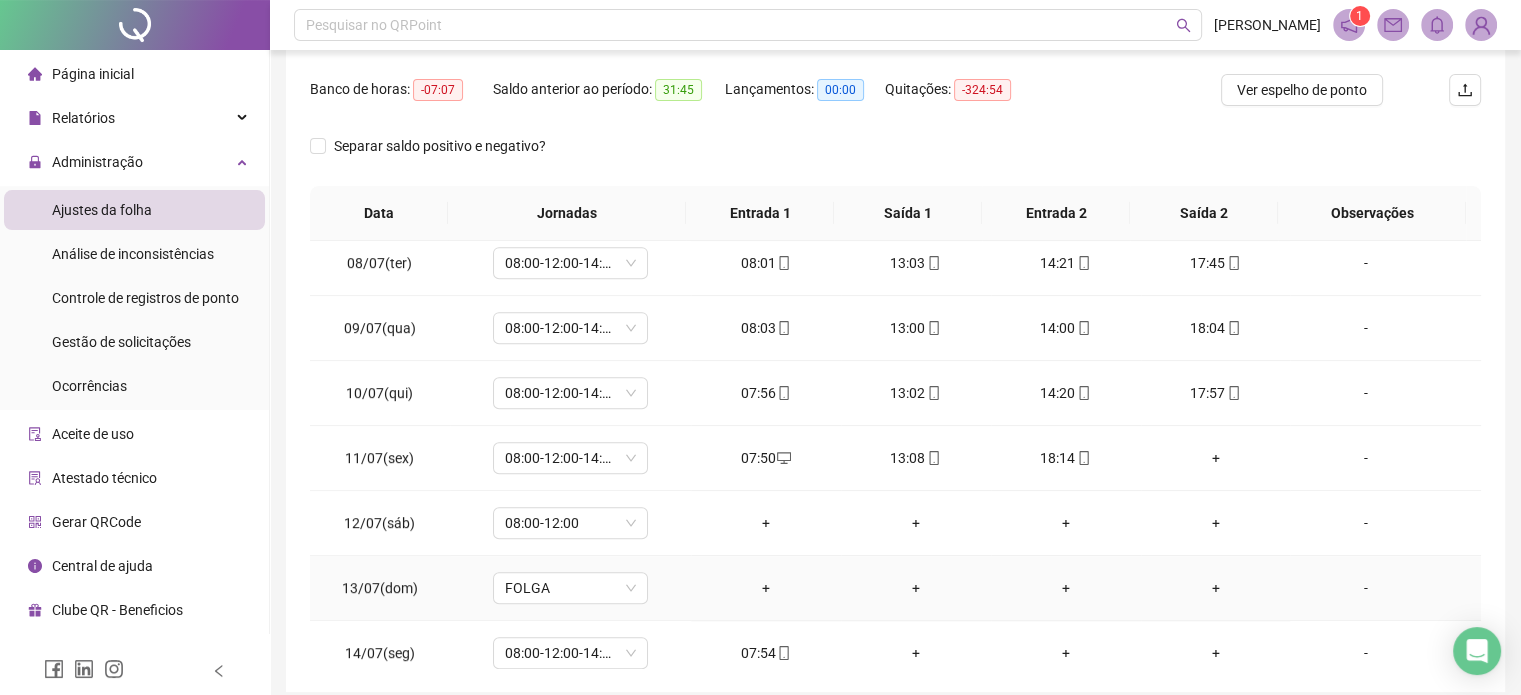 scroll, scrollTop: 1128, scrollLeft: 0, axis: vertical 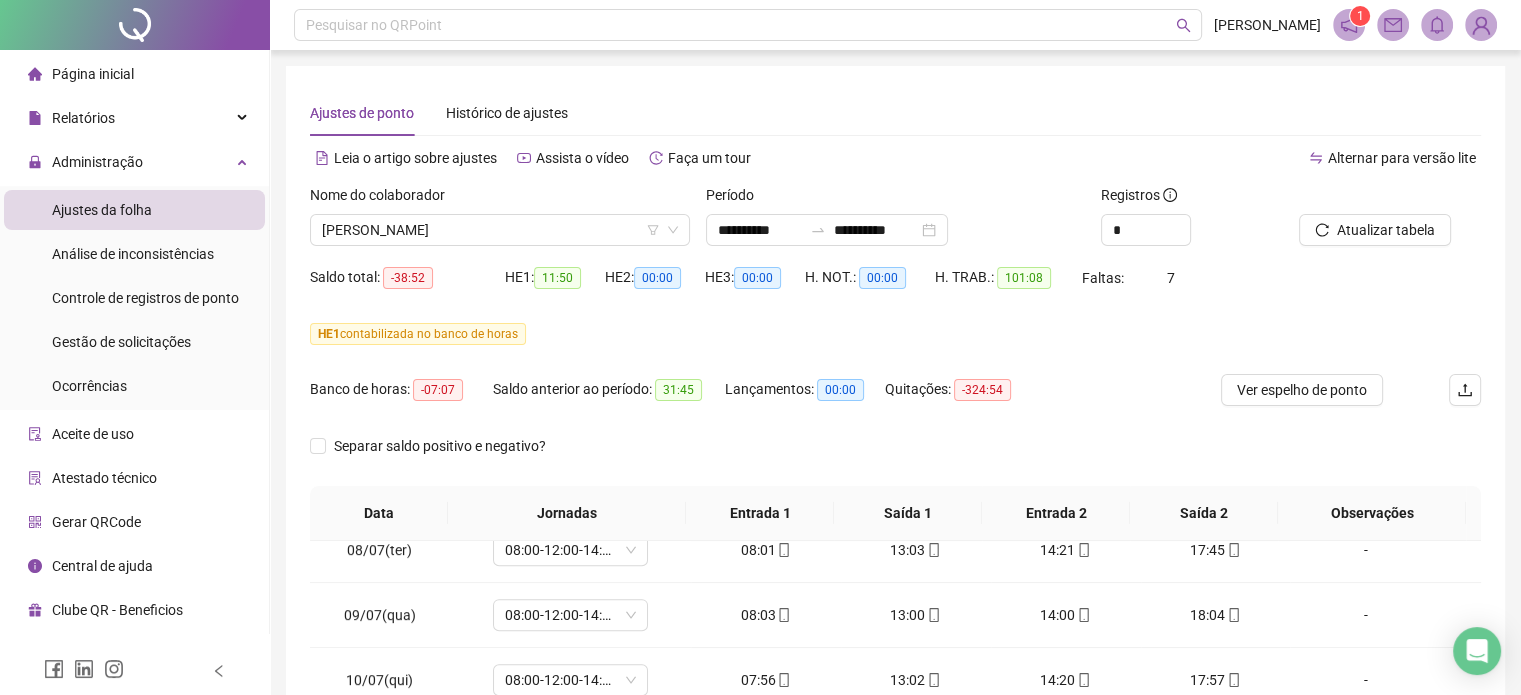 drag, startPoint x: 403, startPoint y: 227, endPoint x: 418, endPoint y: 296, distance: 70.61161 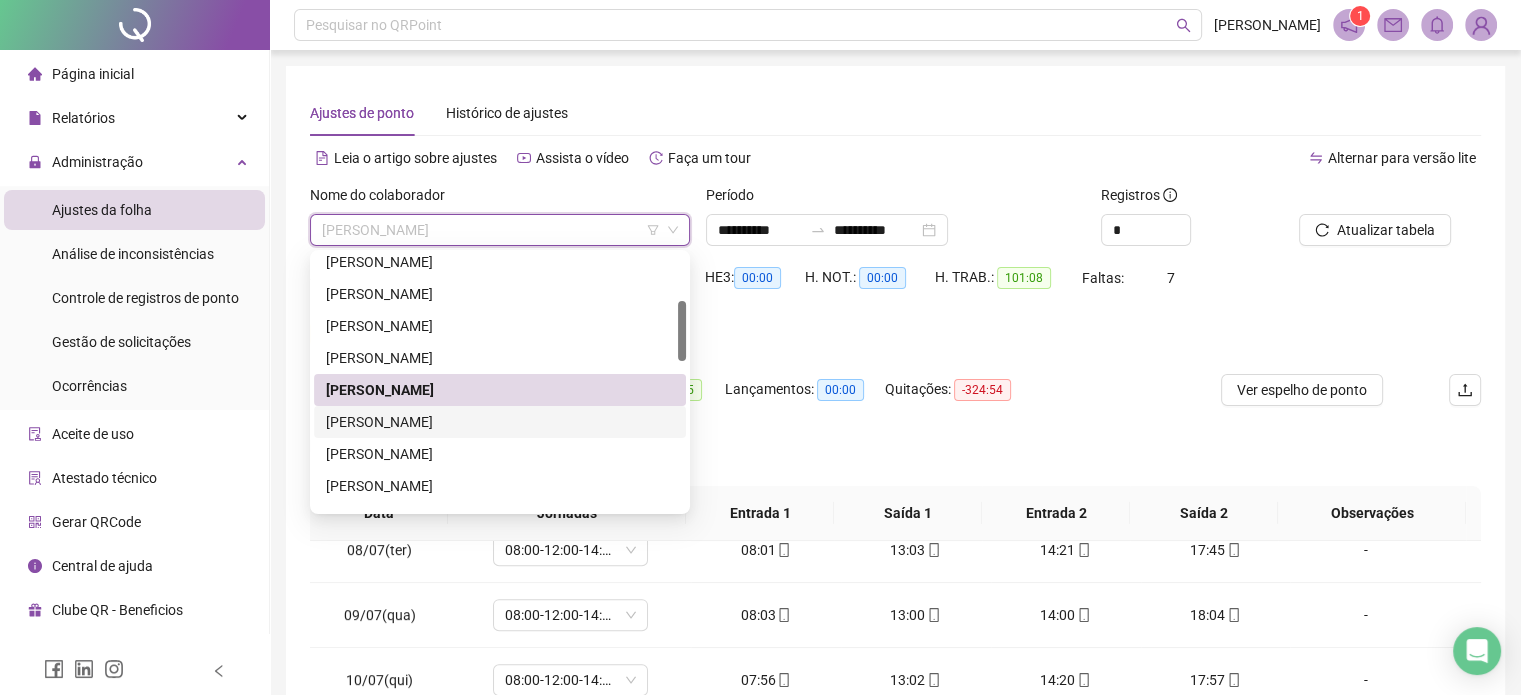 click on "[PERSON_NAME]" at bounding box center [500, 422] 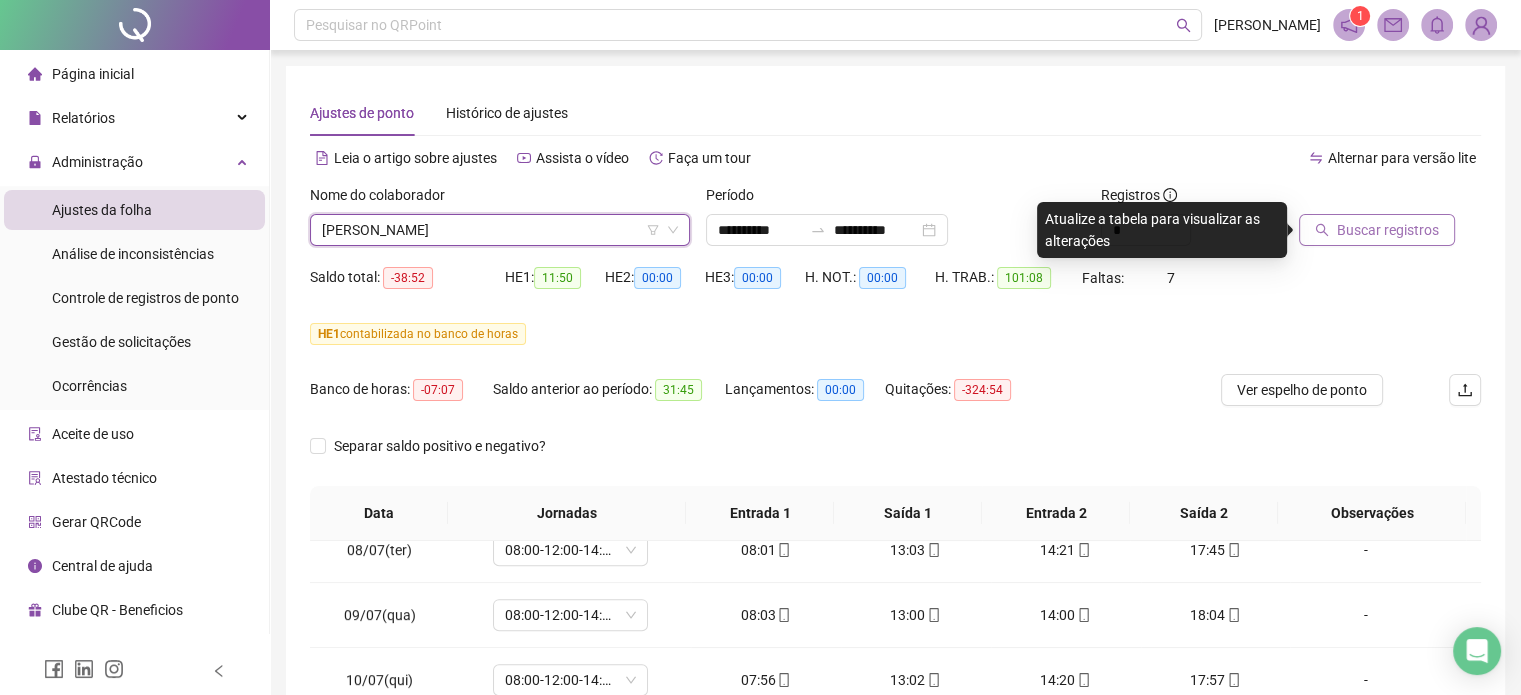 click on "Buscar registros" at bounding box center [1388, 230] 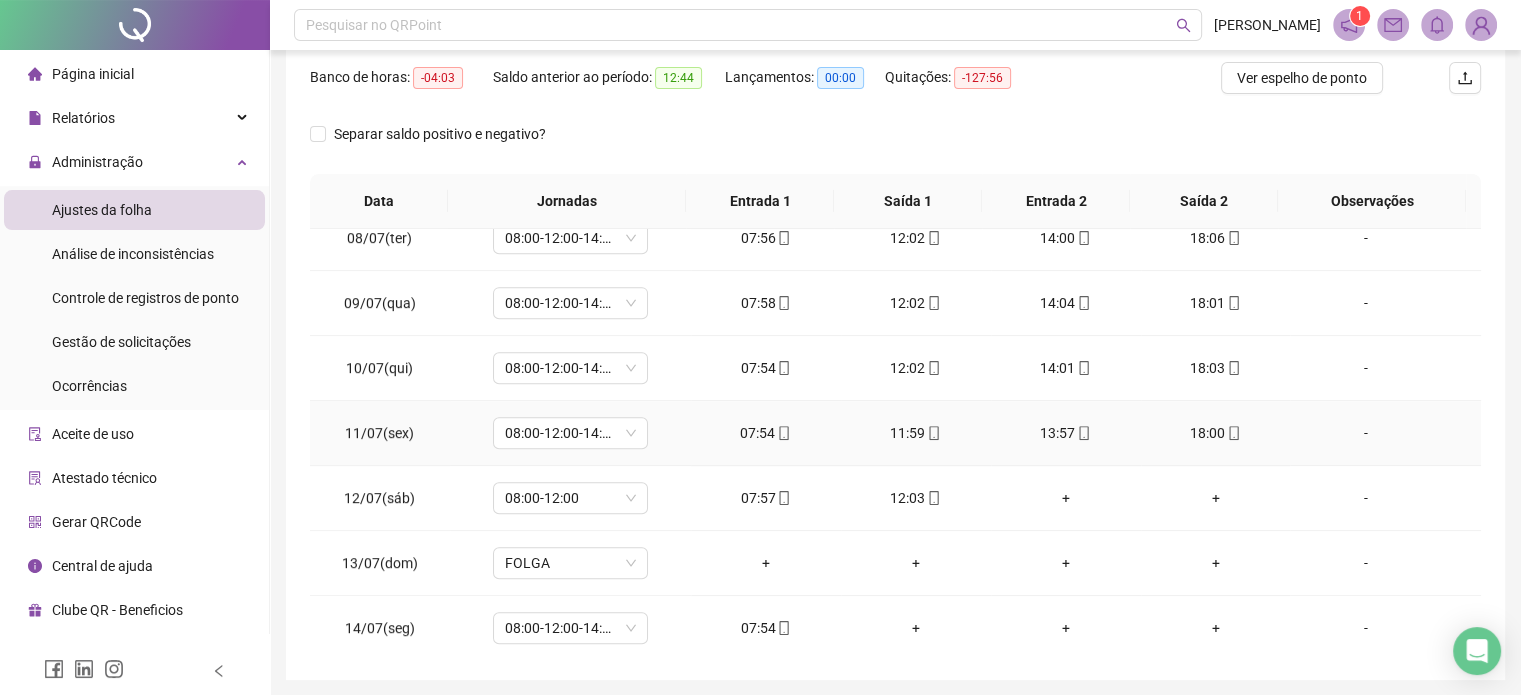 scroll, scrollTop: 300, scrollLeft: 0, axis: vertical 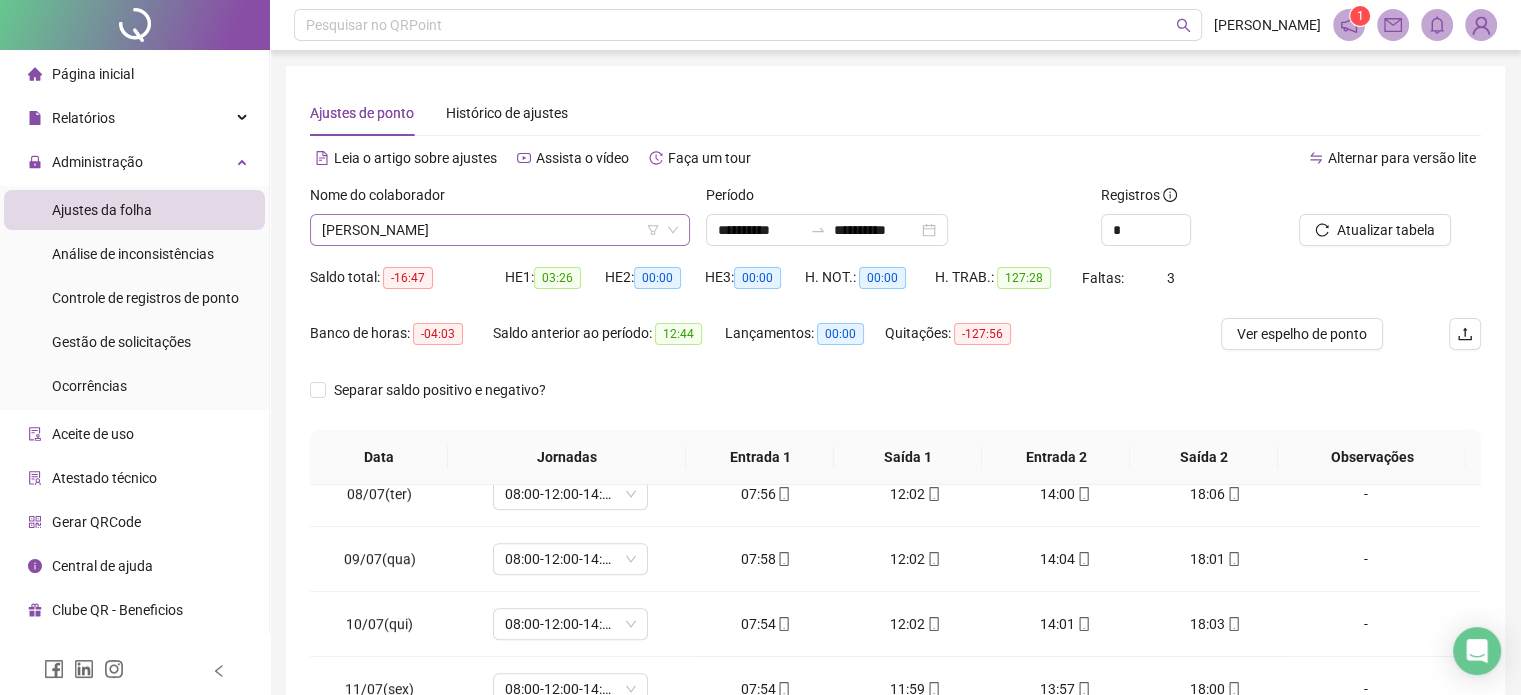 click on "[PERSON_NAME]" at bounding box center (500, 230) 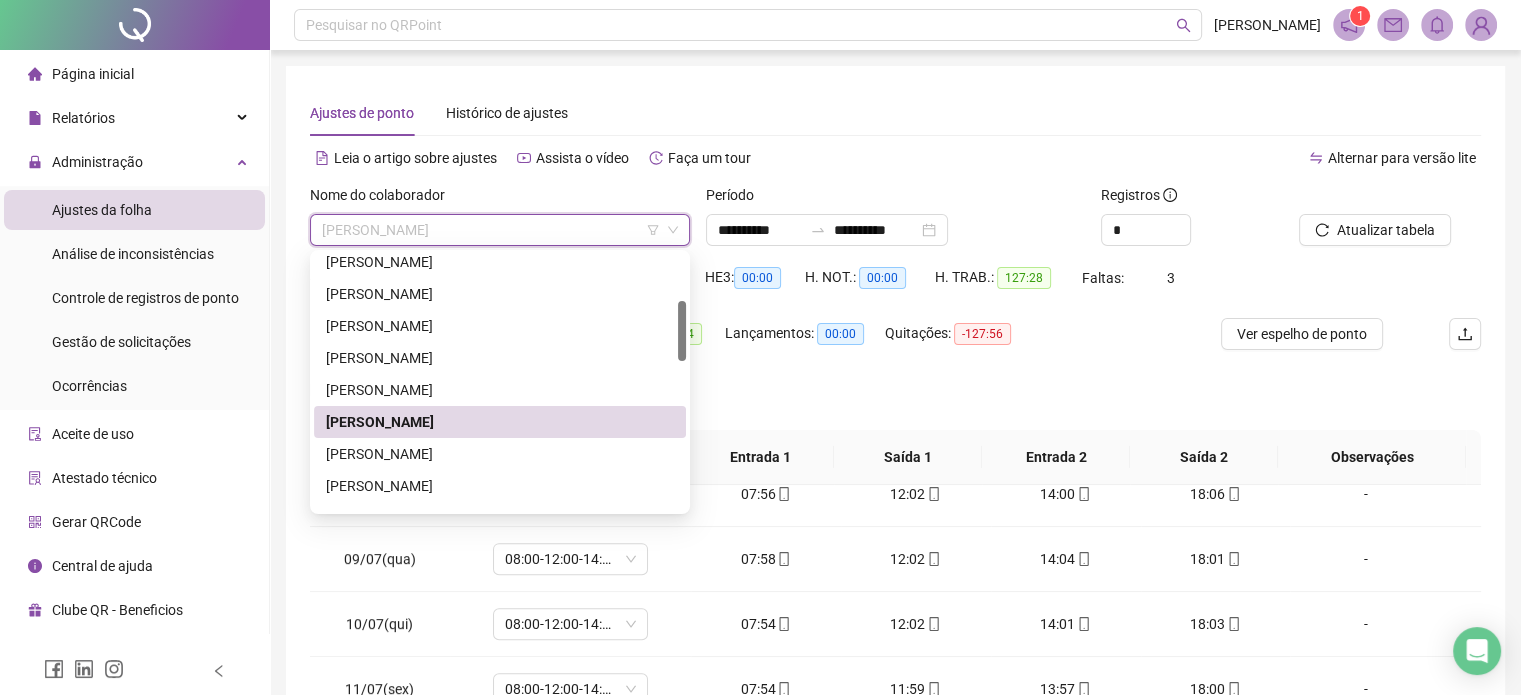 click on "[PERSON_NAME]" at bounding box center [500, 454] 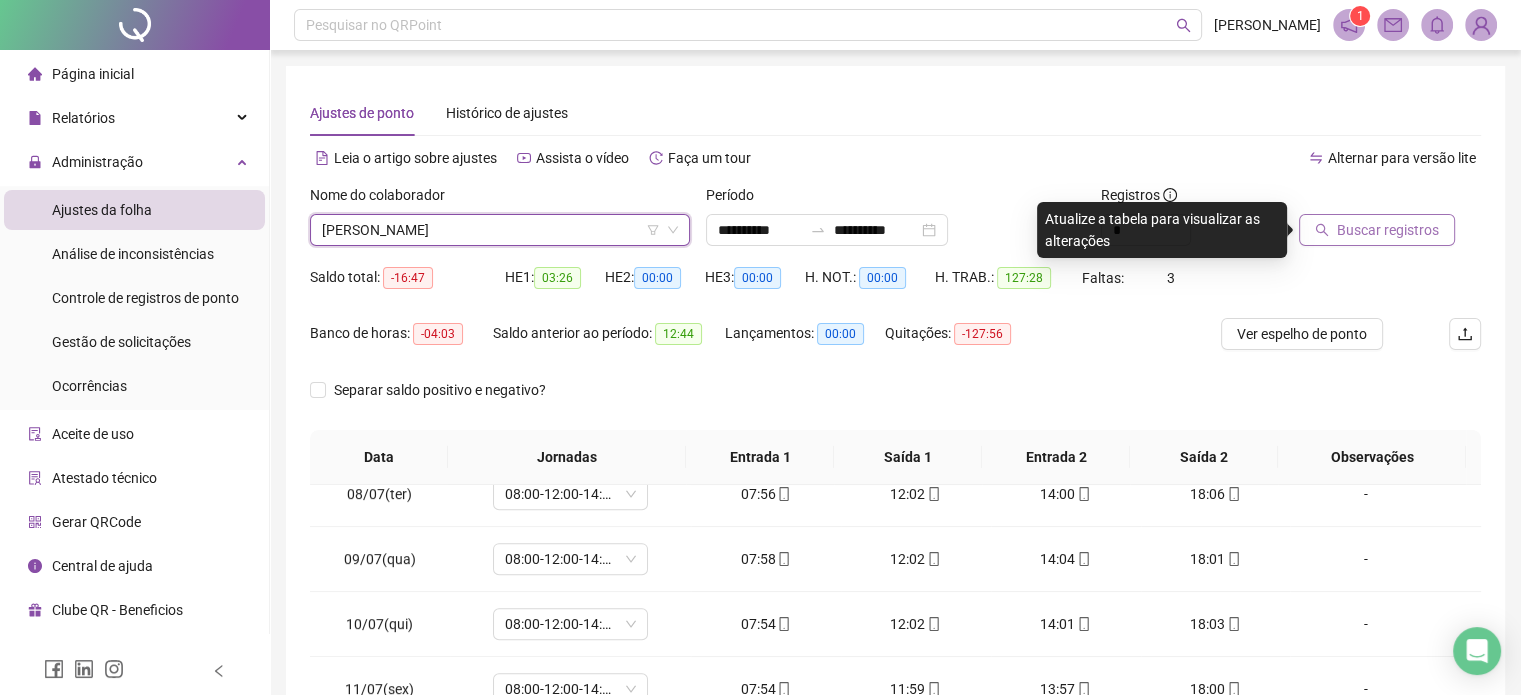 click on "Buscar registros" at bounding box center (1388, 230) 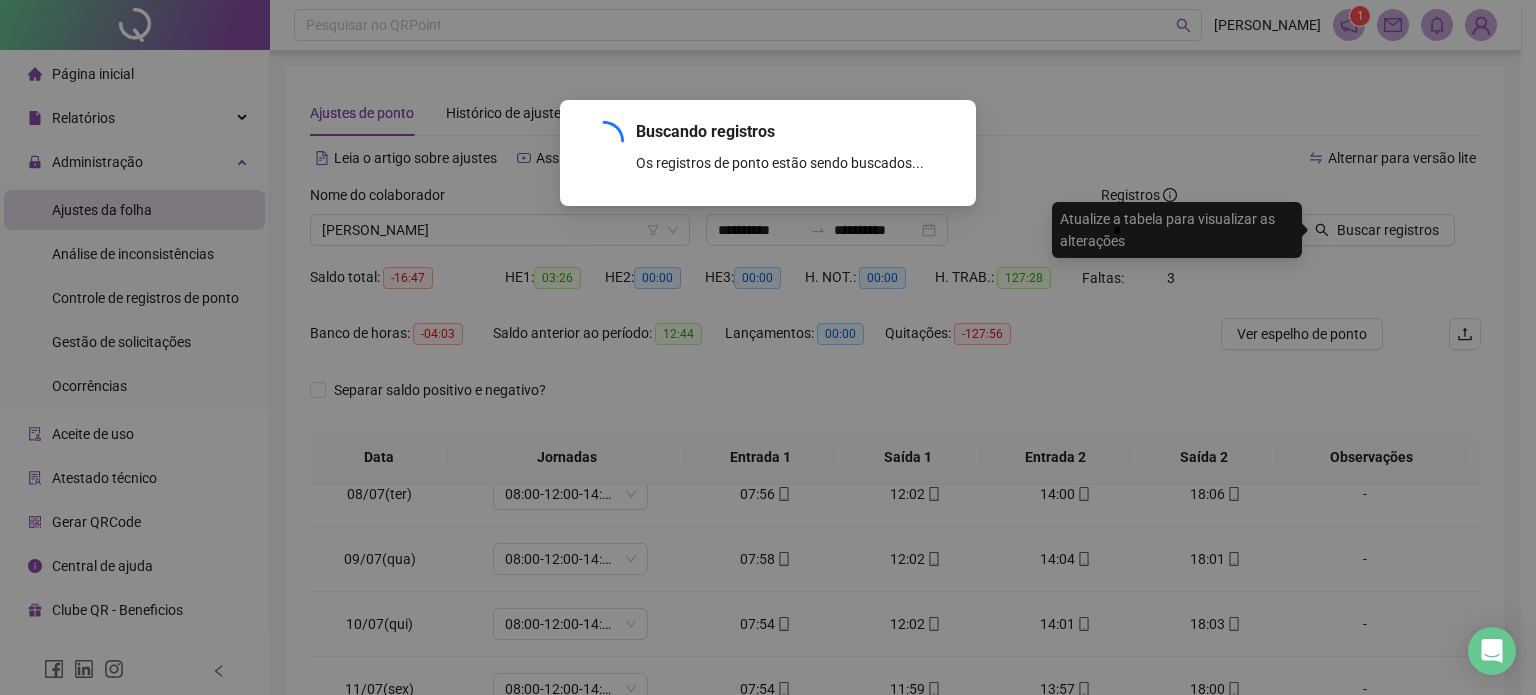 click on "Buscando registros Os registros de ponto estão sendo buscados... OK" at bounding box center (768, 347) 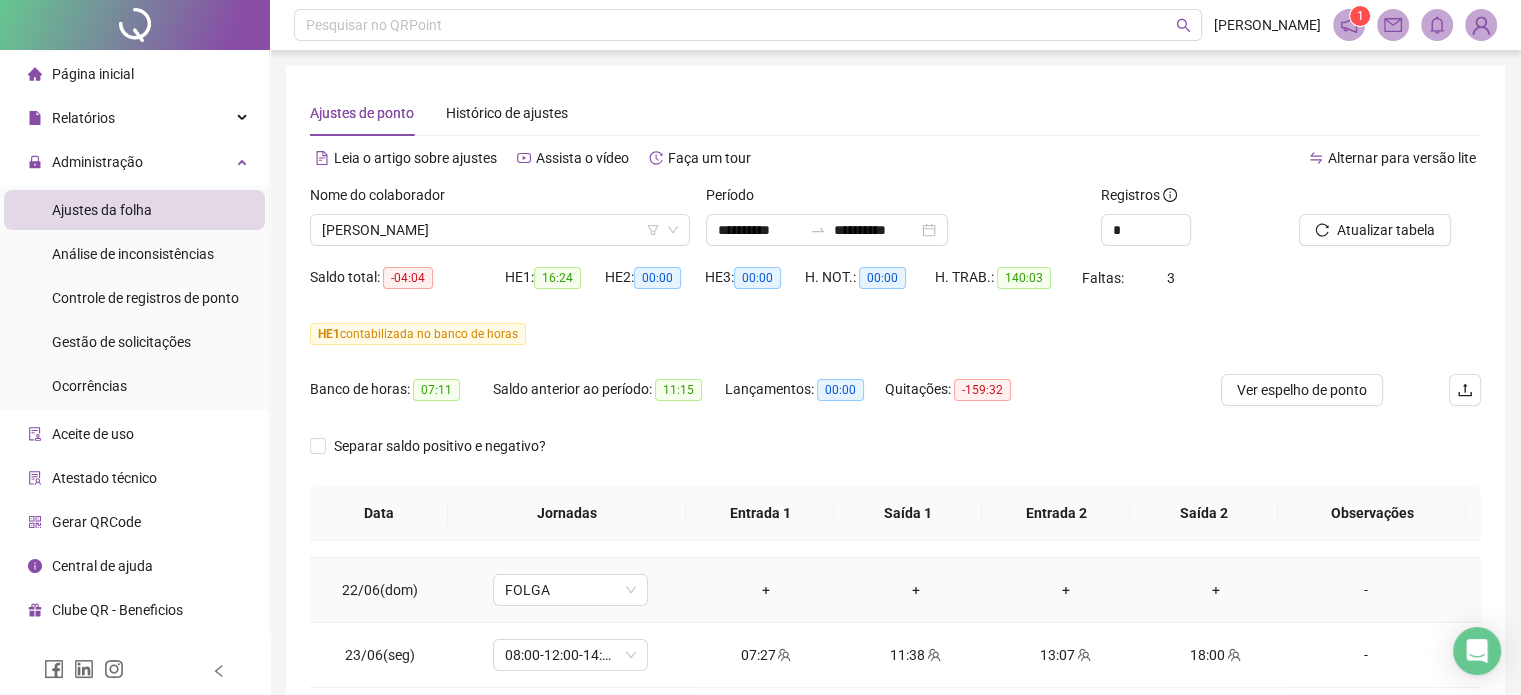 scroll, scrollTop: 0, scrollLeft: 0, axis: both 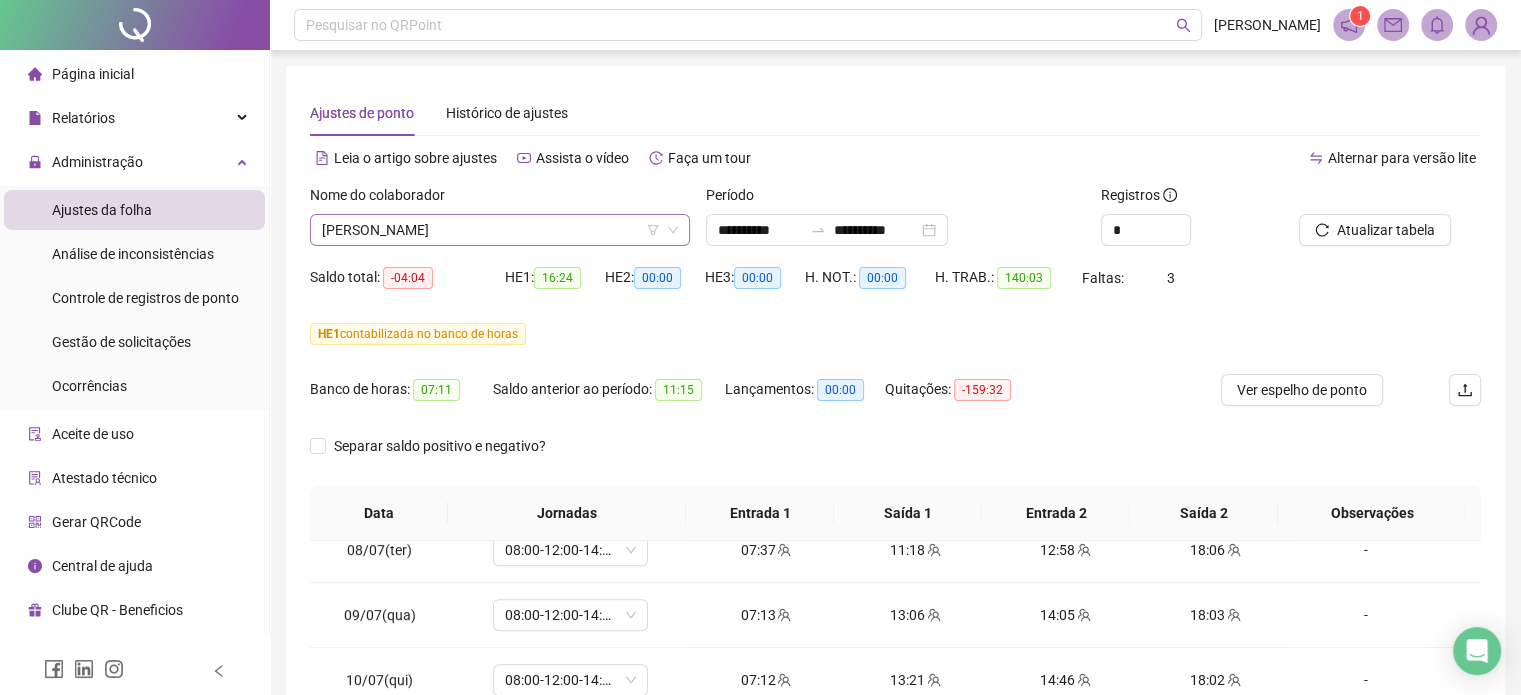 click on "[PERSON_NAME]" at bounding box center [500, 230] 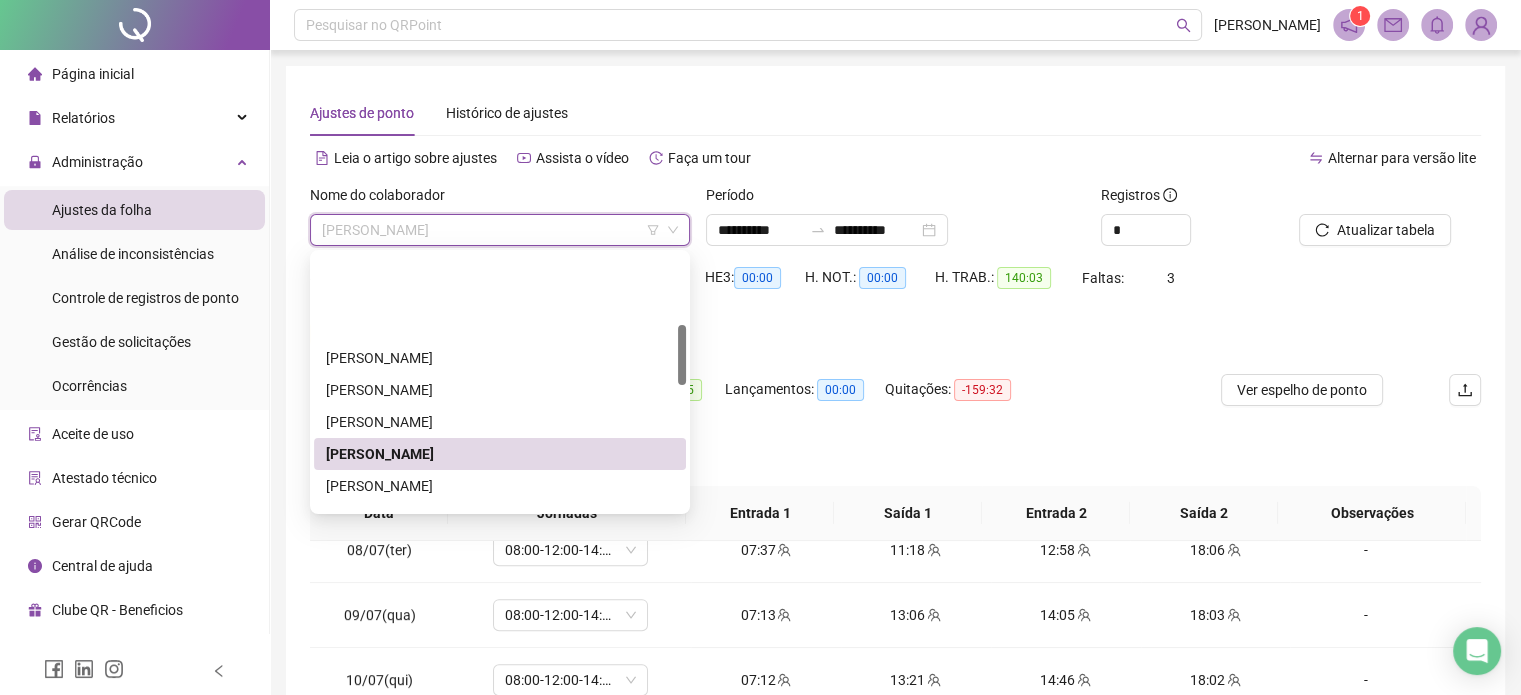 scroll, scrollTop: 300, scrollLeft: 0, axis: vertical 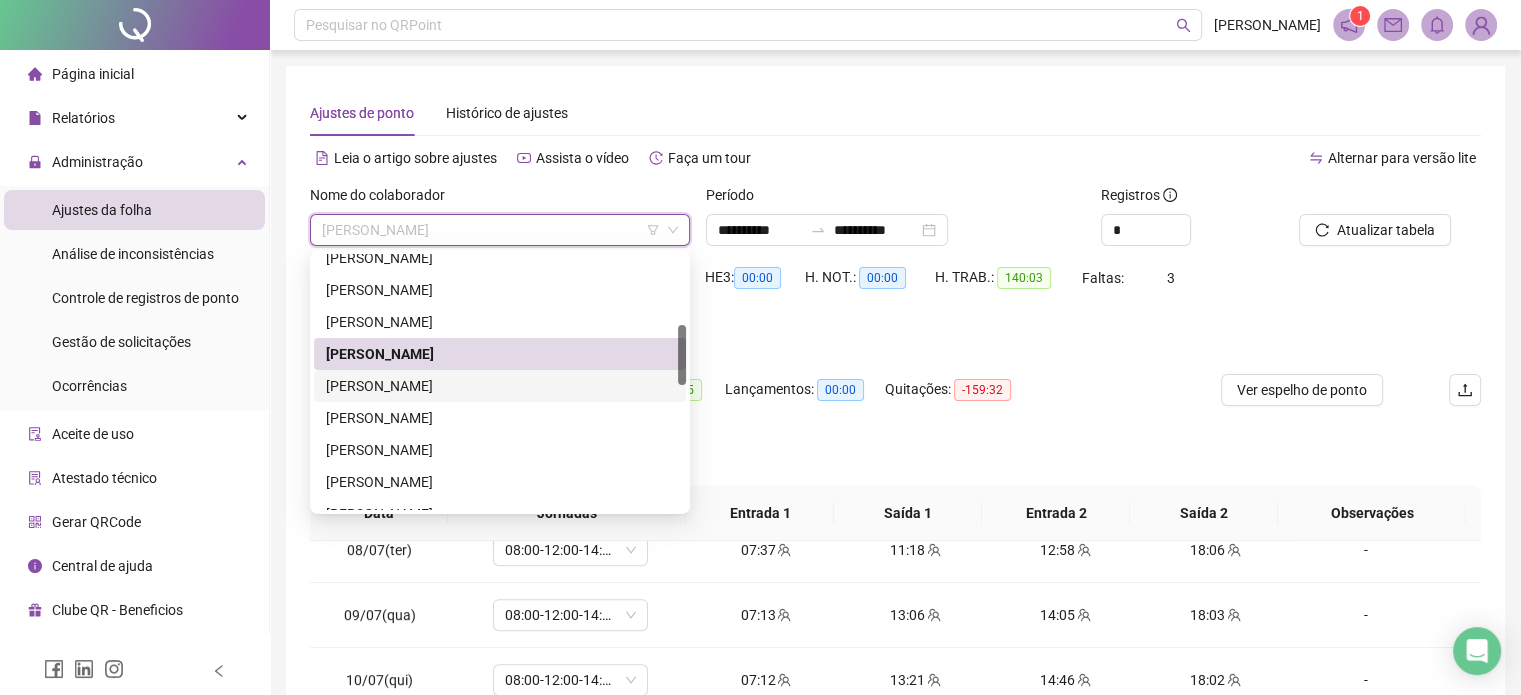 click on "[PERSON_NAME]" at bounding box center (500, 386) 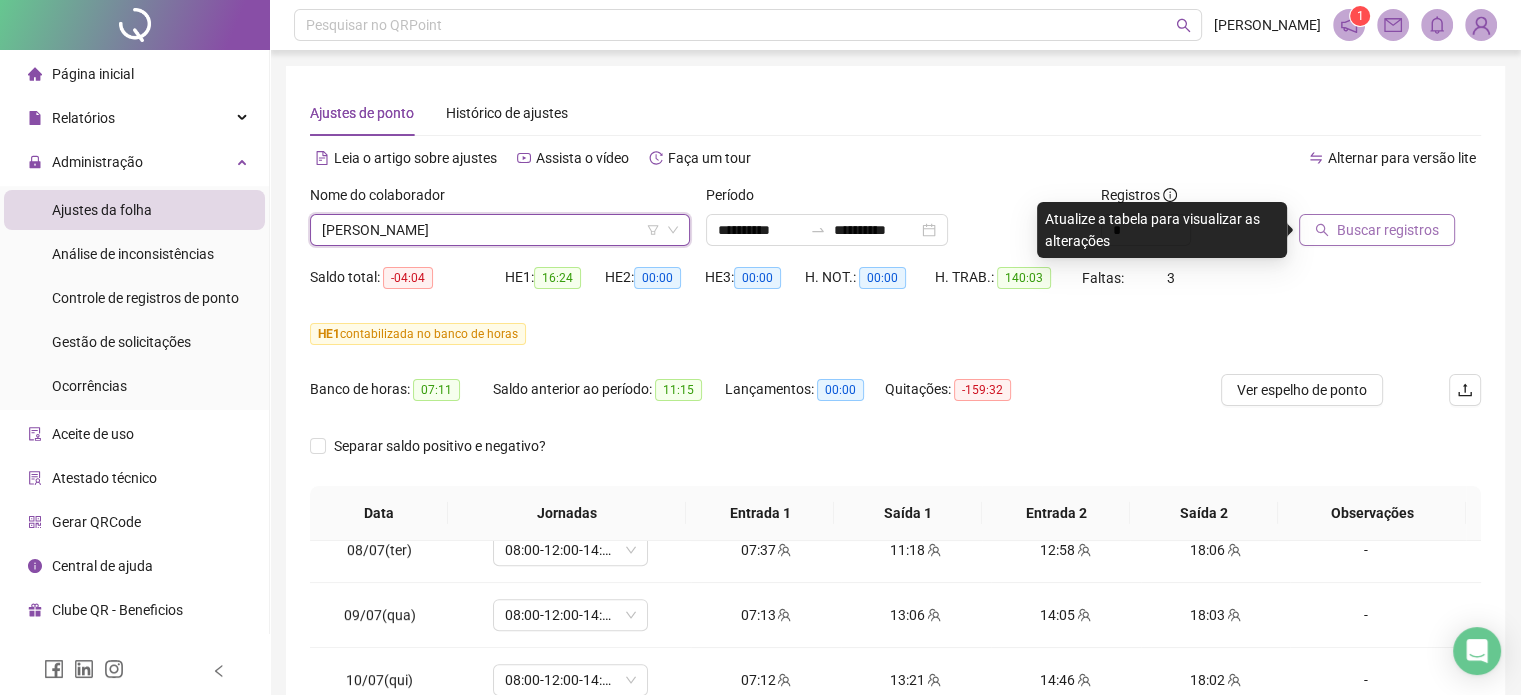 click on "Buscar registros" at bounding box center (1377, 230) 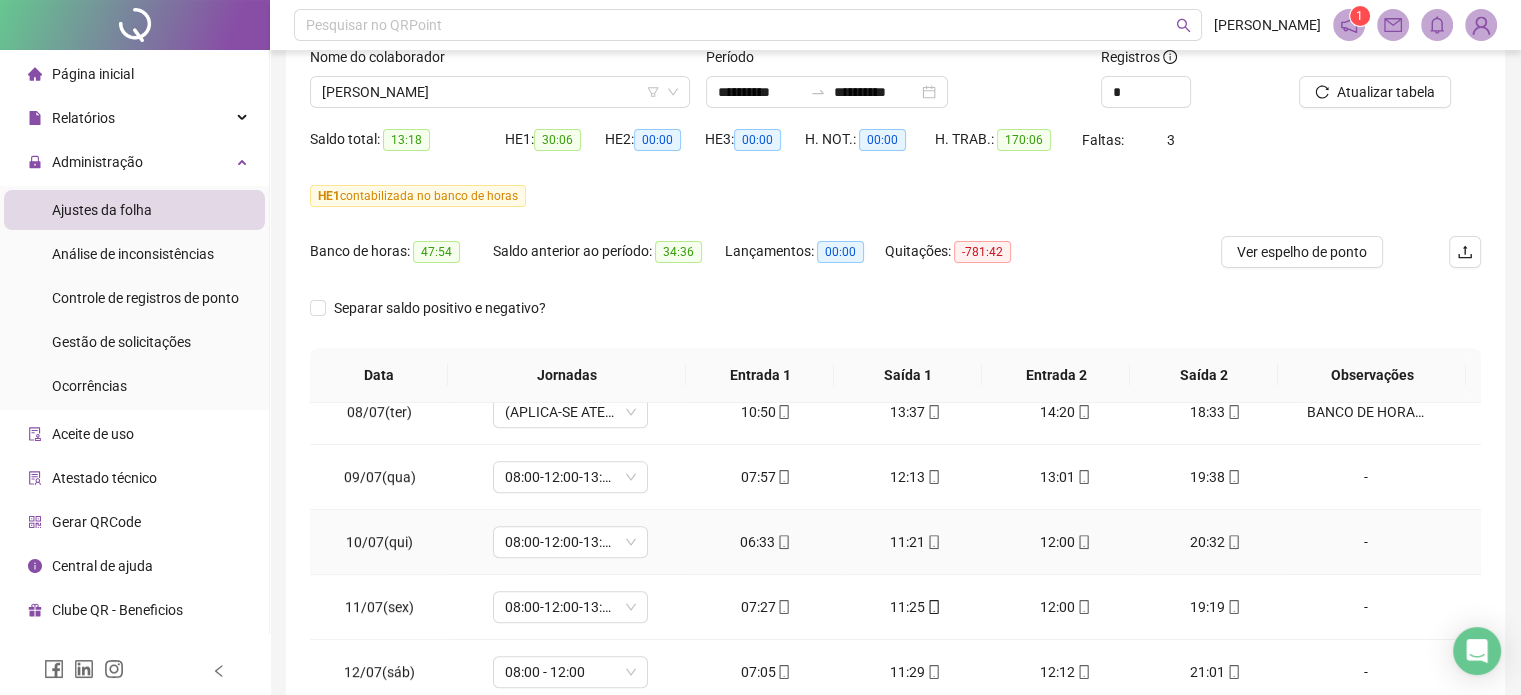 scroll, scrollTop: 200, scrollLeft: 0, axis: vertical 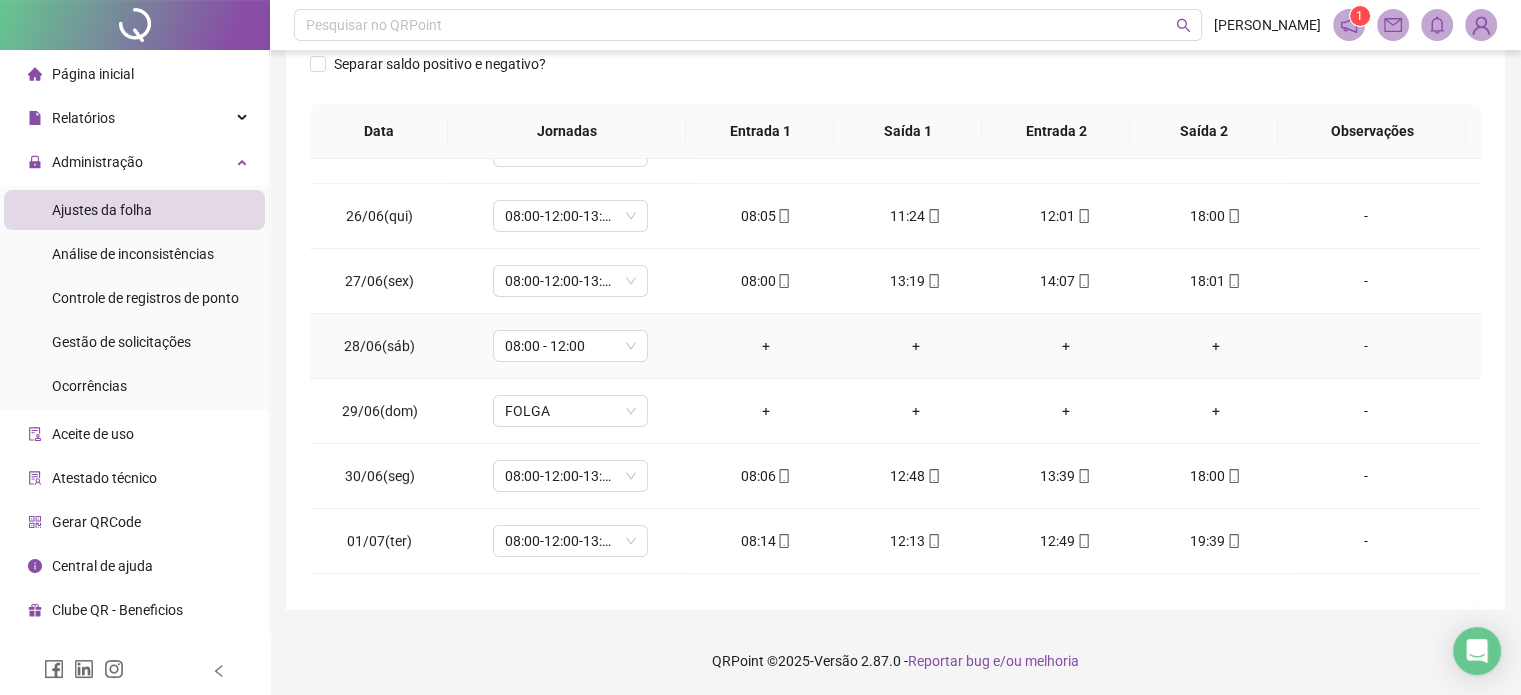 click on "-" at bounding box center (1365, 346) 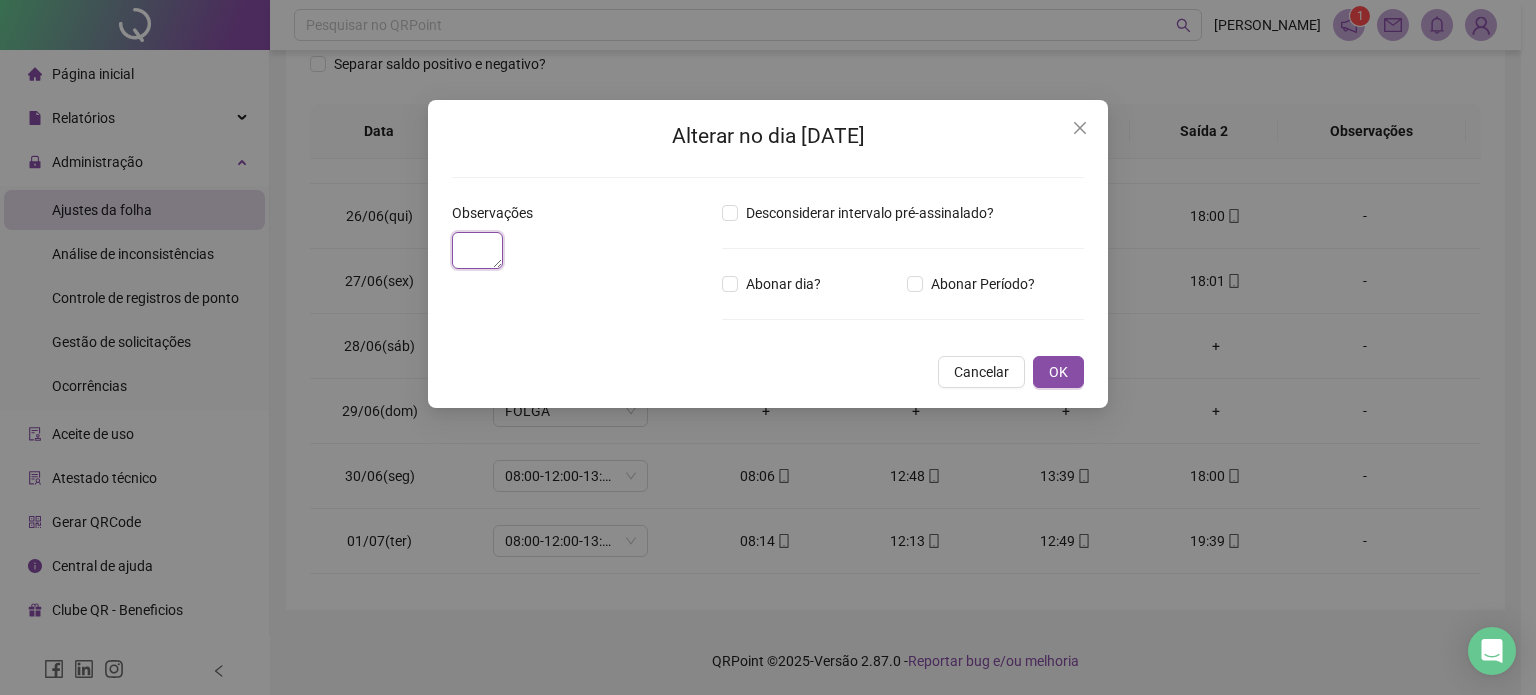 click at bounding box center (477, 250) 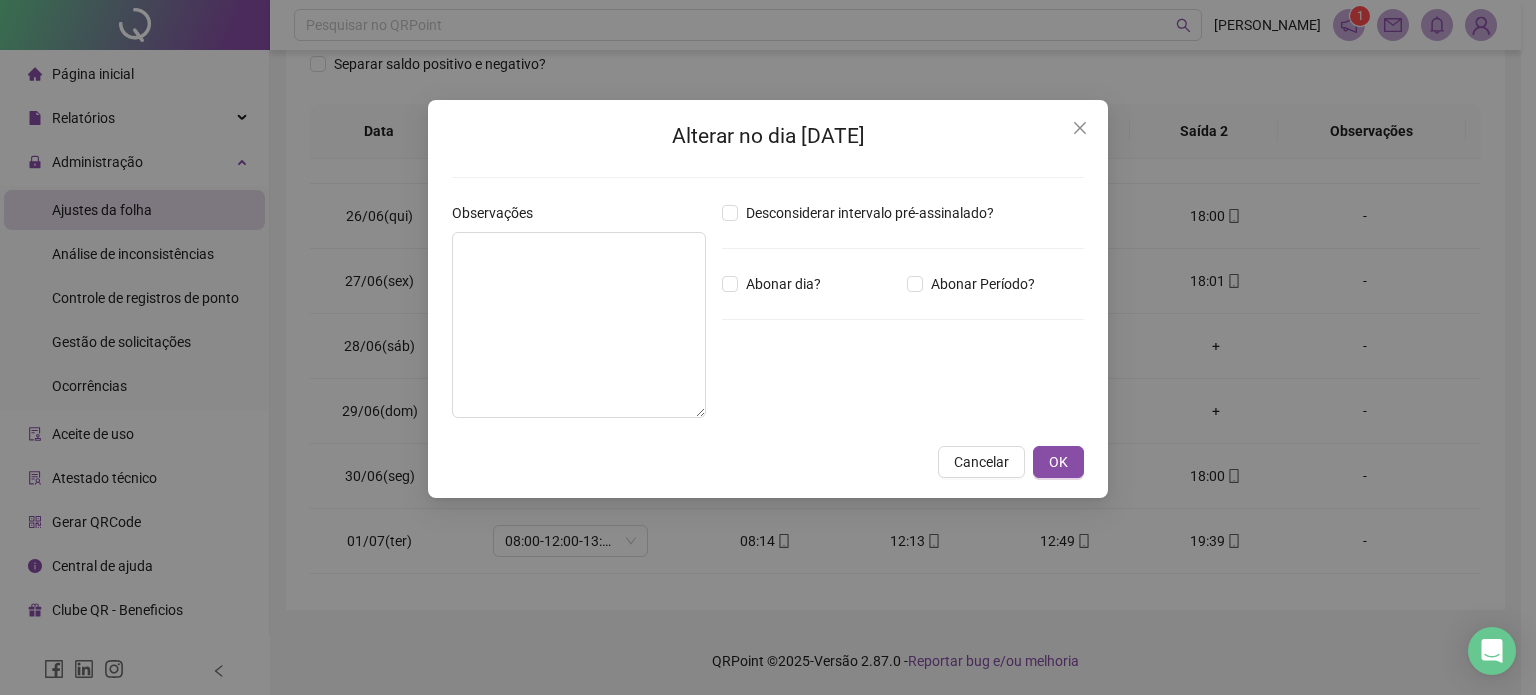 click on "Alterar no dia   [DATE] Observações Desconsiderar intervalo pré-assinalado? Abonar dia? Abonar Período? Horas a abonar ***** Aplicar regime de compensação Cancelar OK" at bounding box center [768, 299] 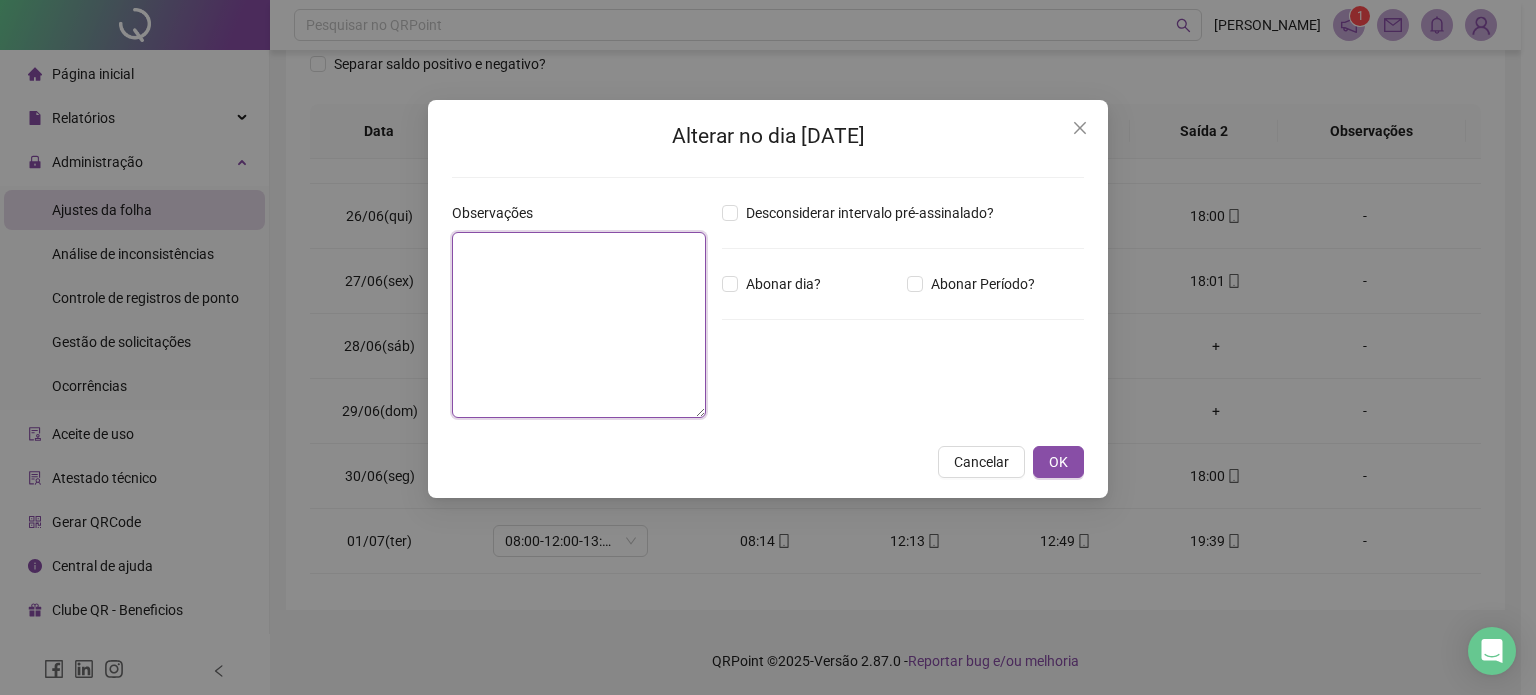 click at bounding box center [579, 325] 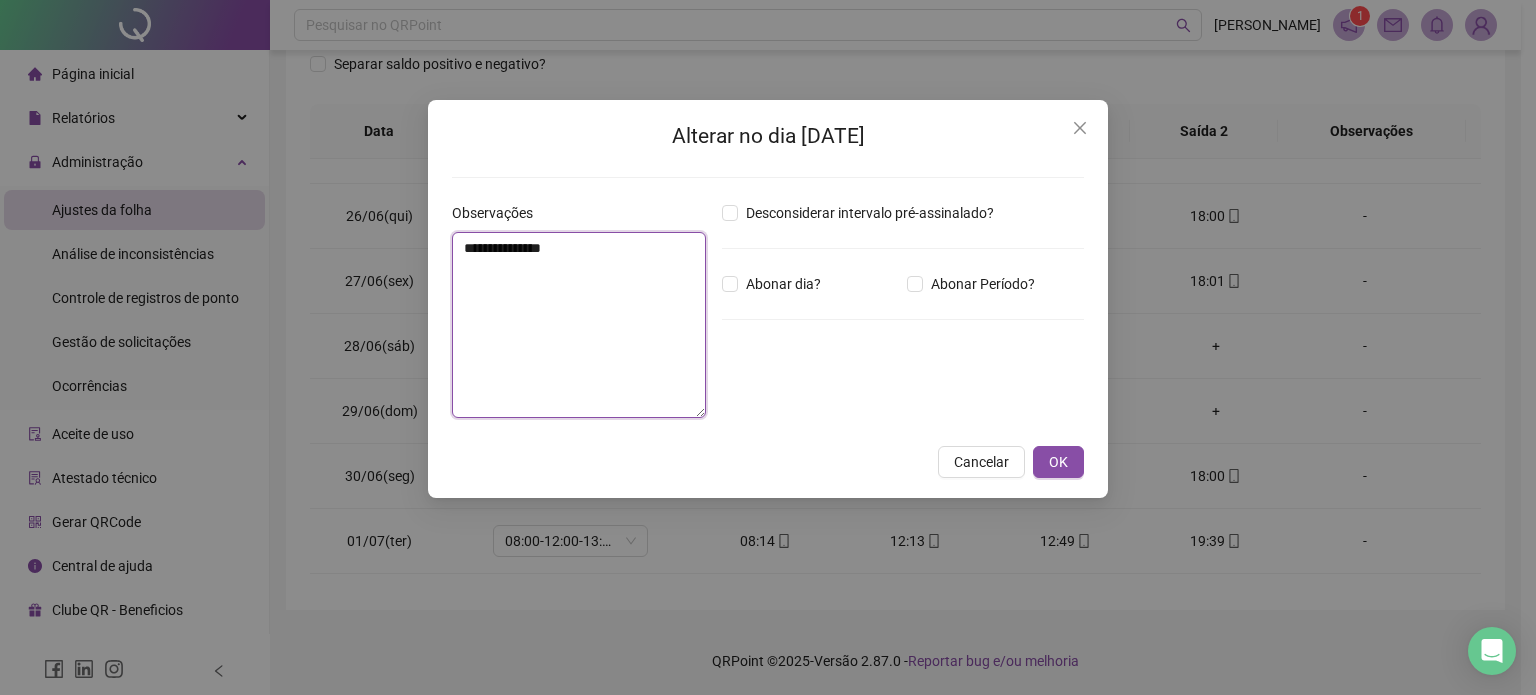 type on "**********" 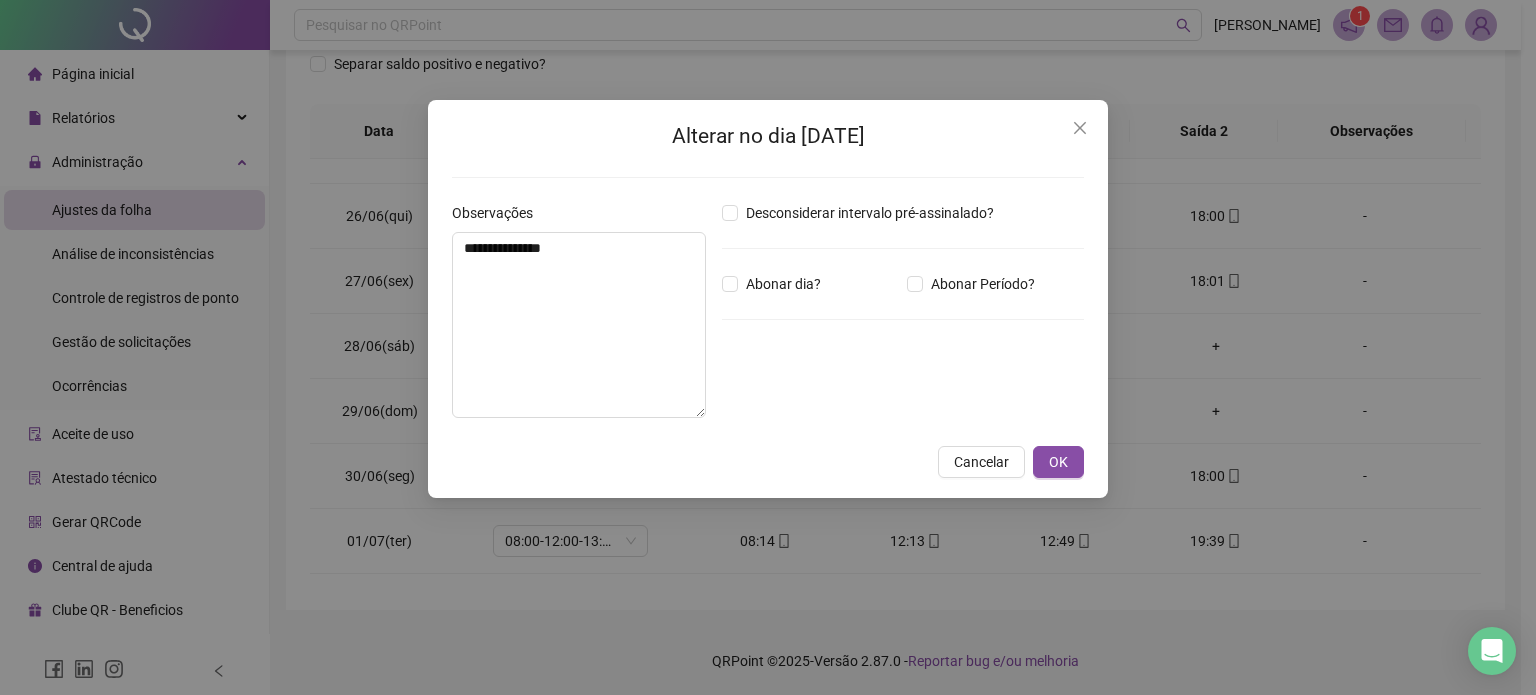 click on "Cancelar OK" at bounding box center [768, 462] 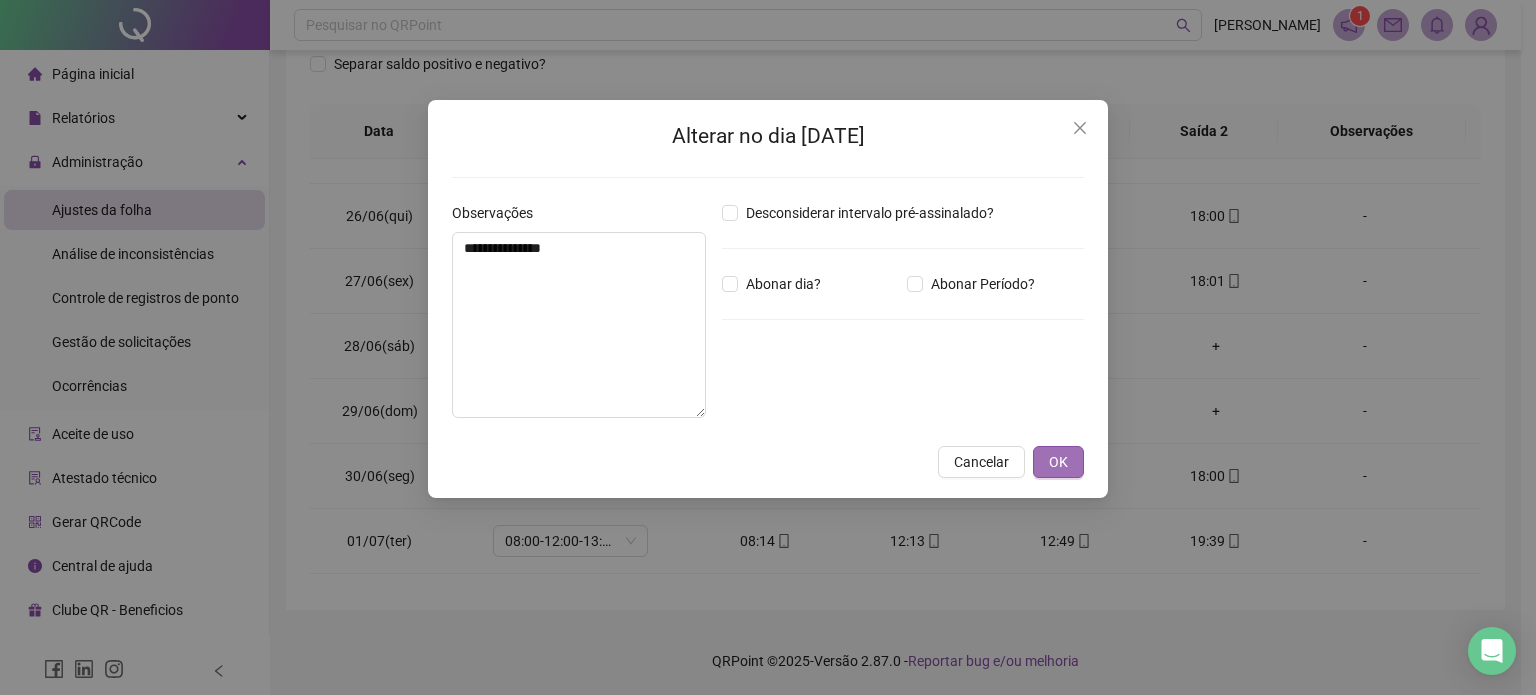 click on "OK" at bounding box center (1058, 462) 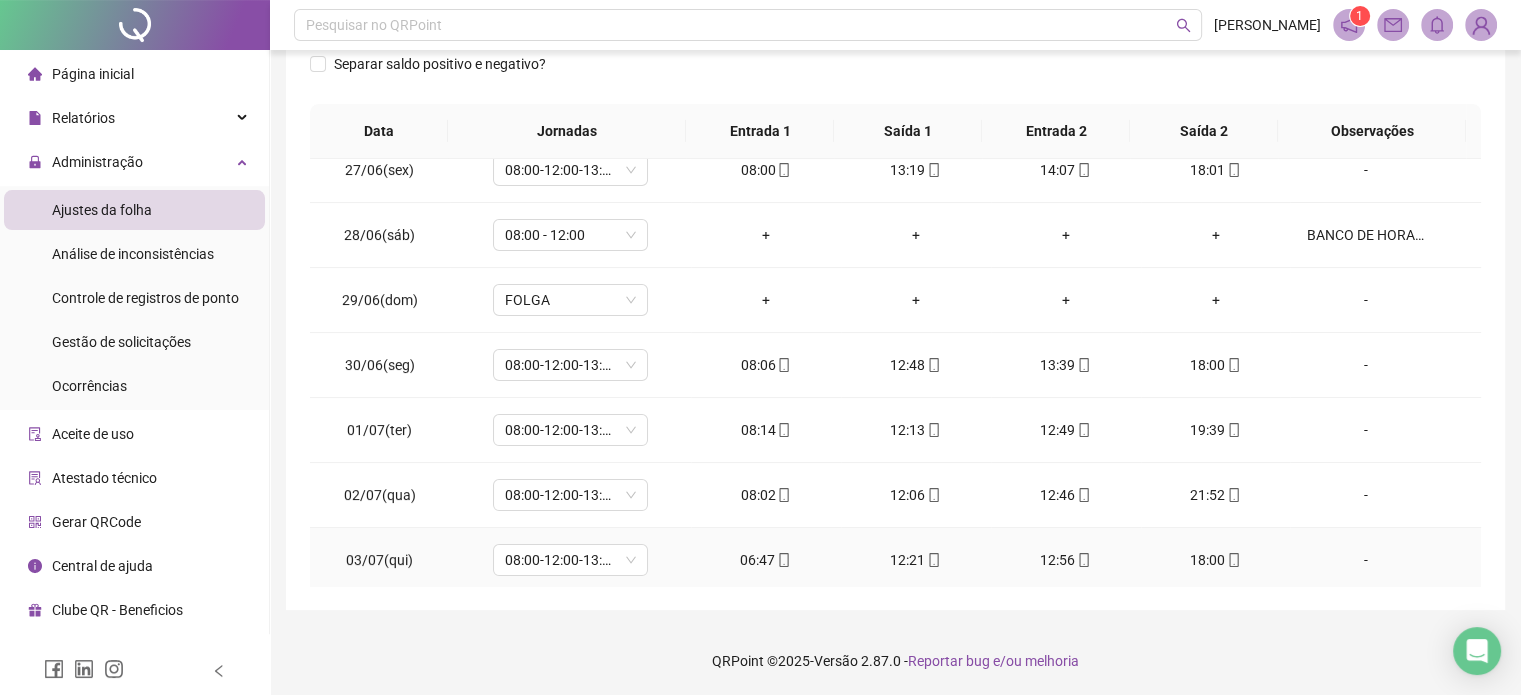 scroll, scrollTop: 600, scrollLeft: 0, axis: vertical 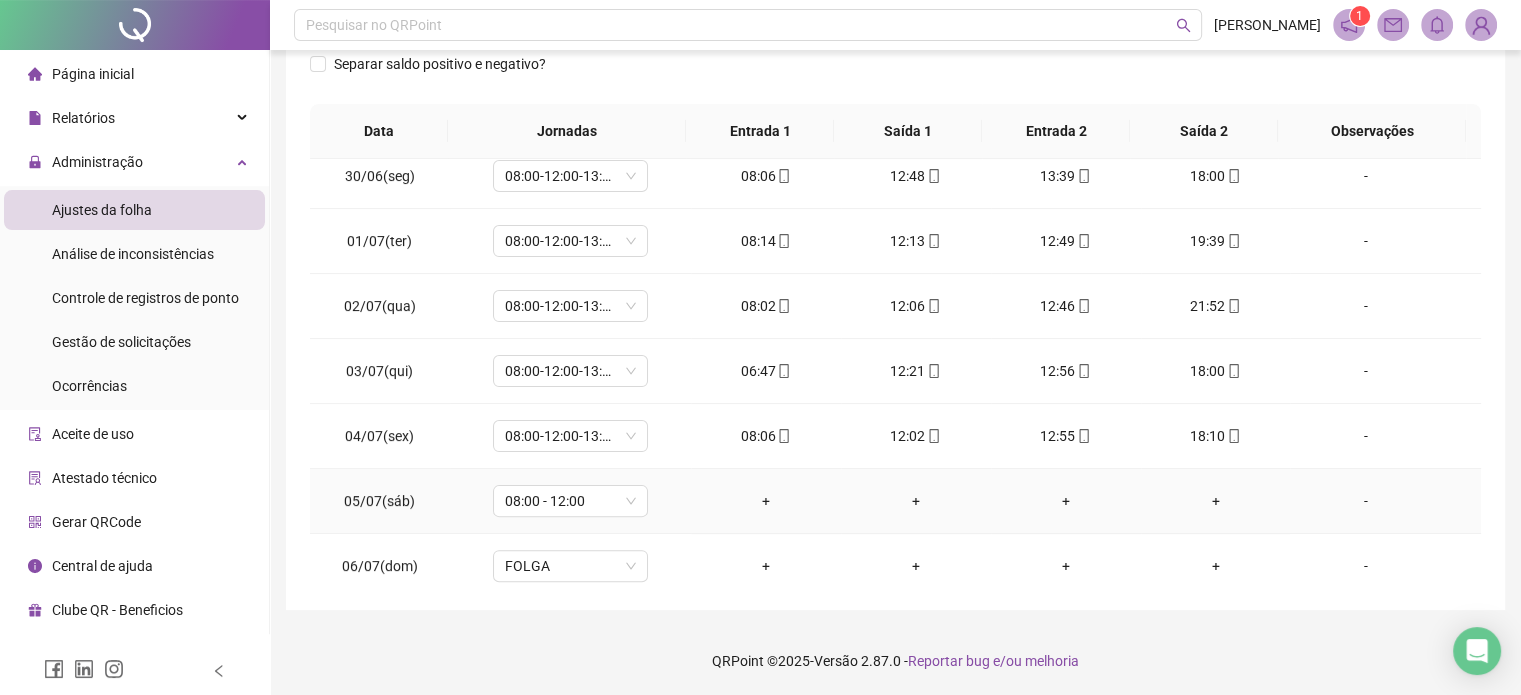 click on "-" at bounding box center (1365, 501) 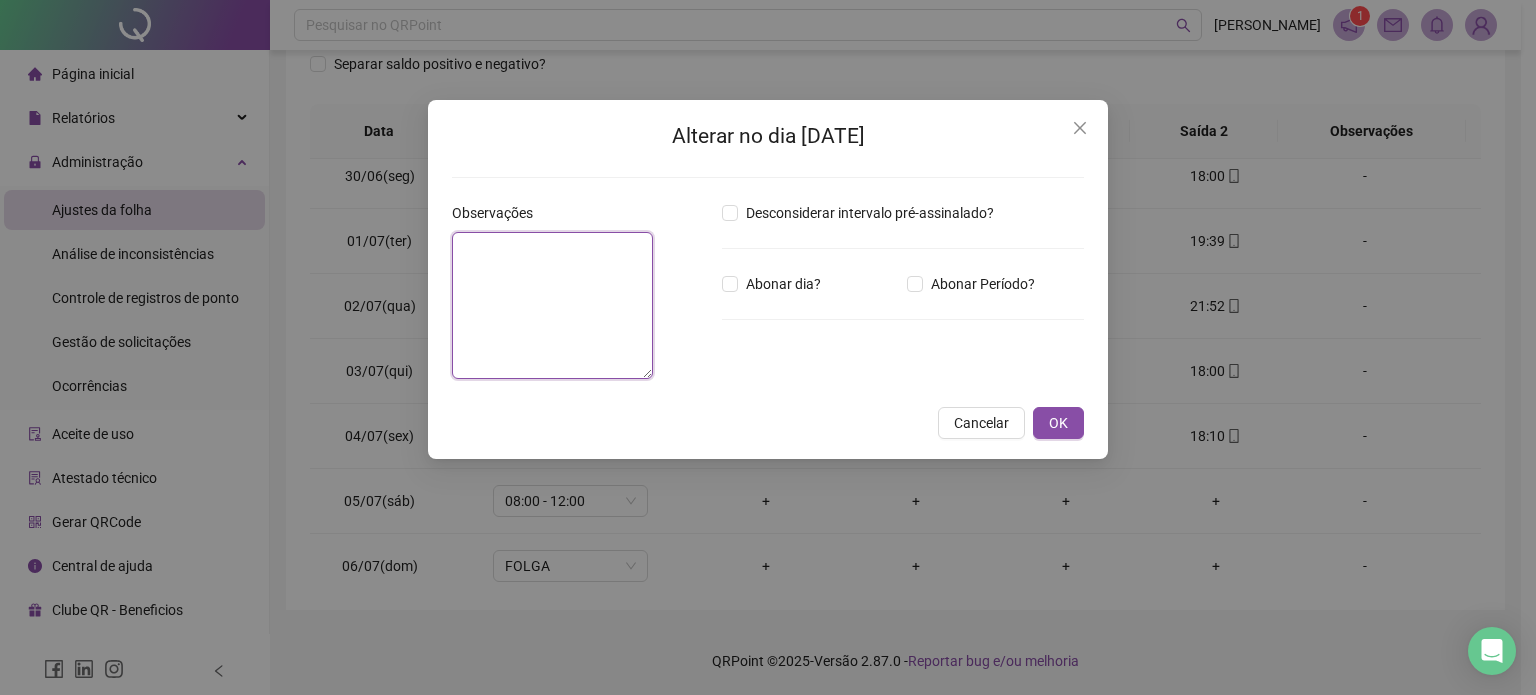 click at bounding box center [552, 305] 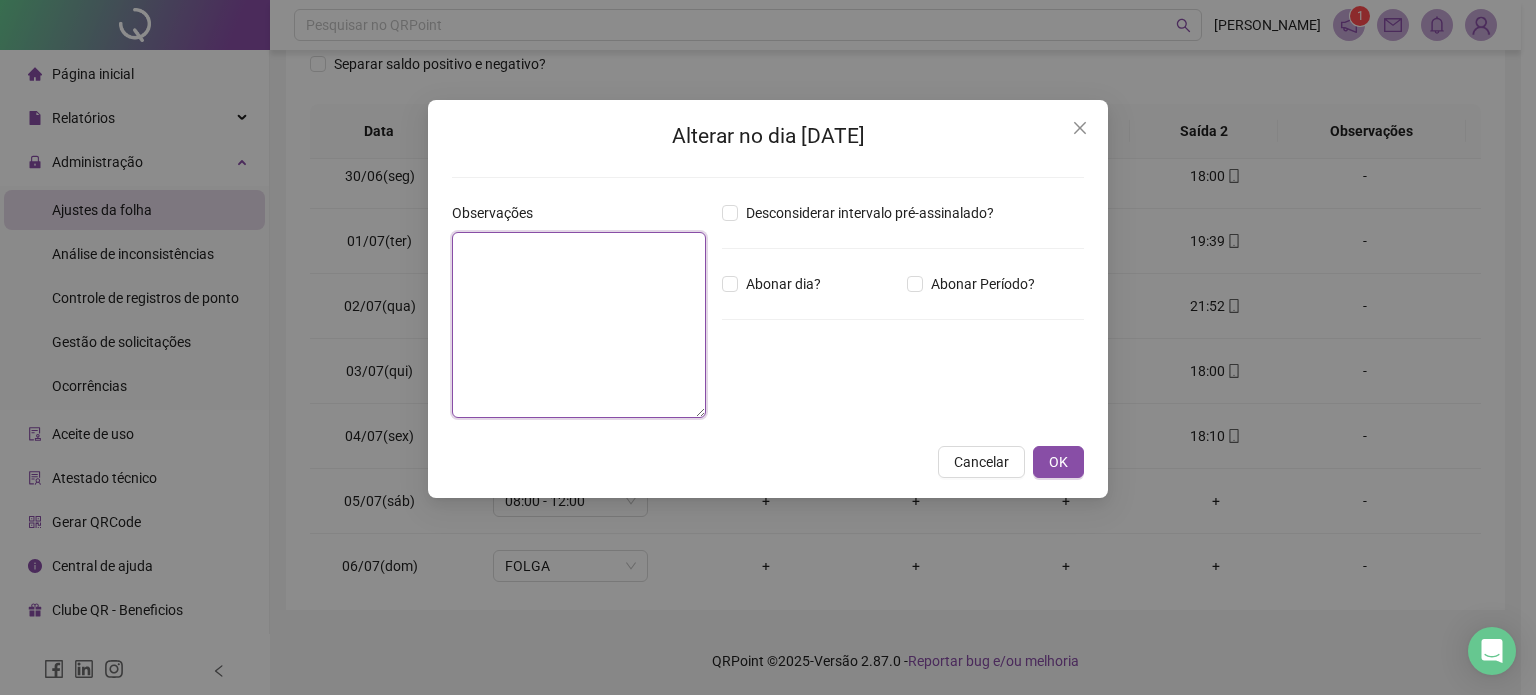paste on "**********" 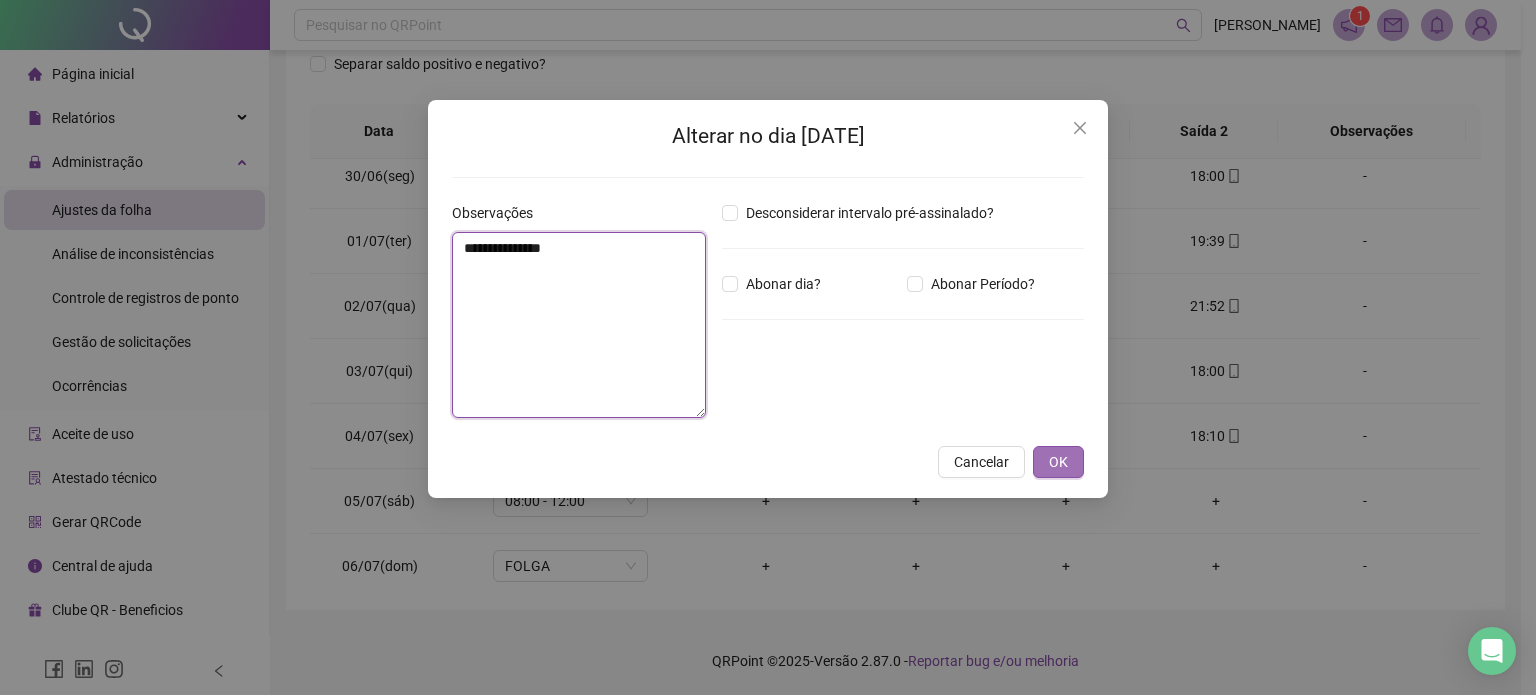 type on "**********" 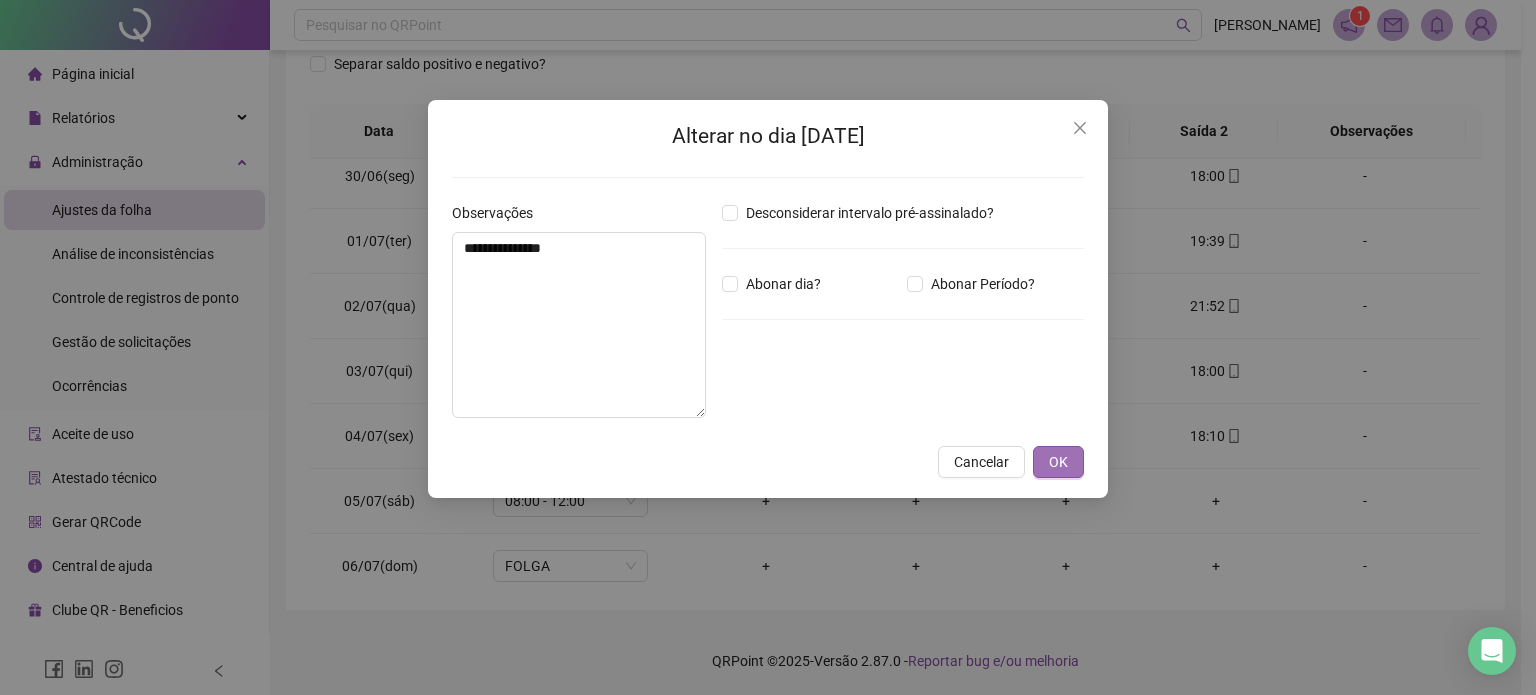 click on "OK" at bounding box center [1058, 462] 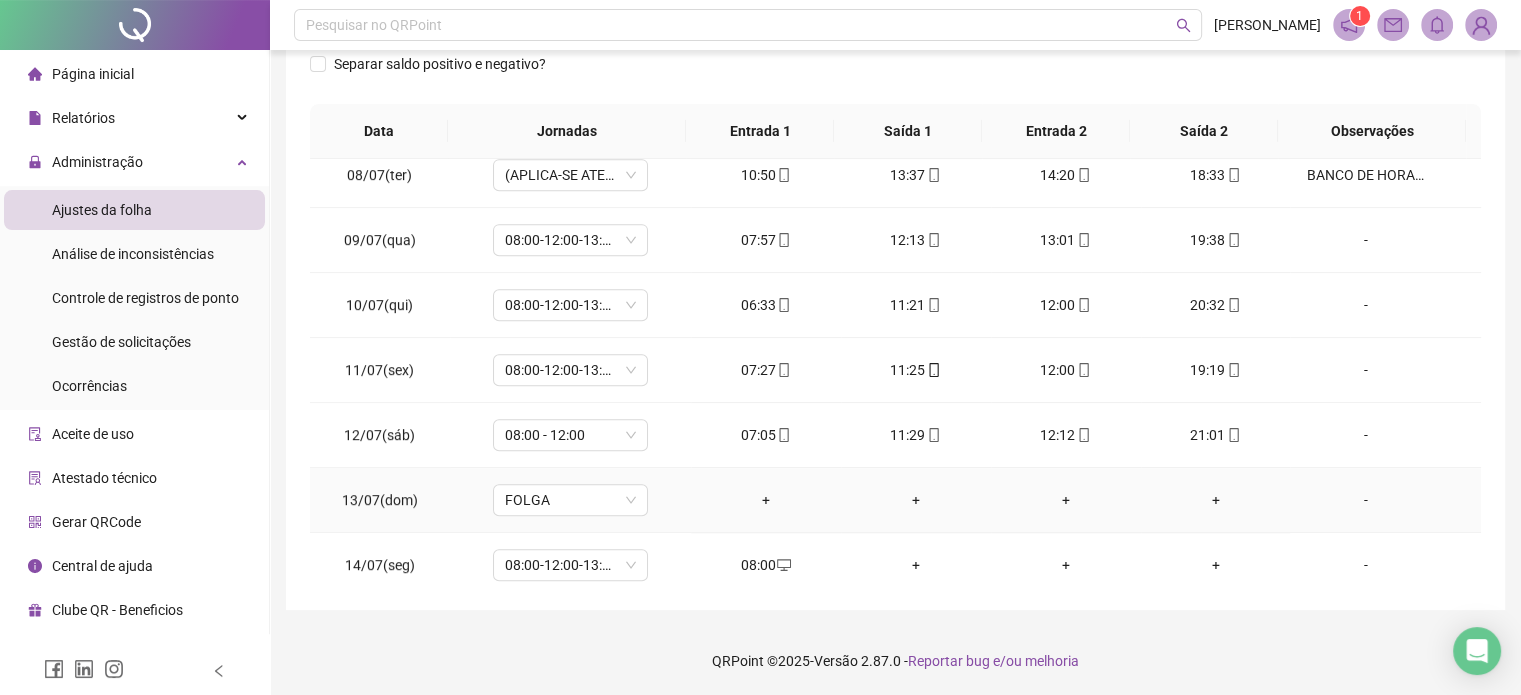 scroll, scrollTop: 1128, scrollLeft: 0, axis: vertical 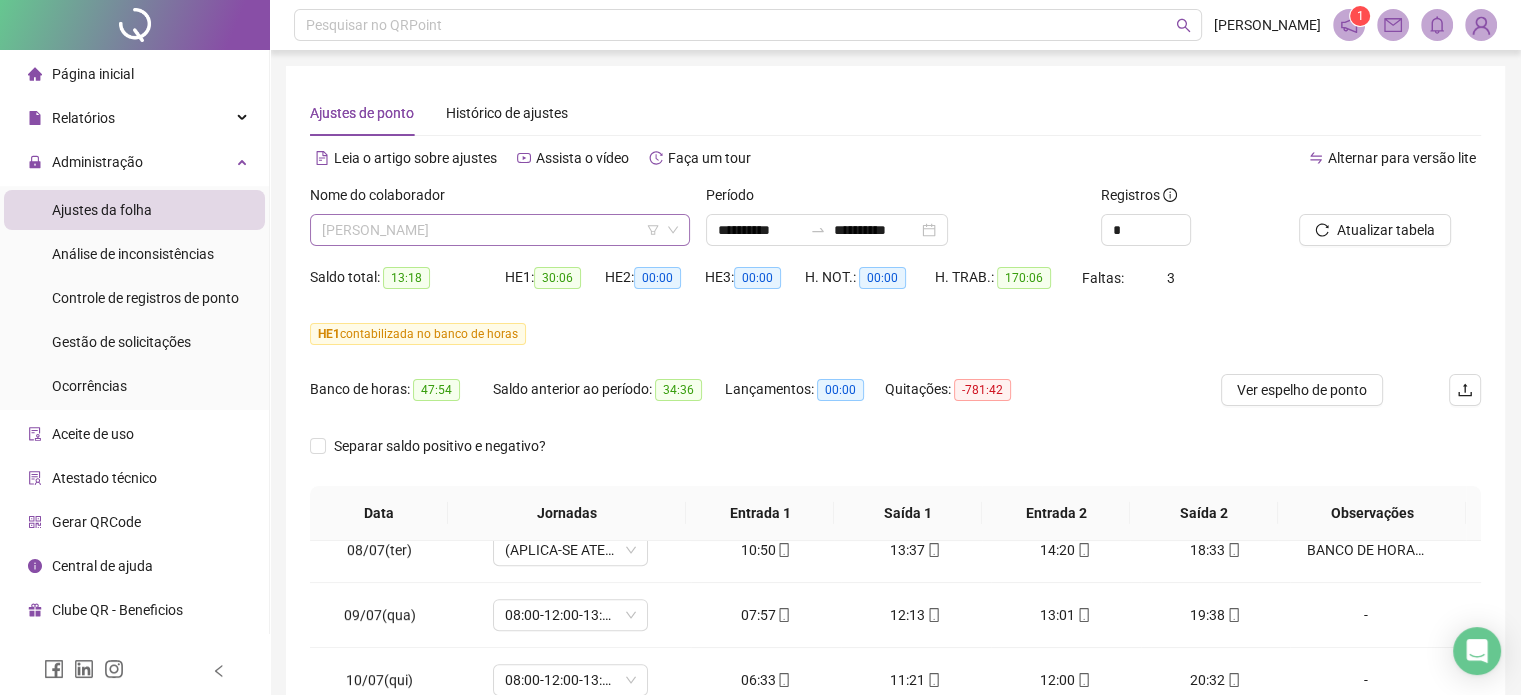 click on "[PERSON_NAME]" at bounding box center (500, 230) 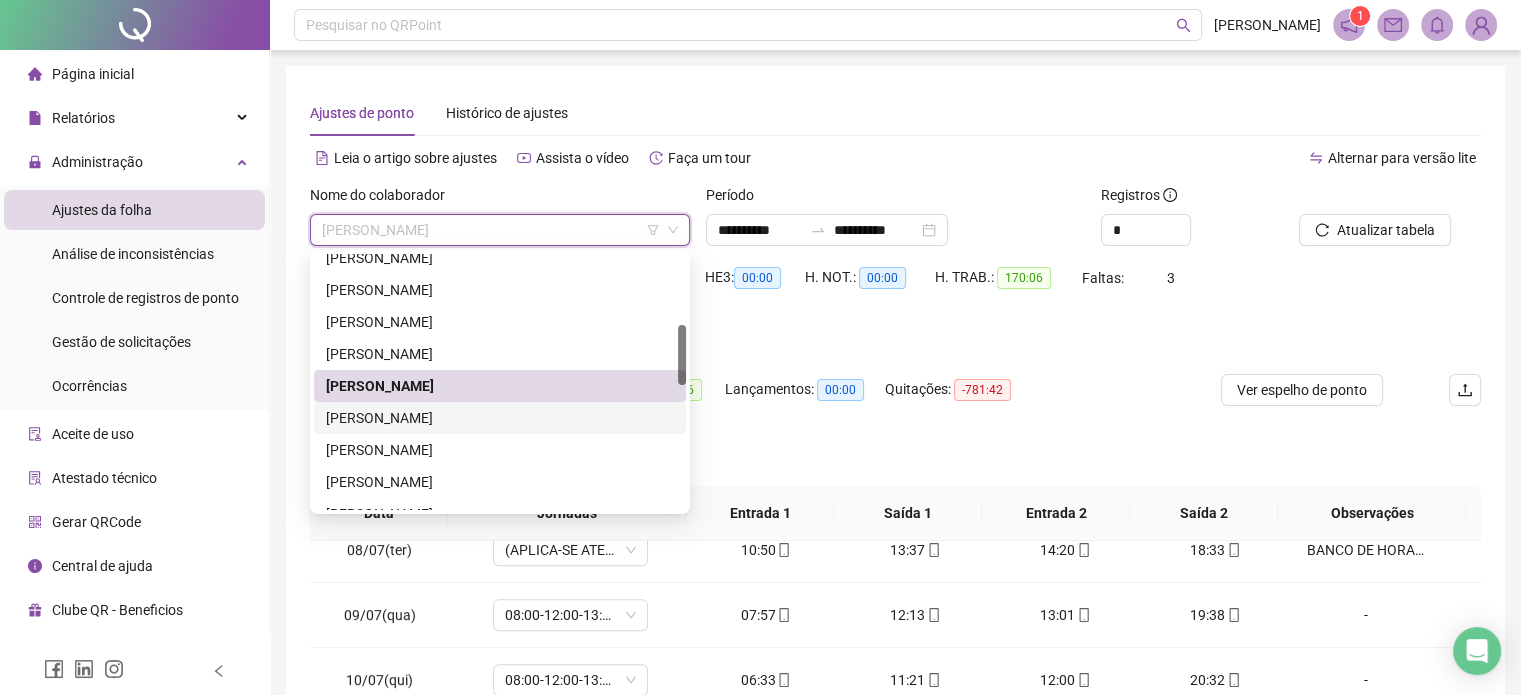 click on "[PERSON_NAME]" at bounding box center [500, 418] 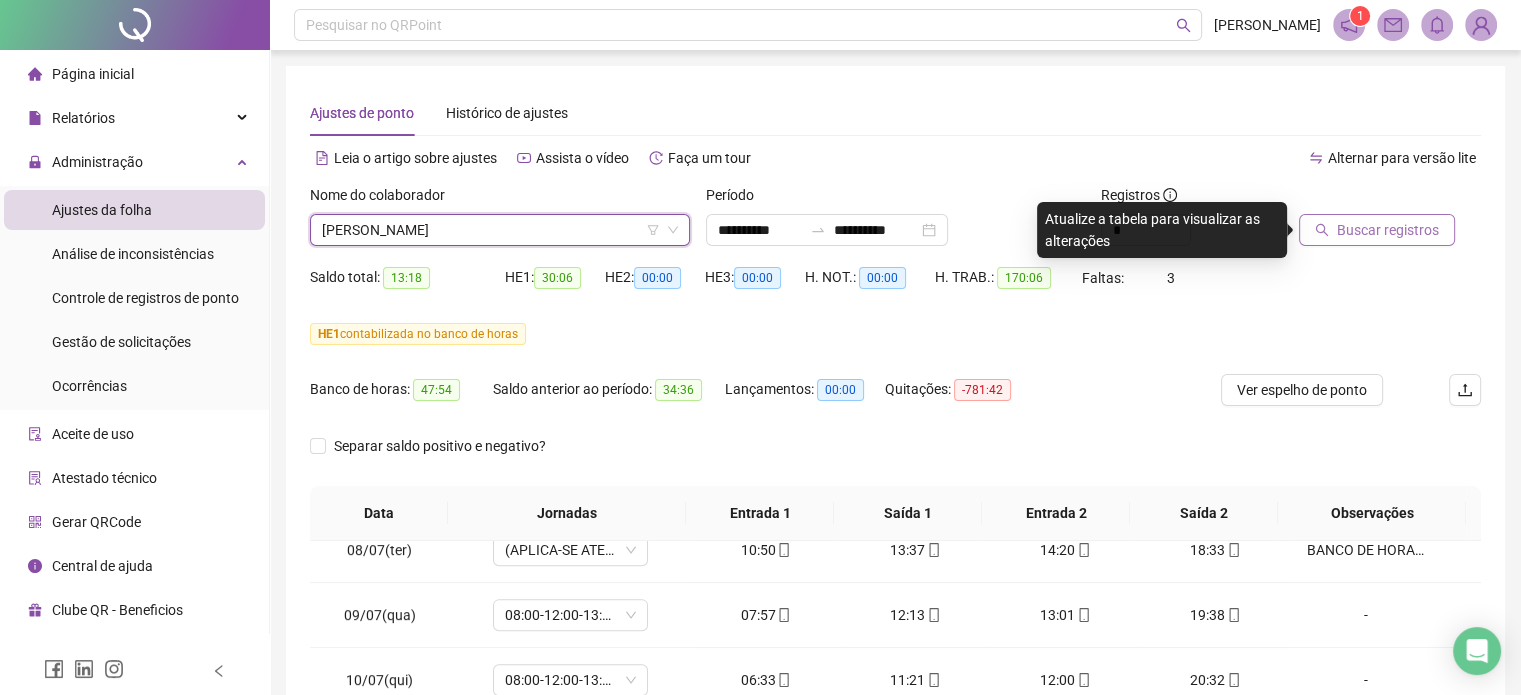 click on "Buscar registros" at bounding box center [1388, 230] 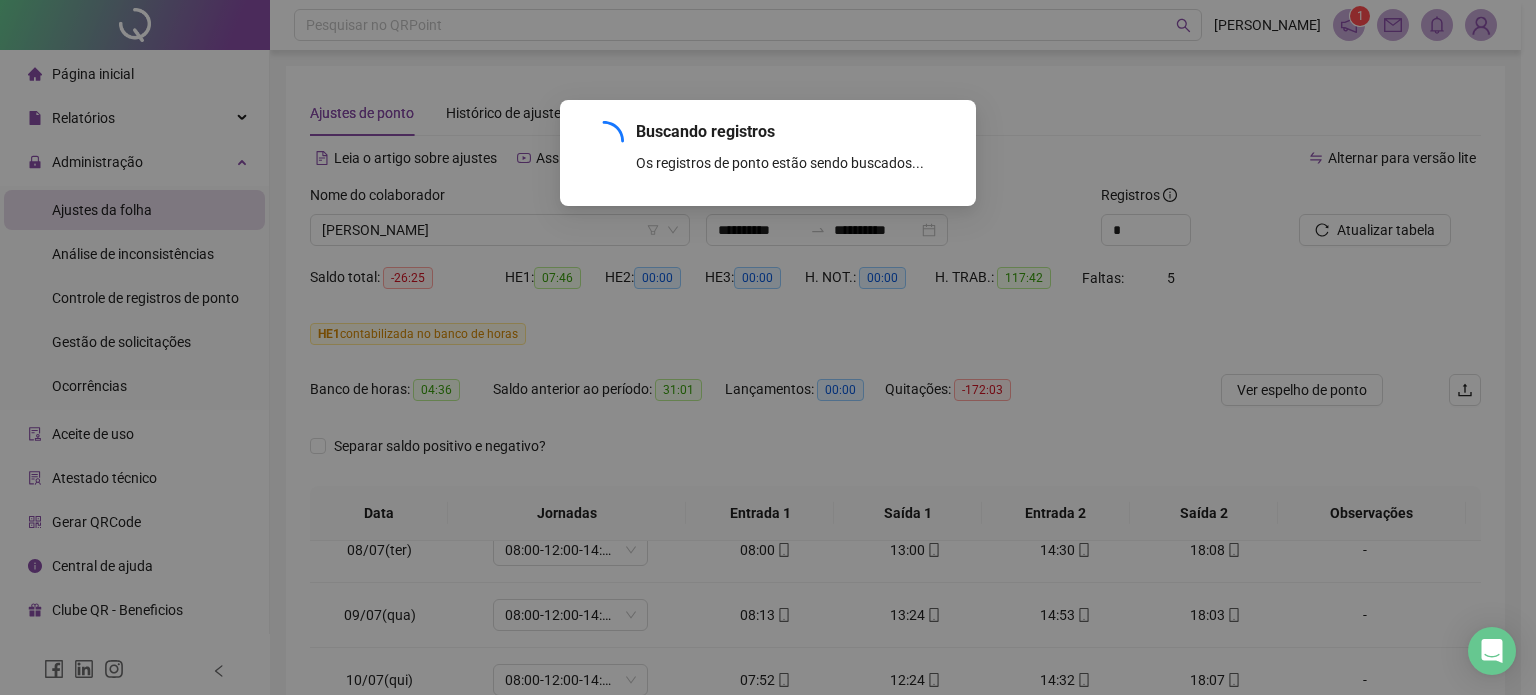 click on "Buscando registros Os registros de ponto estão sendo buscados... OK" at bounding box center [768, 347] 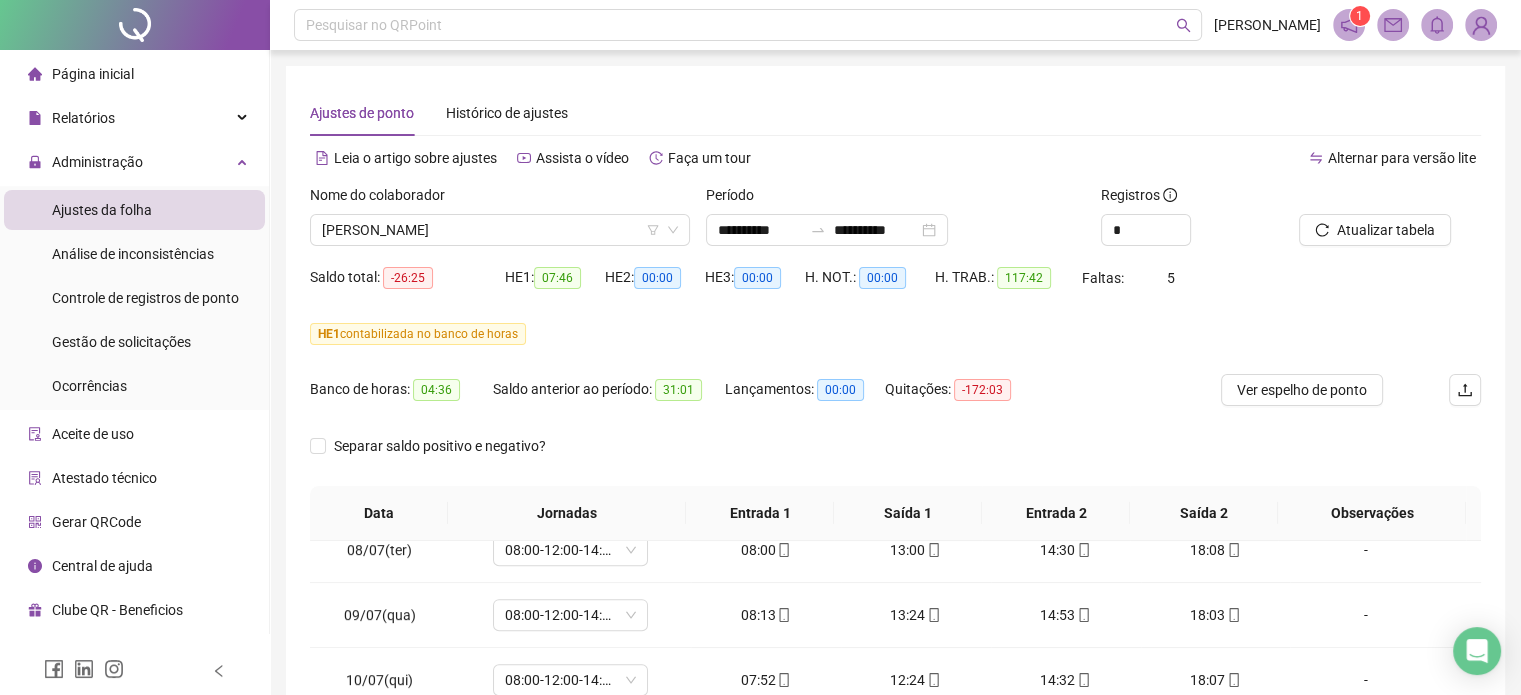 scroll, scrollTop: 382, scrollLeft: 0, axis: vertical 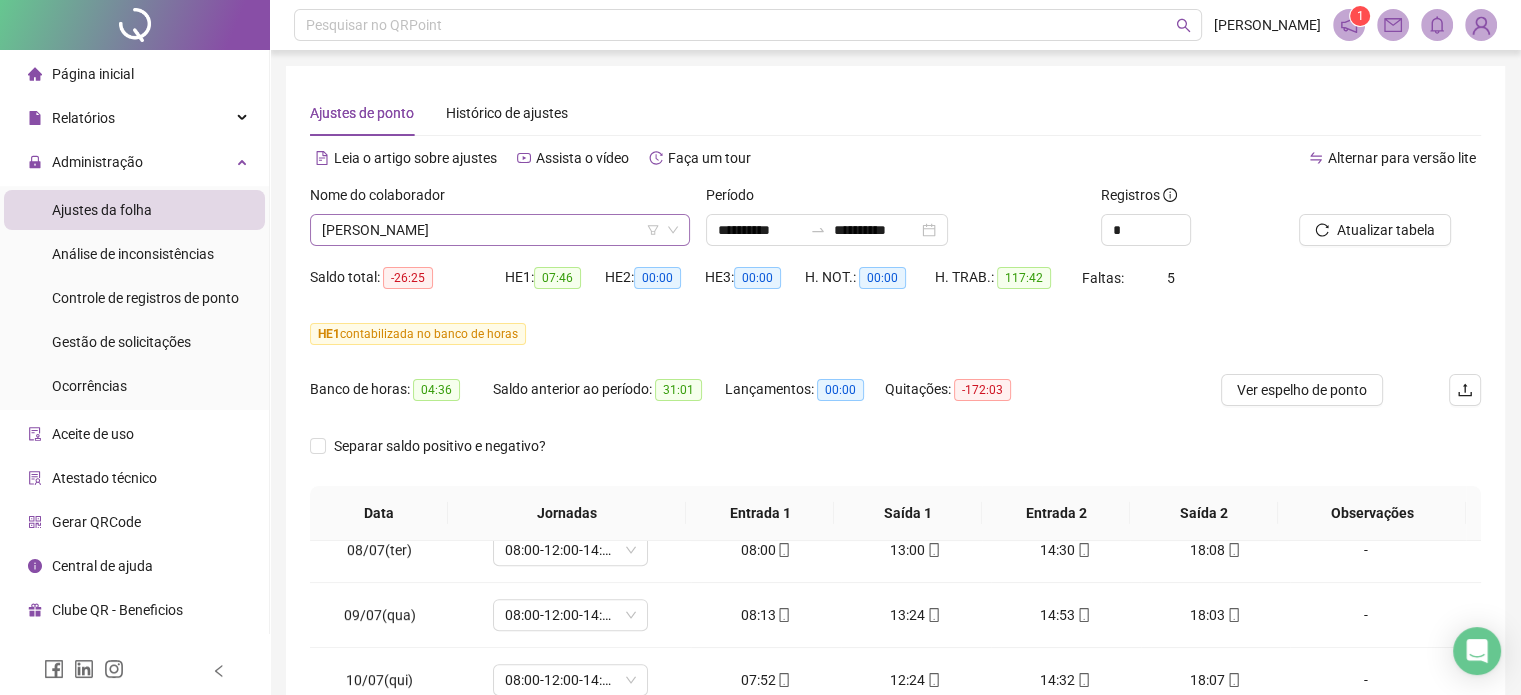 click on "[PERSON_NAME]" at bounding box center (500, 230) 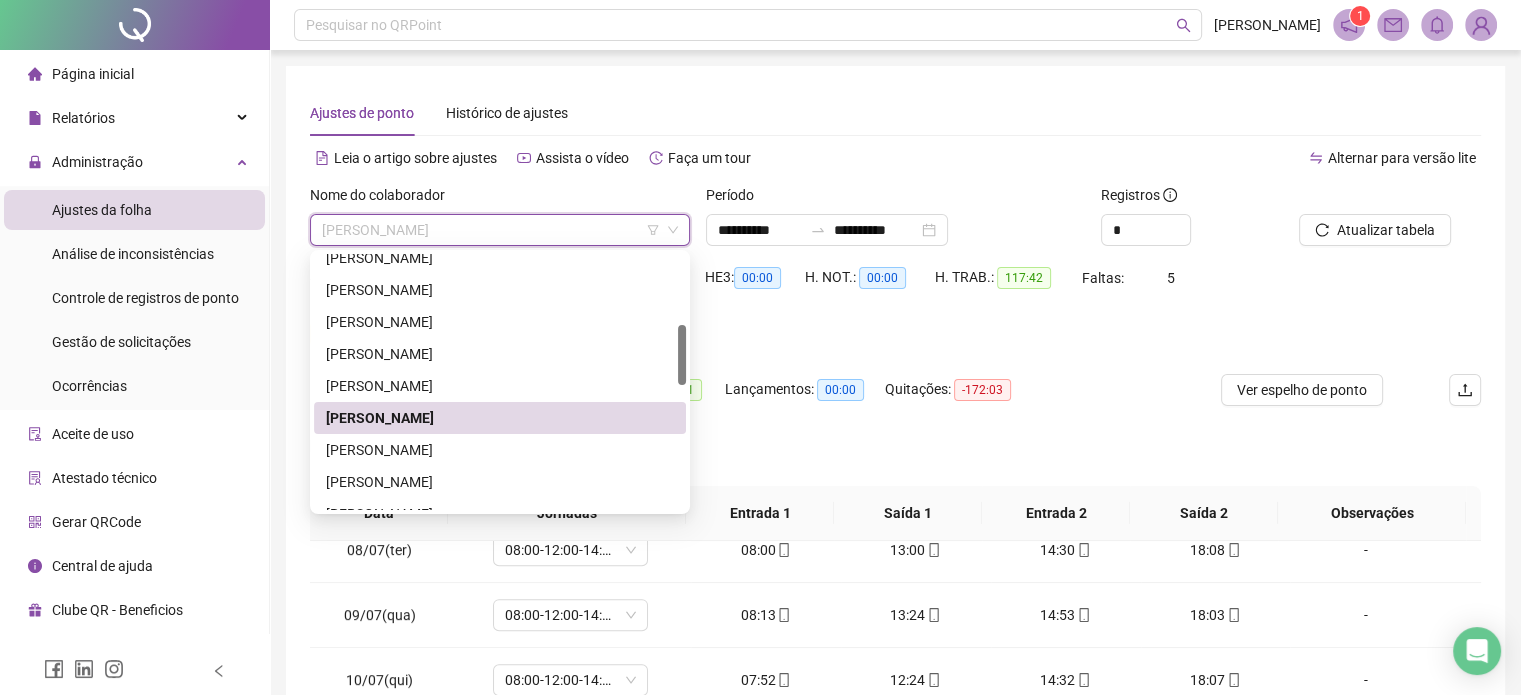 click on "[PERSON_NAME]" at bounding box center (500, 418) 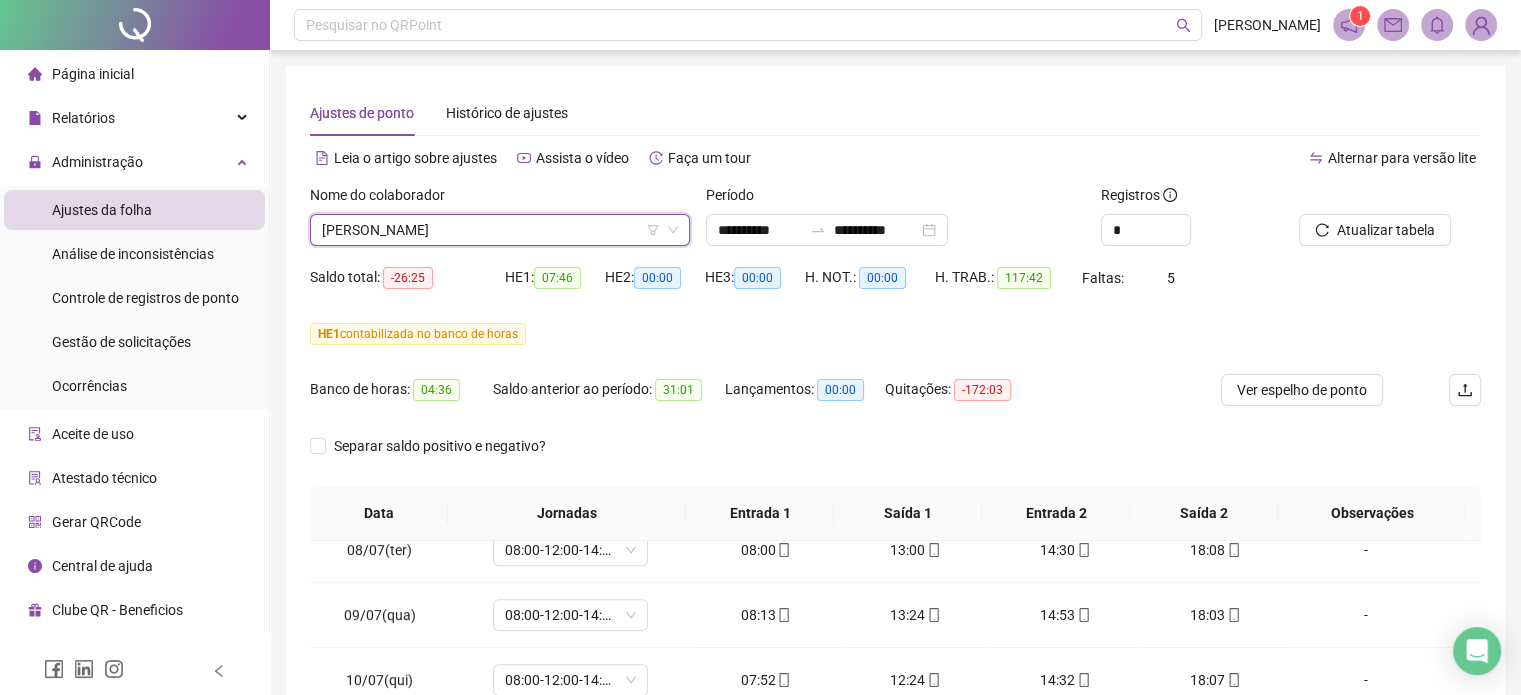 click on "Nome do colaborador [PERSON_NAME] [PERSON_NAME]" at bounding box center (500, 223) 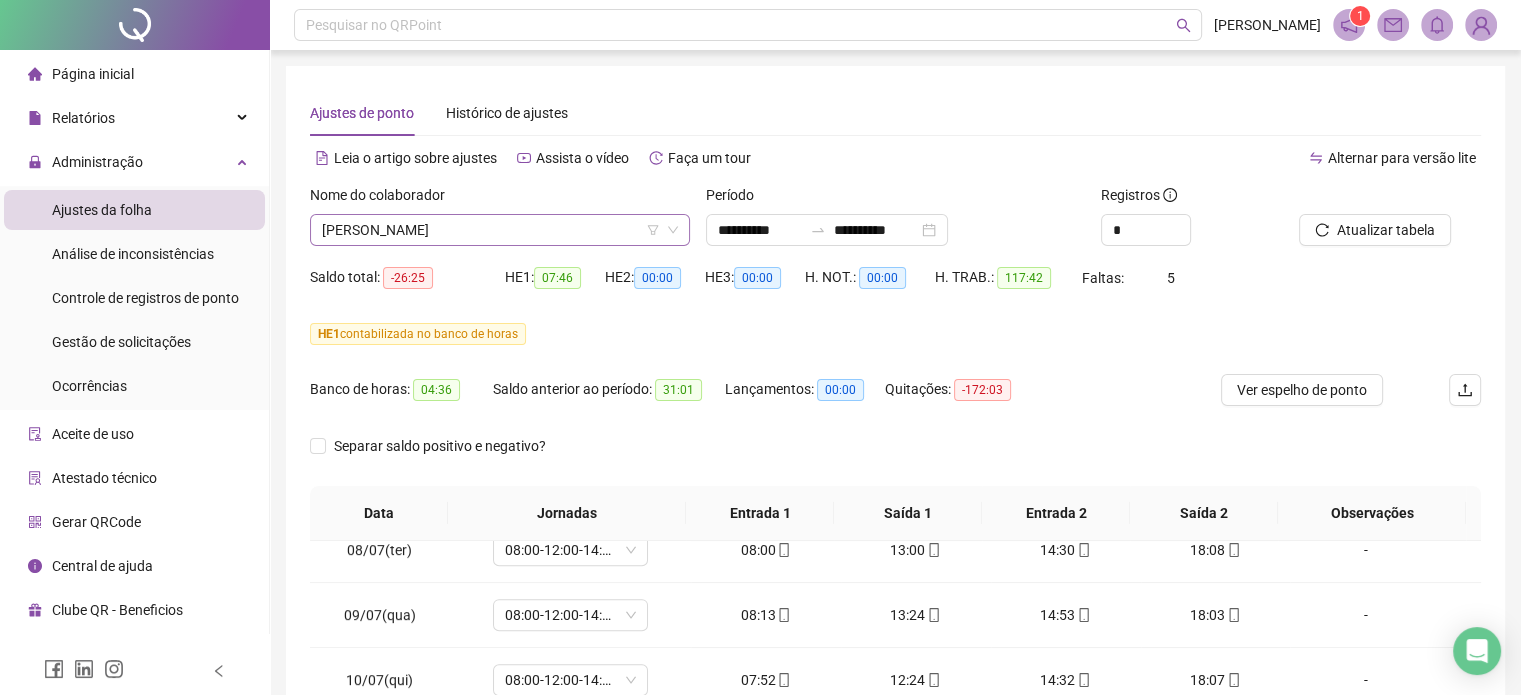 click on "[PERSON_NAME]" at bounding box center (500, 230) 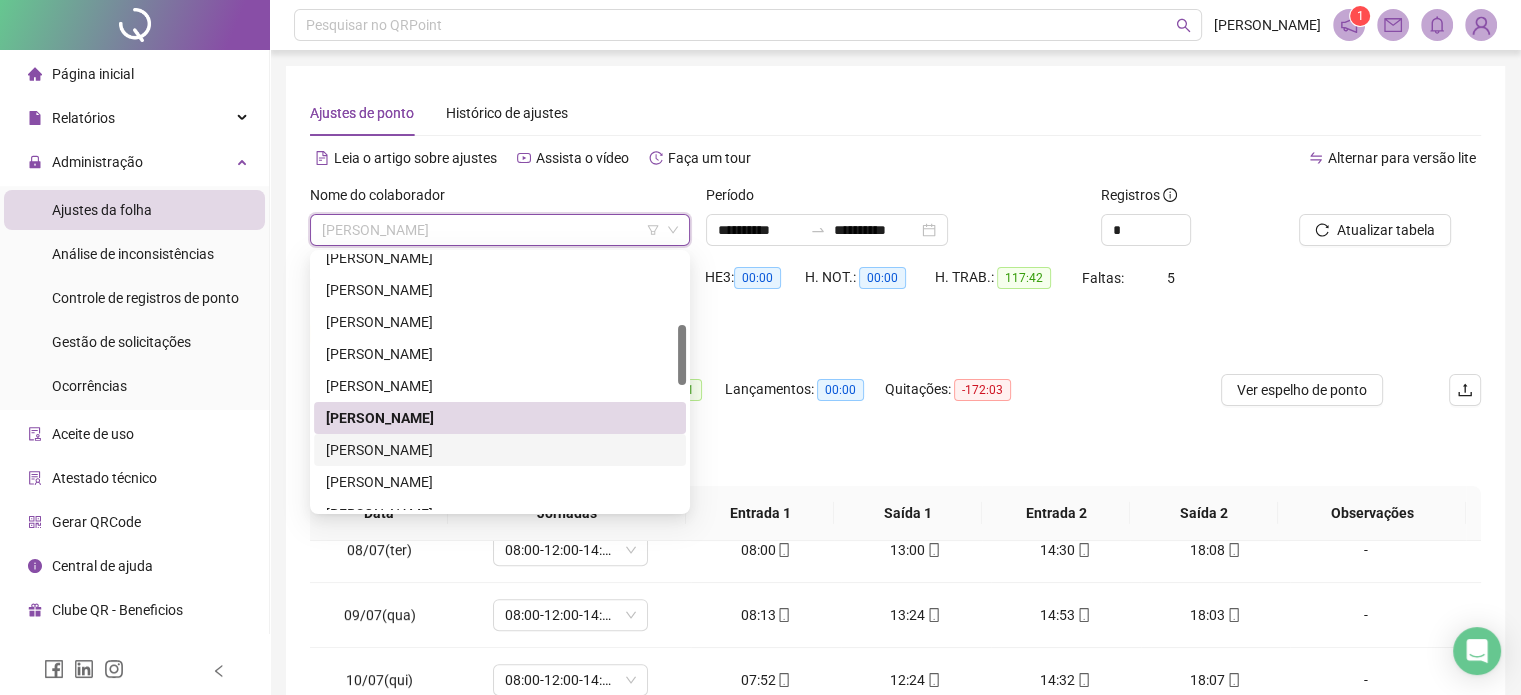 click on "[PERSON_NAME]" at bounding box center (500, 450) 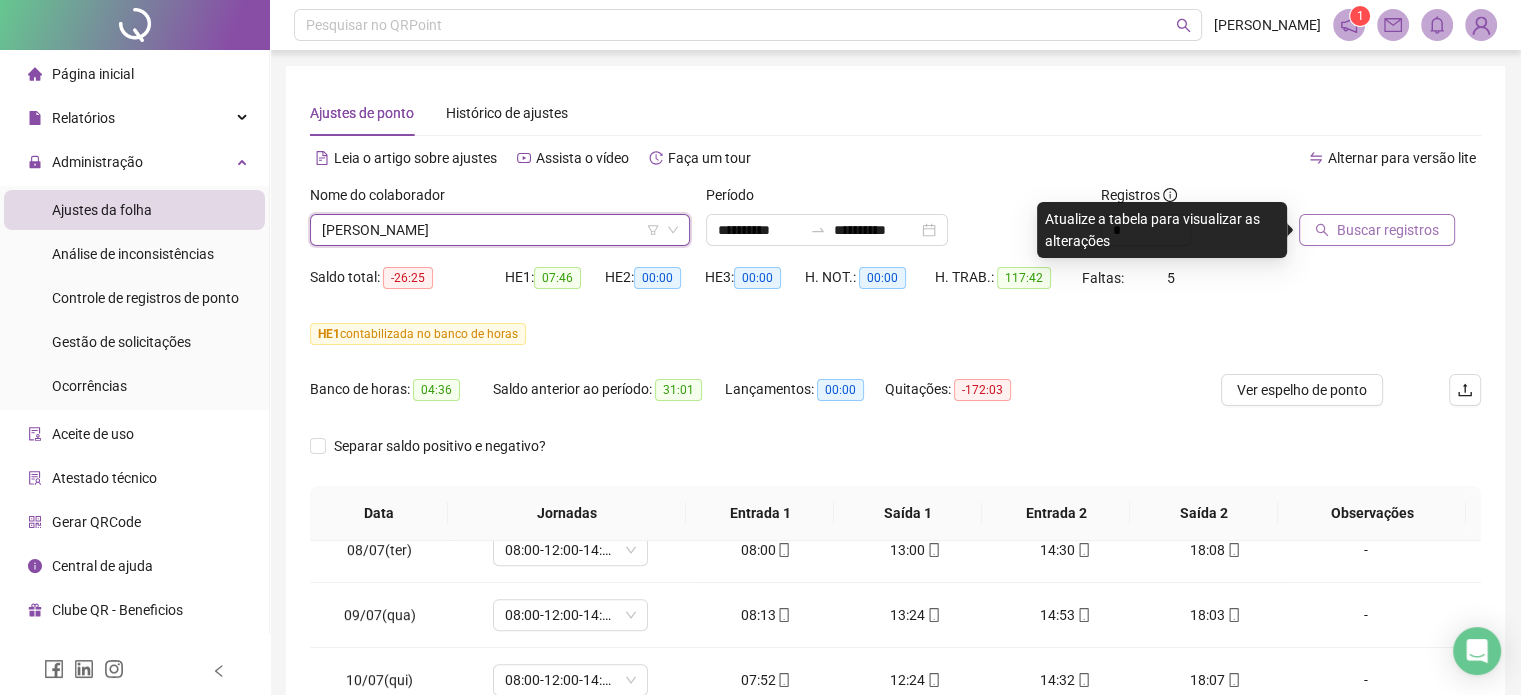 click on "Buscar registros" at bounding box center (1388, 230) 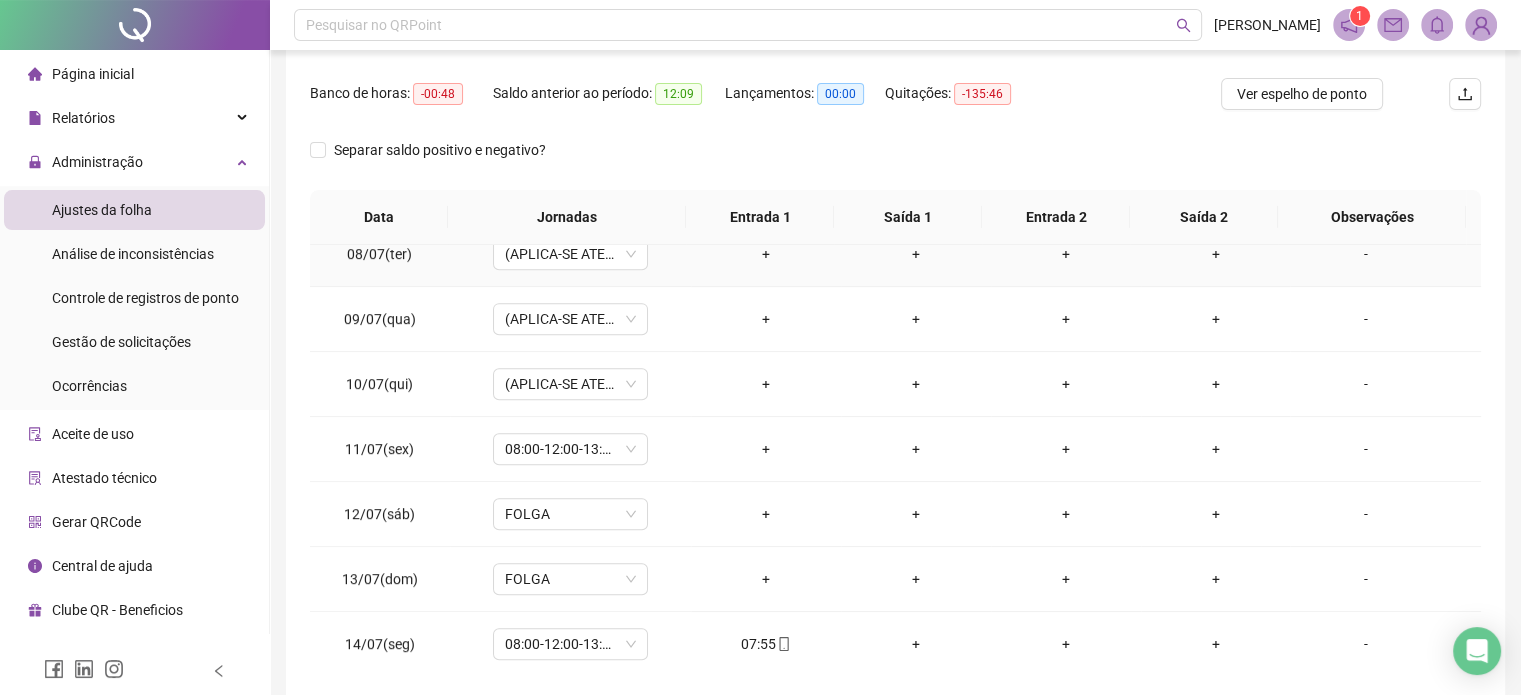 scroll, scrollTop: 382, scrollLeft: 0, axis: vertical 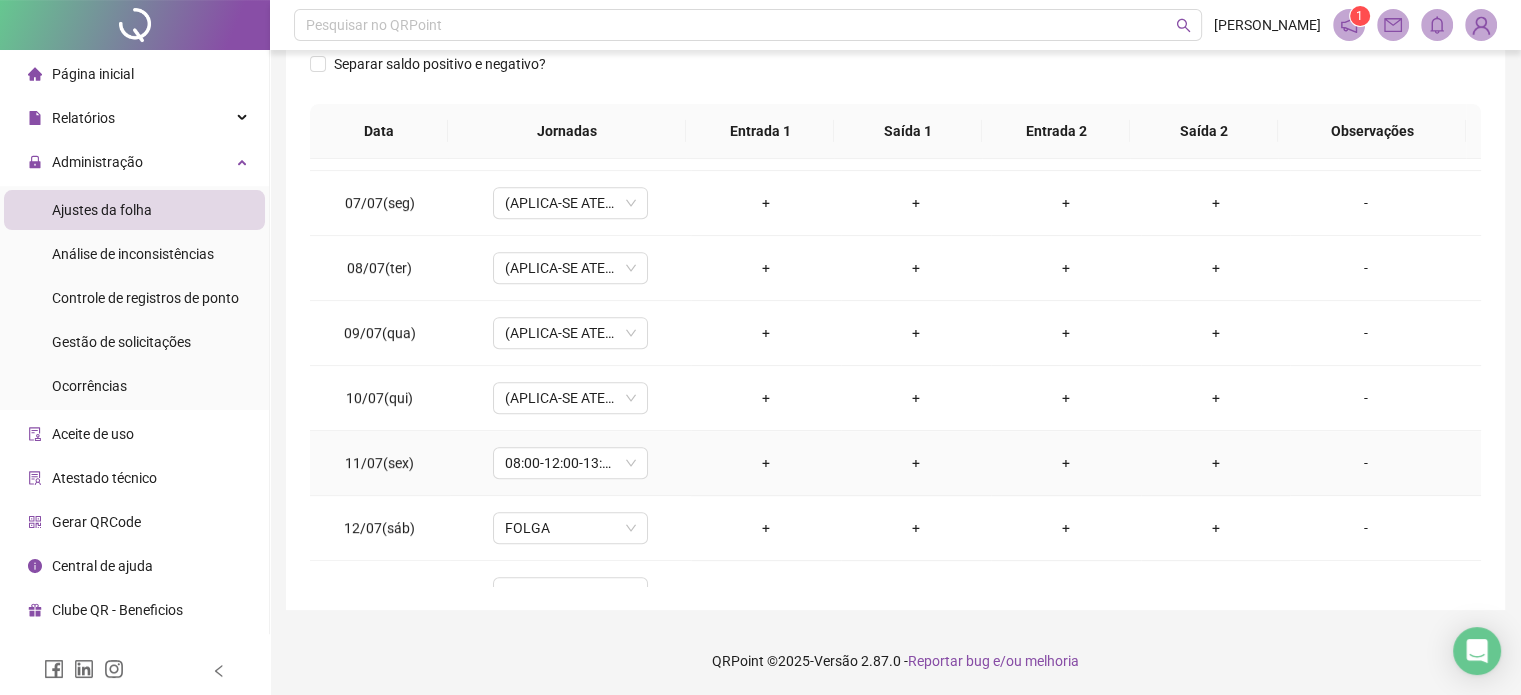click on "-" at bounding box center (1365, 463) 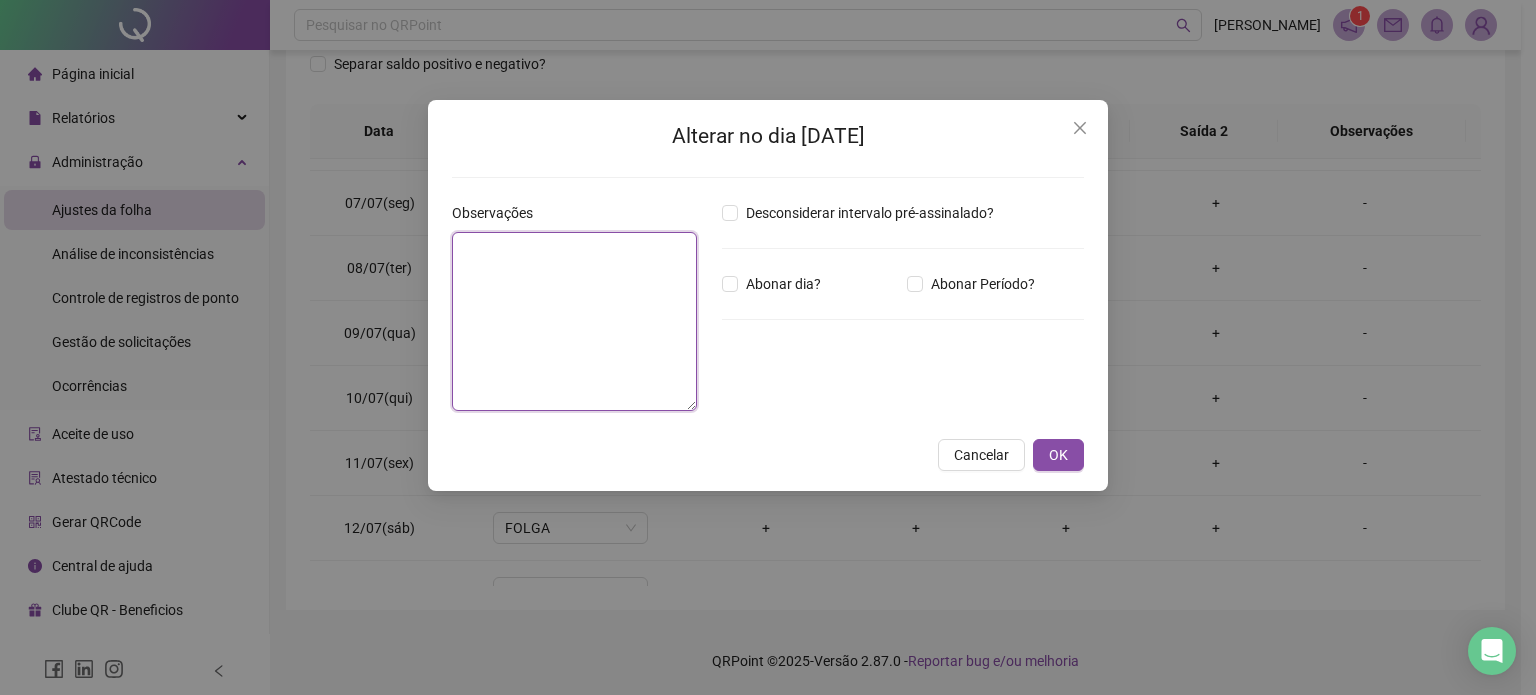 click at bounding box center (574, 321) 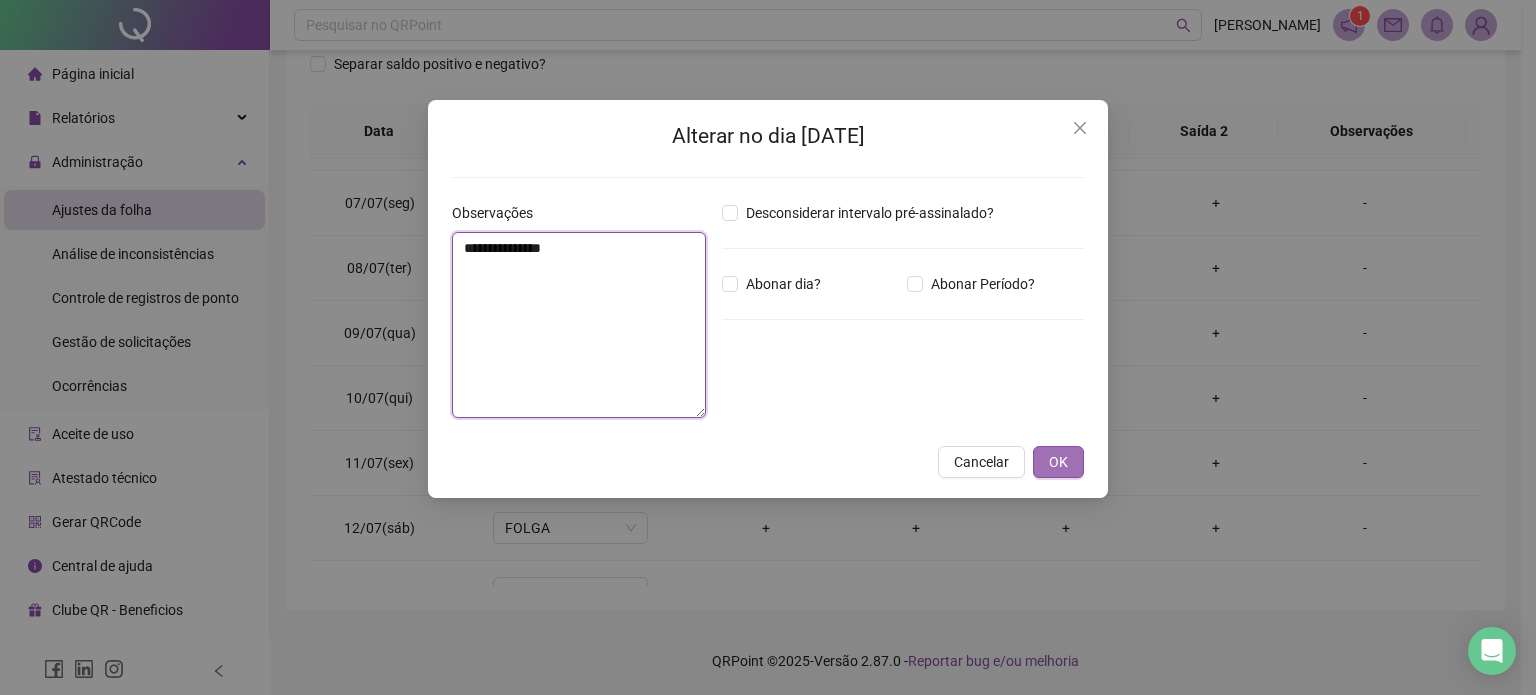 type on "**********" 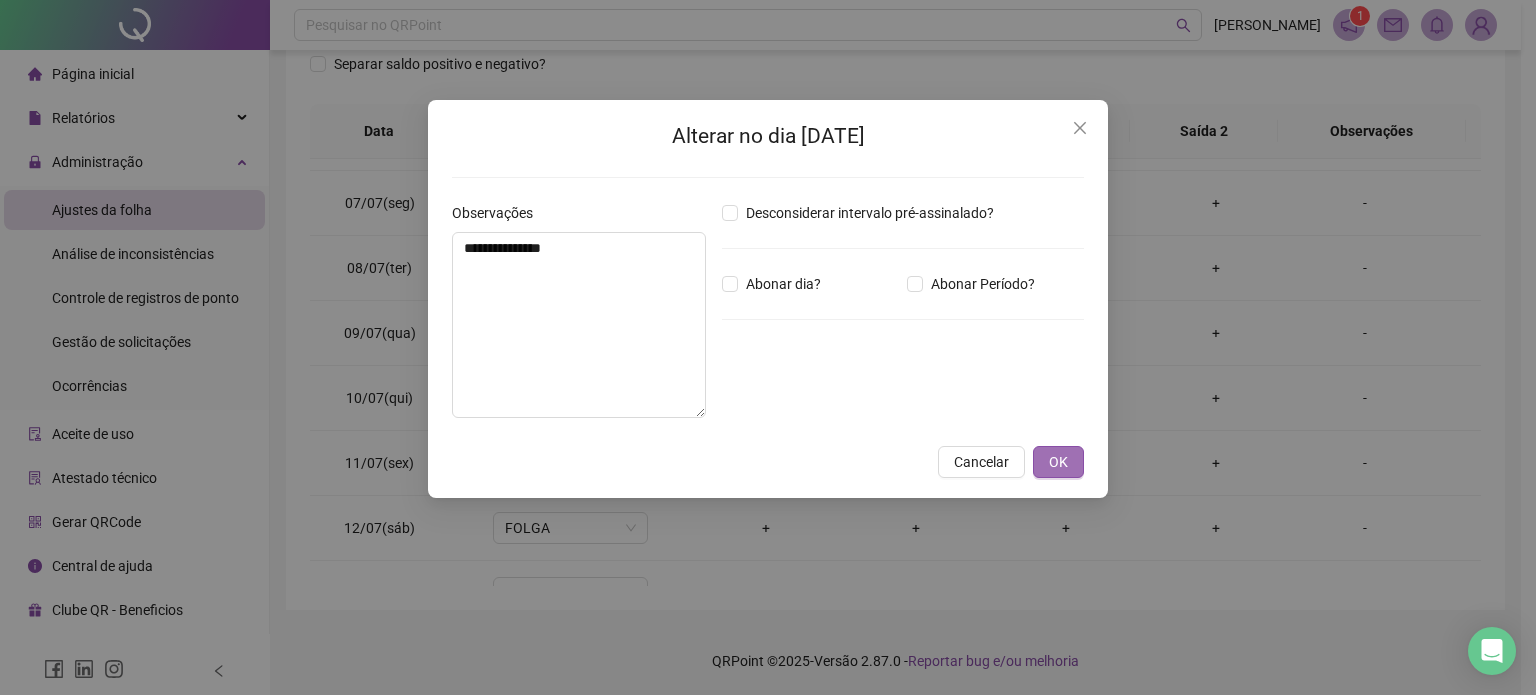 click on "OK" at bounding box center (1058, 462) 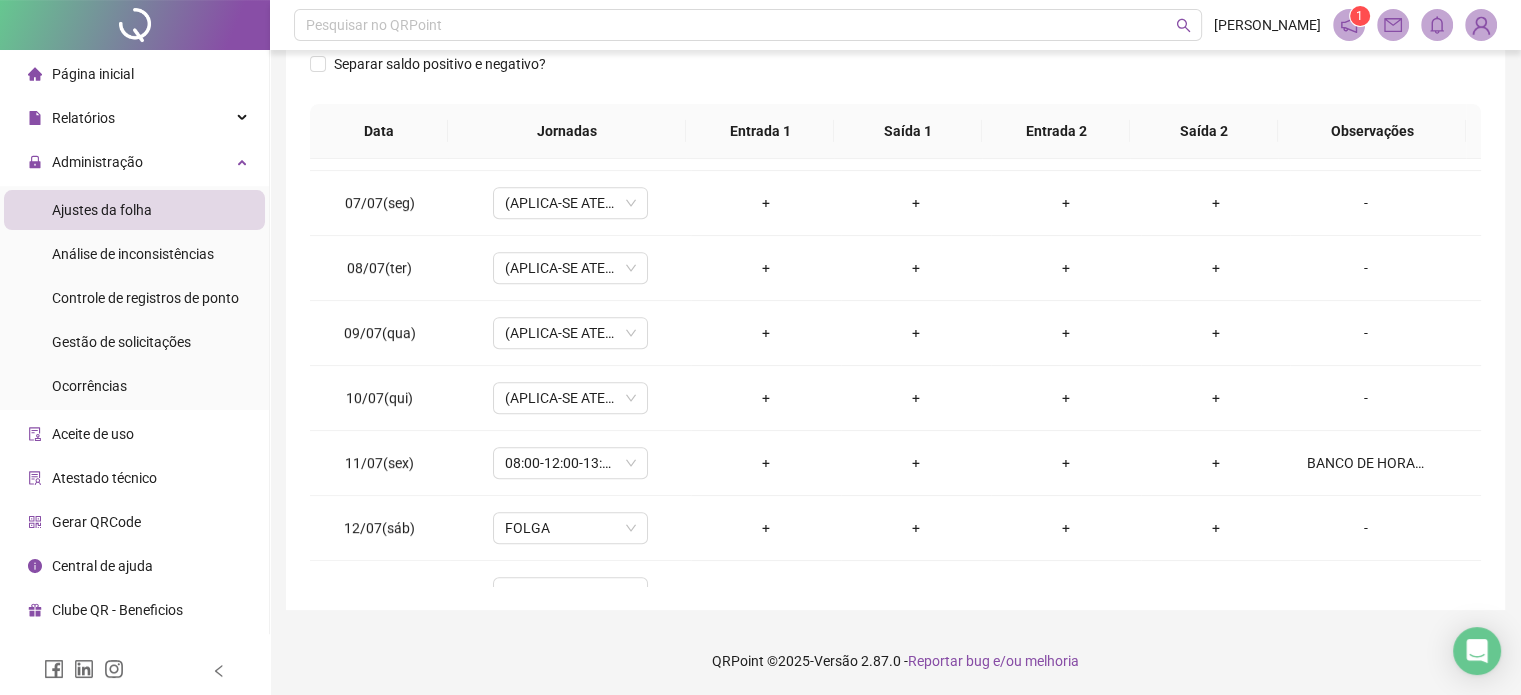click on "**********" at bounding box center (895, 147) 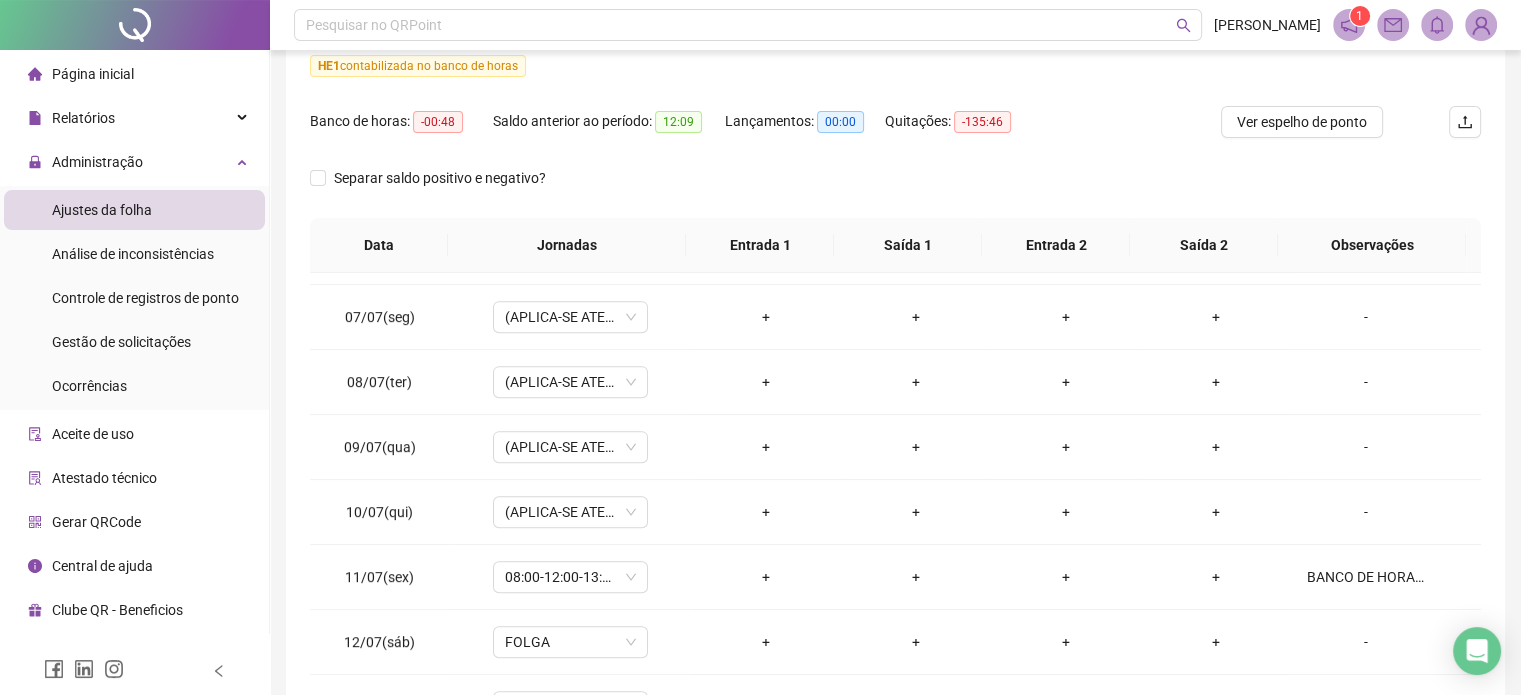 scroll, scrollTop: 182, scrollLeft: 0, axis: vertical 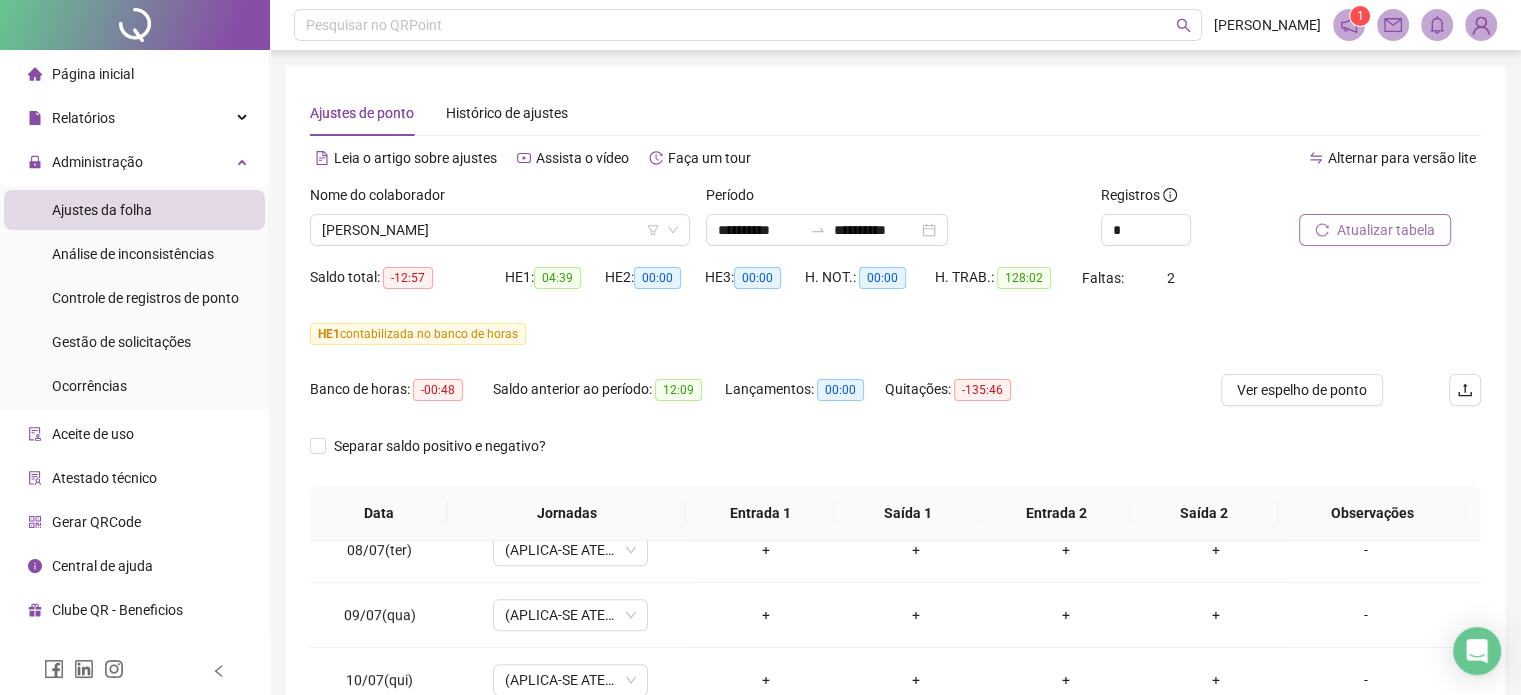 click on "Atualizar tabela" at bounding box center (1386, 230) 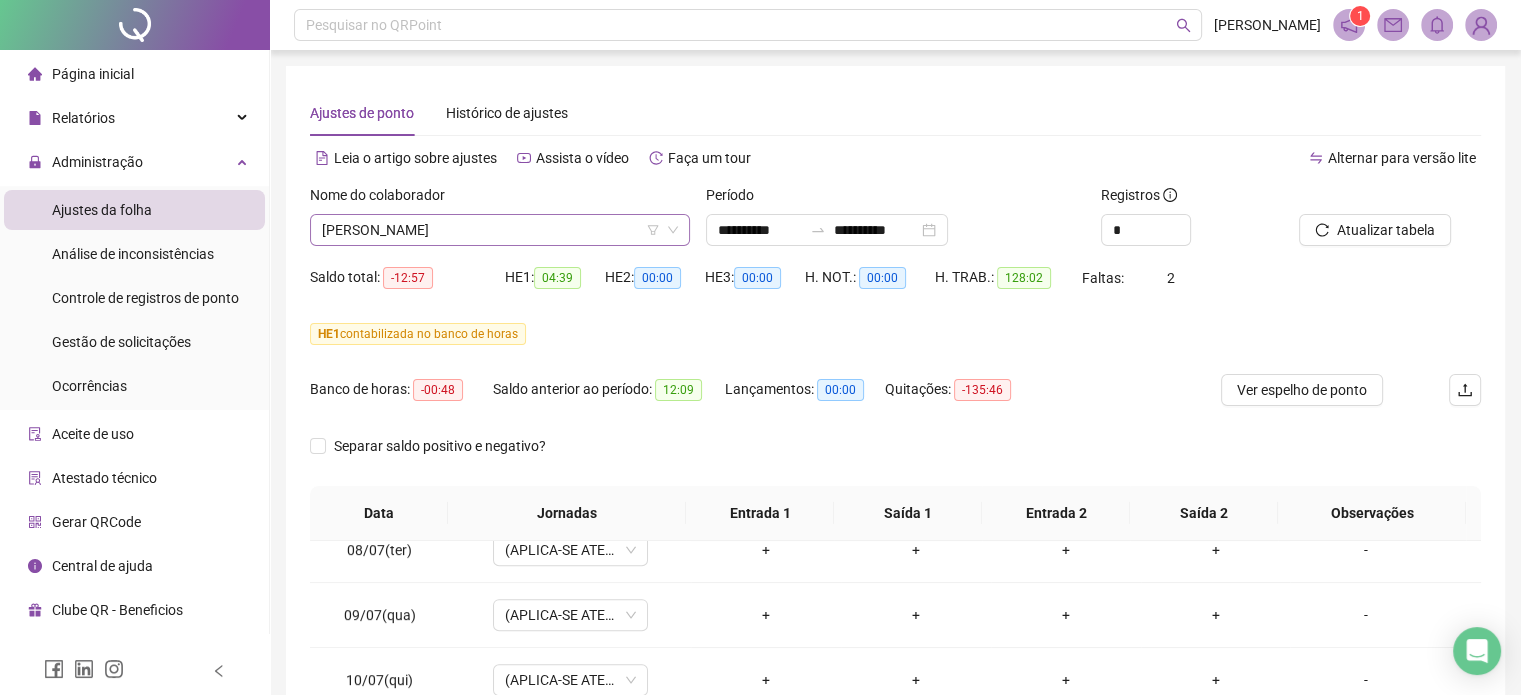 click on "[PERSON_NAME]" at bounding box center [500, 230] 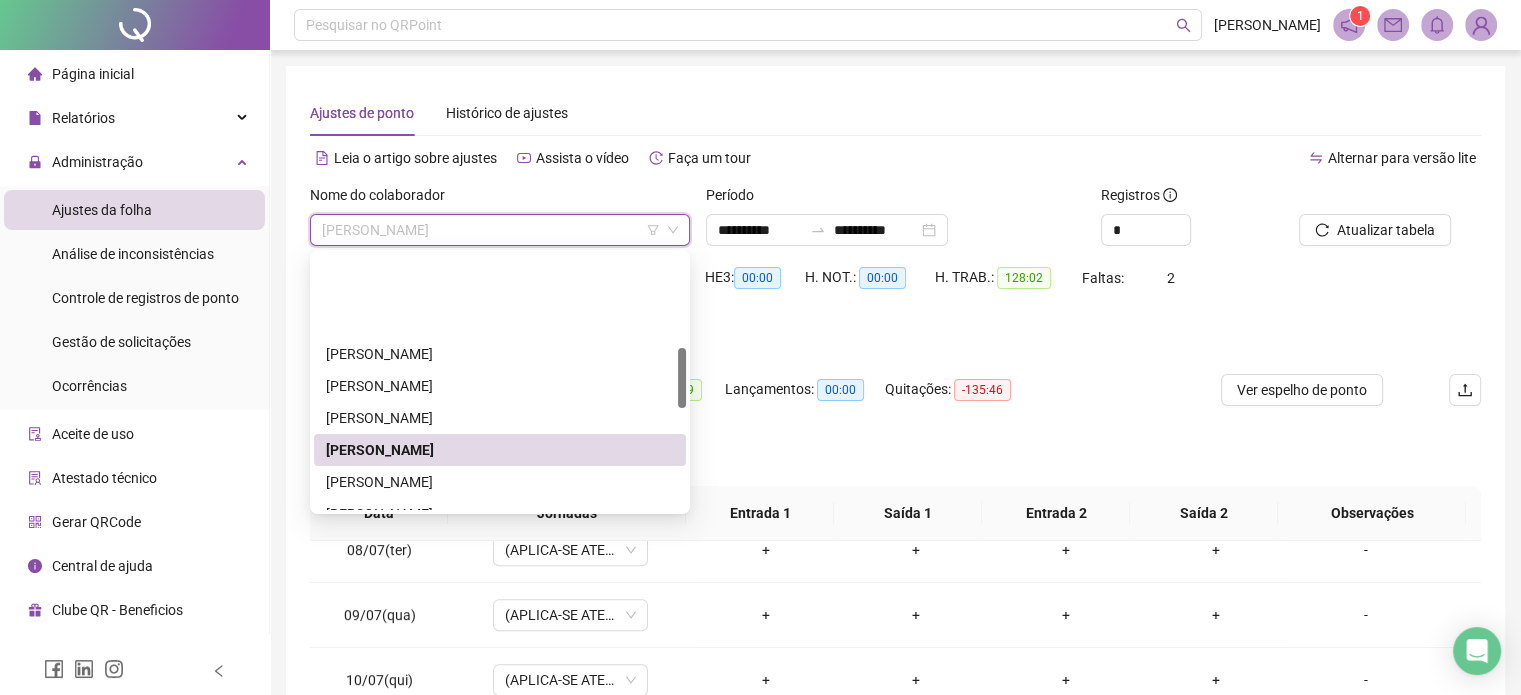 scroll, scrollTop: 400, scrollLeft: 0, axis: vertical 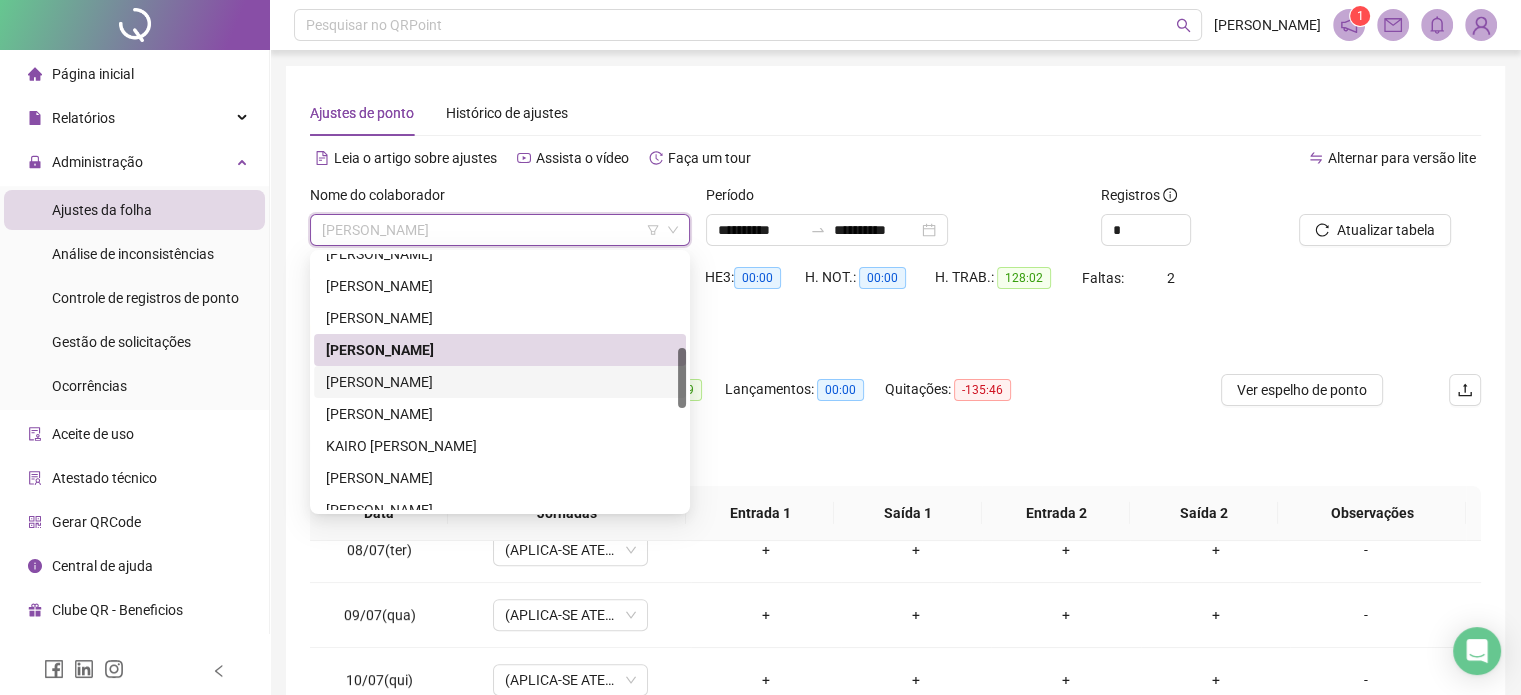 click on "[PERSON_NAME]" at bounding box center (500, 382) 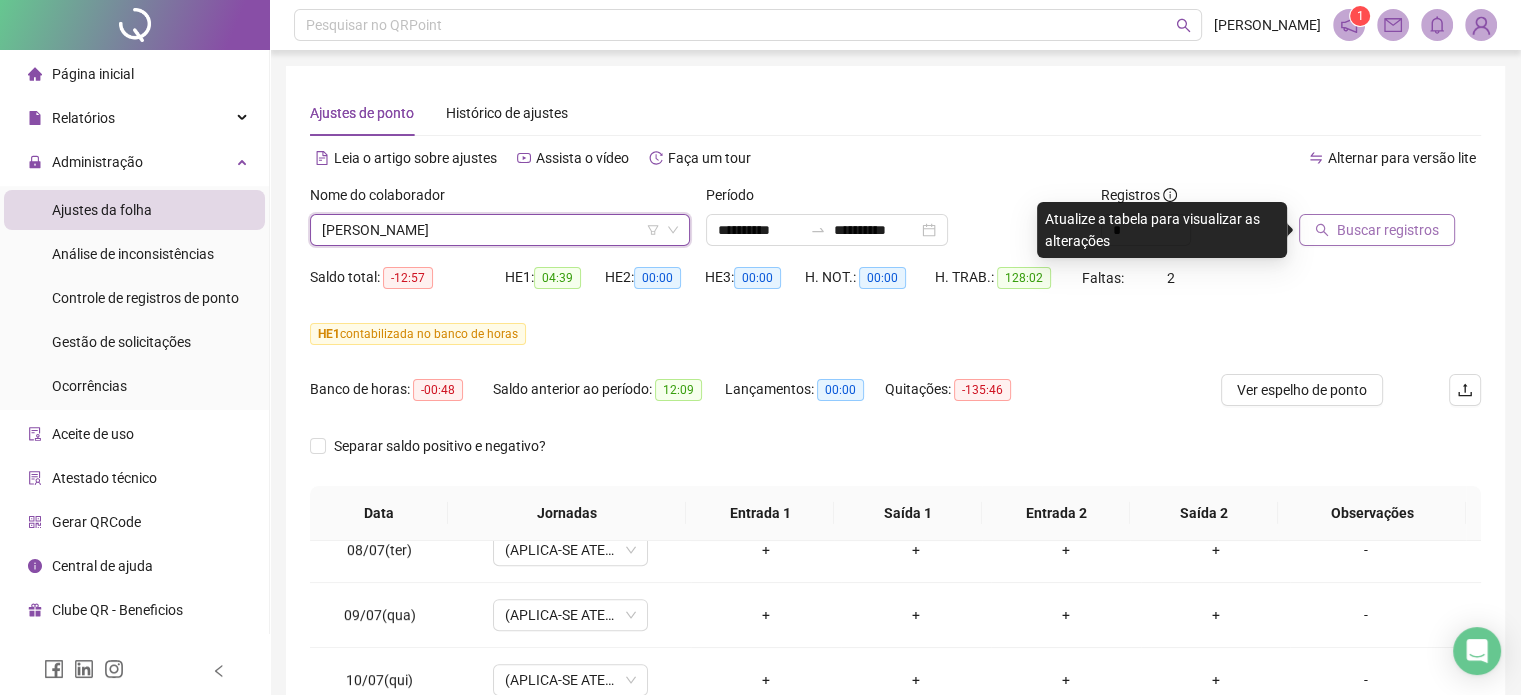 click on "Buscar registros" at bounding box center (1388, 230) 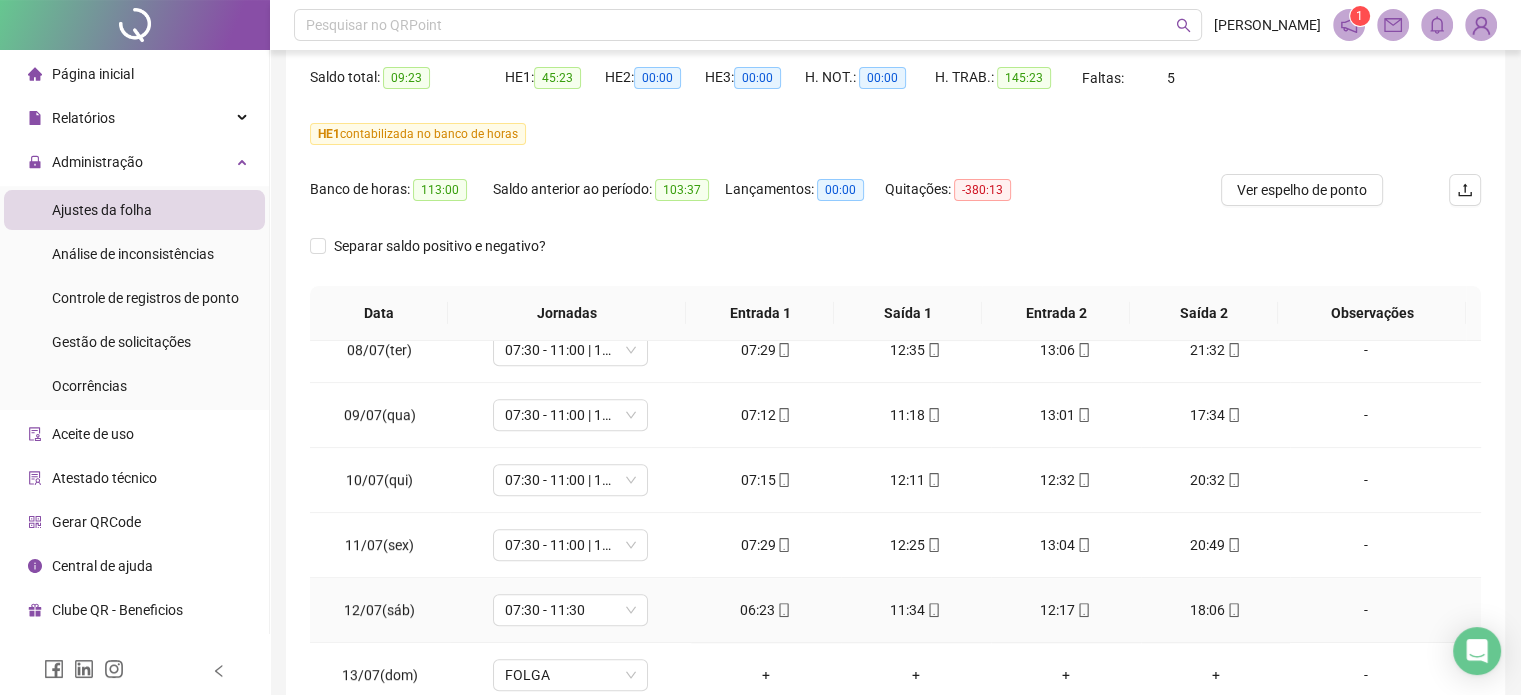 scroll, scrollTop: 382, scrollLeft: 0, axis: vertical 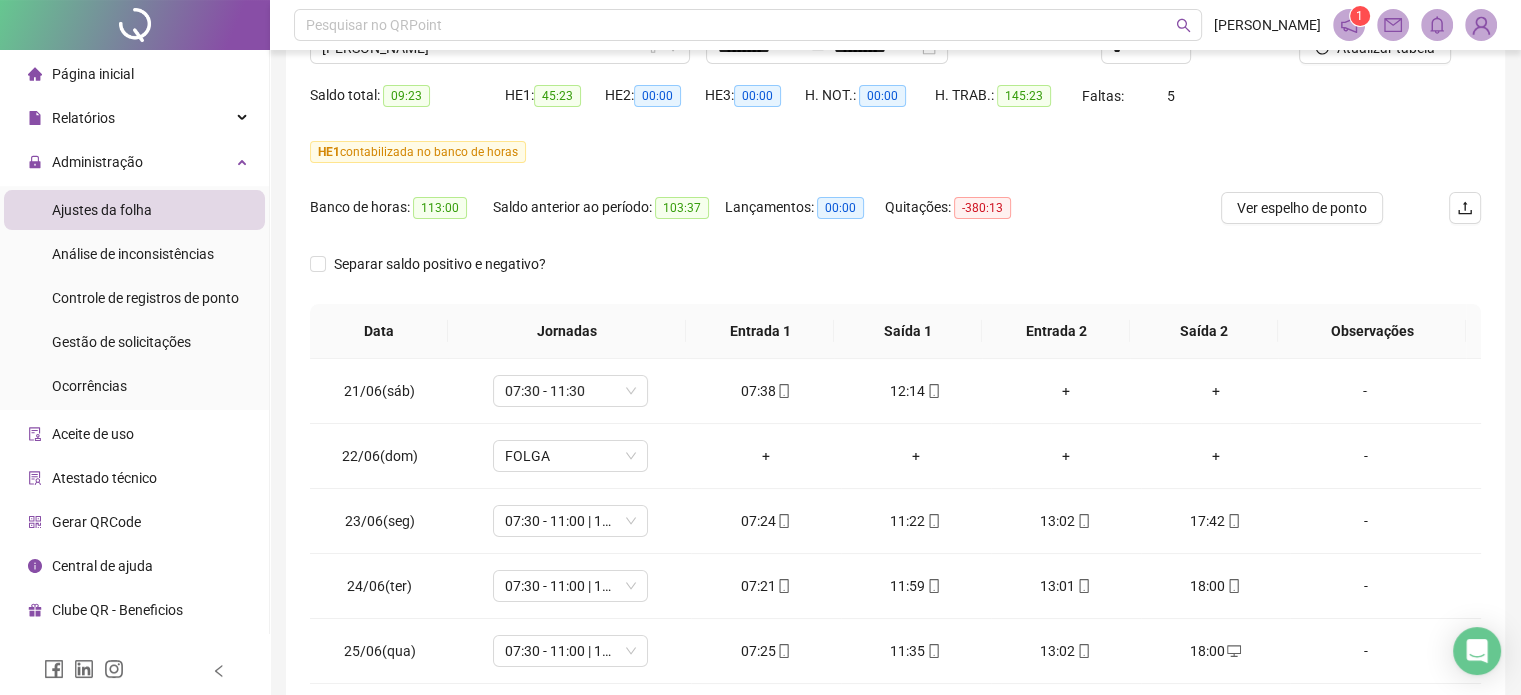 click on "HE 1  contabilizada no banco de horas" at bounding box center (895, 164) 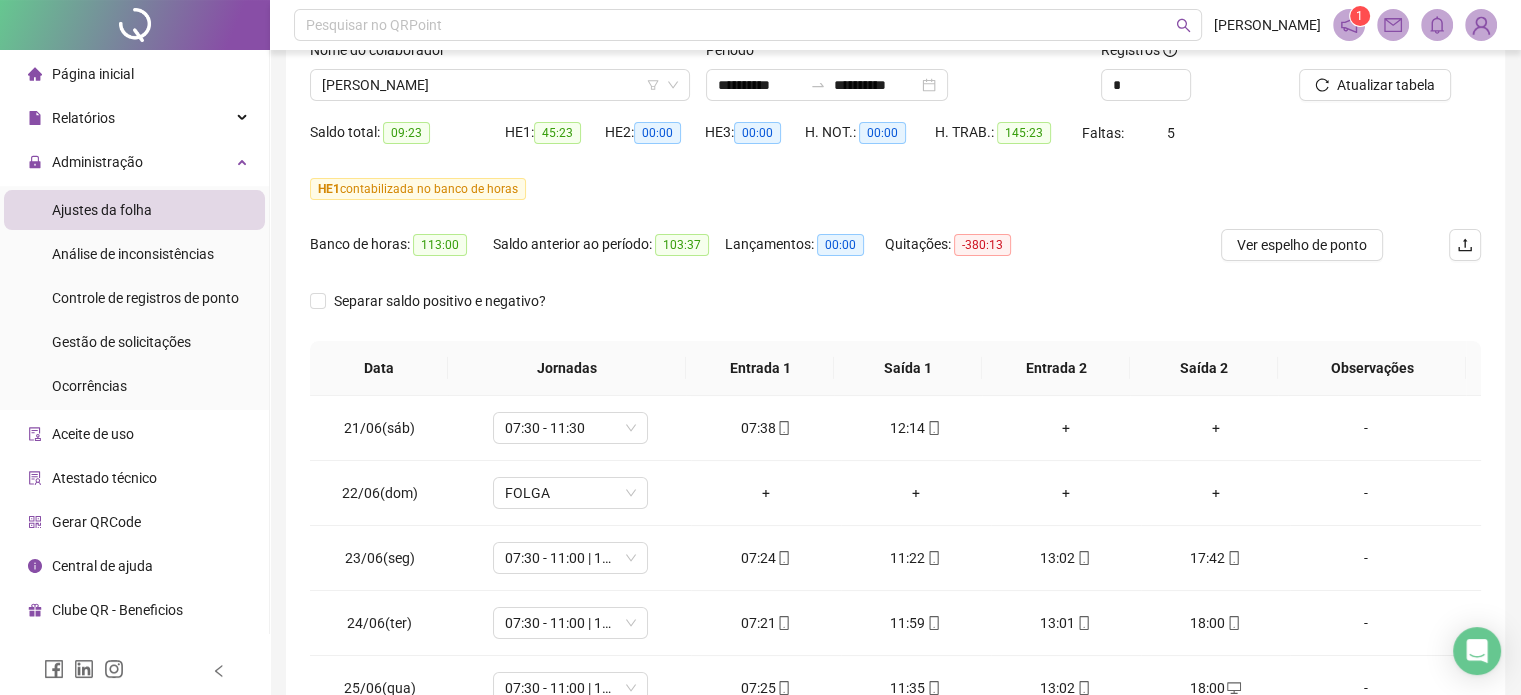 scroll, scrollTop: 82, scrollLeft: 0, axis: vertical 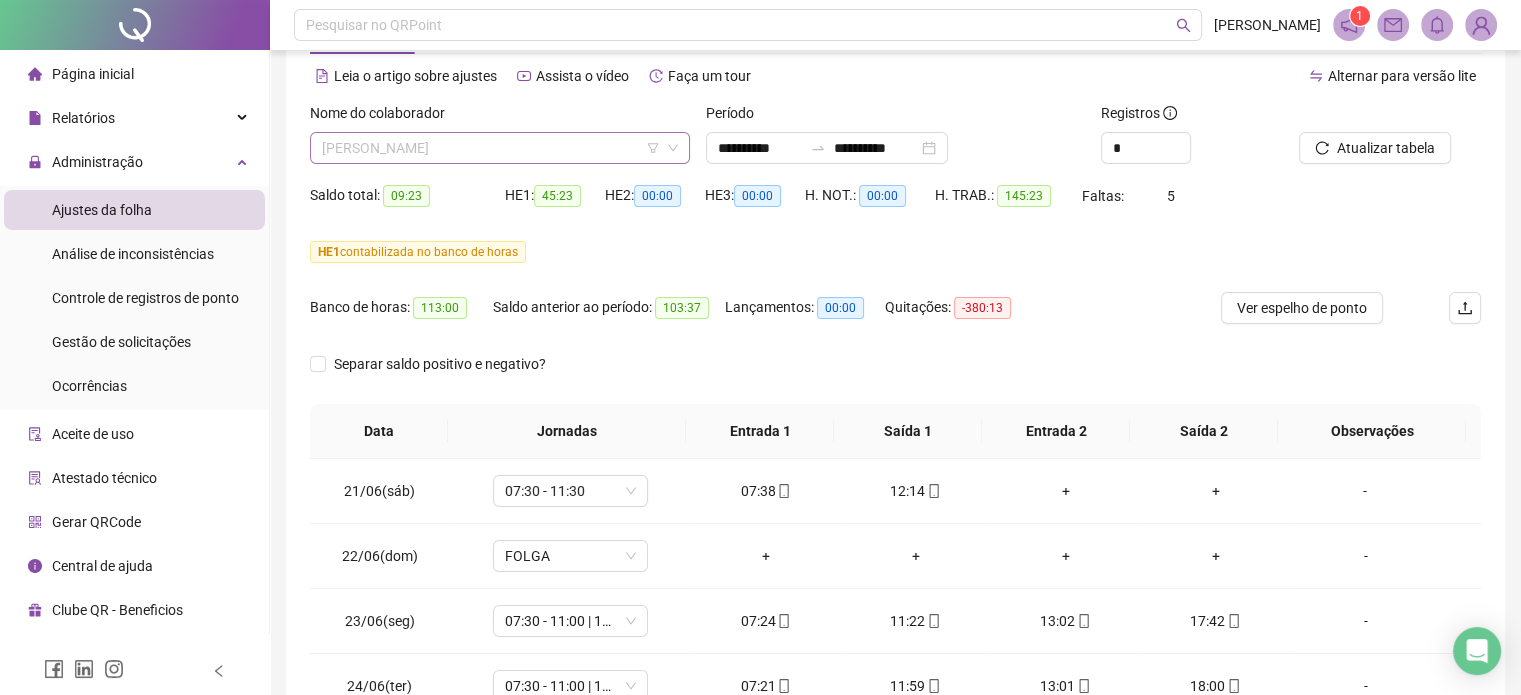 click on "[PERSON_NAME]" at bounding box center (500, 148) 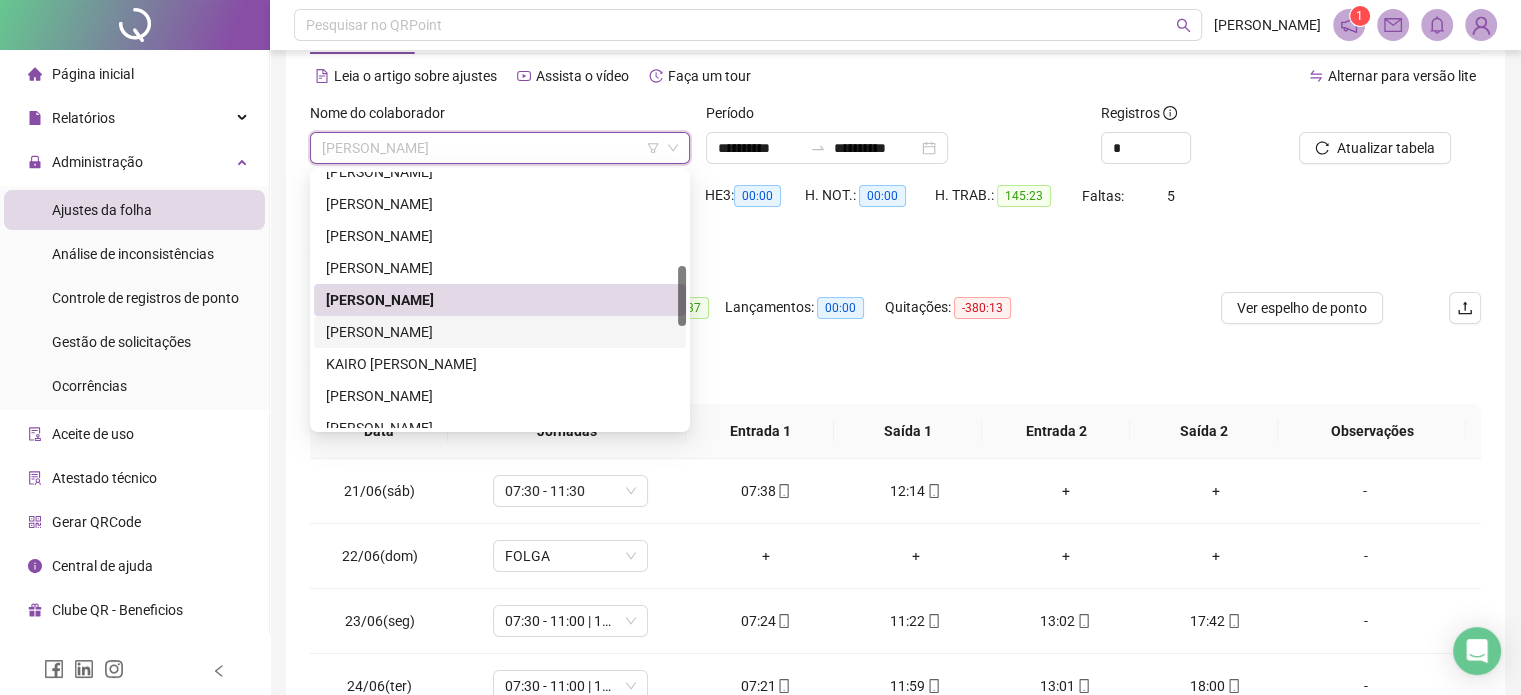 click on "[PERSON_NAME]" at bounding box center [500, 332] 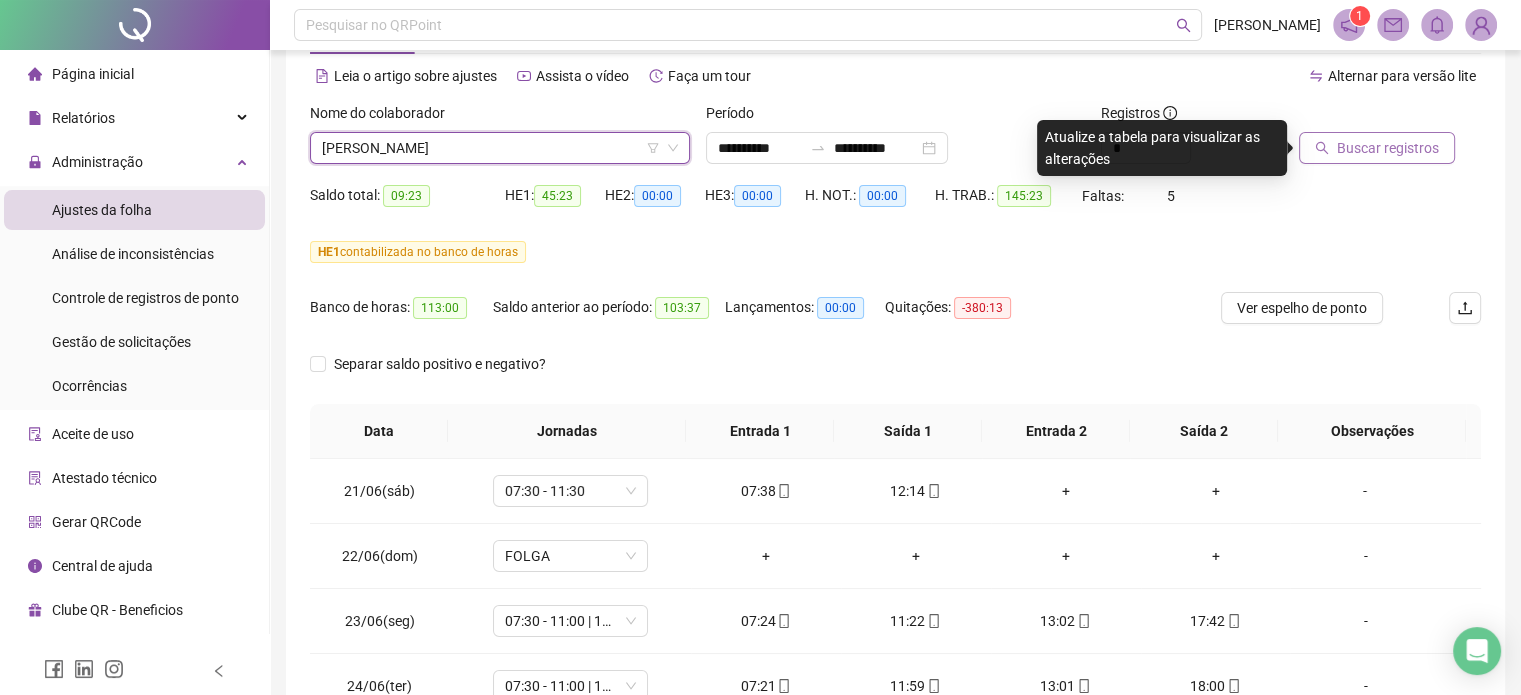 click on "Buscar registros" at bounding box center [1388, 148] 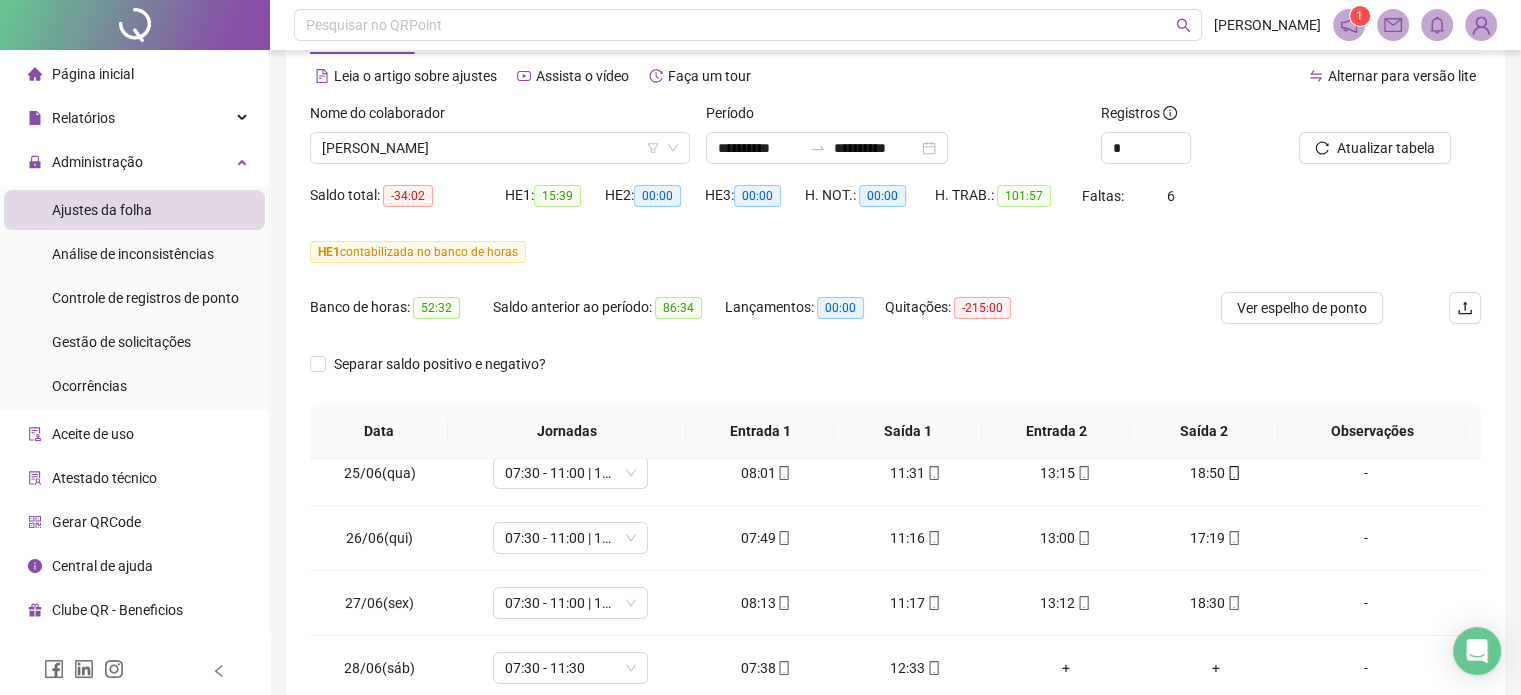 scroll, scrollTop: 300, scrollLeft: 0, axis: vertical 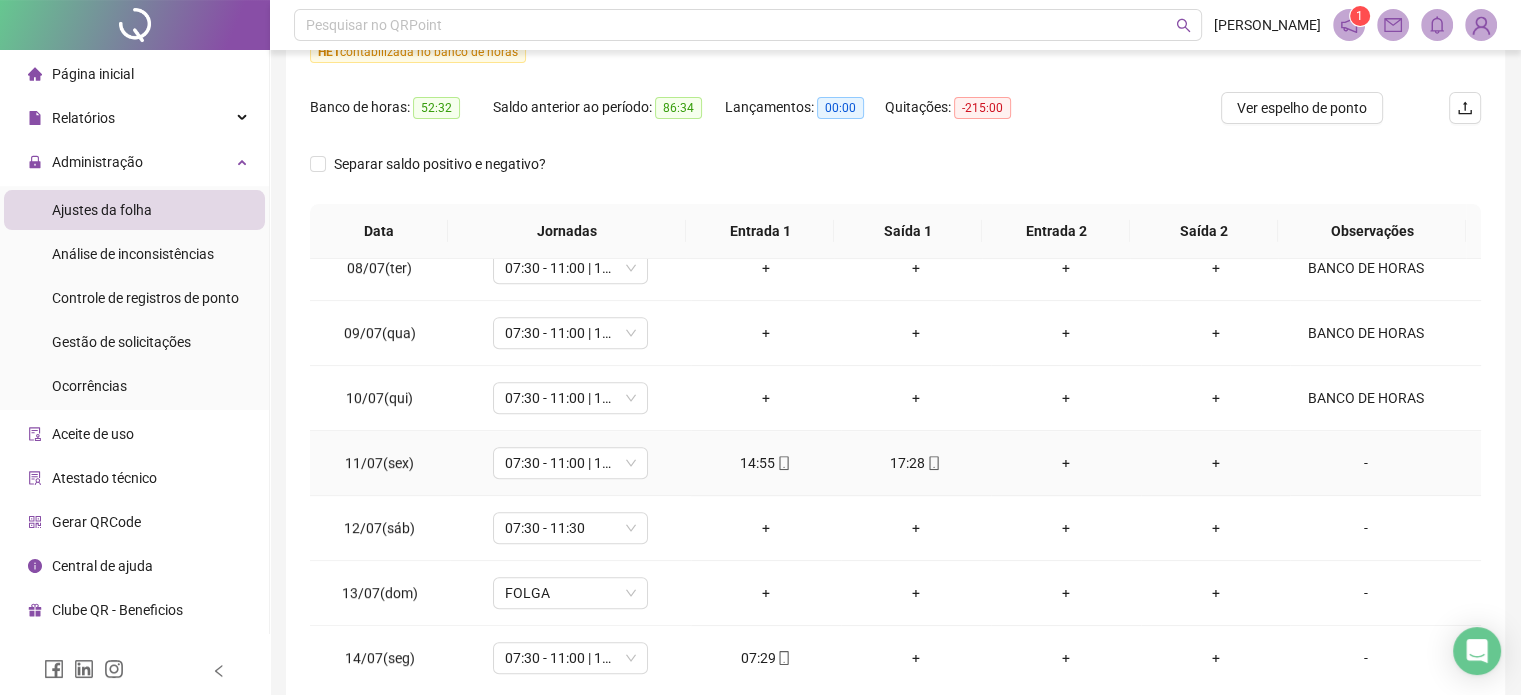 click on "-" at bounding box center (1365, 463) 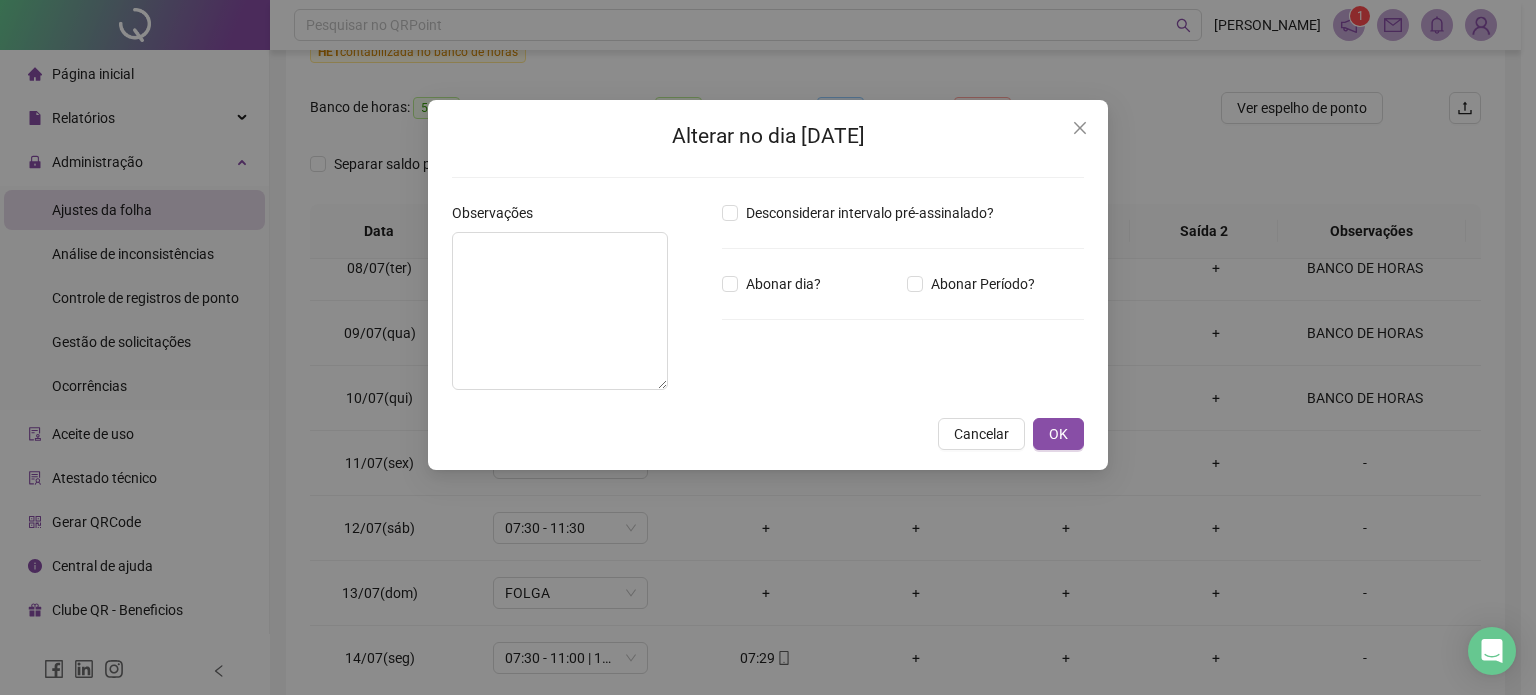 click on "Desconsiderar intervalo pré-assinalado? Abonar dia? Abonar Período? Horas a abonar ***** Aplicar regime de compensação" at bounding box center [903, 304] 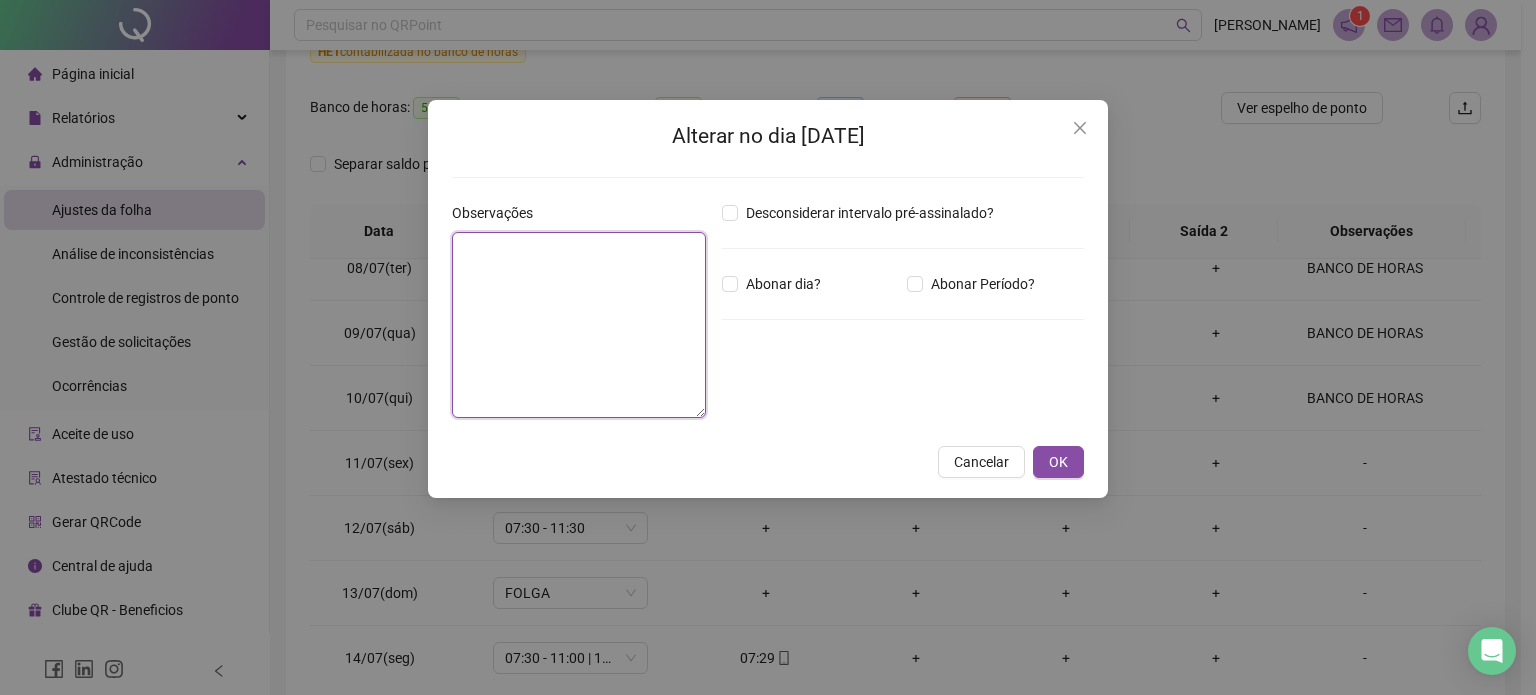 click at bounding box center [579, 325] 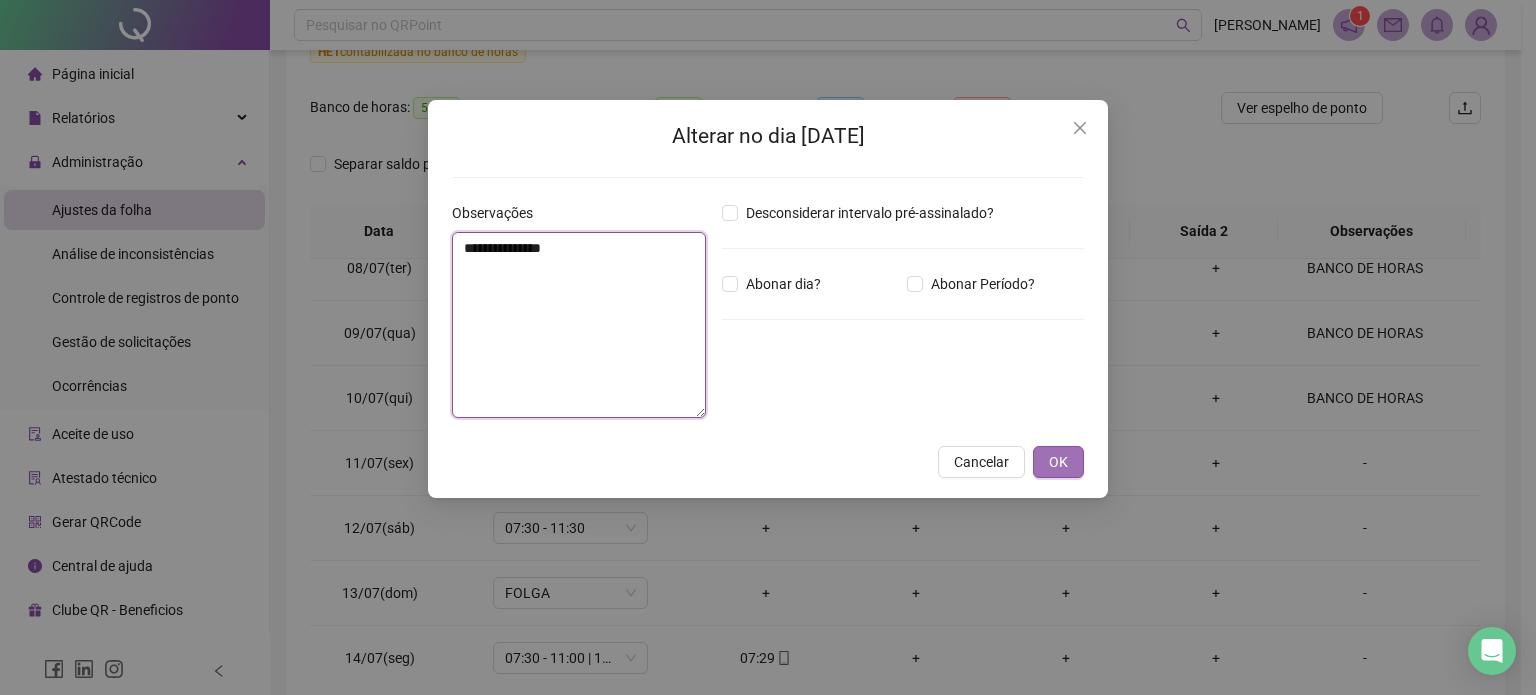 type on "**********" 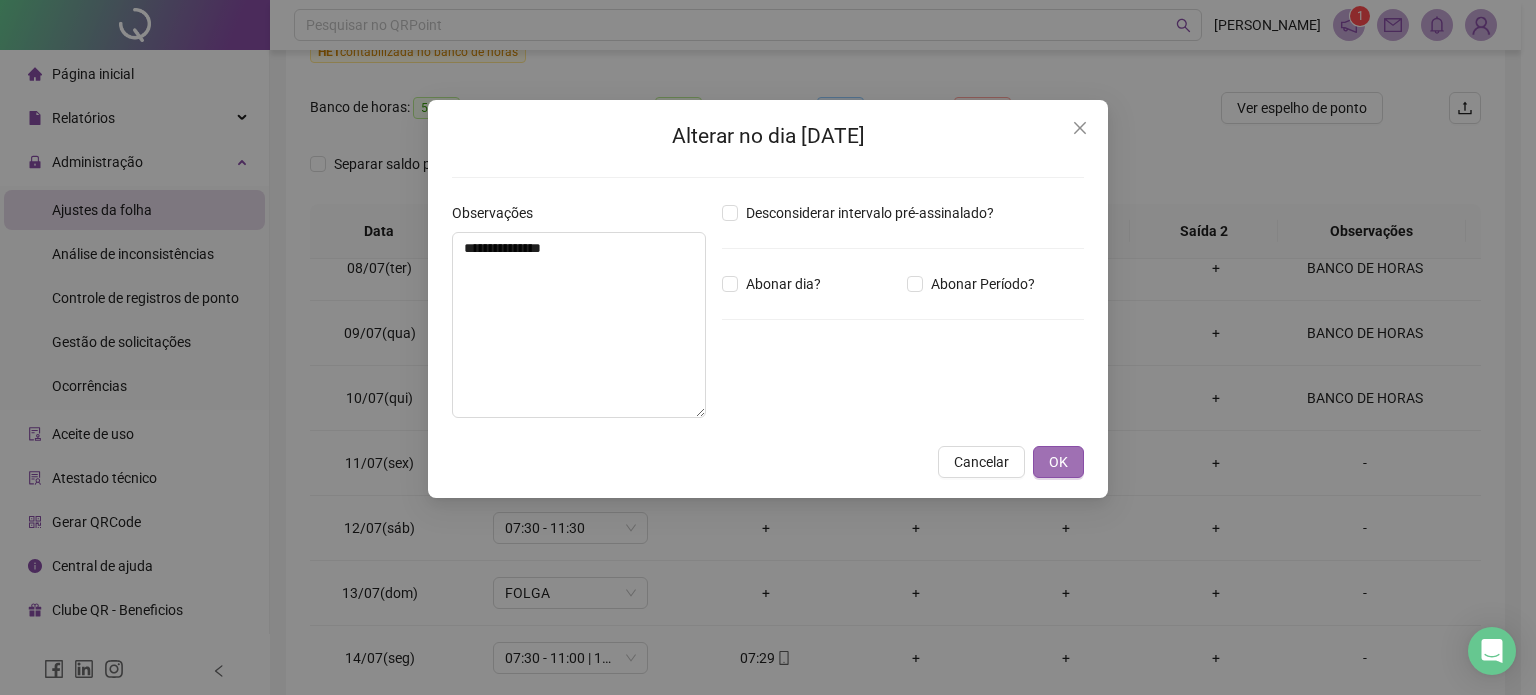 click on "OK" at bounding box center [1058, 462] 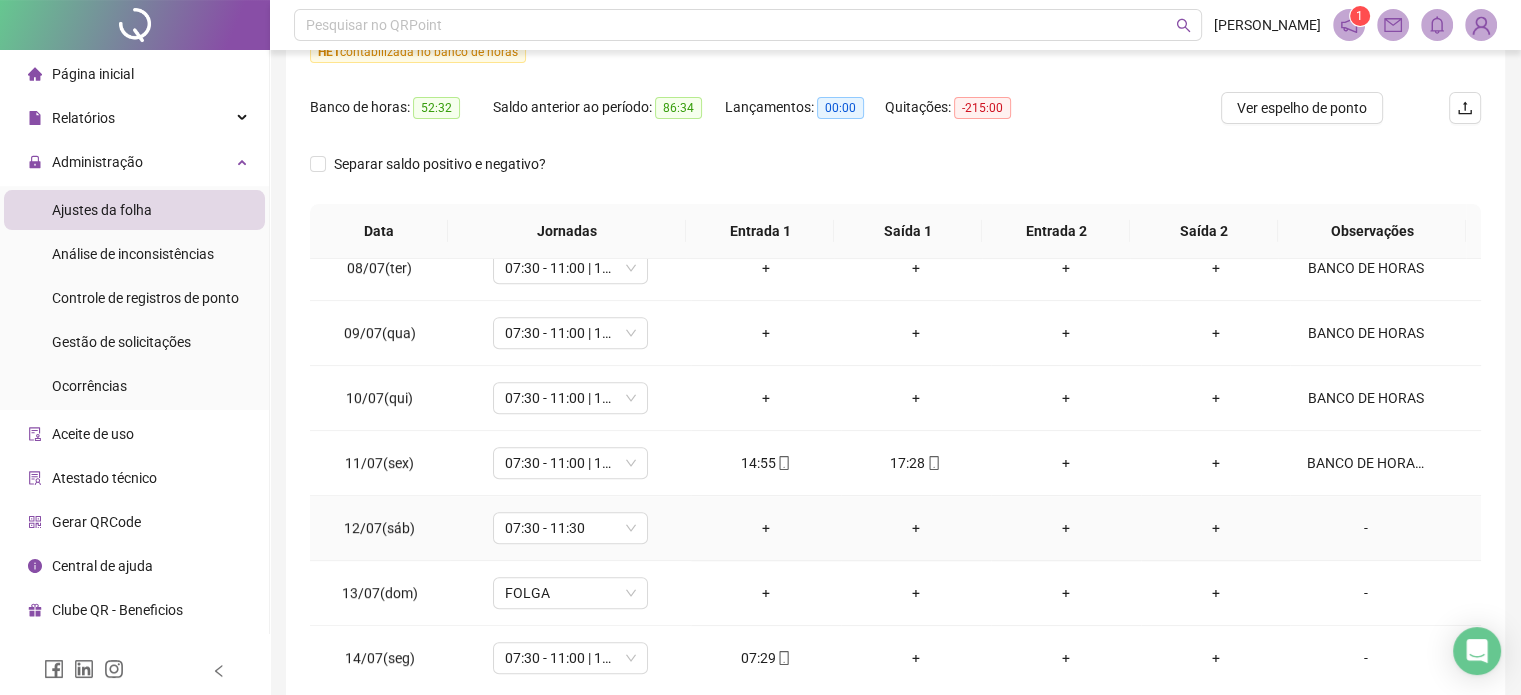click on "-" at bounding box center (1365, 528) 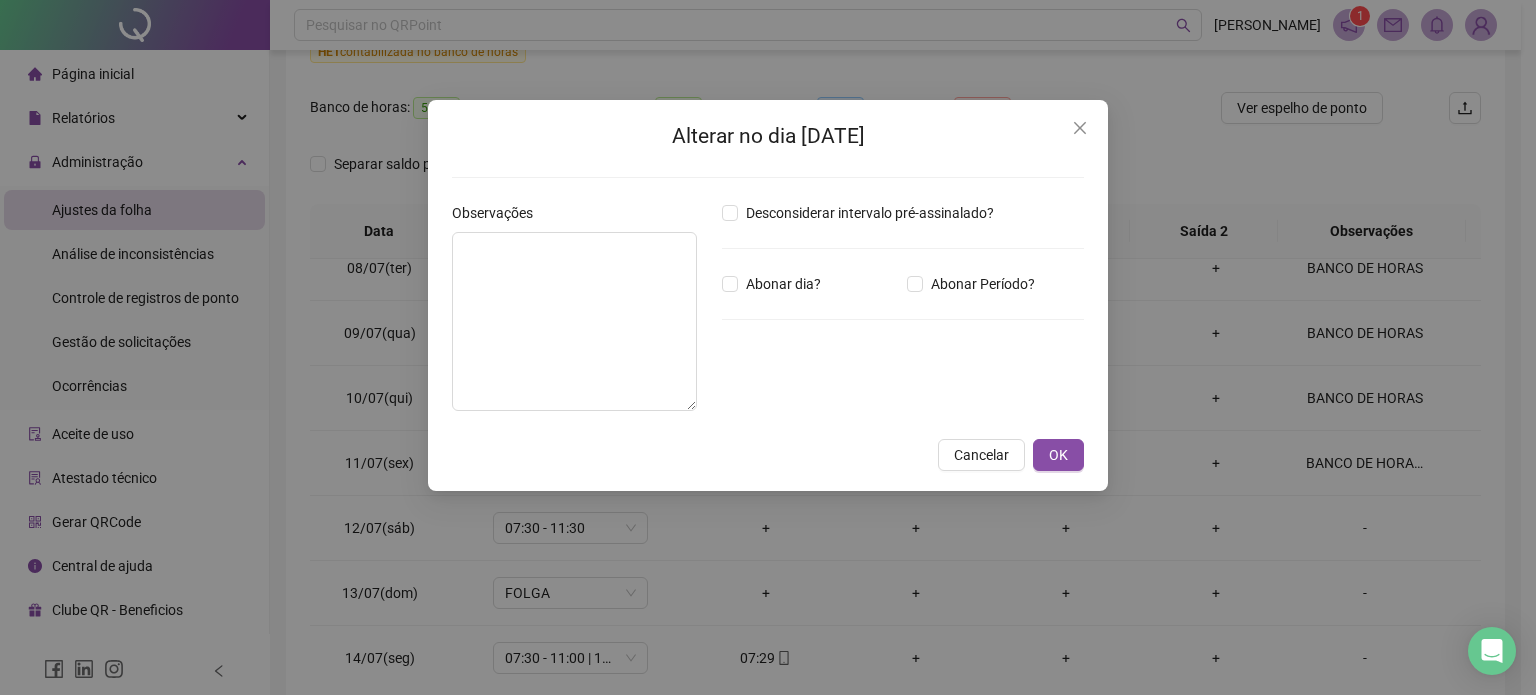 click on "Desconsiderar intervalo pré-assinalado? Abonar dia? Abonar Período? Horas a abonar ***** Aplicar regime de compensação" at bounding box center [903, 314] 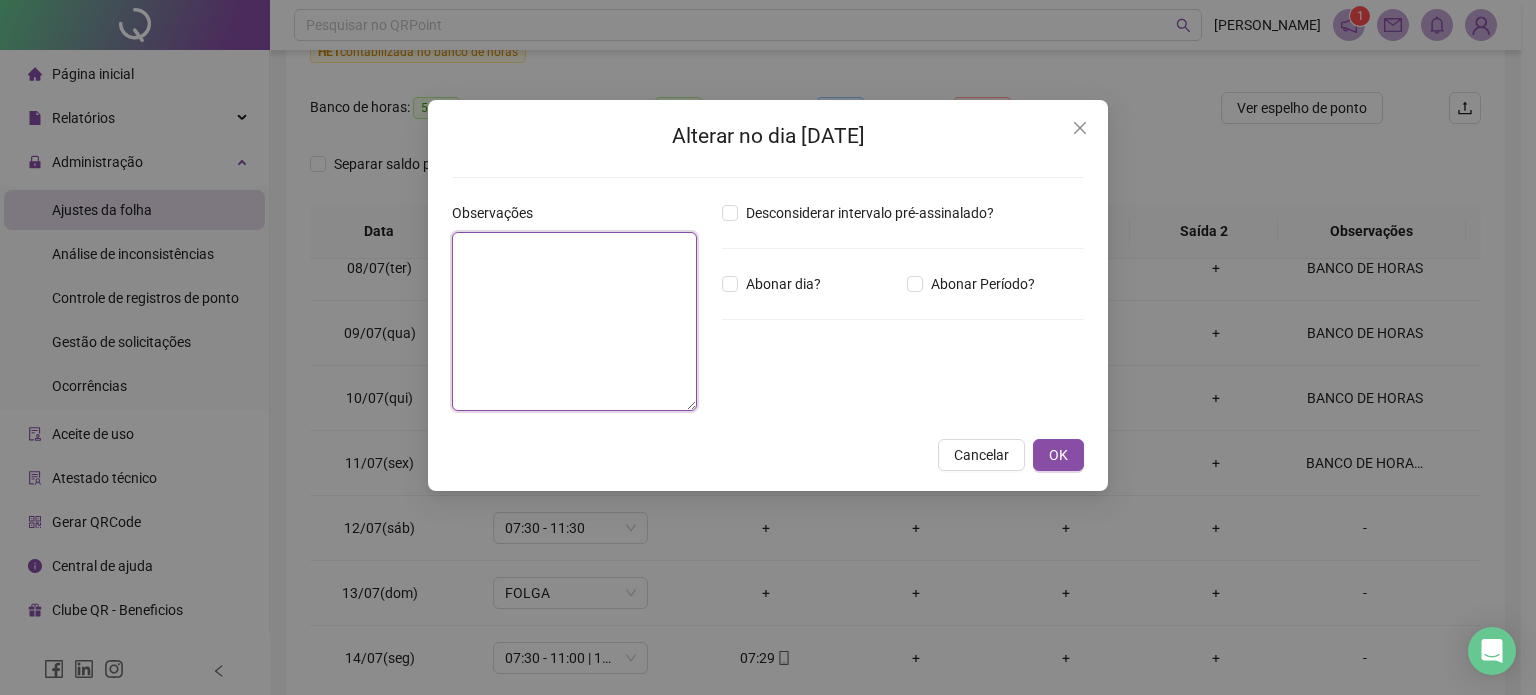 click at bounding box center (574, 321) 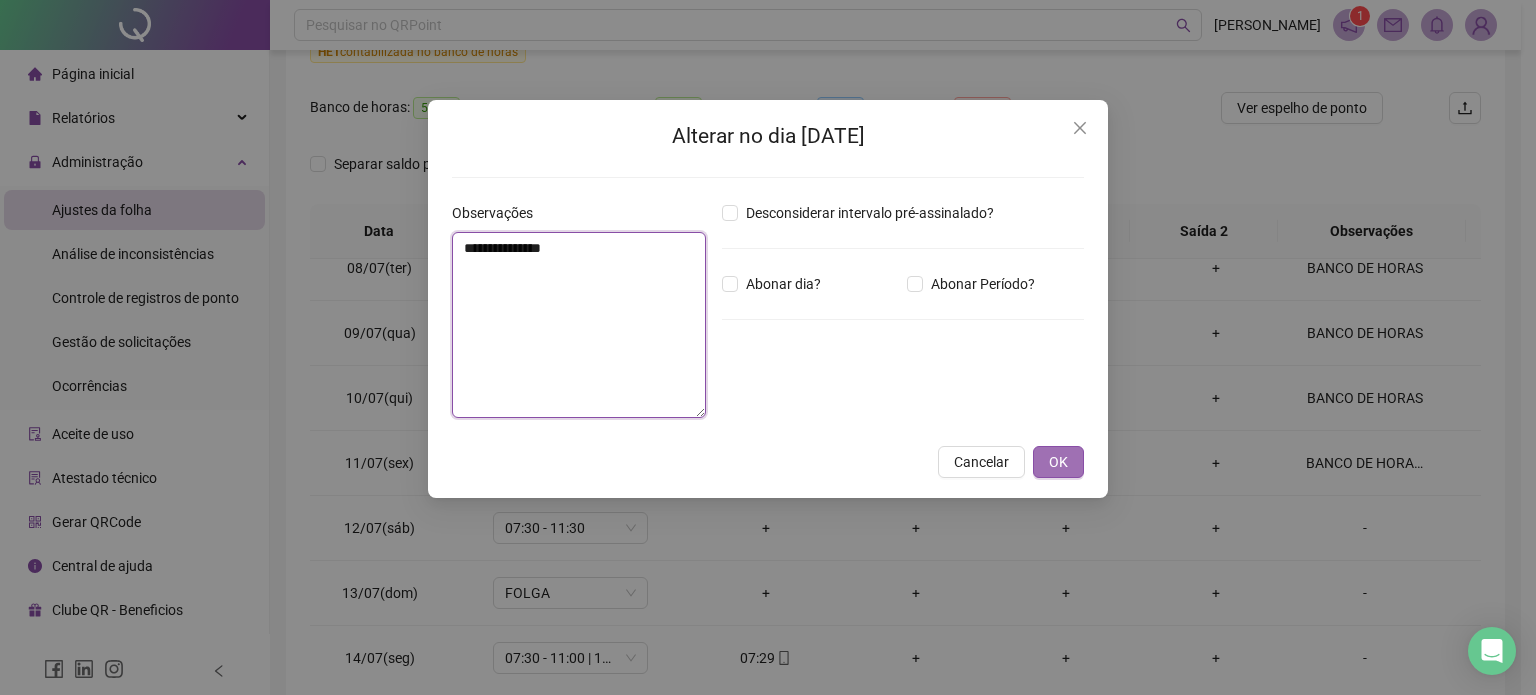 type on "**********" 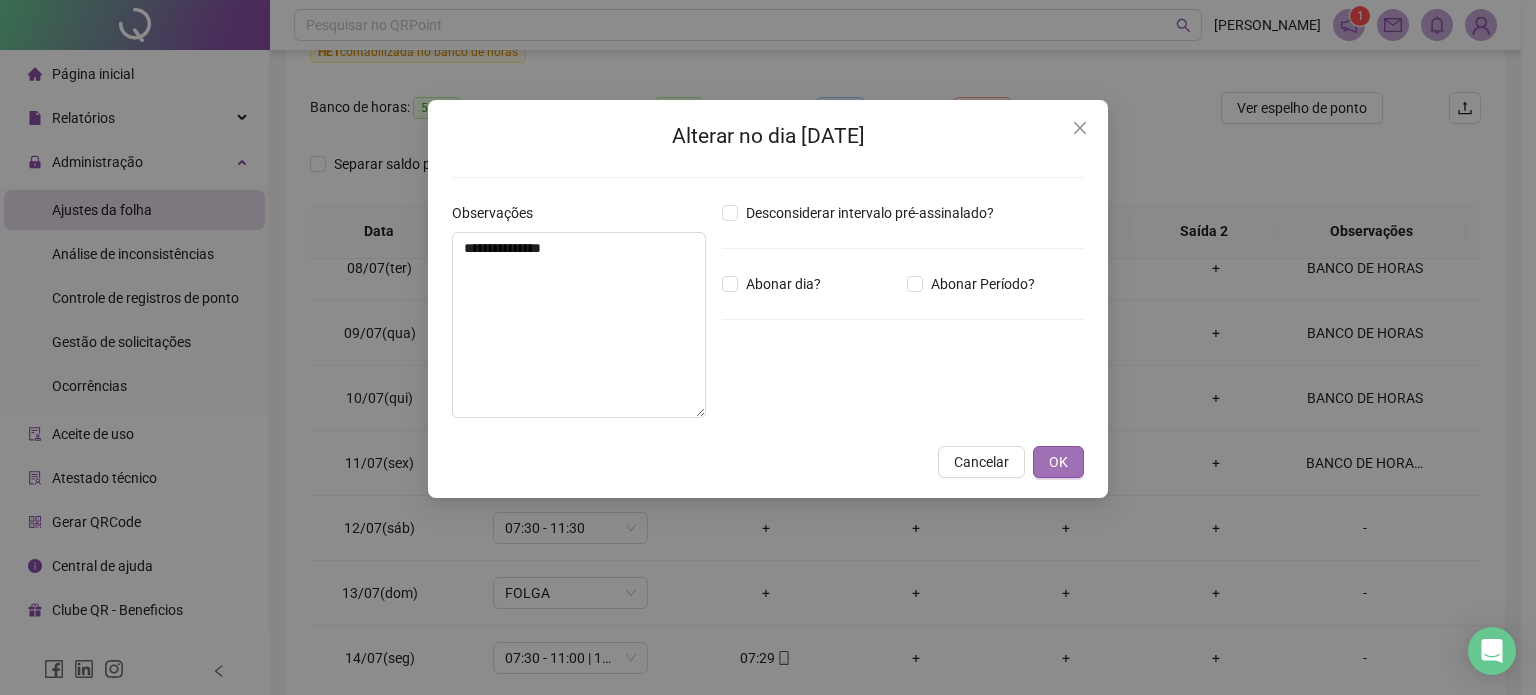 click on "OK" at bounding box center [1058, 462] 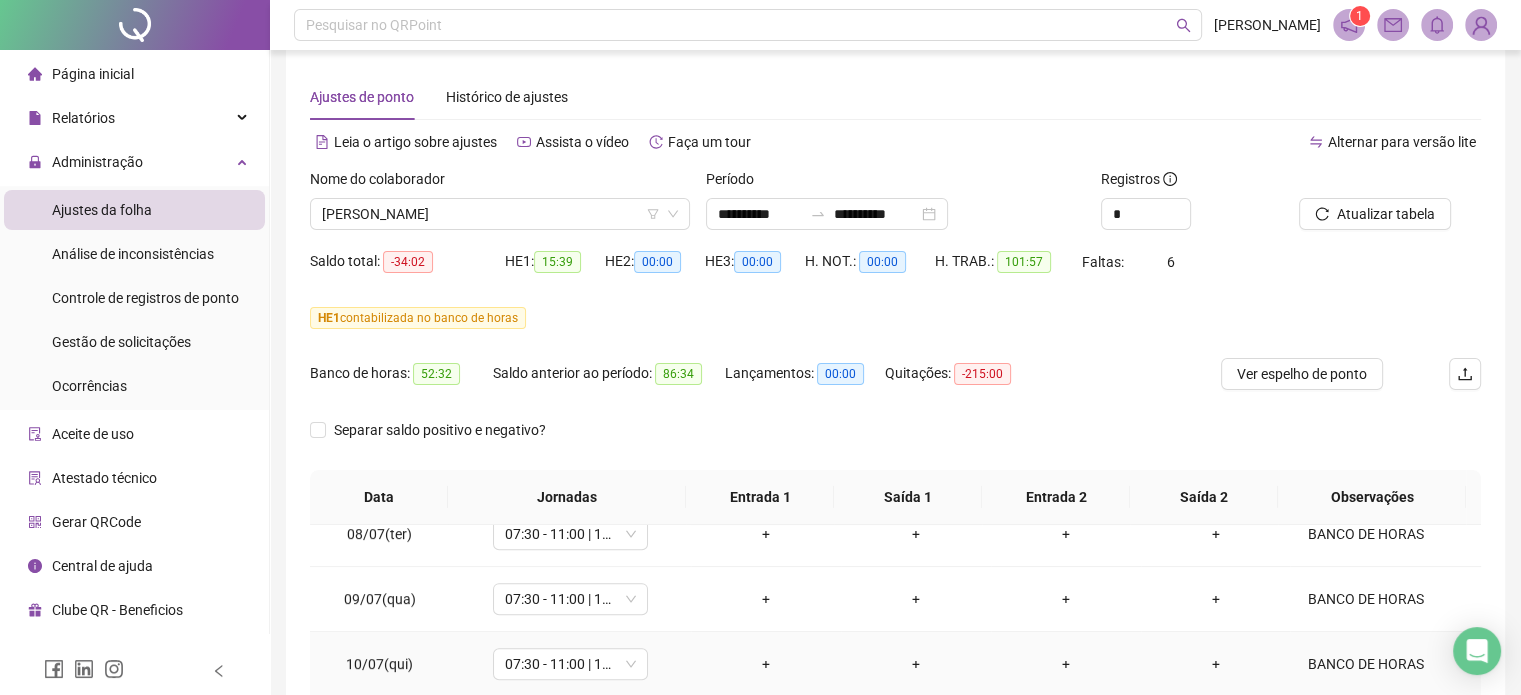 scroll, scrollTop: 0, scrollLeft: 0, axis: both 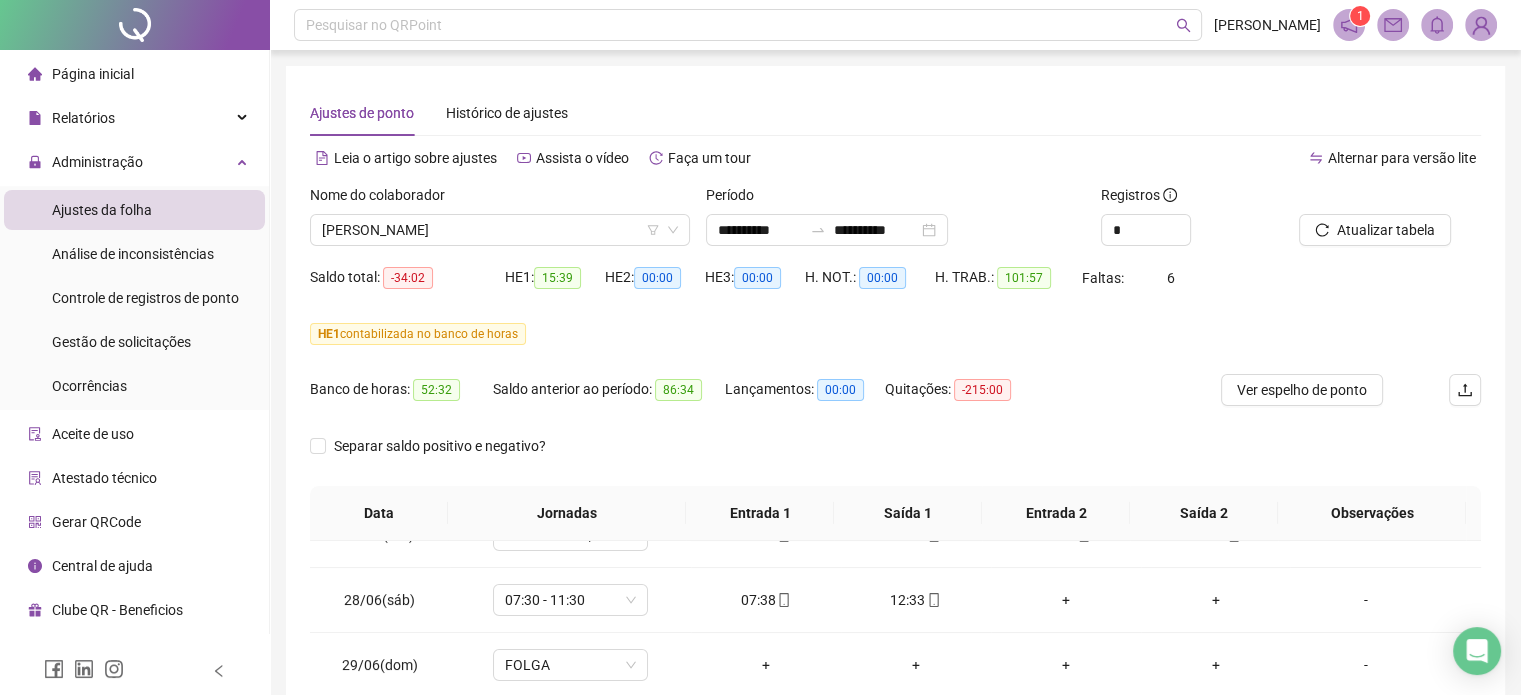 click at bounding box center (1365, 199) 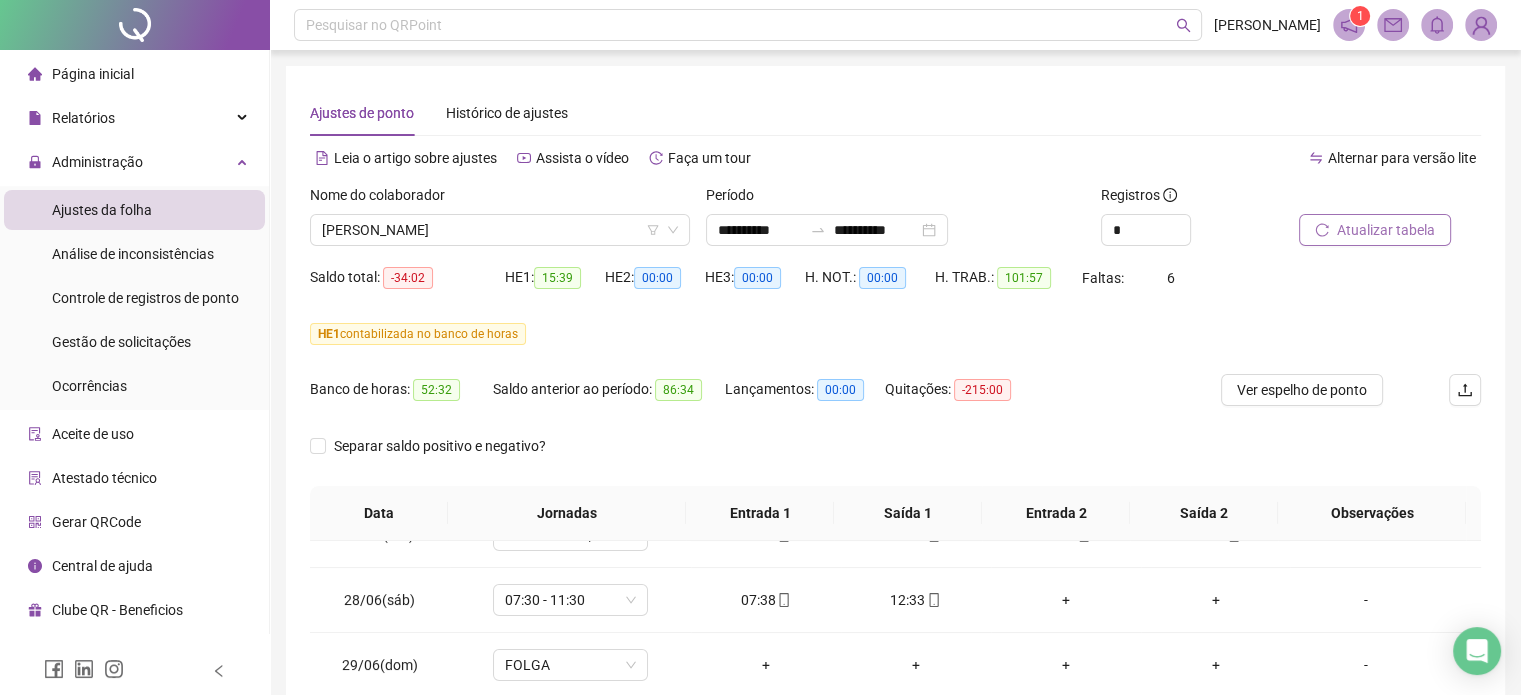 click on "Atualizar tabela" at bounding box center (1386, 230) 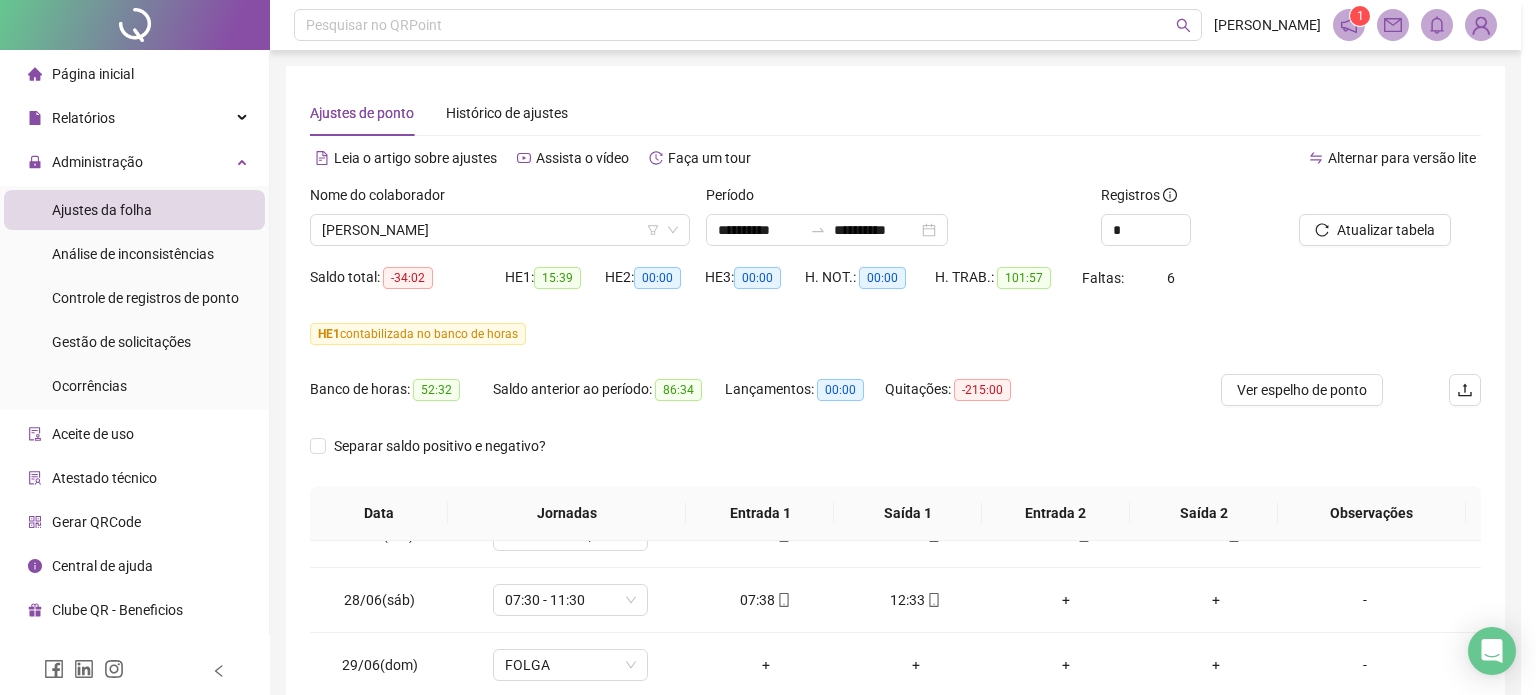 drag, startPoint x: 532, startPoint y: 331, endPoint x: 515, endPoint y: 317, distance: 22.022715 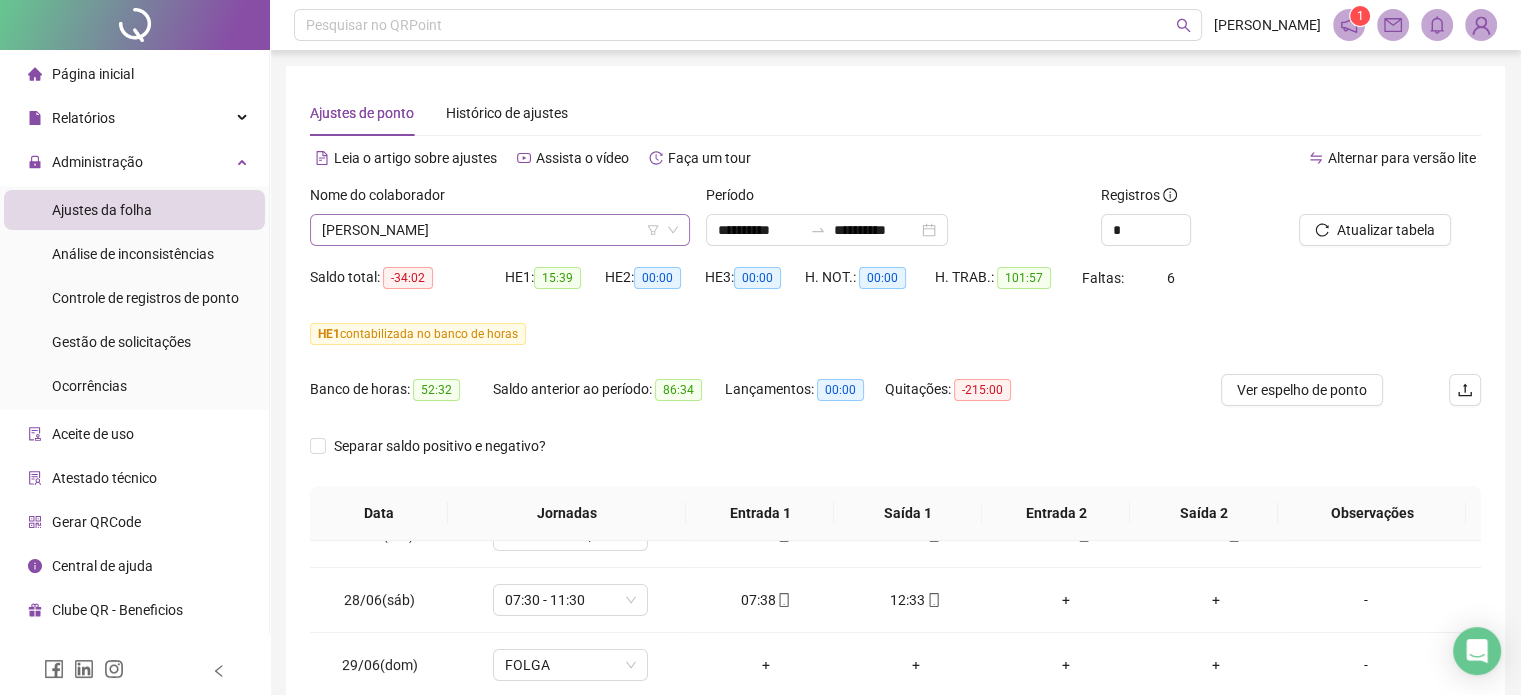click on "[PERSON_NAME]" at bounding box center [500, 230] 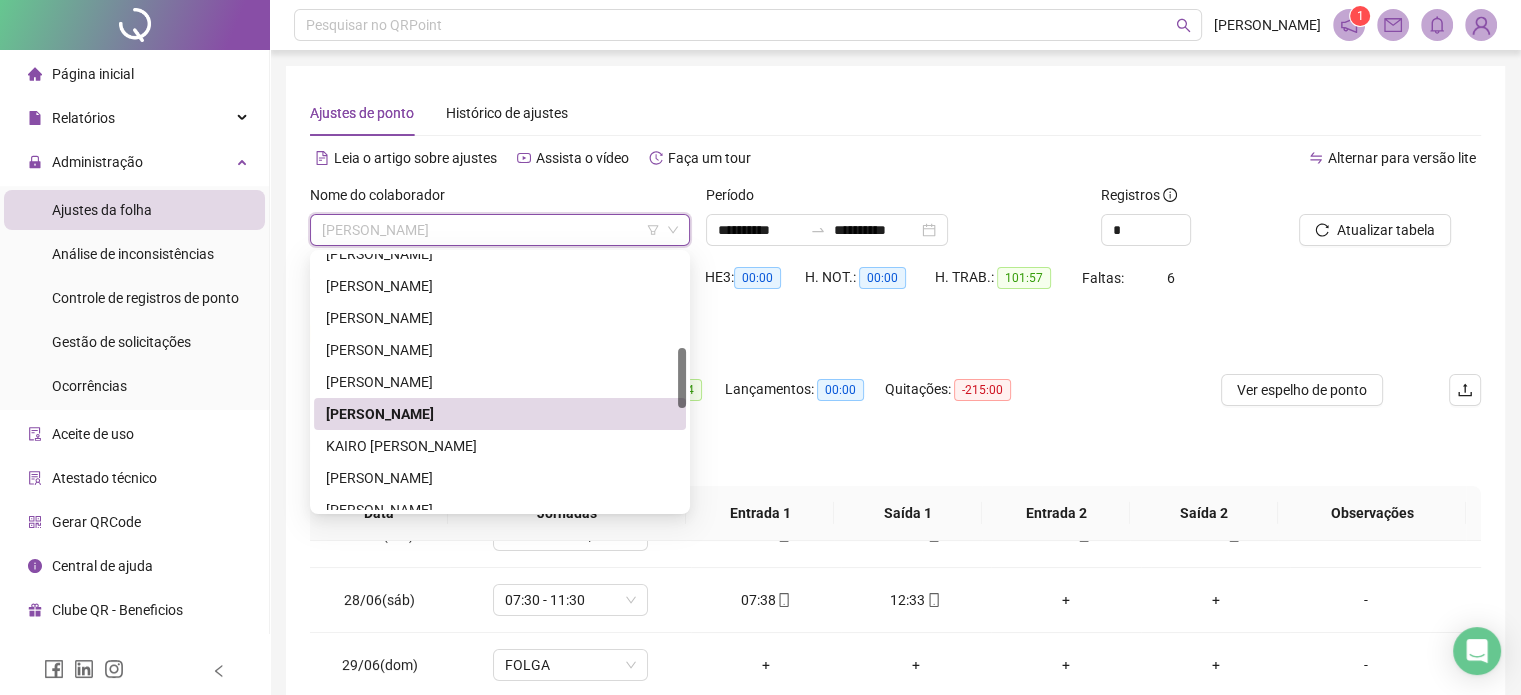 click on "KAIRO [PERSON_NAME]" at bounding box center (500, 446) 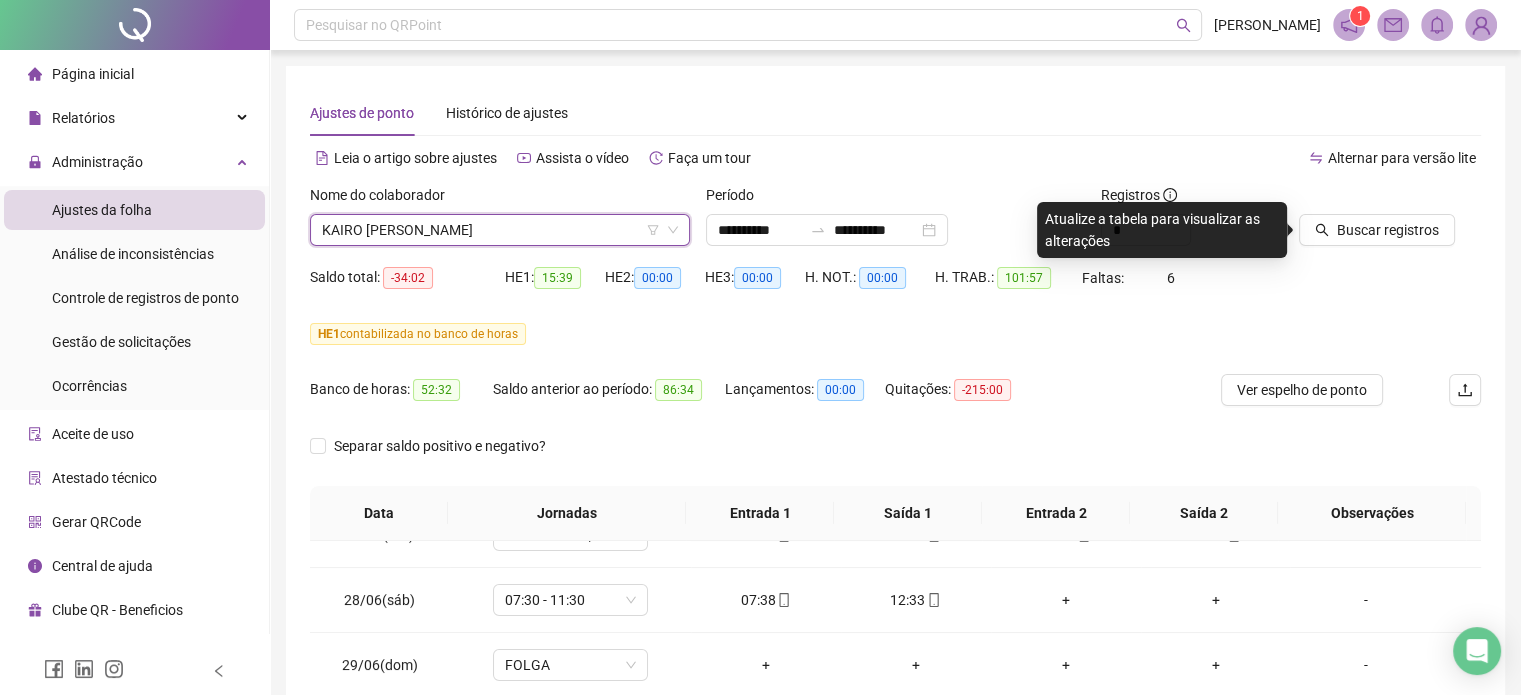 click on "Buscar registros" at bounding box center [1390, 223] 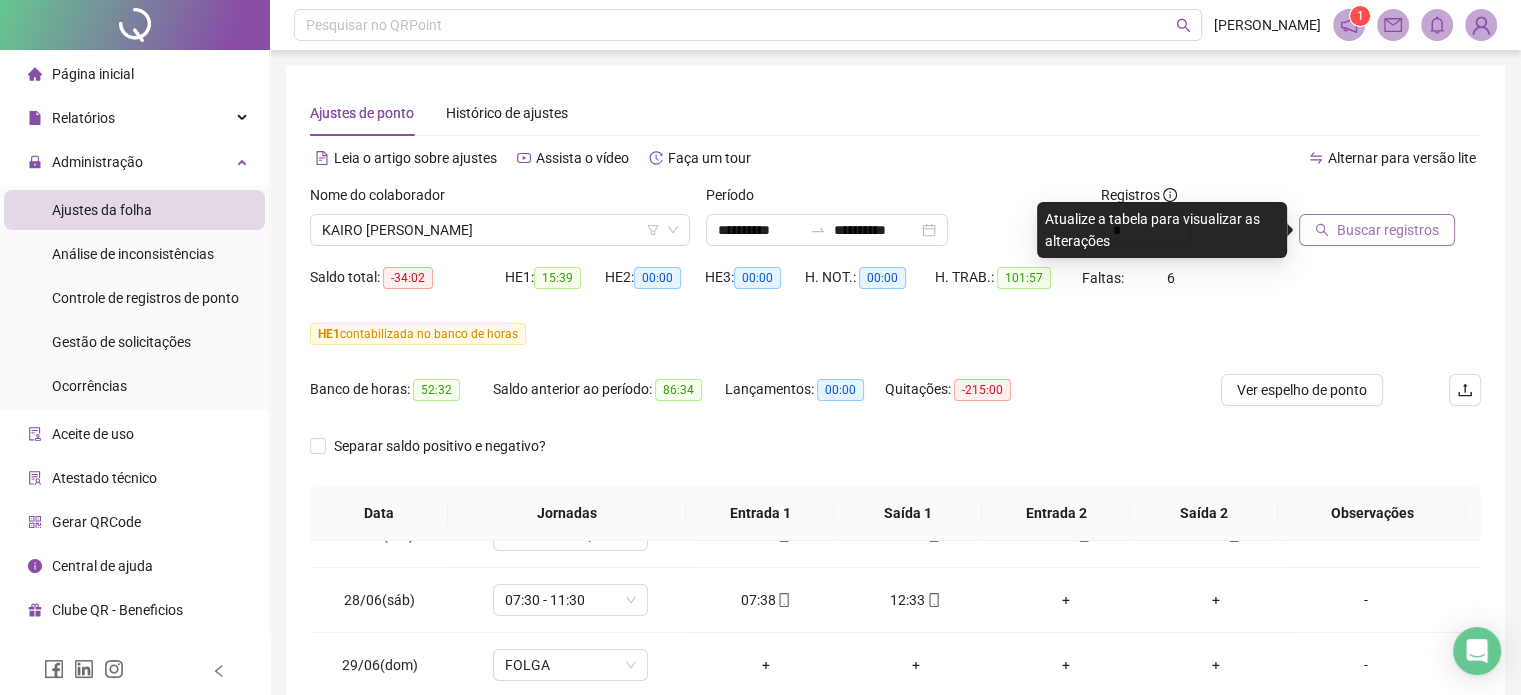 click on "Buscar registros" at bounding box center [1388, 230] 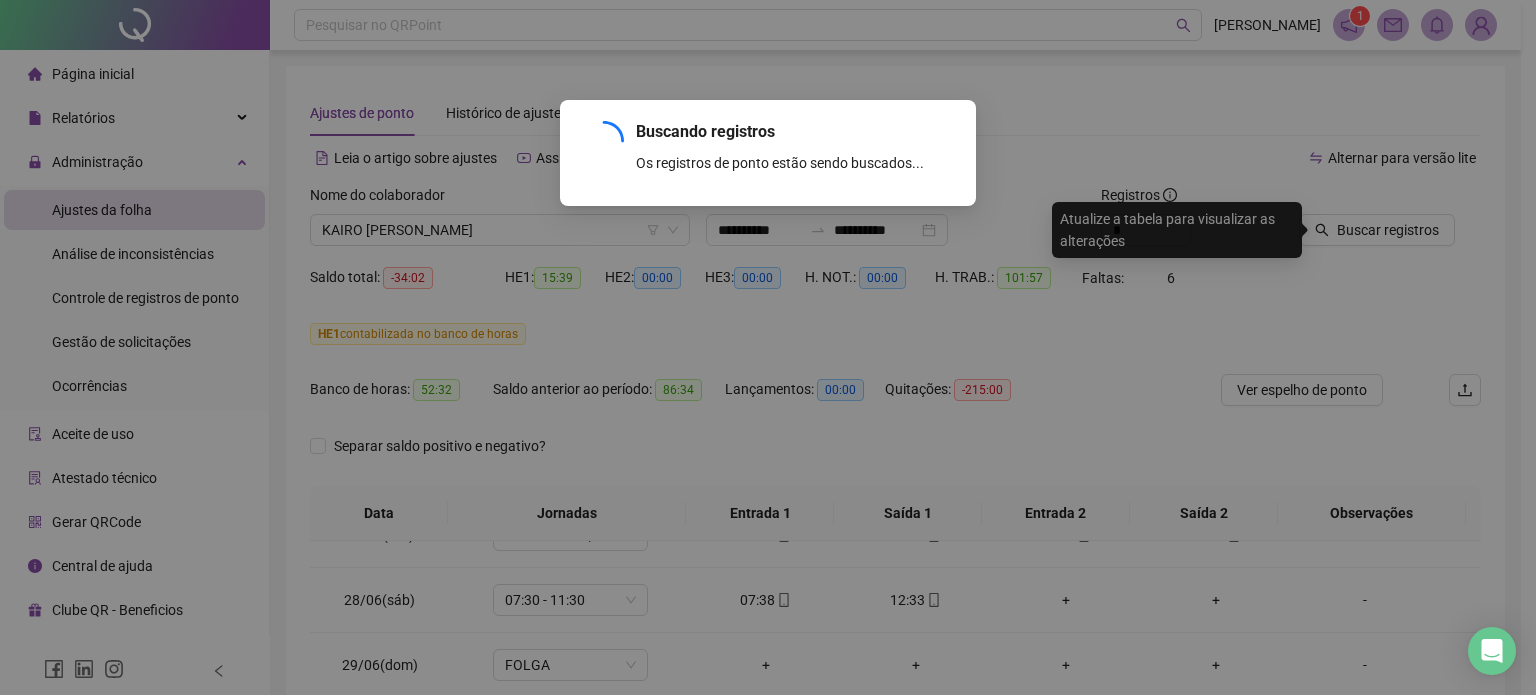 click on "Buscando registros Os registros de ponto estão sendo buscados... OK" at bounding box center [768, 347] 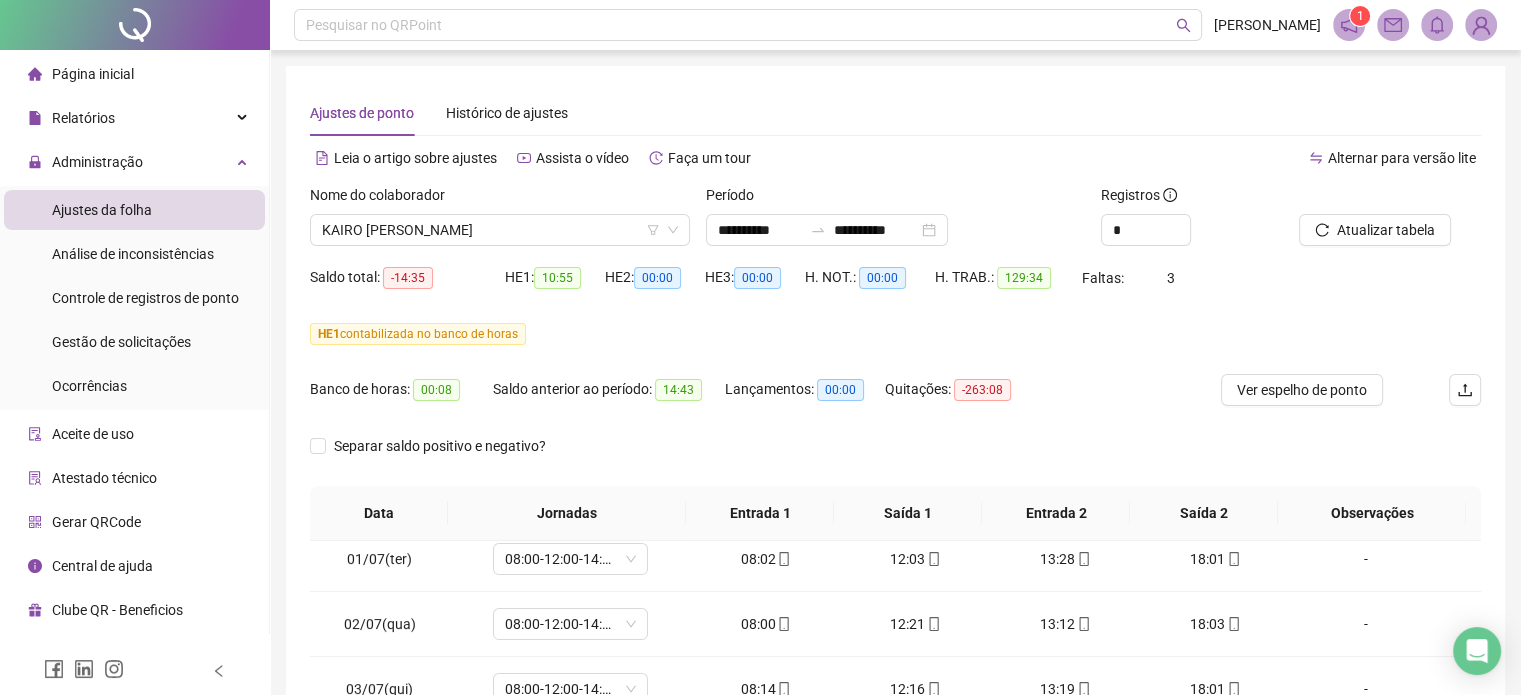 scroll, scrollTop: 828, scrollLeft: 0, axis: vertical 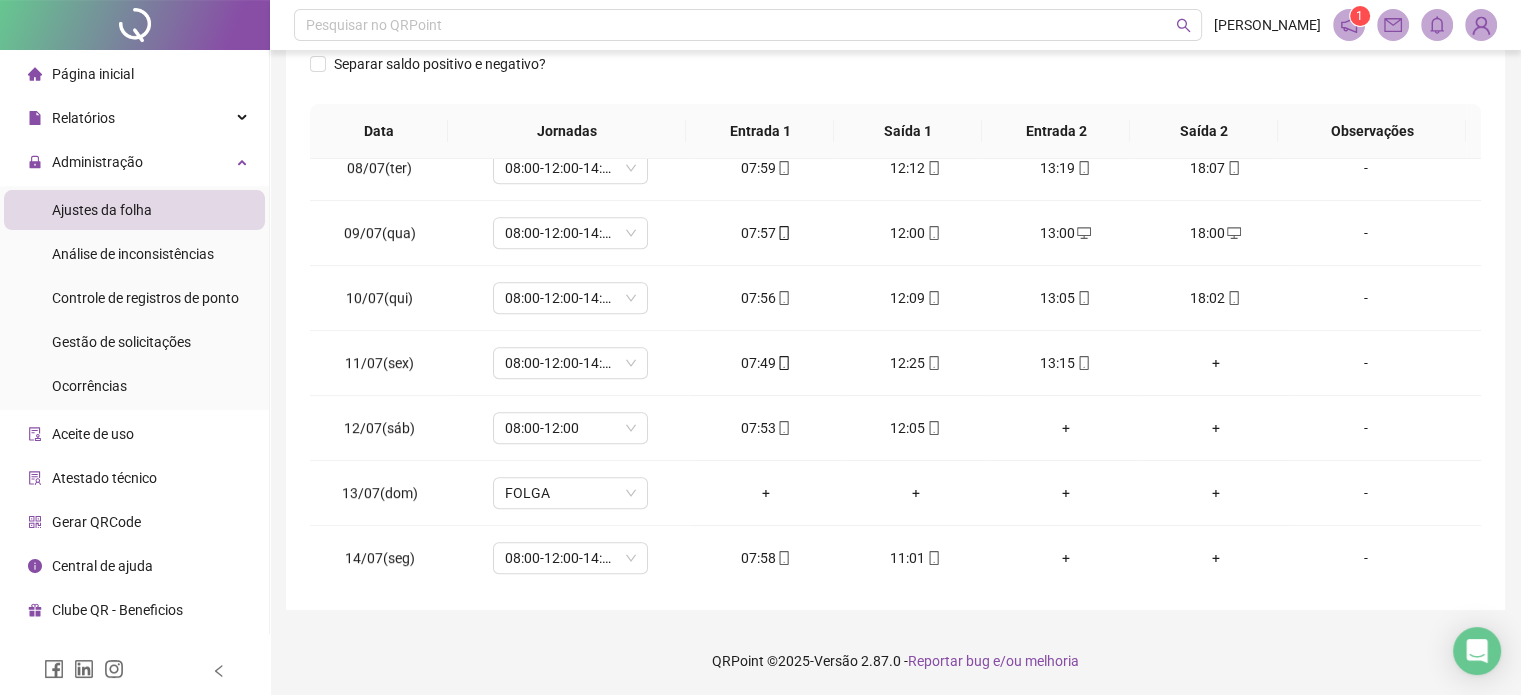 click on "QRPoint © 2025  -  Versão   2.87.0   -  Reportar bug e/ou melhoria" at bounding box center (895, 661) 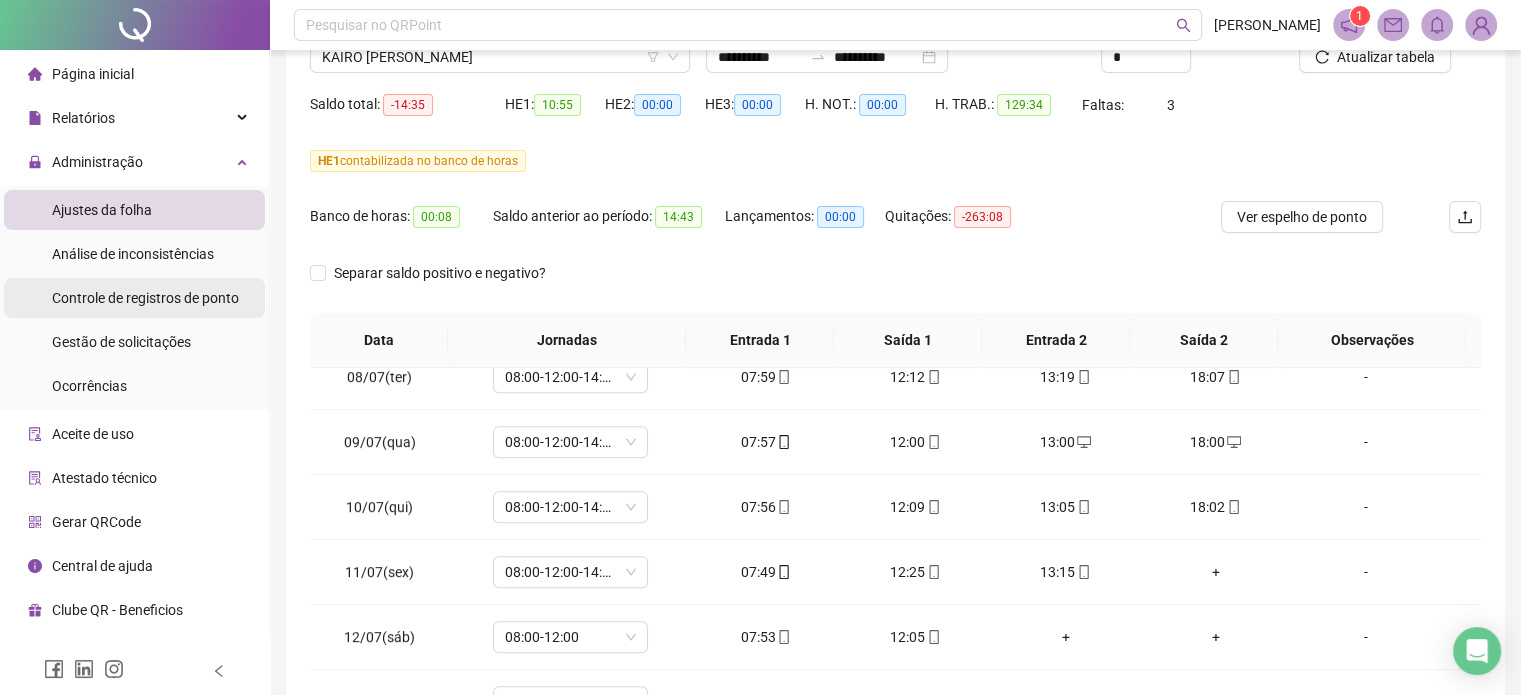 scroll, scrollTop: 0, scrollLeft: 0, axis: both 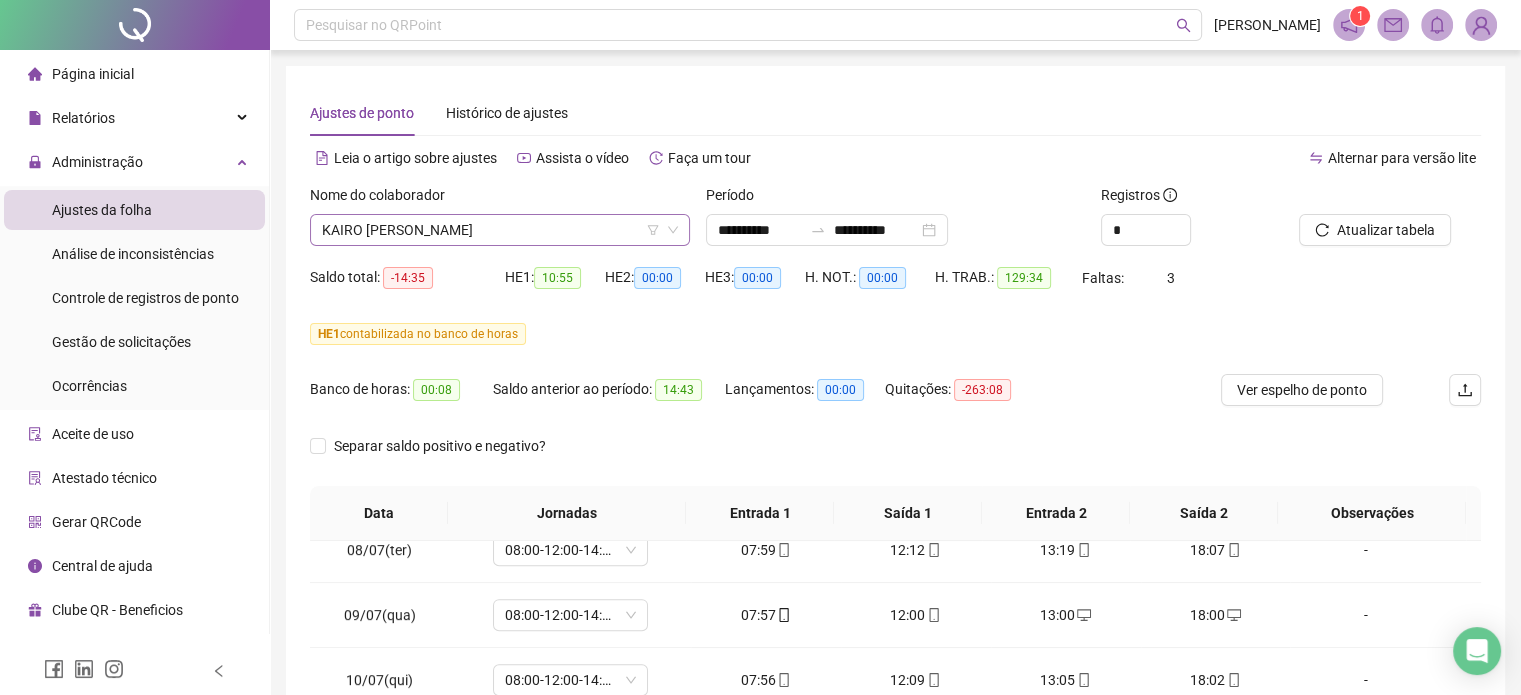 click on "KAIRO [PERSON_NAME]" at bounding box center (500, 230) 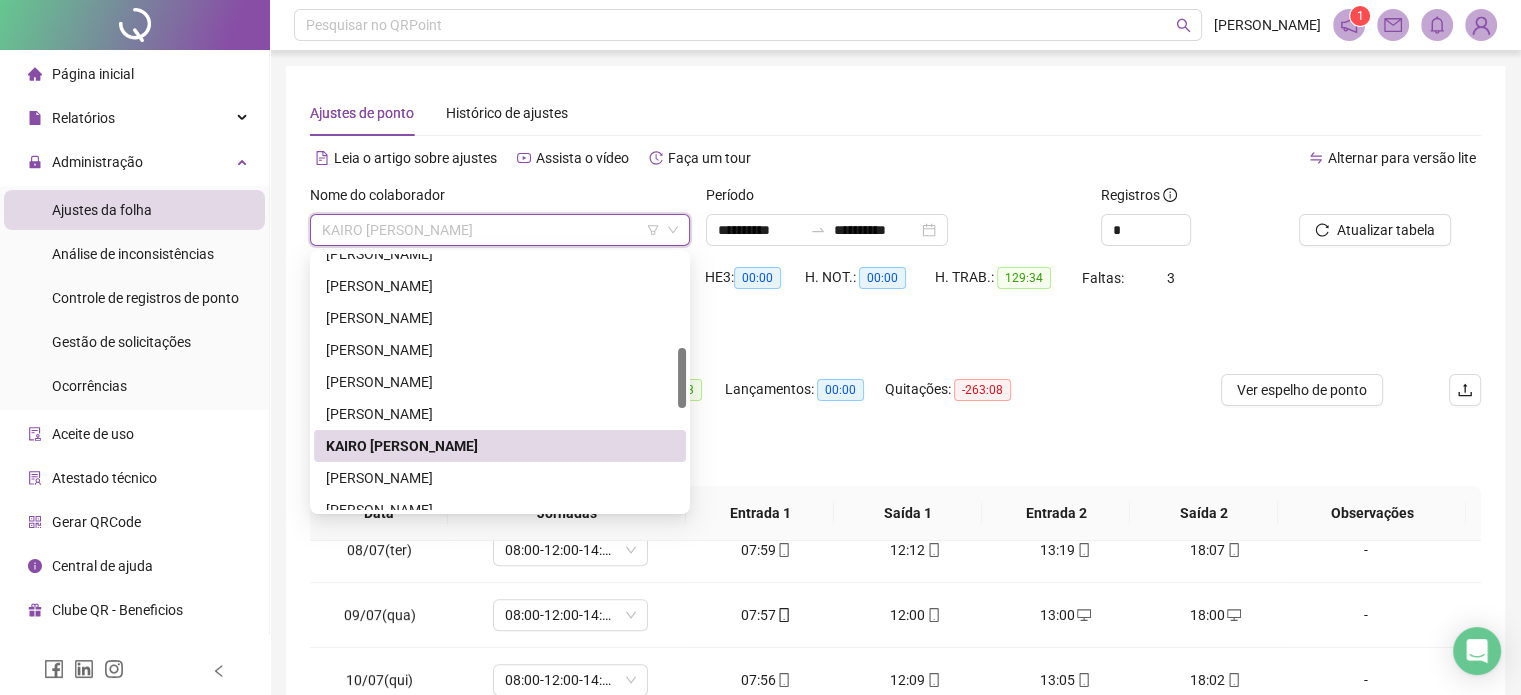 scroll, scrollTop: 500, scrollLeft: 0, axis: vertical 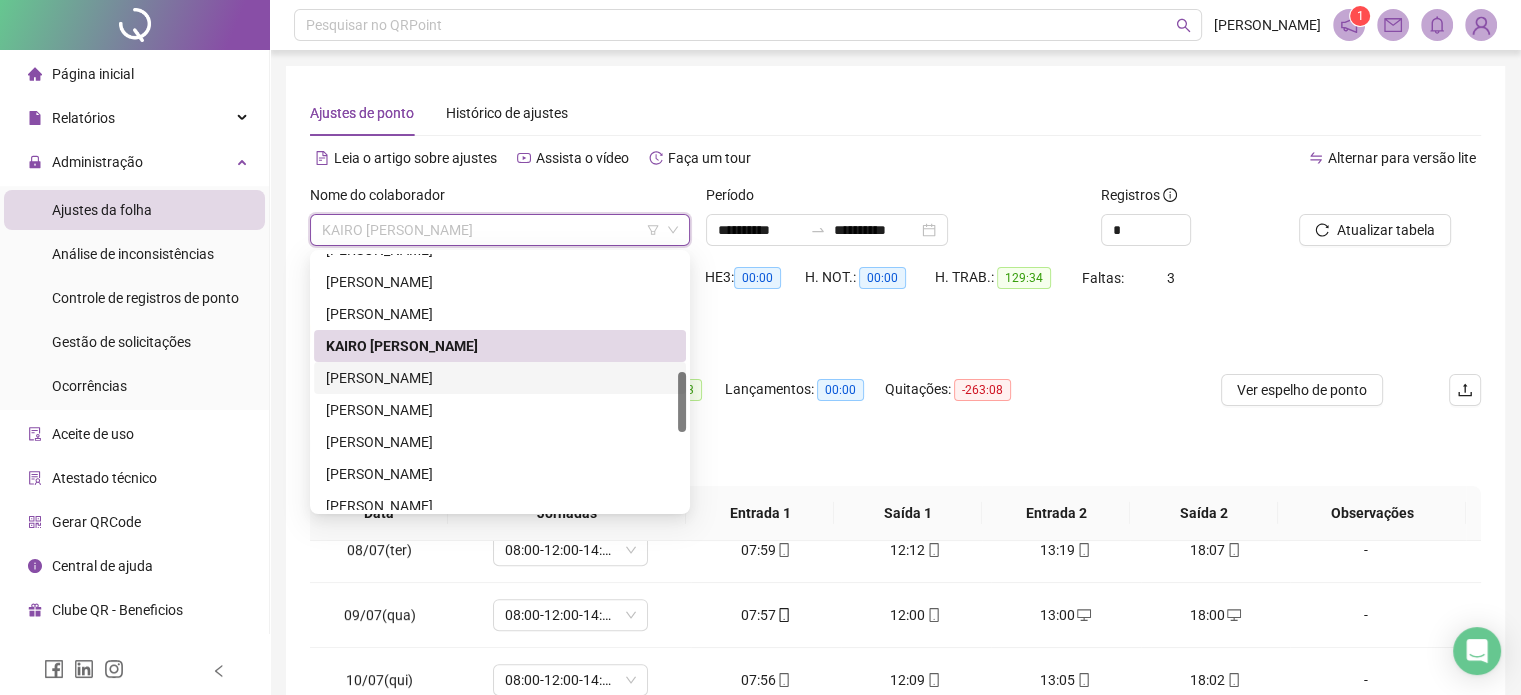 click on "[PERSON_NAME]" at bounding box center (500, 378) 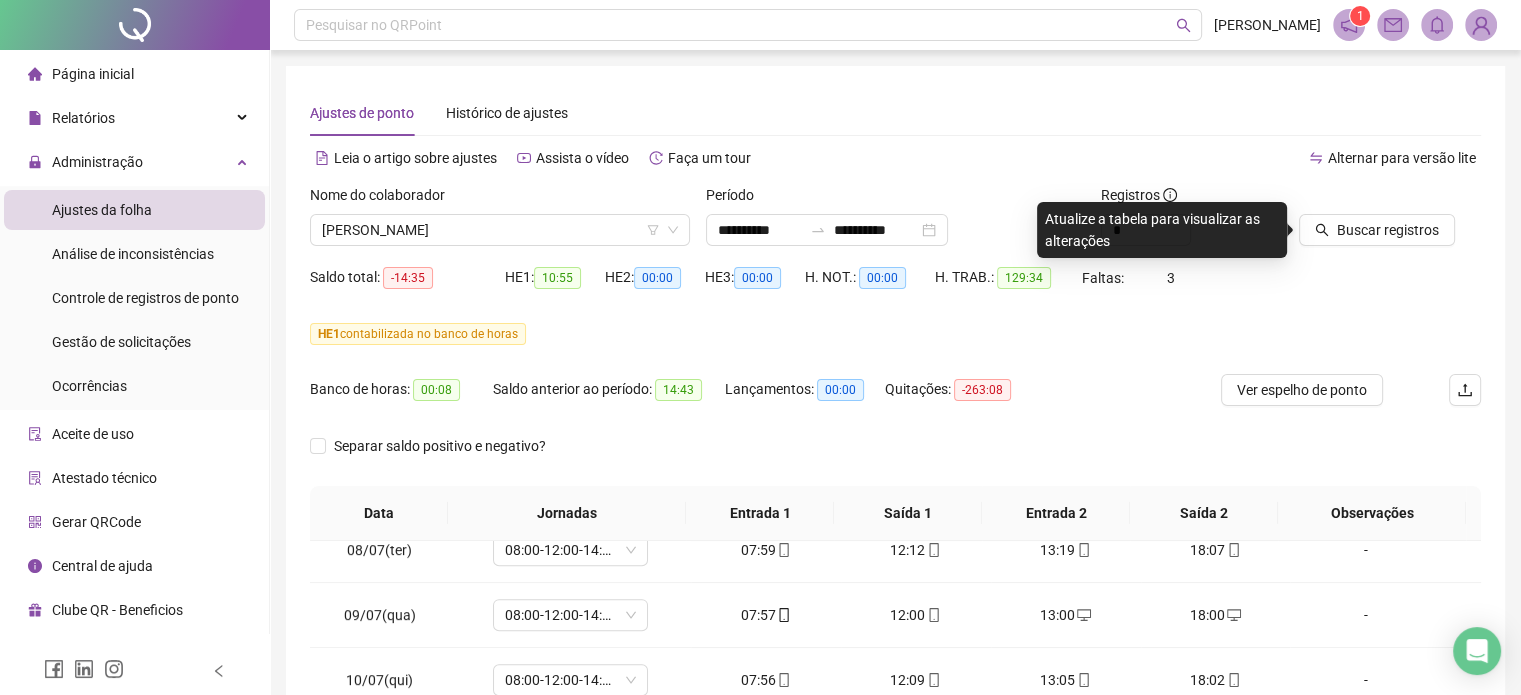 click on "Buscar registros" at bounding box center (1390, 223) 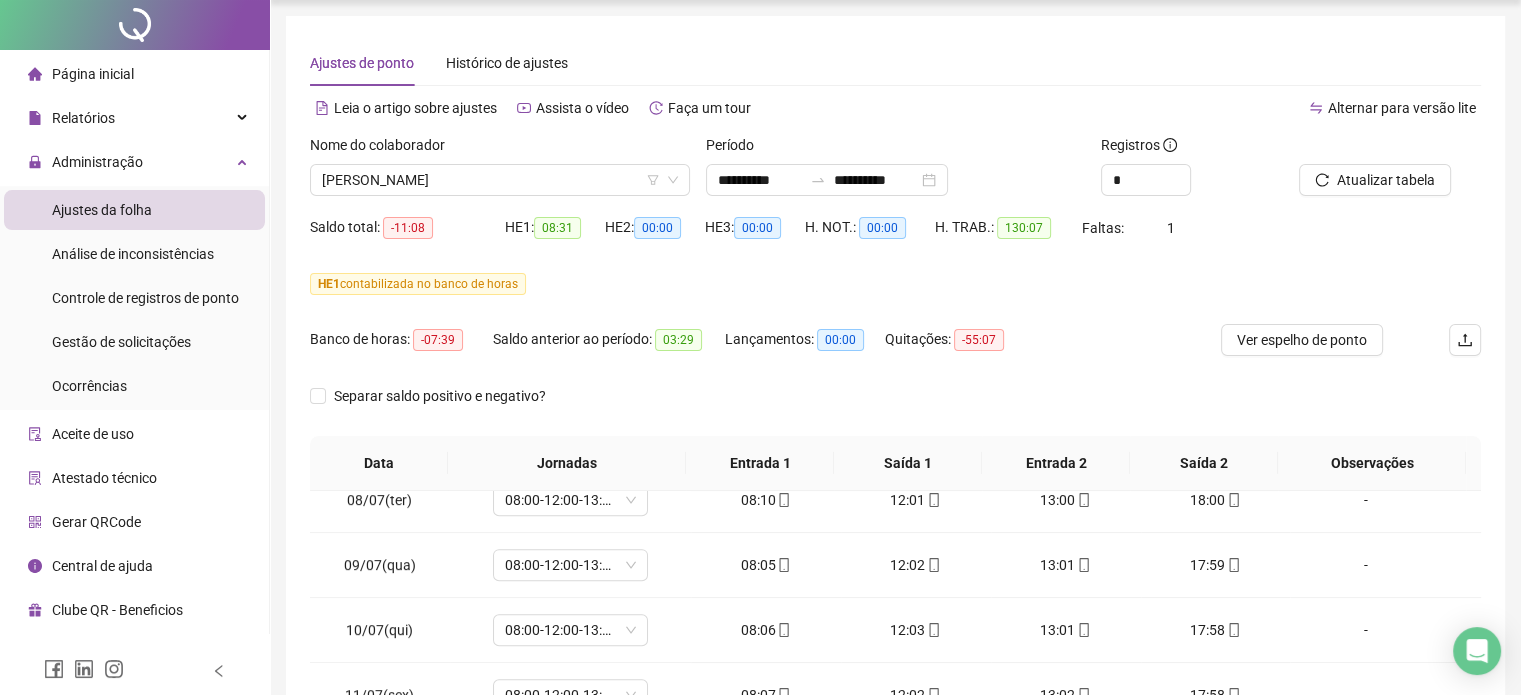 scroll, scrollTop: 300, scrollLeft: 0, axis: vertical 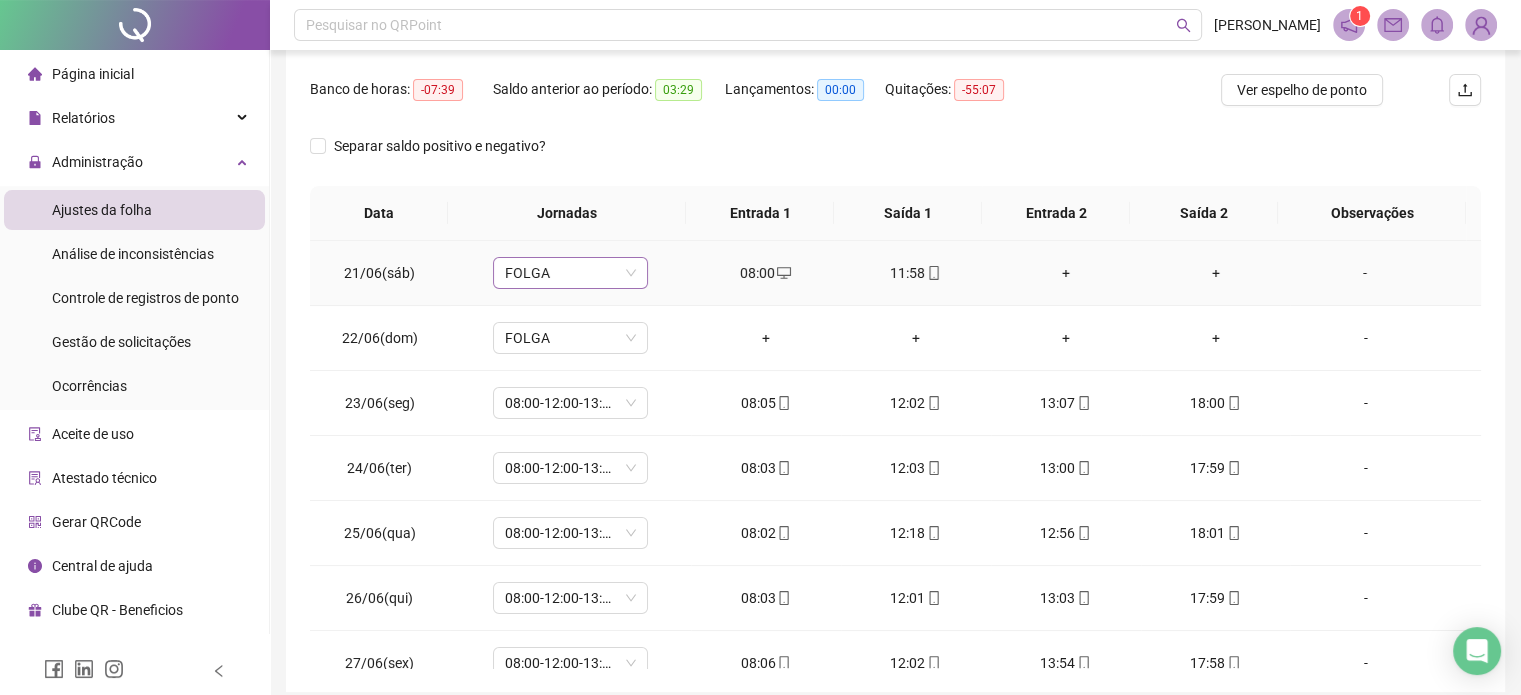 click on "FOLGA" at bounding box center [570, 273] 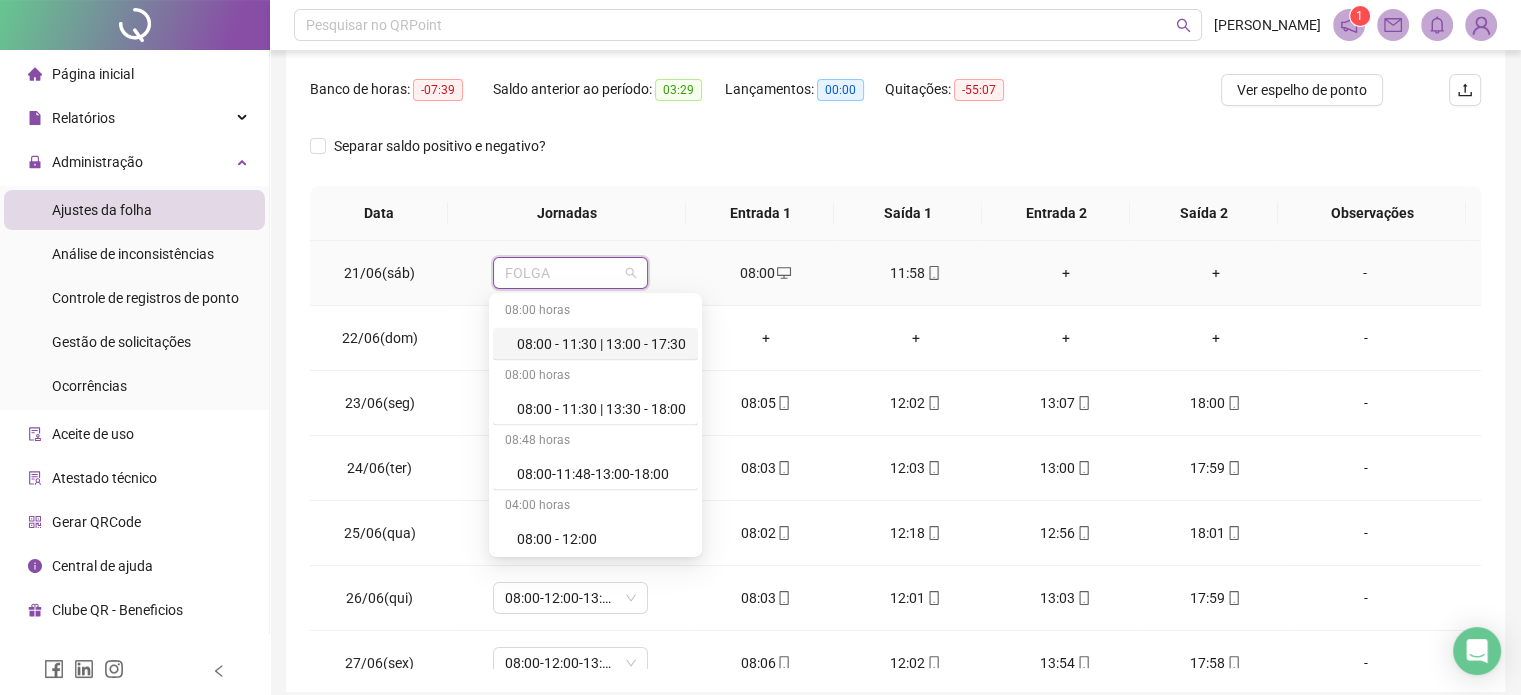 scroll, scrollTop: 4100, scrollLeft: 0, axis: vertical 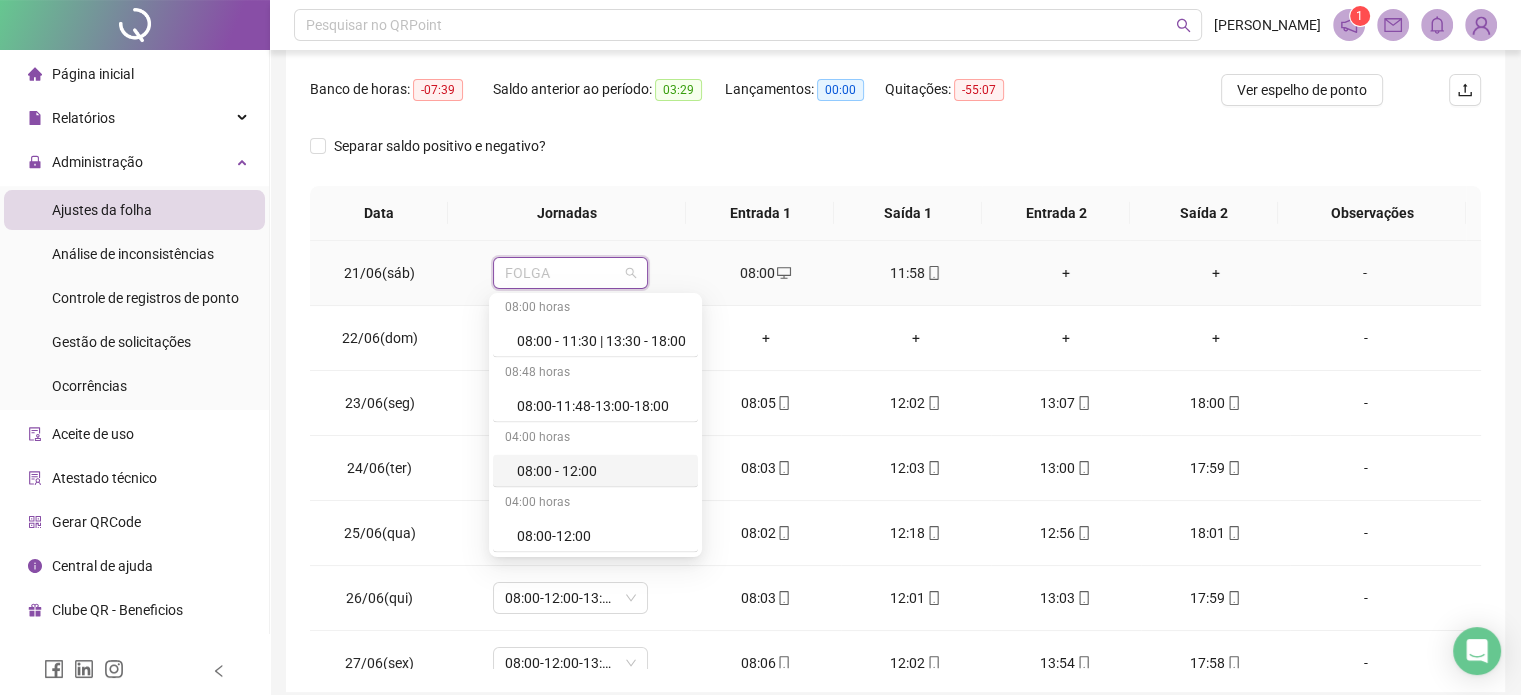 click on "08:00 - 12:00" at bounding box center [601, 470] 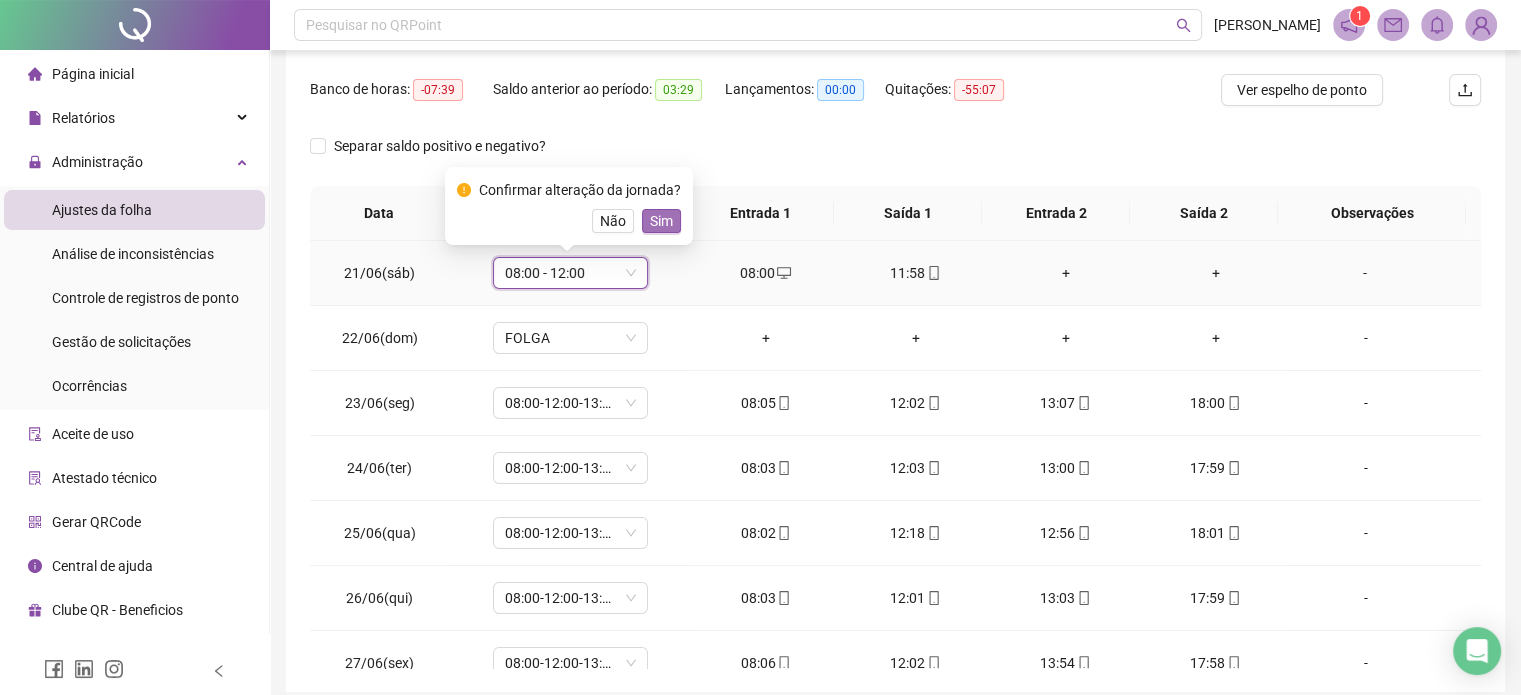 click on "Sim" at bounding box center (661, 221) 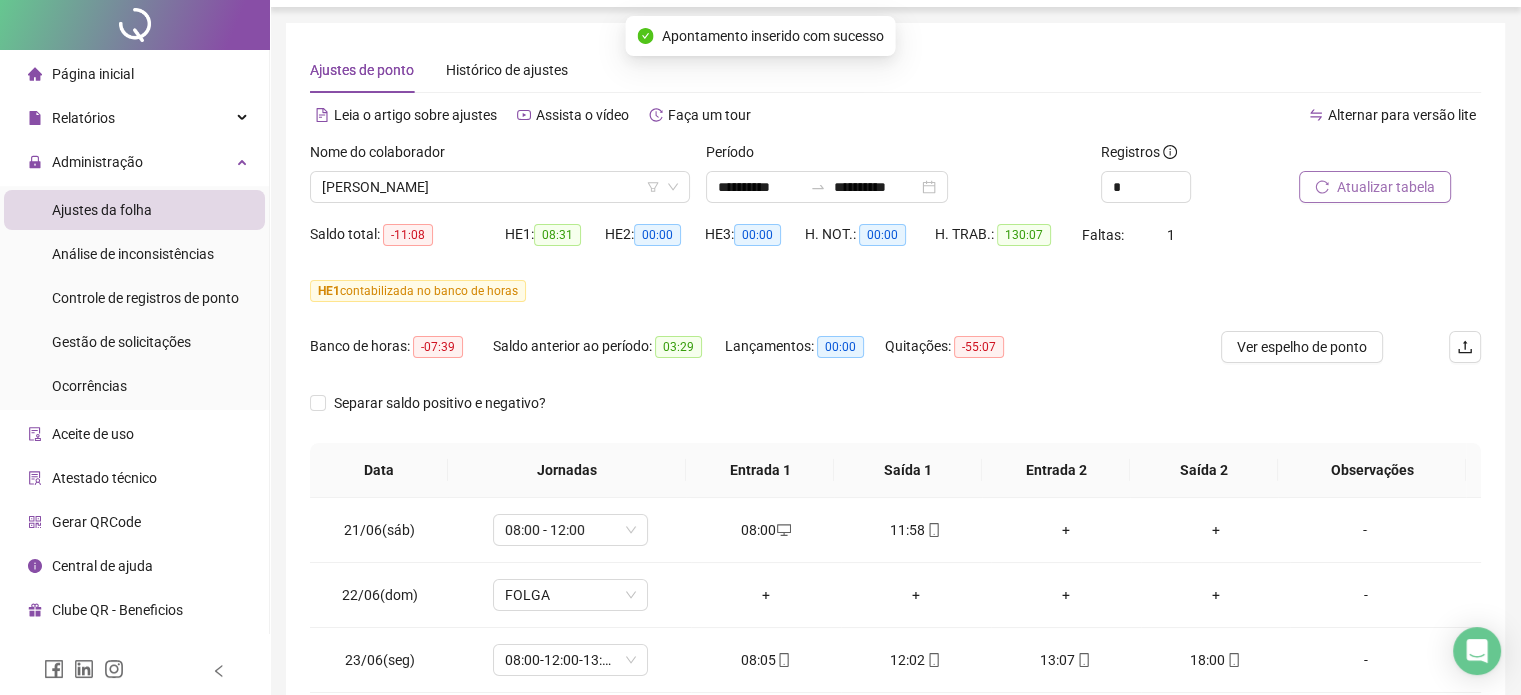 scroll, scrollTop: 0, scrollLeft: 0, axis: both 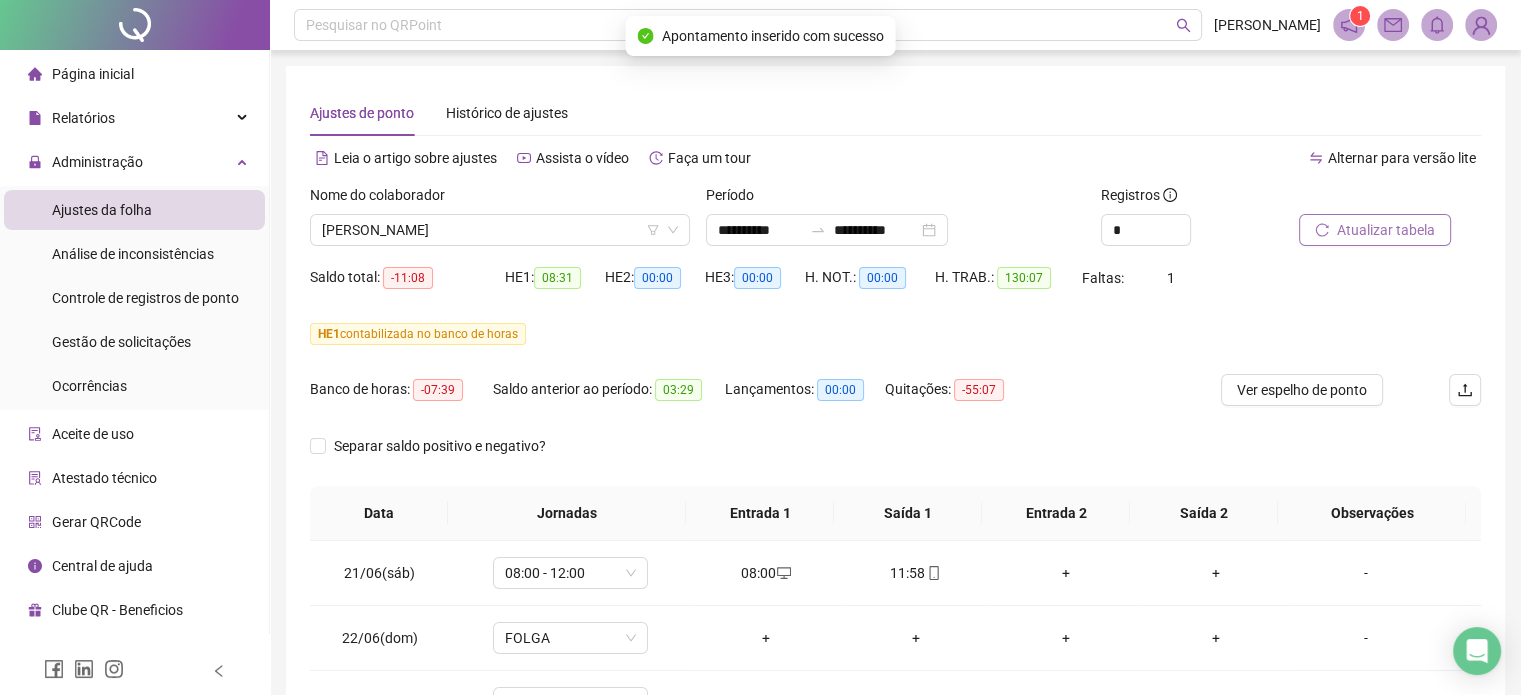 click on "Atualizar tabela" at bounding box center [1375, 230] 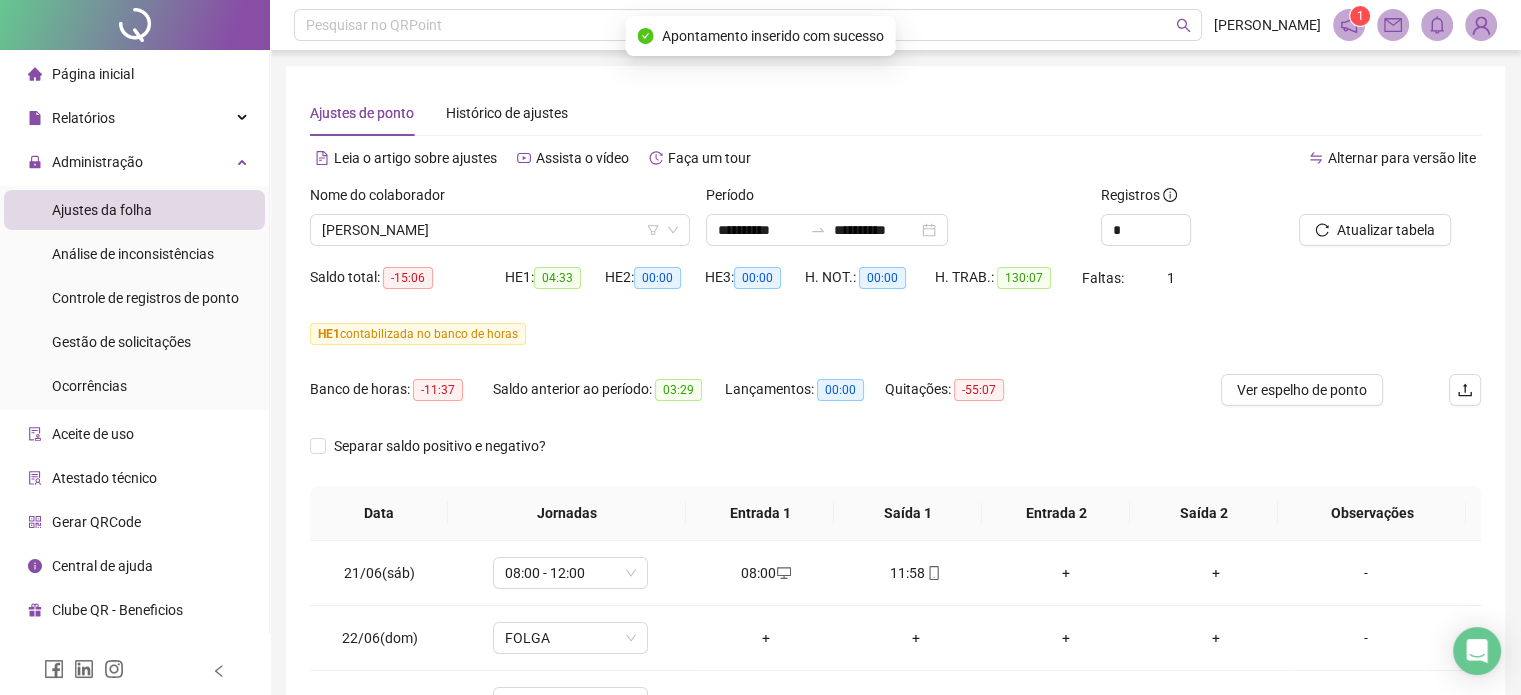 click on "Separar saldo positivo e negativo?" at bounding box center (895, 458) 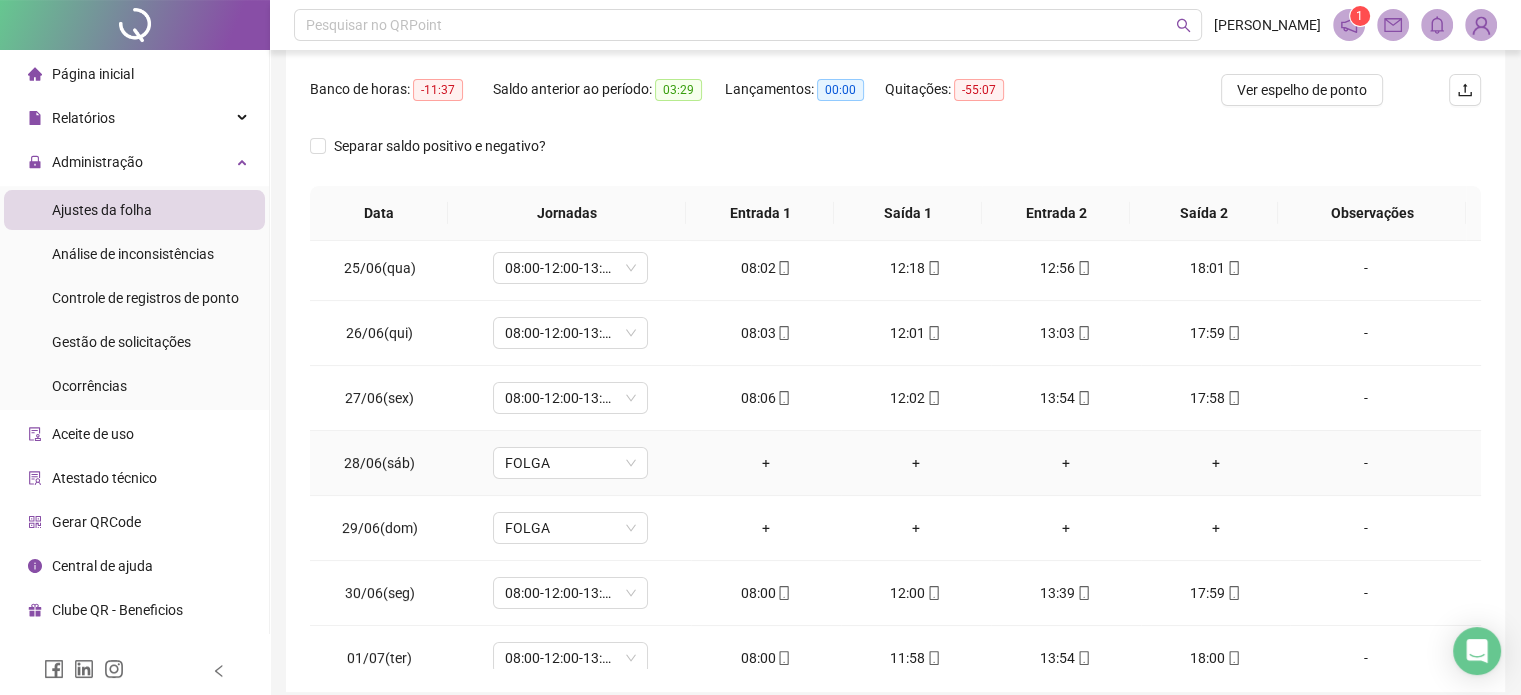 scroll, scrollTop: 300, scrollLeft: 0, axis: vertical 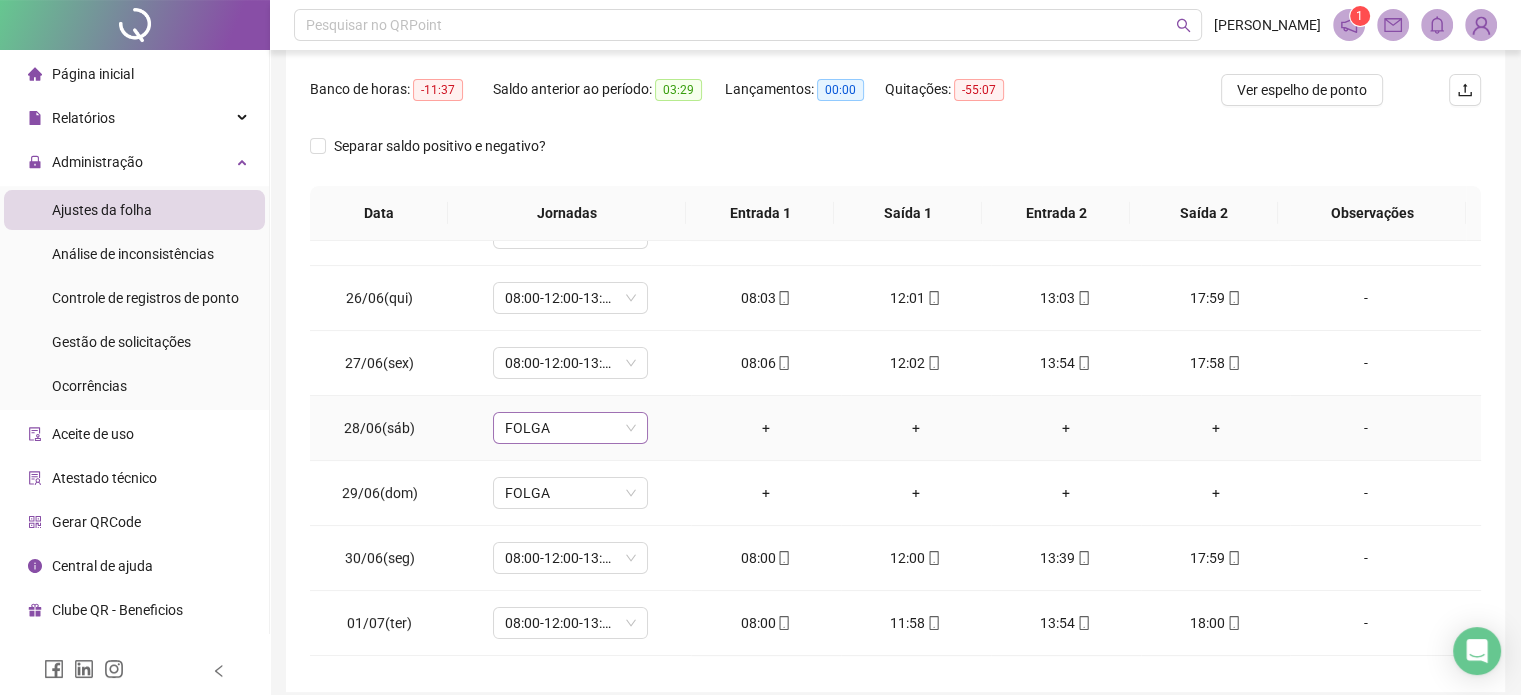 click on "FOLGA" at bounding box center [570, 428] 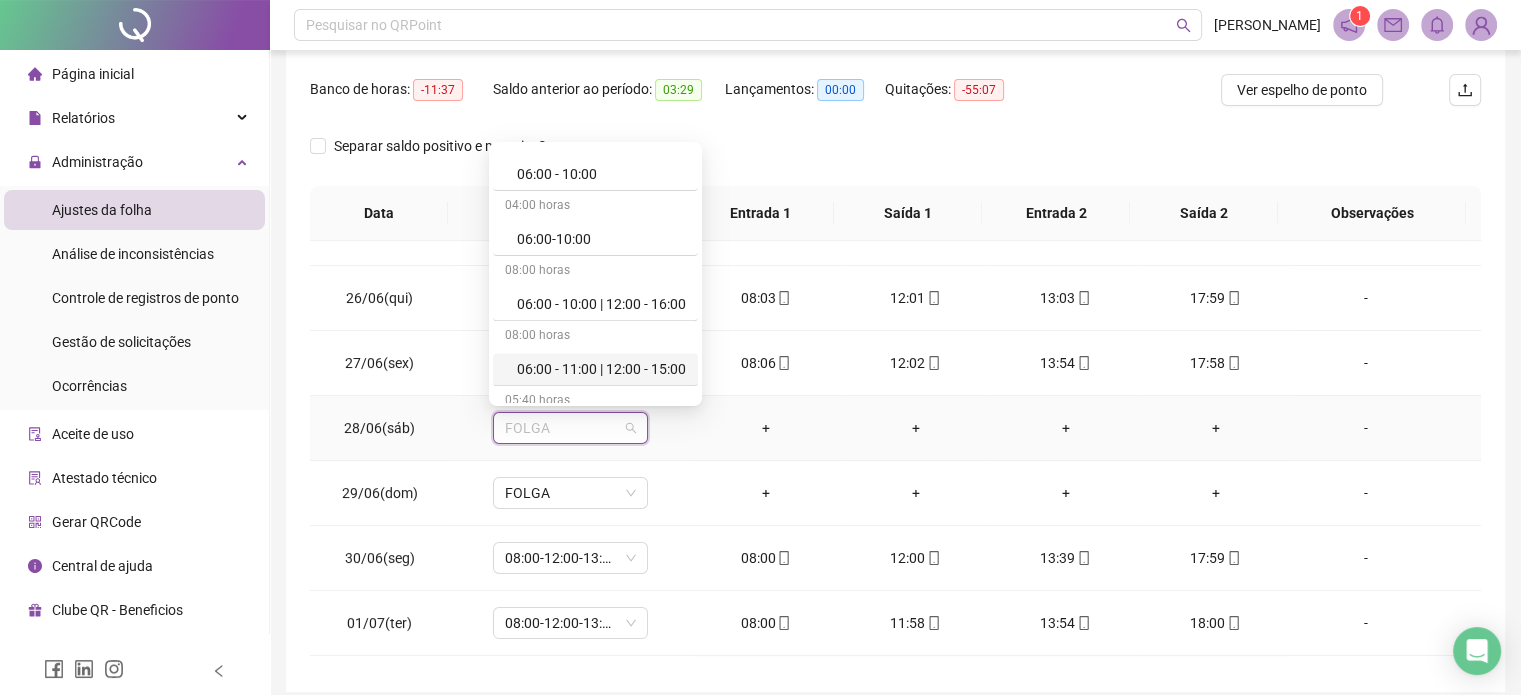 scroll, scrollTop: 1200, scrollLeft: 0, axis: vertical 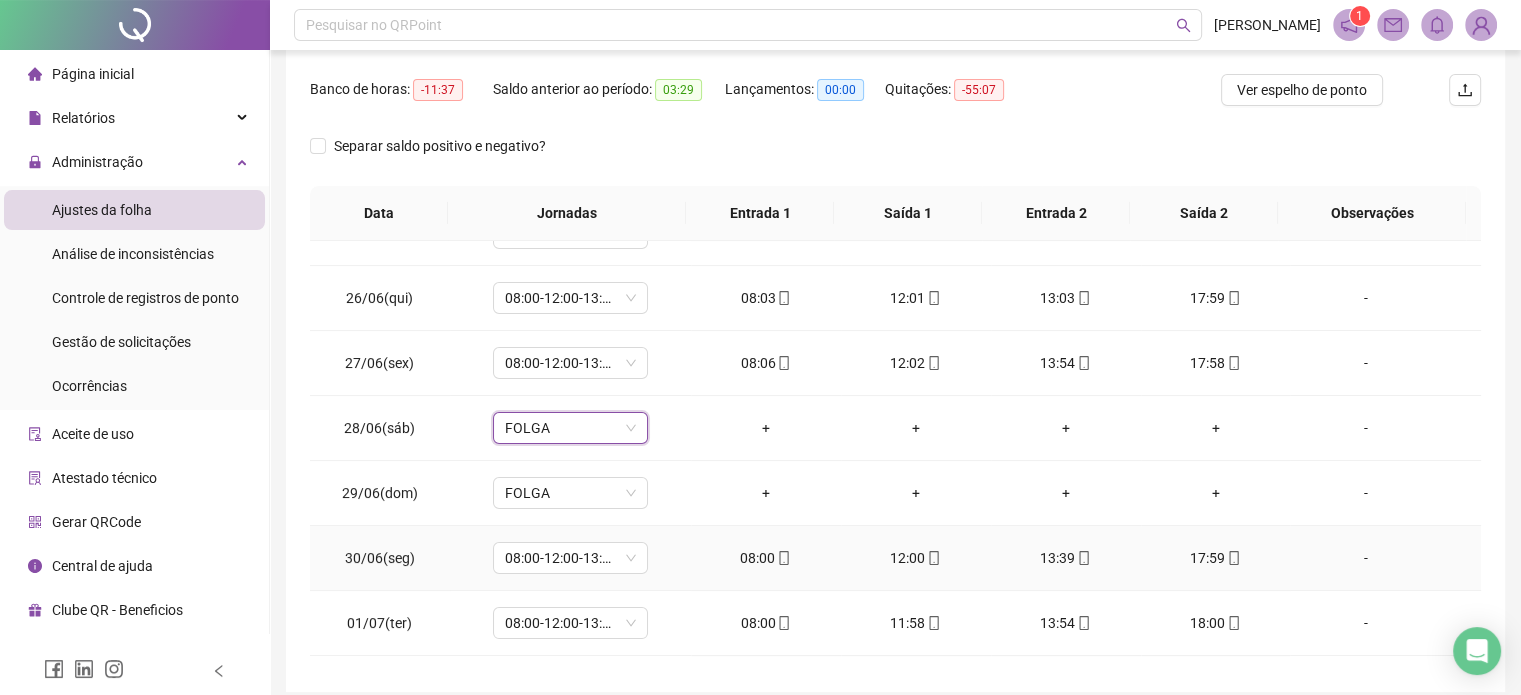 click on "08:00-12:00-13:12-18:00" at bounding box center (570, 558) 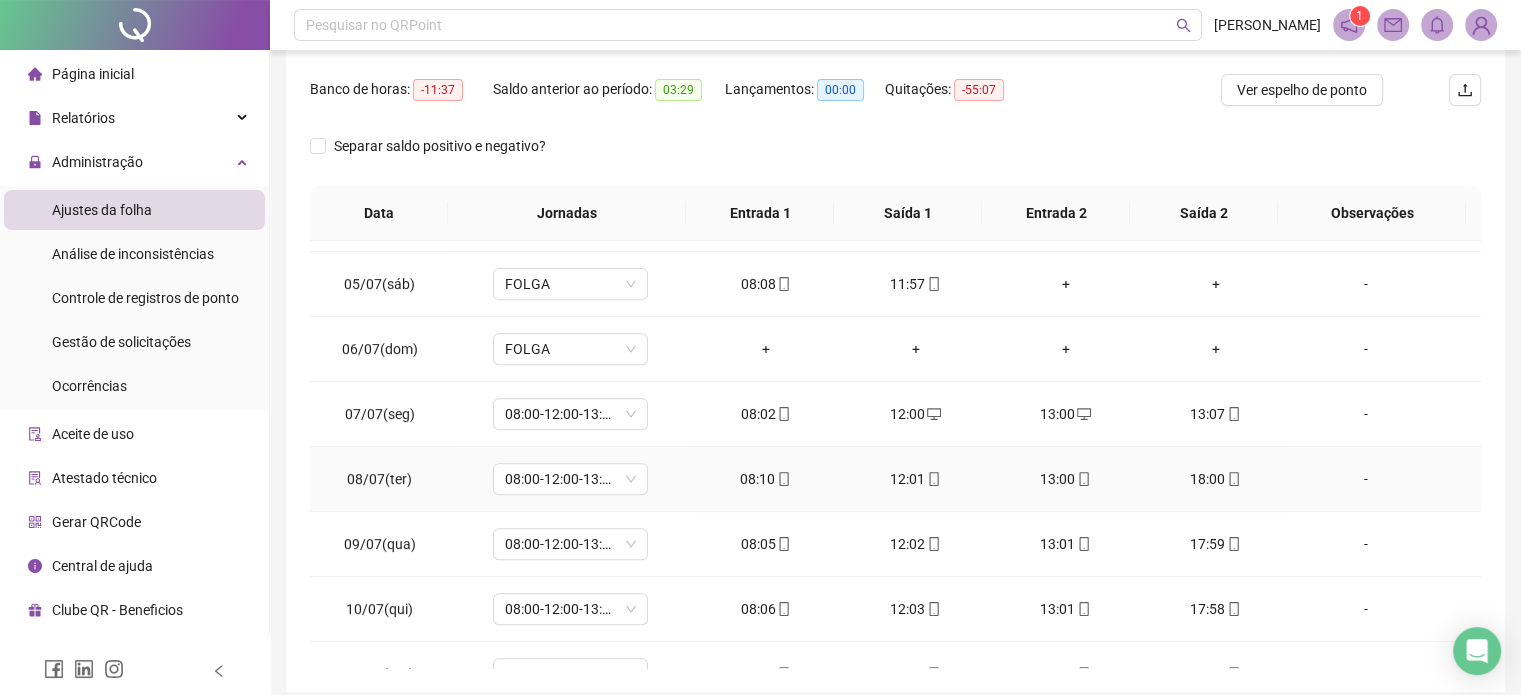 scroll, scrollTop: 900, scrollLeft: 0, axis: vertical 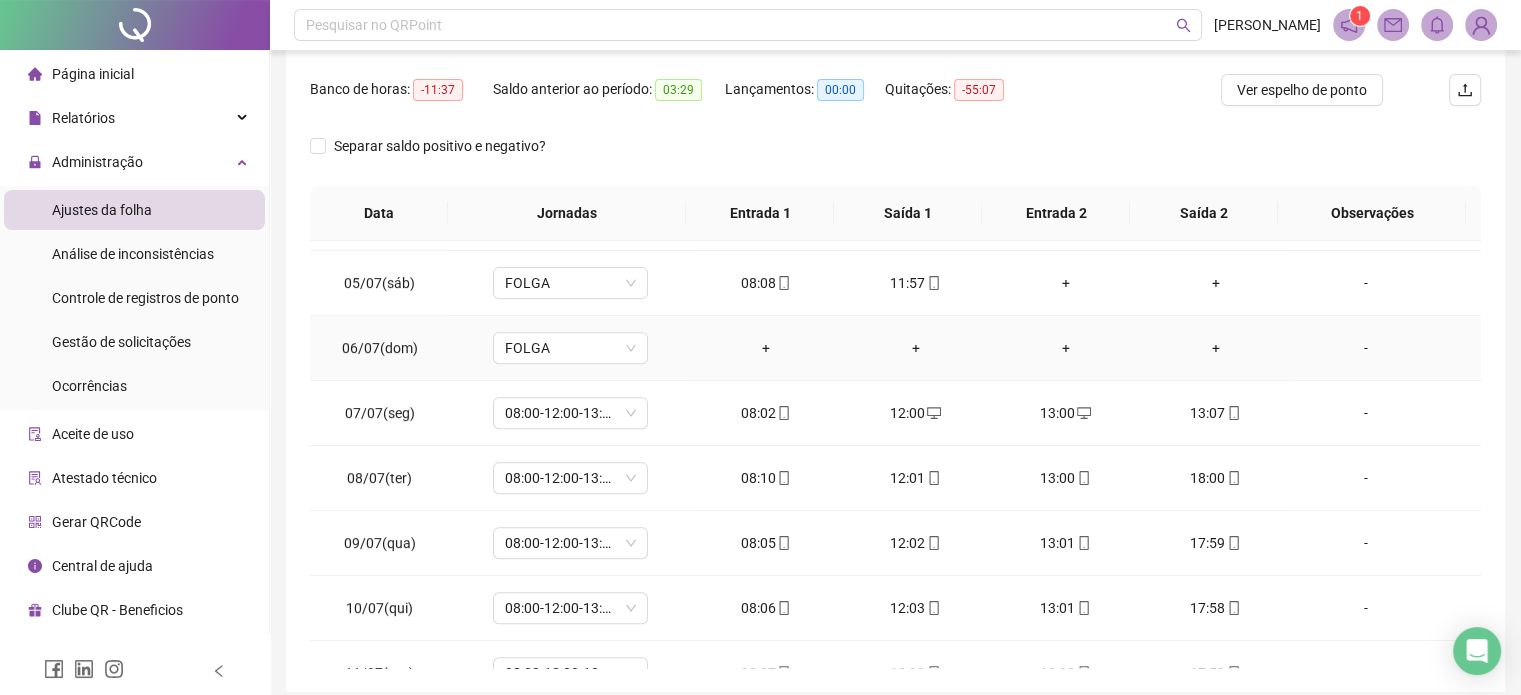 click on "FOLGA" at bounding box center (570, 283) 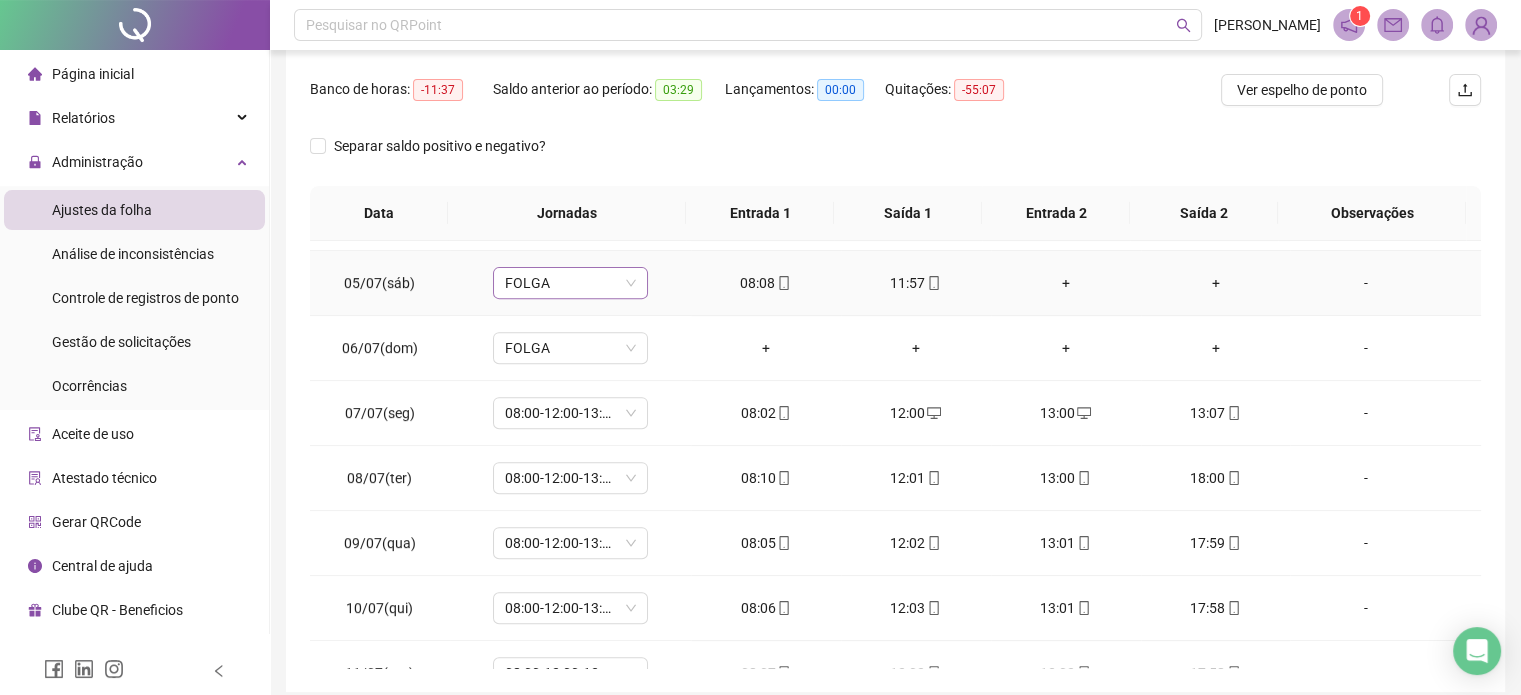 click on "FOLGA" at bounding box center [570, 283] 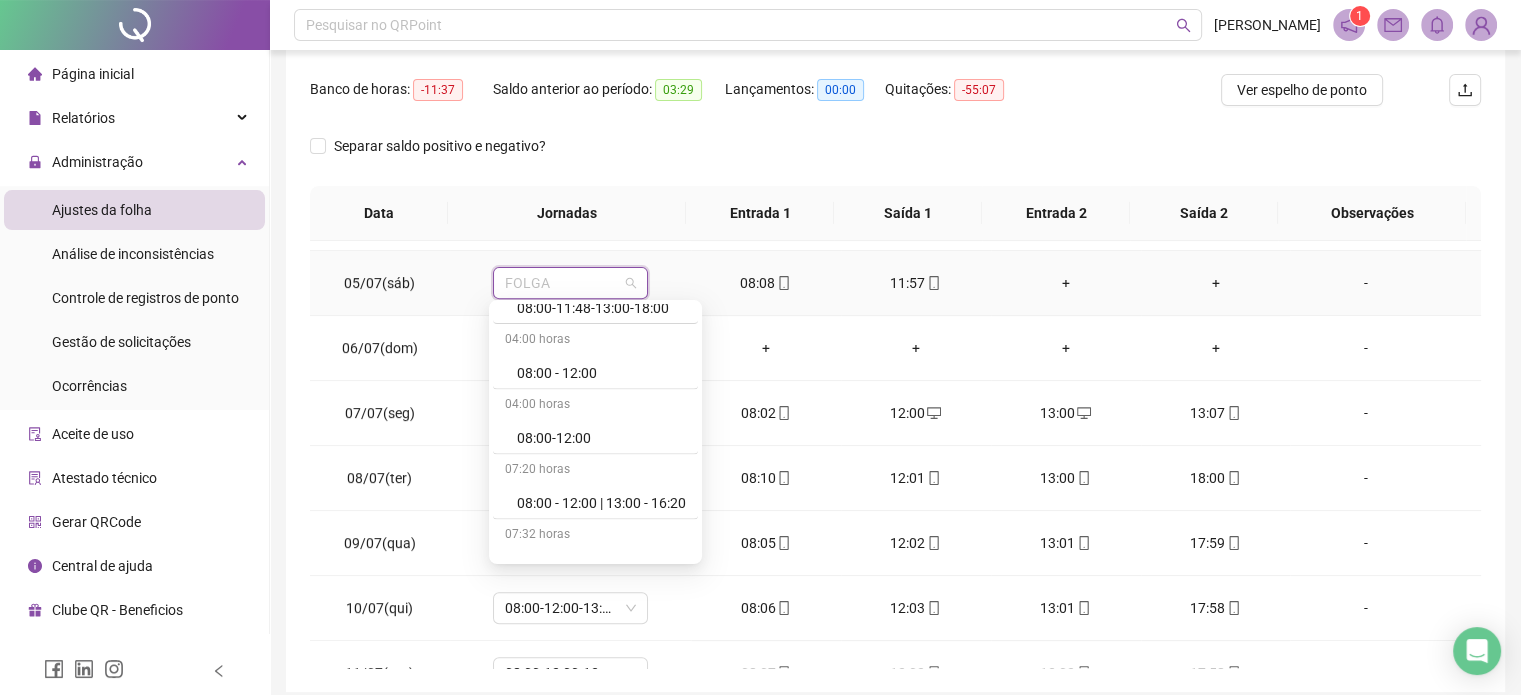 scroll, scrollTop: 4100, scrollLeft: 0, axis: vertical 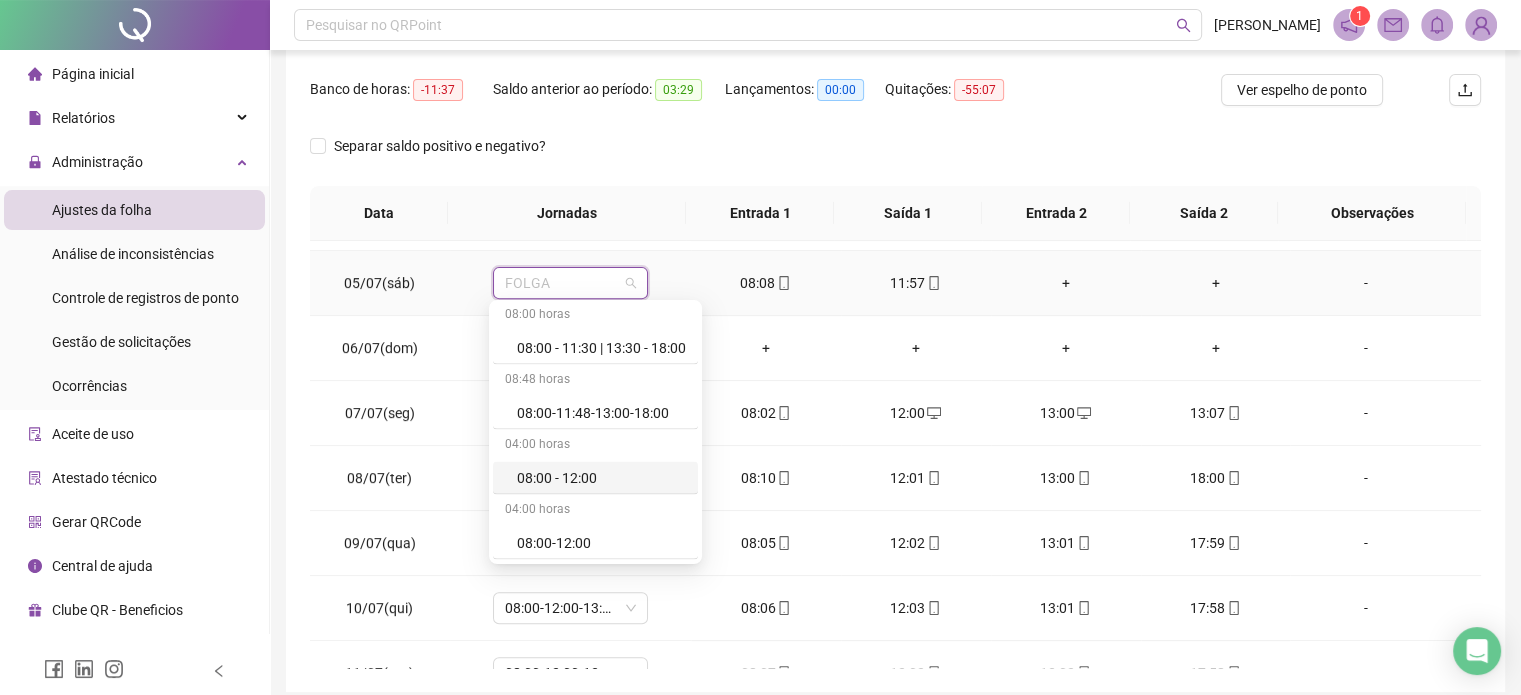click on "08:00 - 12:00" at bounding box center (601, 477) 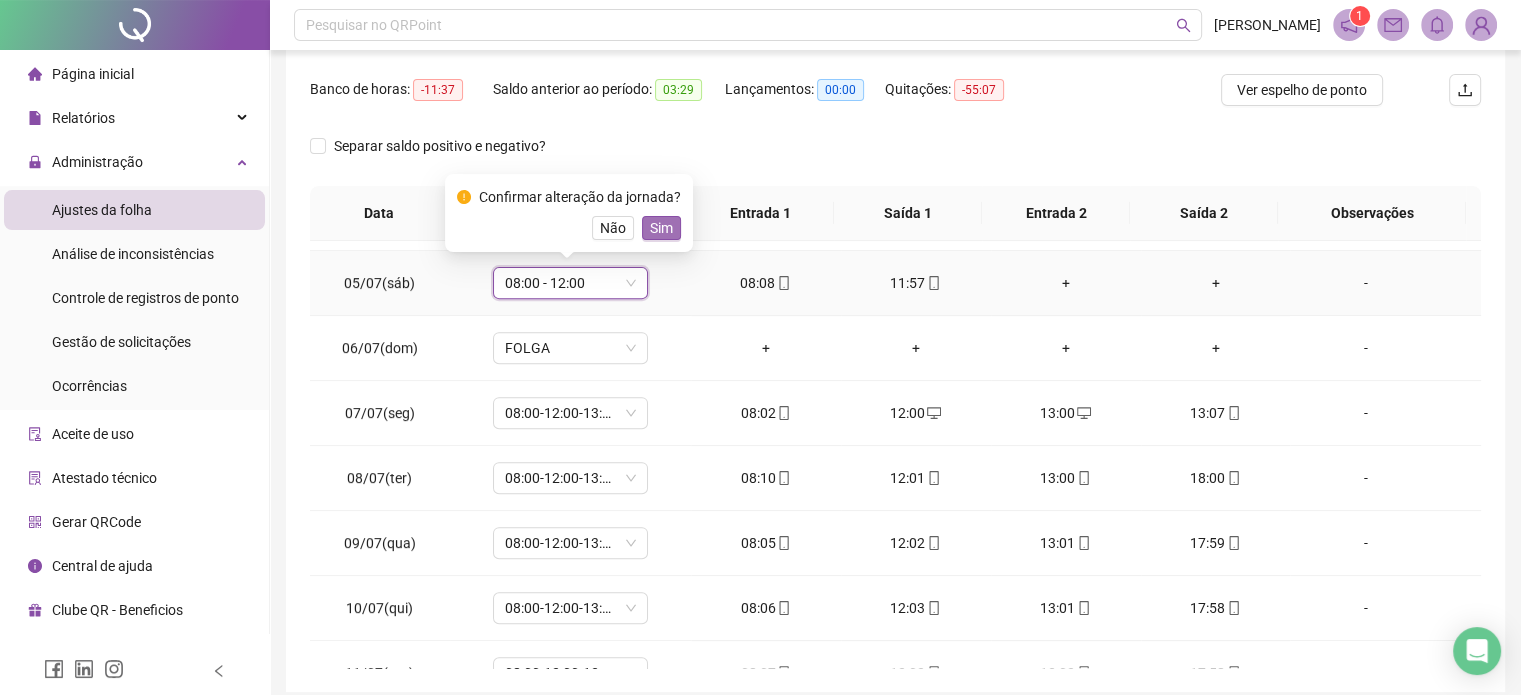 click on "Sim" at bounding box center (661, 228) 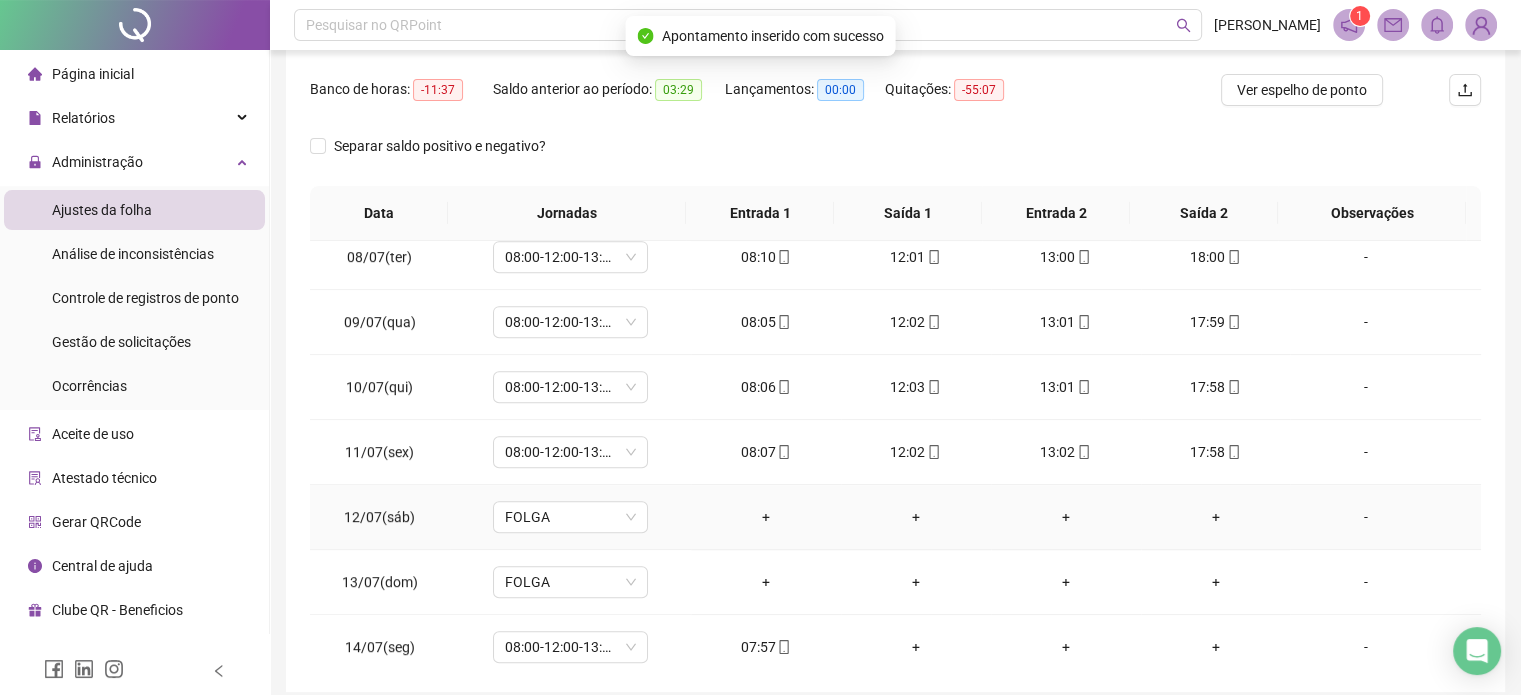 scroll, scrollTop: 1128, scrollLeft: 0, axis: vertical 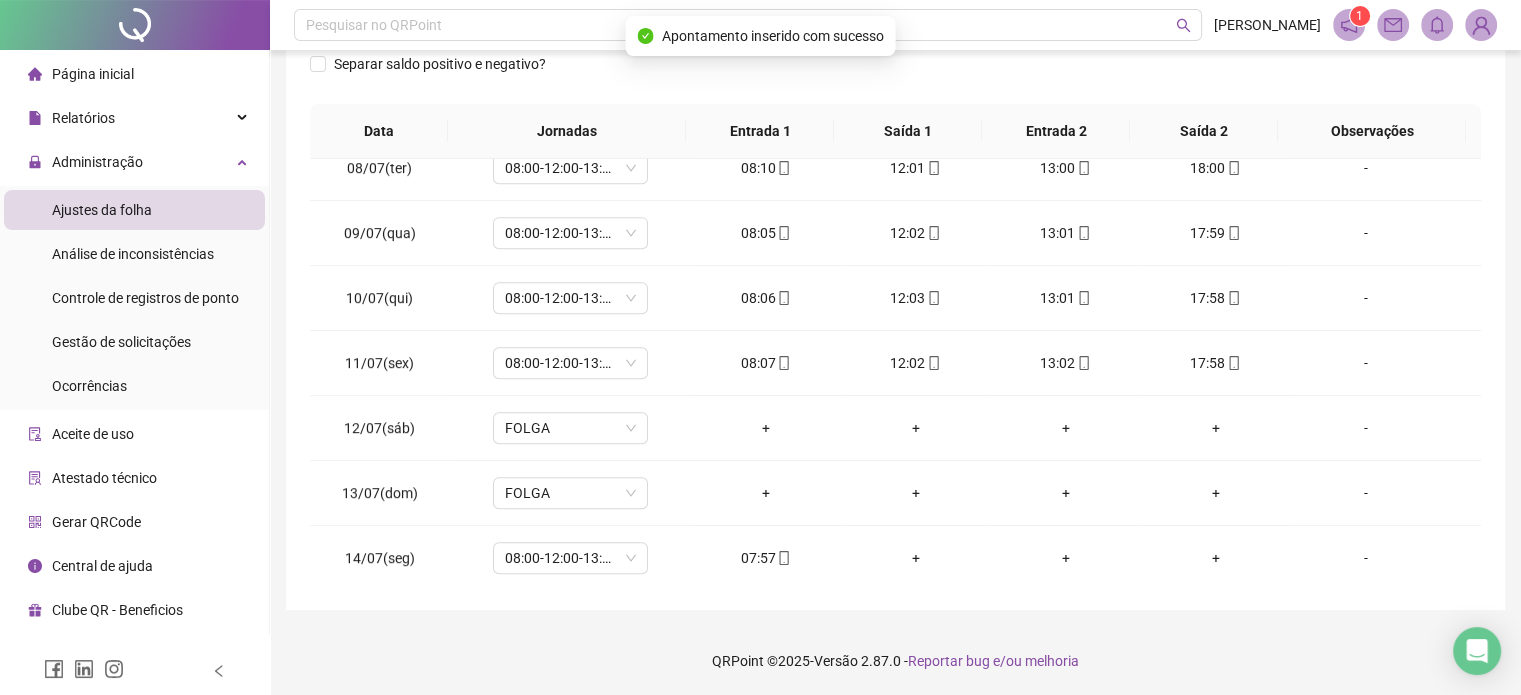 click on "QRPoint © 2025  -  Versão   2.87.0   -  Reportar bug e/ou melhoria" at bounding box center (895, 661) 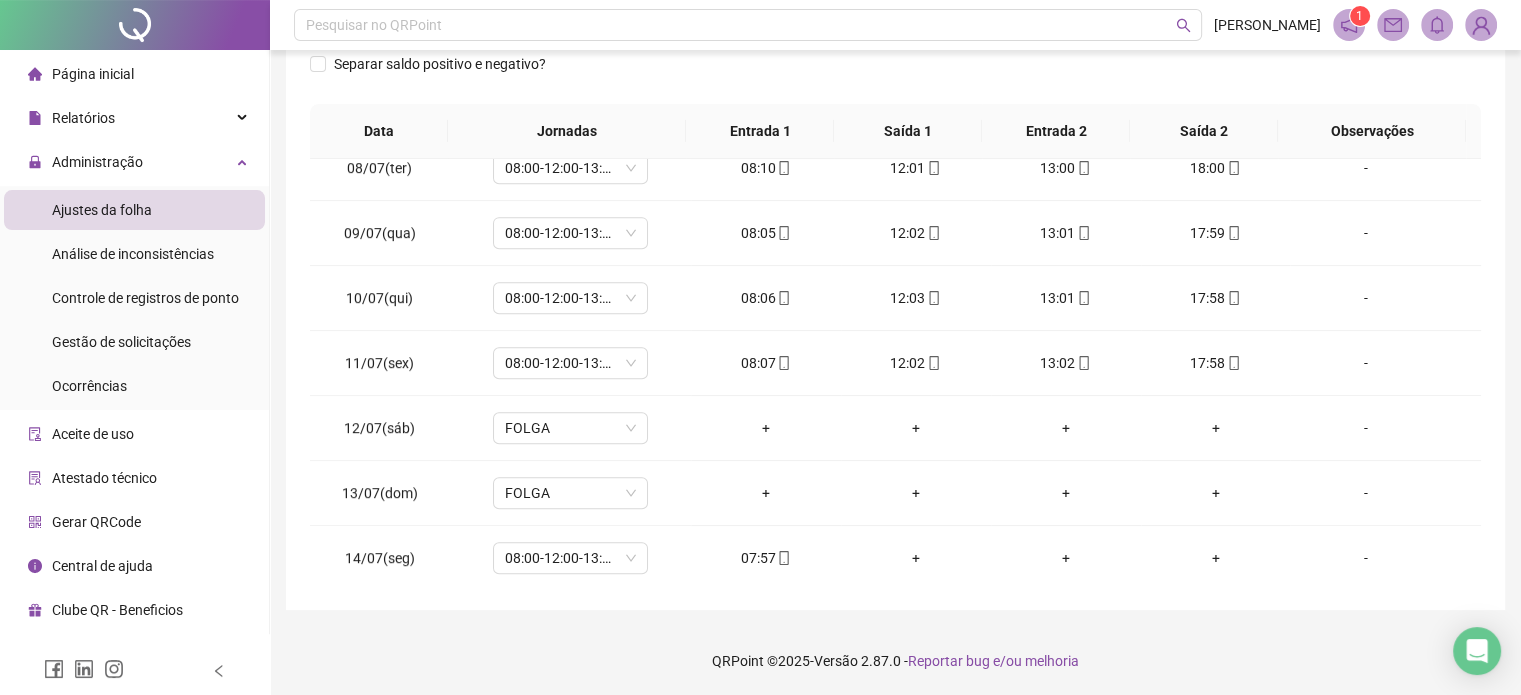 click on "QRPoint © 2025  -  Versão   2.87.0   -  Reportar bug e/ou melhoria" at bounding box center (895, 661) 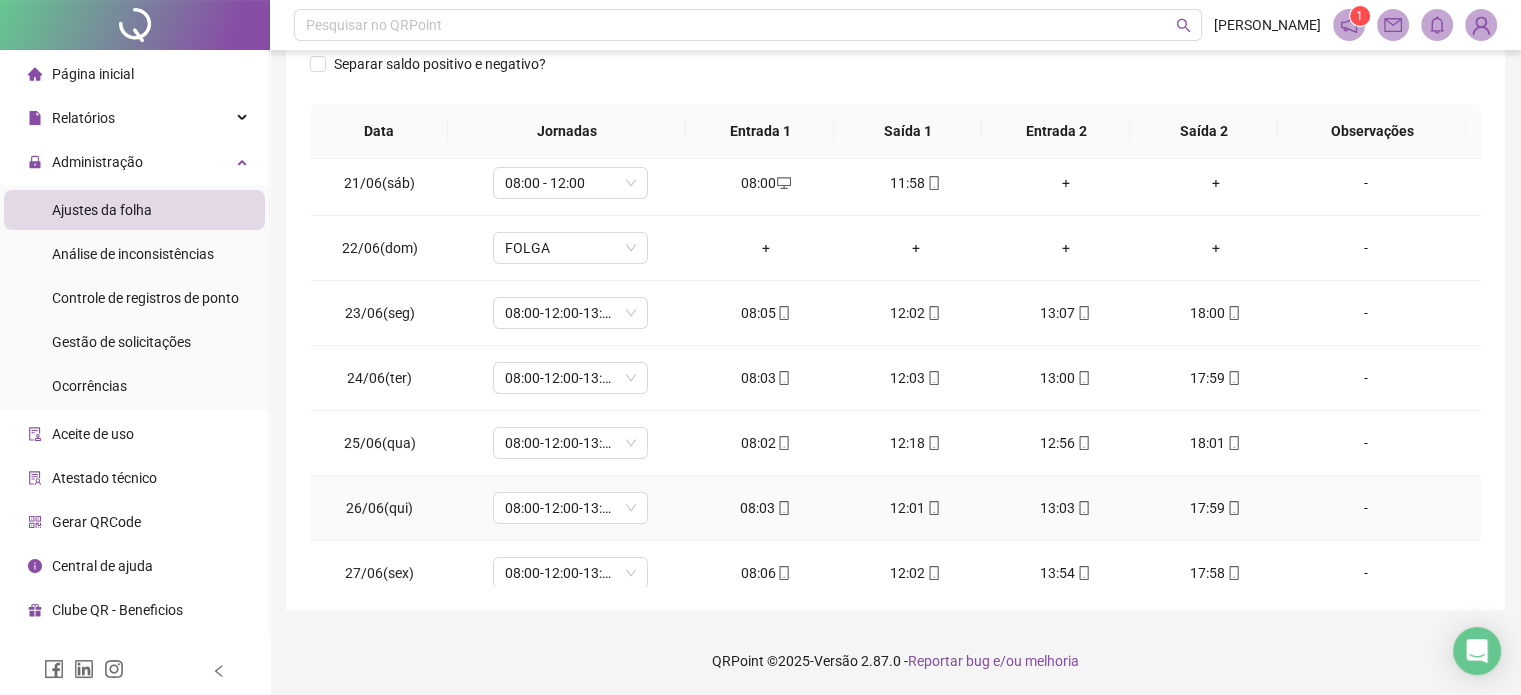 scroll, scrollTop: 0, scrollLeft: 0, axis: both 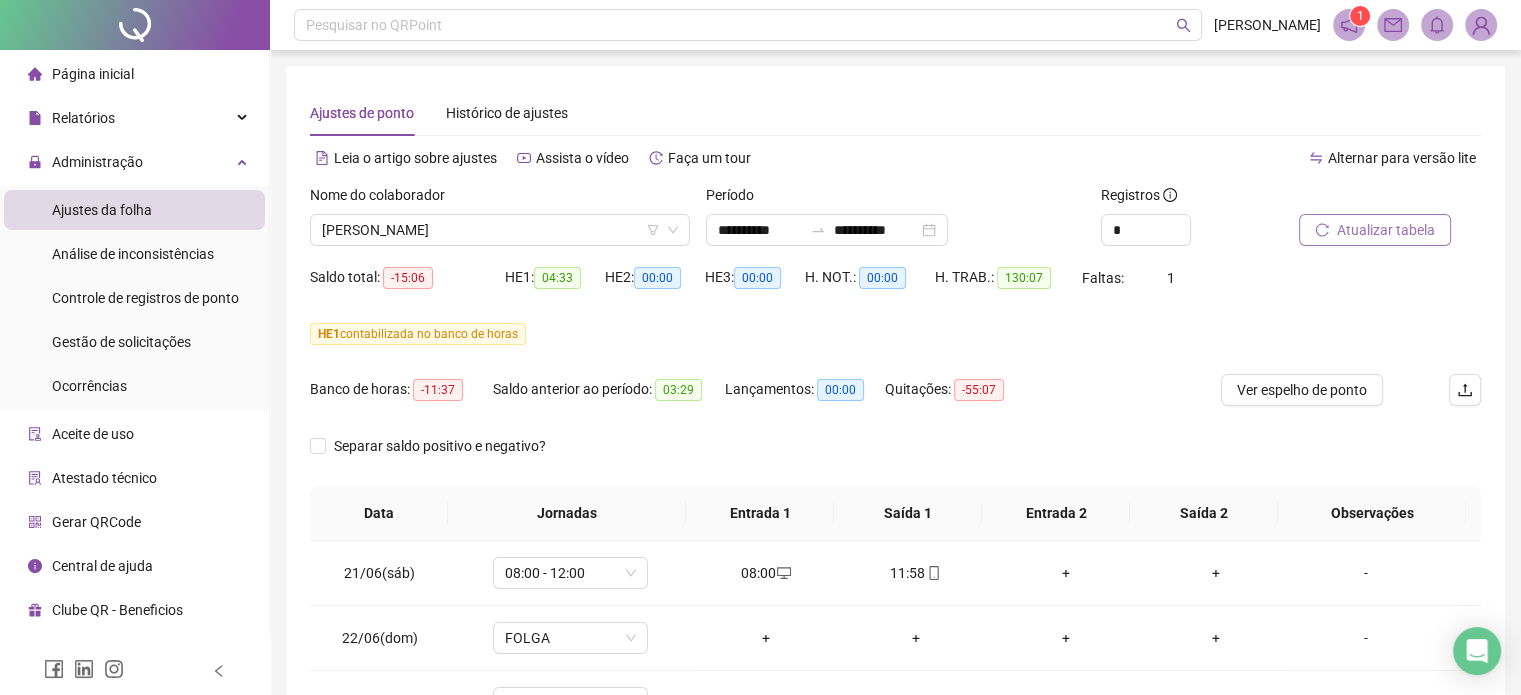 click on "Atualizar tabela" at bounding box center [1386, 230] 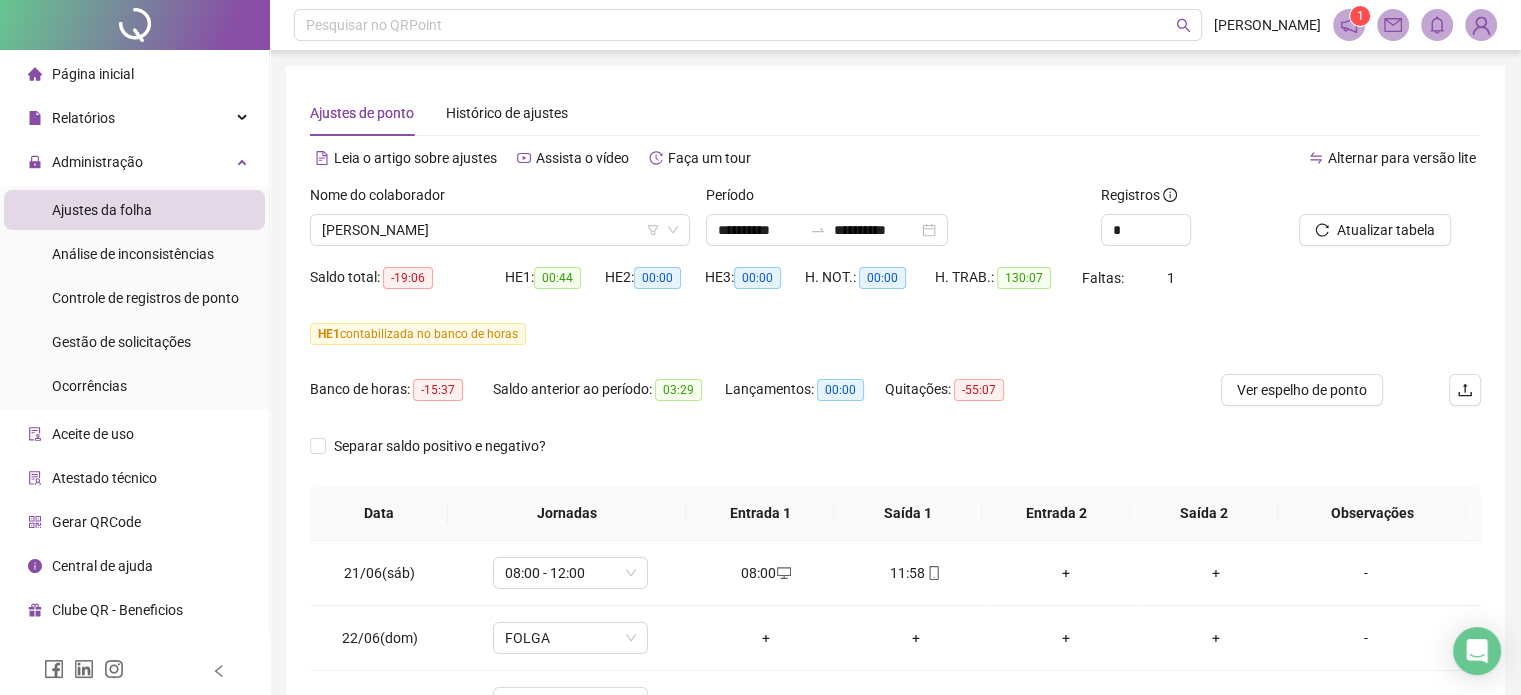 click on "HE 1  contabilizada no banco de horas" at bounding box center [895, 334] 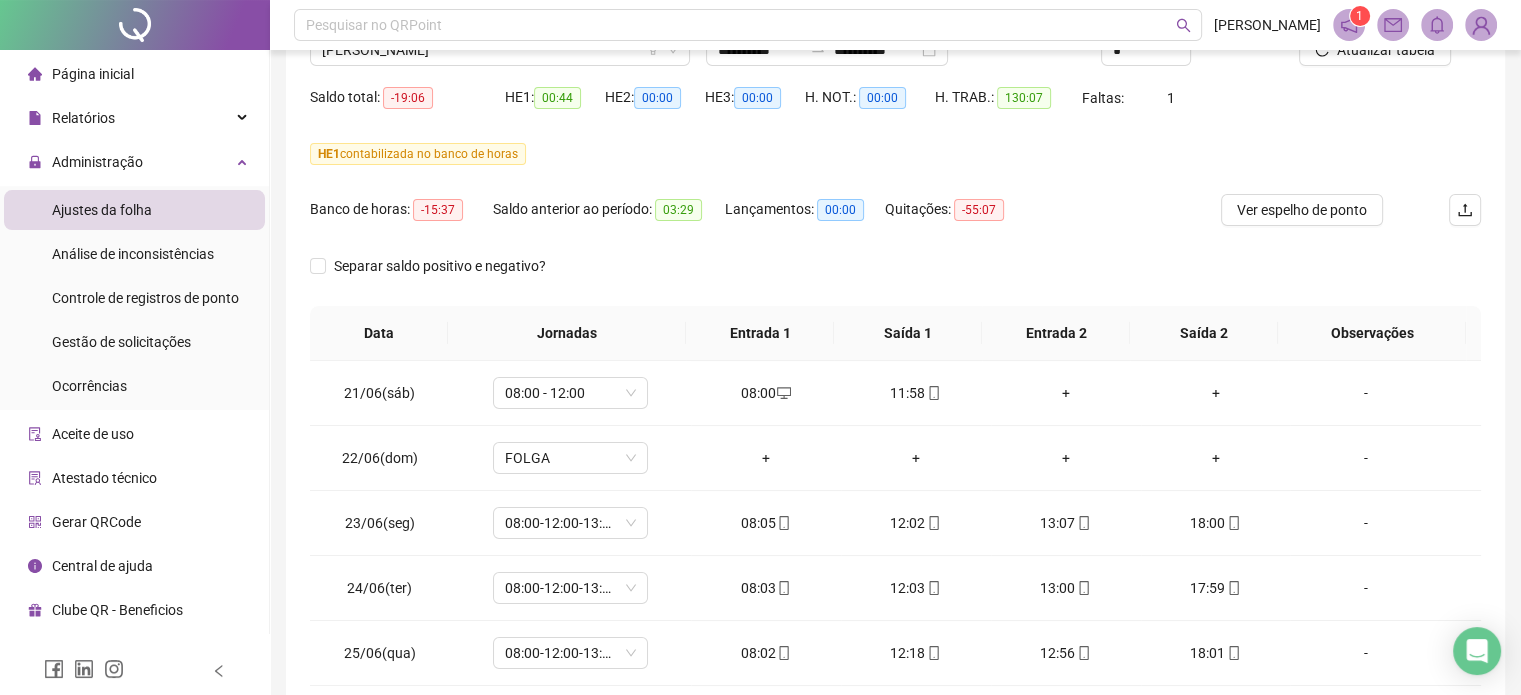 scroll, scrollTop: 382, scrollLeft: 0, axis: vertical 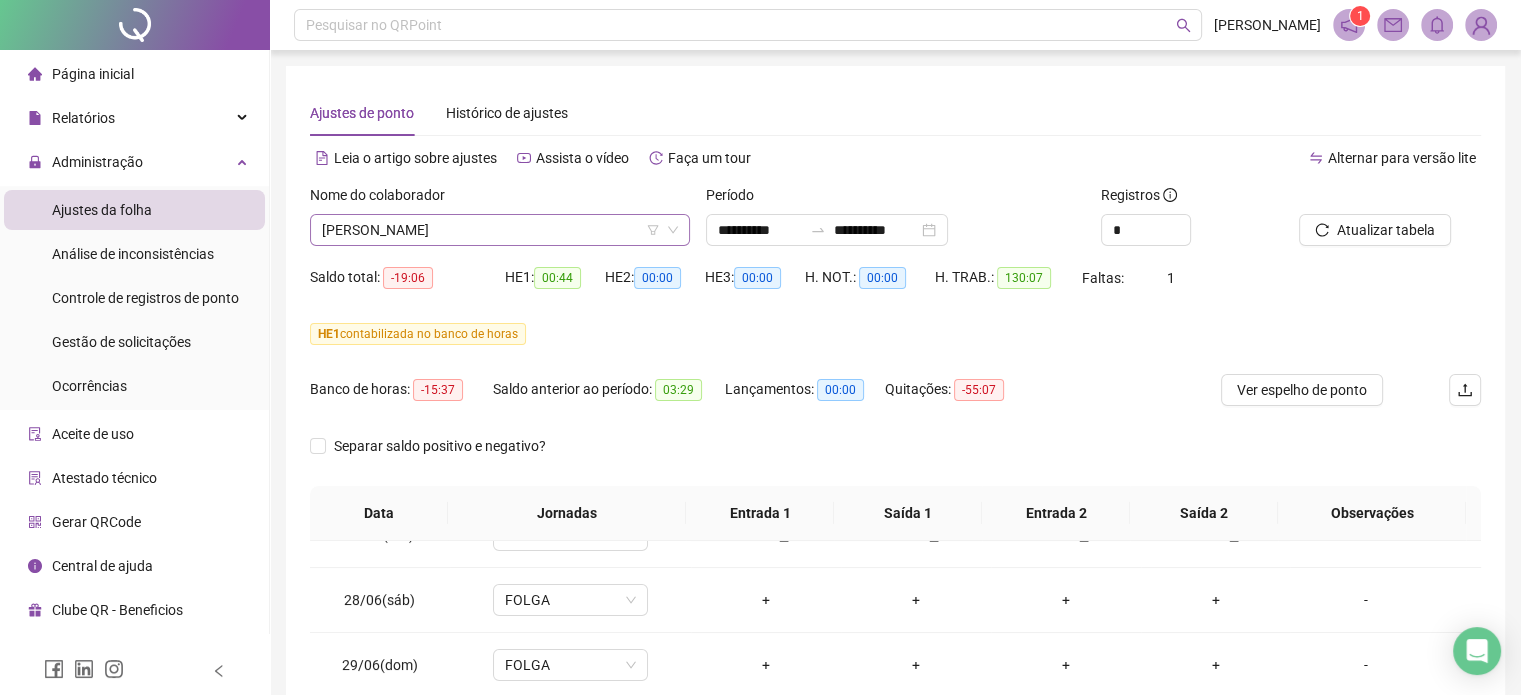 click on "[PERSON_NAME]" at bounding box center [500, 230] 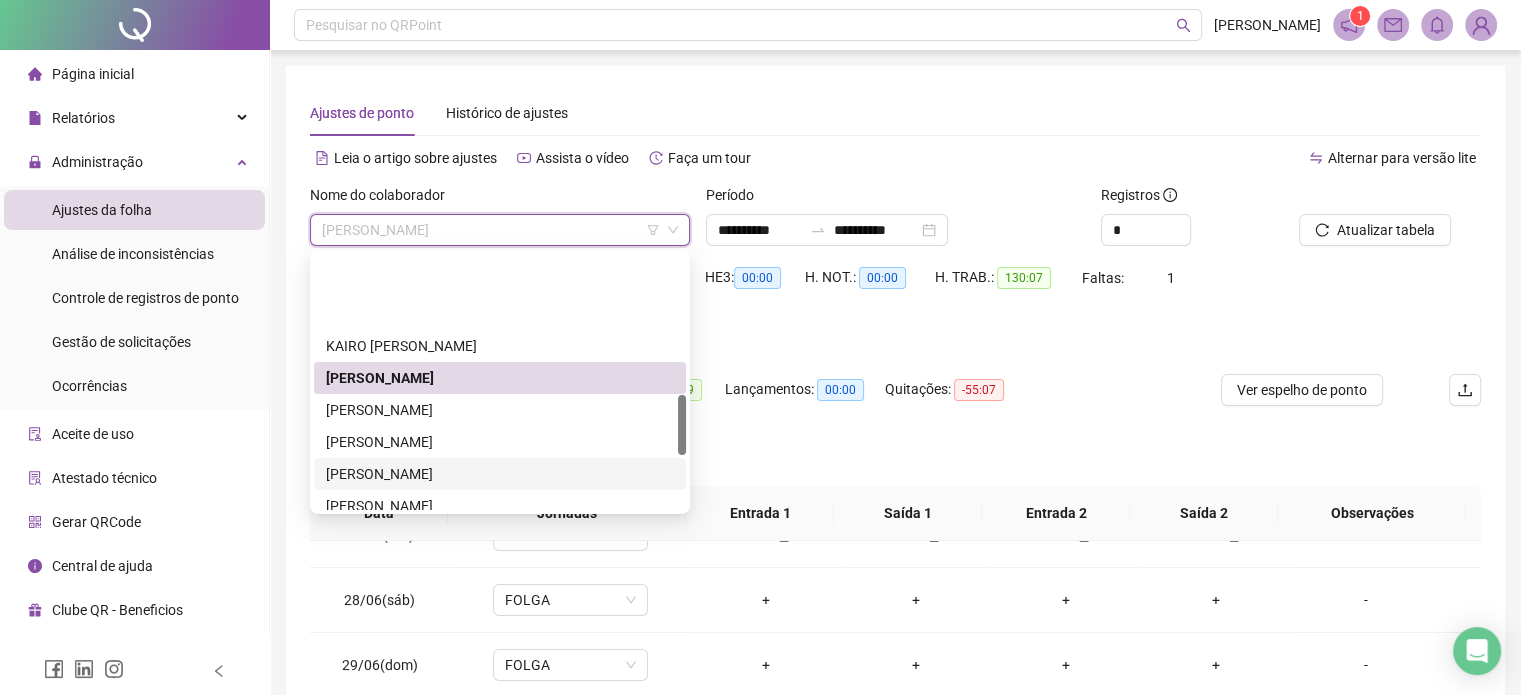 scroll, scrollTop: 600, scrollLeft: 0, axis: vertical 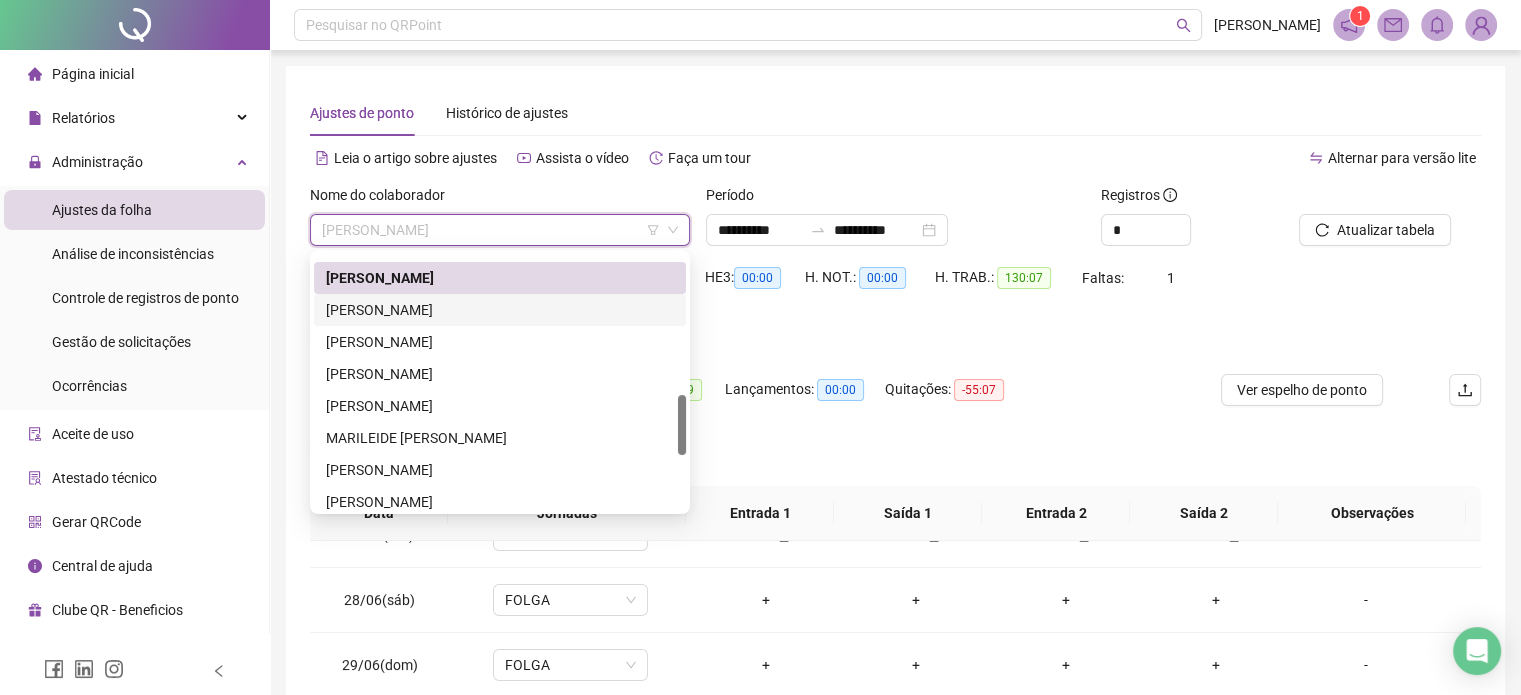 click on "[PERSON_NAME]" at bounding box center [500, 310] 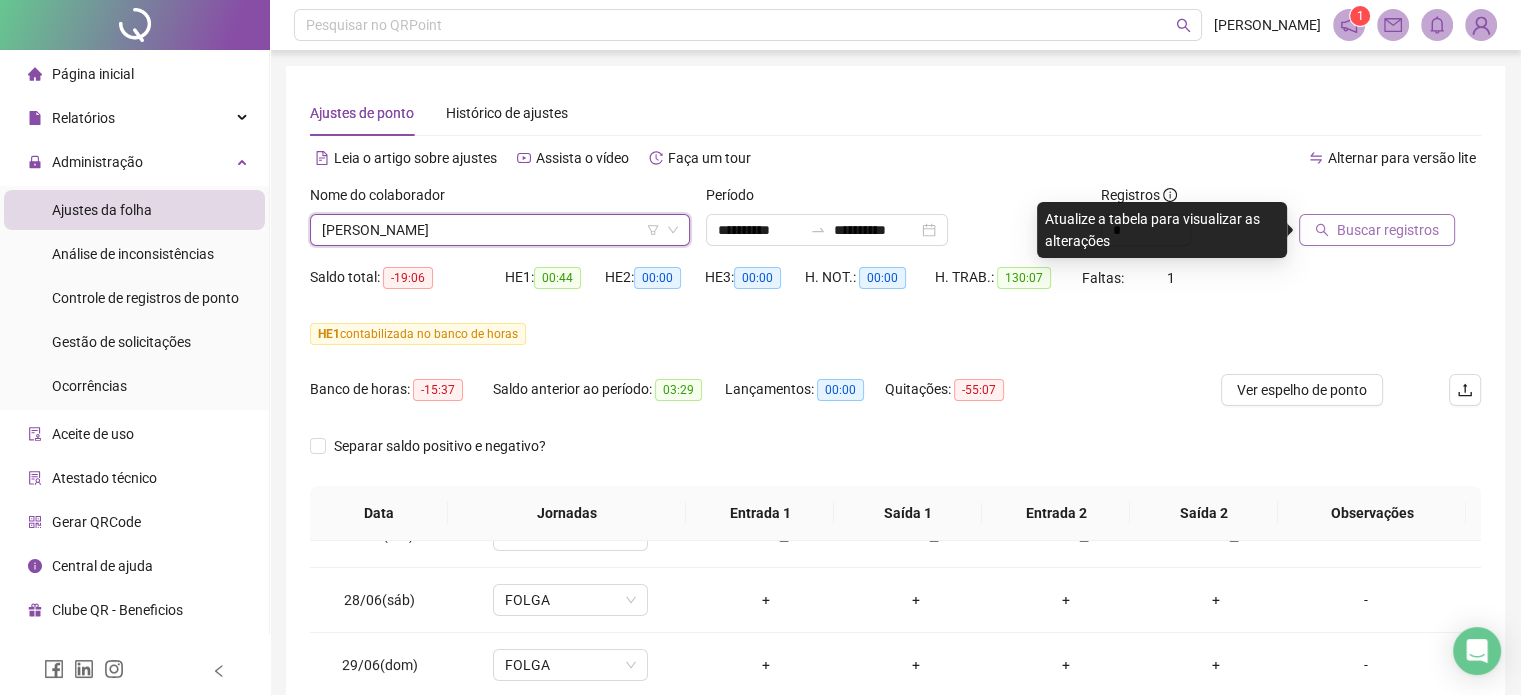 click on "Buscar registros" at bounding box center [1377, 230] 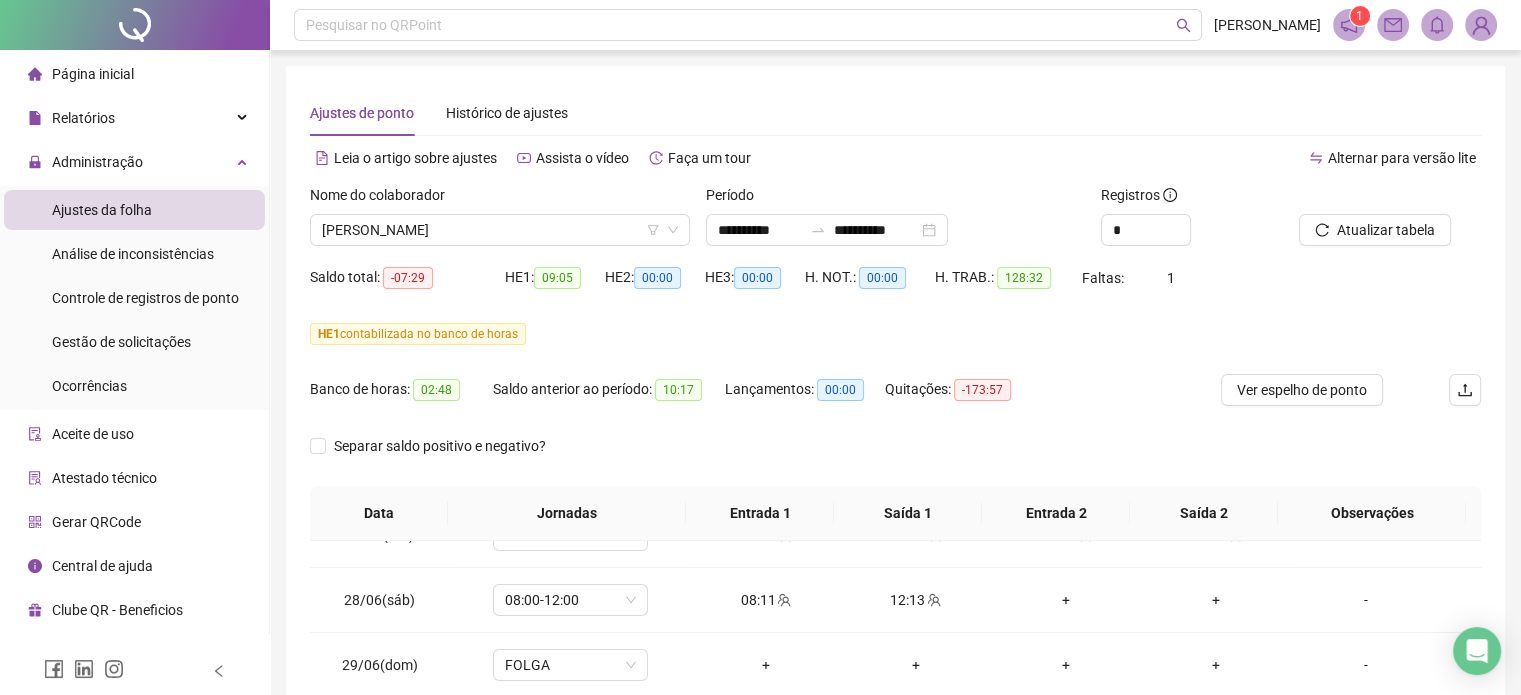 scroll, scrollTop: 382, scrollLeft: 0, axis: vertical 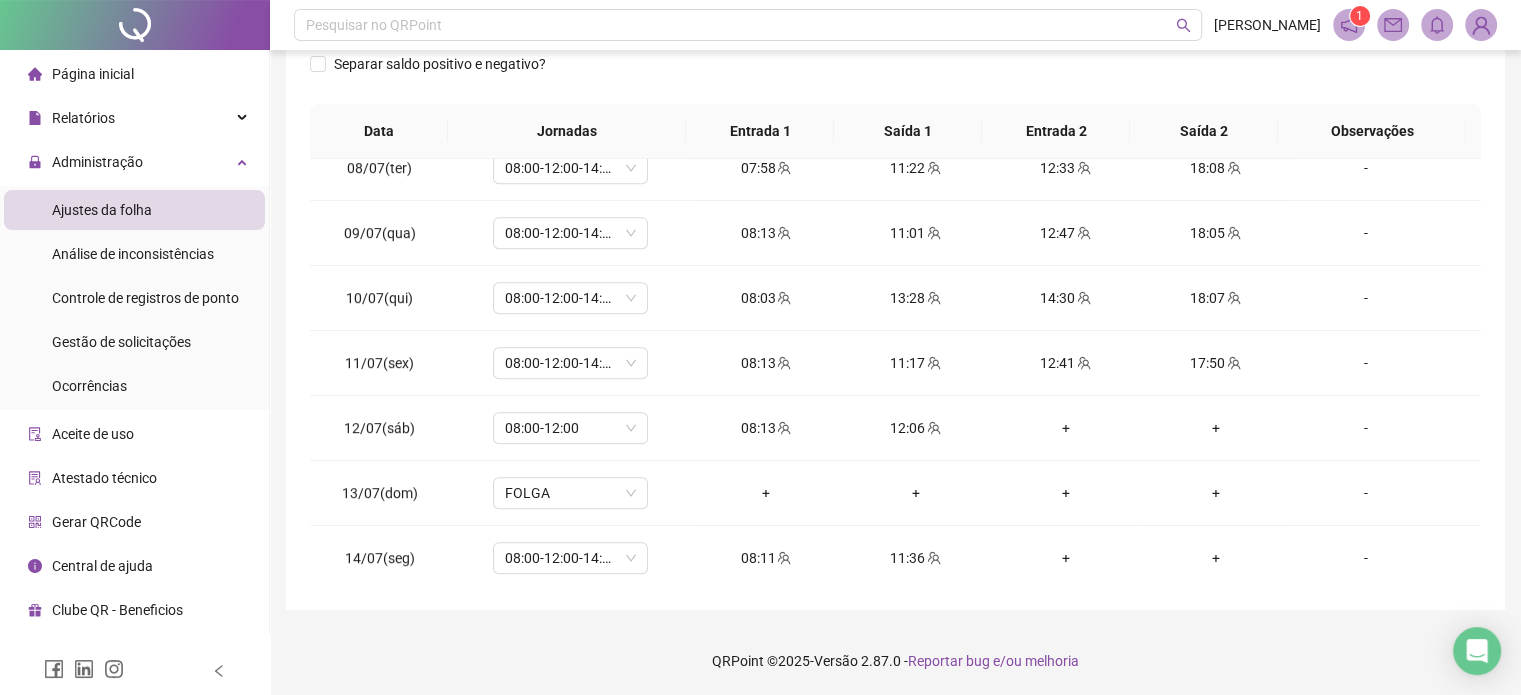 click on "QRPoint © 2025  -  Versão   2.87.0   -  Reportar bug e/ou melhoria" at bounding box center [895, 661] 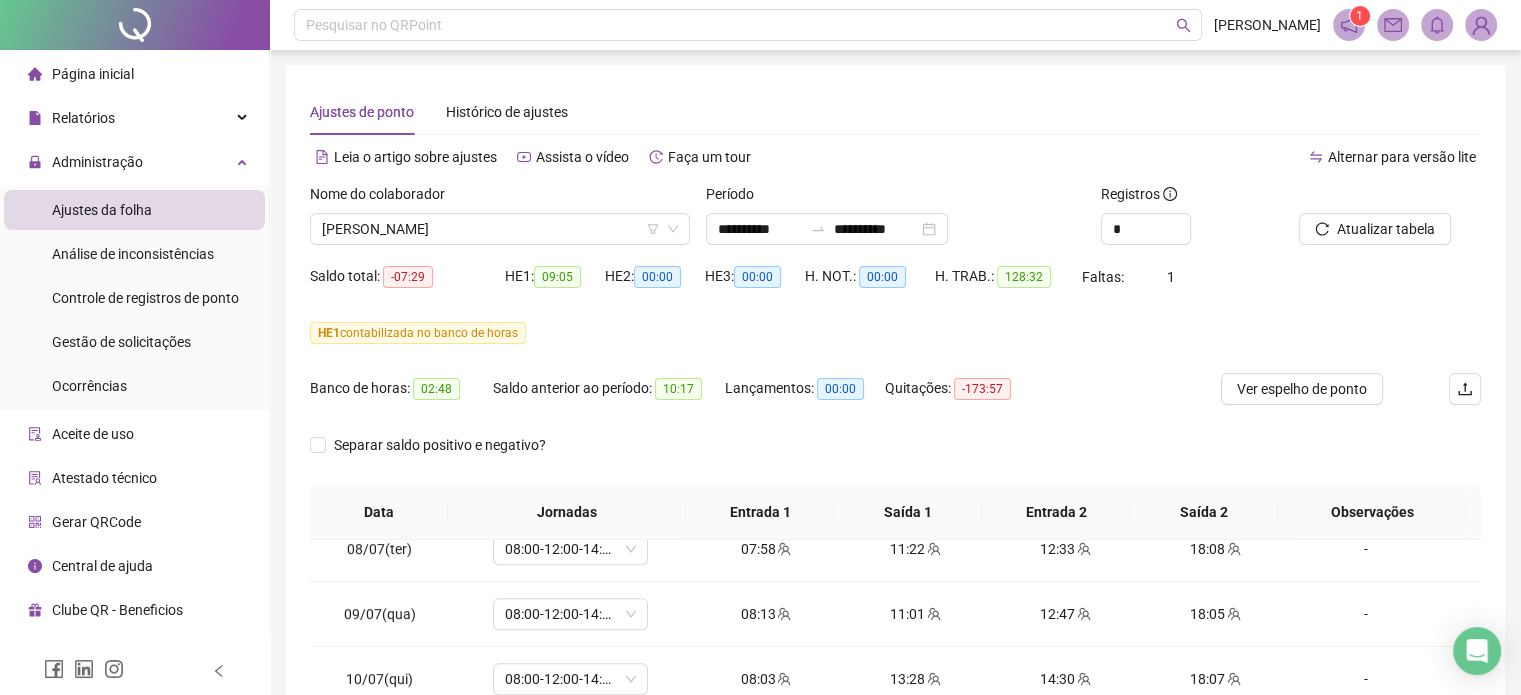 scroll, scrollTop: 0, scrollLeft: 0, axis: both 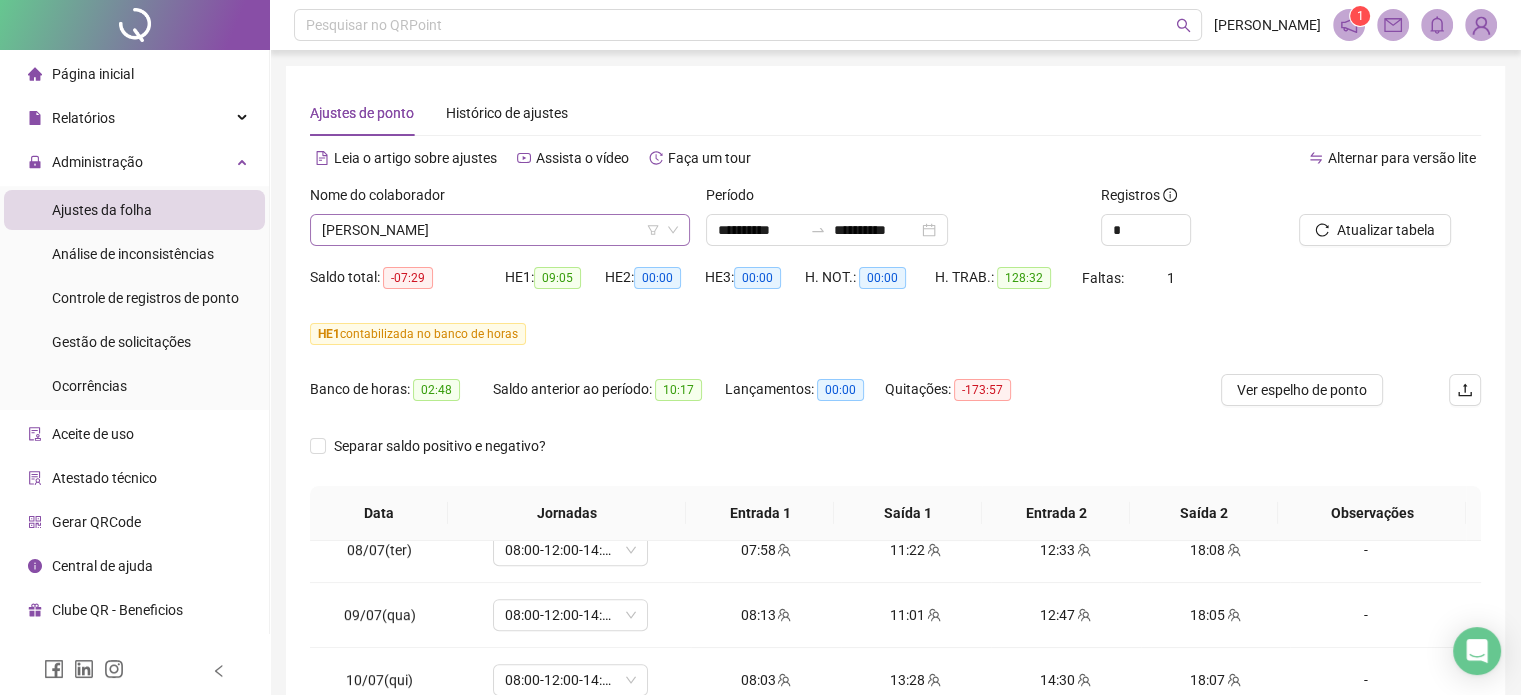 click on "Nome do colaborador [PERSON_NAME]" at bounding box center (500, 223) 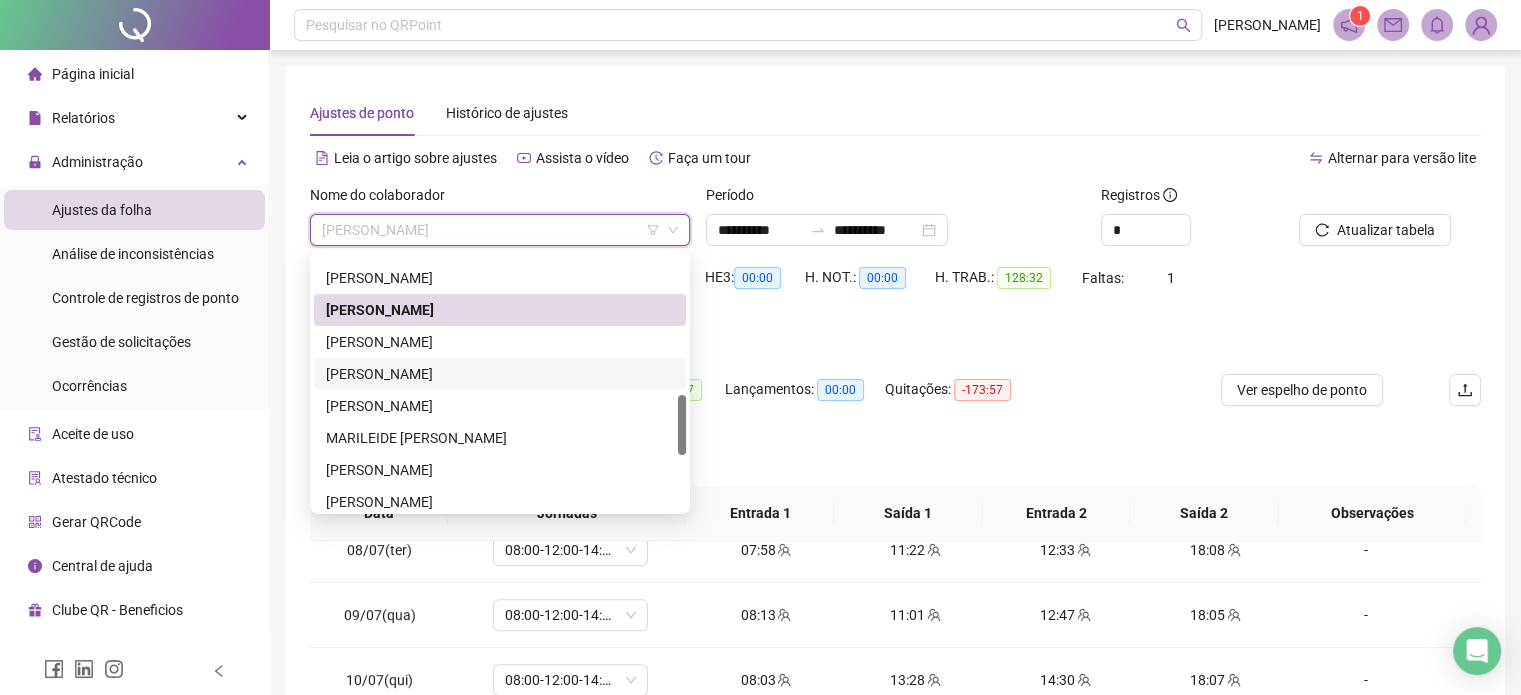 click on "[PERSON_NAME]" at bounding box center (500, 342) 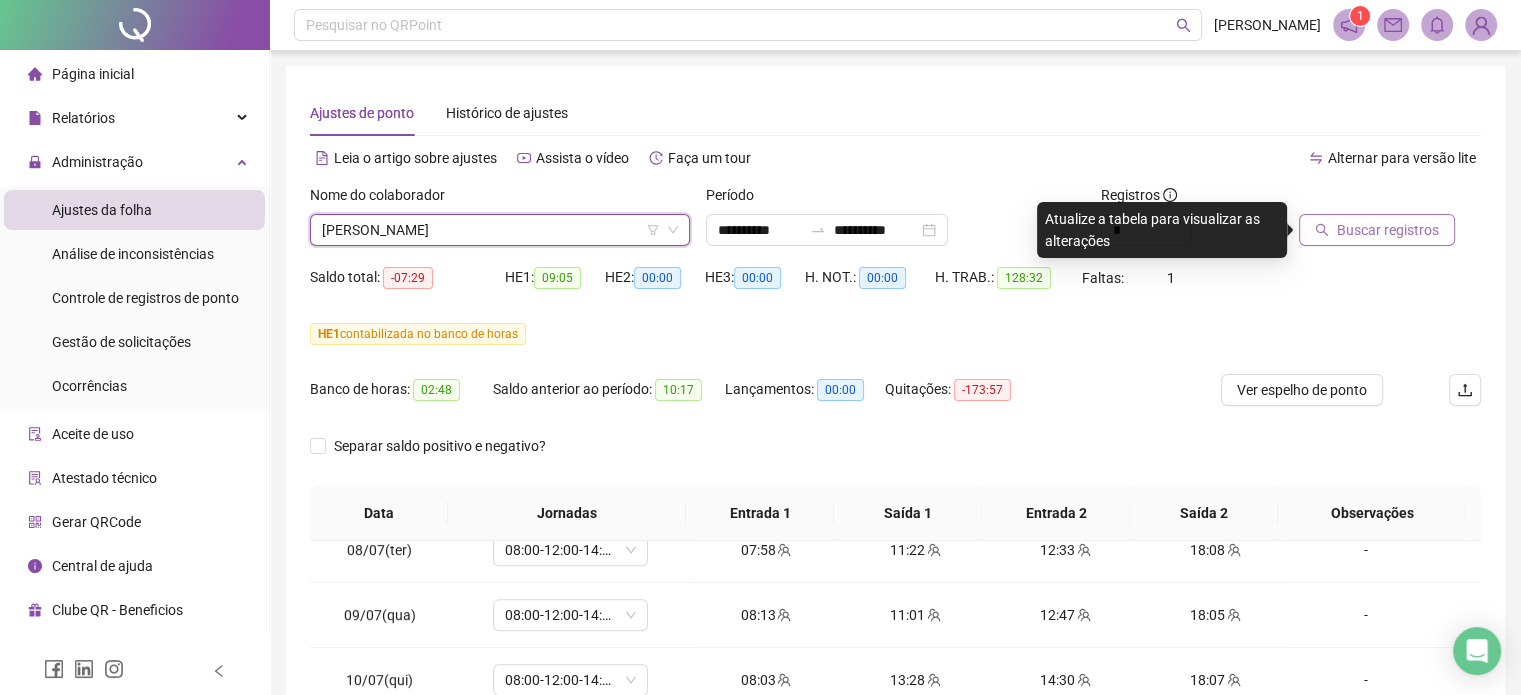 click on "Buscar registros" at bounding box center [1377, 230] 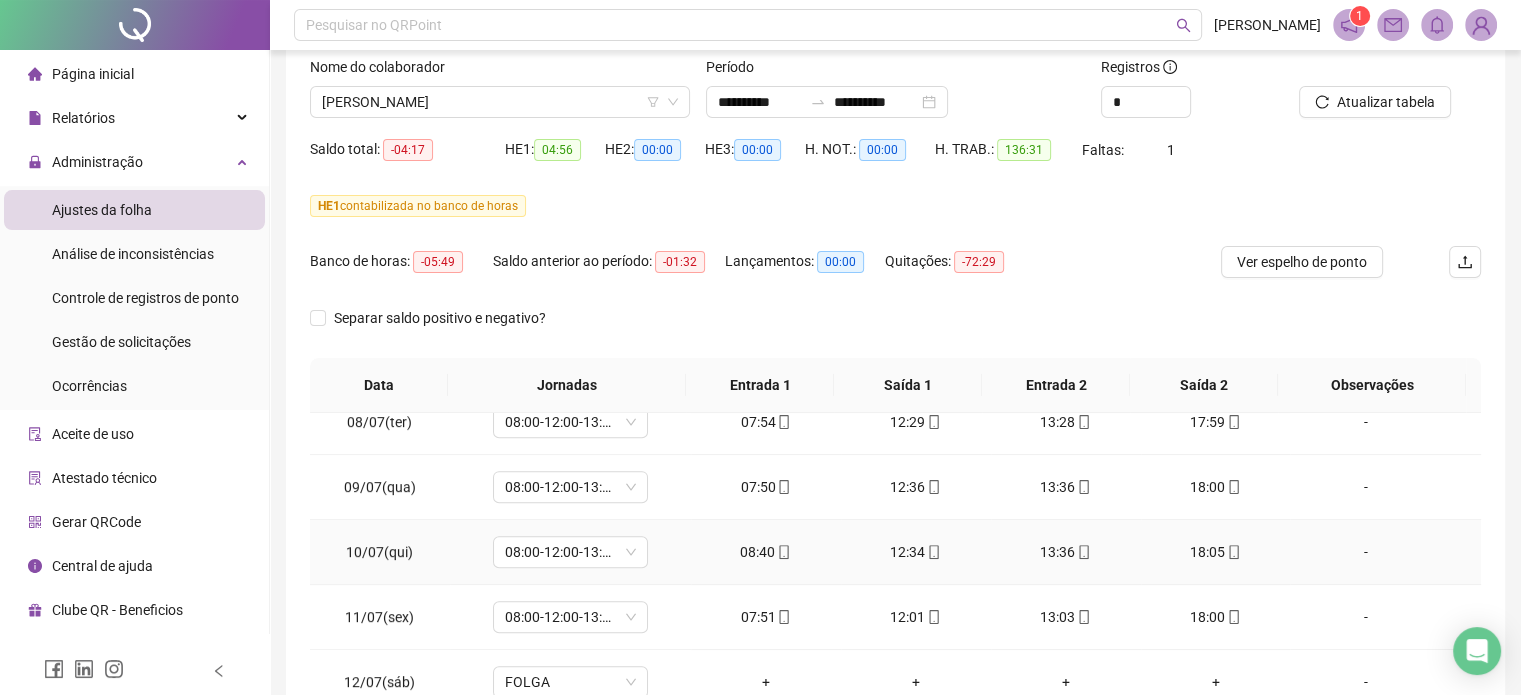 scroll, scrollTop: 200, scrollLeft: 0, axis: vertical 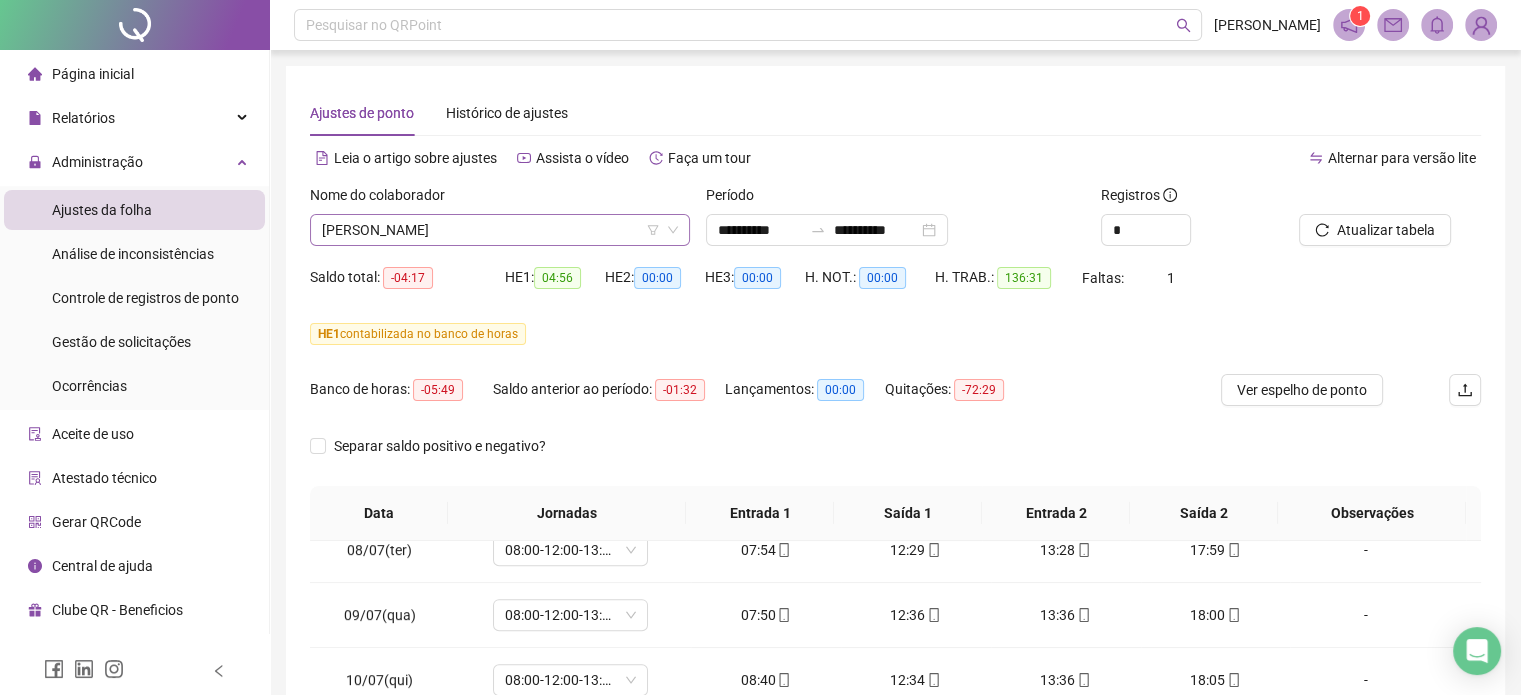 click on "[PERSON_NAME]" at bounding box center [500, 230] 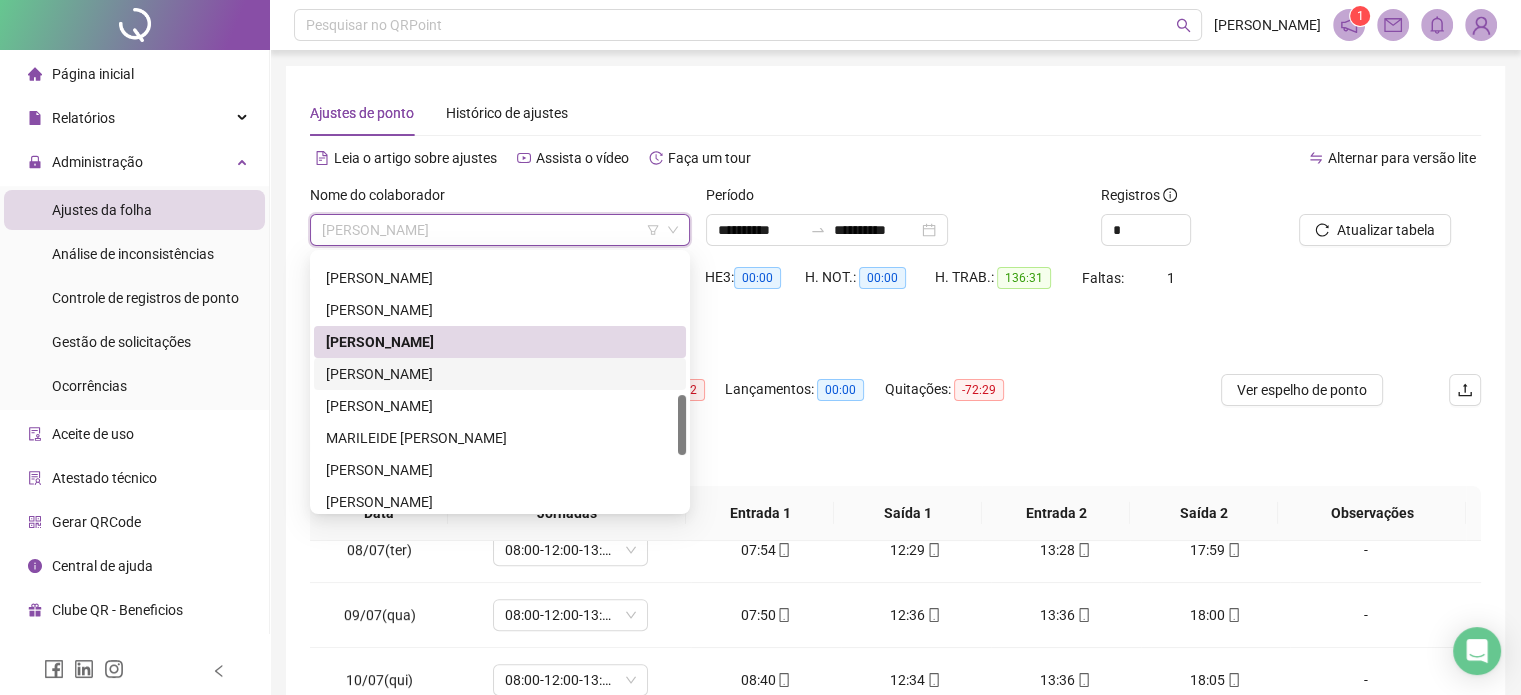 click on "[PERSON_NAME]" at bounding box center [500, 374] 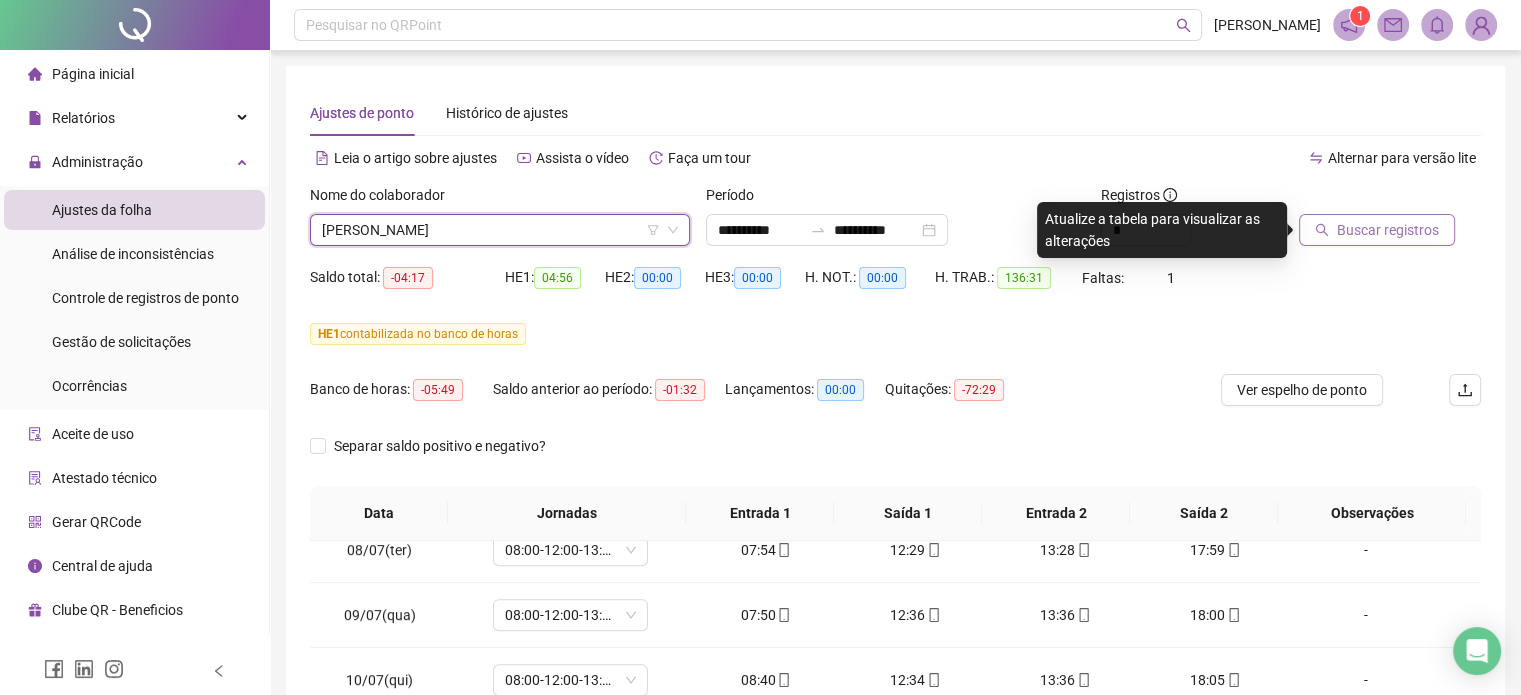 click on "Buscar registros" at bounding box center (1388, 230) 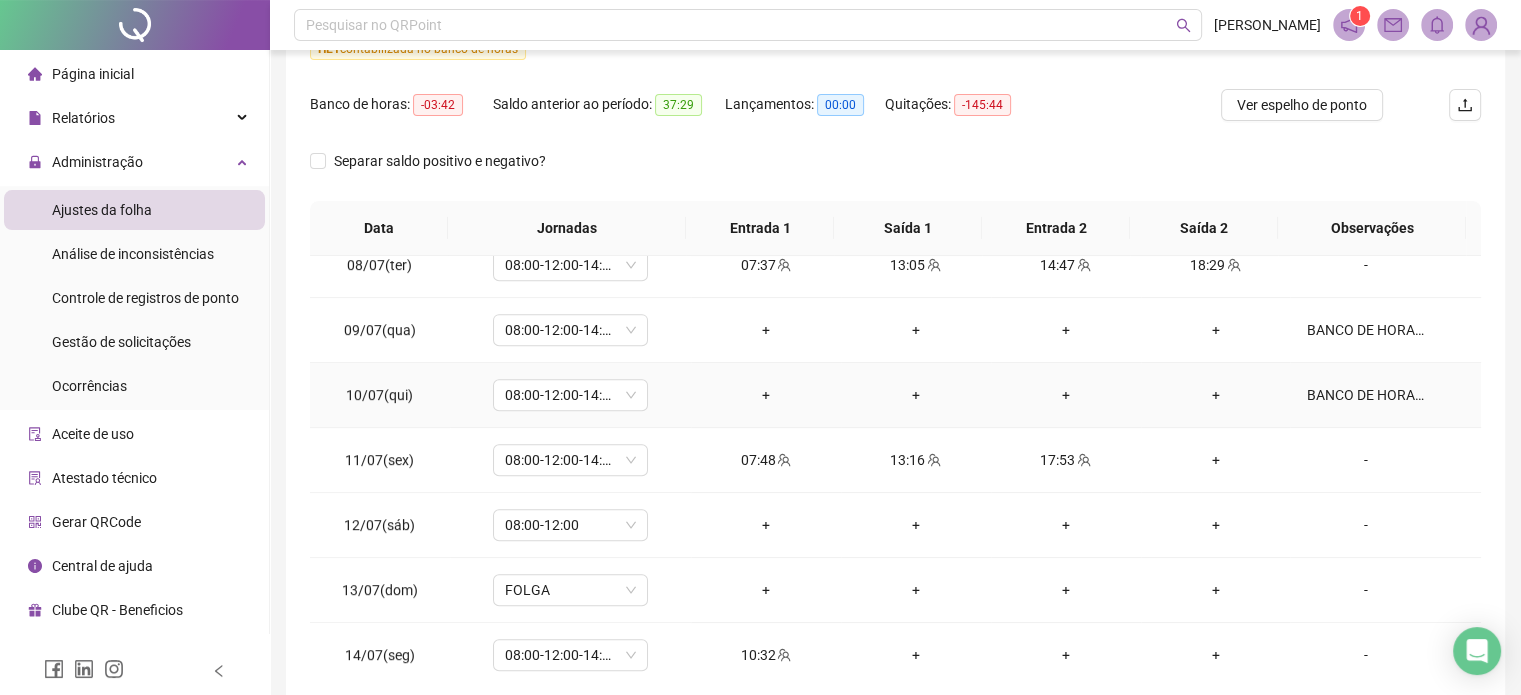 scroll, scrollTop: 382, scrollLeft: 0, axis: vertical 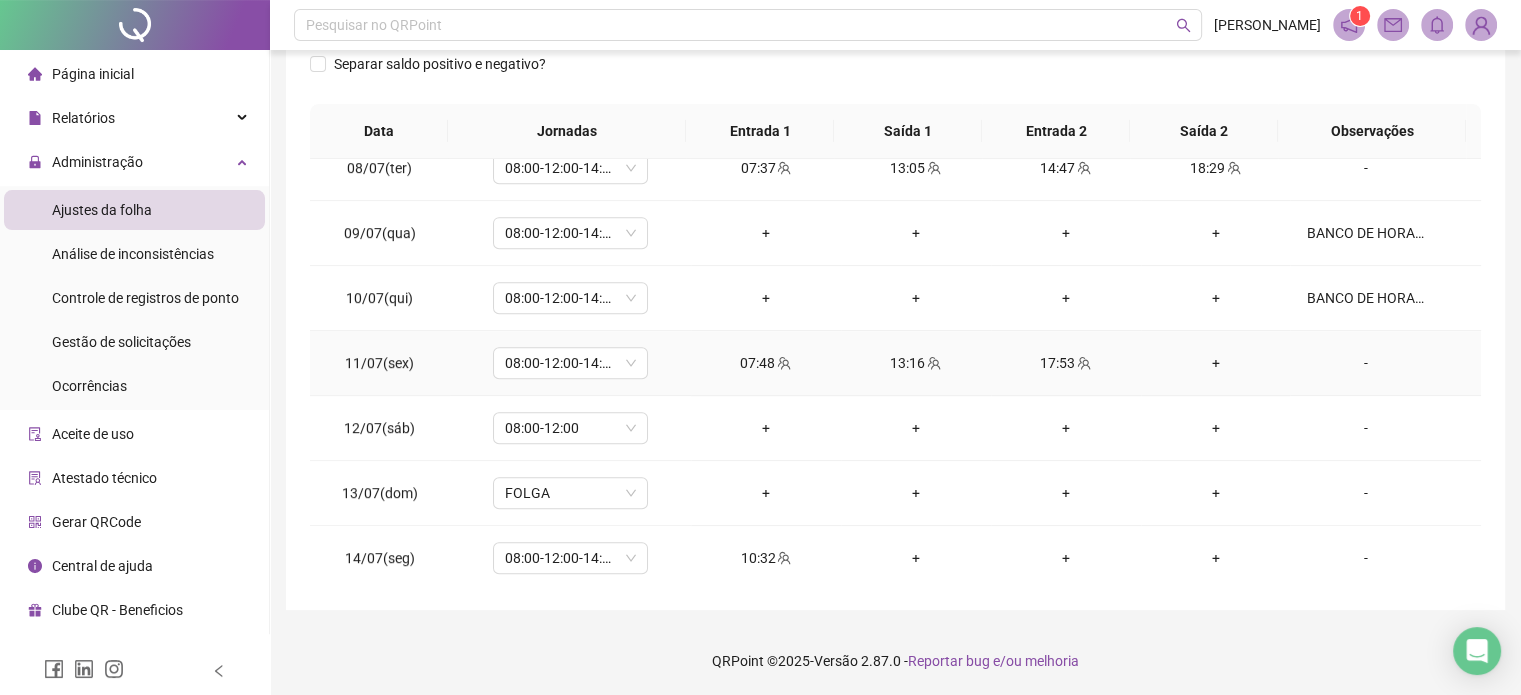 click on "+" at bounding box center (1216, 363) 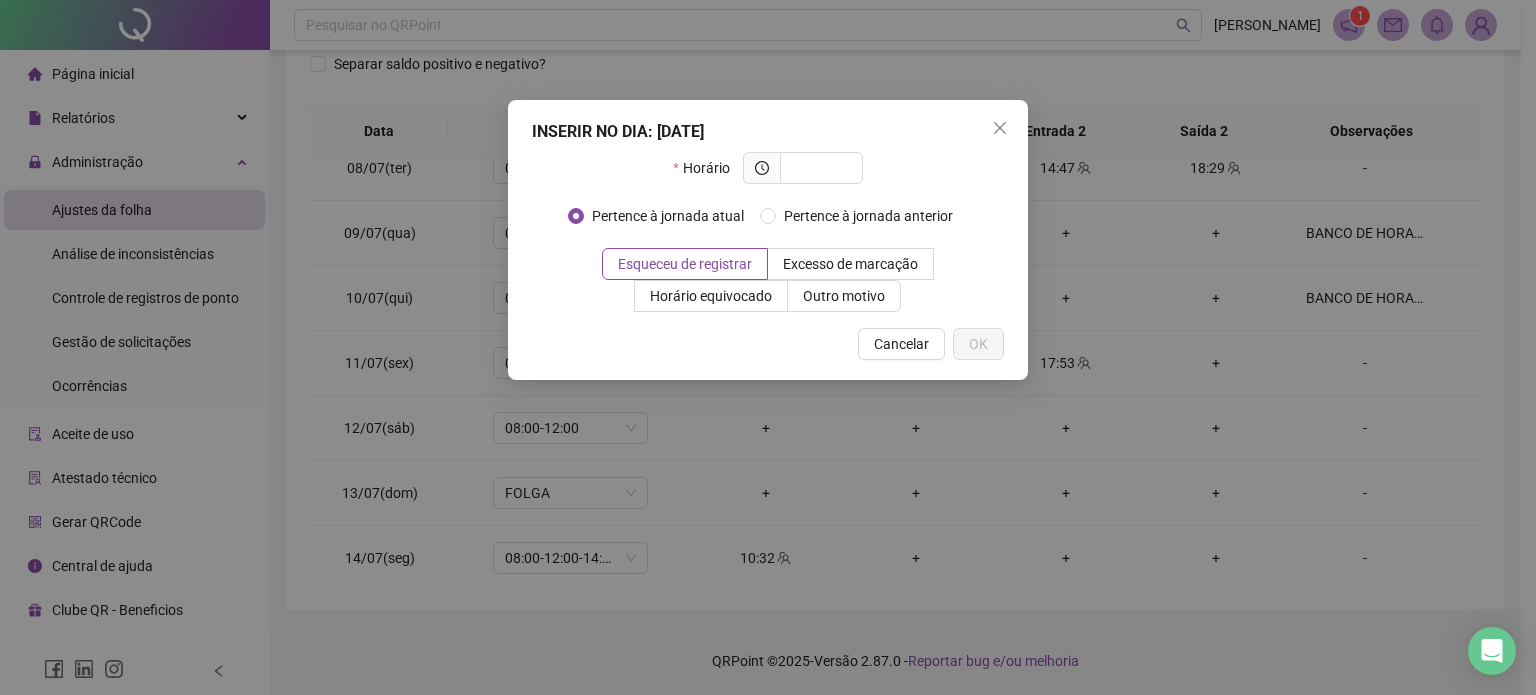 click on "INSERIR NO DIA :   [DATE] Horário Pertence à jornada atual Pertence à jornada anterior Esqueceu de registrar Excesso de marcação Horário equivocado Outro motivo Motivo Cancelar OK" at bounding box center [768, 347] 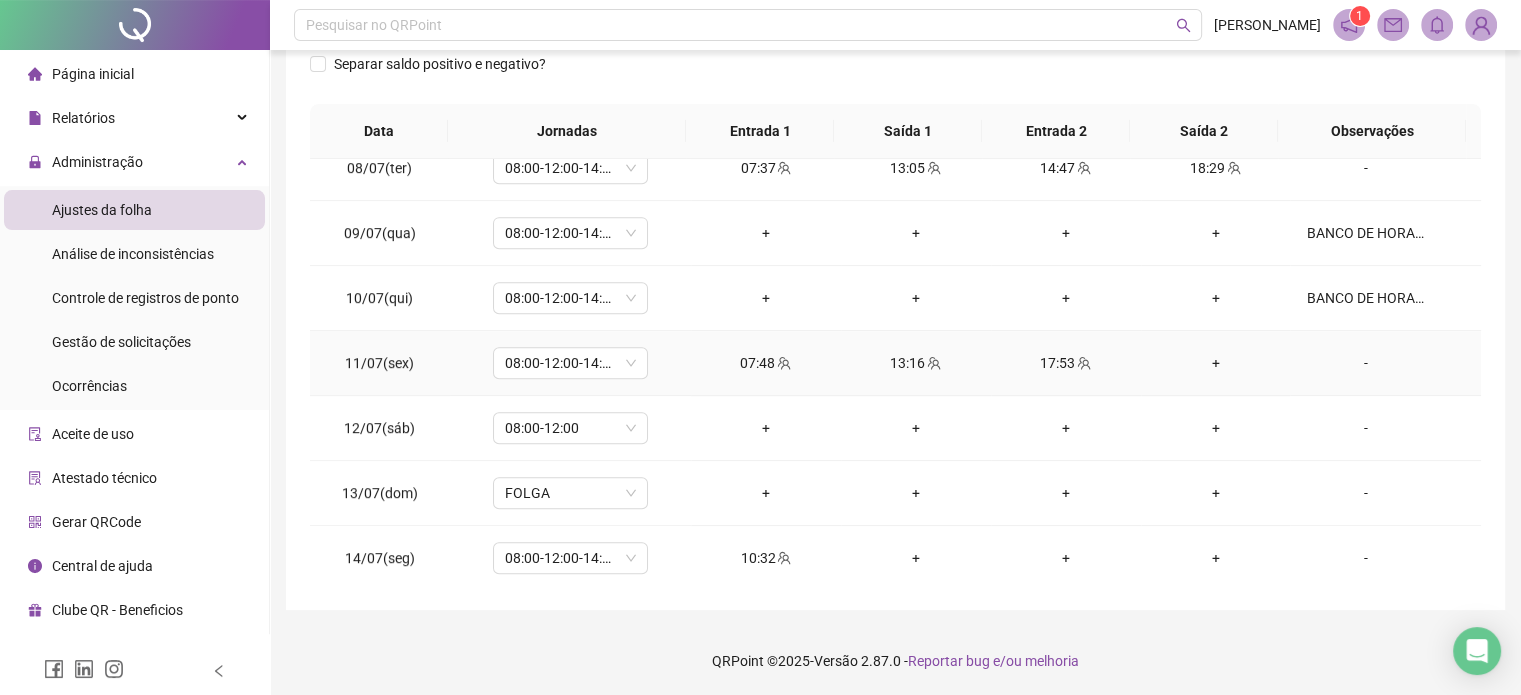 click on "+" at bounding box center [1216, 363] 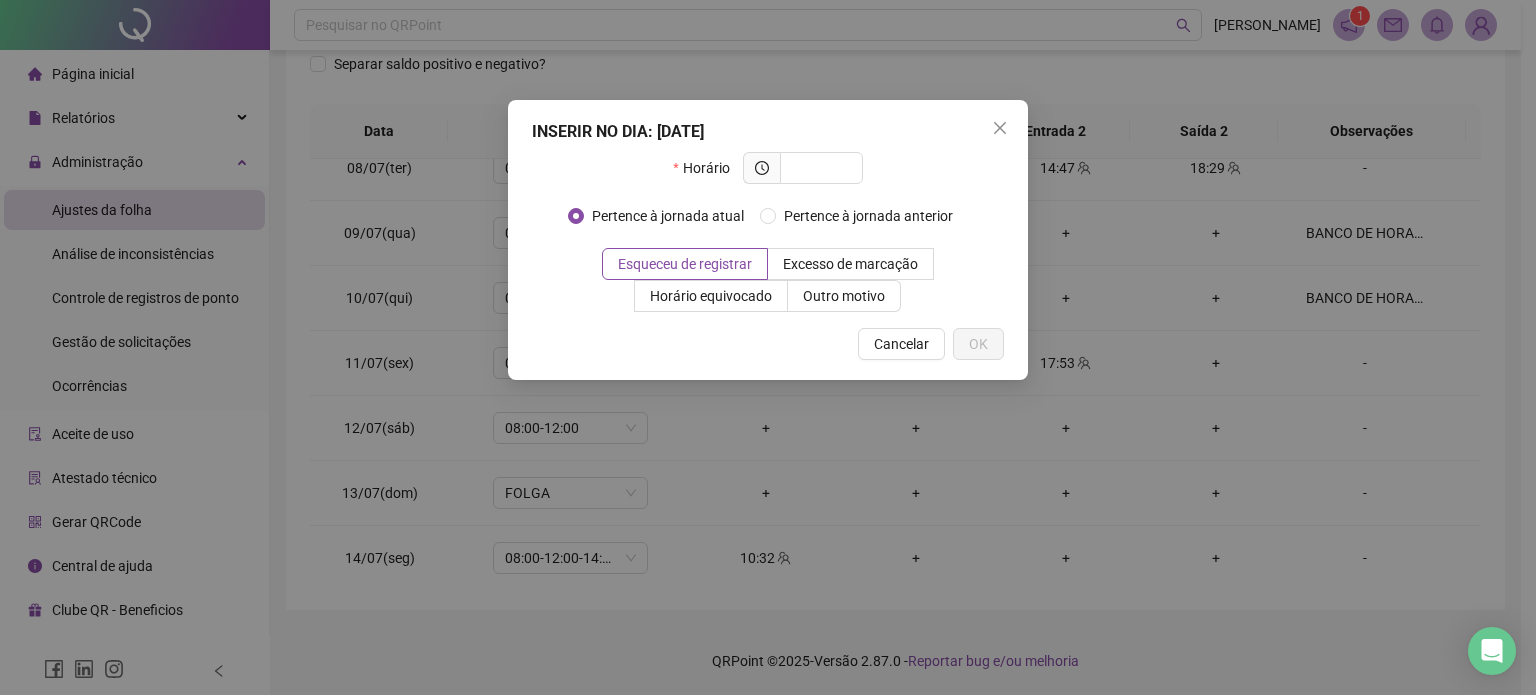 type on "*" 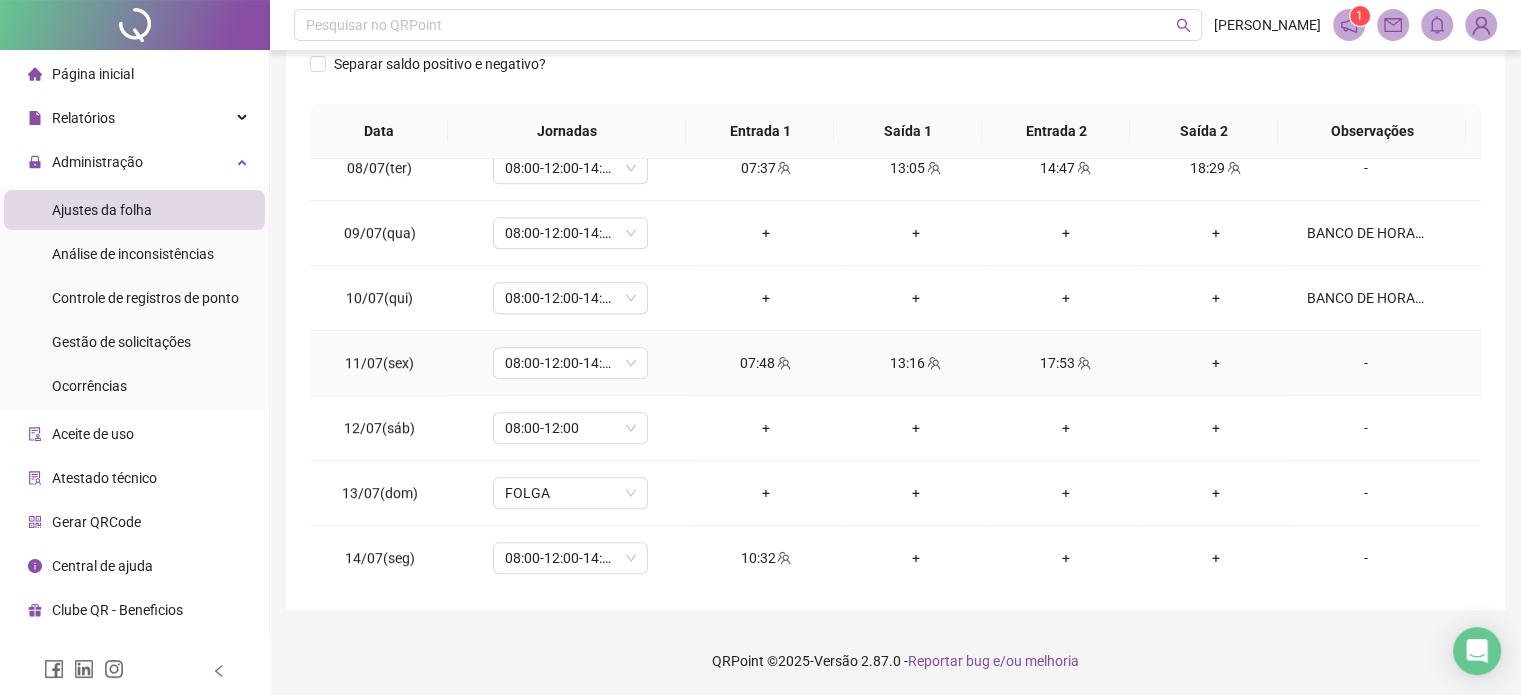 click on "+" at bounding box center [1216, 363] 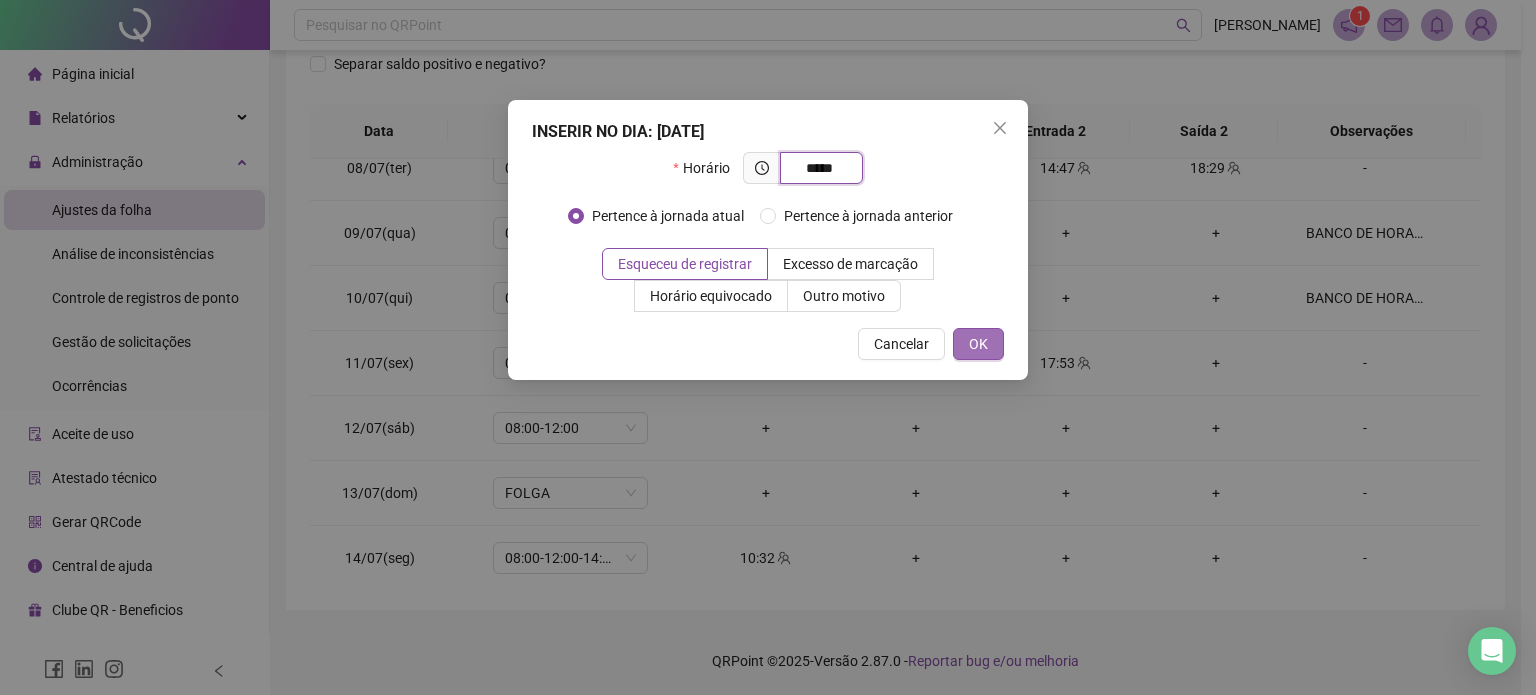 type on "*****" 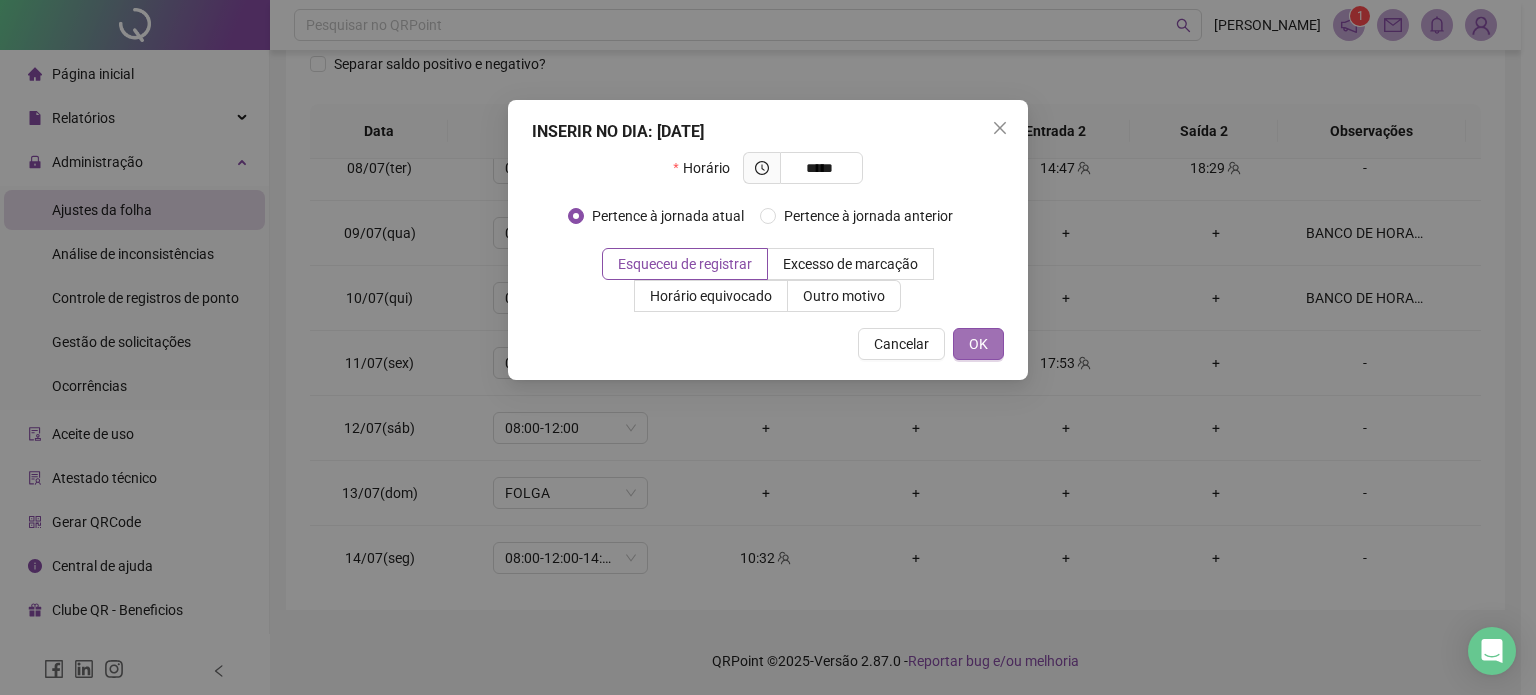 click on "OK" at bounding box center [978, 344] 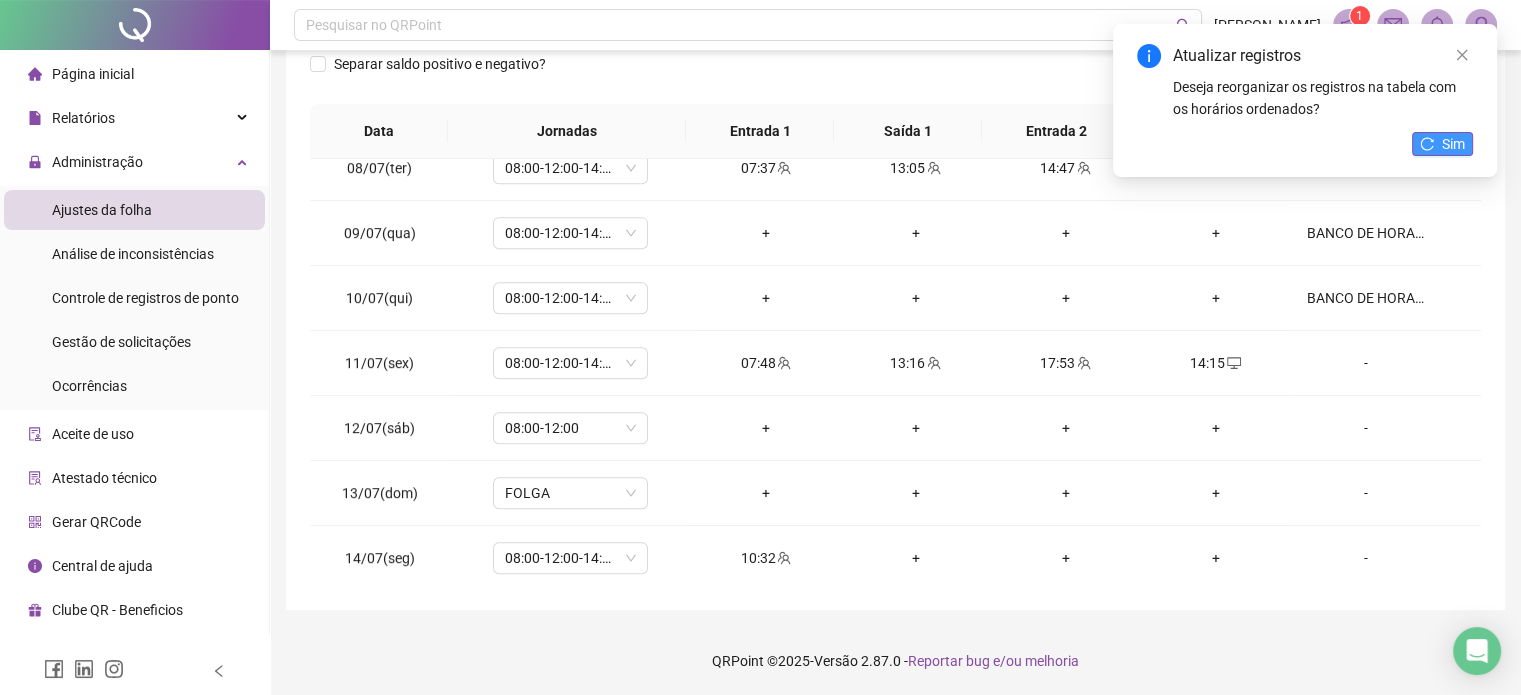 click on "Sim" at bounding box center (1453, 144) 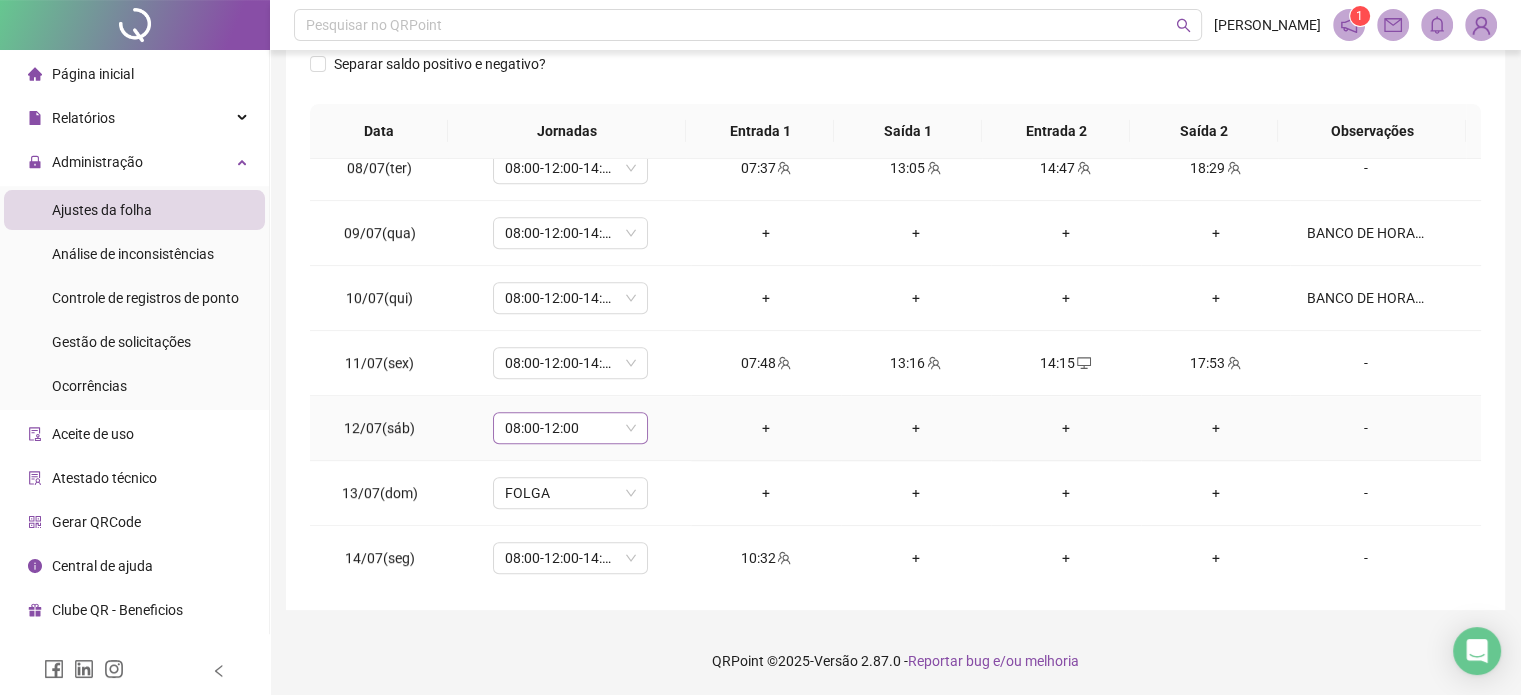 click on "08:00-12:00" at bounding box center (570, 428) 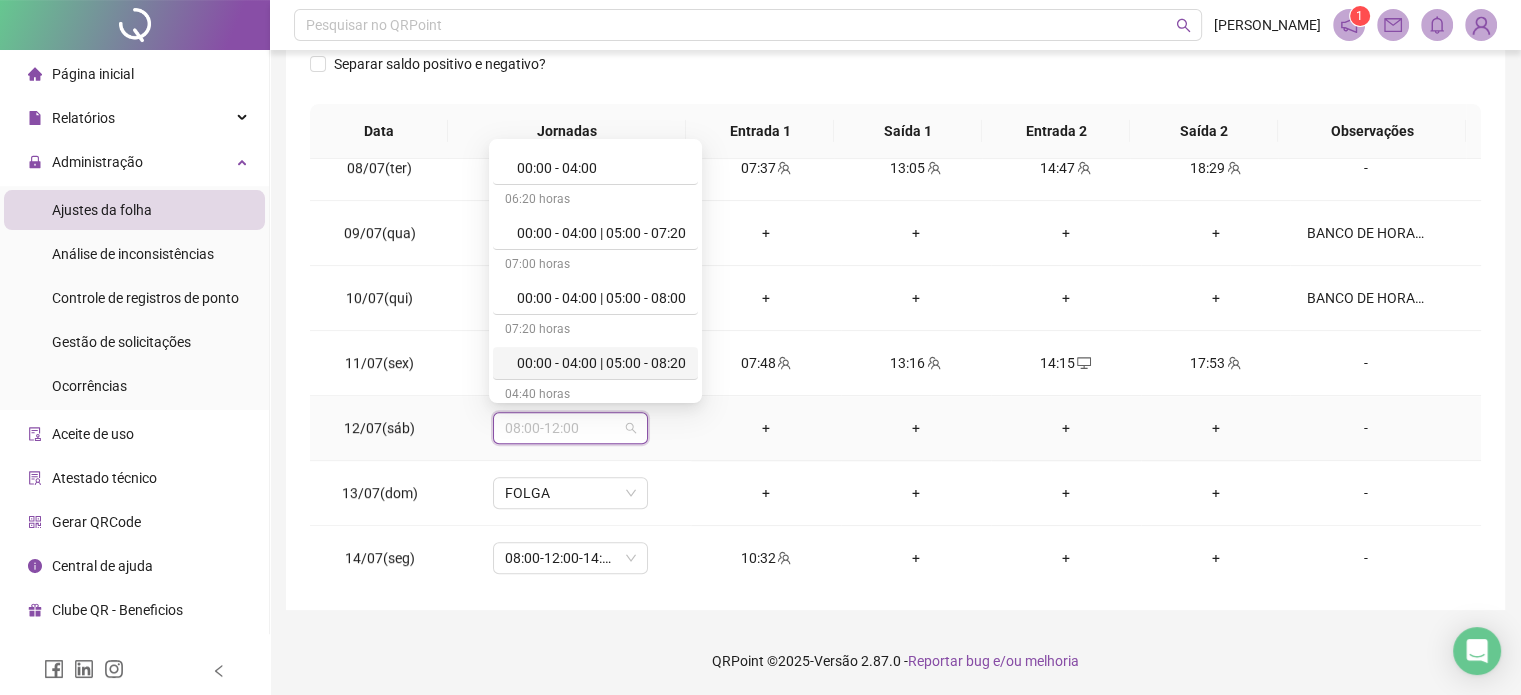 scroll, scrollTop: 0, scrollLeft: 0, axis: both 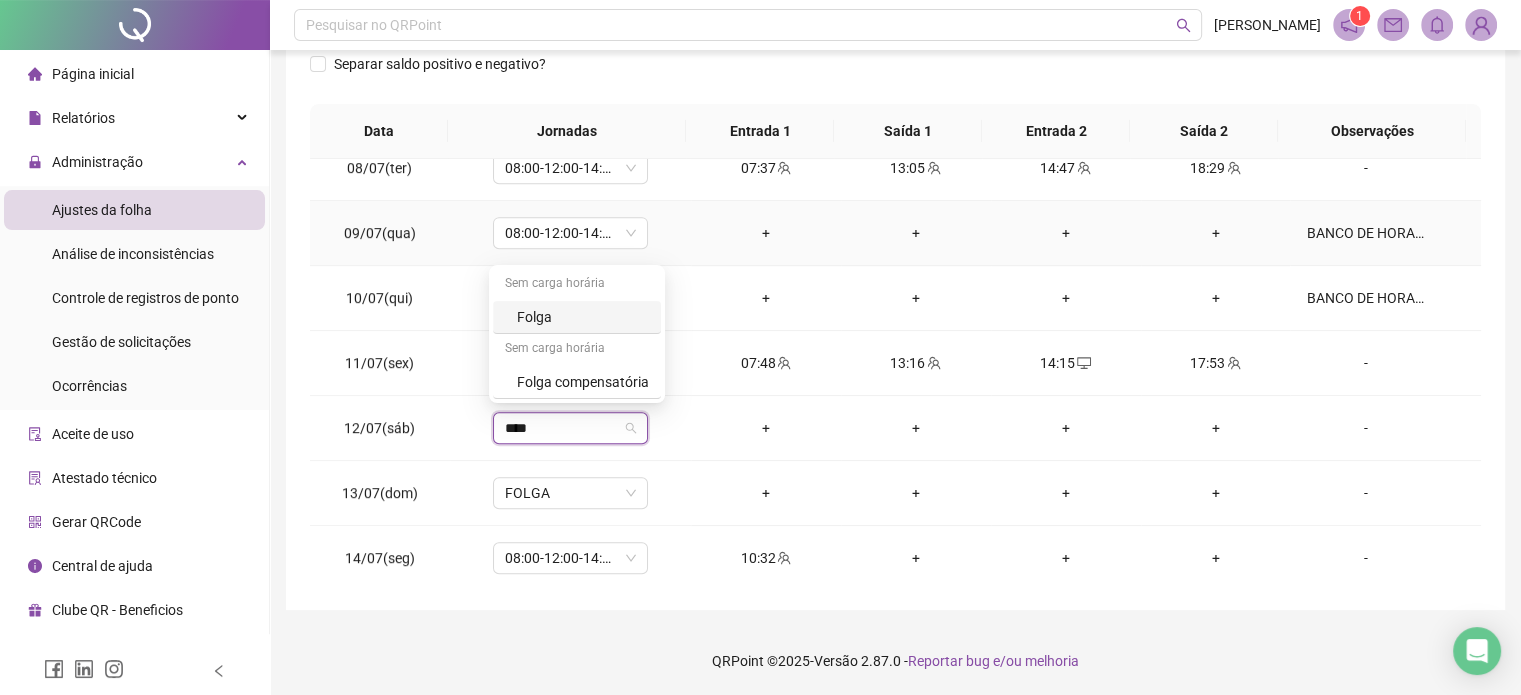 type on "*****" 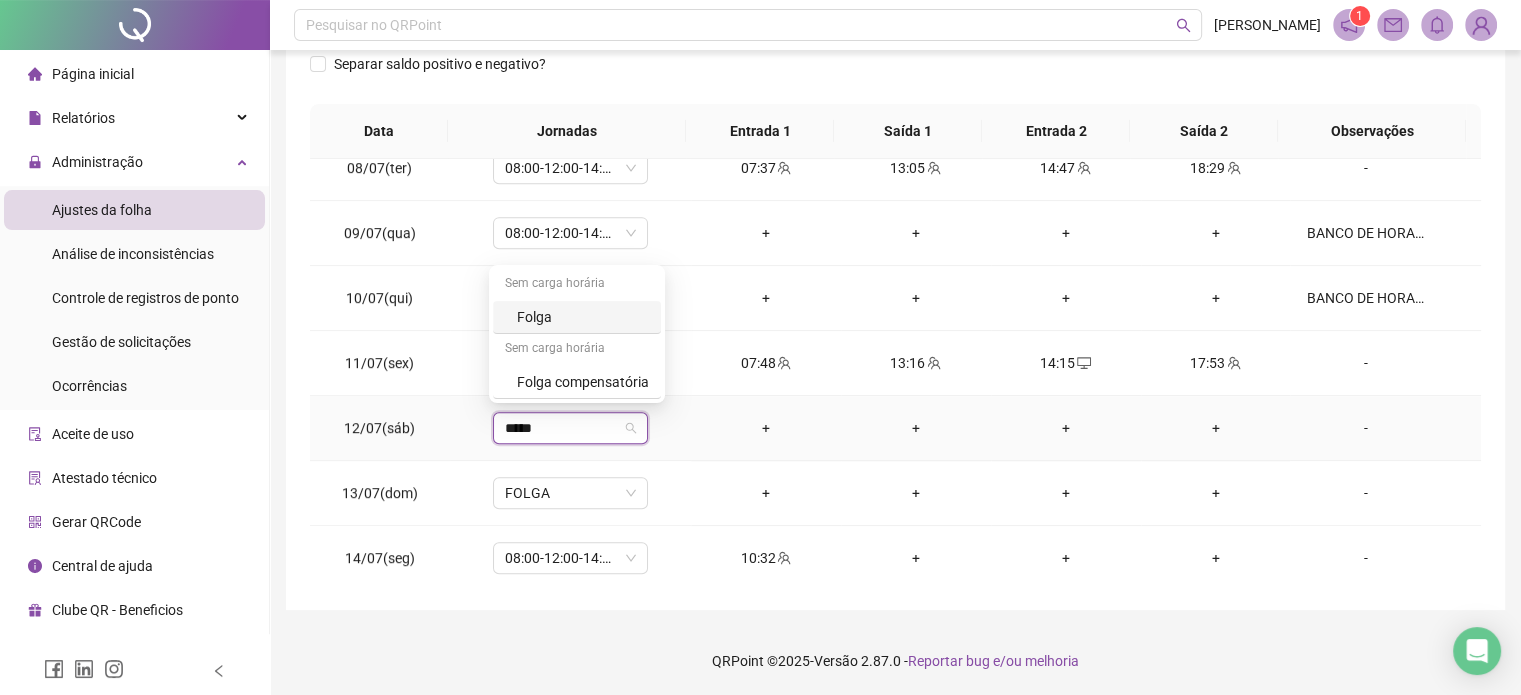 click on "Folga" at bounding box center (583, 317) 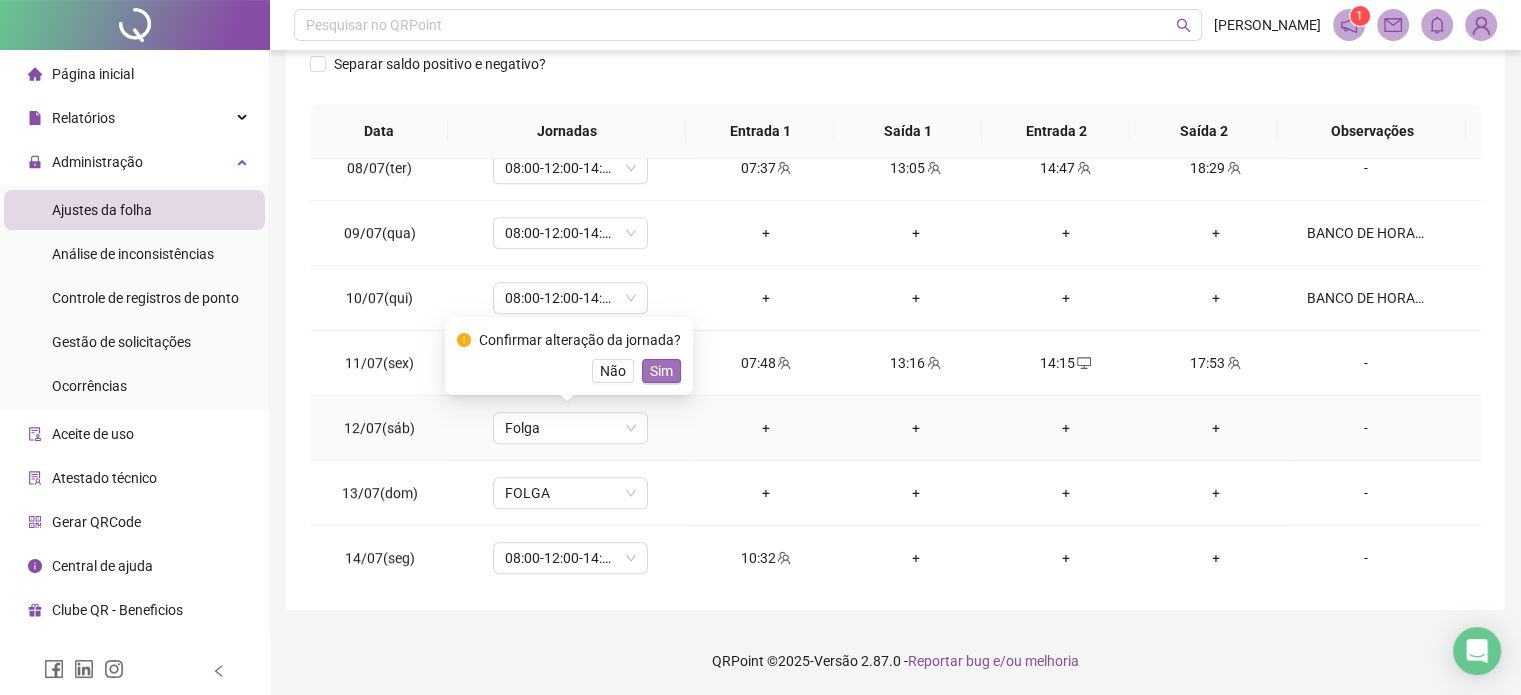 click on "Sim" at bounding box center [661, 371] 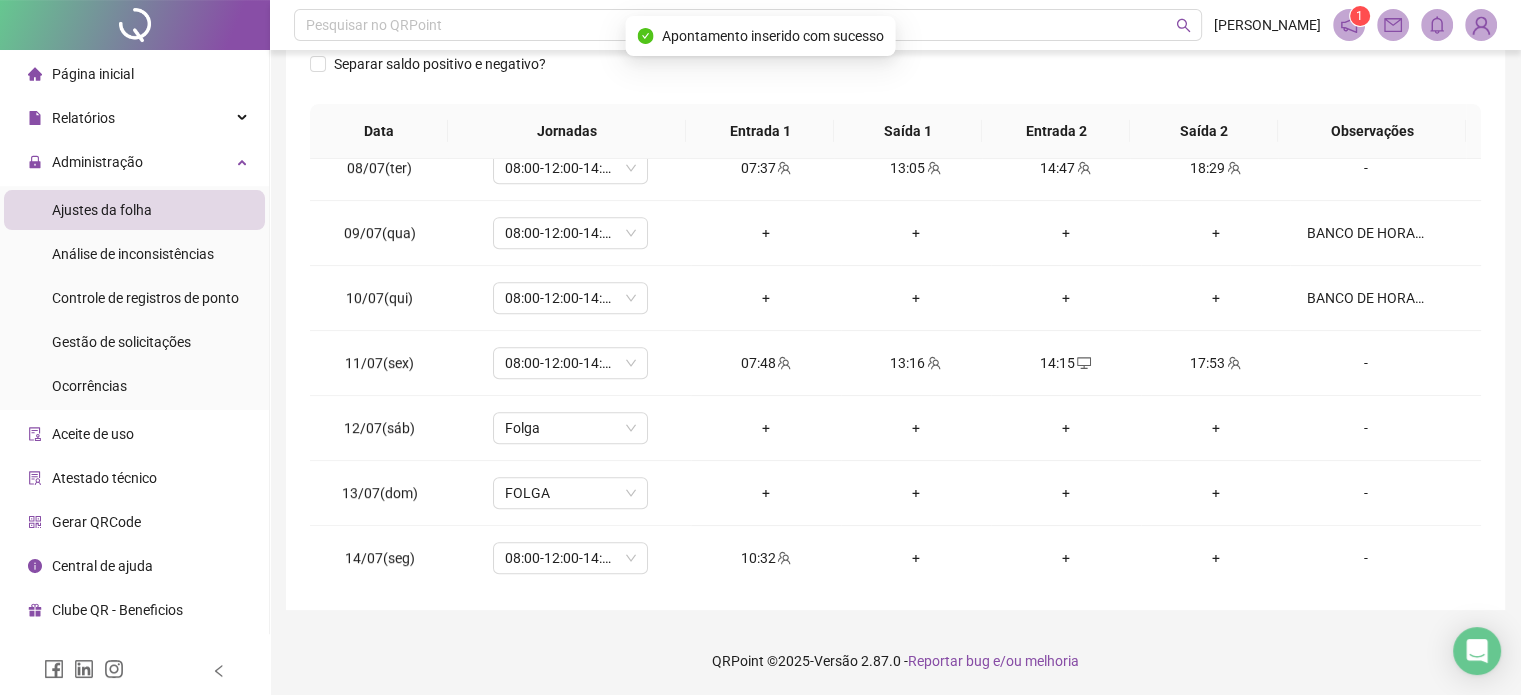 click on "QRPoint © 2025  -  Versão   2.87.0   -  Reportar bug e/ou melhoria" at bounding box center [895, 661] 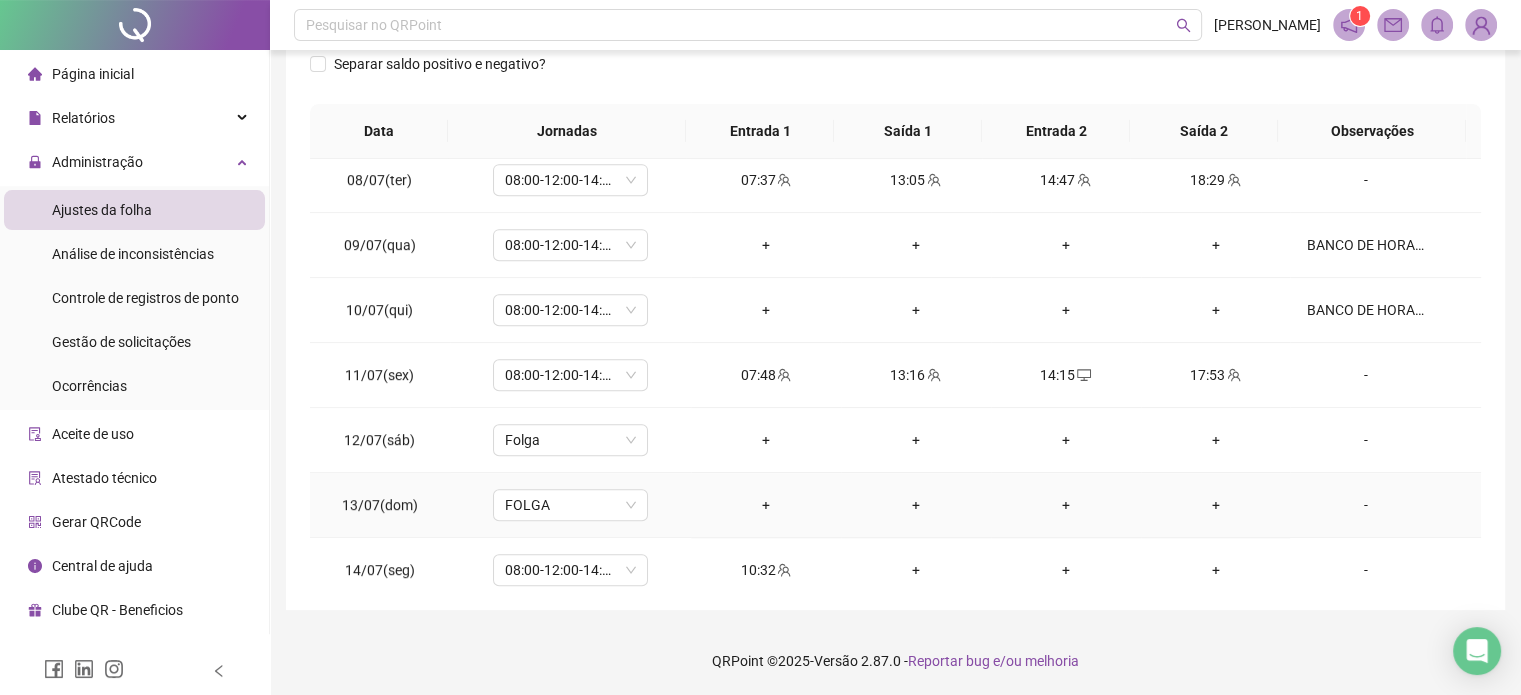 scroll, scrollTop: 1128, scrollLeft: 0, axis: vertical 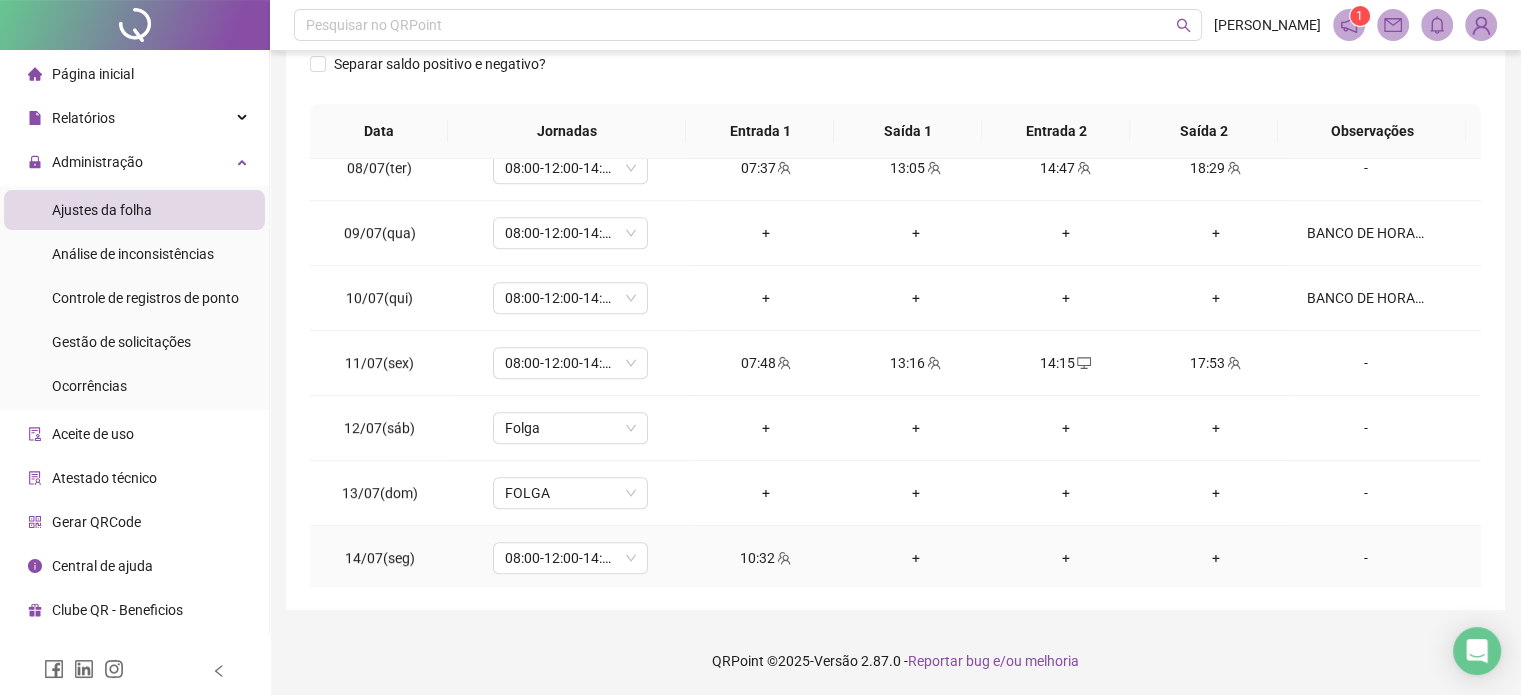 click on "-" at bounding box center (1365, 558) 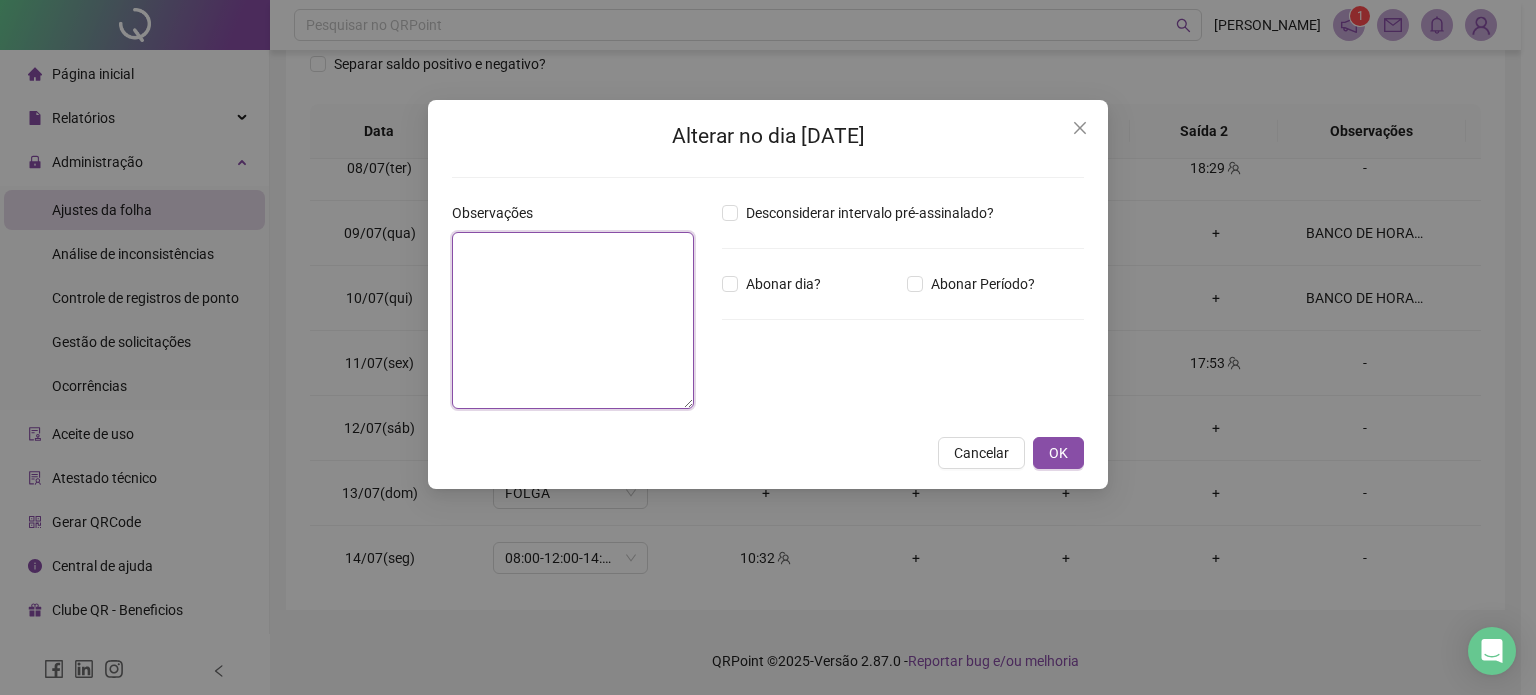 click at bounding box center (573, 320) 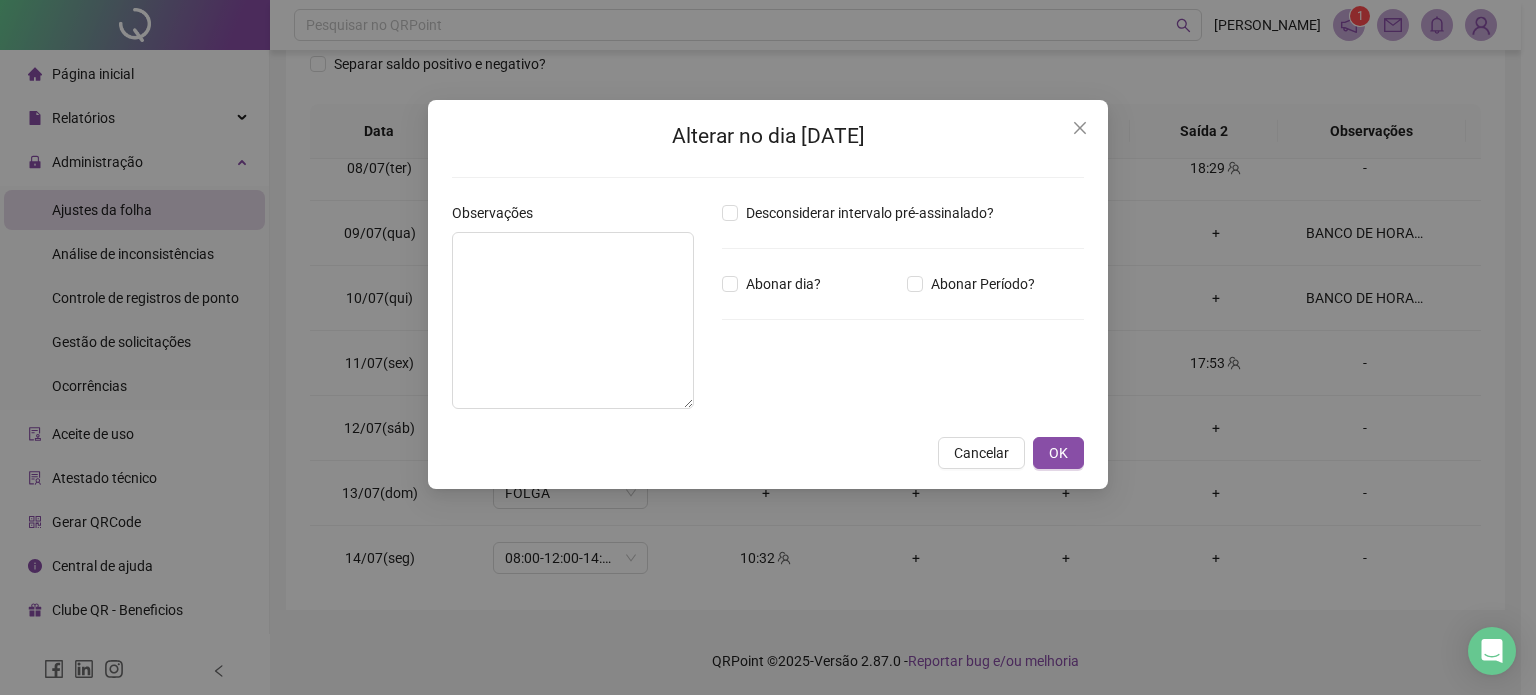 click on "Cancelar OK" at bounding box center (768, 453) 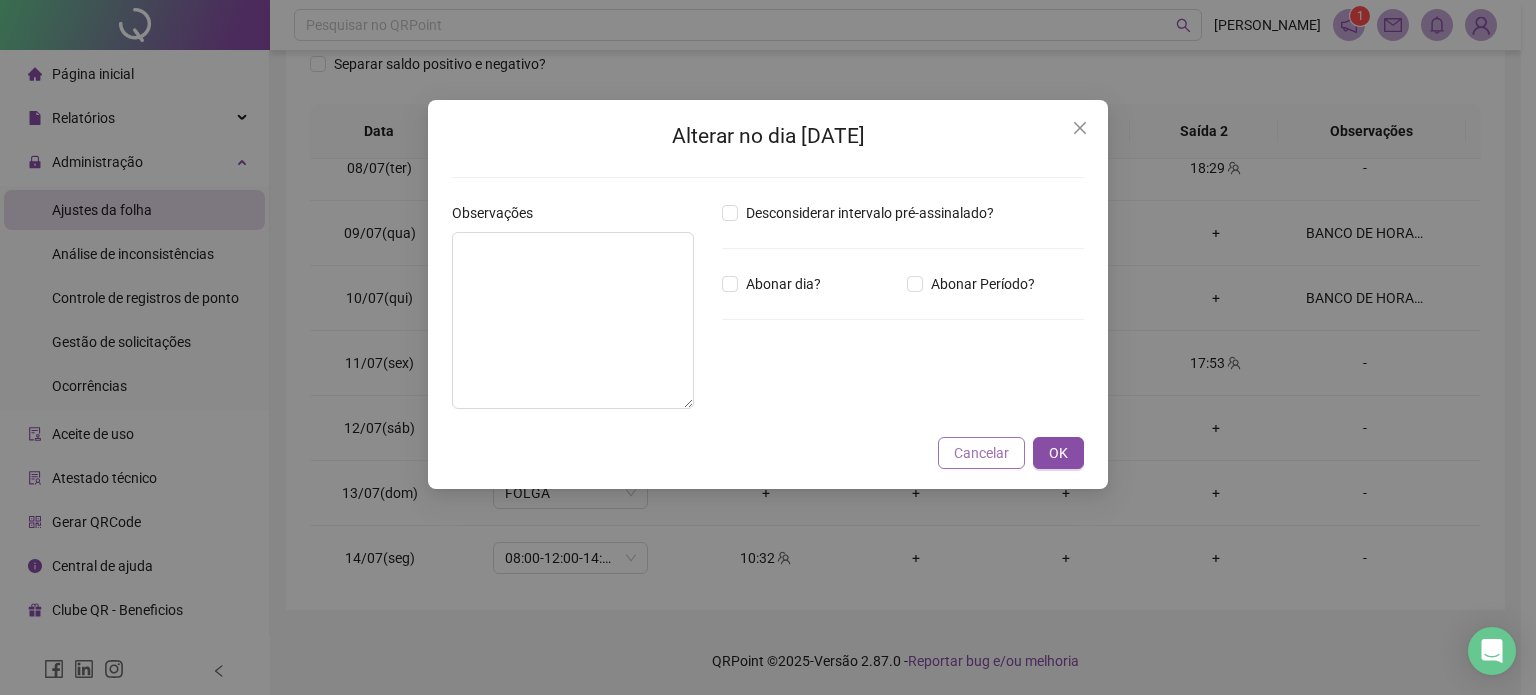 click on "Cancelar" at bounding box center [981, 453] 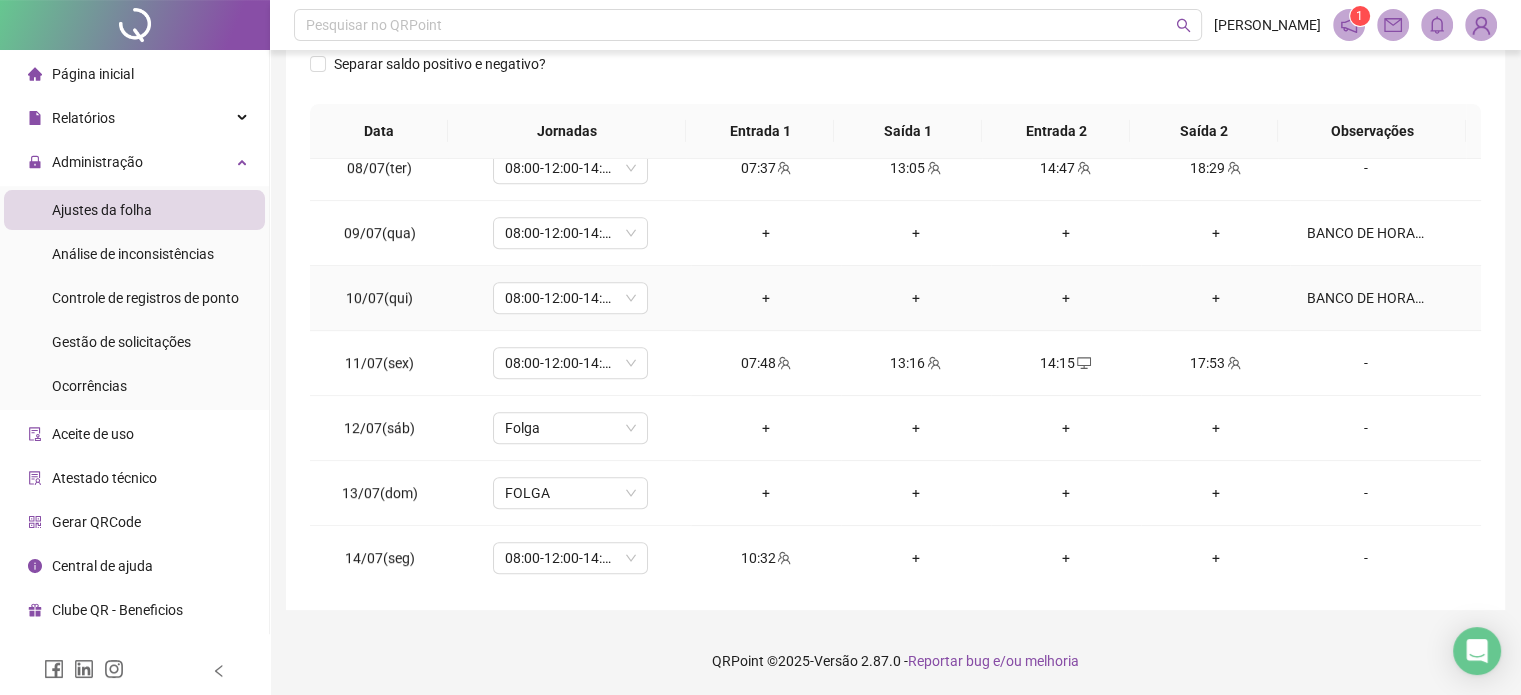 click on "BANCO DE HORAS." at bounding box center (1365, 298) 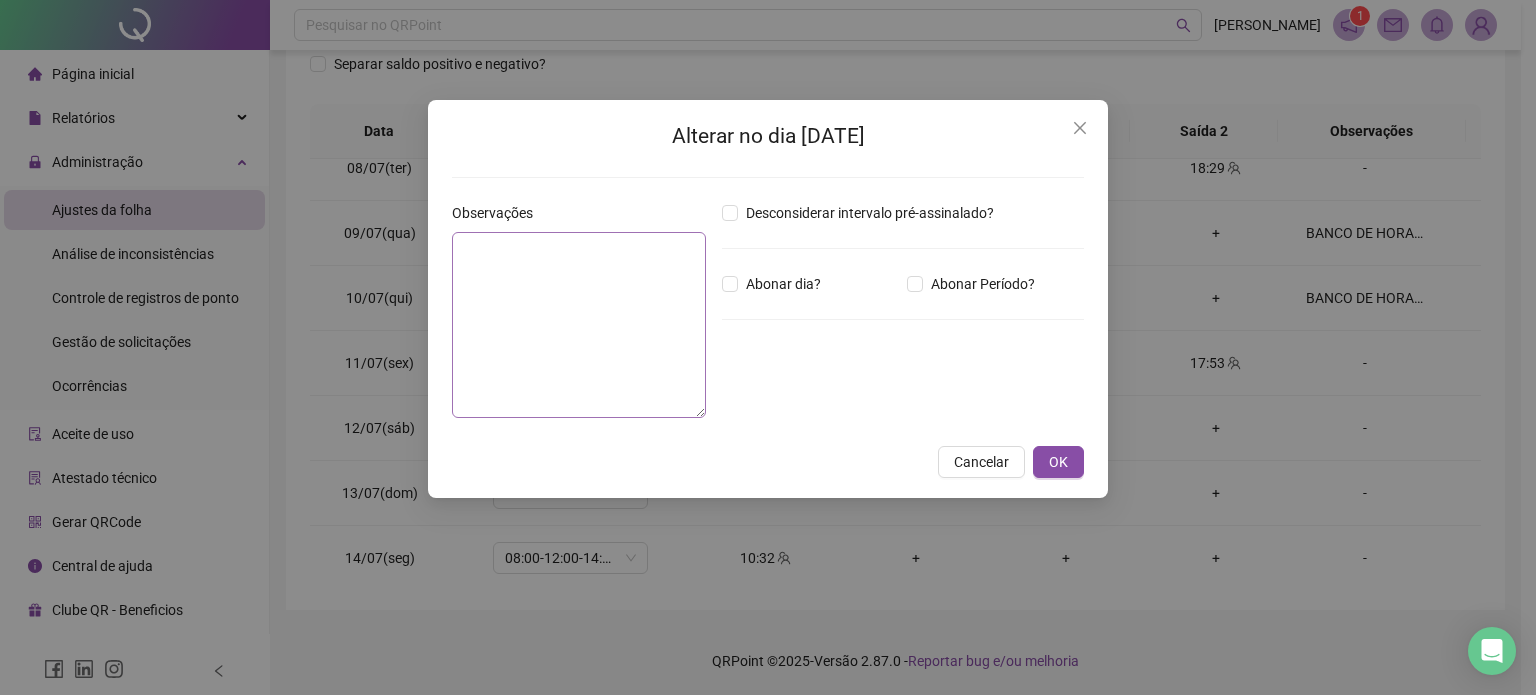 type on "**********" 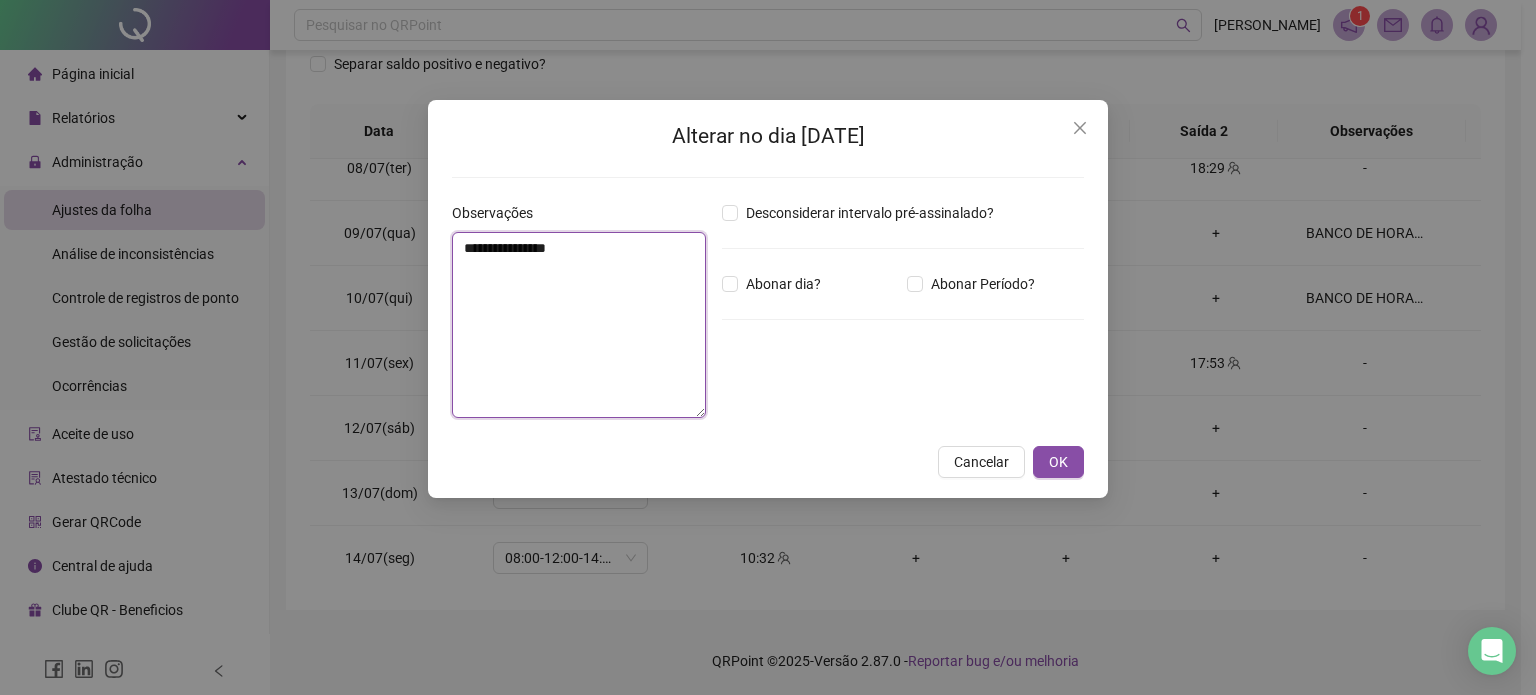 drag, startPoint x: 488, startPoint y: 255, endPoint x: 380, endPoint y: 255, distance: 108 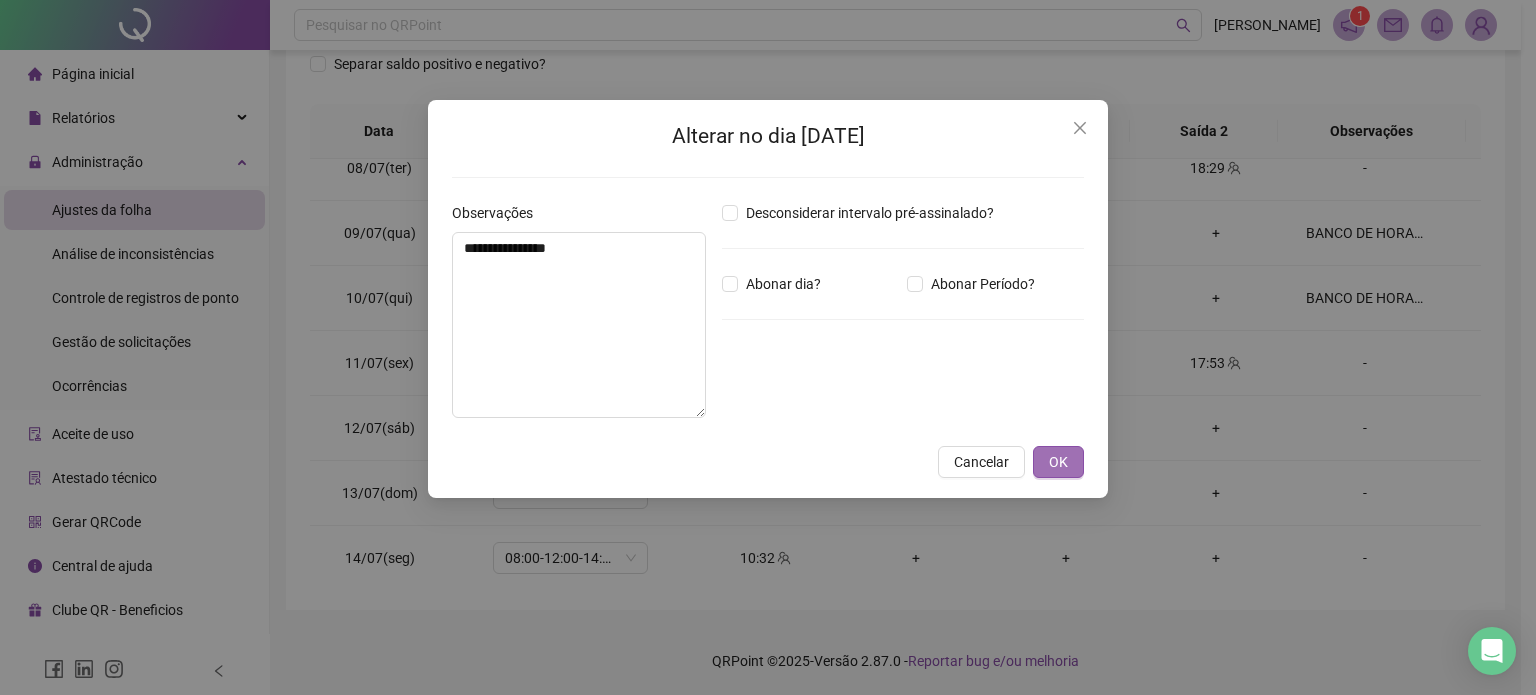 click on "OK" at bounding box center (1058, 462) 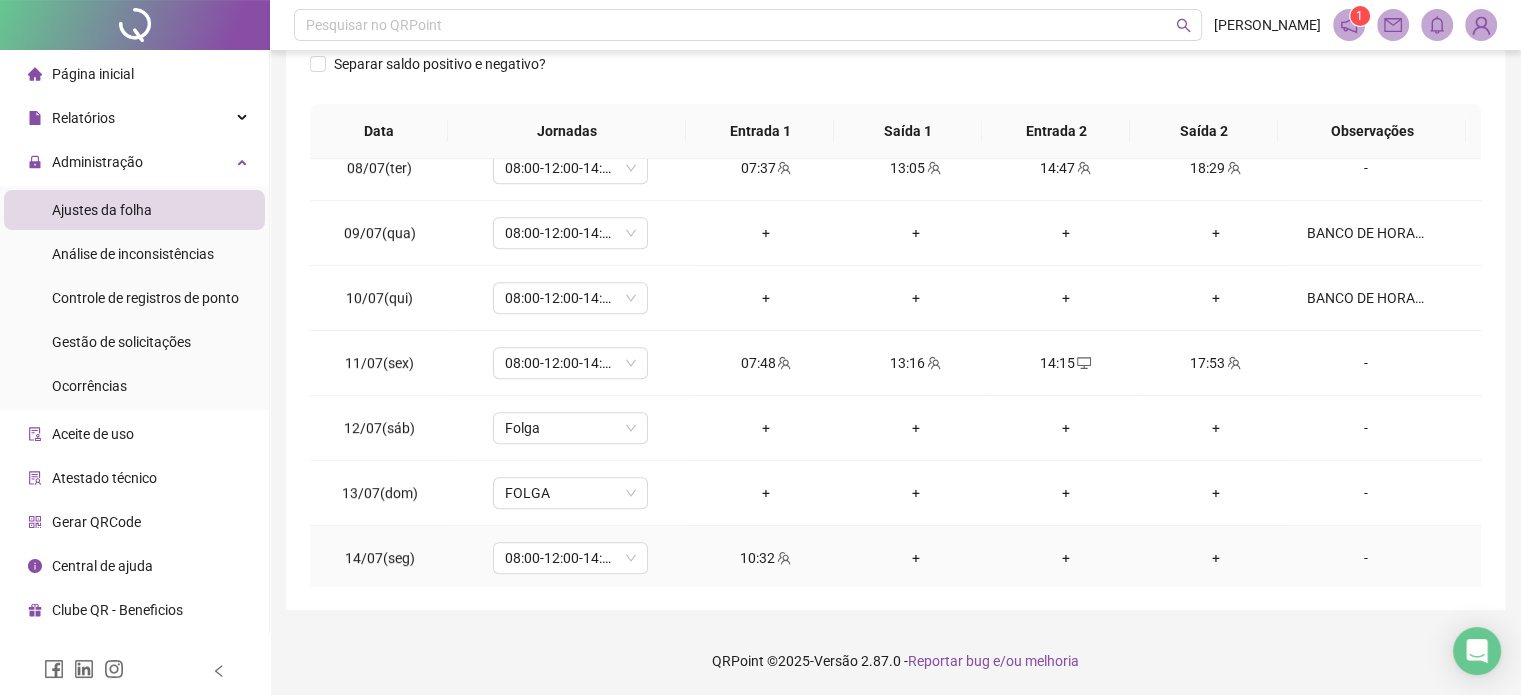 click on "-" at bounding box center [1365, 558] 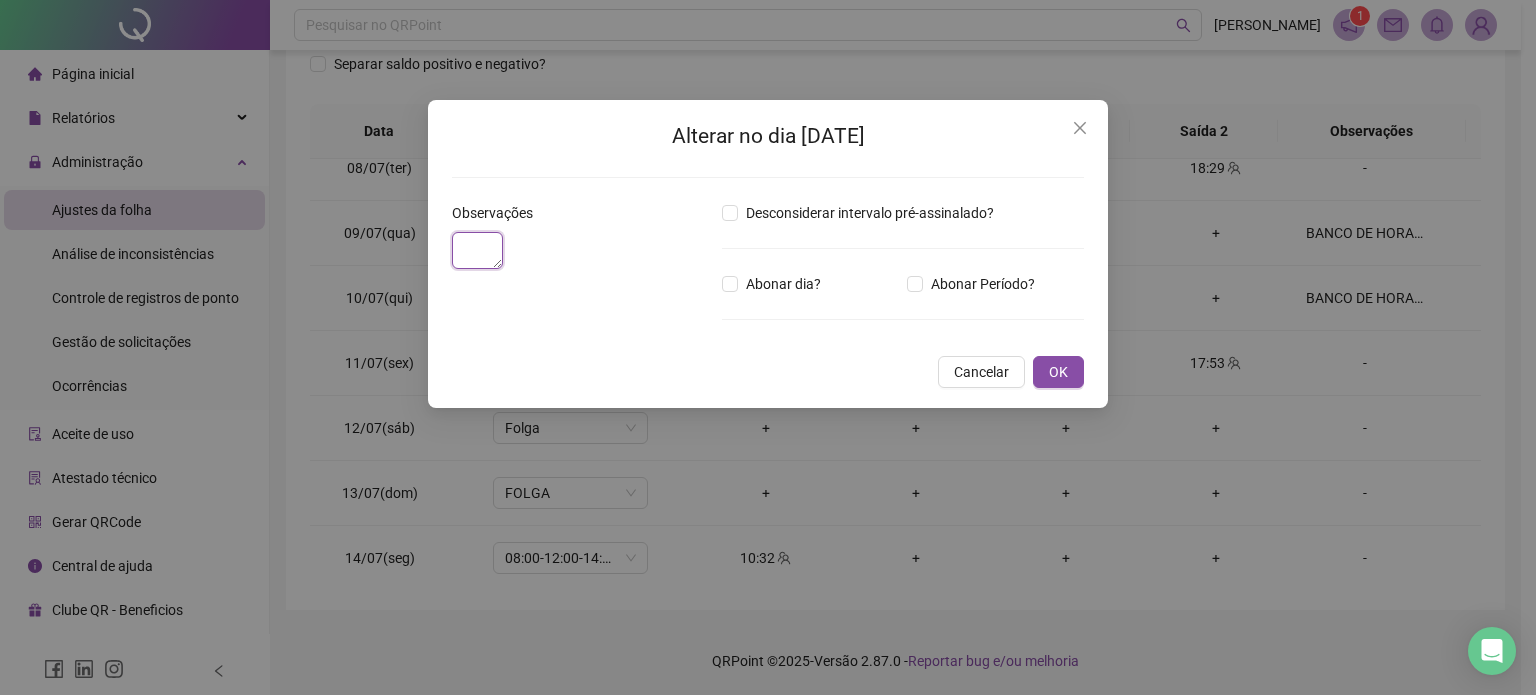 click at bounding box center (477, 250) 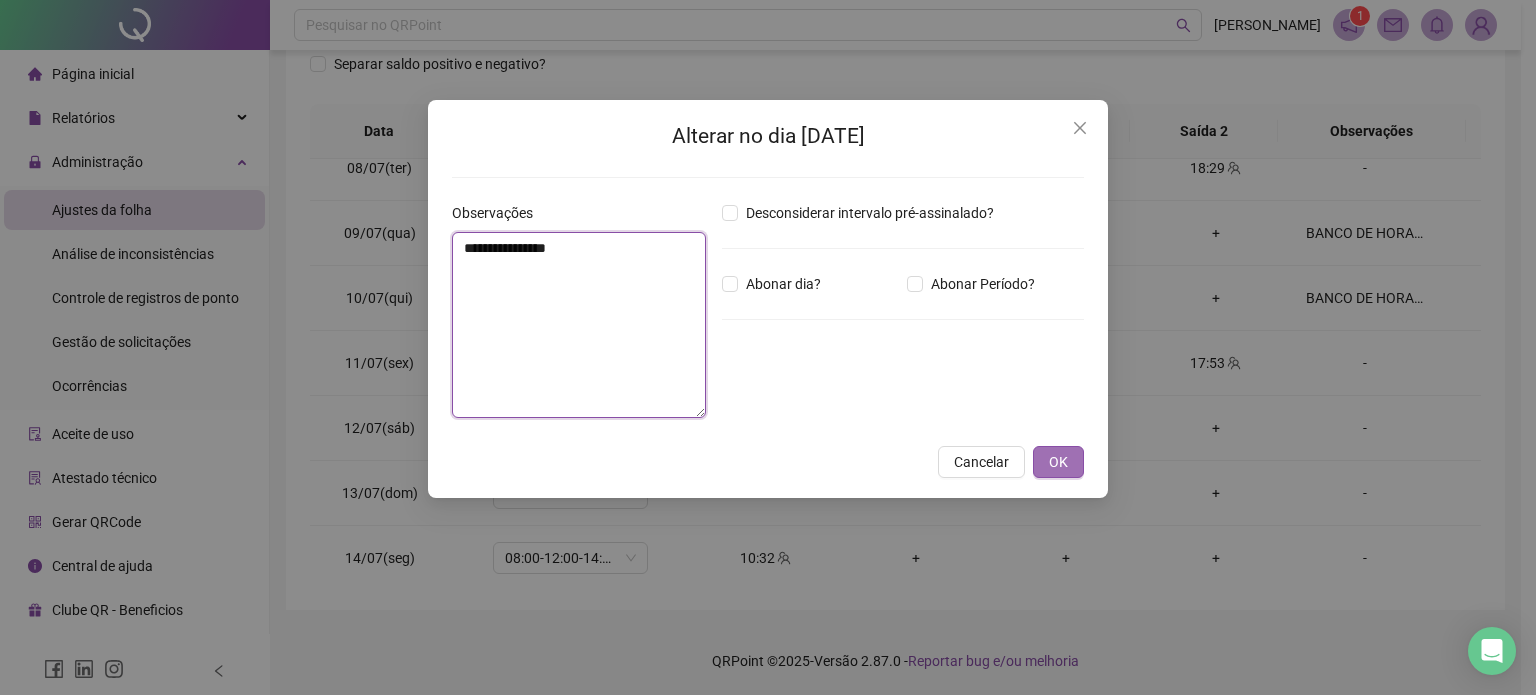 type on "**********" 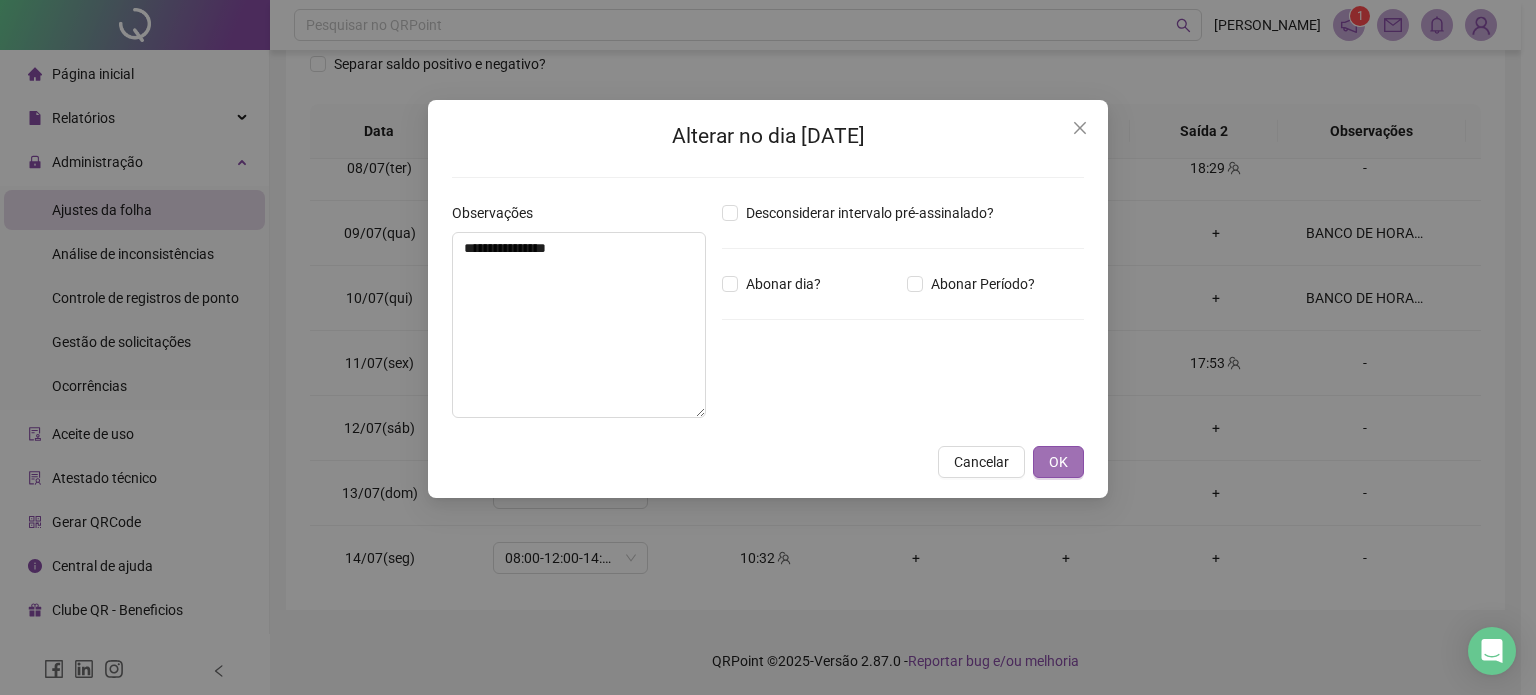click on "OK" at bounding box center [1058, 462] 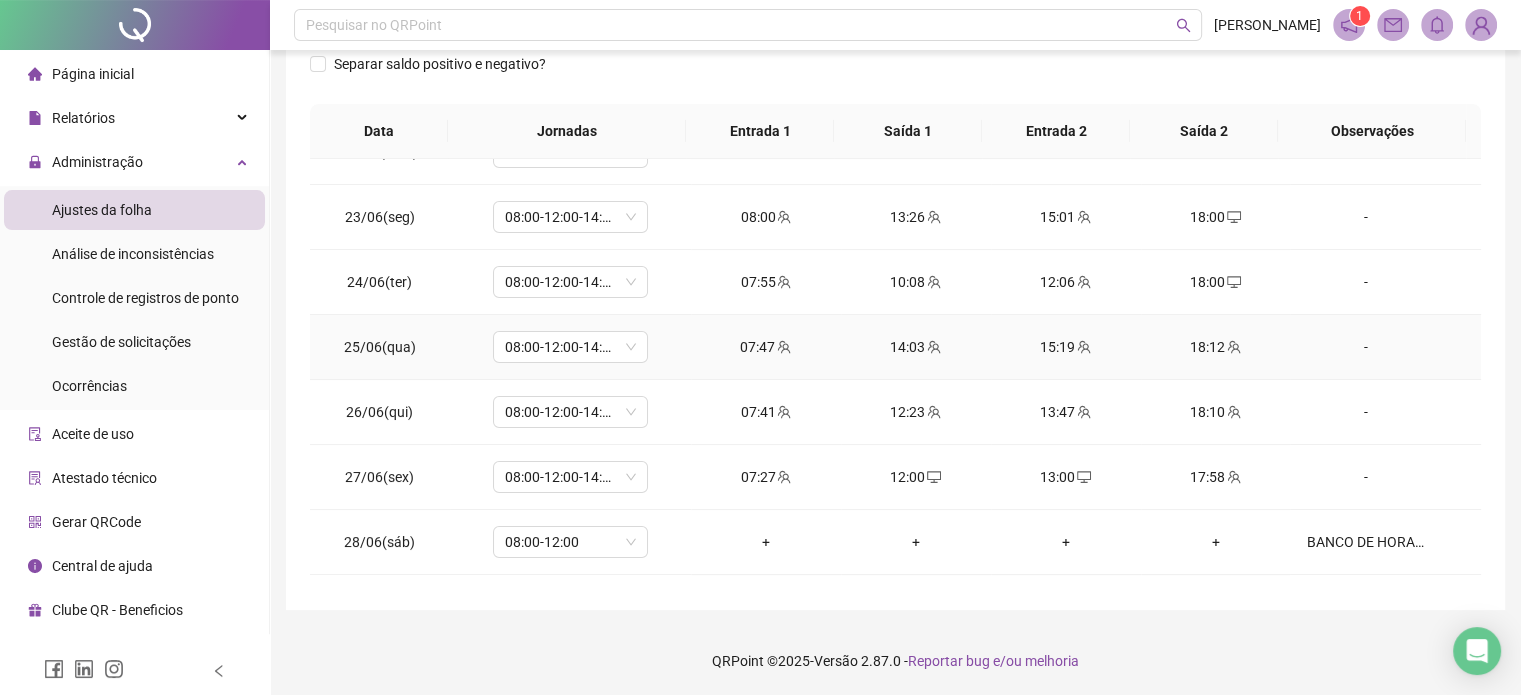 scroll, scrollTop: 0, scrollLeft: 0, axis: both 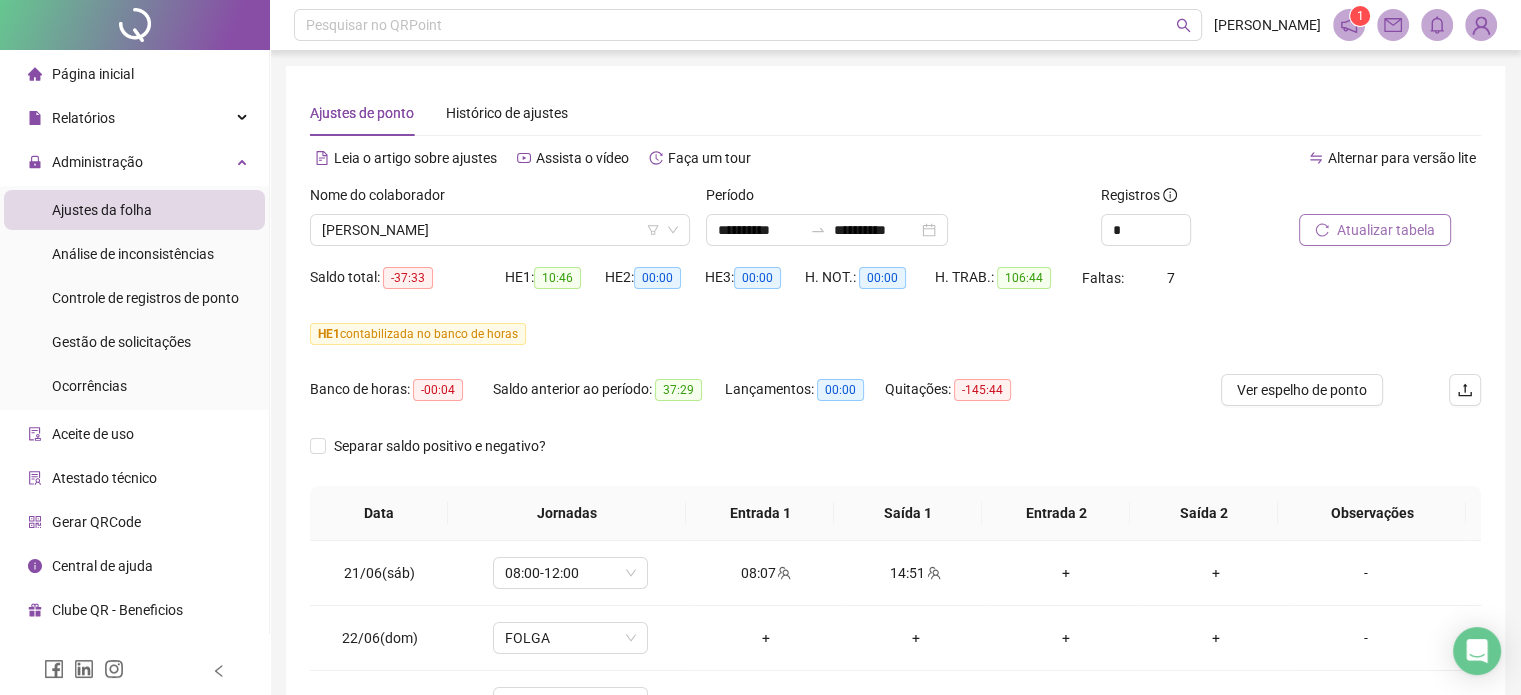 click on "Atualizar tabela" at bounding box center [1386, 230] 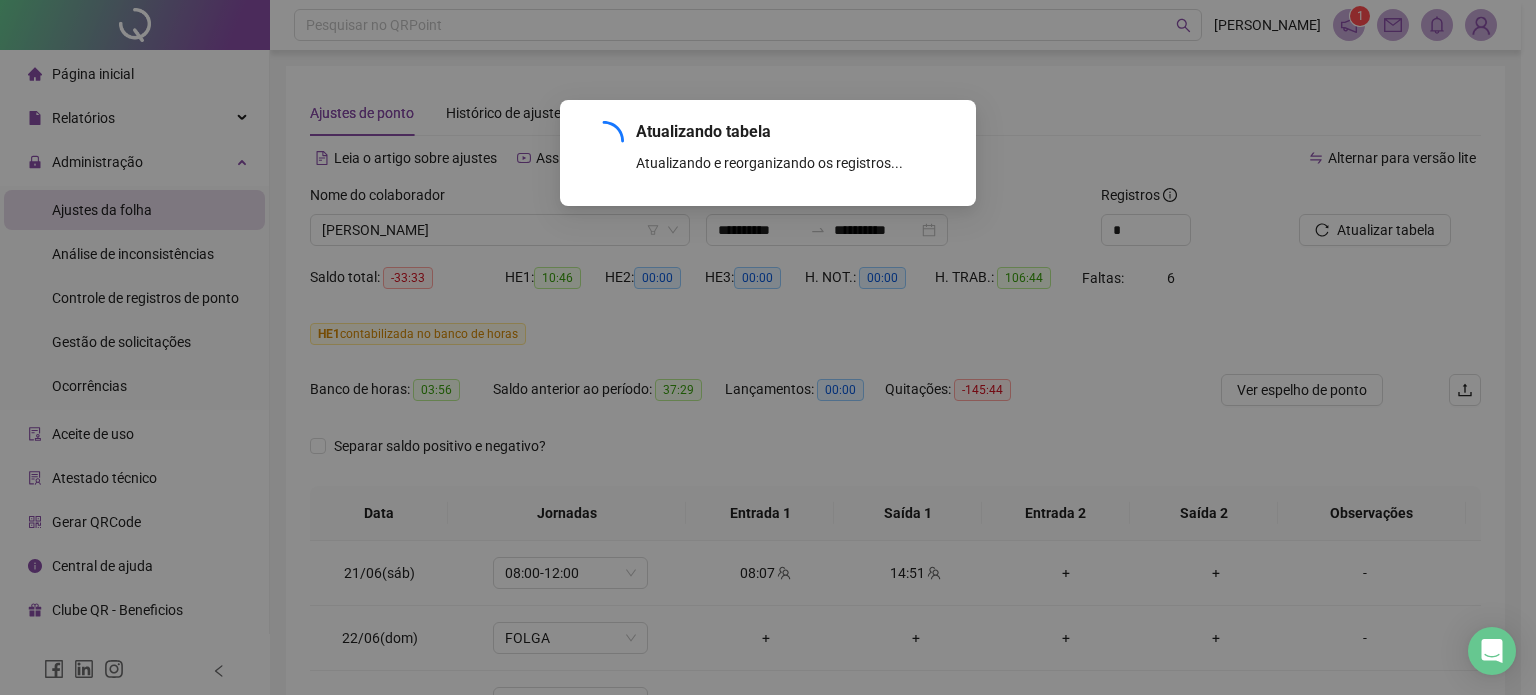 click on "Atualizando tabela Atualizando e reorganizando os registros... OK" at bounding box center (768, 347) 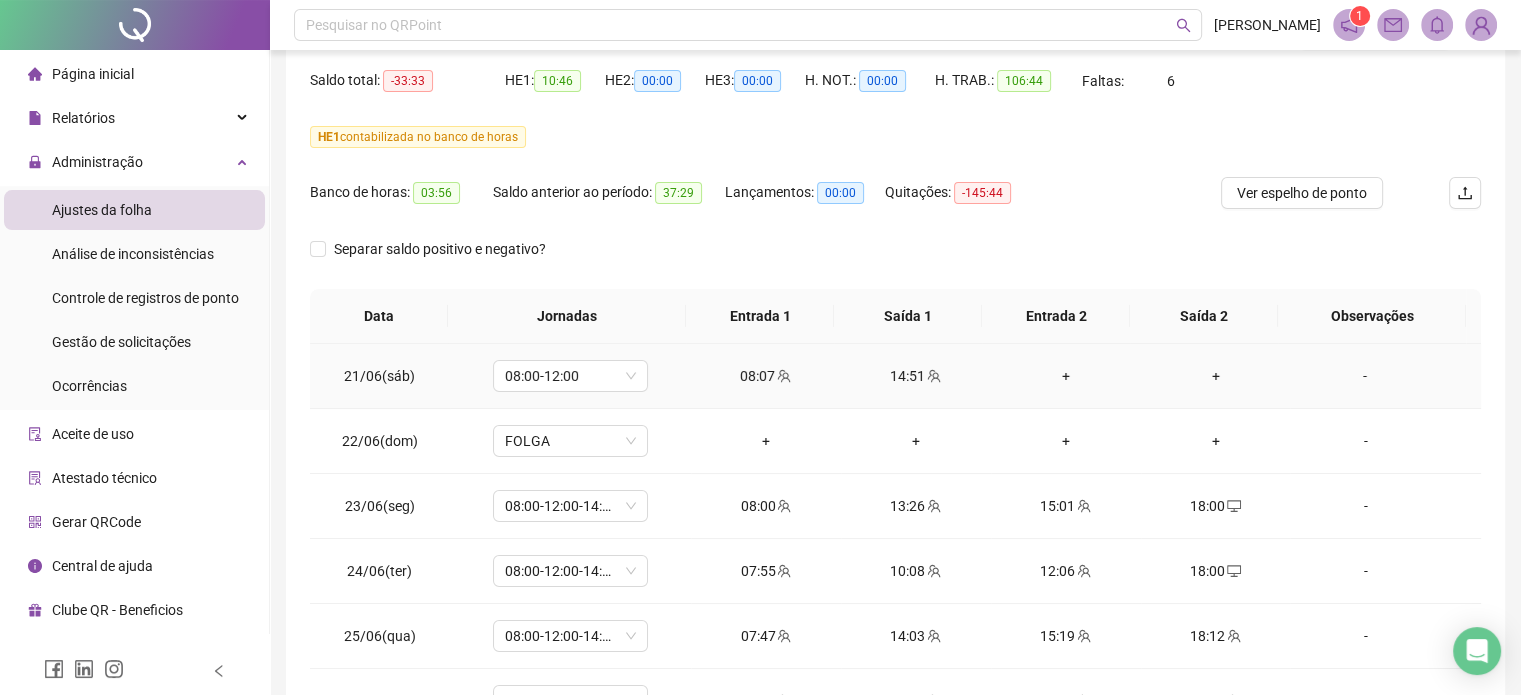 scroll, scrollTop: 200, scrollLeft: 0, axis: vertical 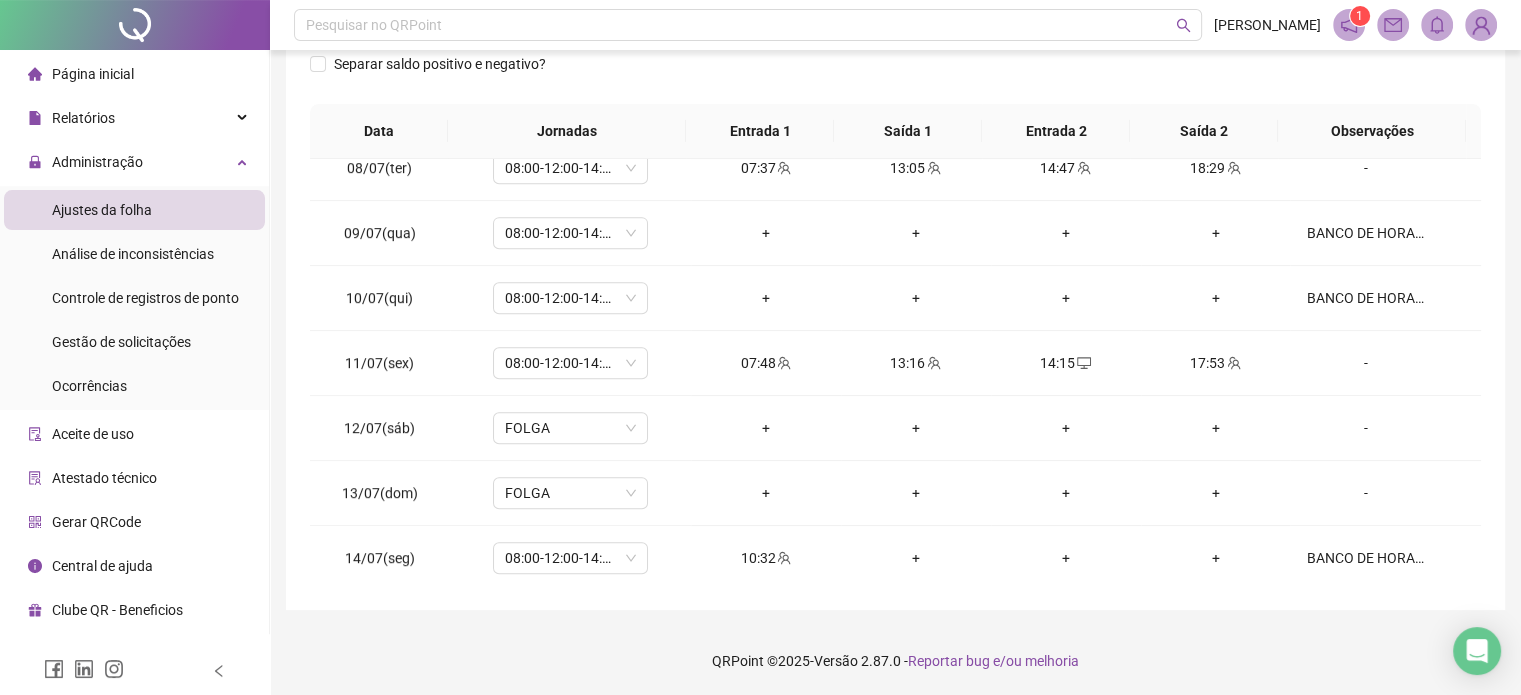 click on "QRPoint © 2025  -  Versão   2.87.0   -  Reportar bug e/ou melhoria" at bounding box center [895, 661] 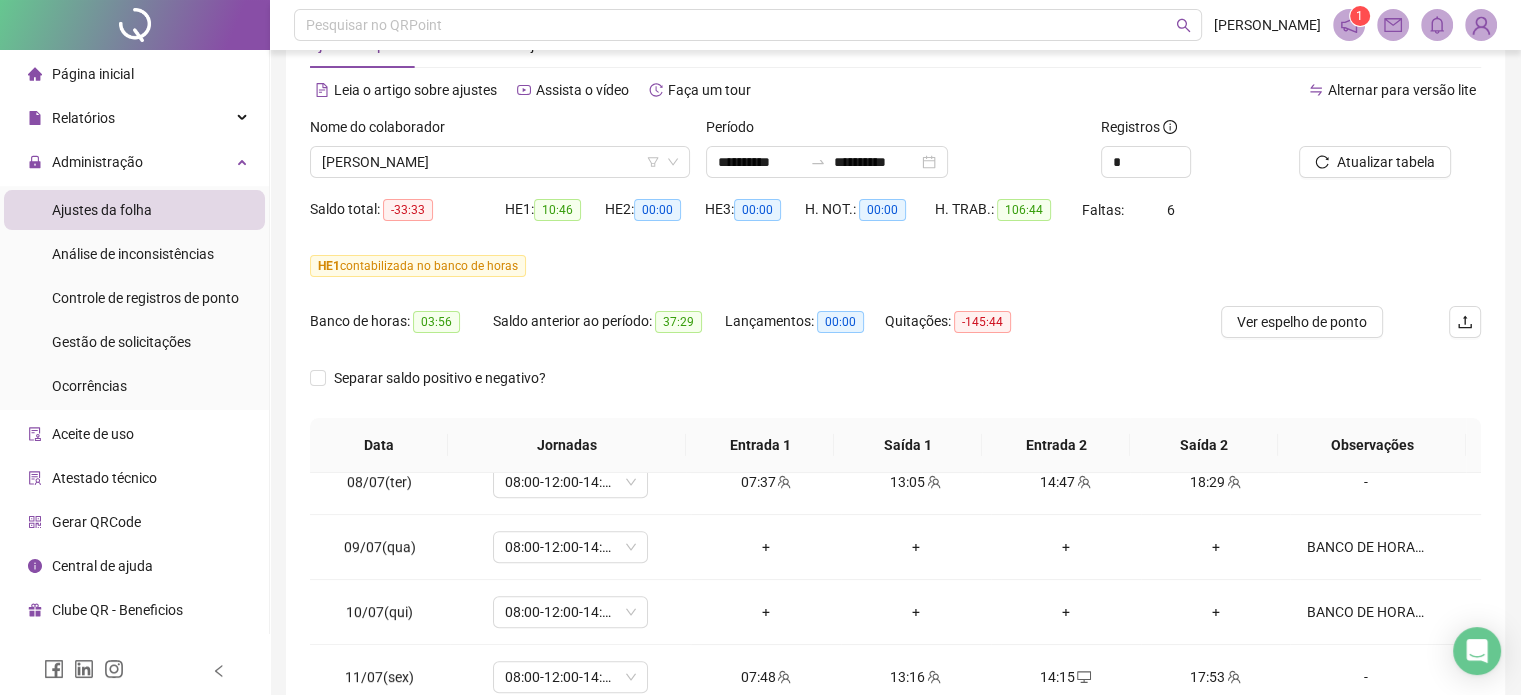 scroll, scrollTop: 0, scrollLeft: 0, axis: both 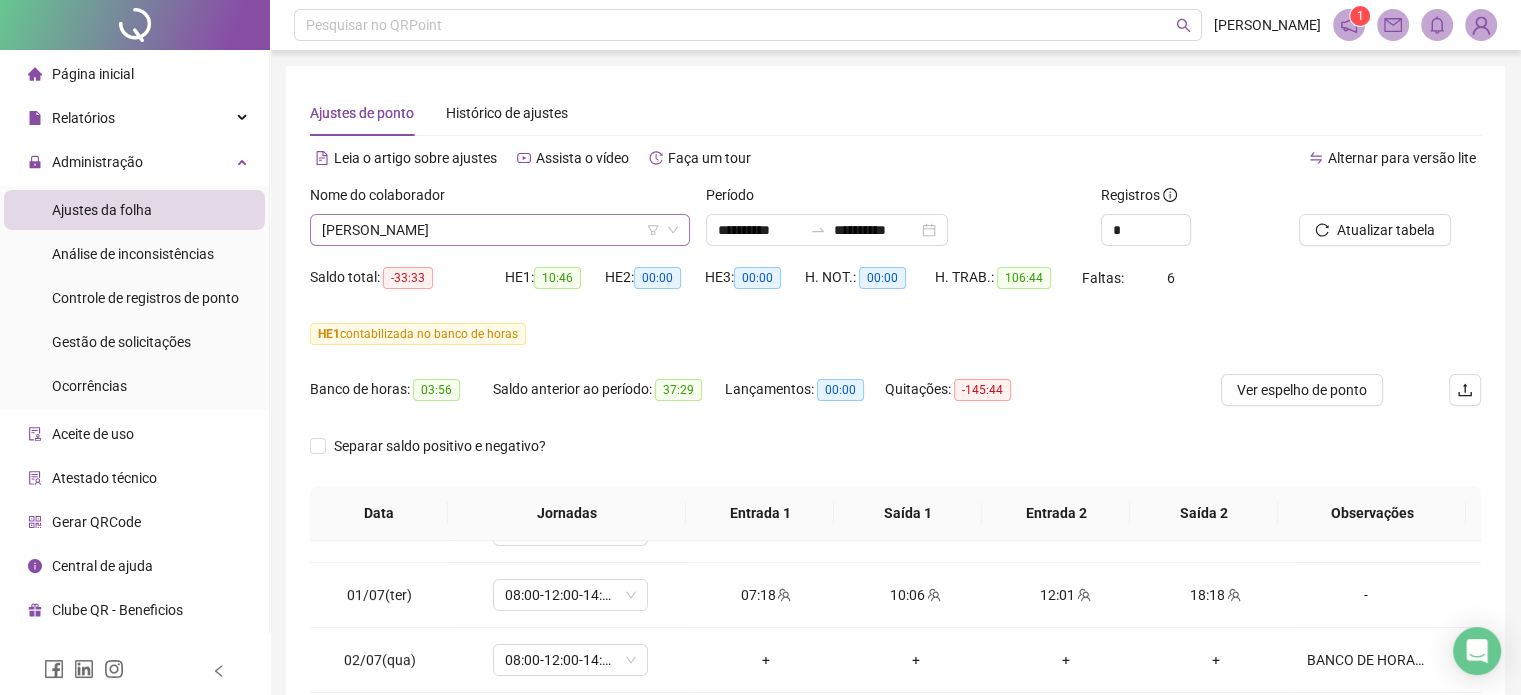 click on "[PERSON_NAME]" at bounding box center [500, 230] 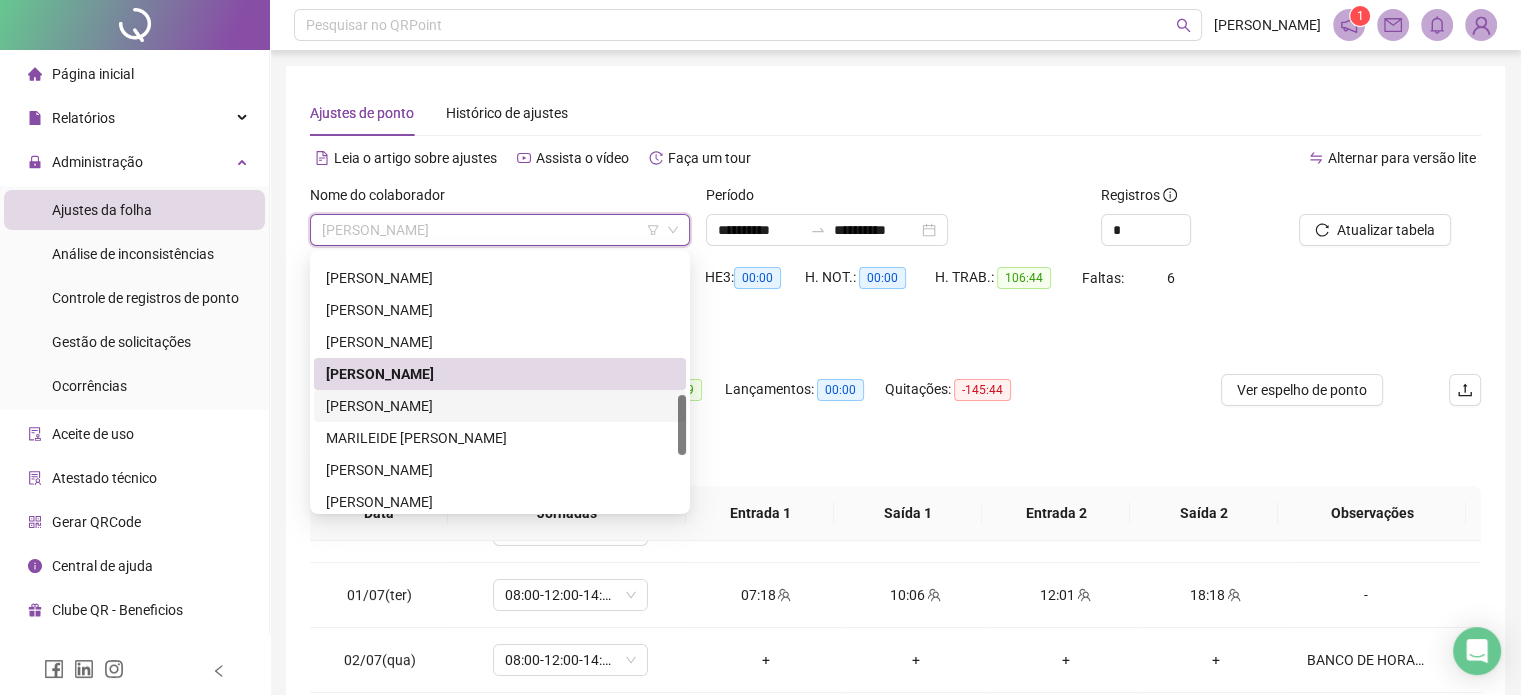 click on "[PERSON_NAME]" at bounding box center [500, 406] 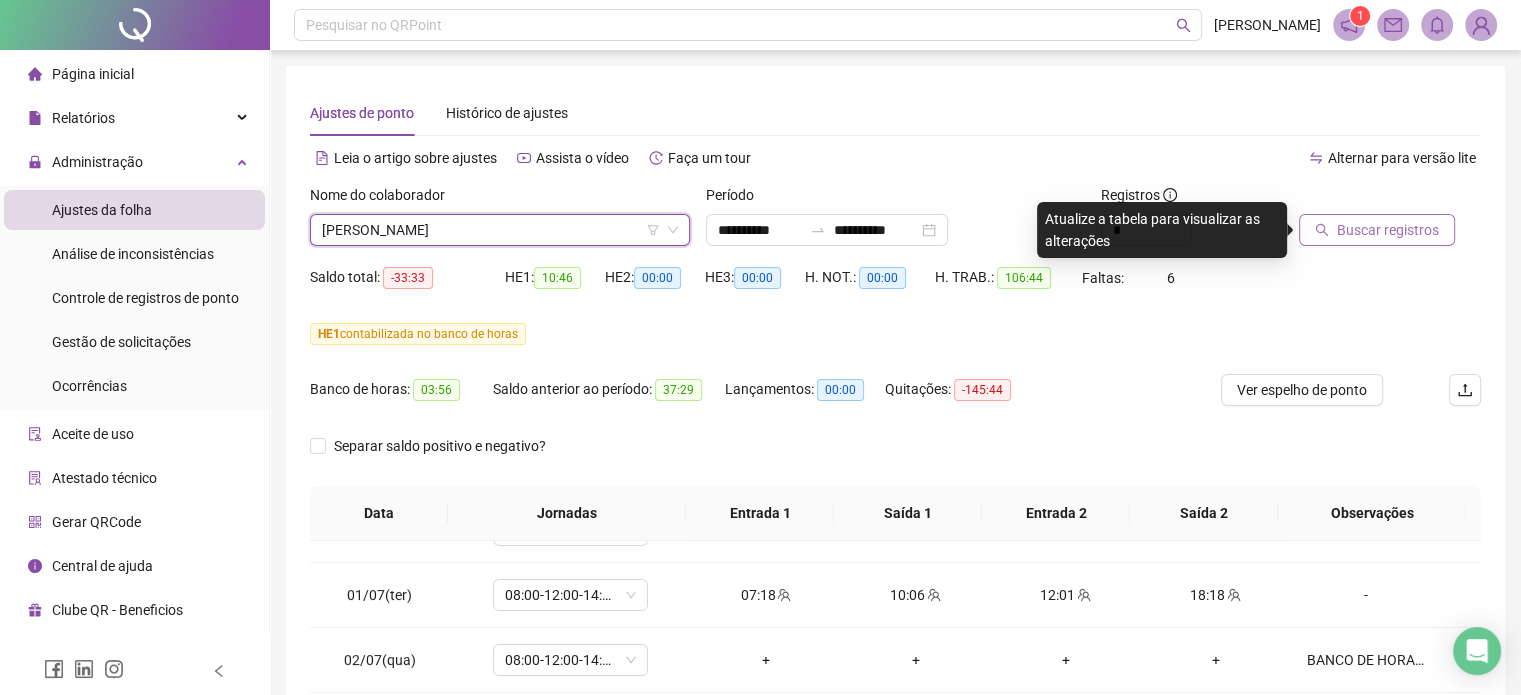 click on "Buscar registros" at bounding box center (1388, 230) 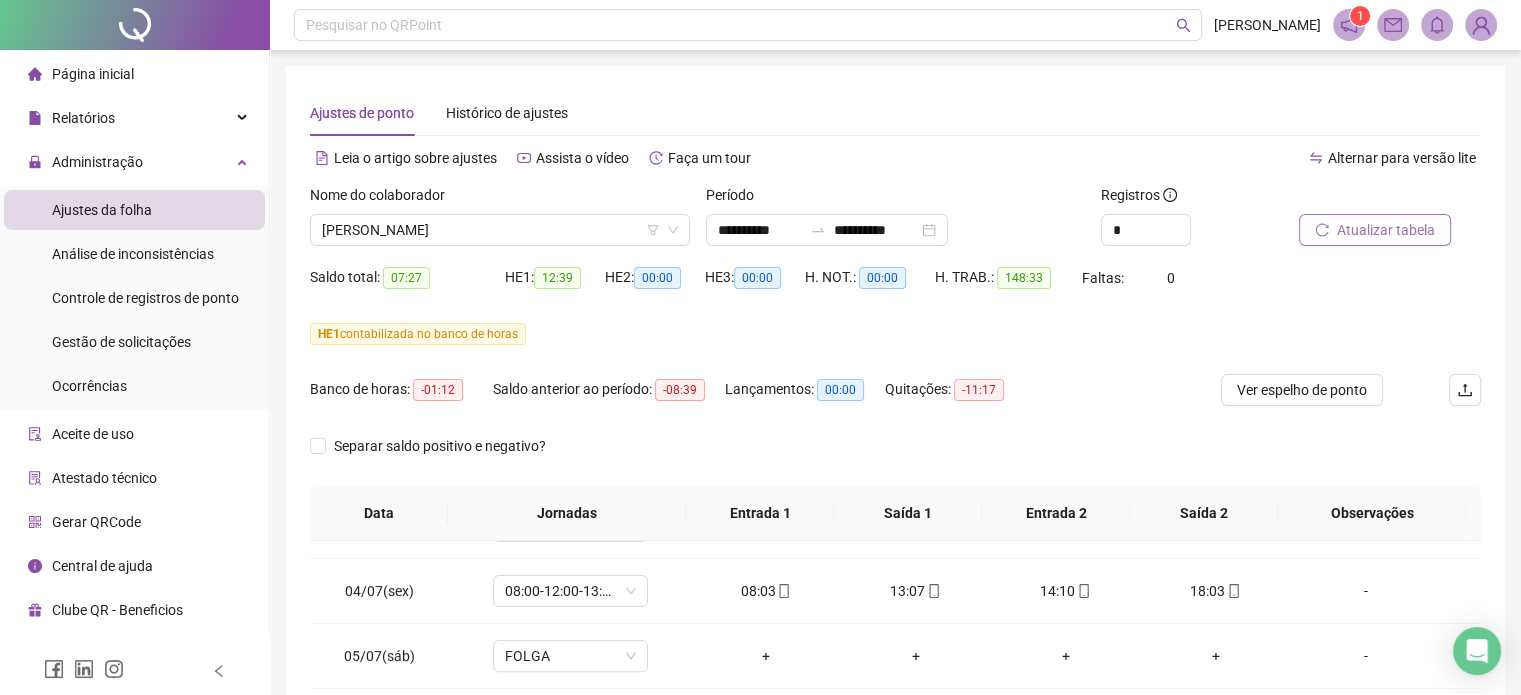 scroll, scrollTop: 828, scrollLeft: 0, axis: vertical 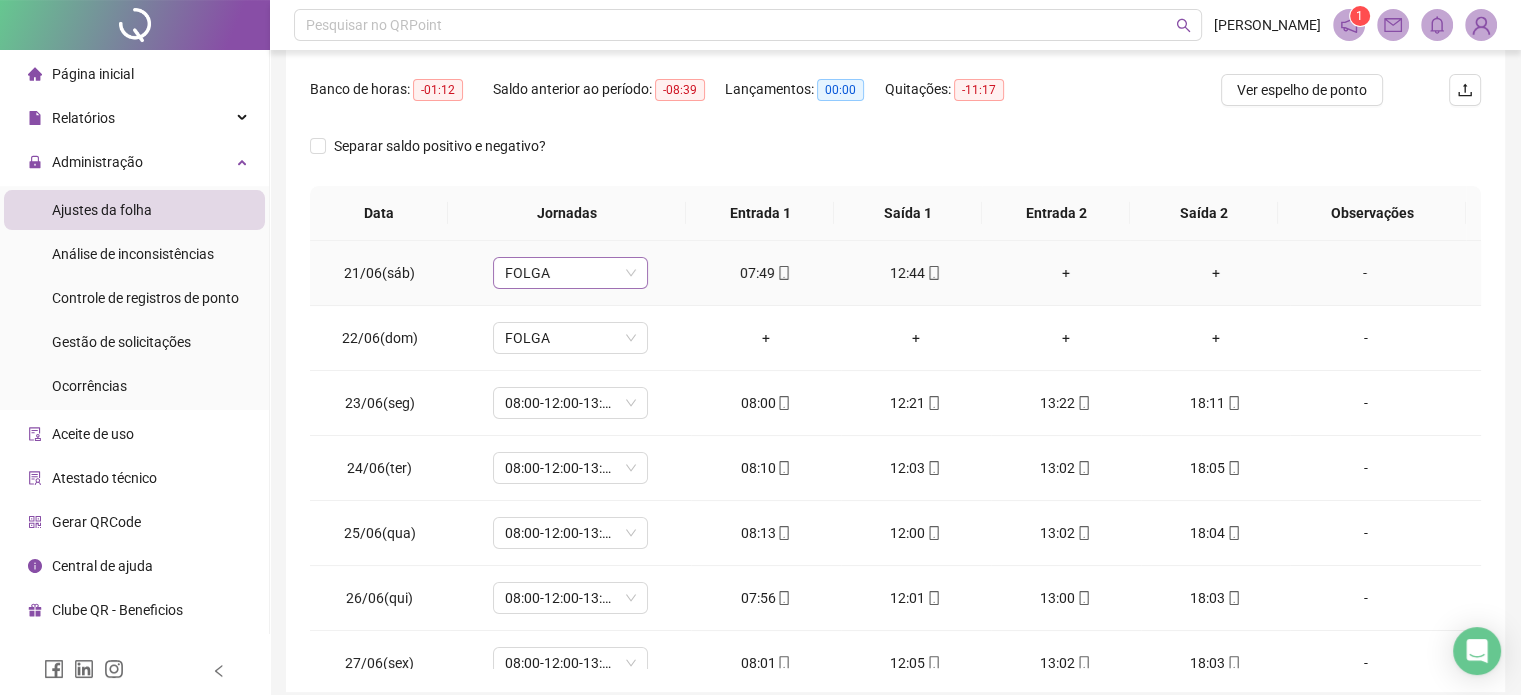 click on "FOLGA" at bounding box center (570, 273) 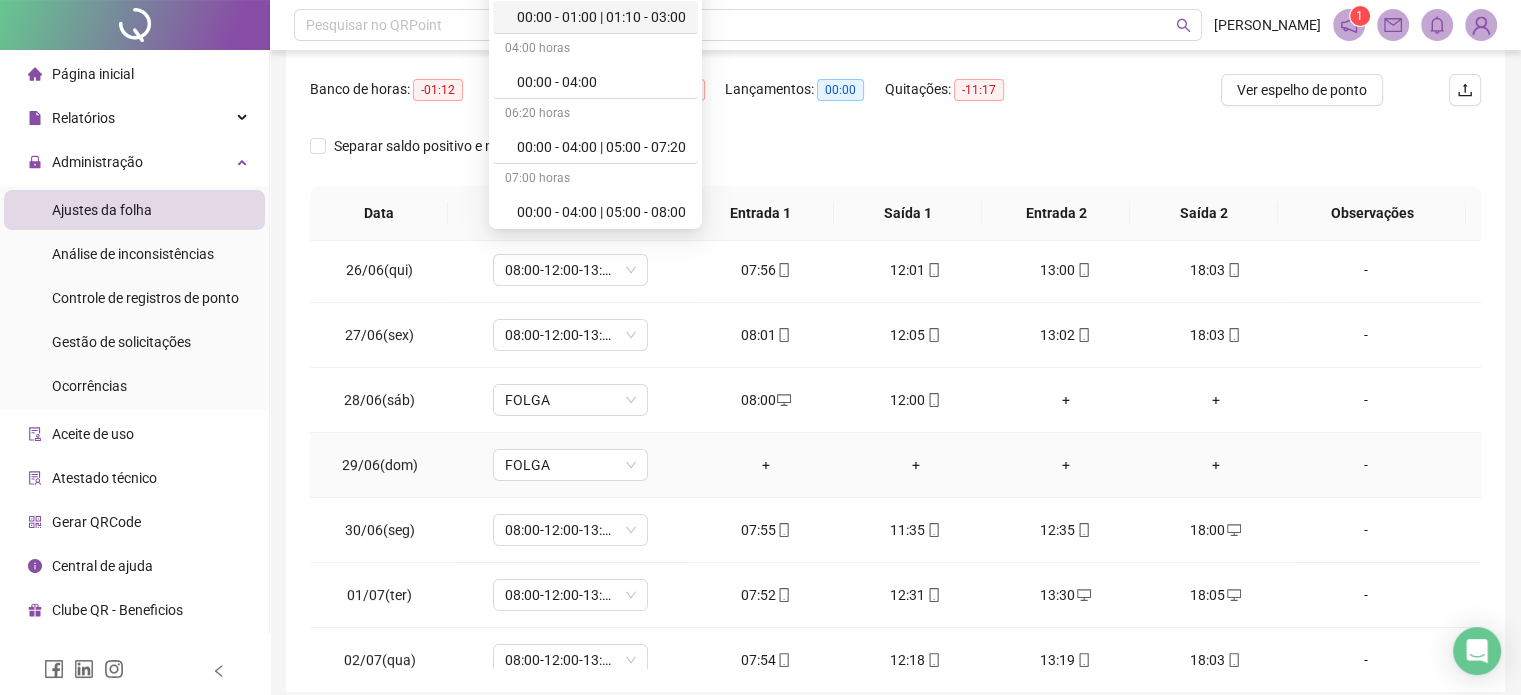 scroll, scrollTop: 0, scrollLeft: 0, axis: both 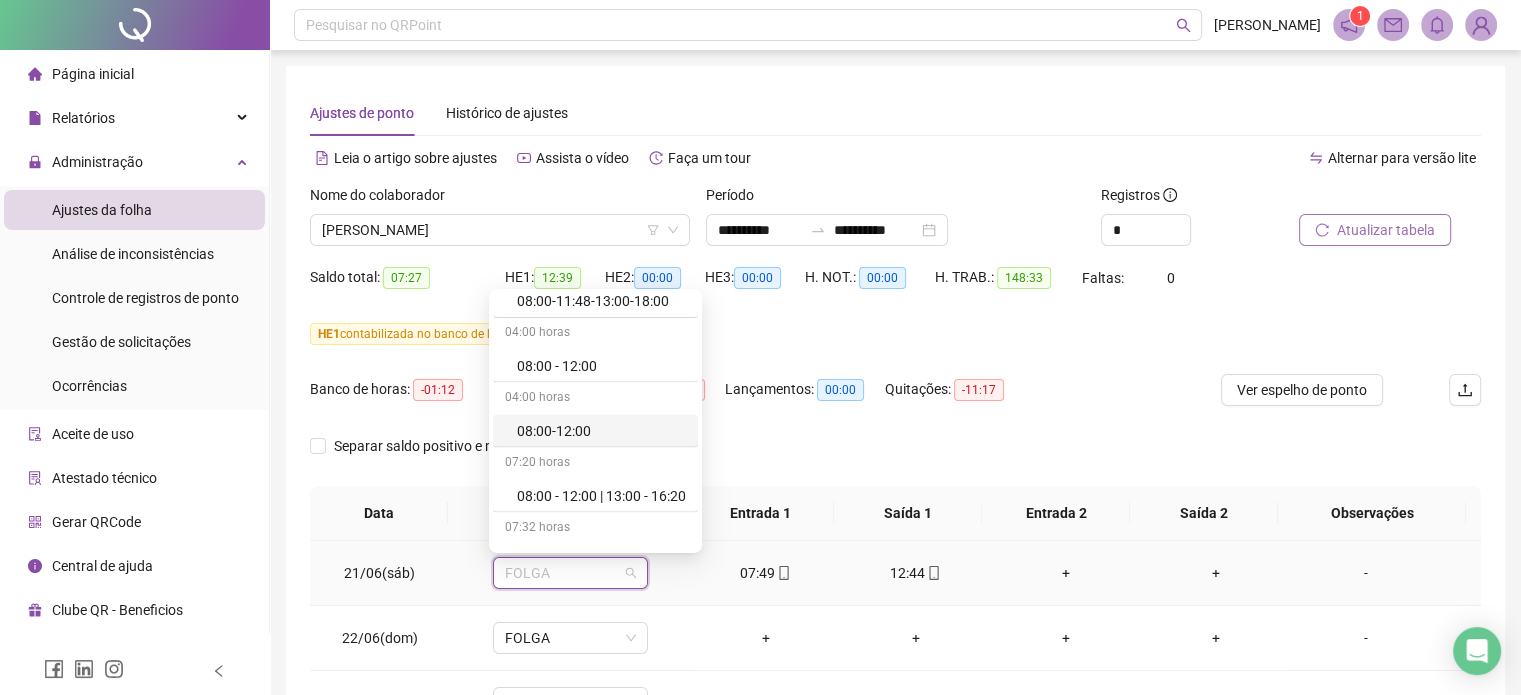 click on "08:00 - 12:00" at bounding box center (595, 366) 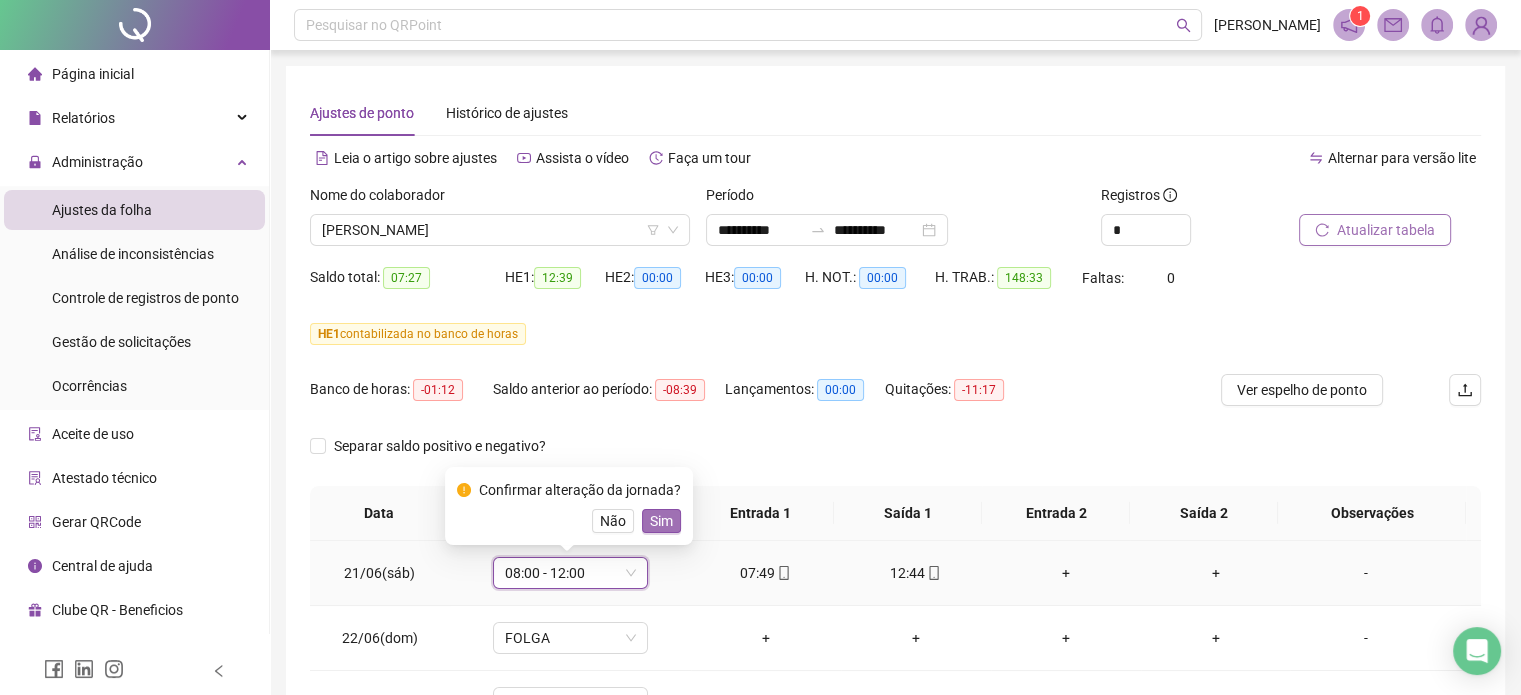 click on "Sim" at bounding box center (661, 521) 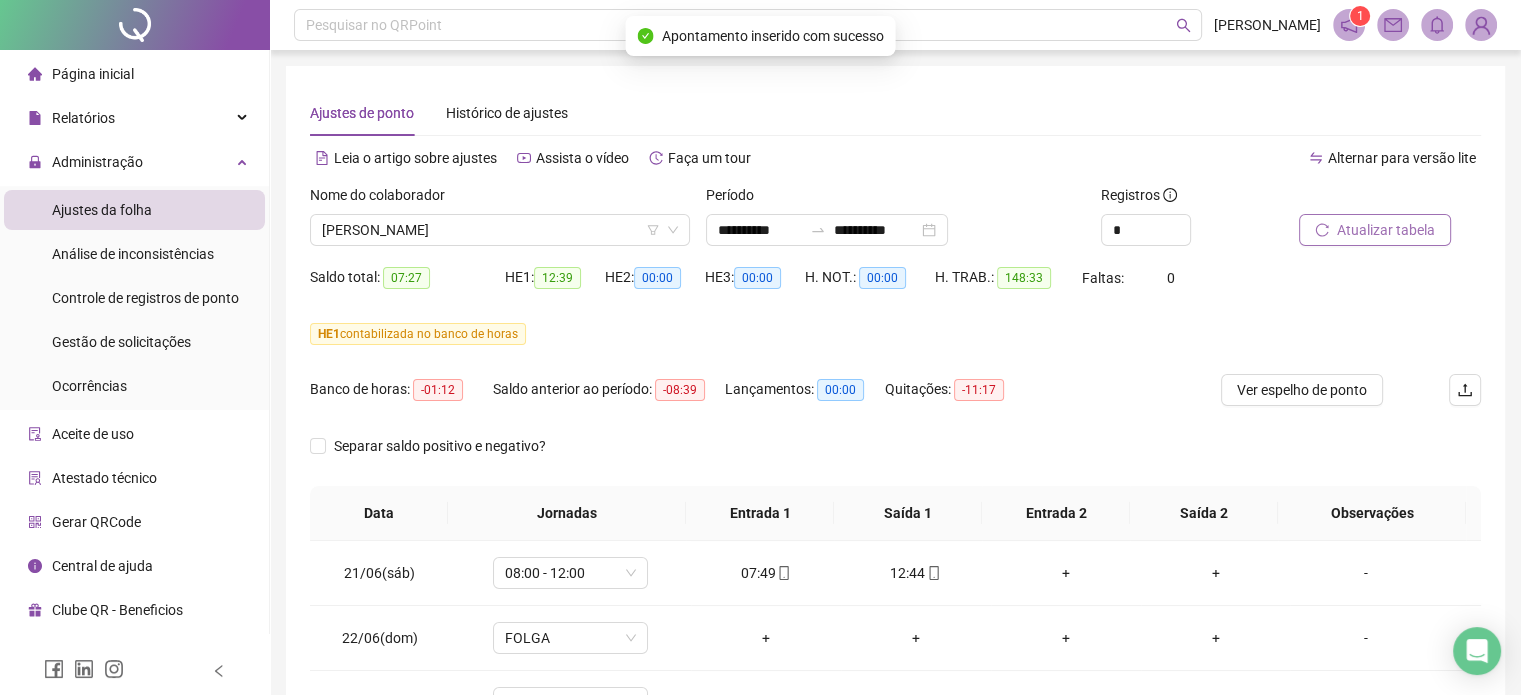 click on "Atualizar tabela" at bounding box center [1386, 230] 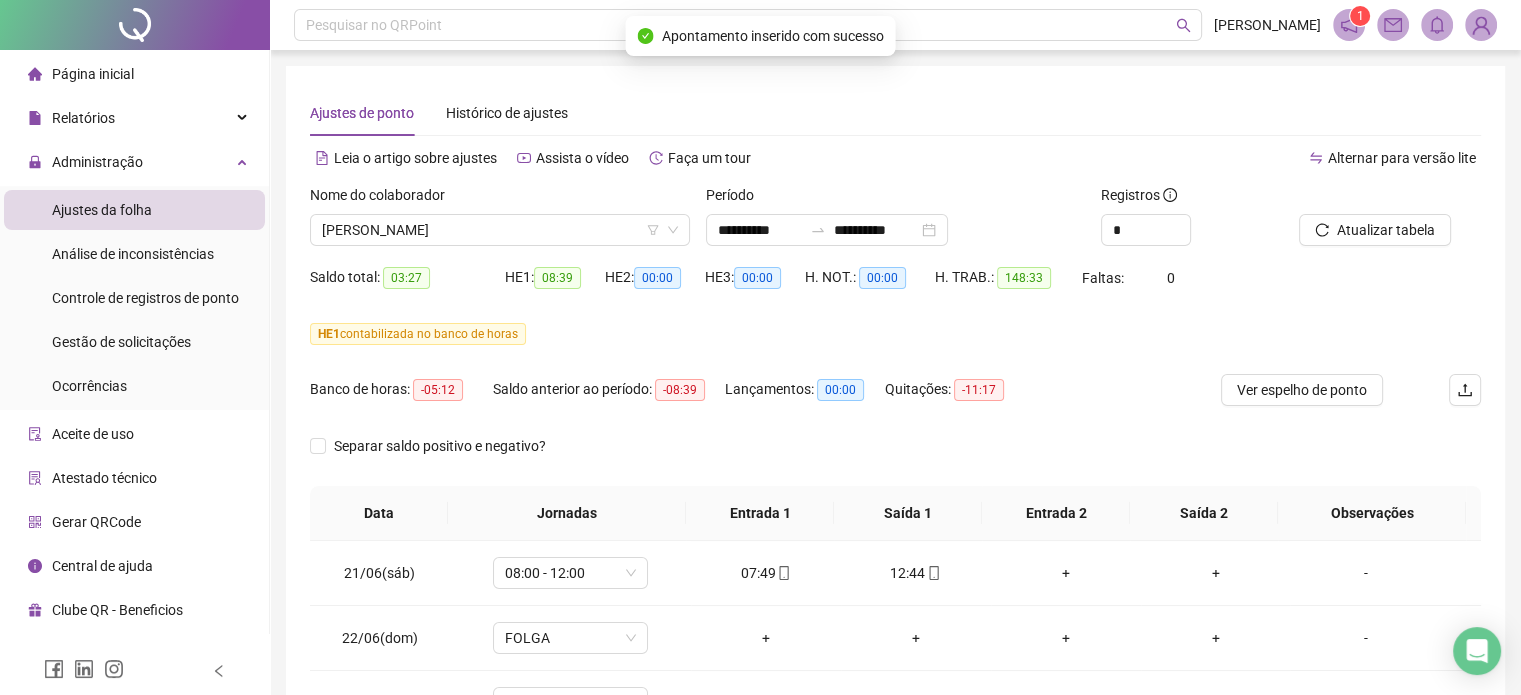 click on "Separar saldo positivo e negativo?" at bounding box center [895, 458] 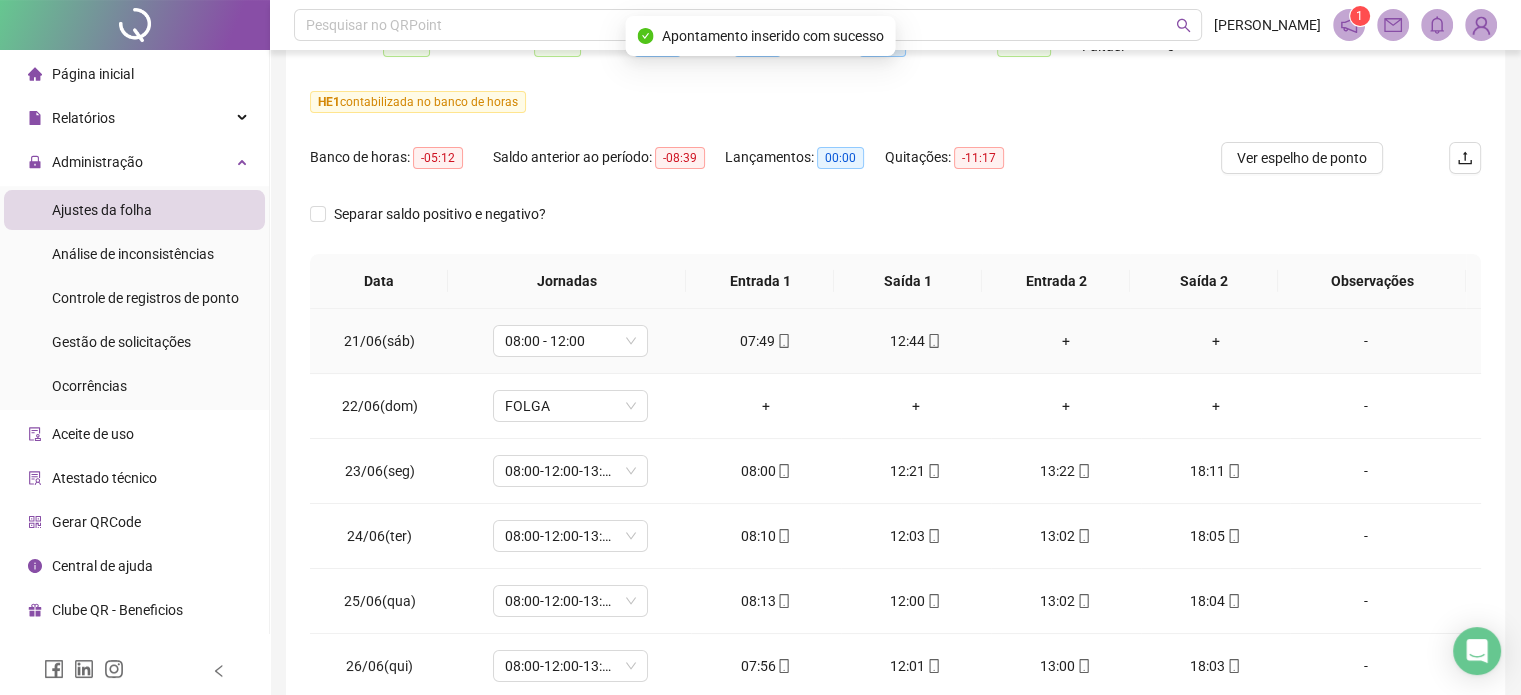 scroll, scrollTop: 300, scrollLeft: 0, axis: vertical 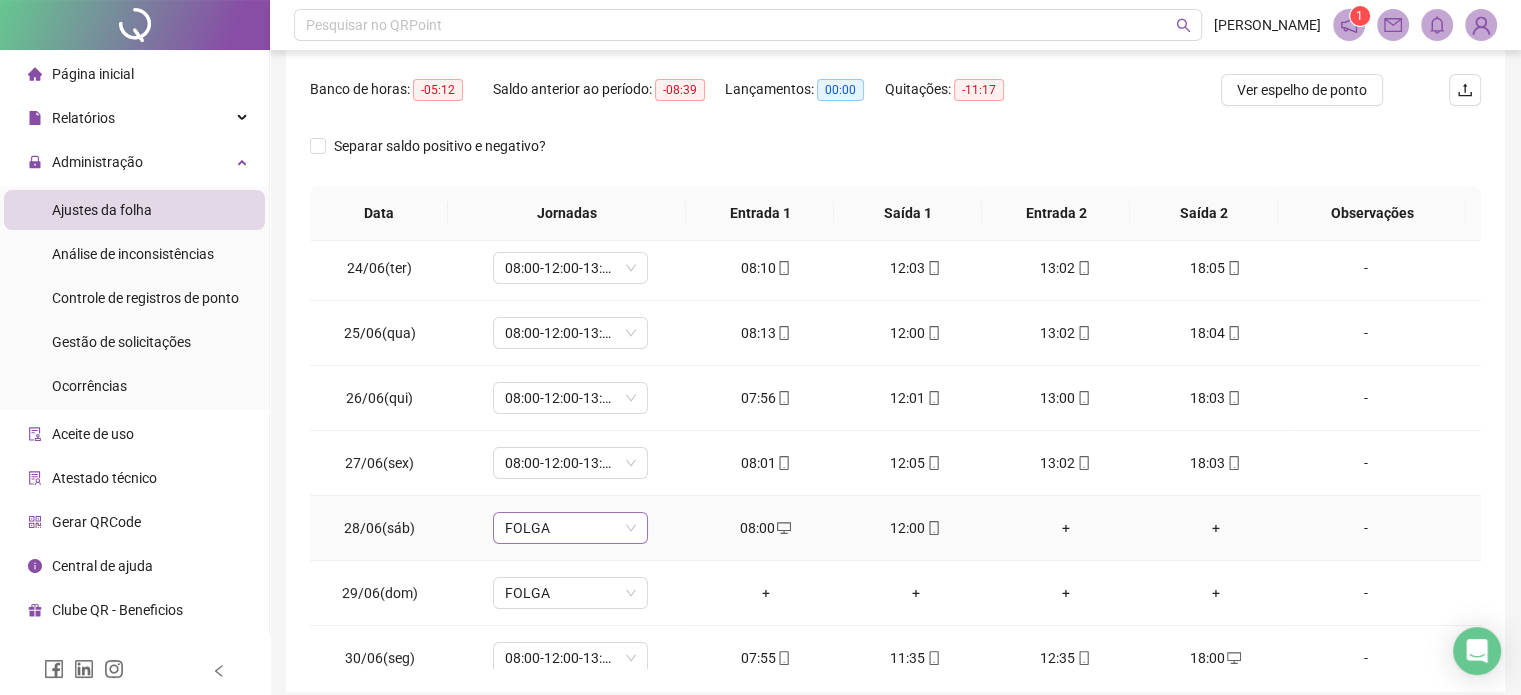 click on "FOLGA" at bounding box center [570, 528] 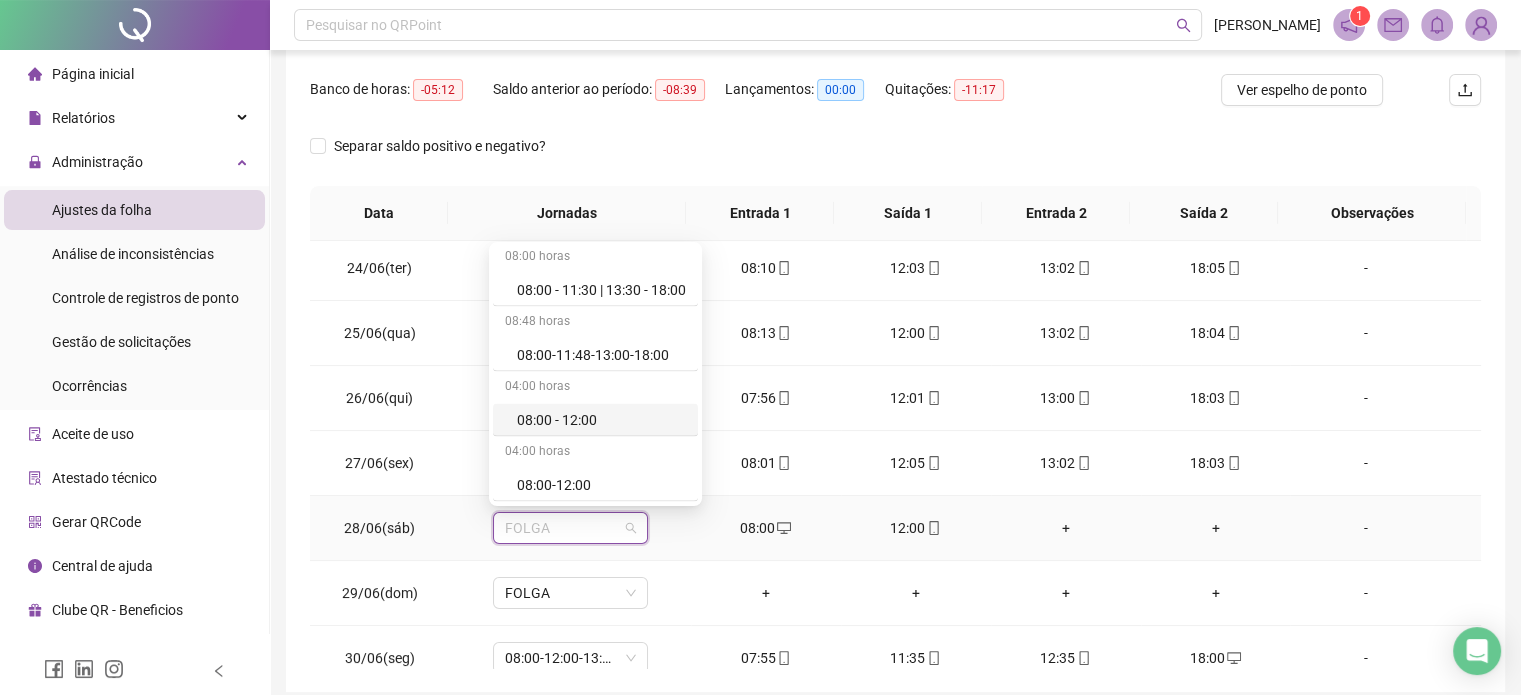 click on "08:00 - 12:00" at bounding box center (601, 419) 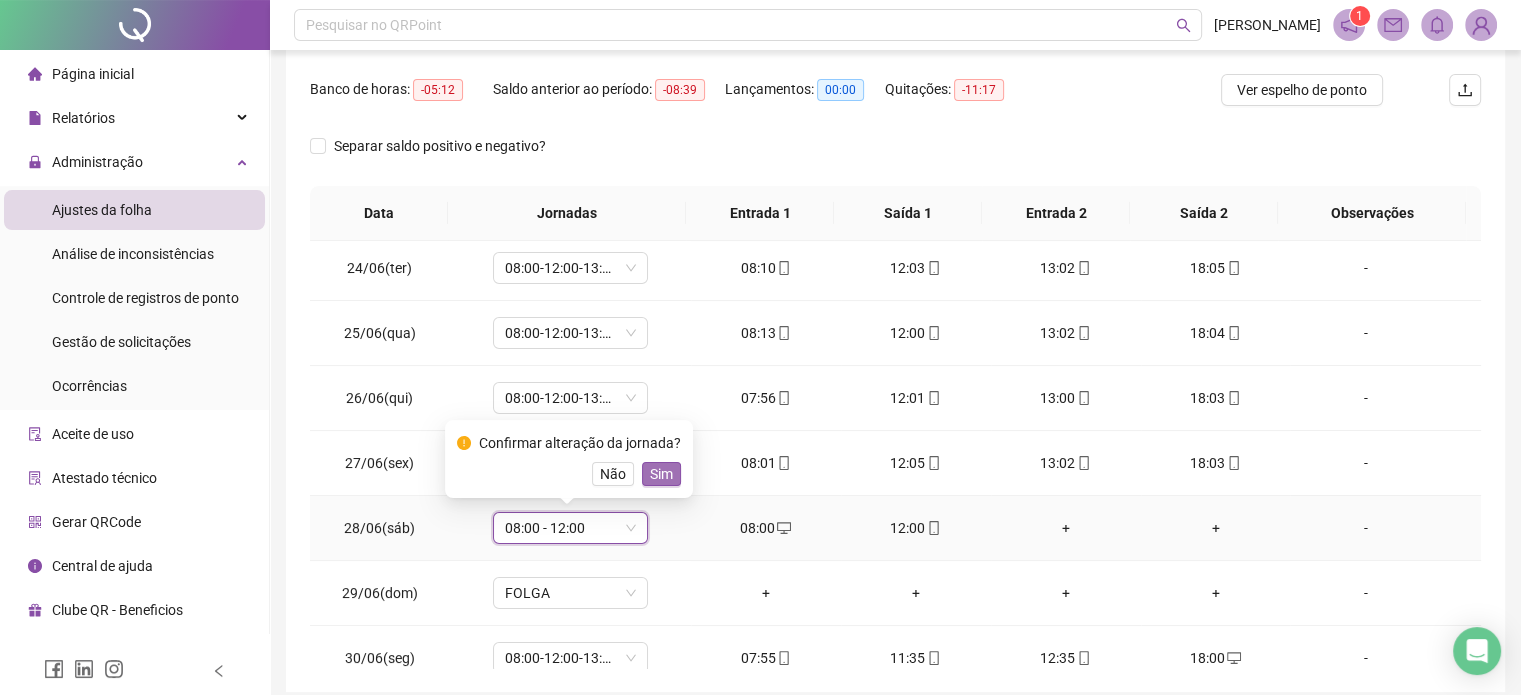 click on "Sim" at bounding box center [661, 474] 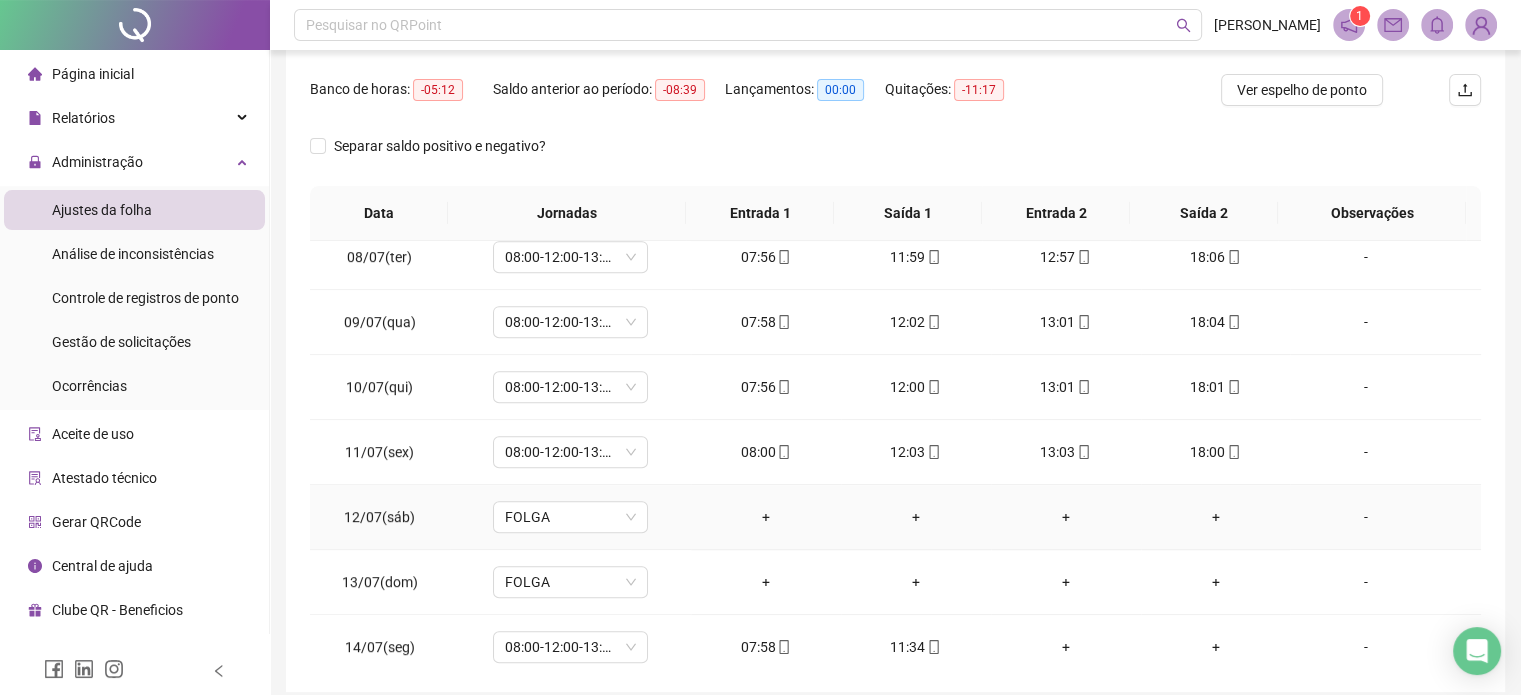scroll, scrollTop: 1128, scrollLeft: 0, axis: vertical 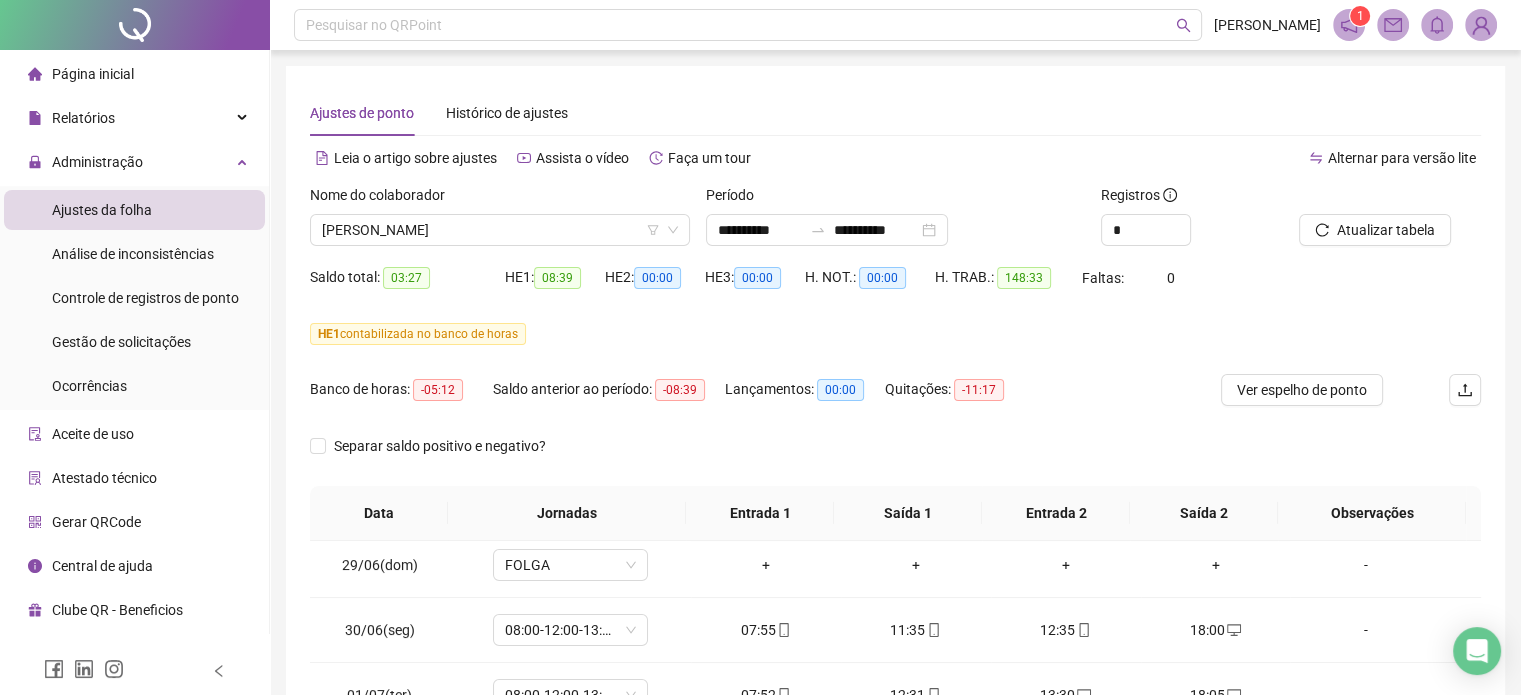click on "Atualizar tabela" at bounding box center [1390, 223] 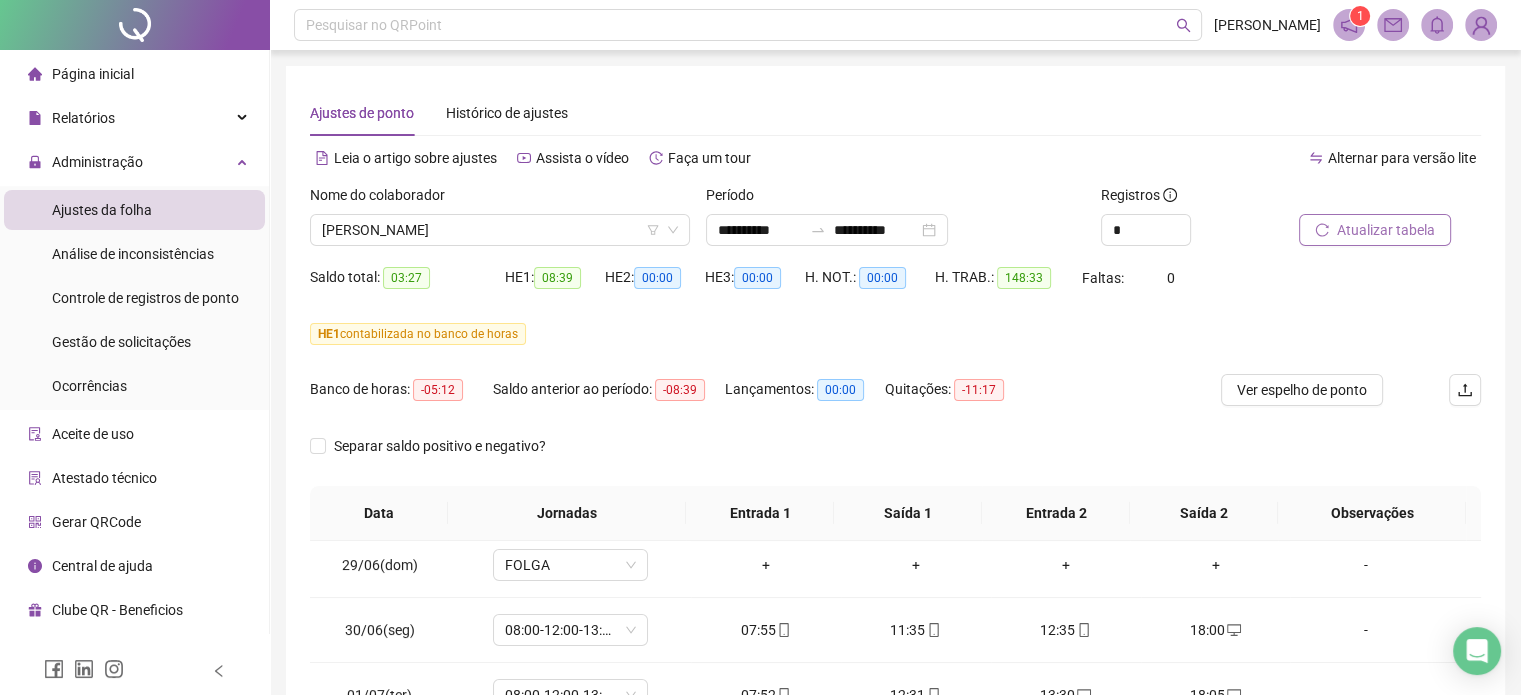 click on "Atualizar tabela" at bounding box center (1375, 230) 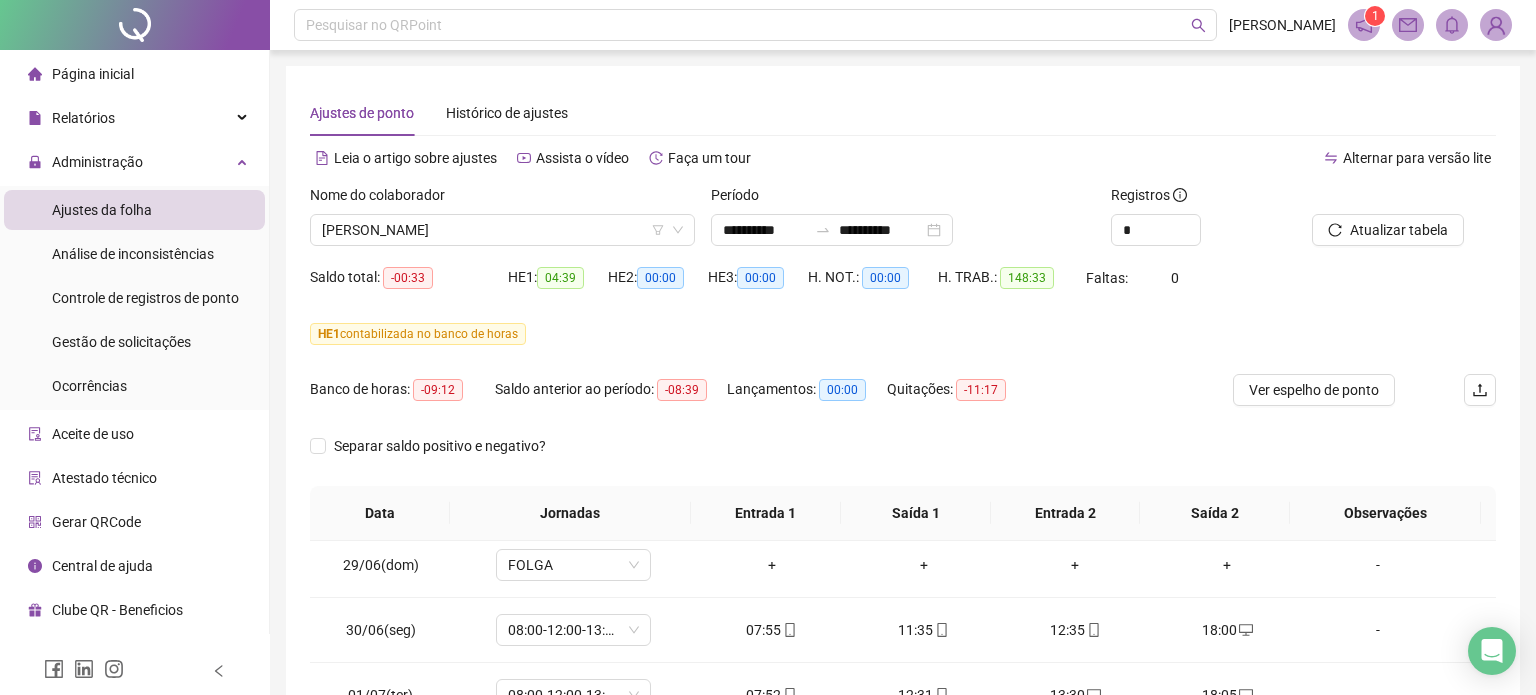 drag, startPoint x: 600, startPoint y: 346, endPoint x: 582, endPoint y: 332, distance: 22.803509 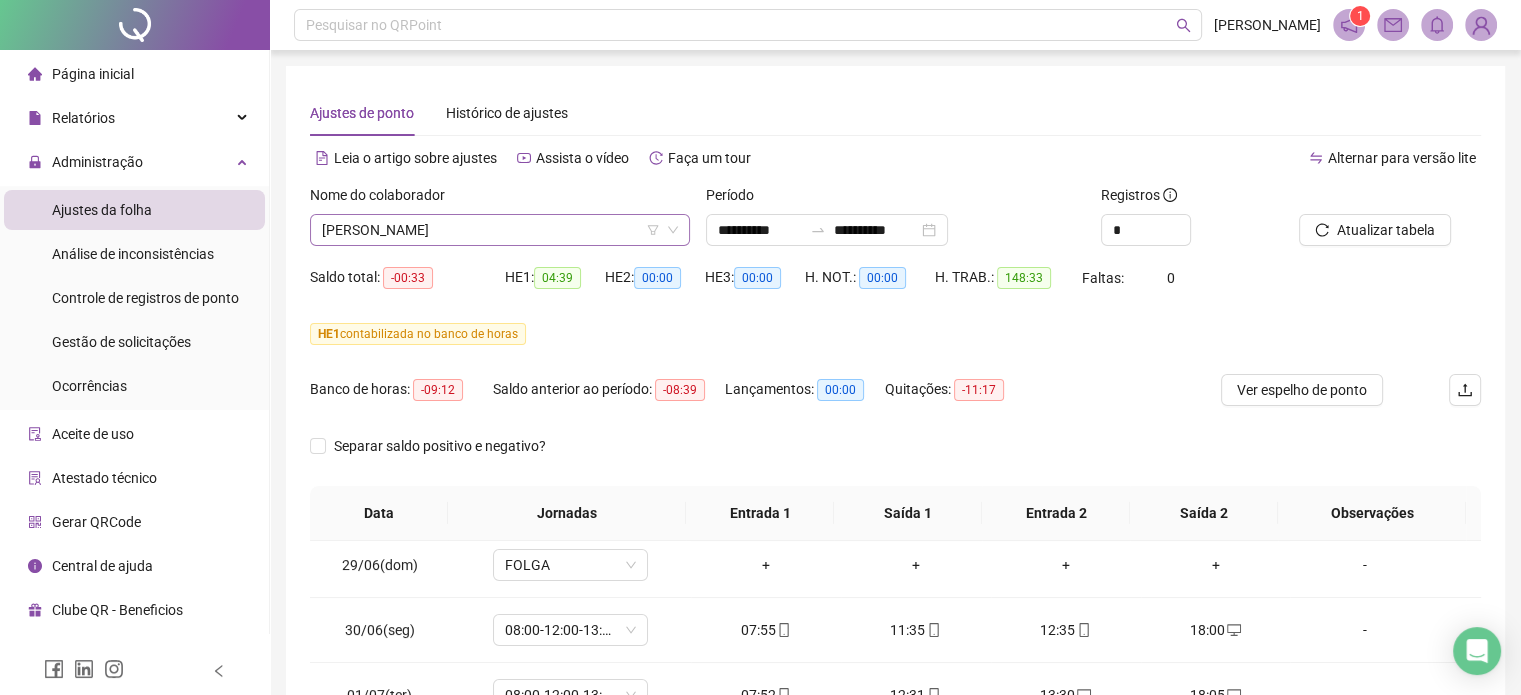 click on "[PERSON_NAME]" at bounding box center [500, 230] 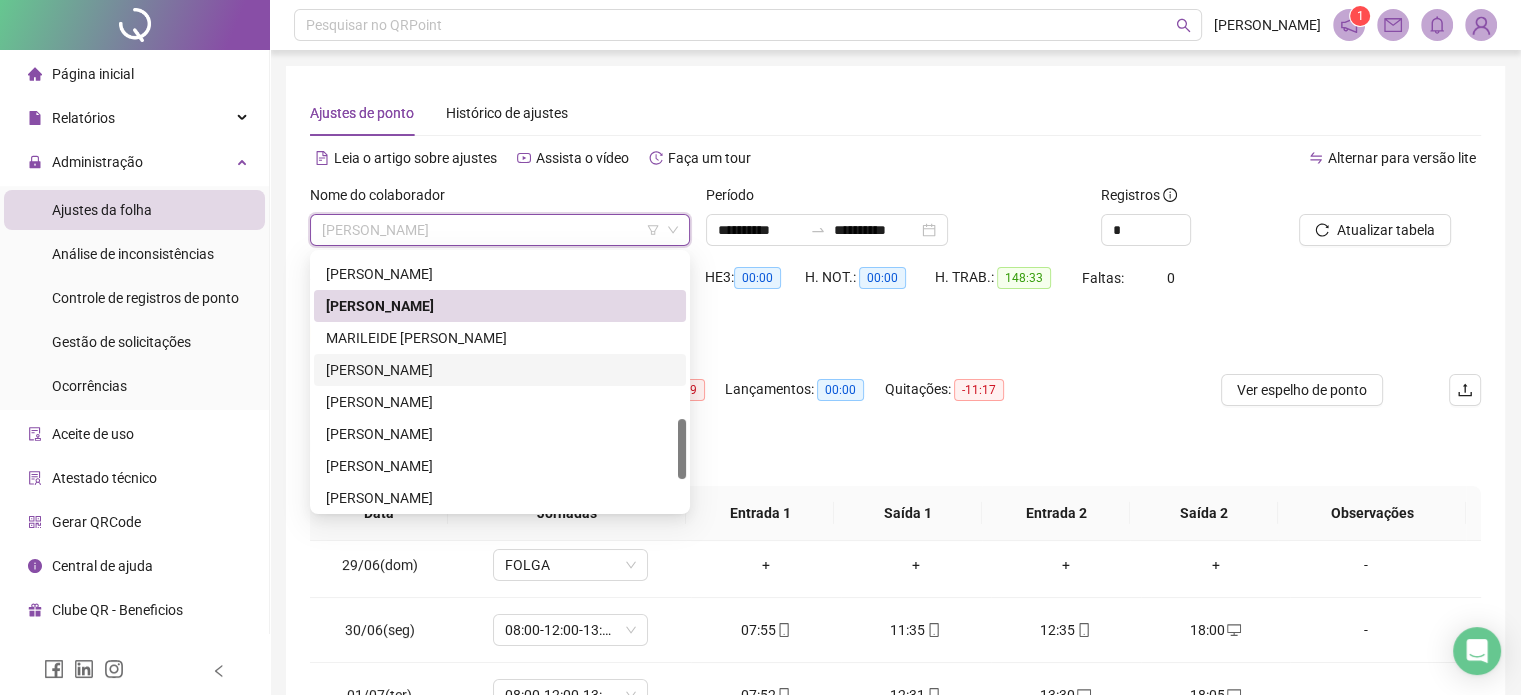 click on "MARILEIDE [PERSON_NAME]" at bounding box center [500, 338] 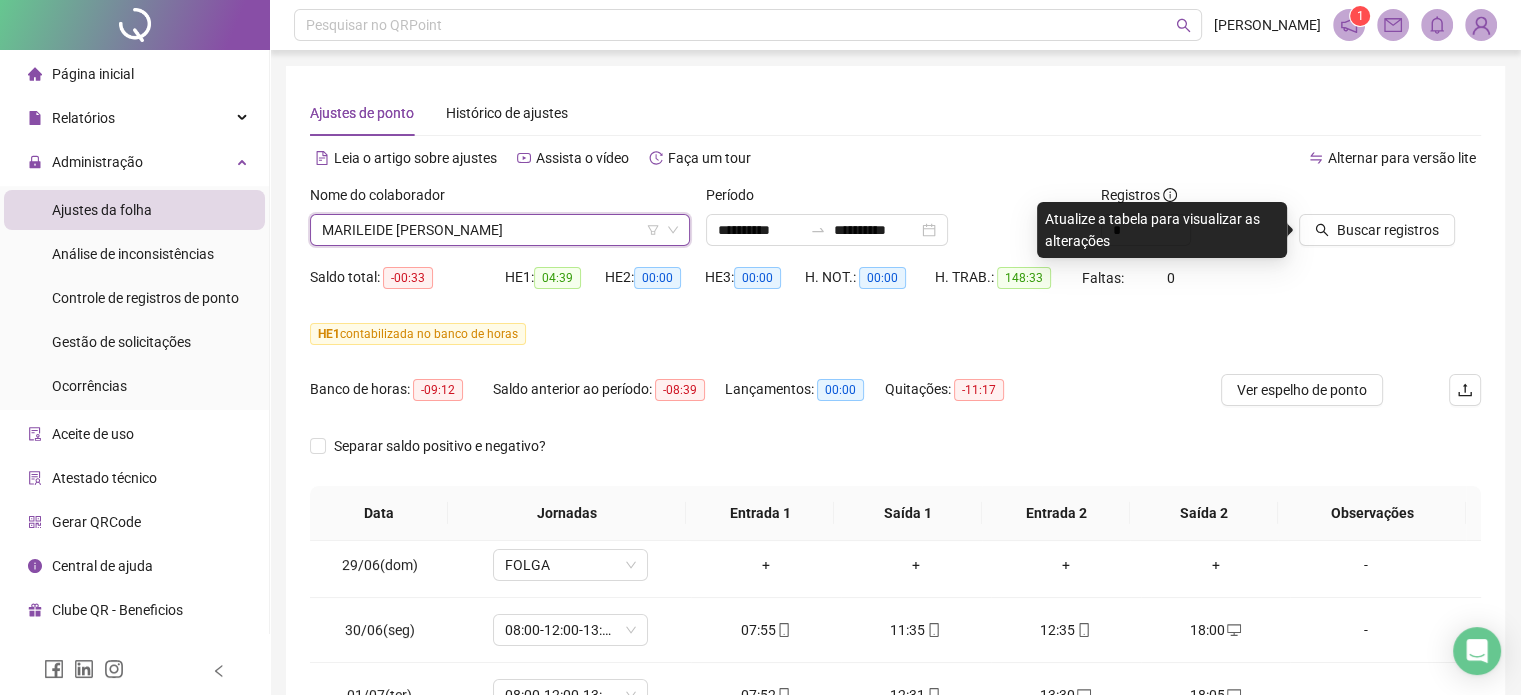 click on "Buscar registros" at bounding box center [1390, 215] 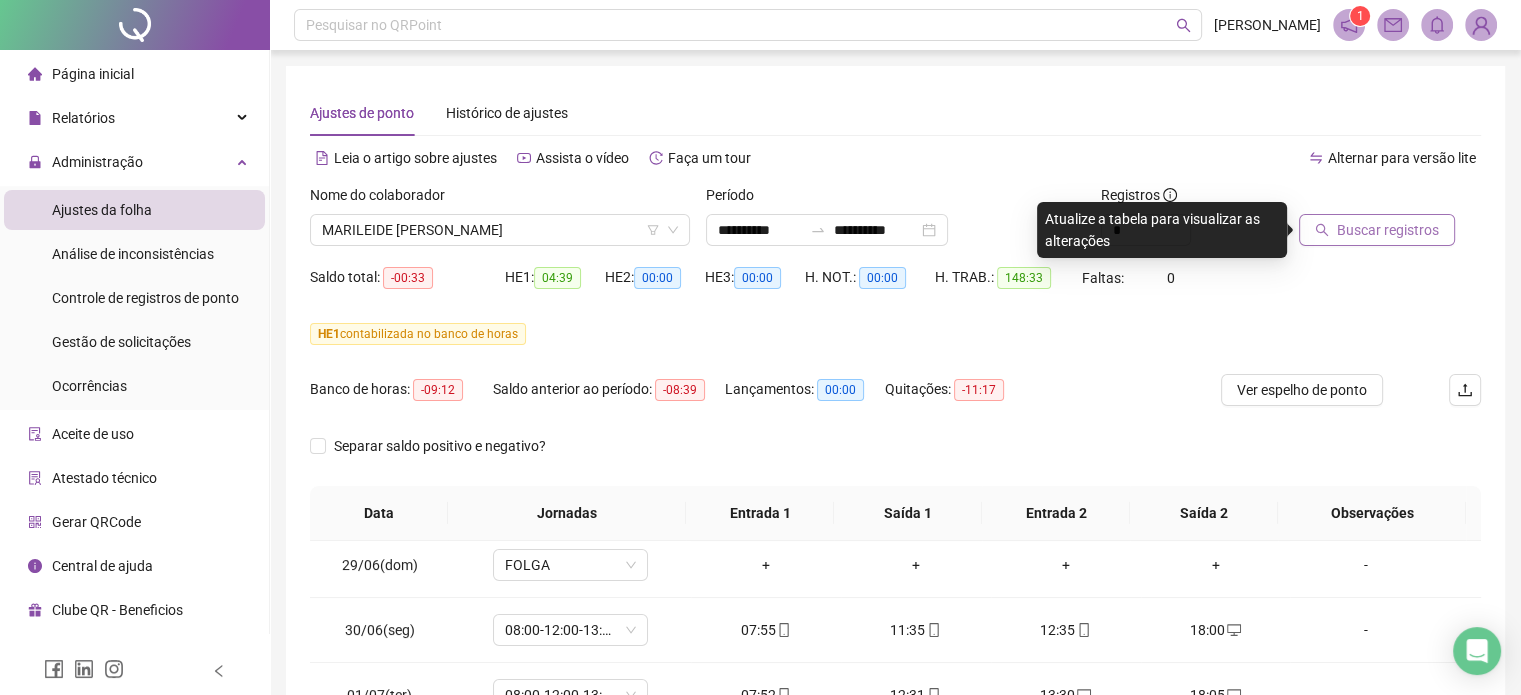 click on "Buscar registros" at bounding box center (1388, 230) 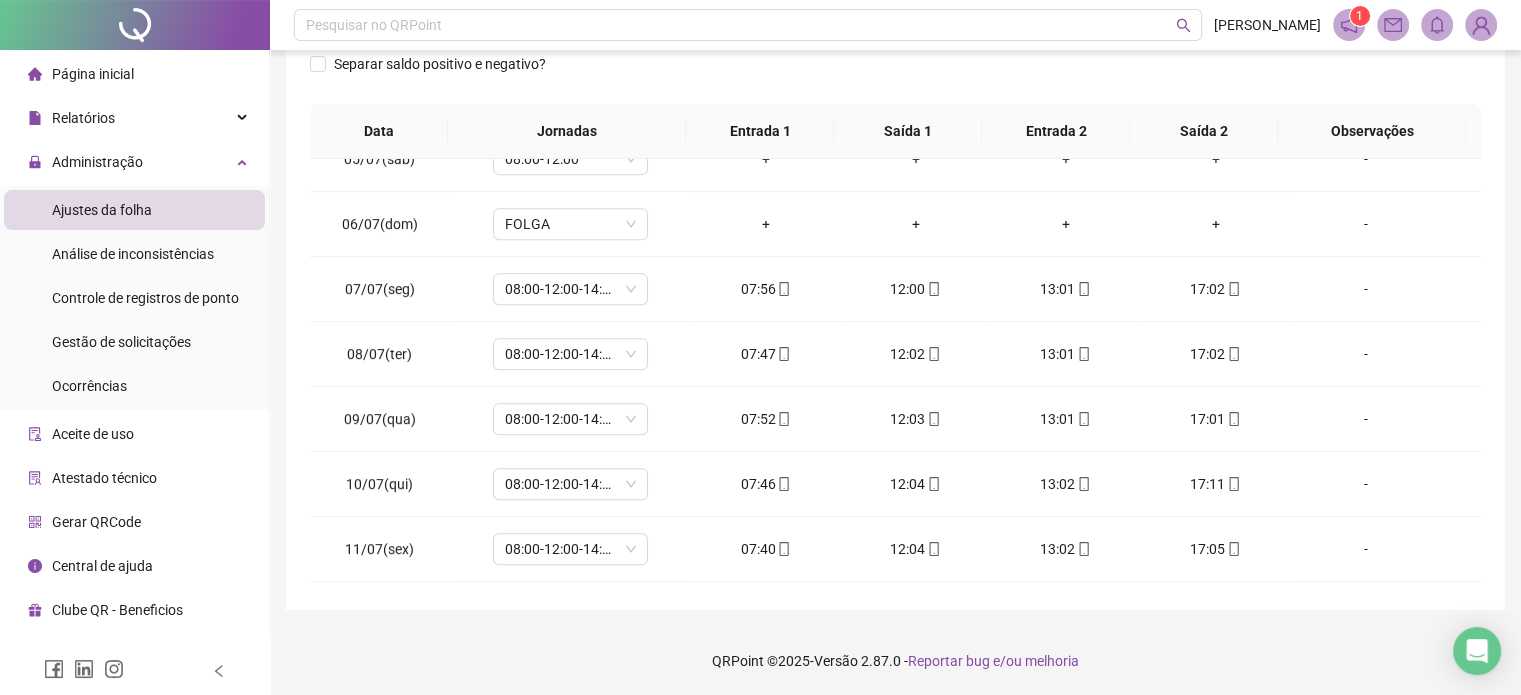 scroll, scrollTop: 1028, scrollLeft: 0, axis: vertical 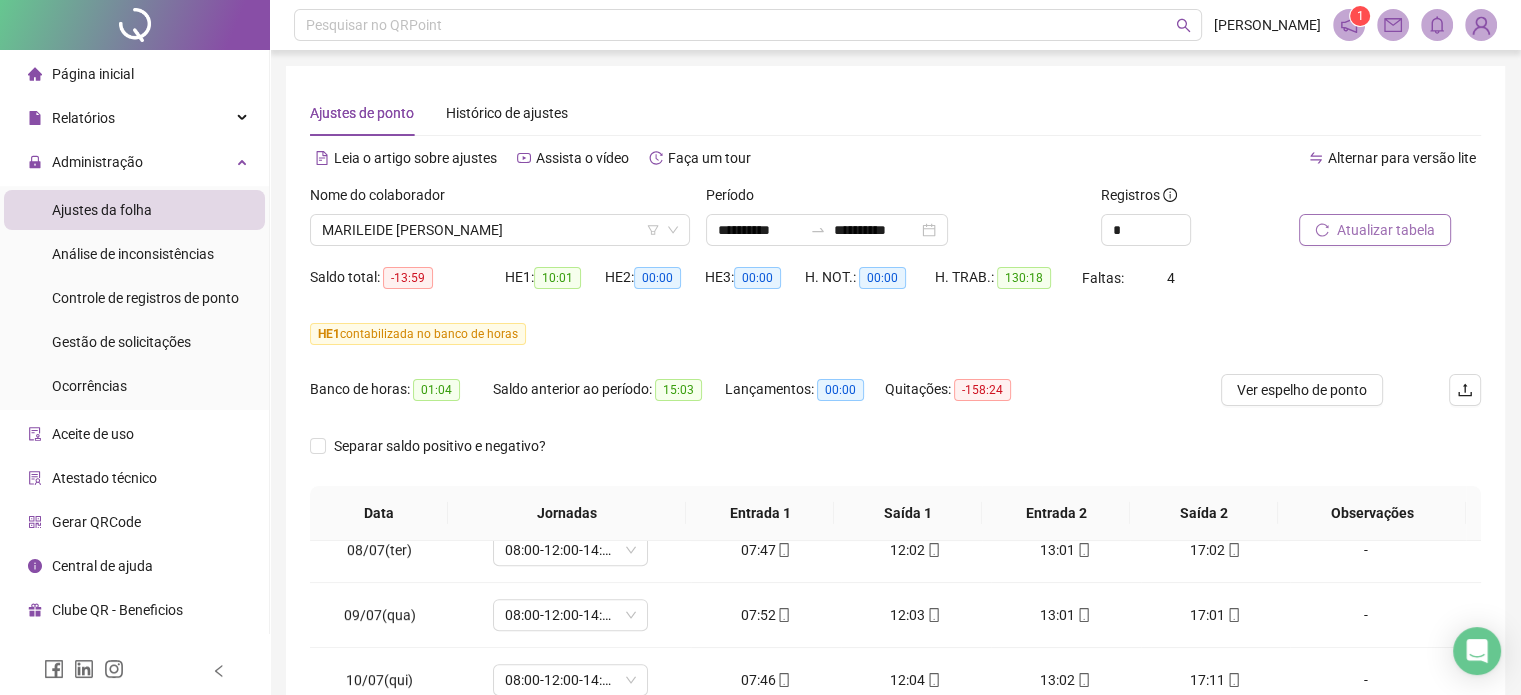 click on "Nome do colaborador" at bounding box center (500, 199) 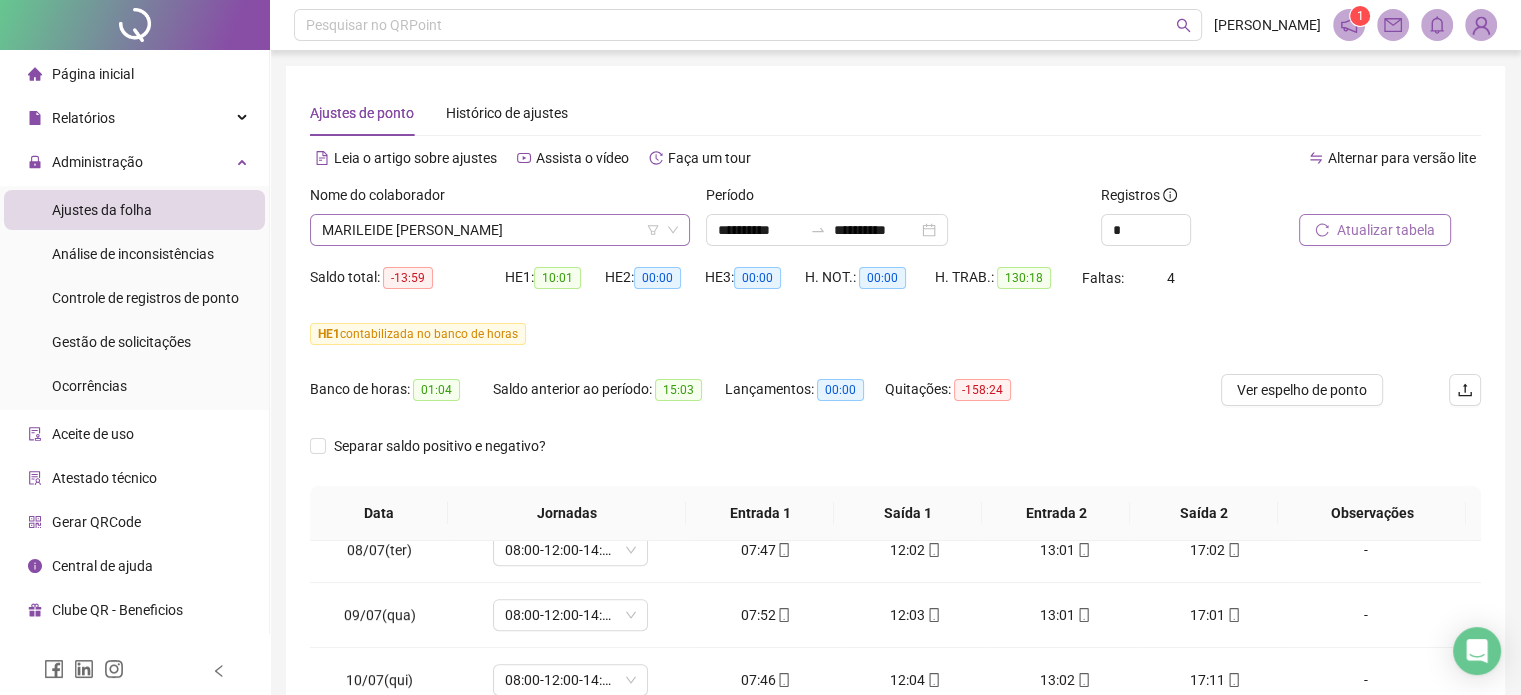 click on "MARILEIDE [PERSON_NAME]" at bounding box center (500, 230) 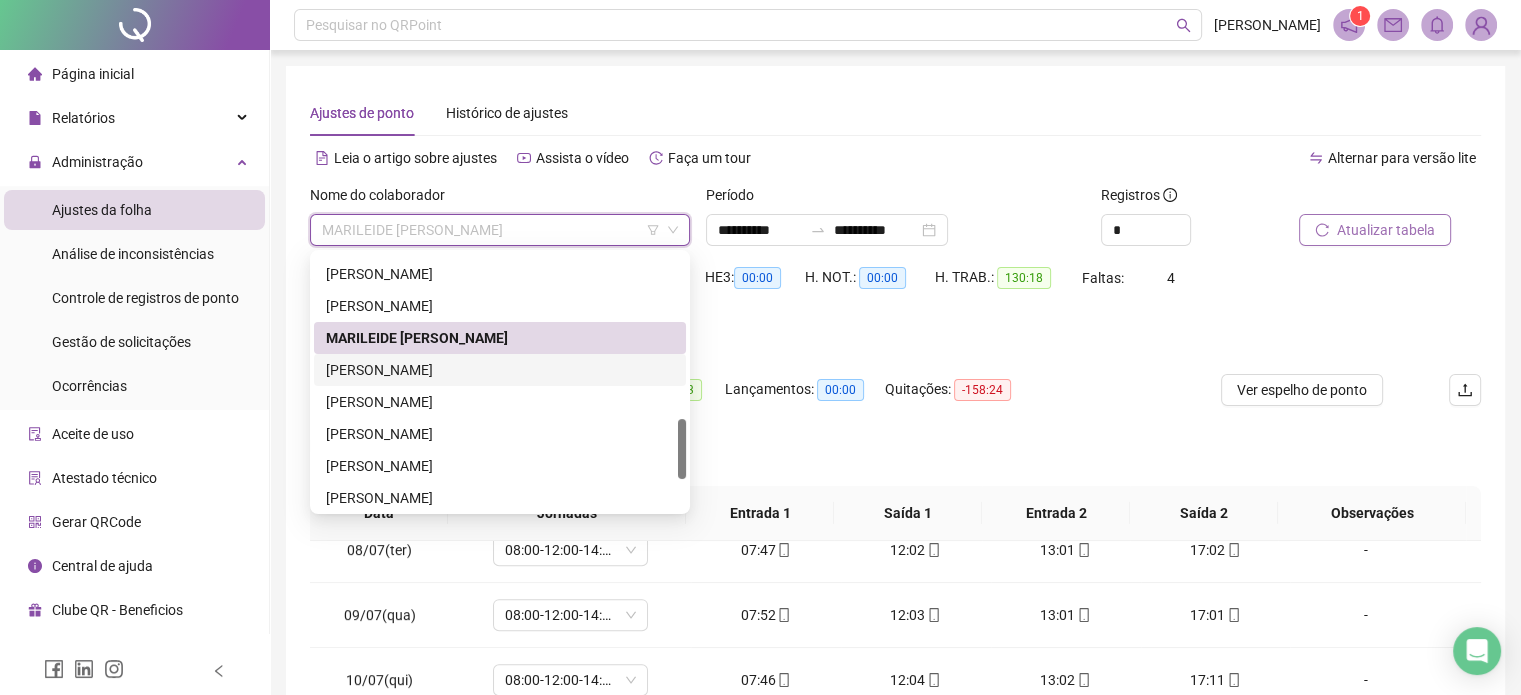 click on "[PERSON_NAME]" at bounding box center (500, 370) 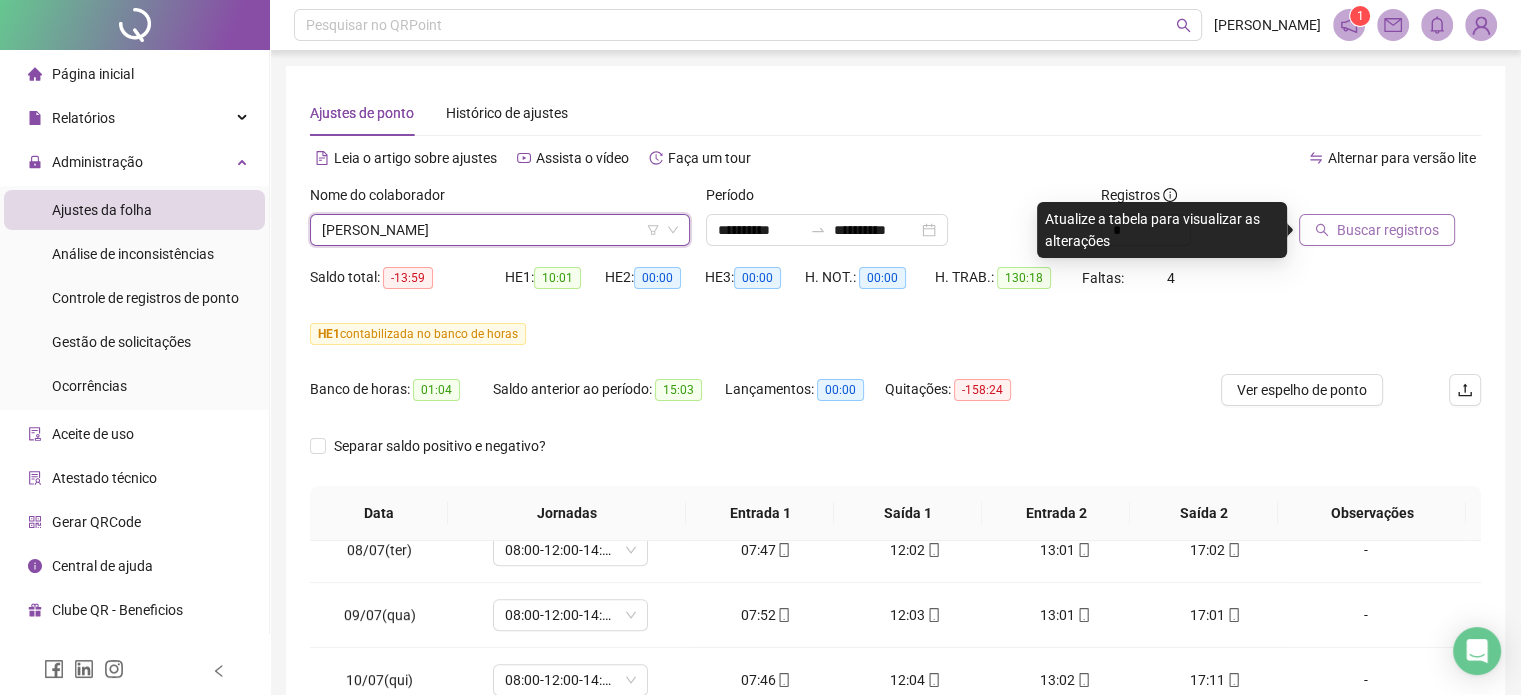 click on "Buscar registros" at bounding box center [1388, 230] 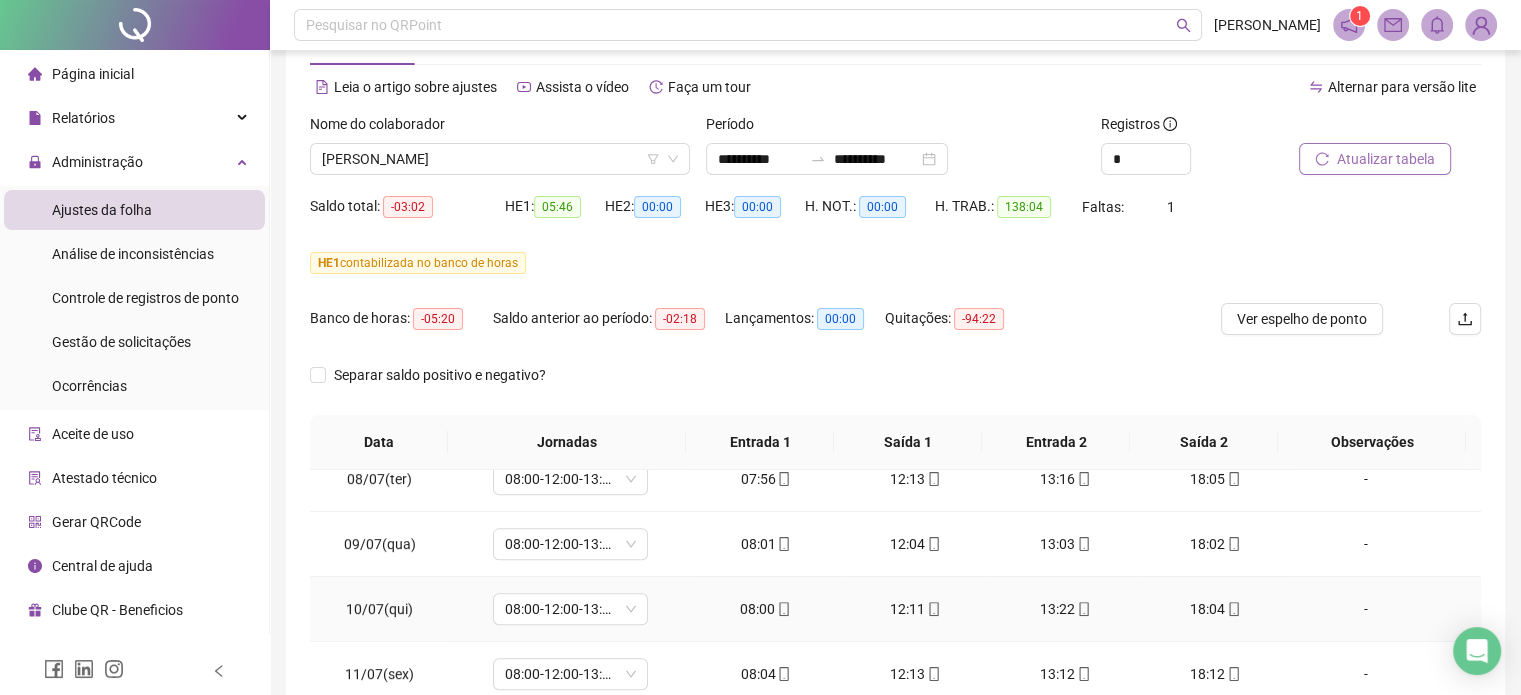 scroll, scrollTop: 100, scrollLeft: 0, axis: vertical 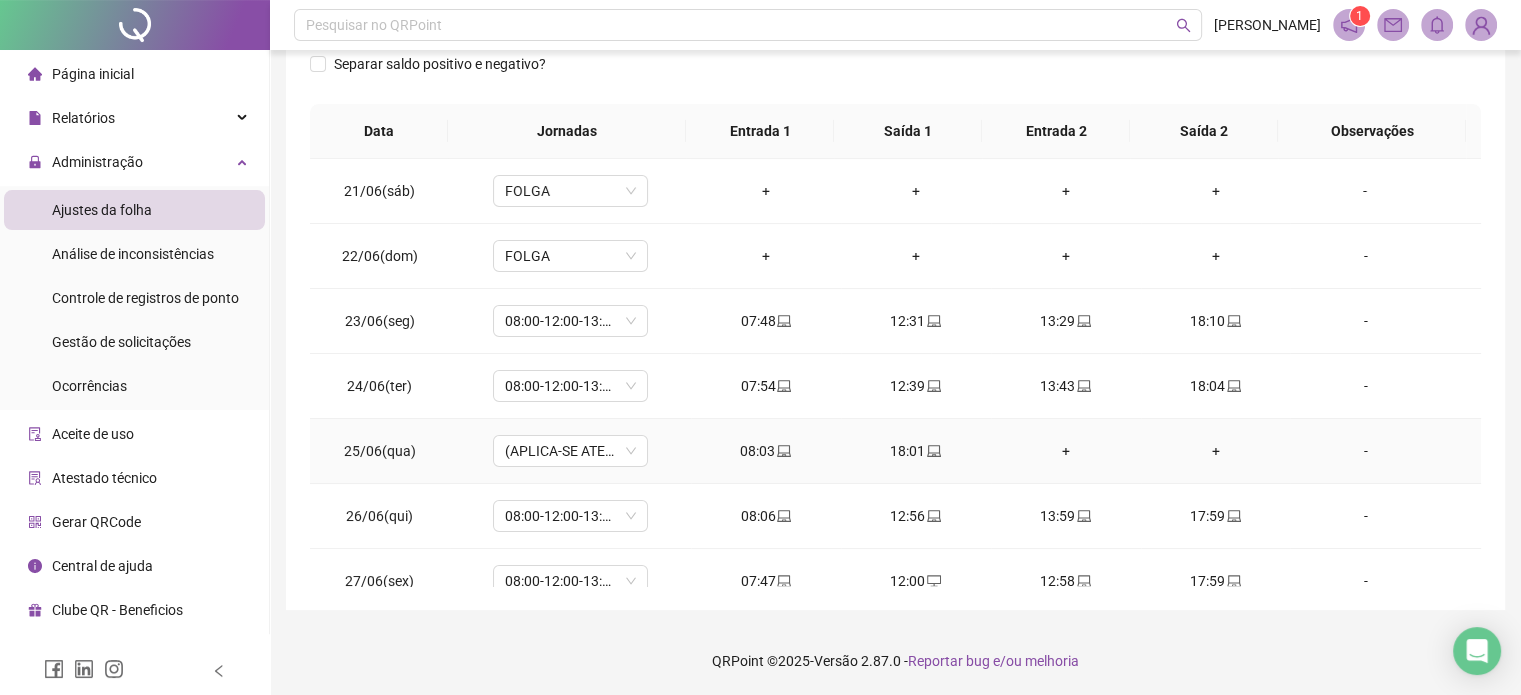 click on "+" at bounding box center (1066, 451) 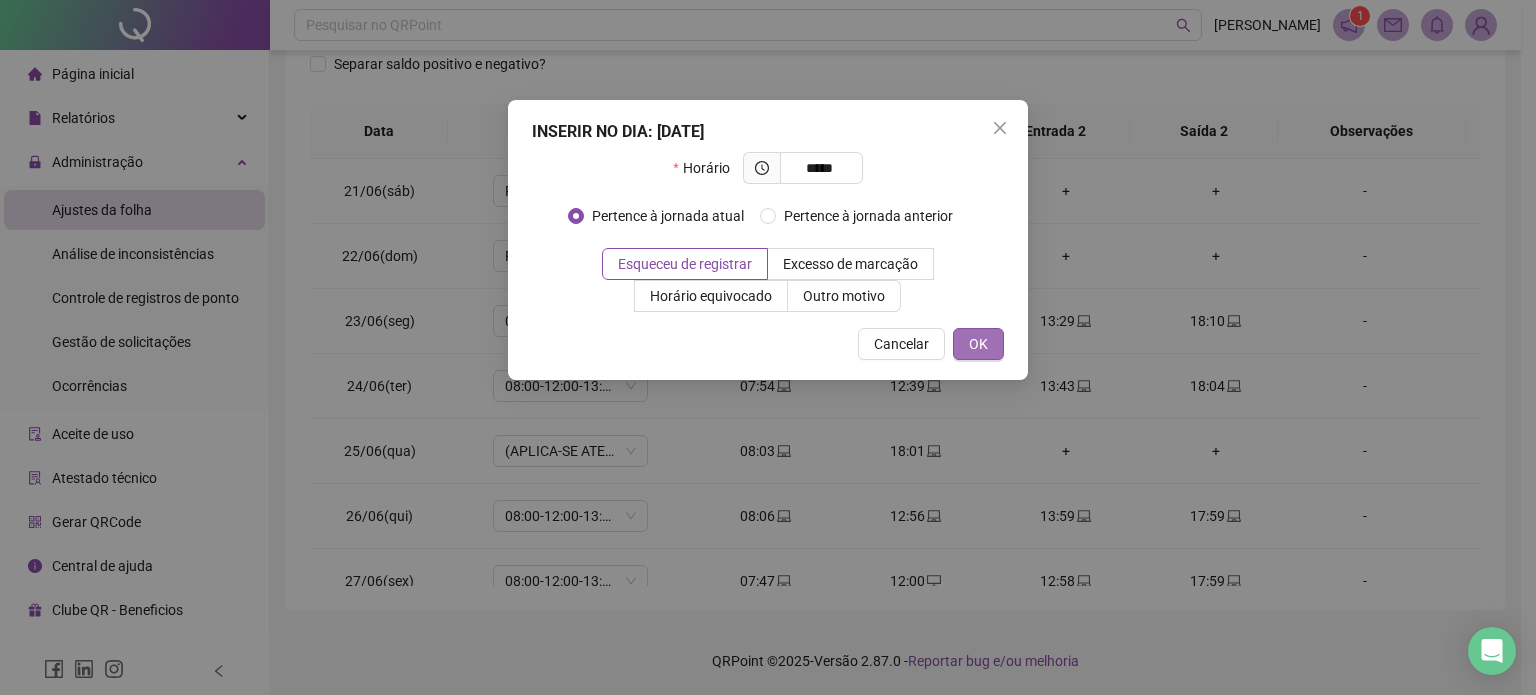 type on "*****" 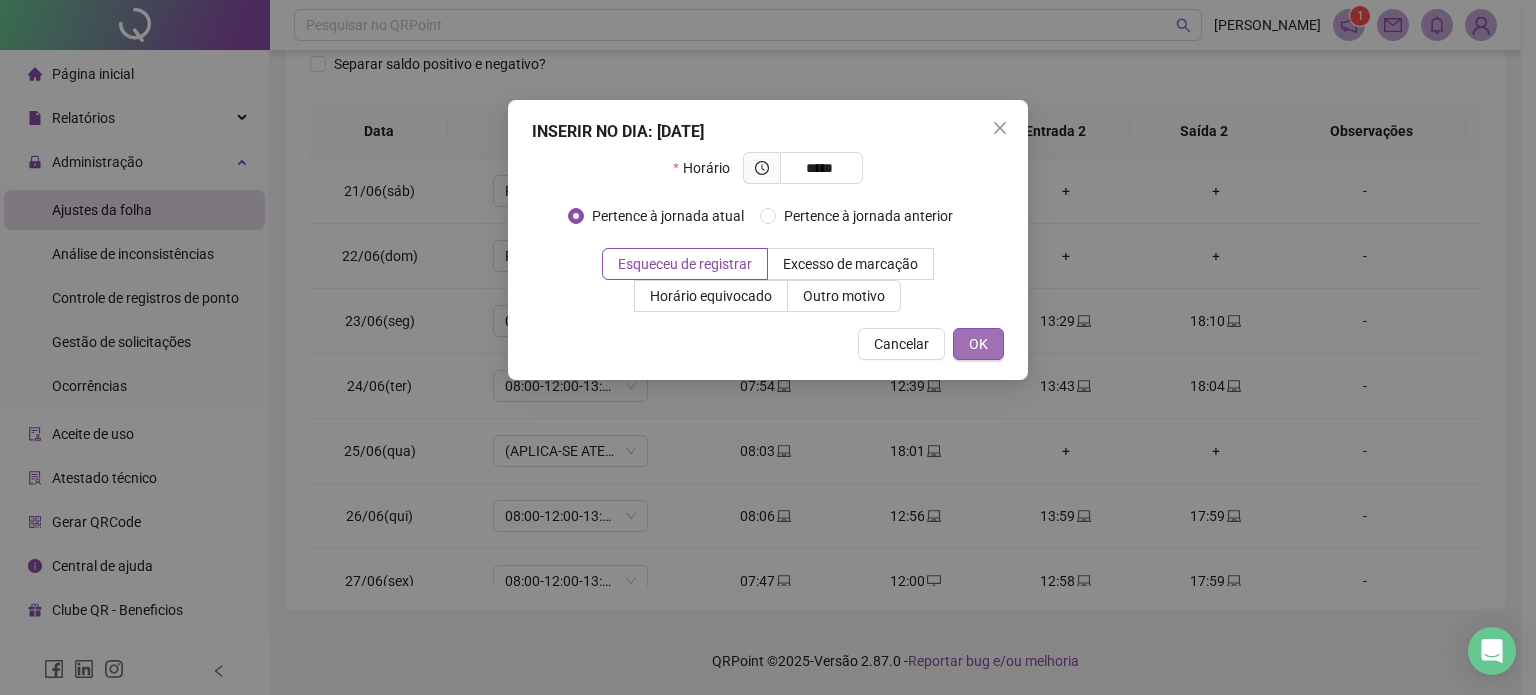 click on "OK" at bounding box center [978, 344] 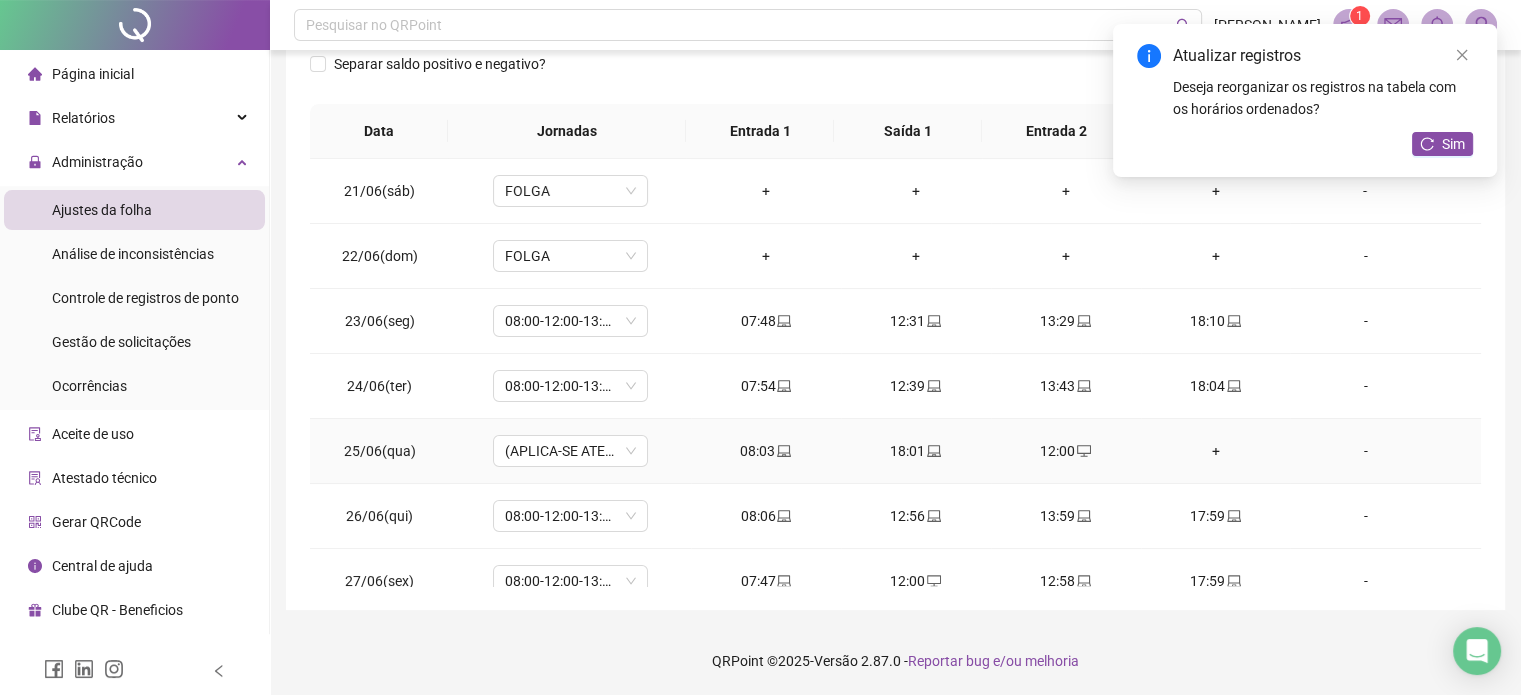 click on "+" at bounding box center [1216, 451] 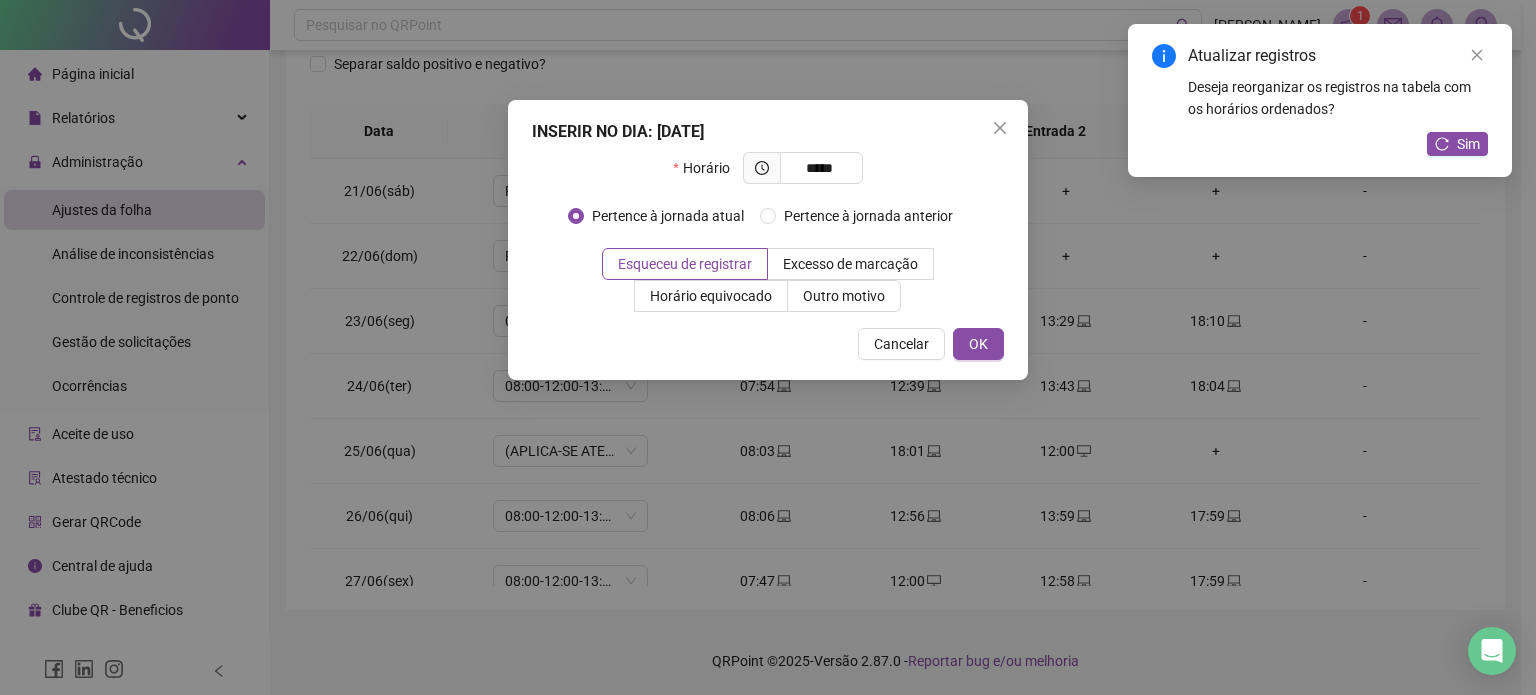 type on "*****" 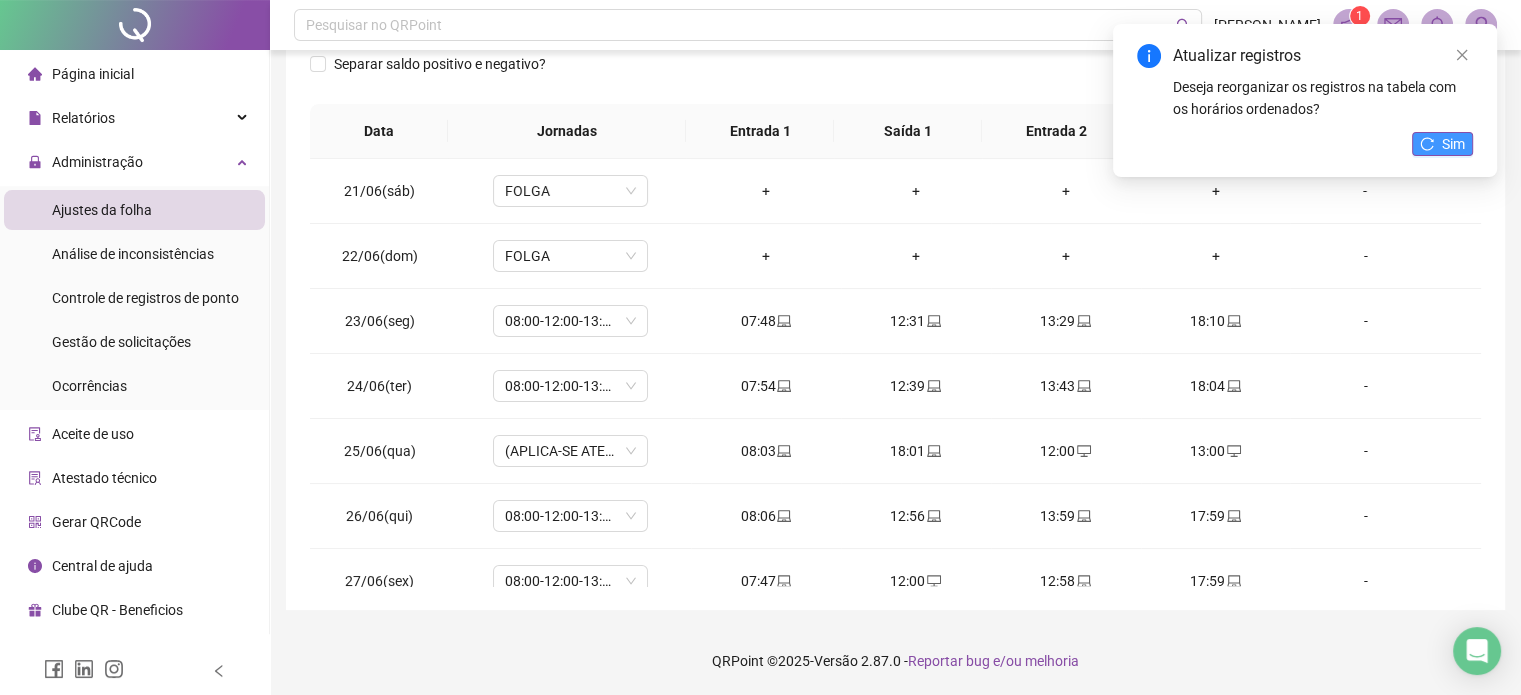 click on "Sim" at bounding box center (1442, 144) 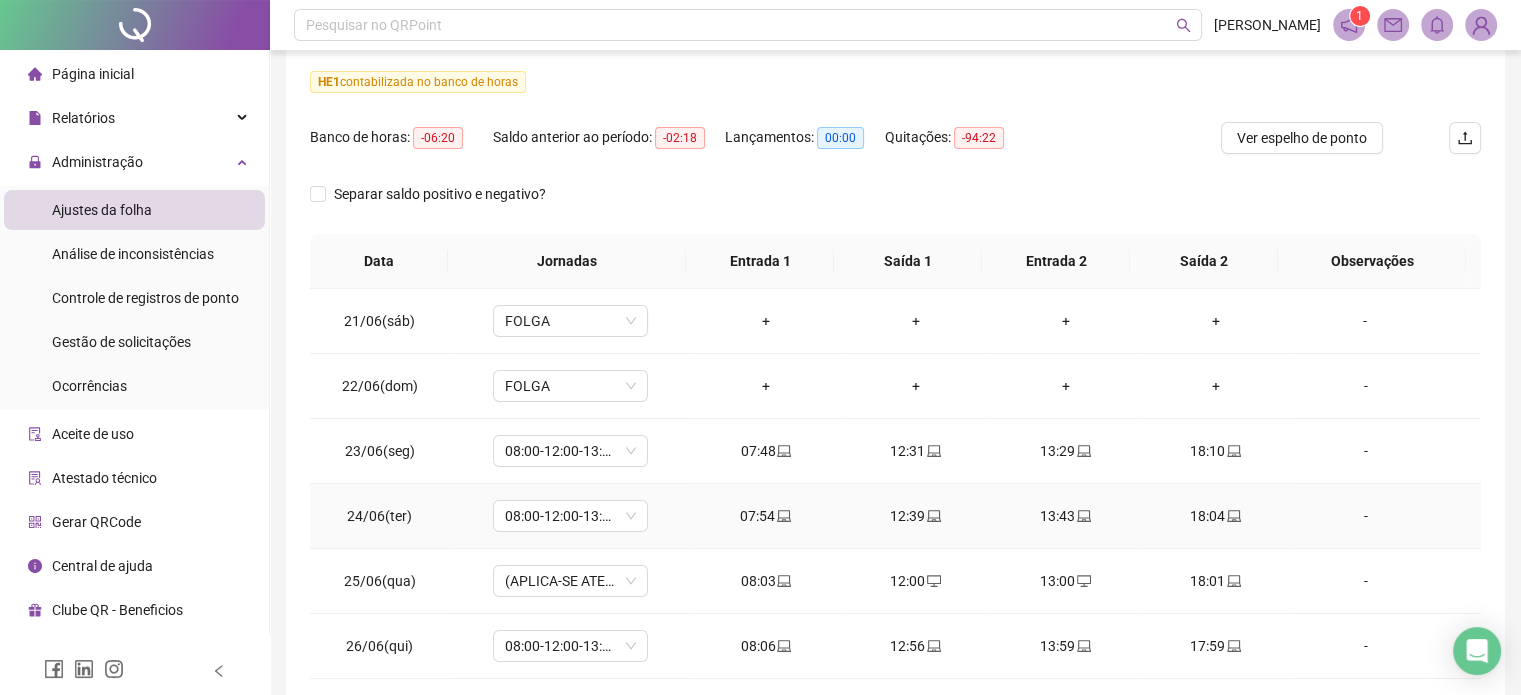 scroll, scrollTop: 382, scrollLeft: 0, axis: vertical 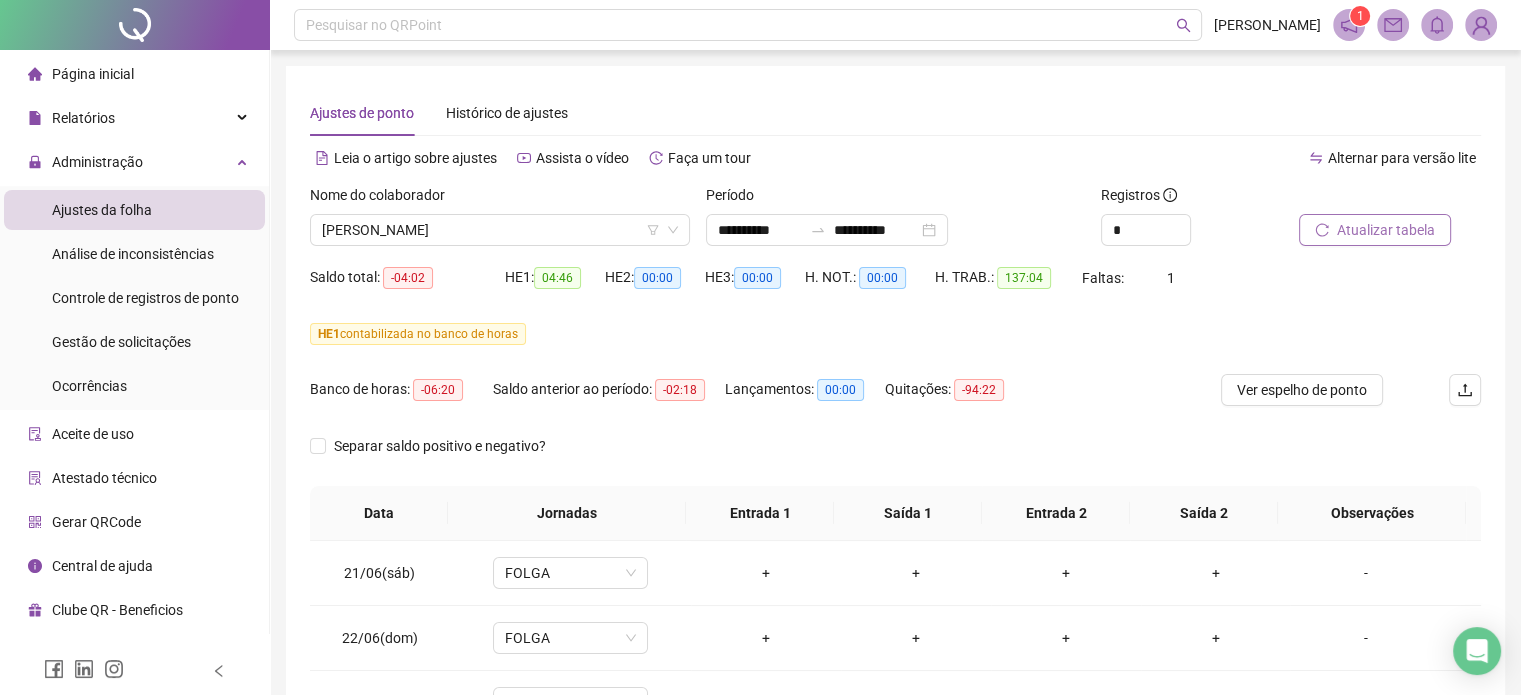 click on "Atualizar tabela" at bounding box center [1386, 230] 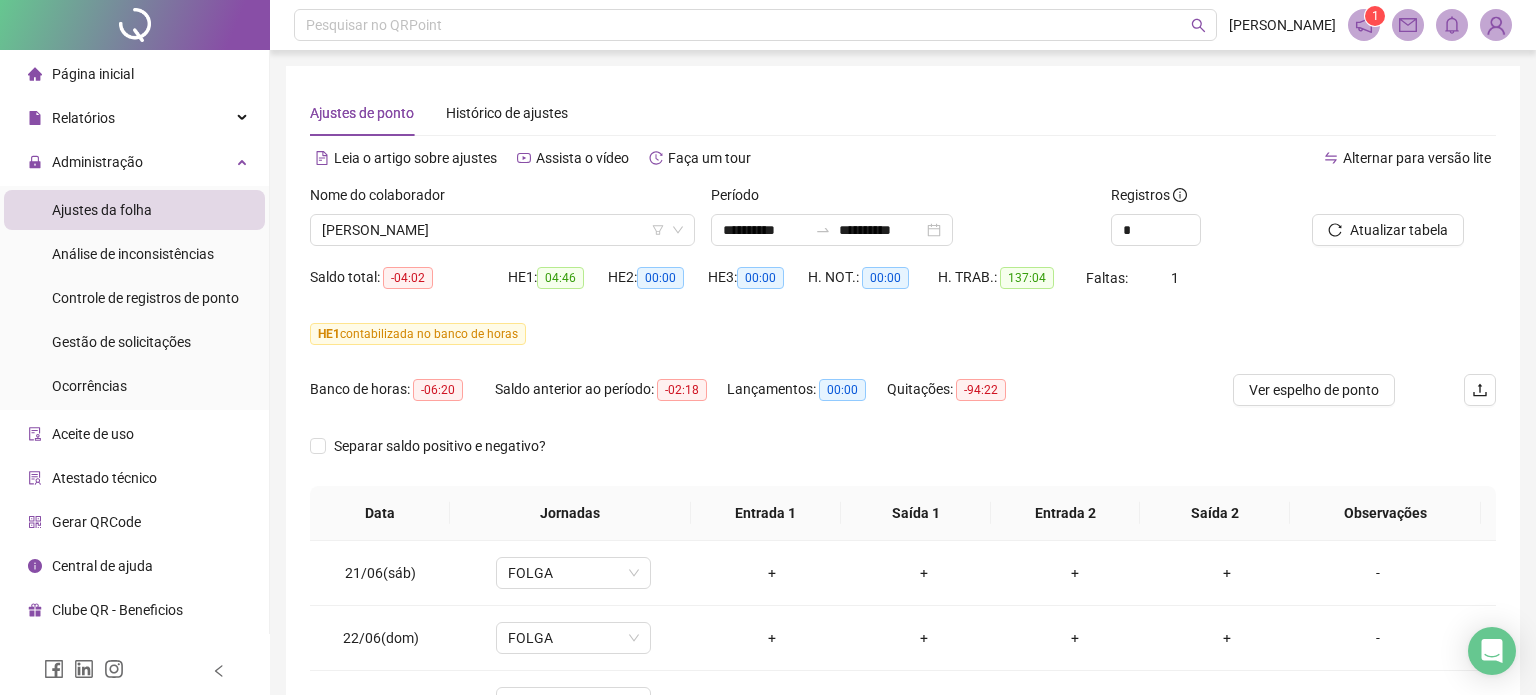 click on "HE 1  contabilizada no banco de horas" at bounding box center (903, 346) 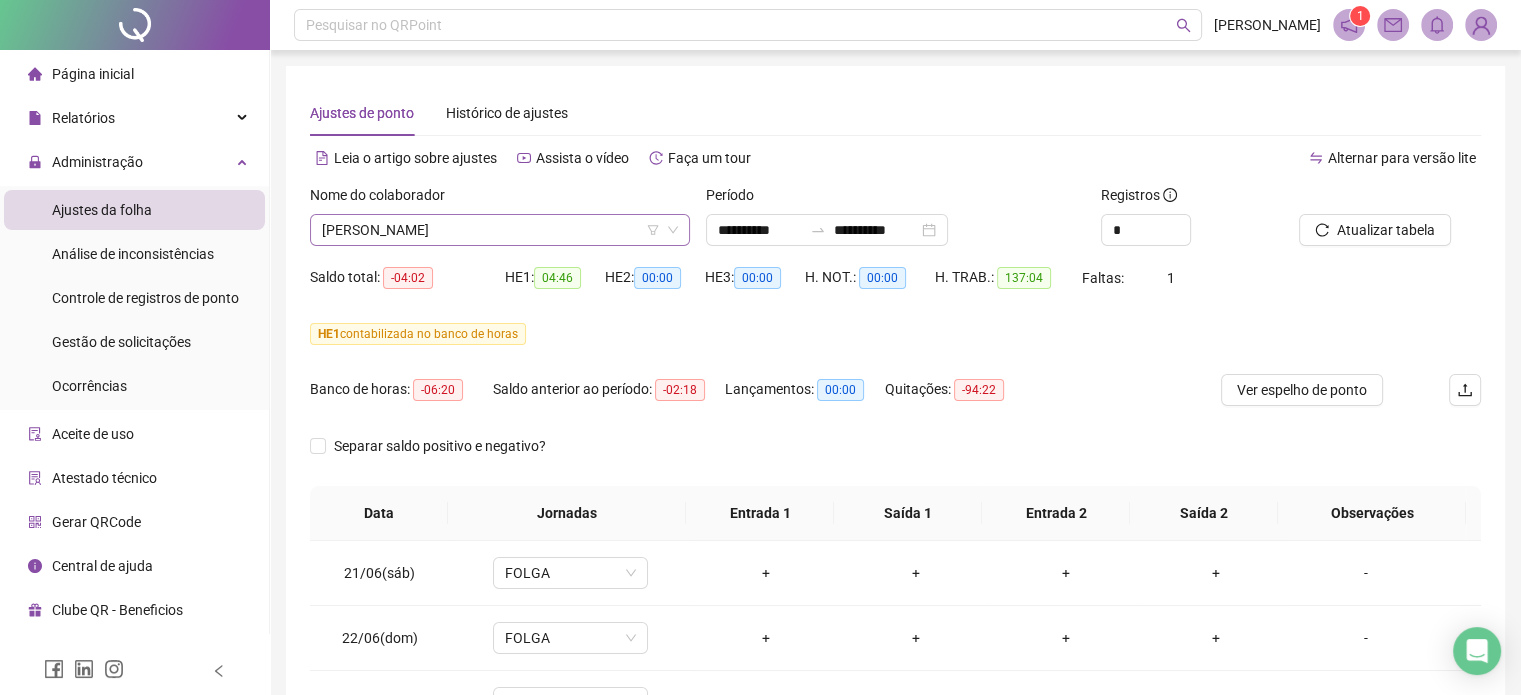click on "[PERSON_NAME]" at bounding box center (500, 230) 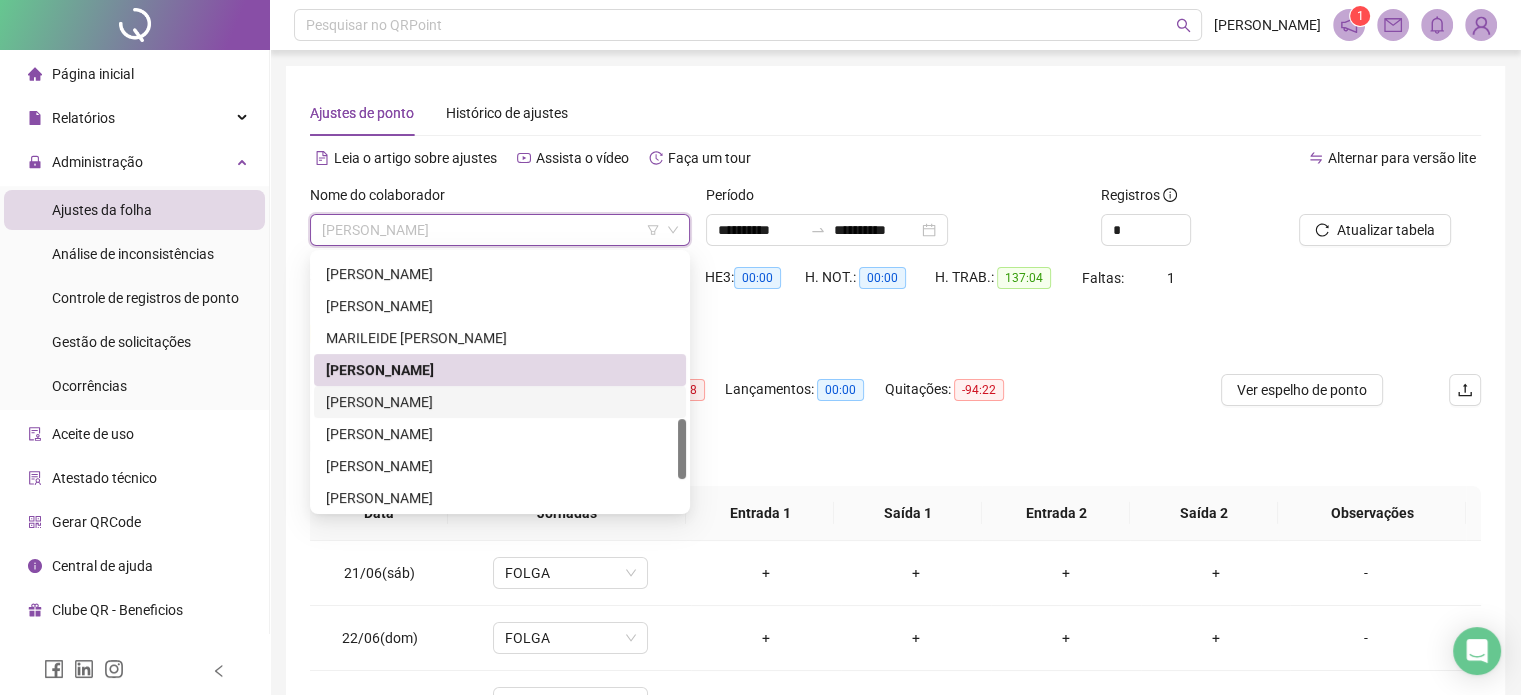 scroll, scrollTop: 800, scrollLeft: 0, axis: vertical 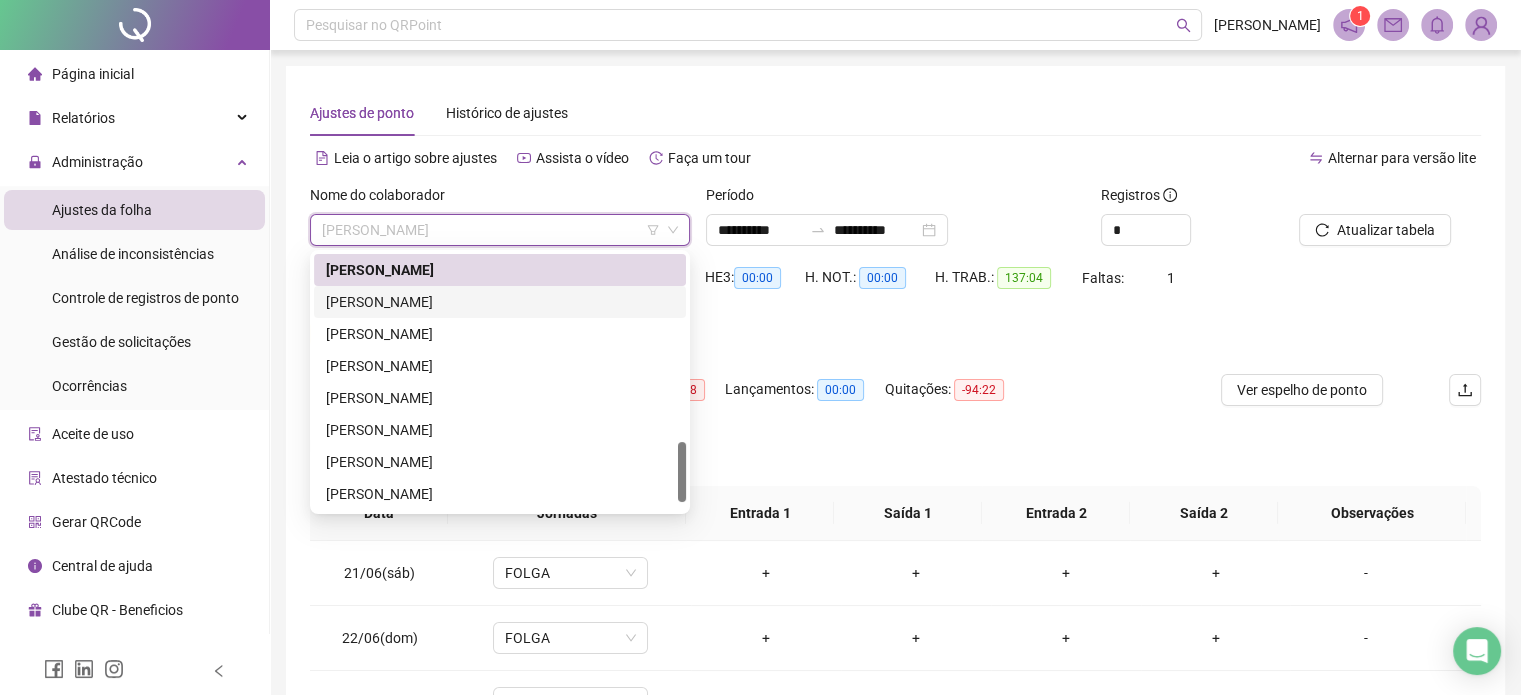 click on "[PERSON_NAME]" at bounding box center [500, 302] 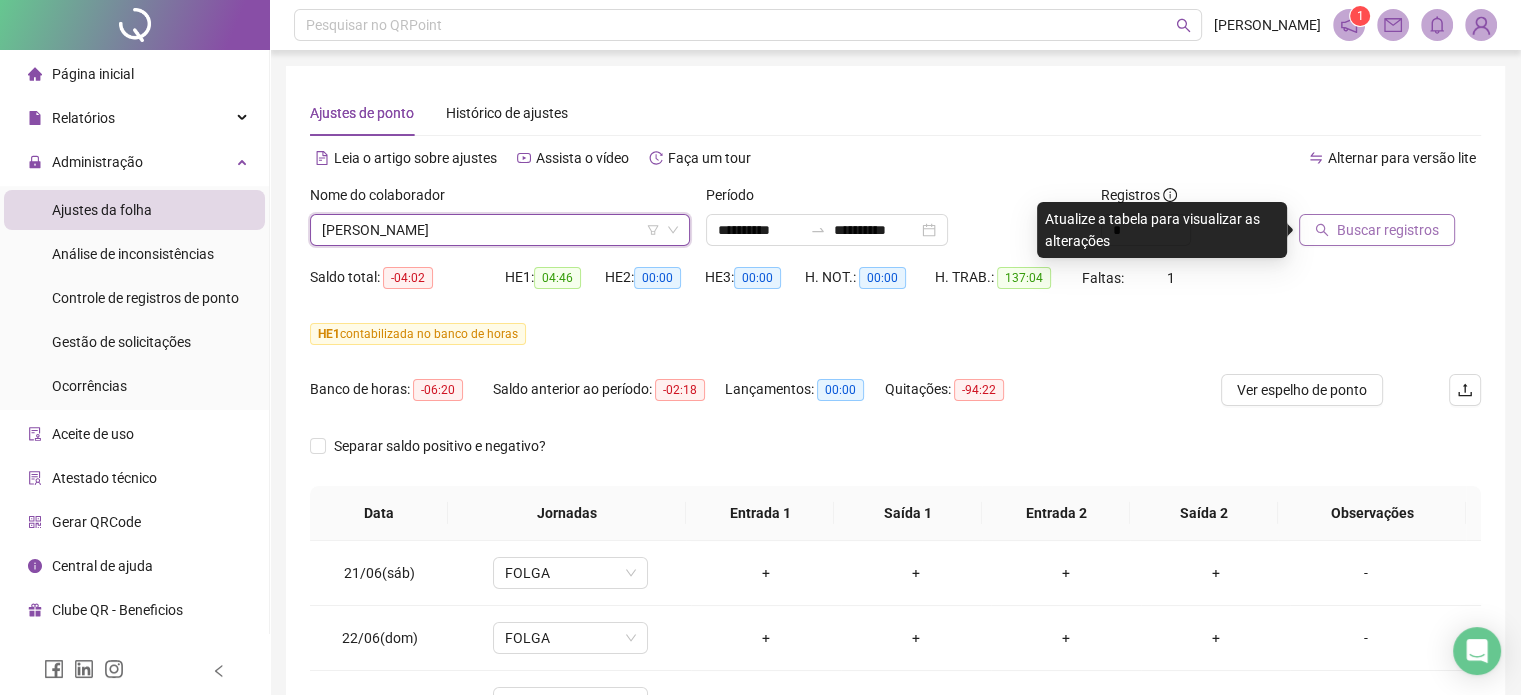 click on "Buscar registros" at bounding box center (1388, 230) 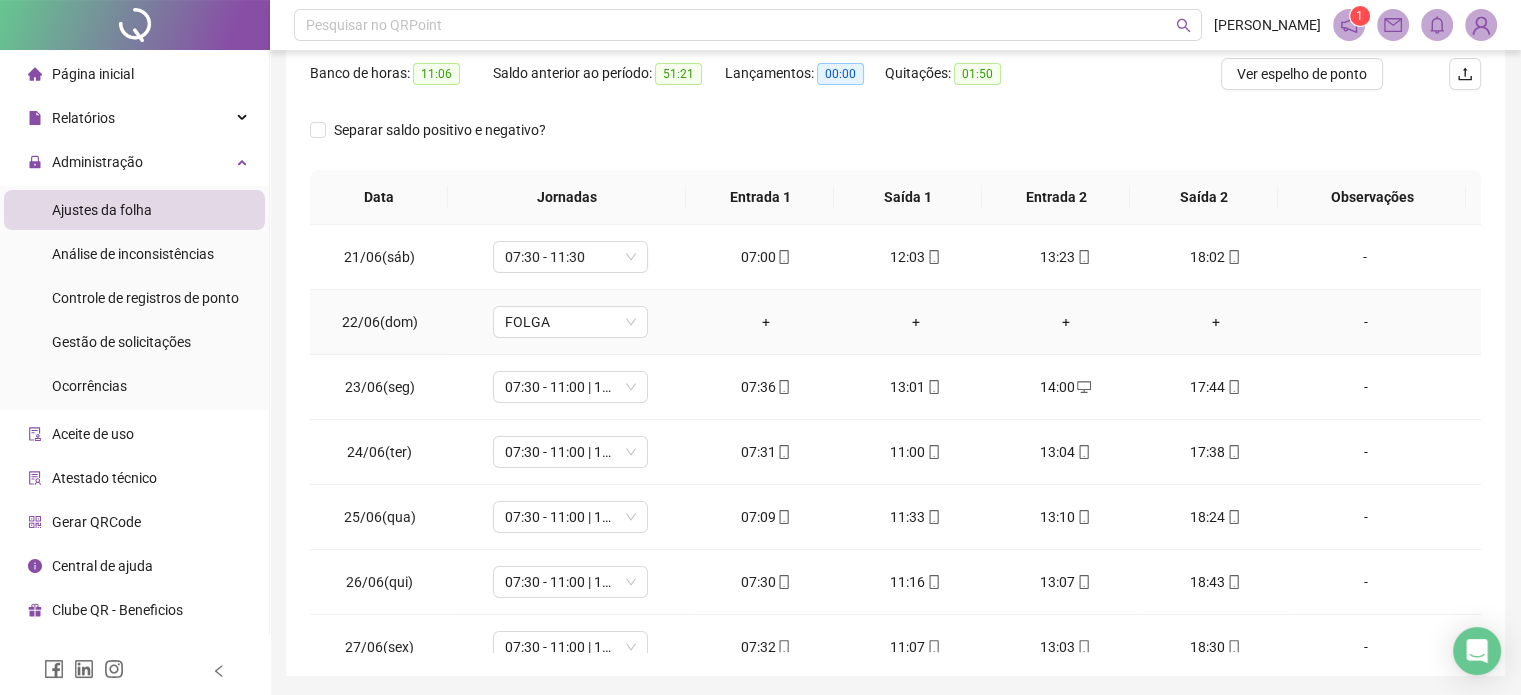 scroll, scrollTop: 382, scrollLeft: 0, axis: vertical 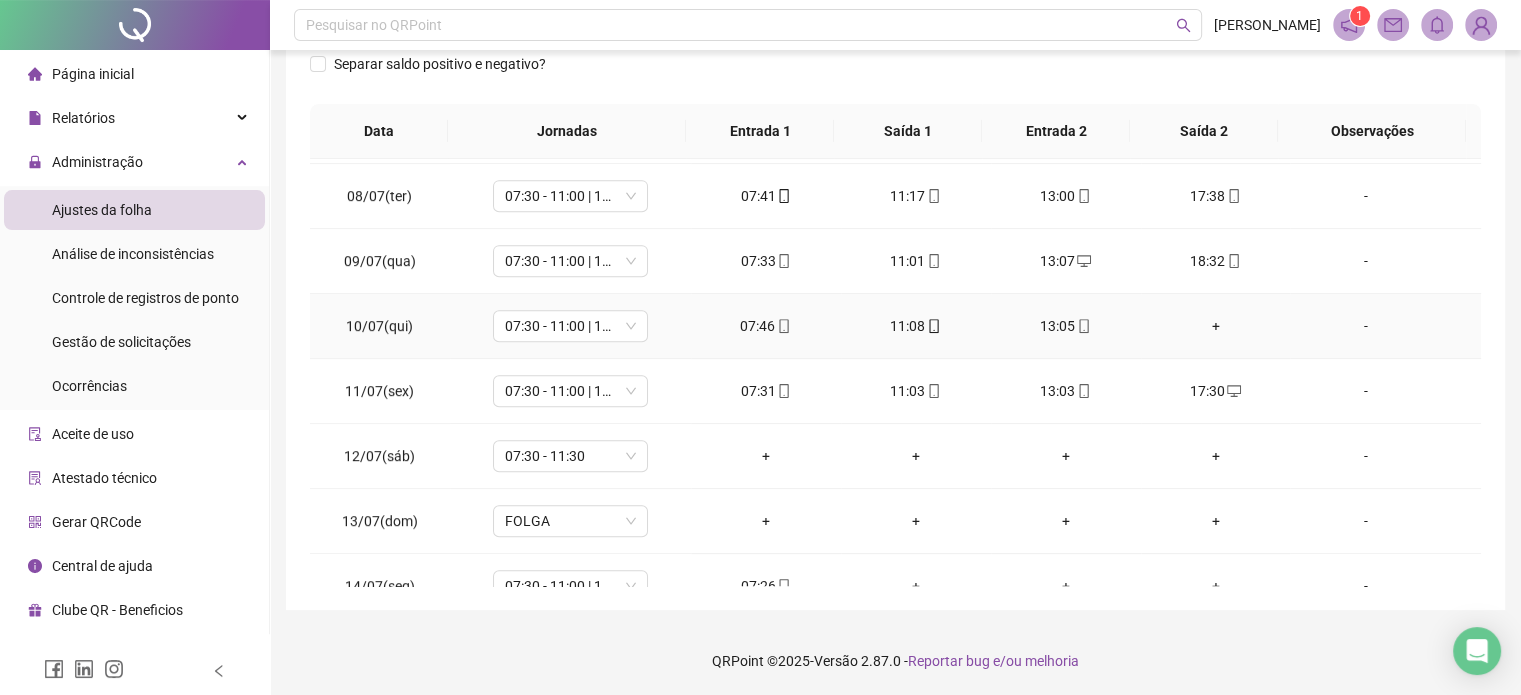 click on "+" at bounding box center (1216, 326) 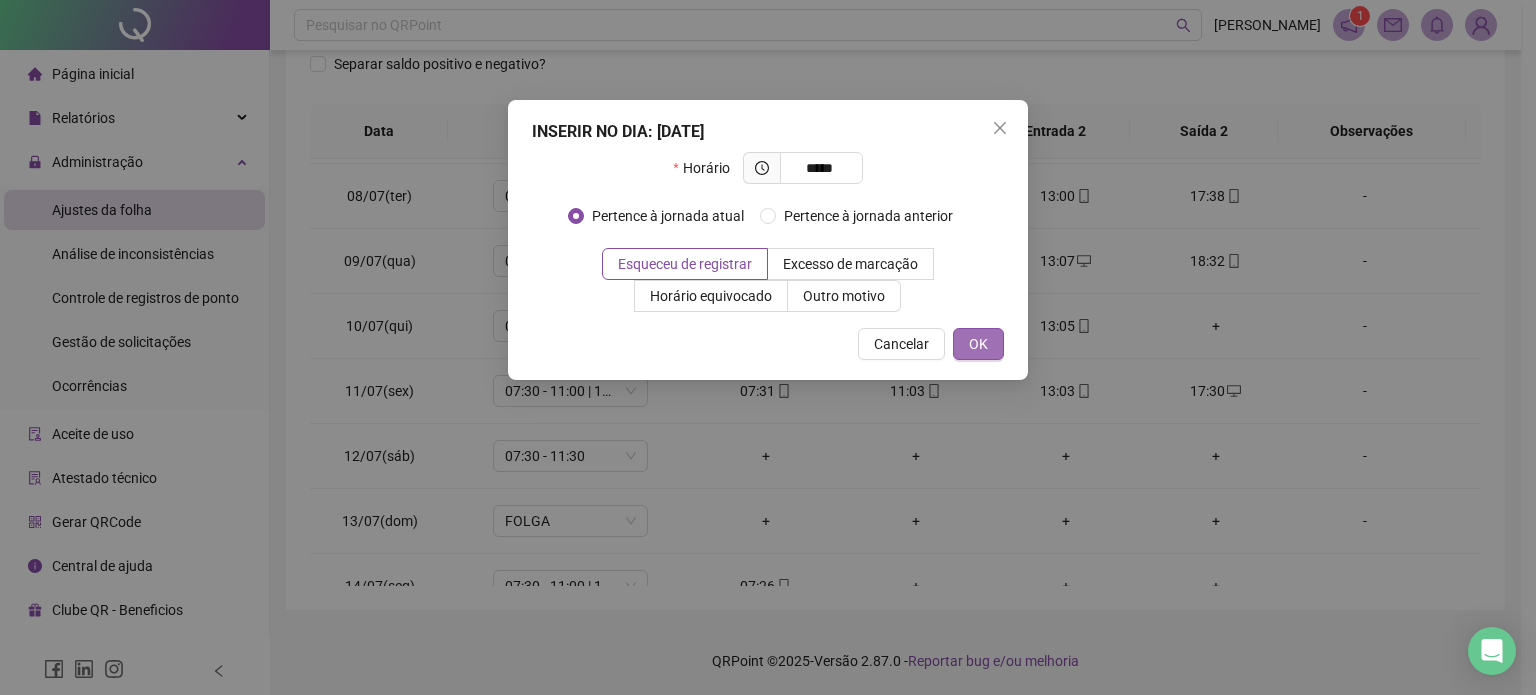 type on "*****" 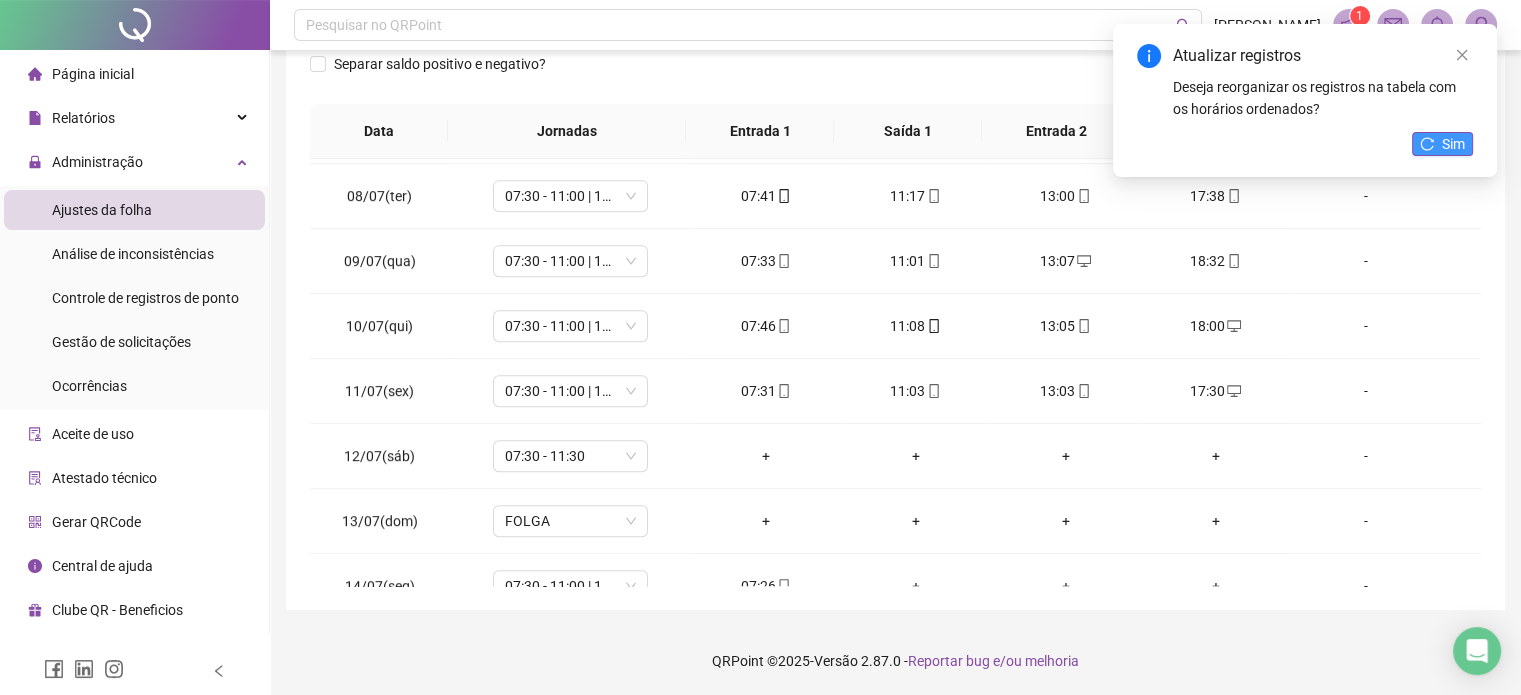 click on "Sim" at bounding box center (1453, 144) 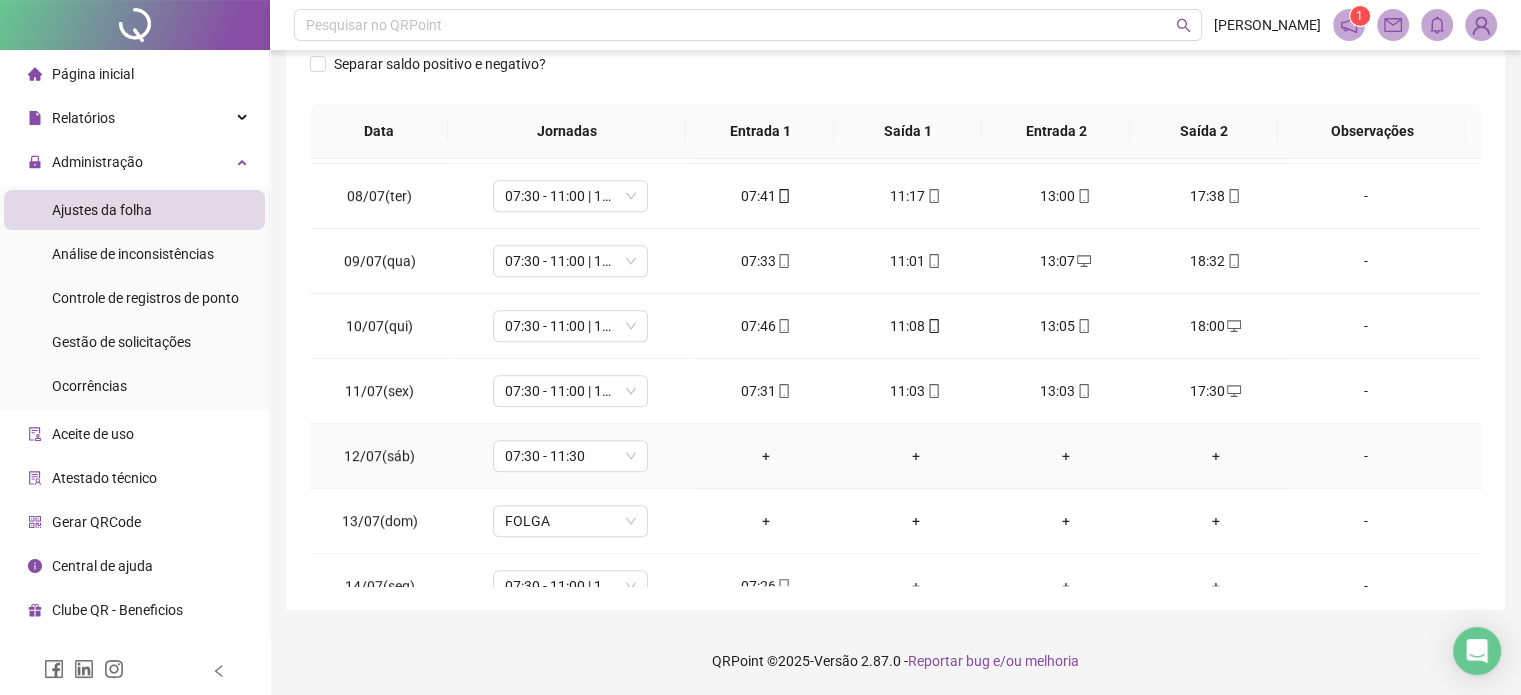 scroll, scrollTop: 1128, scrollLeft: 0, axis: vertical 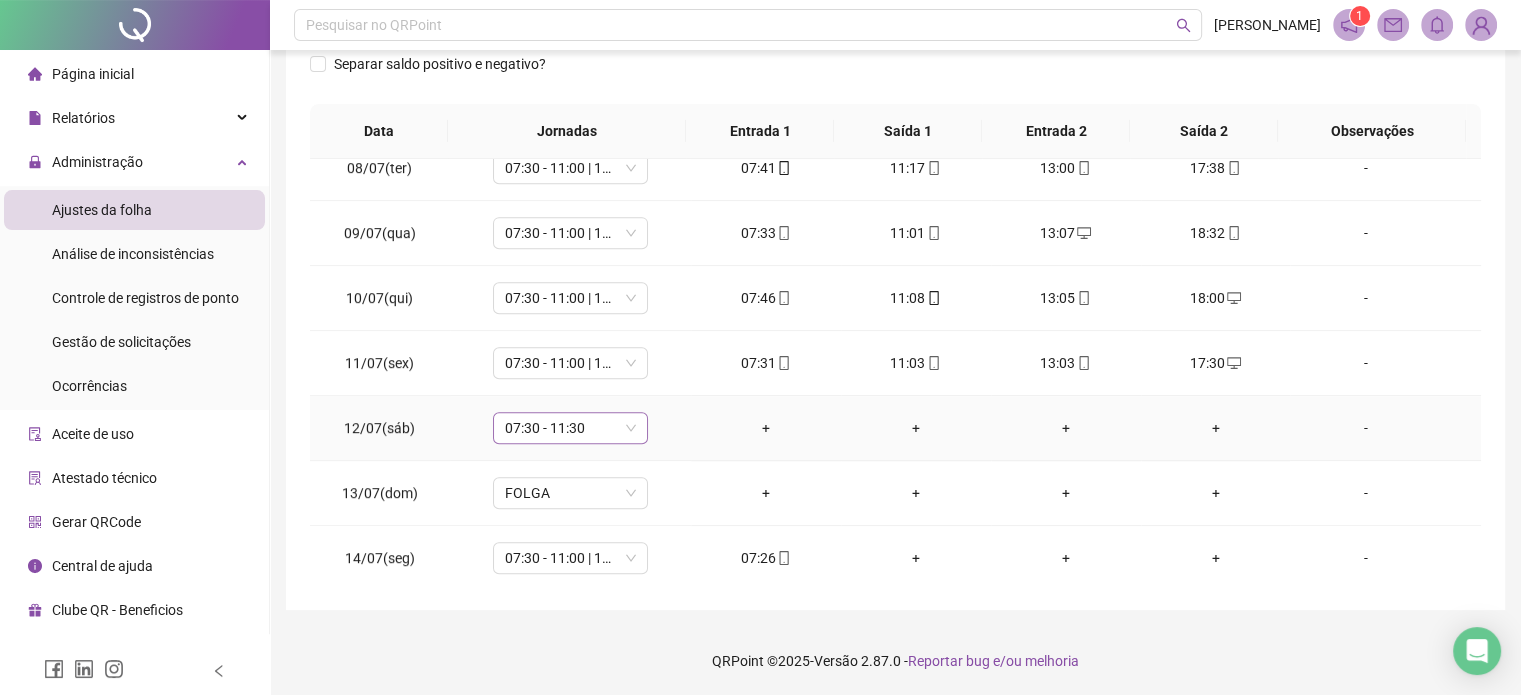 click on "07:30 - 11:30" at bounding box center (570, 428) 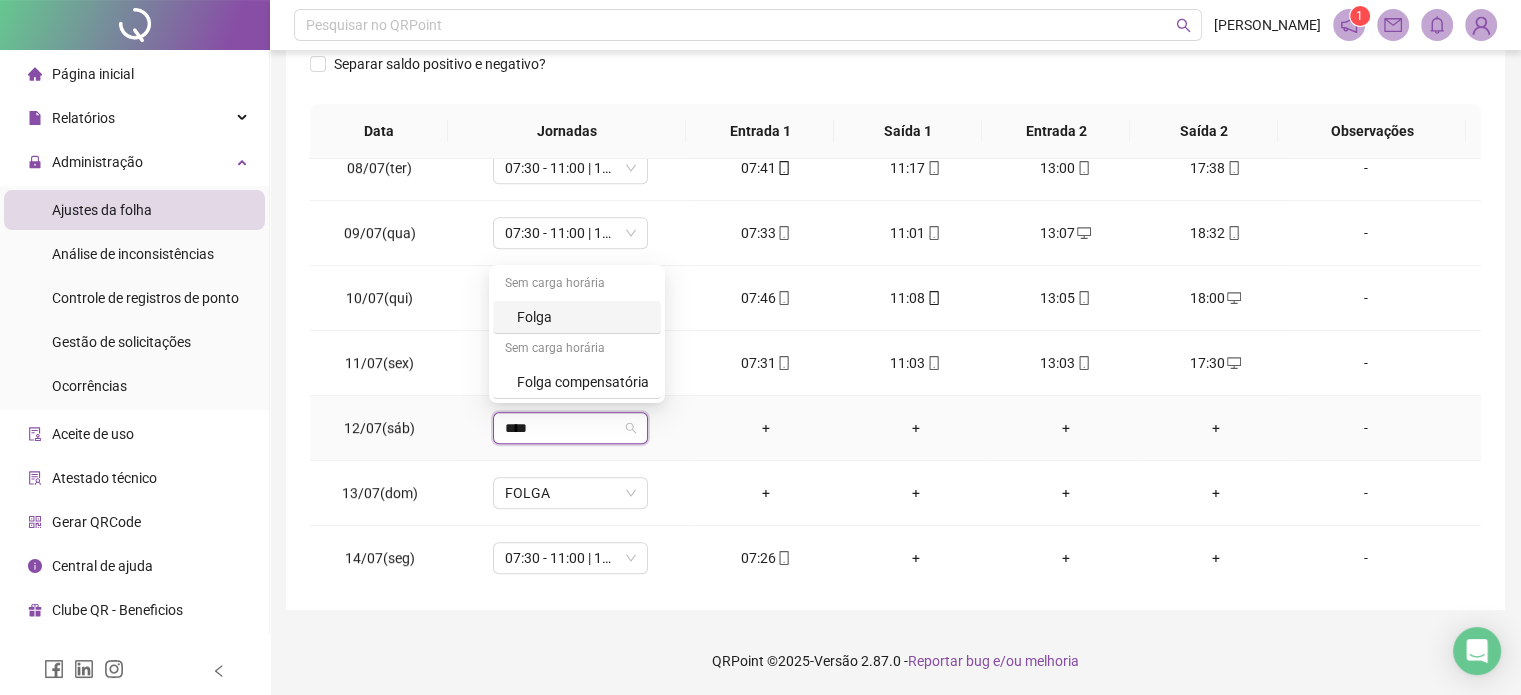 type on "*****" 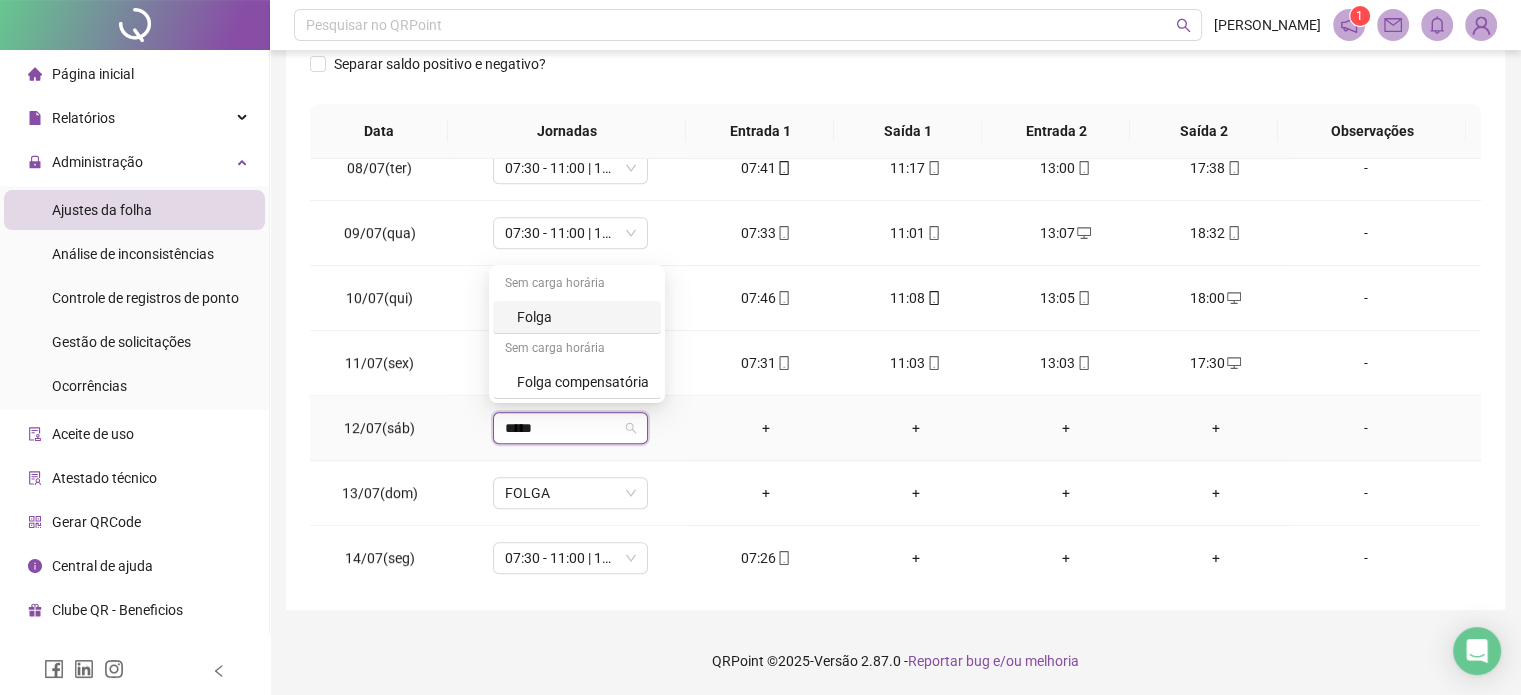 click on "Folga" at bounding box center [583, 317] 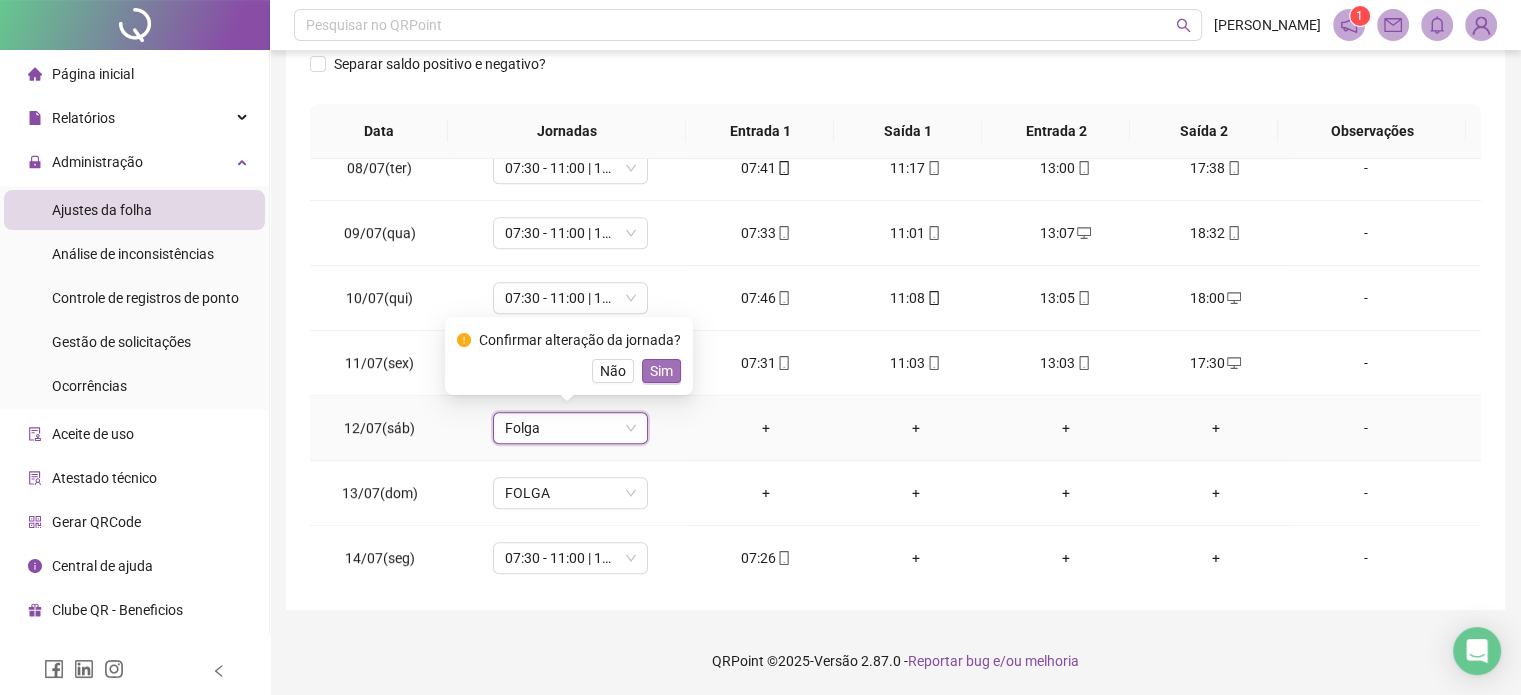 click on "Sim" at bounding box center [661, 371] 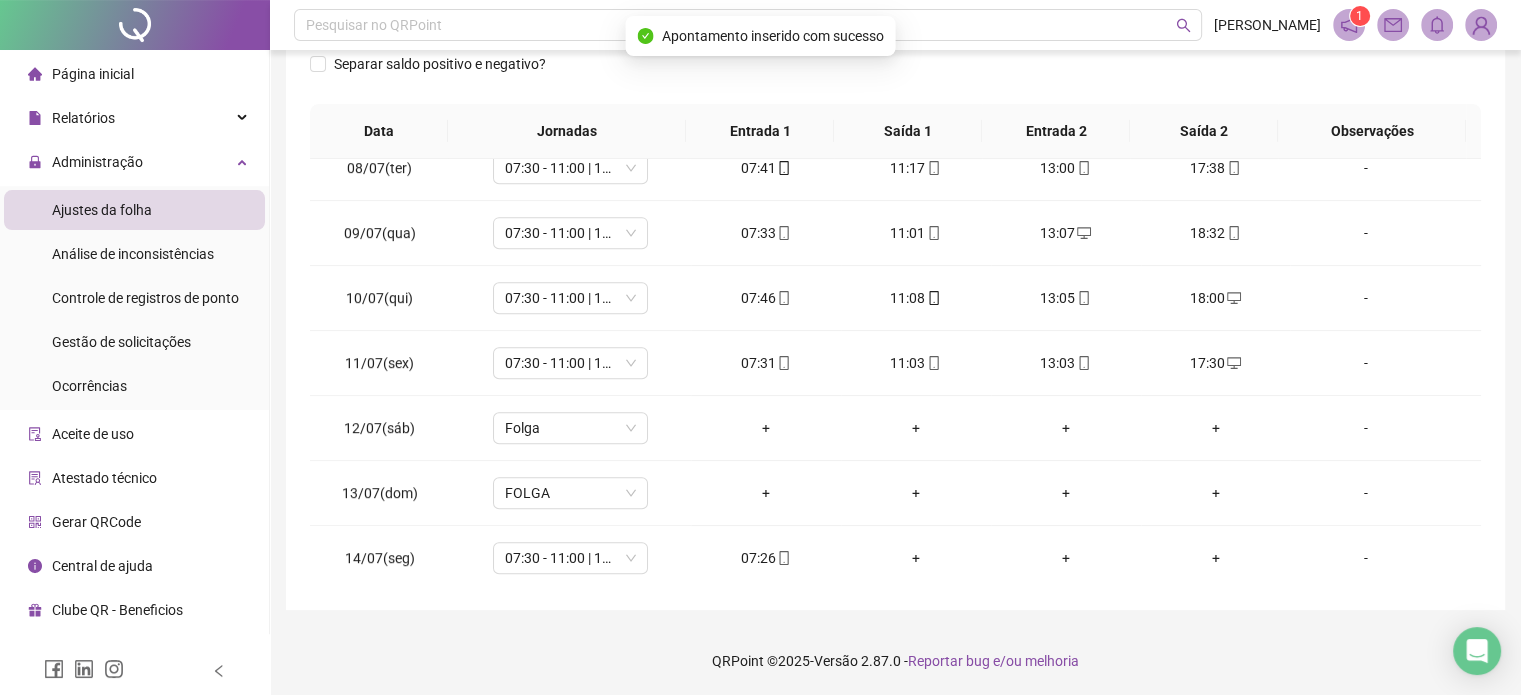 click on "QRPoint © 2025  -  Versão   2.87.0   -  Reportar bug e/ou melhoria" at bounding box center [895, 661] 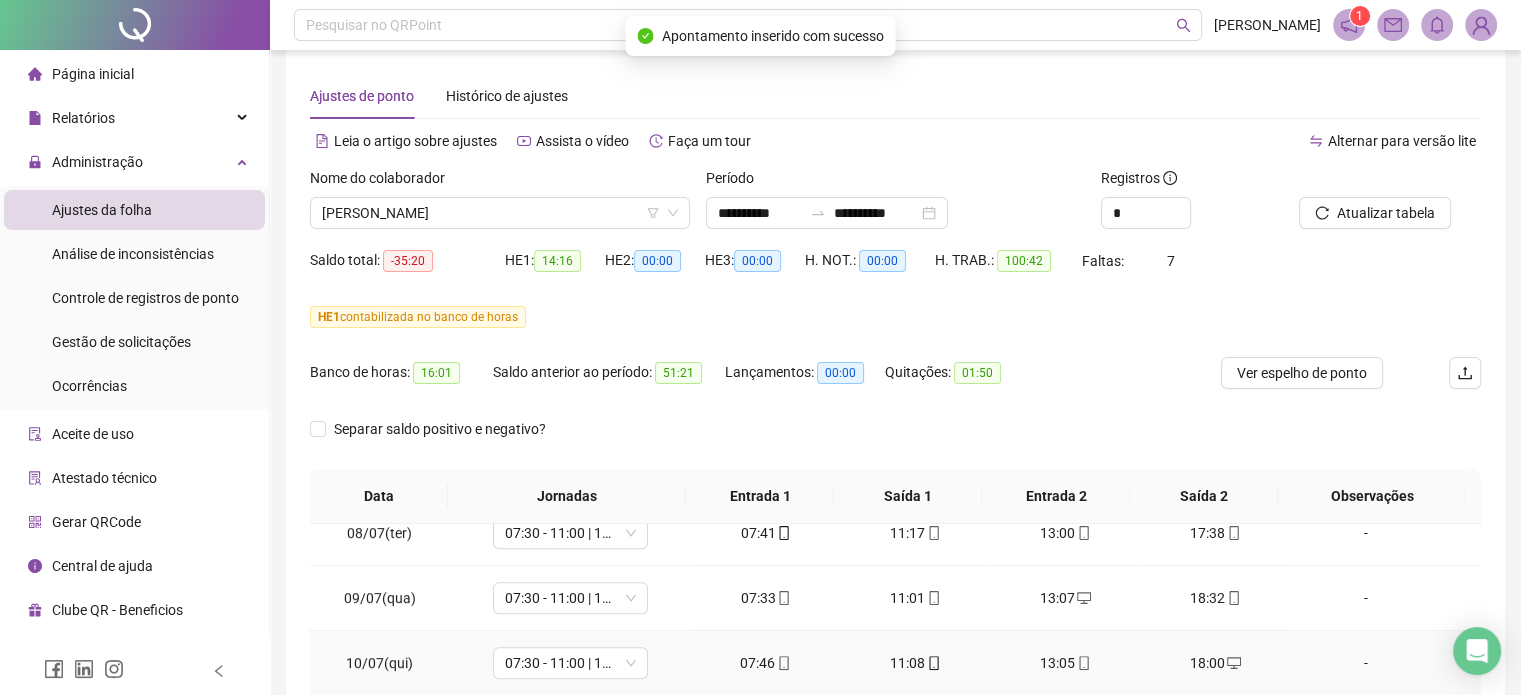 scroll, scrollTop: 0, scrollLeft: 0, axis: both 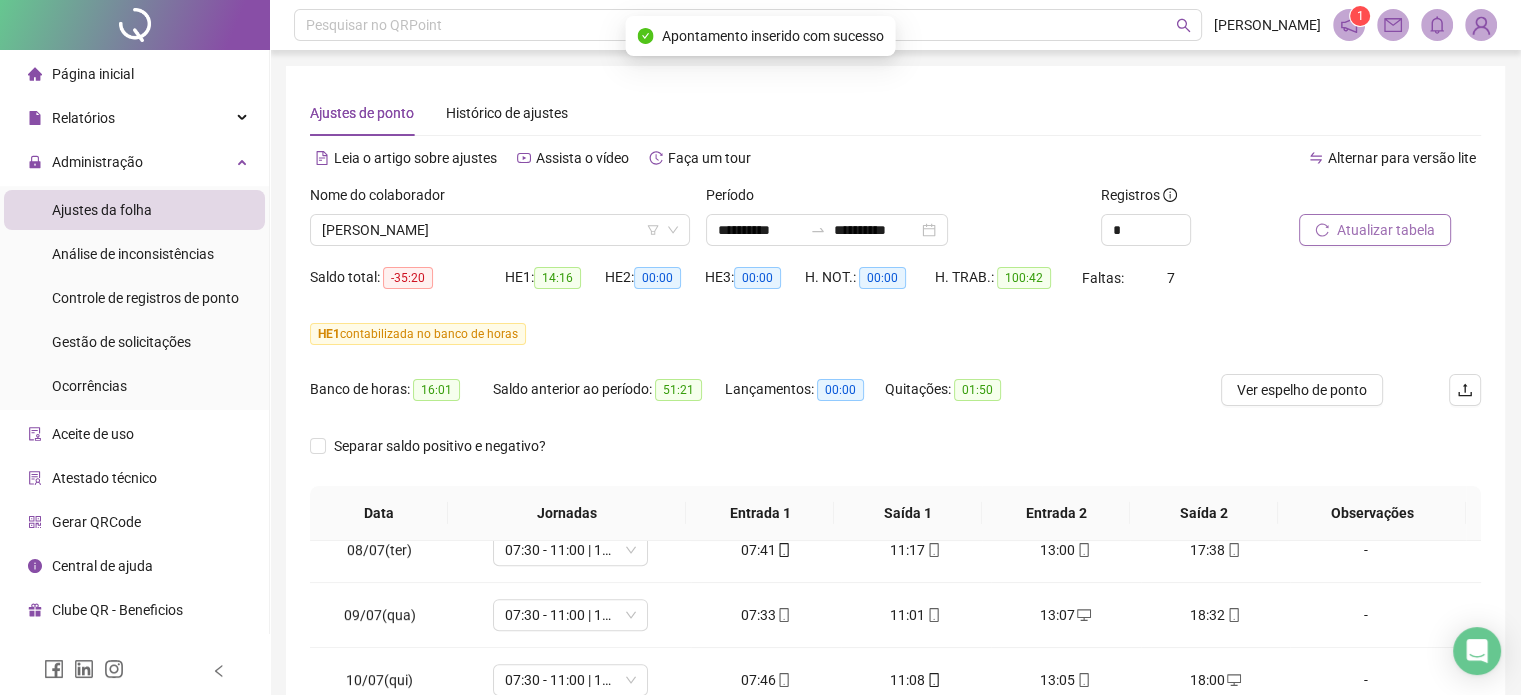 click on "Atualizar tabela" at bounding box center [1386, 230] 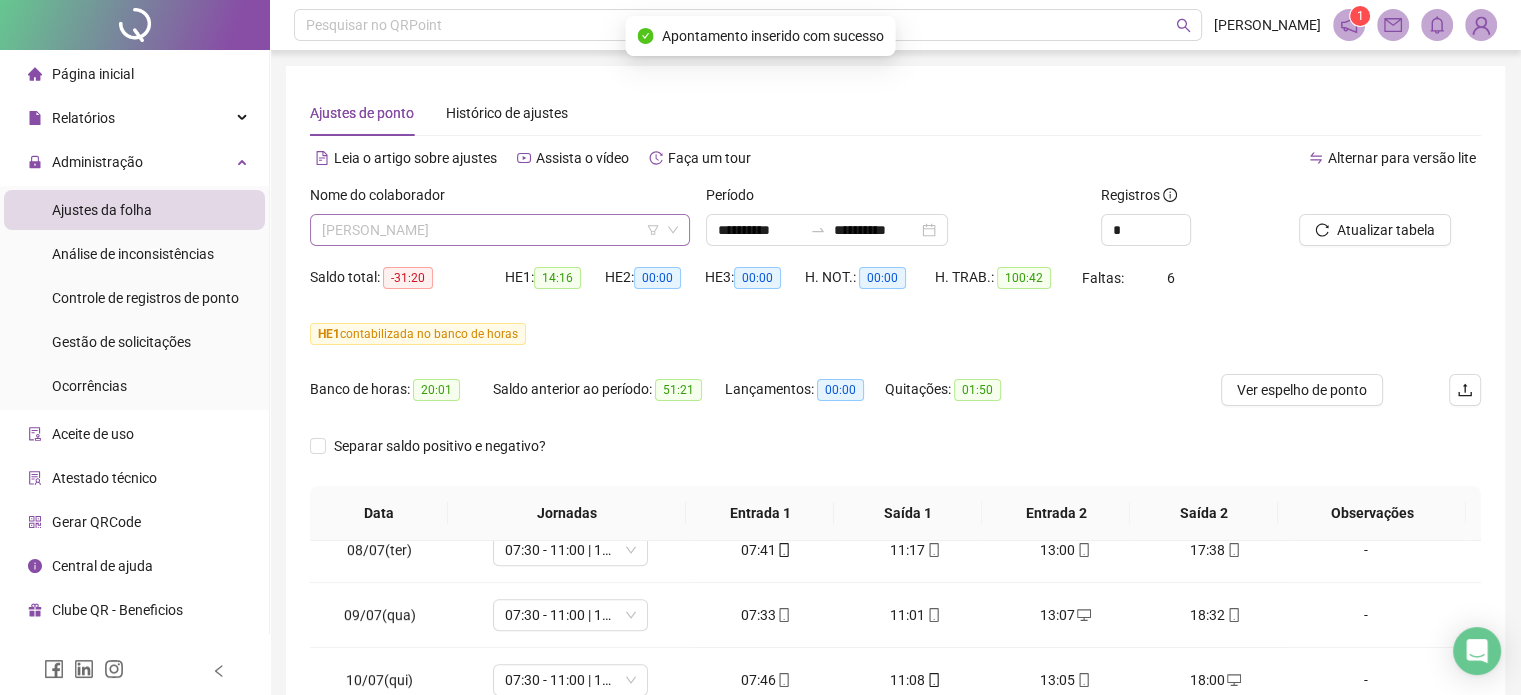 click on "[PERSON_NAME]" at bounding box center [500, 230] 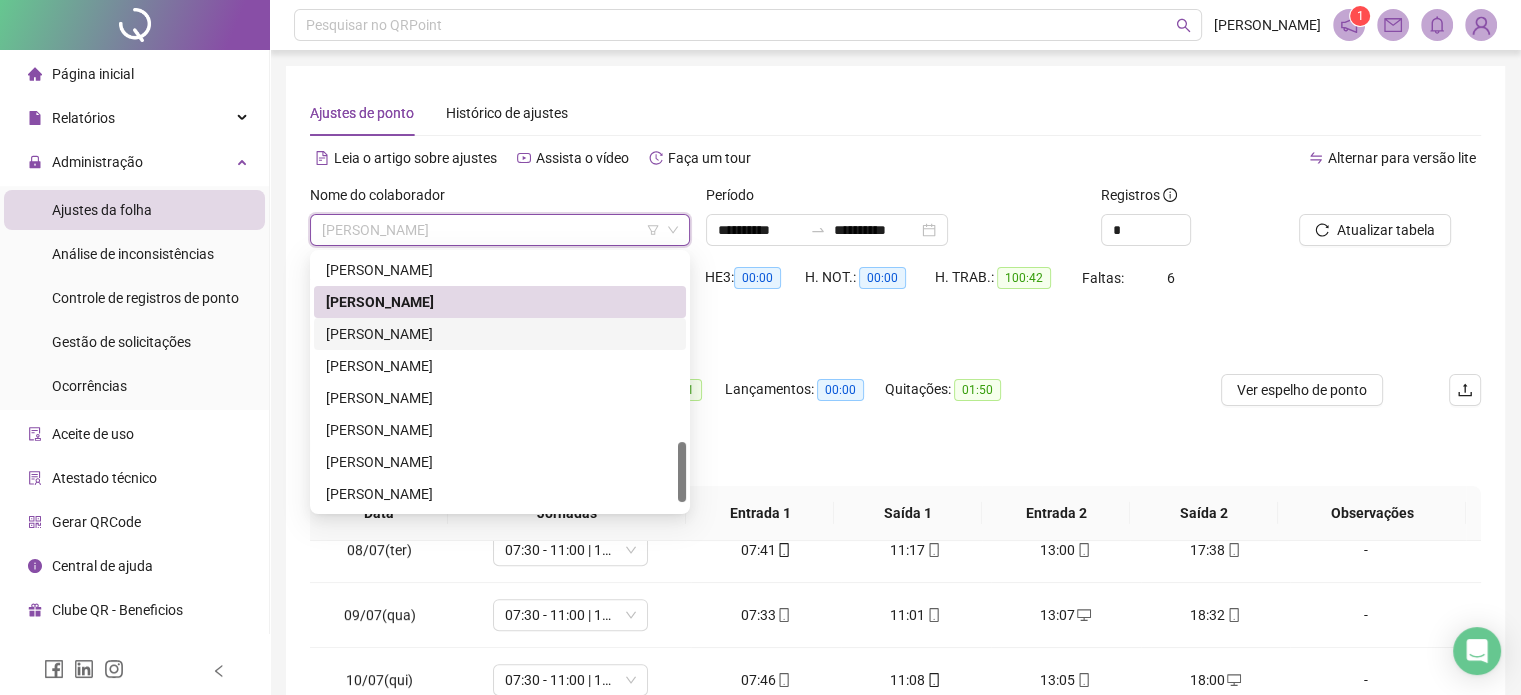 click on "HE 1  contabilizada no banco de horas" at bounding box center [895, 346] 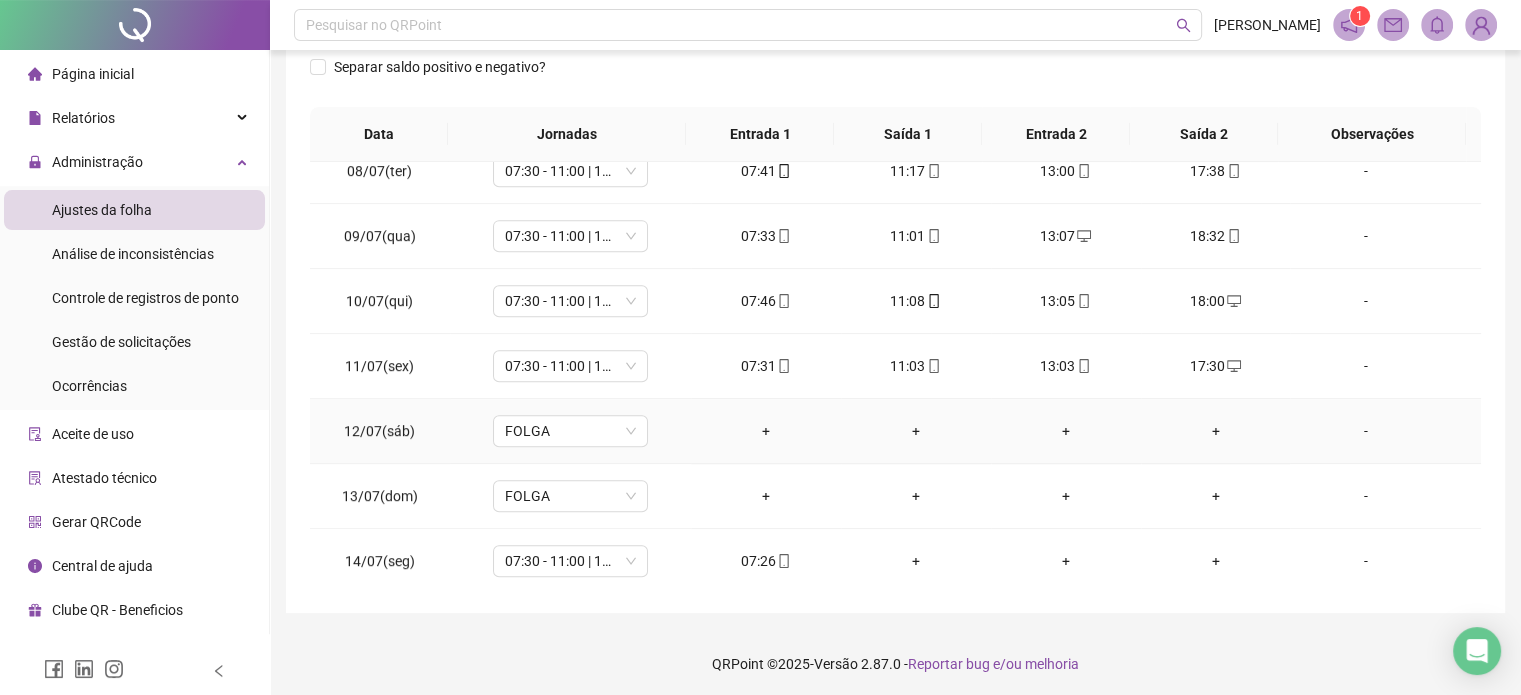 scroll, scrollTop: 382, scrollLeft: 0, axis: vertical 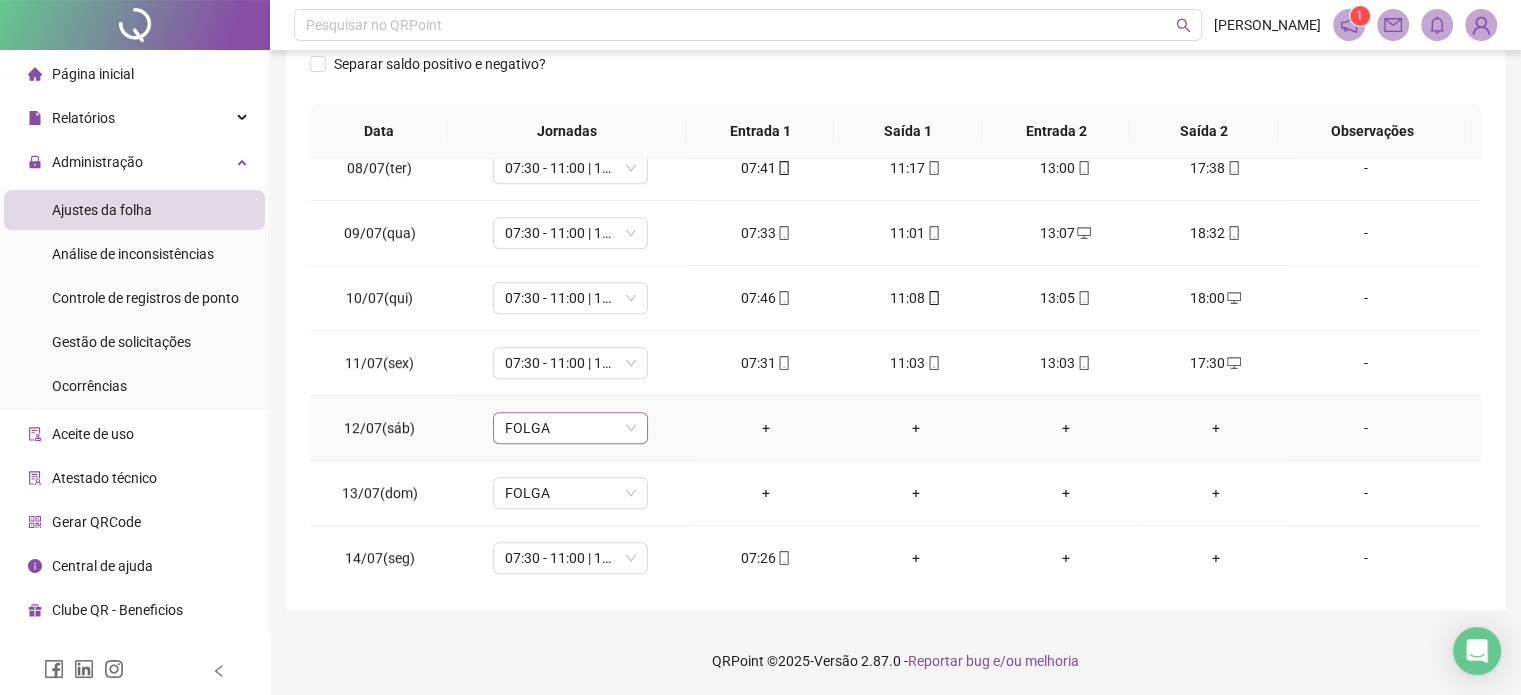 click on "FOLGA" at bounding box center [570, 428] 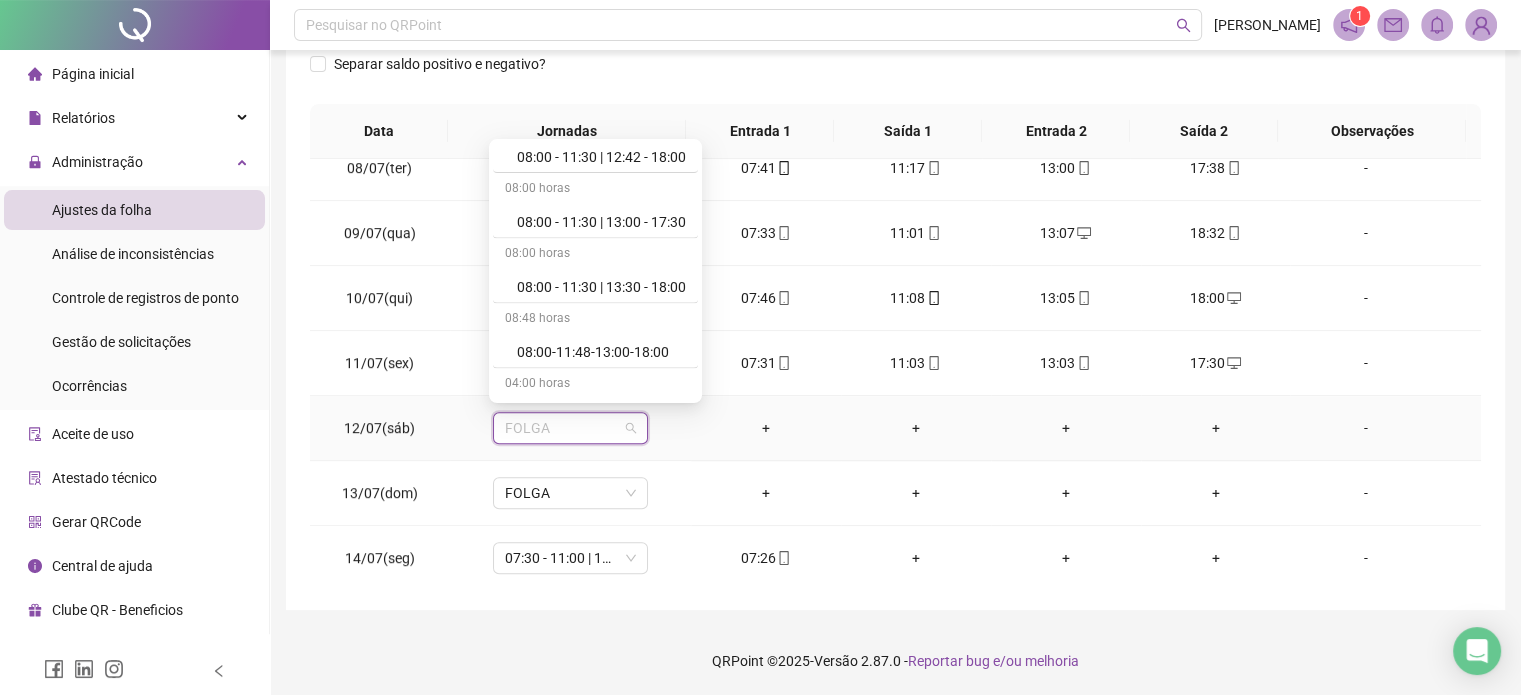 scroll, scrollTop: 4200, scrollLeft: 0, axis: vertical 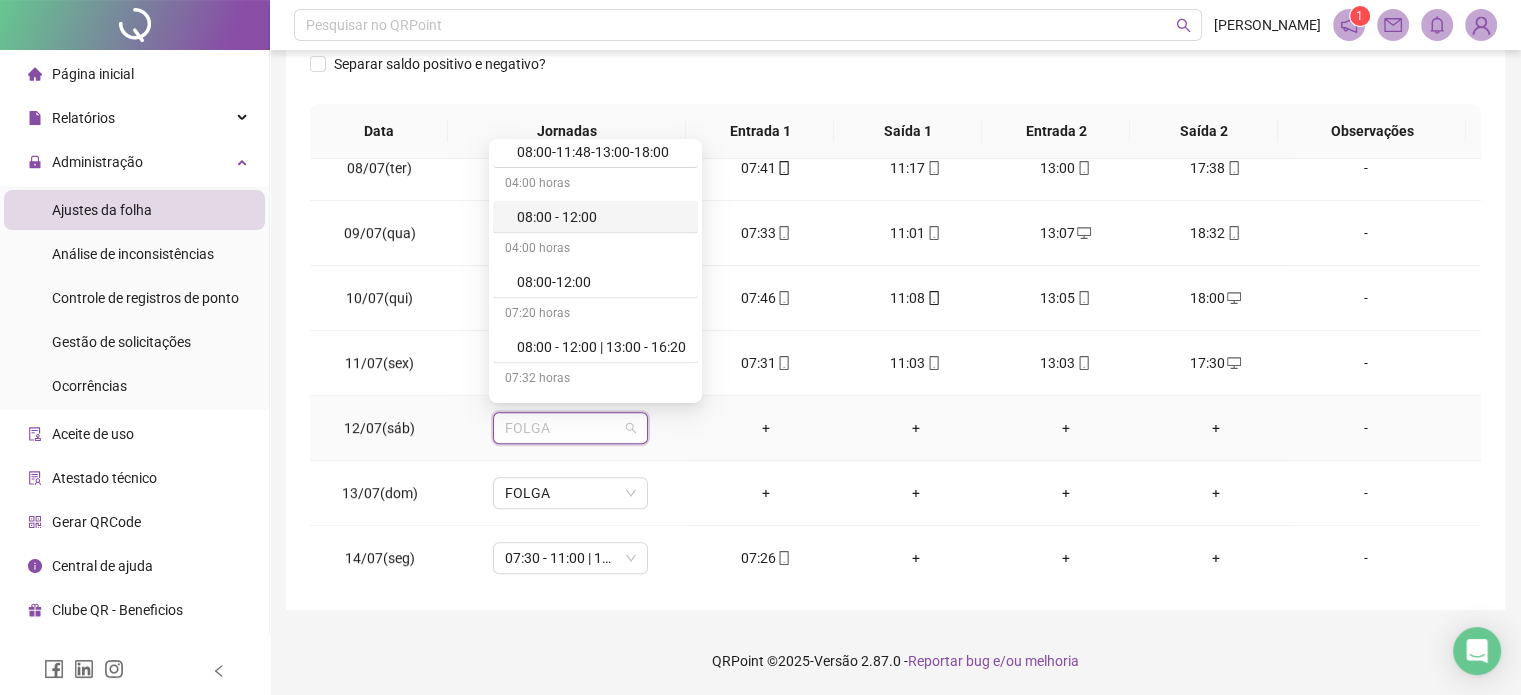 click on "08:00 - 12:00" at bounding box center (601, 216) 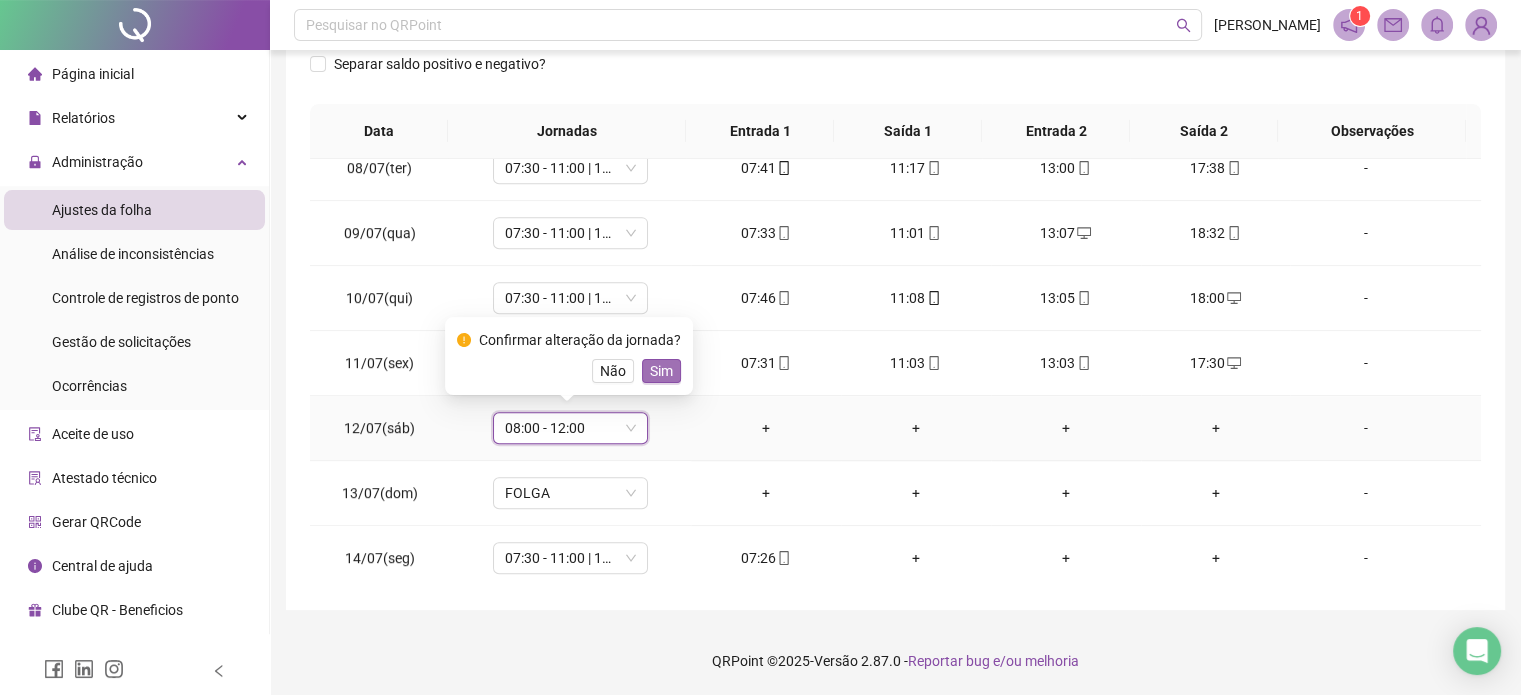 click on "Sim" at bounding box center (661, 371) 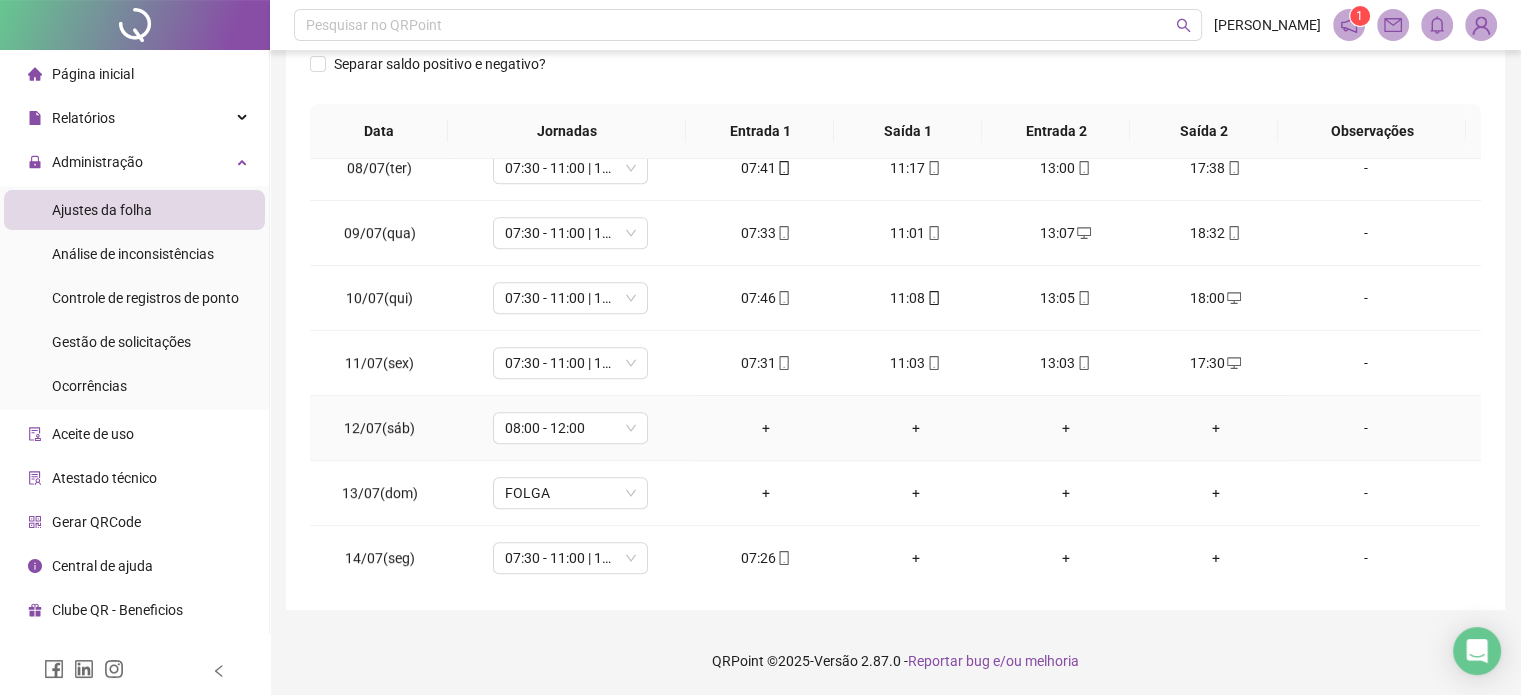 click on "-" at bounding box center (1365, 428) 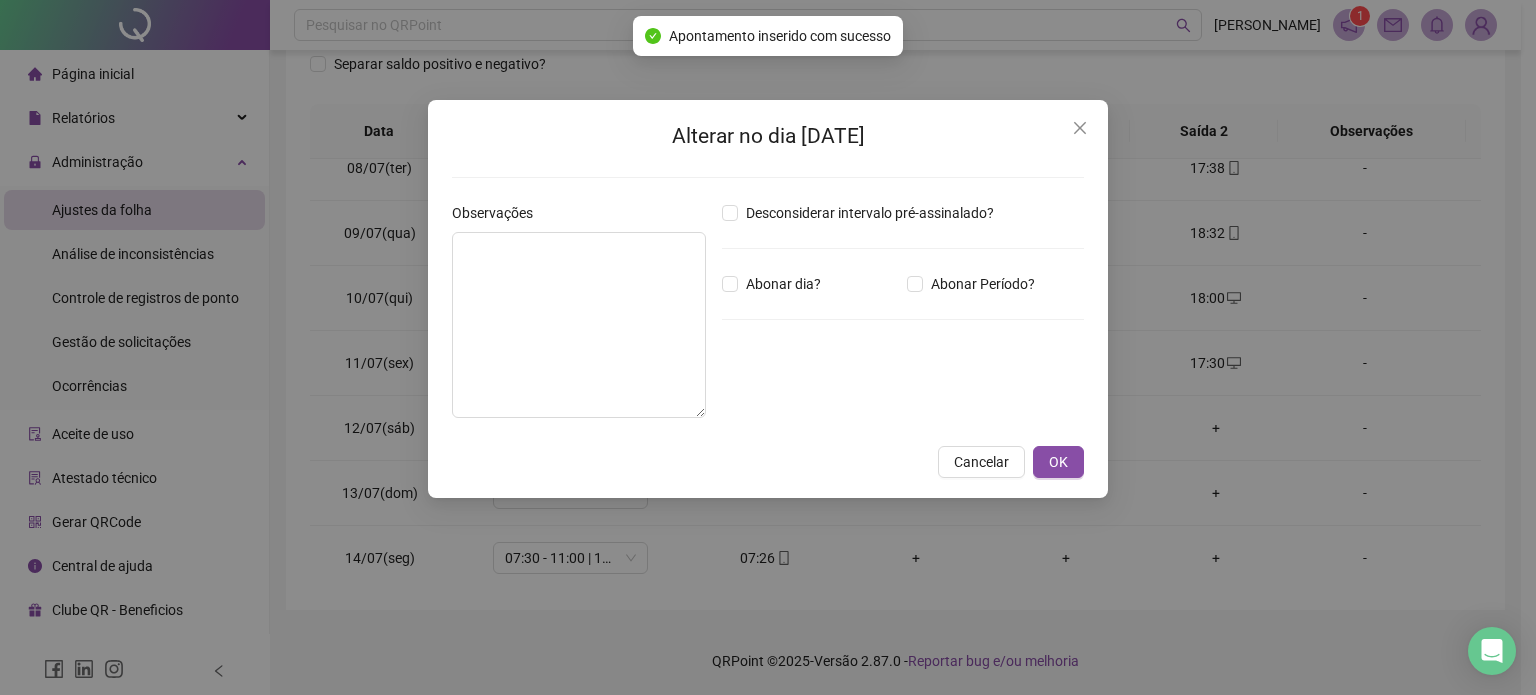 click on "Desconsiderar intervalo pré-assinalado? Abonar dia? Abonar Período? Horas a abonar ***** Aplicar regime de compensação" at bounding box center [903, 318] 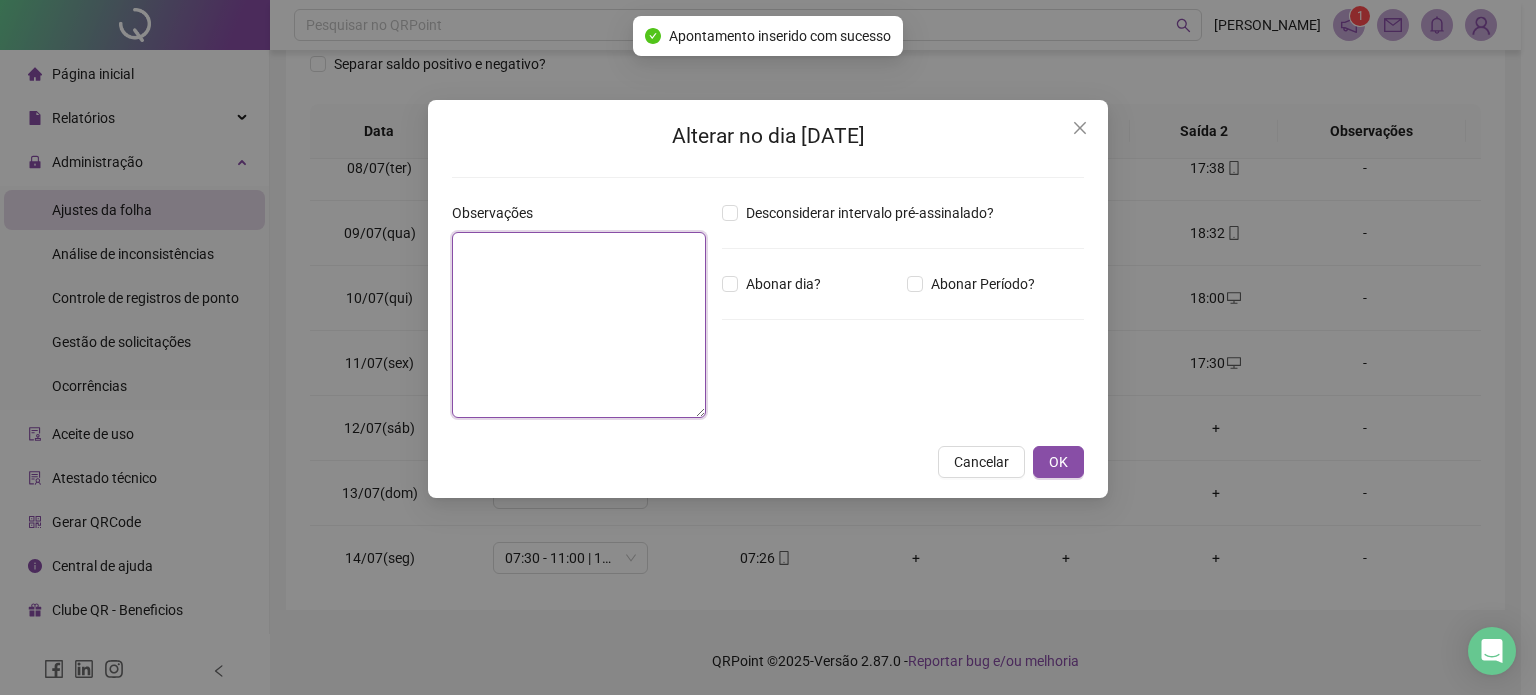 click at bounding box center [579, 325] 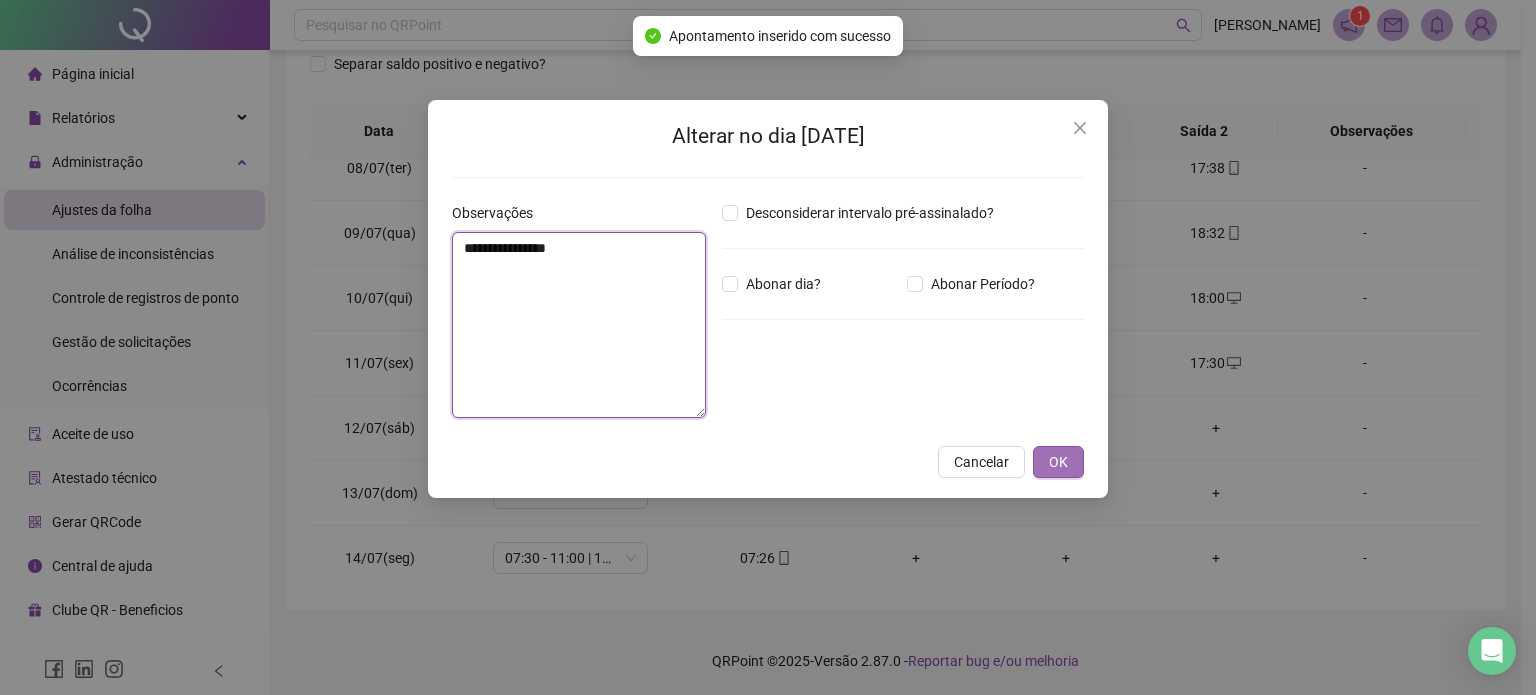 type on "**********" 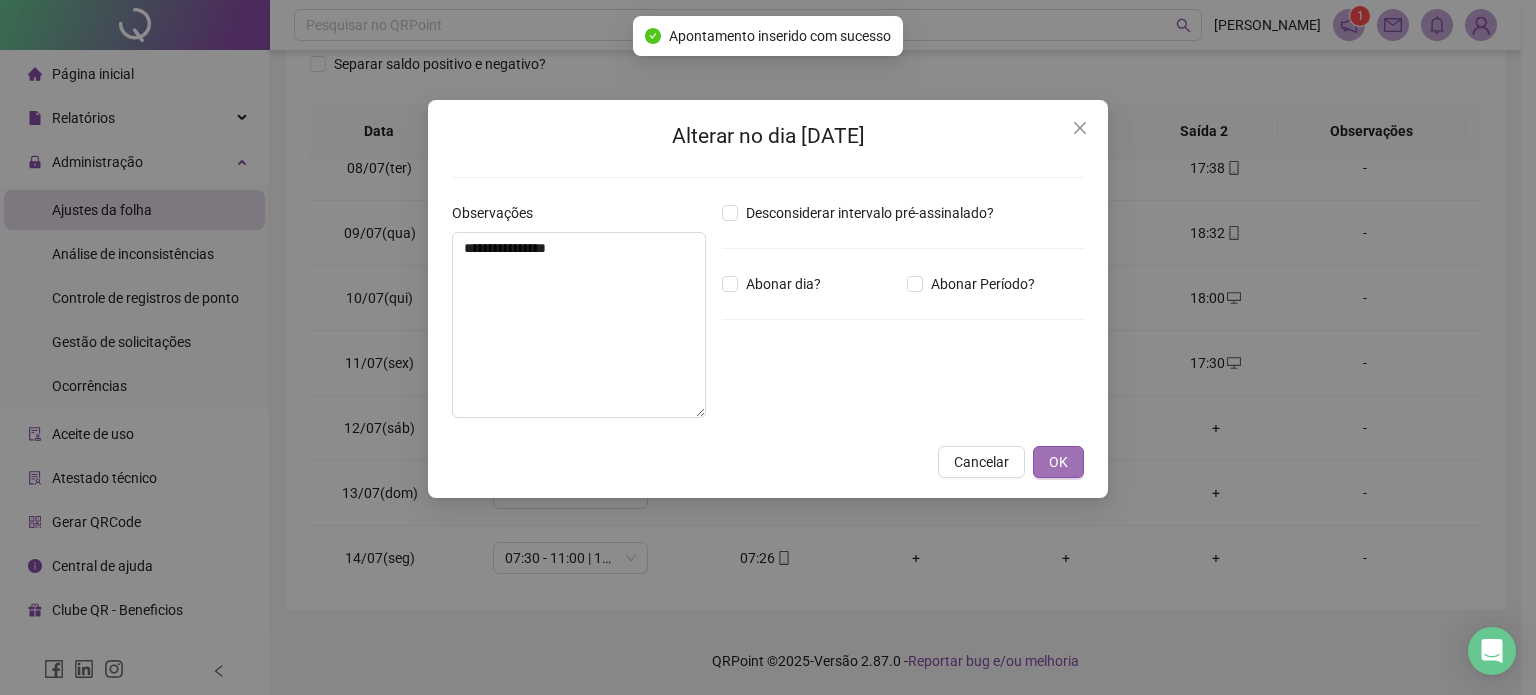 click on "OK" at bounding box center (1058, 462) 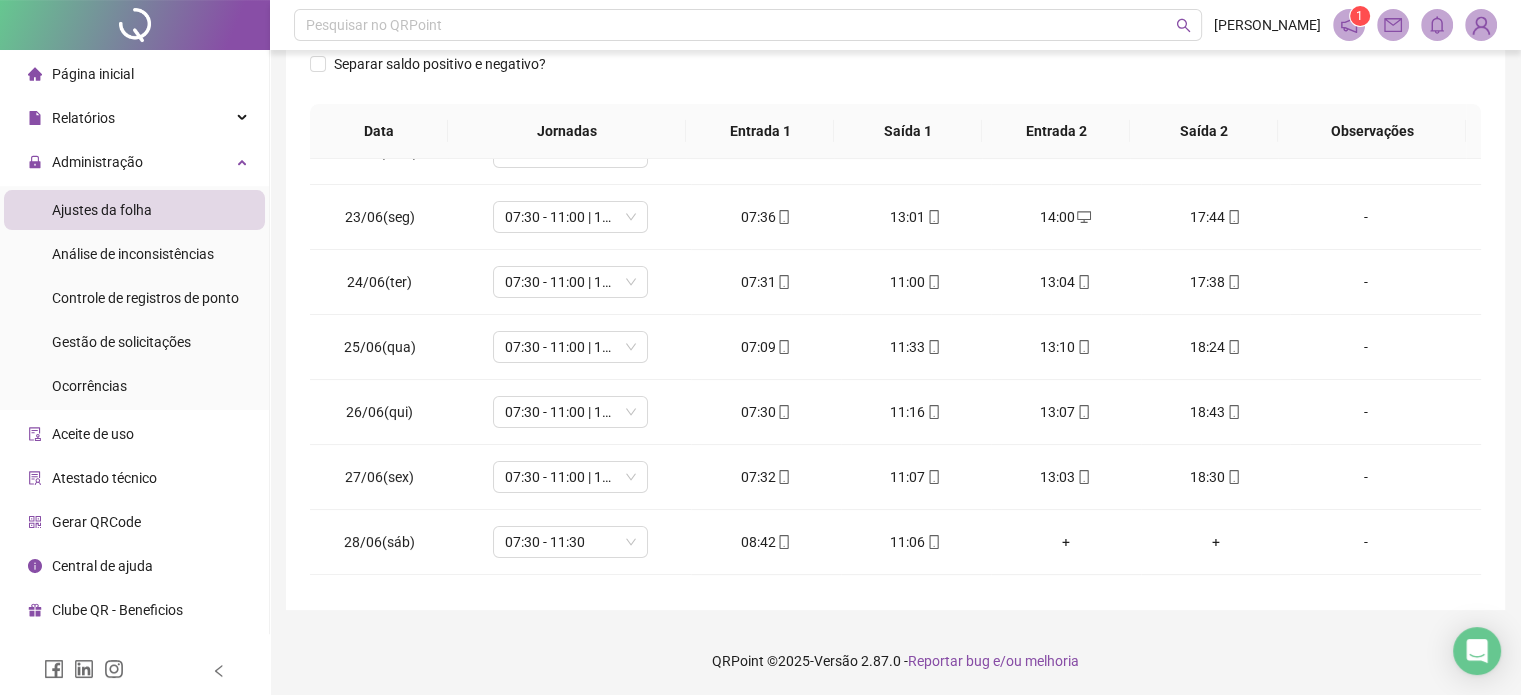 scroll, scrollTop: 0, scrollLeft: 0, axis: both 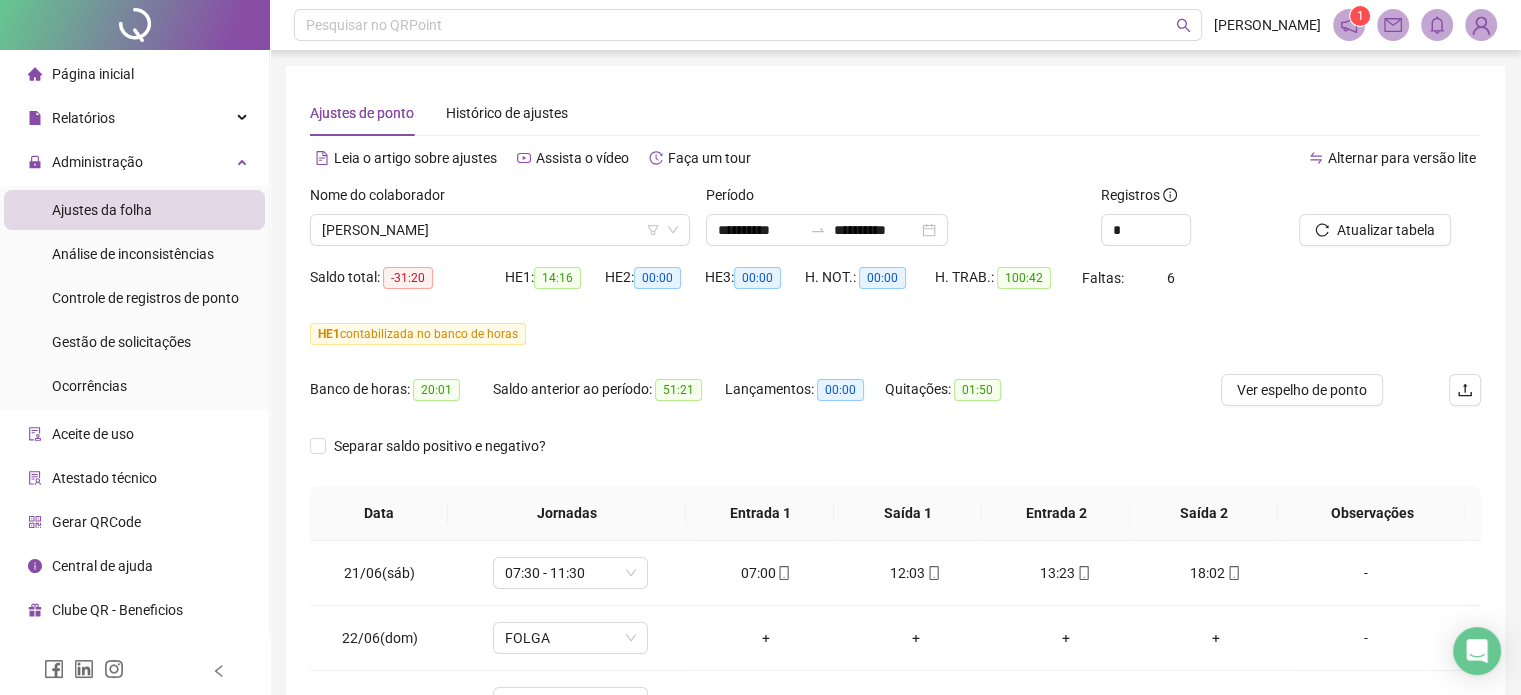 click at bounding box center [1365, 199] 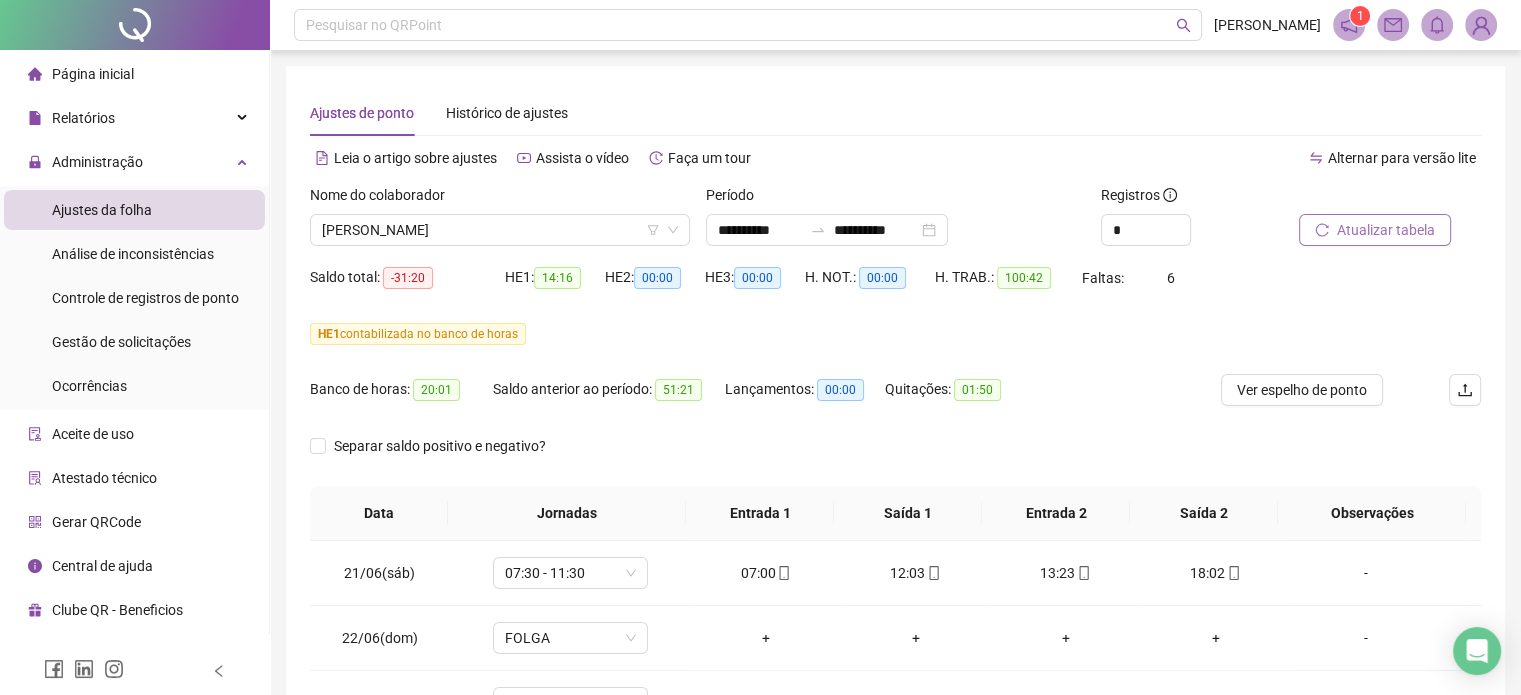 click on "Atualizar tabela" at bounding box center [1386, 230] 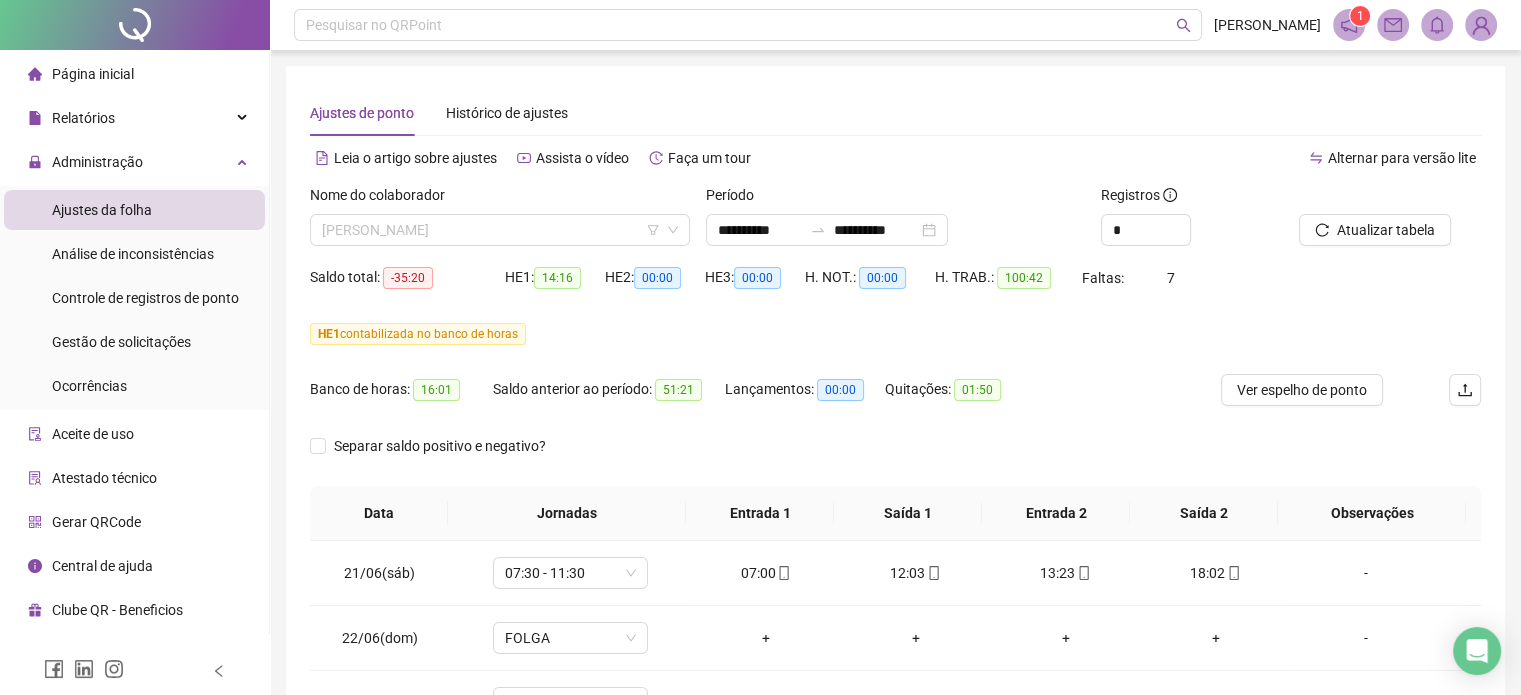 click on "[PERSON_NAME]" at bounding box center [500, 230] 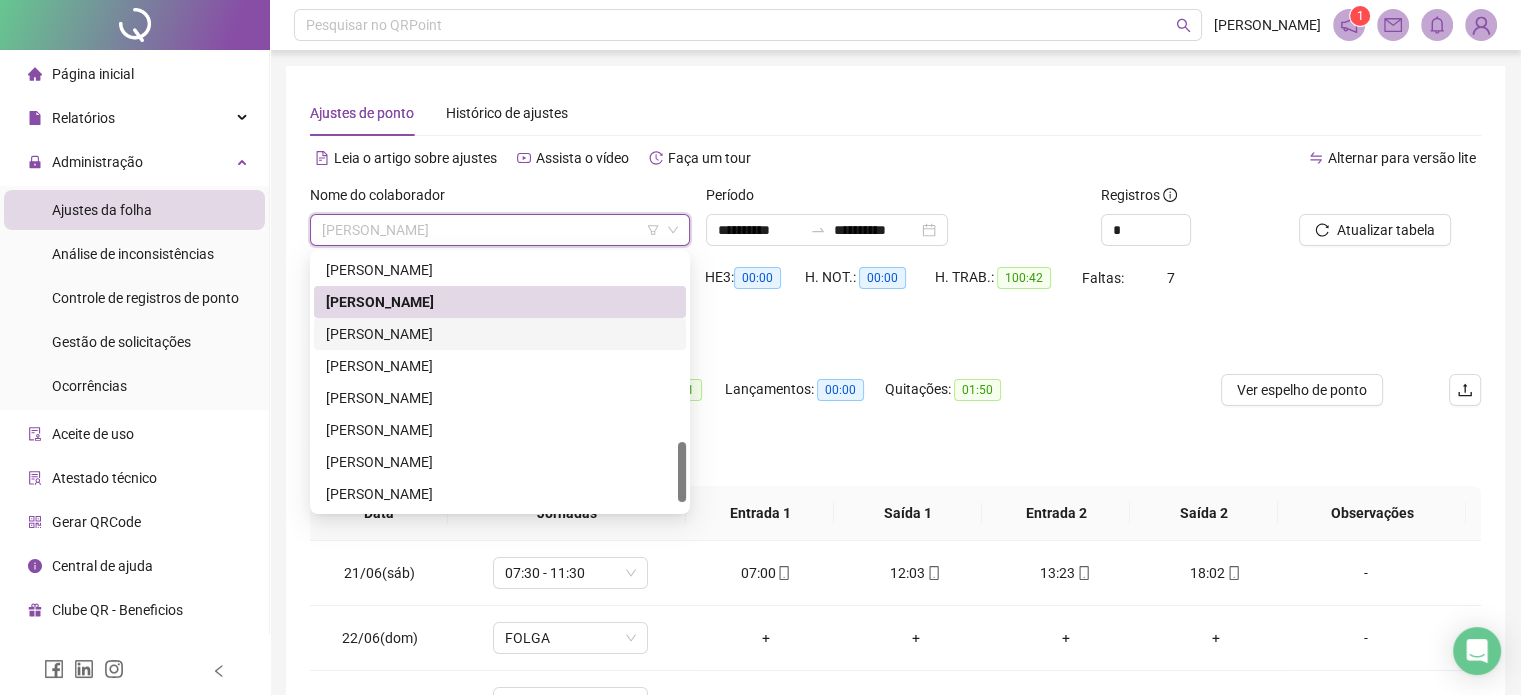 click on "[PERSON_NAME]" at bounding box center (500, 334) 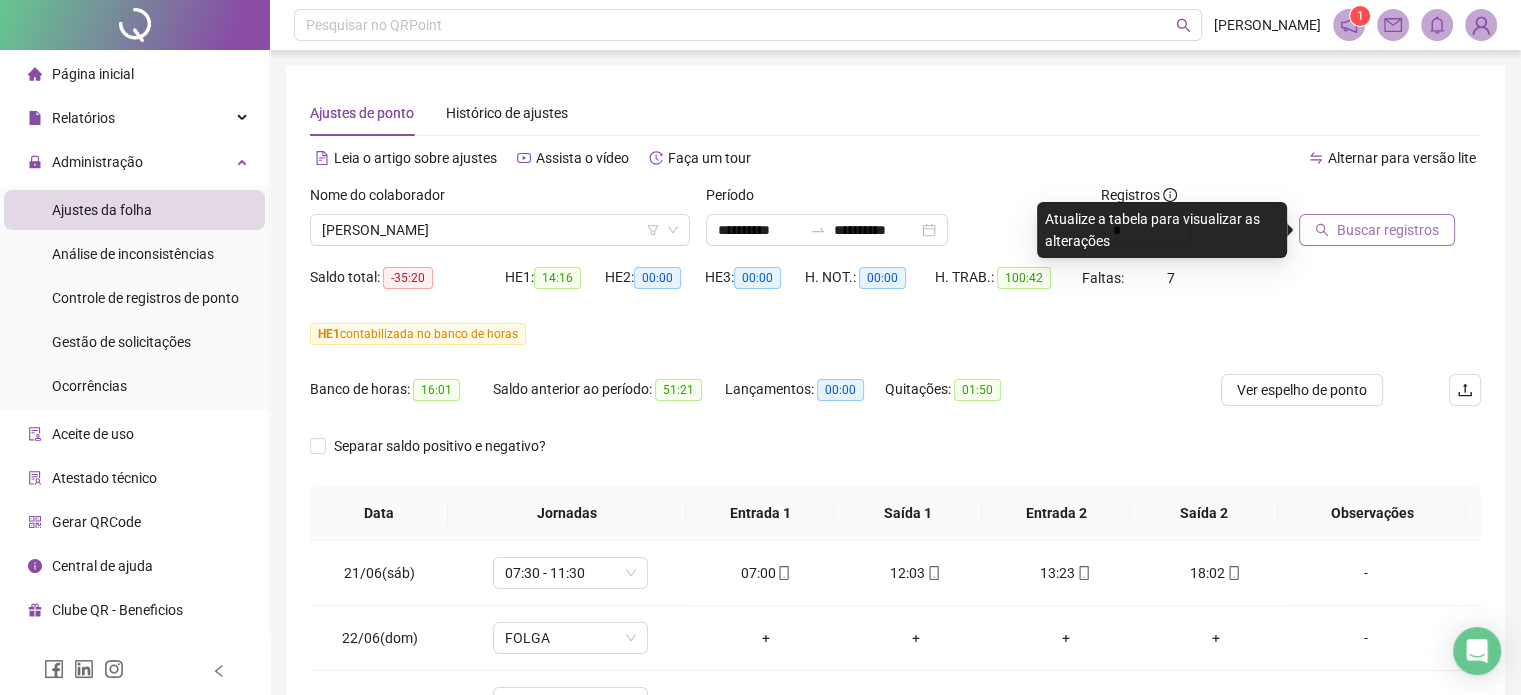click on "Buscar registros" at bounding box center [1388, 230] 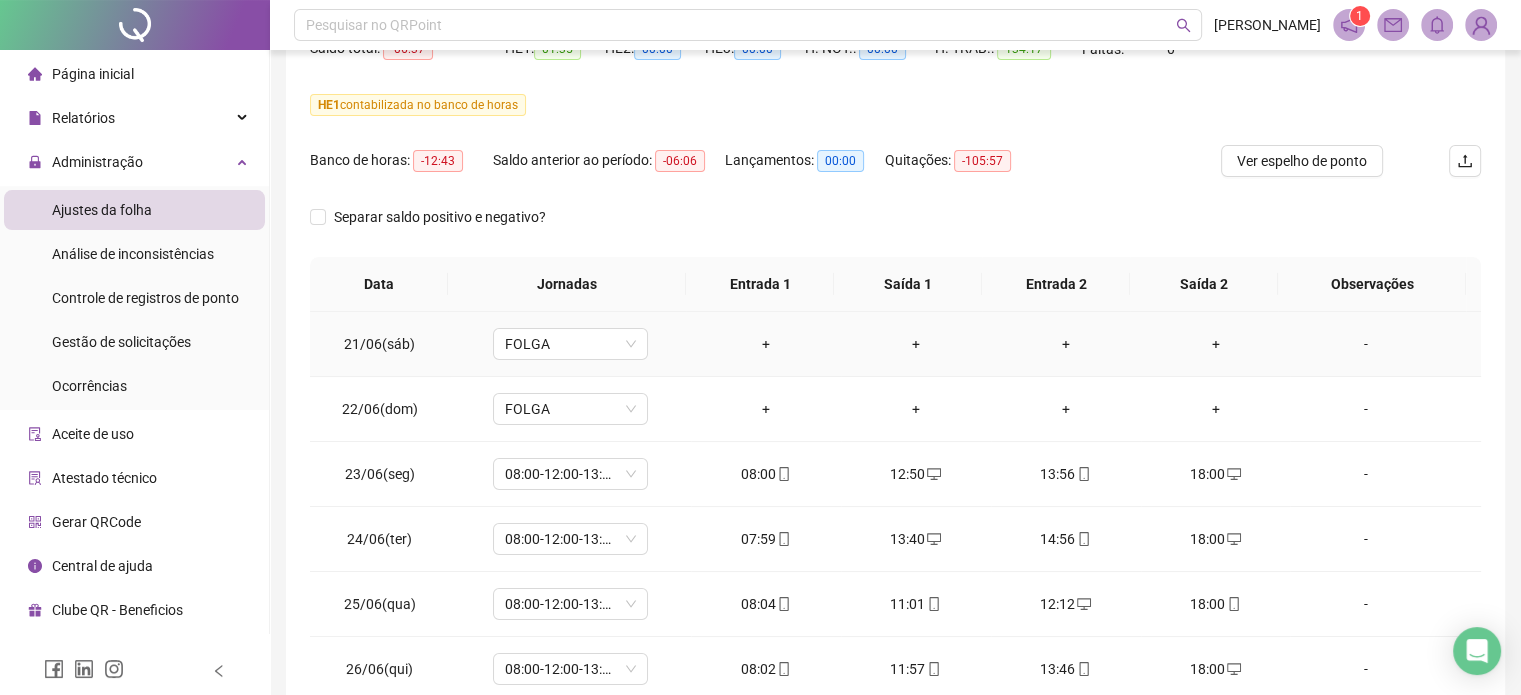 scroll, scrollTop: 300, scrollLeft: 0, axis: vertical 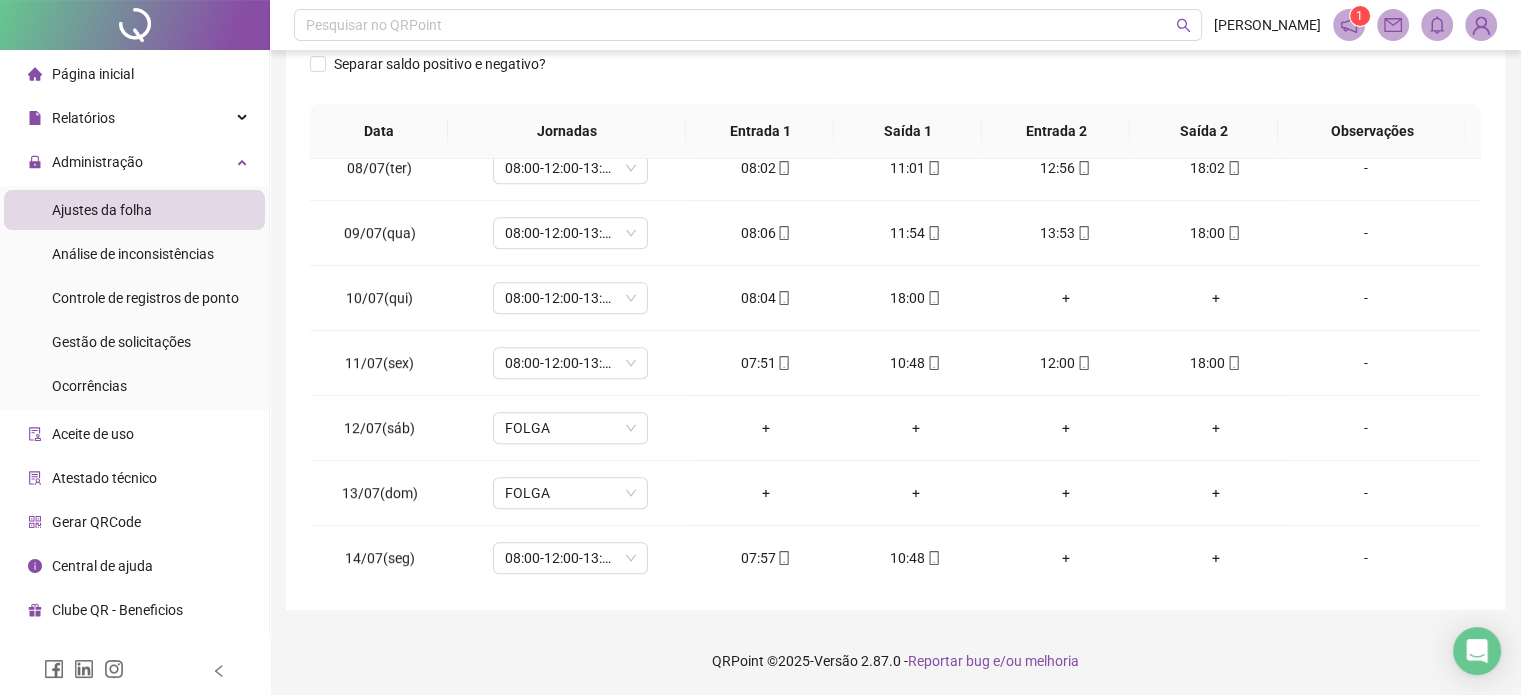 click on "Separar saldo positivo e negativo?" at bounding box center (895, 76) 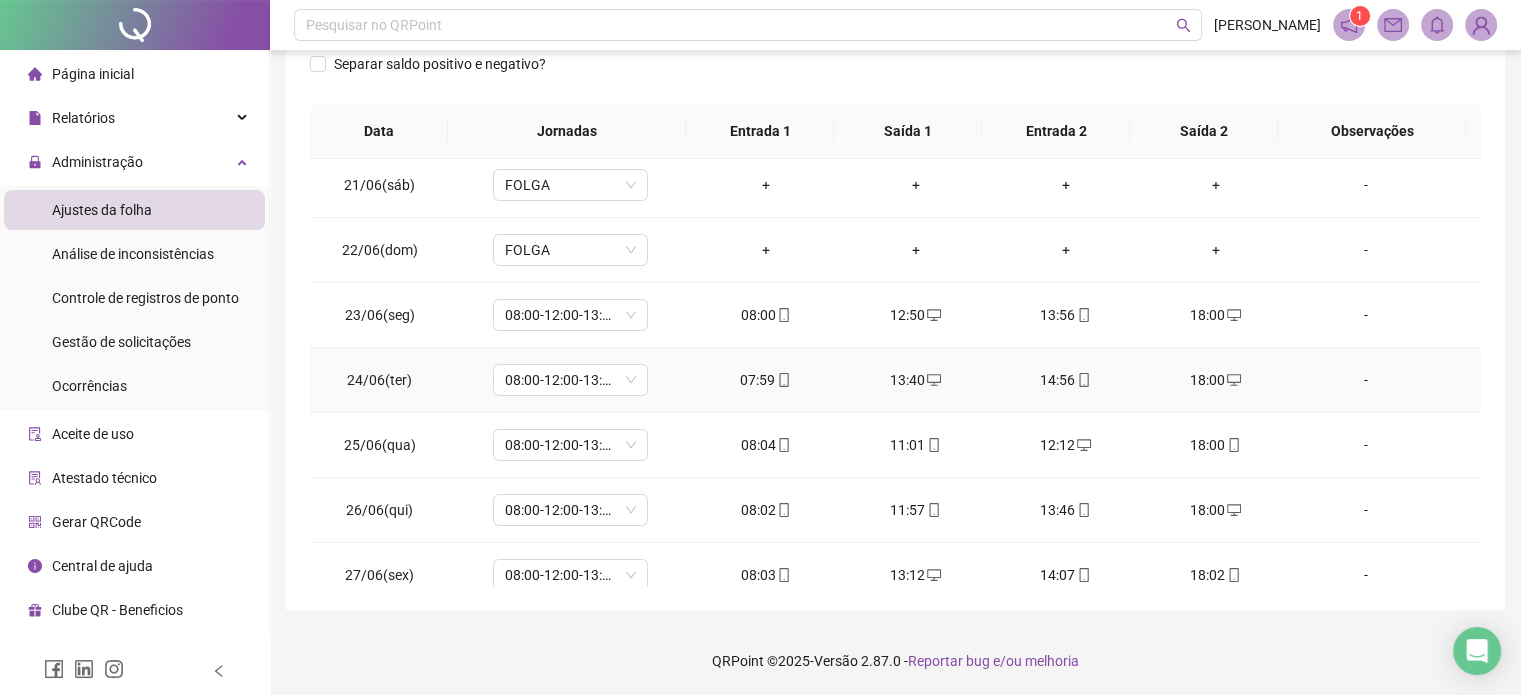 scroll, scrollTop: 0, scrollLeft: 0, axis: both 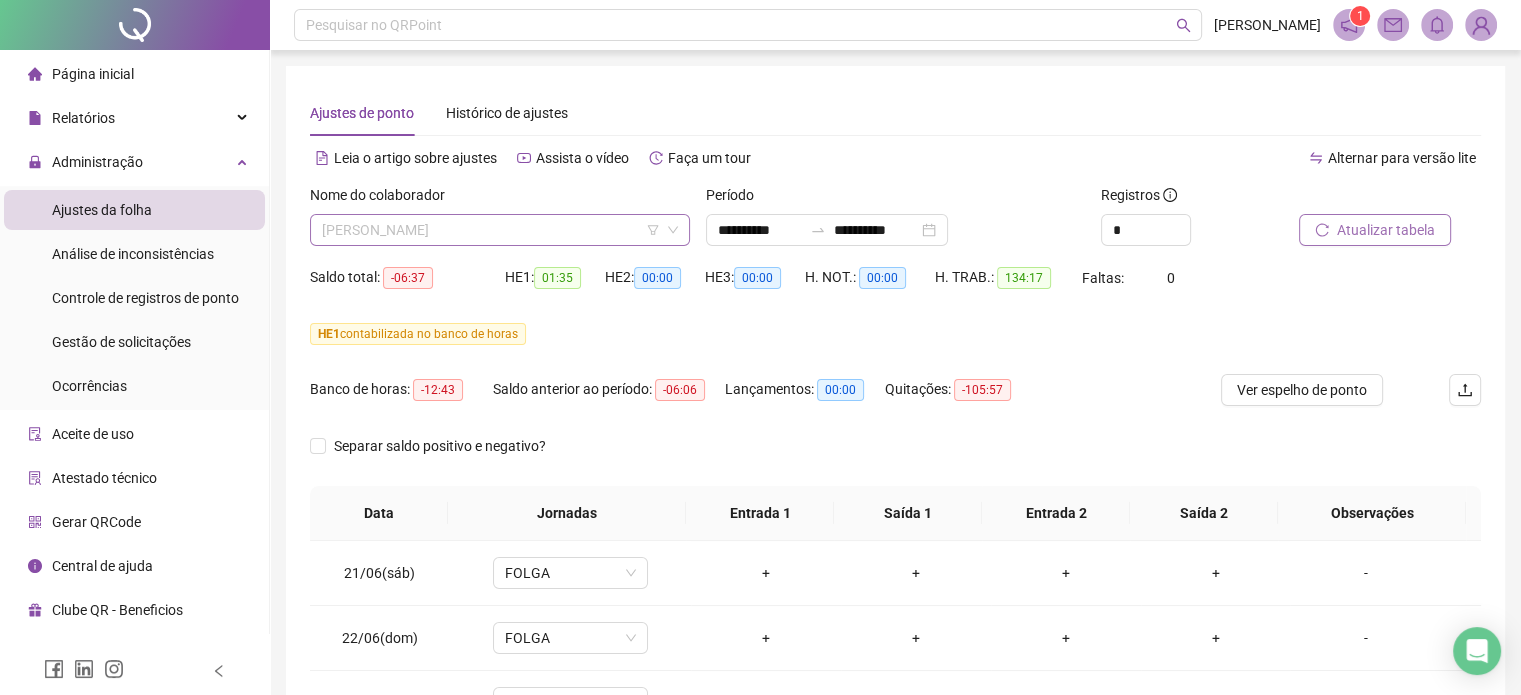 click on "[PERSON_NAME]" at bounding box center (500, 230) 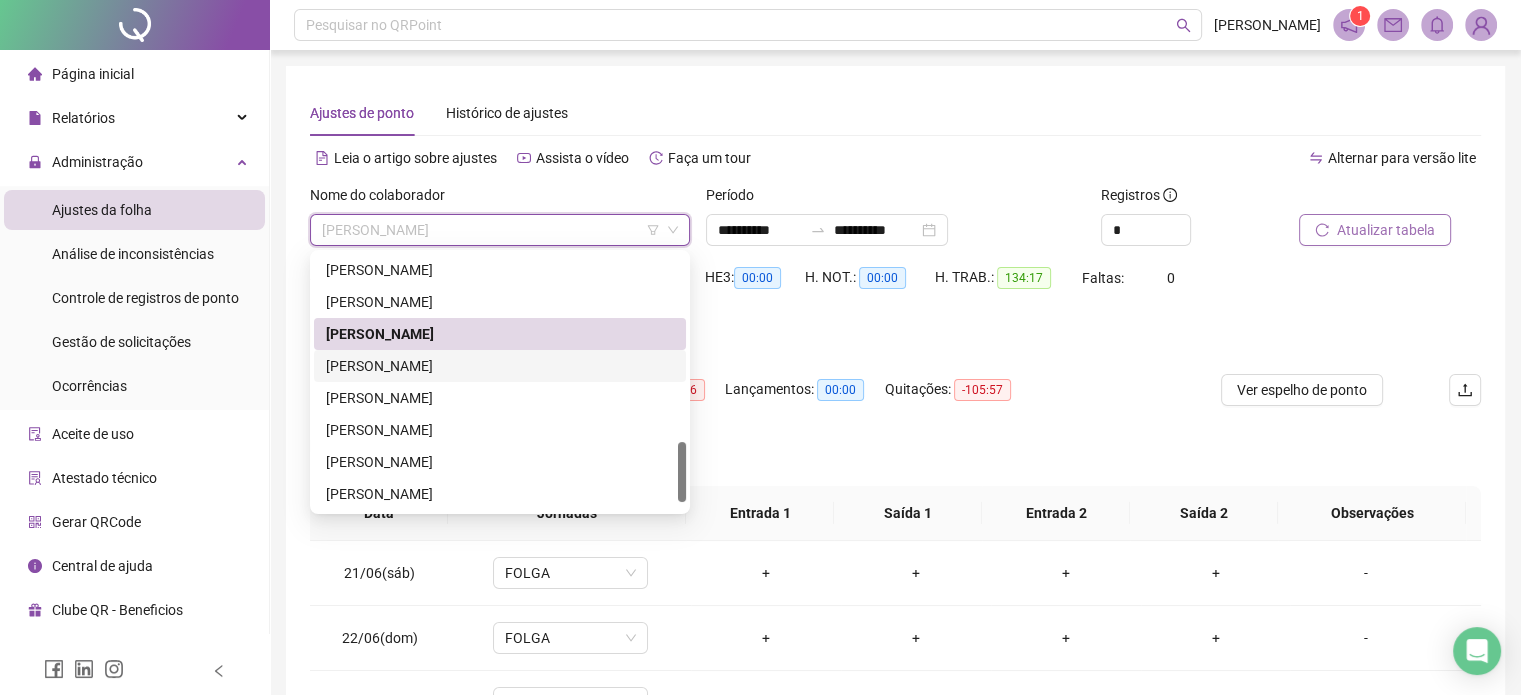 click on "[PERSON_NAME]" at bounding box center (500, 366) 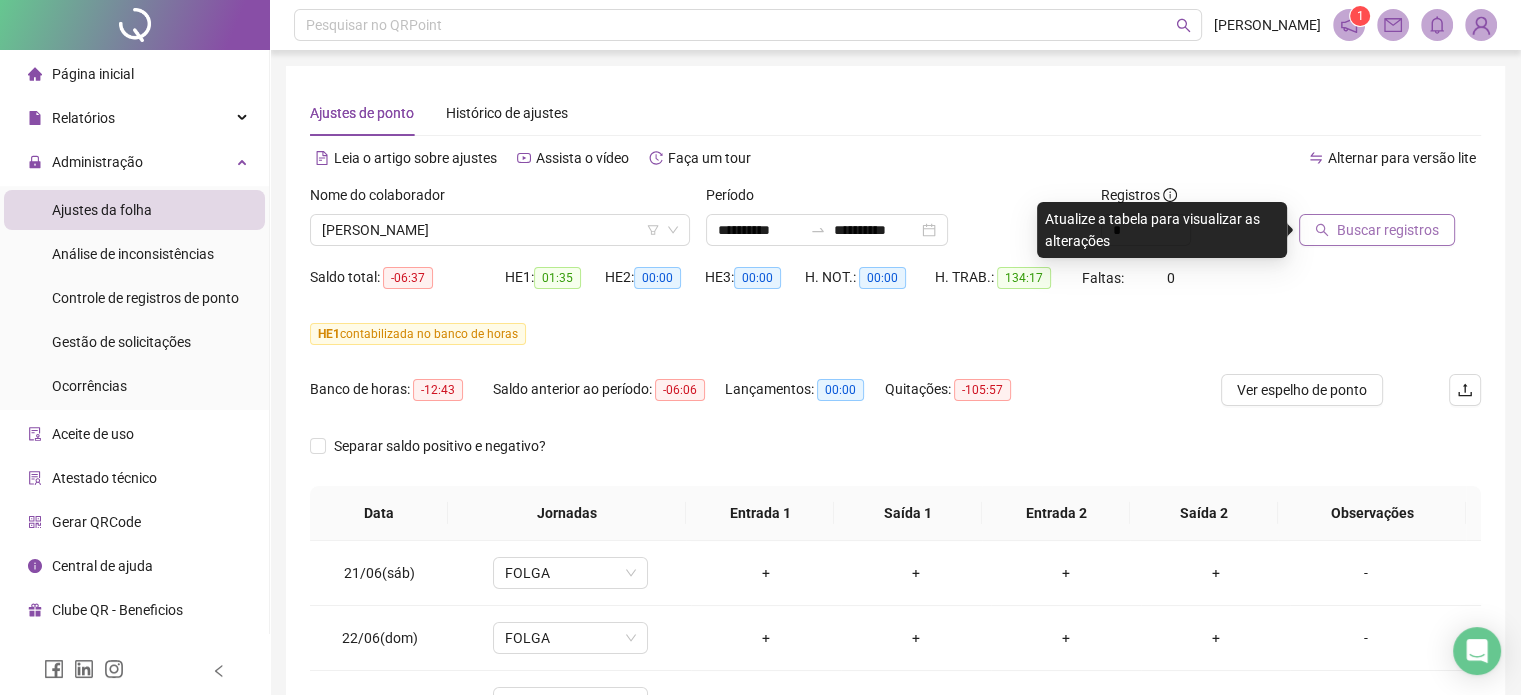 click on "Buscar registros" at bounding box center [1388, 230] 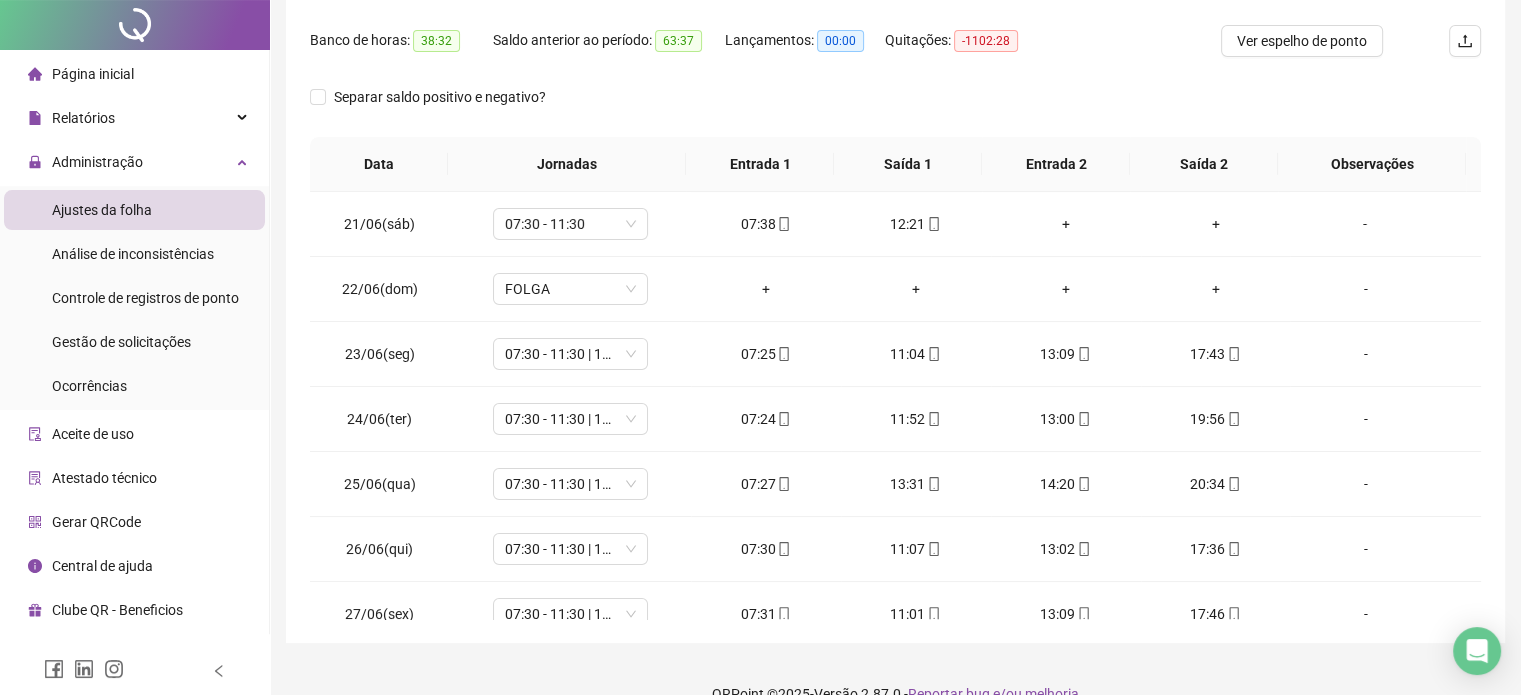 scroll, scrollTop: 382, scrollLeft: 0, axis: vertical 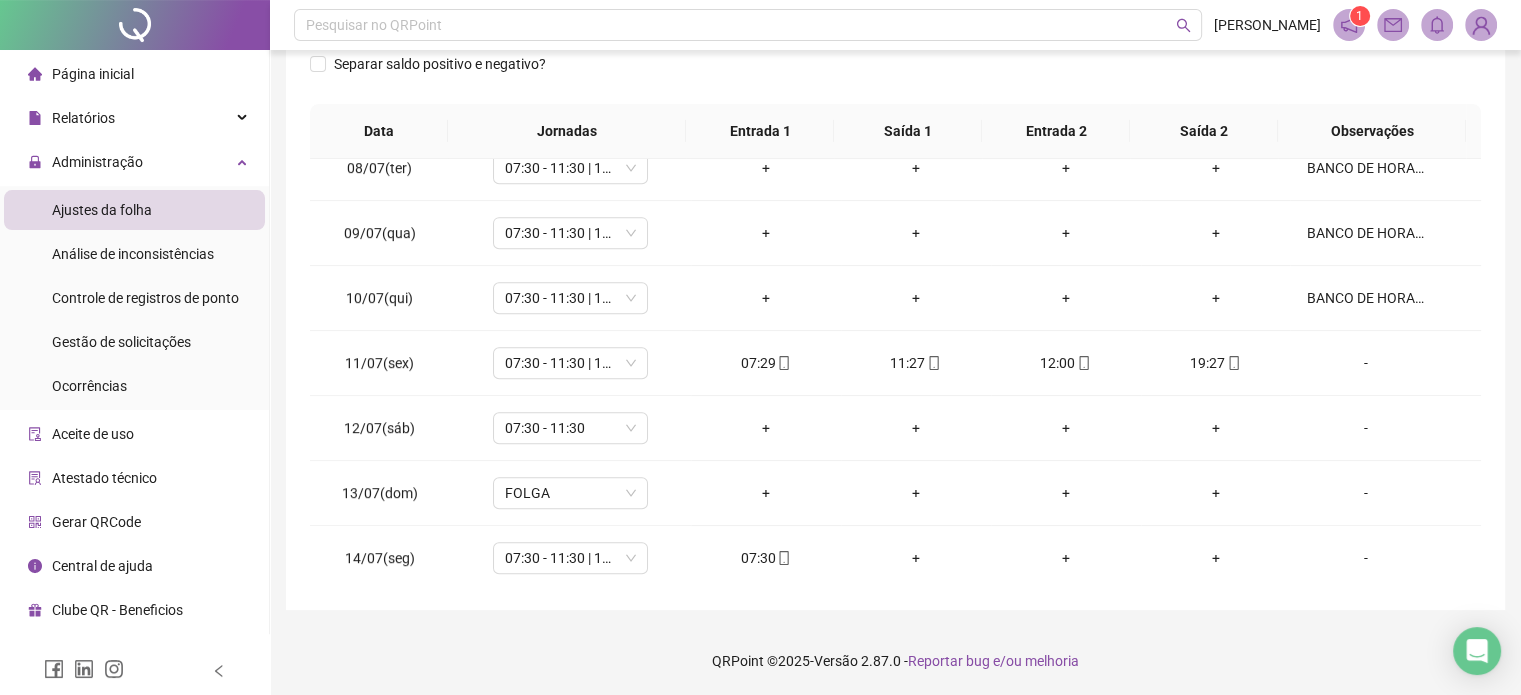 click on "QRPoint © 2025  -  Versão   2.87.0   -  Reportar bug e/ou melhoria" at bounding box center [895, 661] 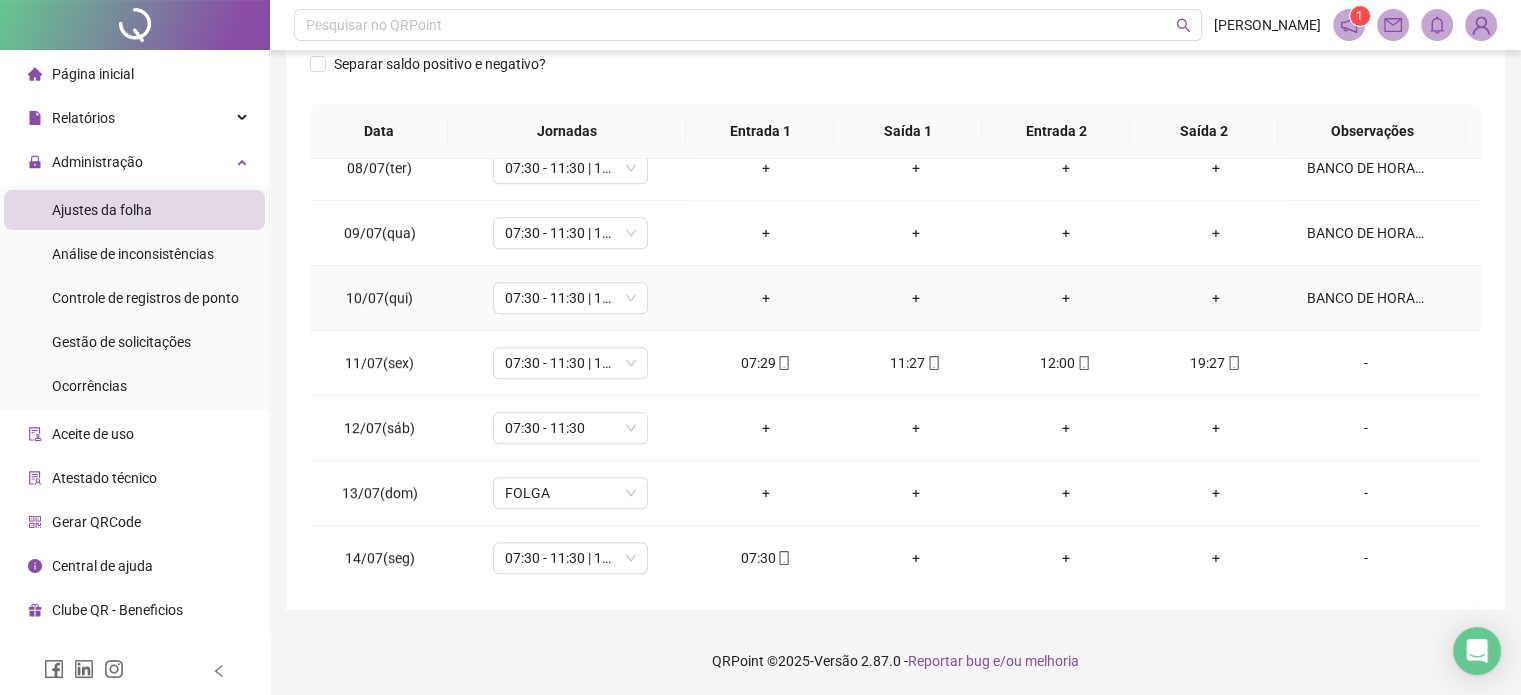 click on "BANCO DE HORAS." at bounding box center (1365, 298) 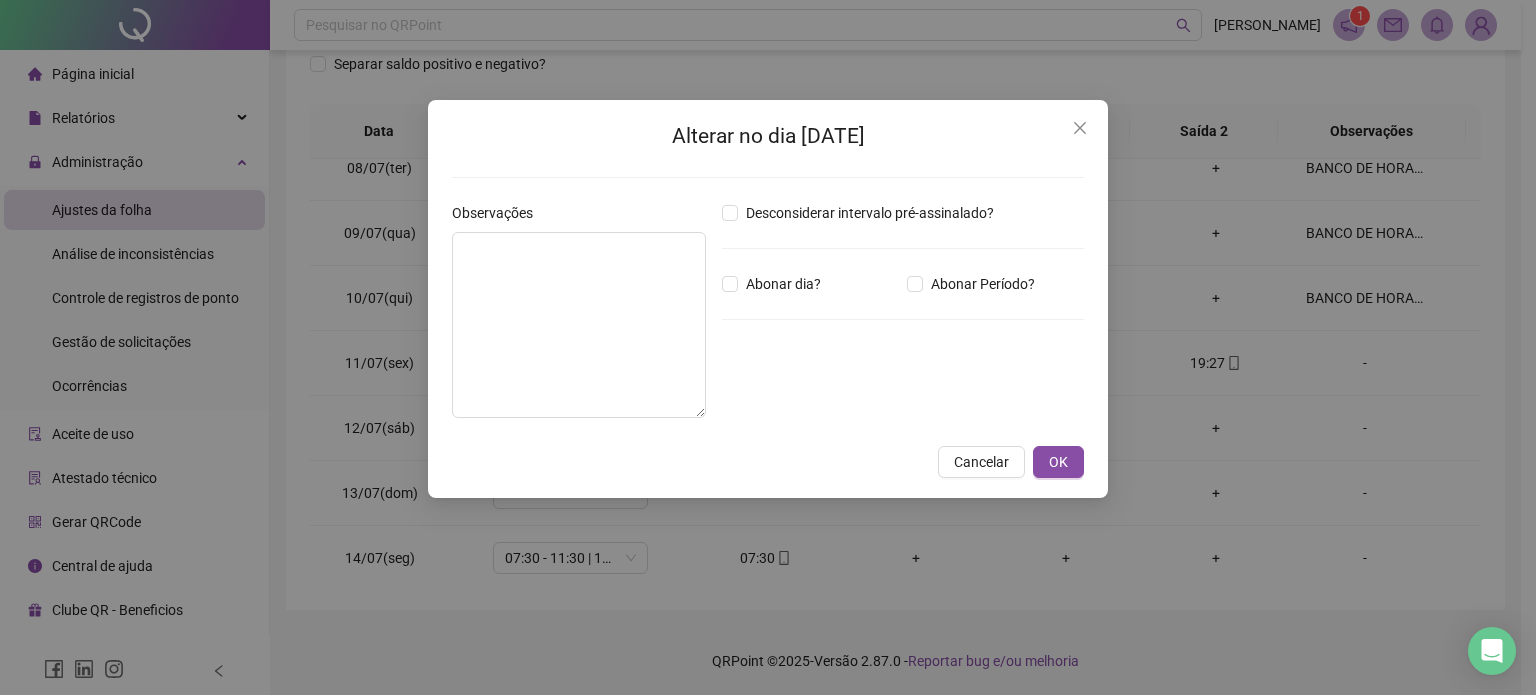type on "**********" 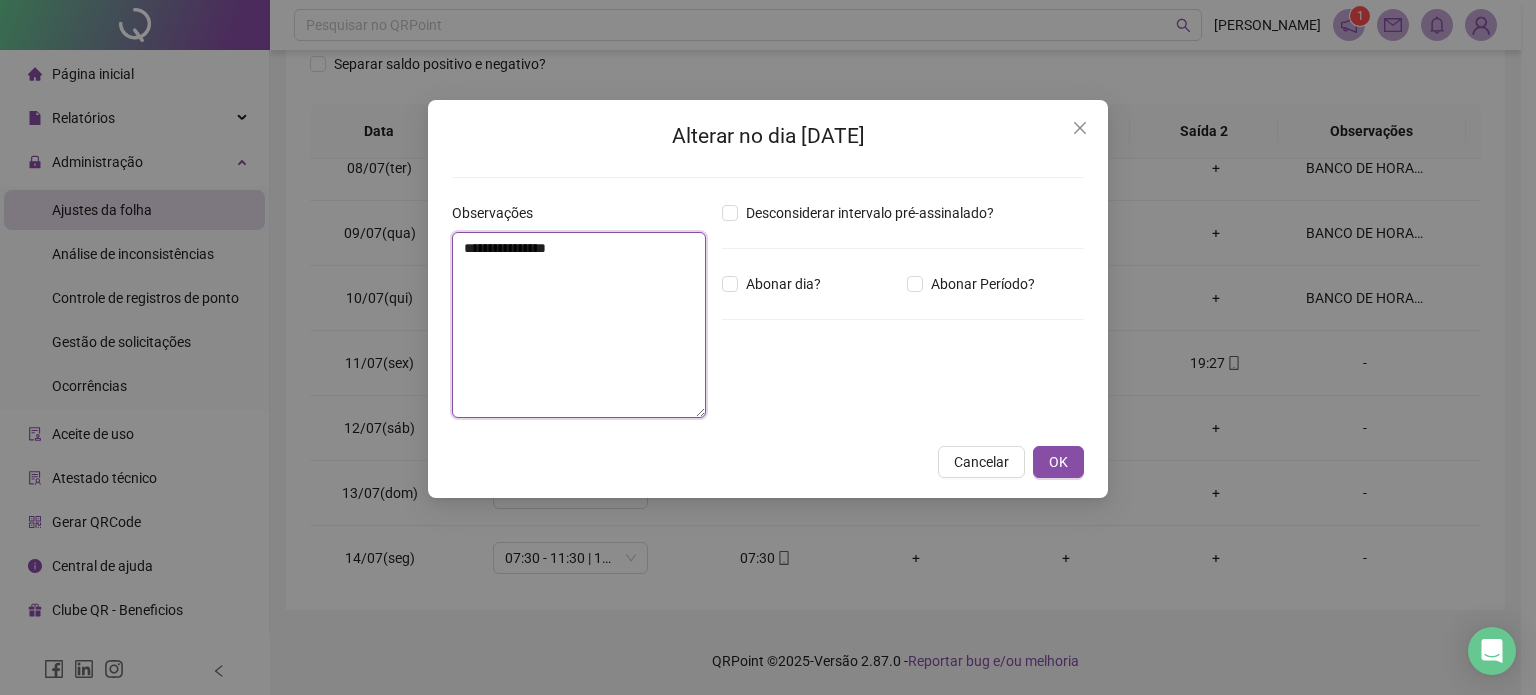 drag, startPoint x: 576, startPoint y: 243, endPoint x: 426, endPoint y: 250, distance: 150.16324 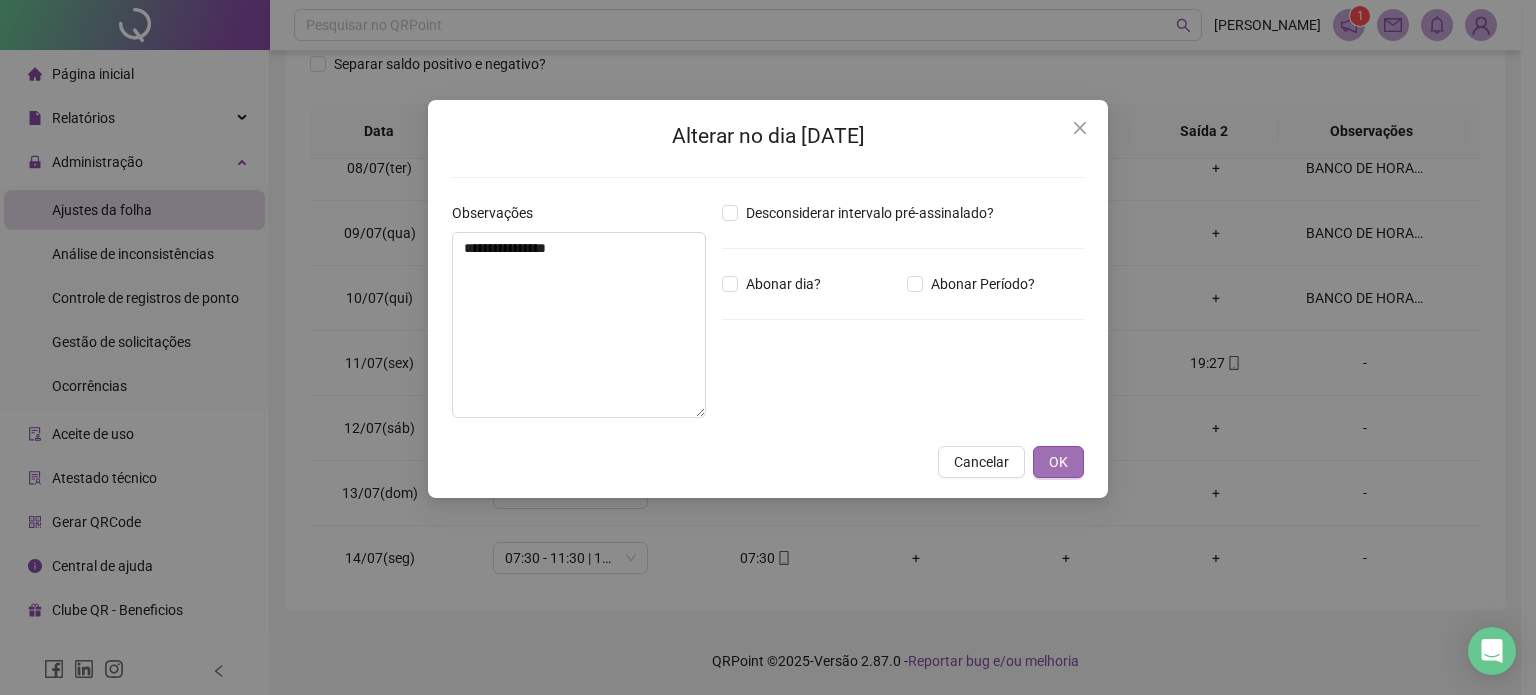 click on "OK" at bounding box center [1058, 462] 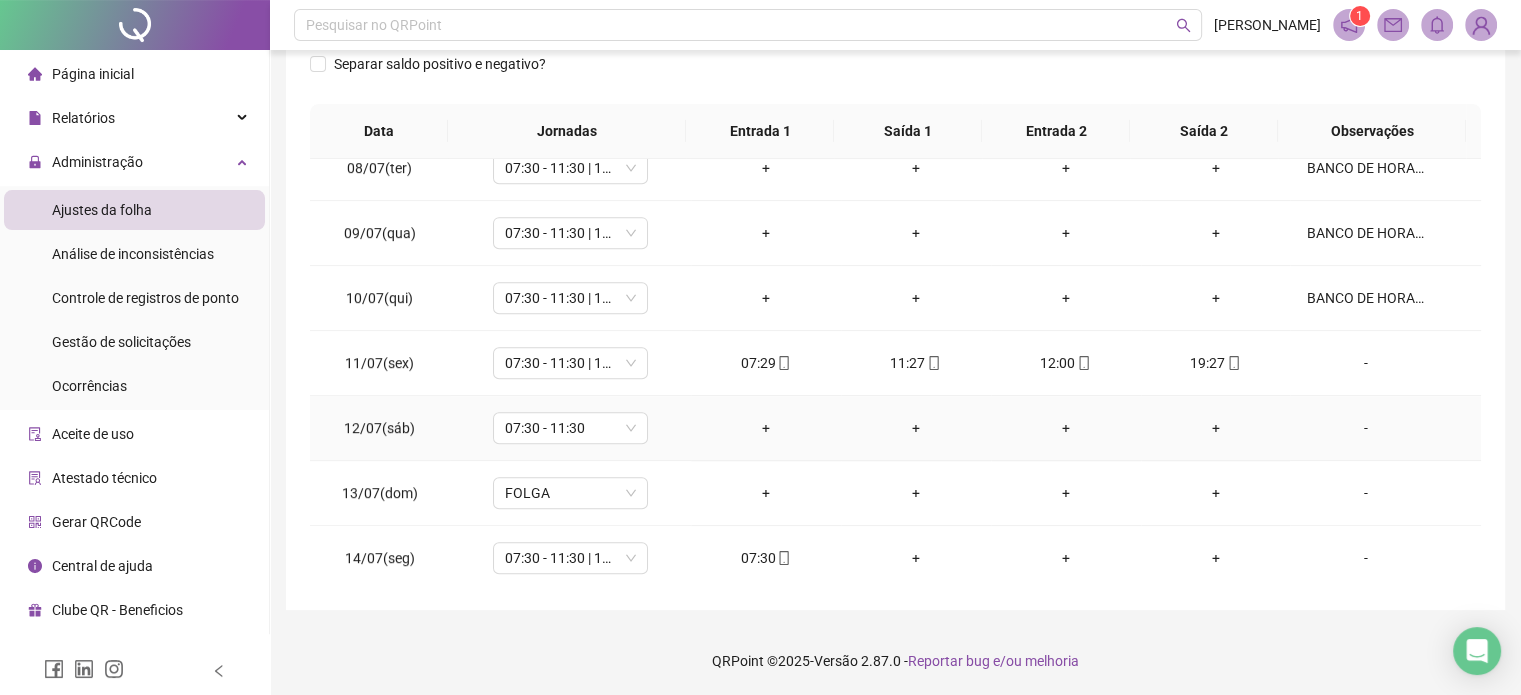 click on "-" at bounding box center [1385, 428] 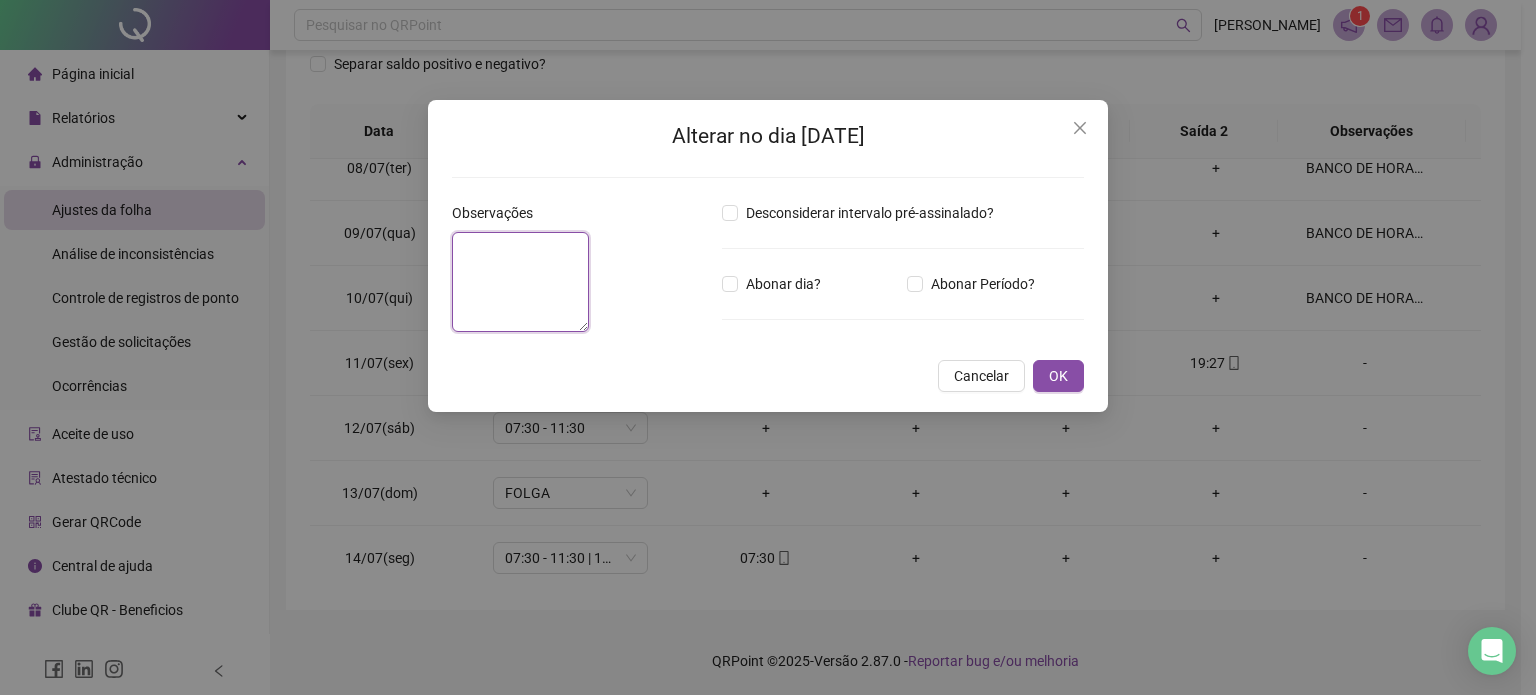 click at bounding box center (520, 282) 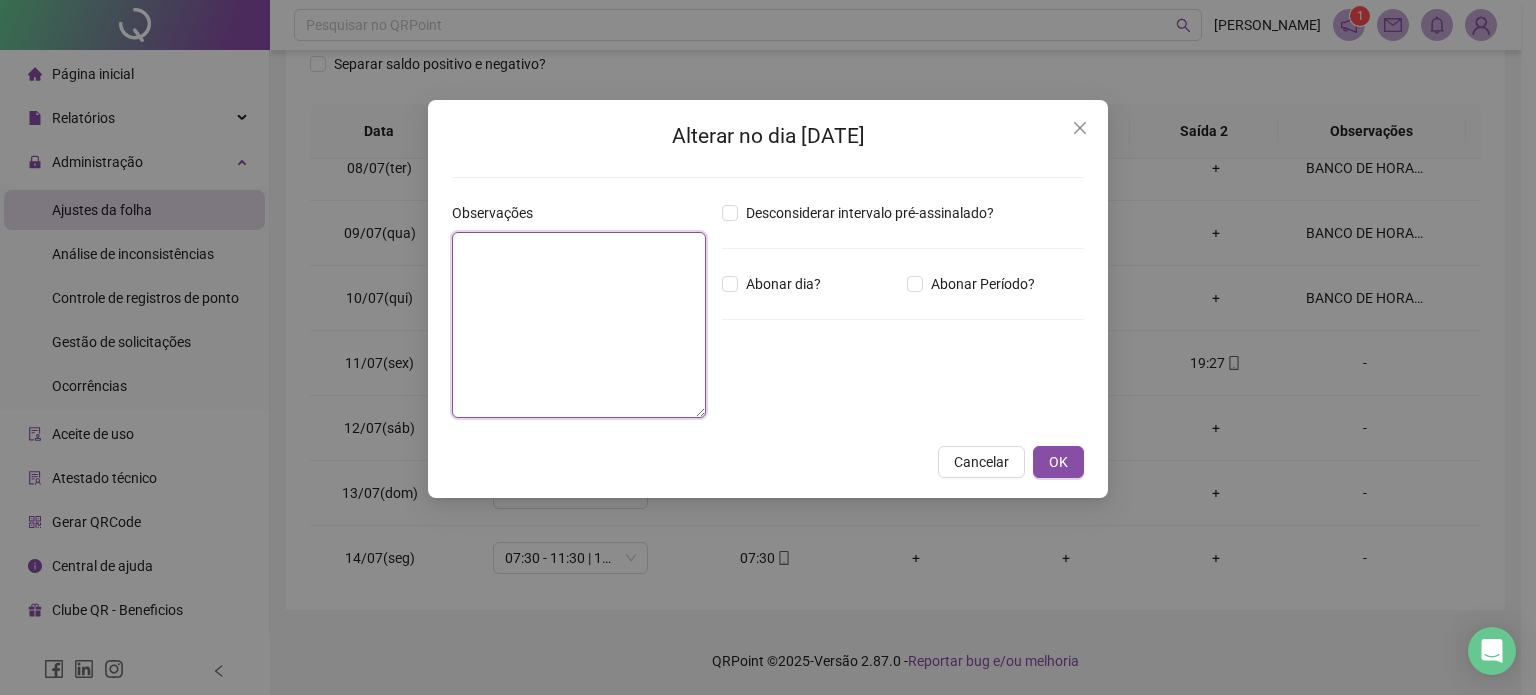 paste on "**********" 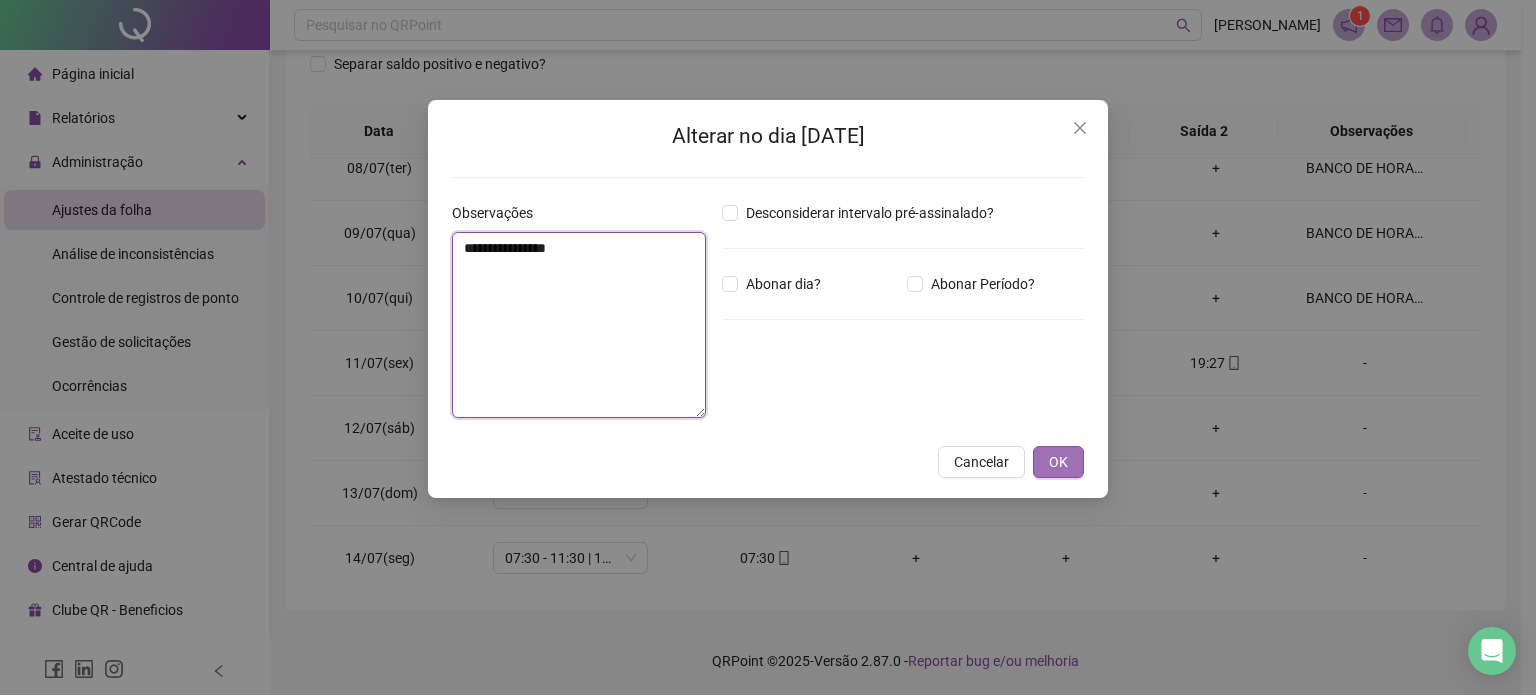 type on "**********" 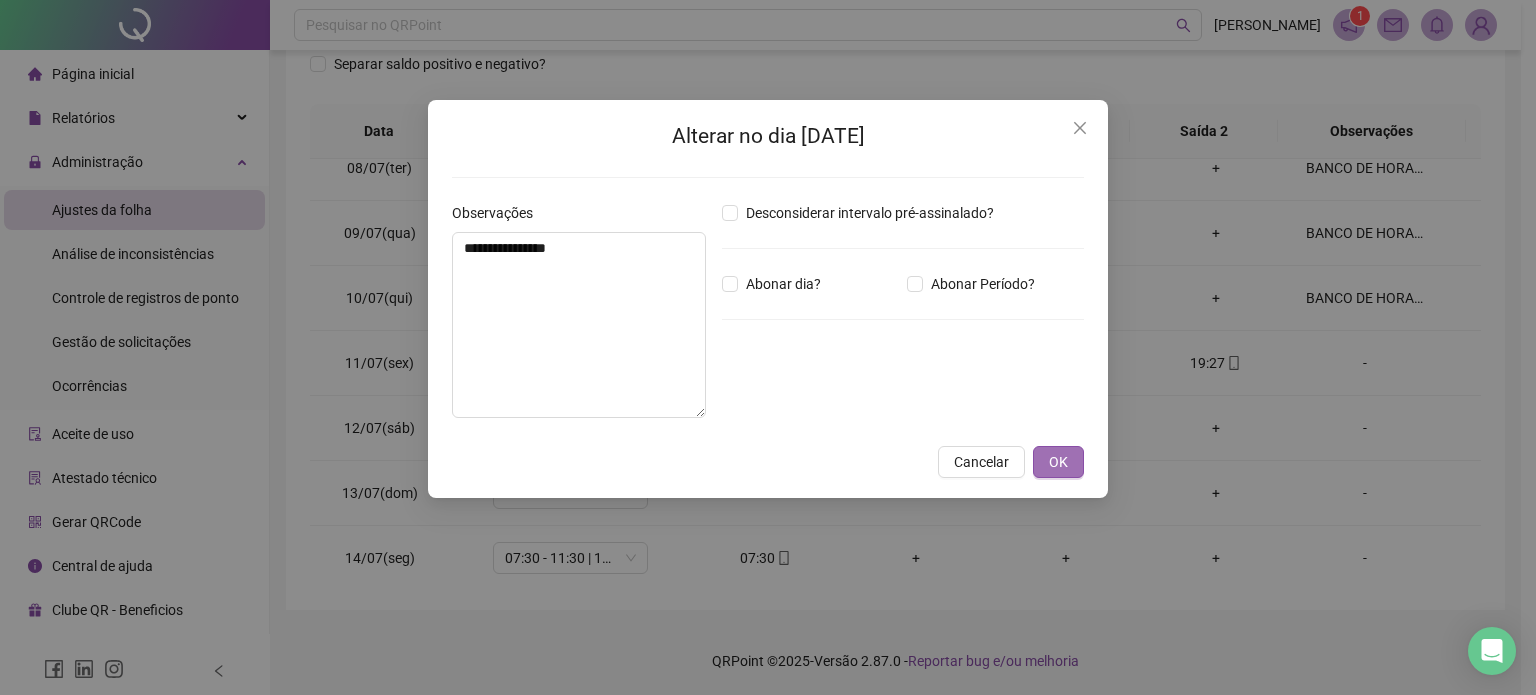 click on "OK" at bounding box center (1058, 462) 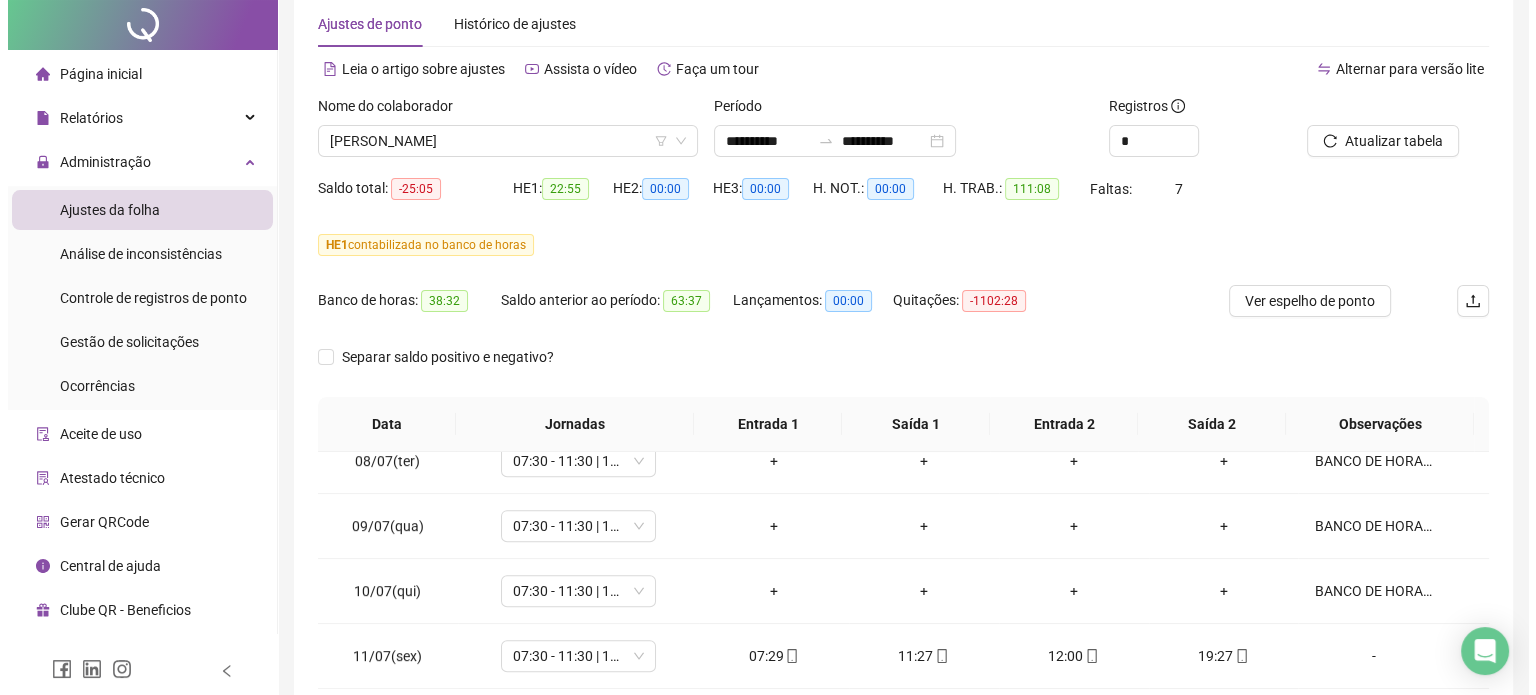 scroll, scrollTop: 0, scrollLeft: 0, axis: both 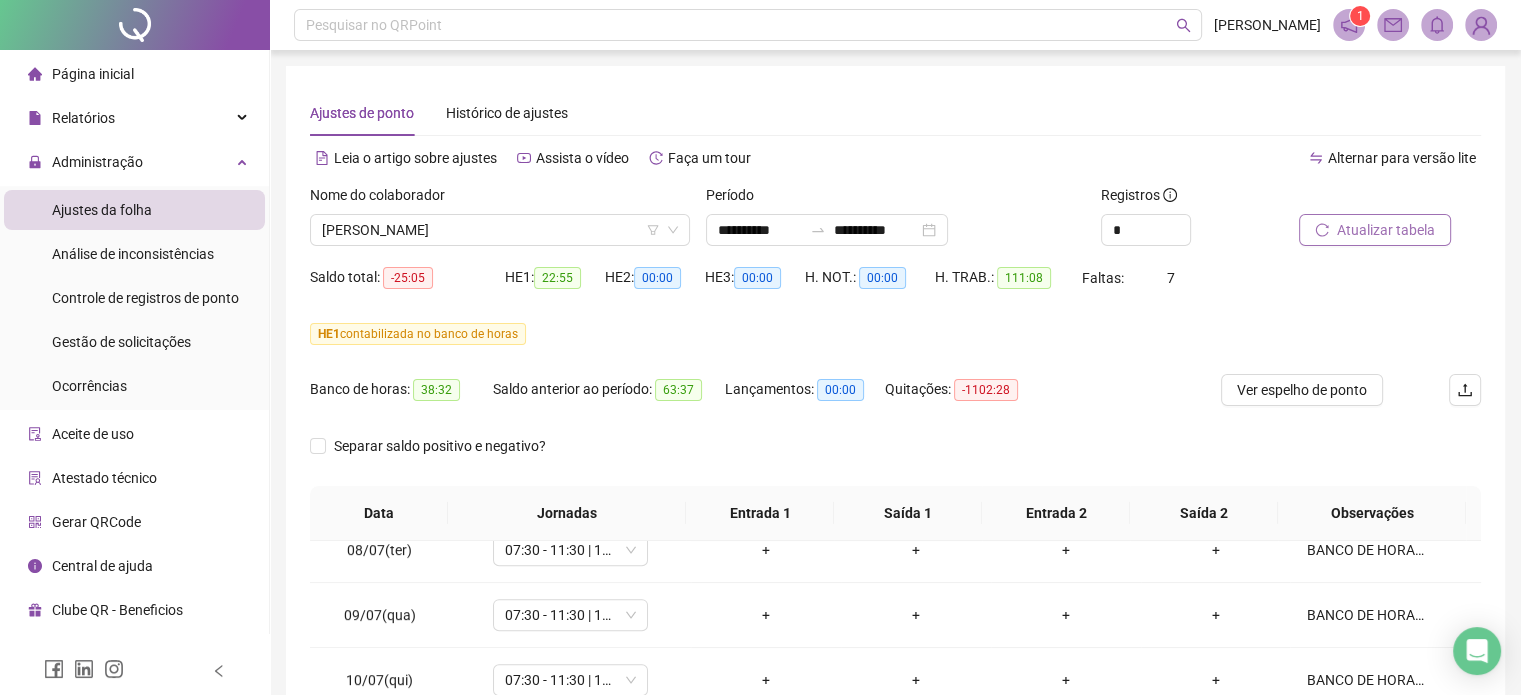 click on "Atualizar tabela" at bounding box center [1375, 230] 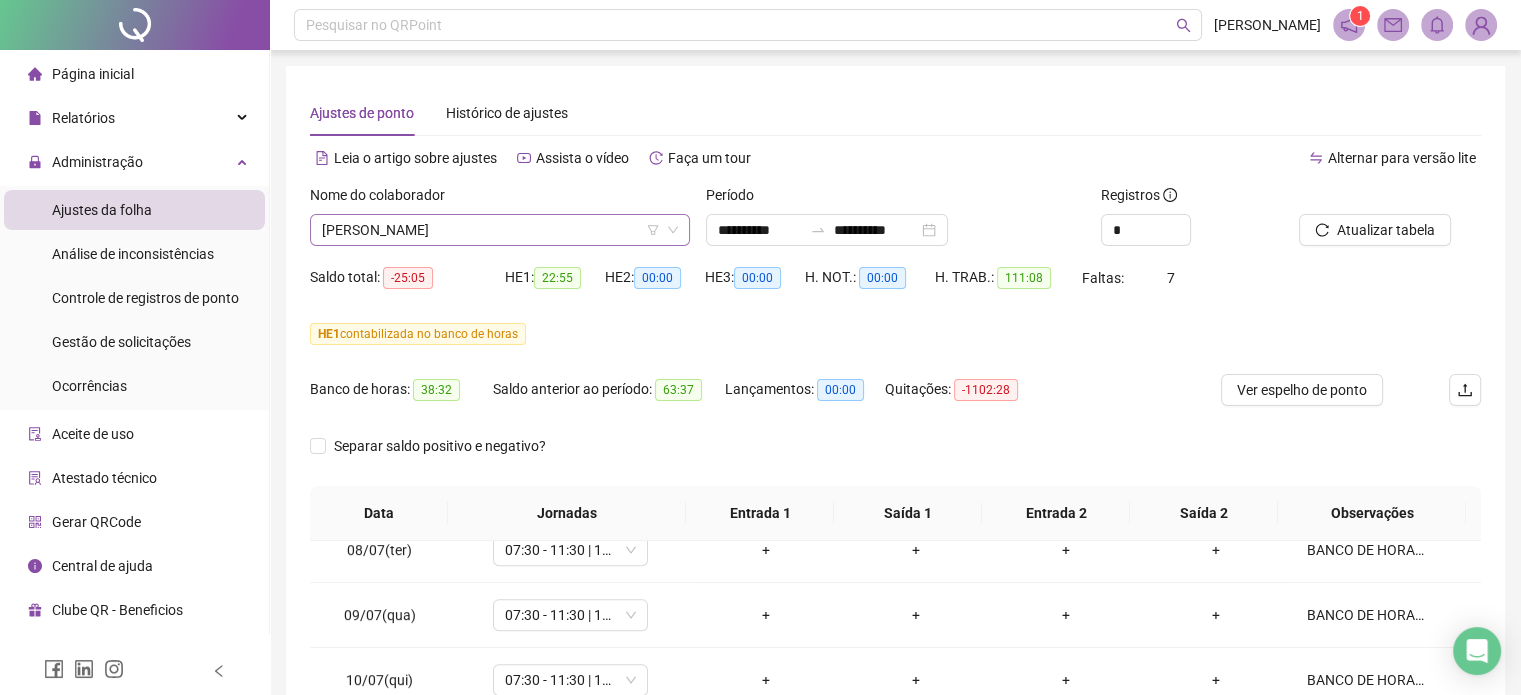 click on "[PERSON_NAME]" at bounding box center (500, 230) 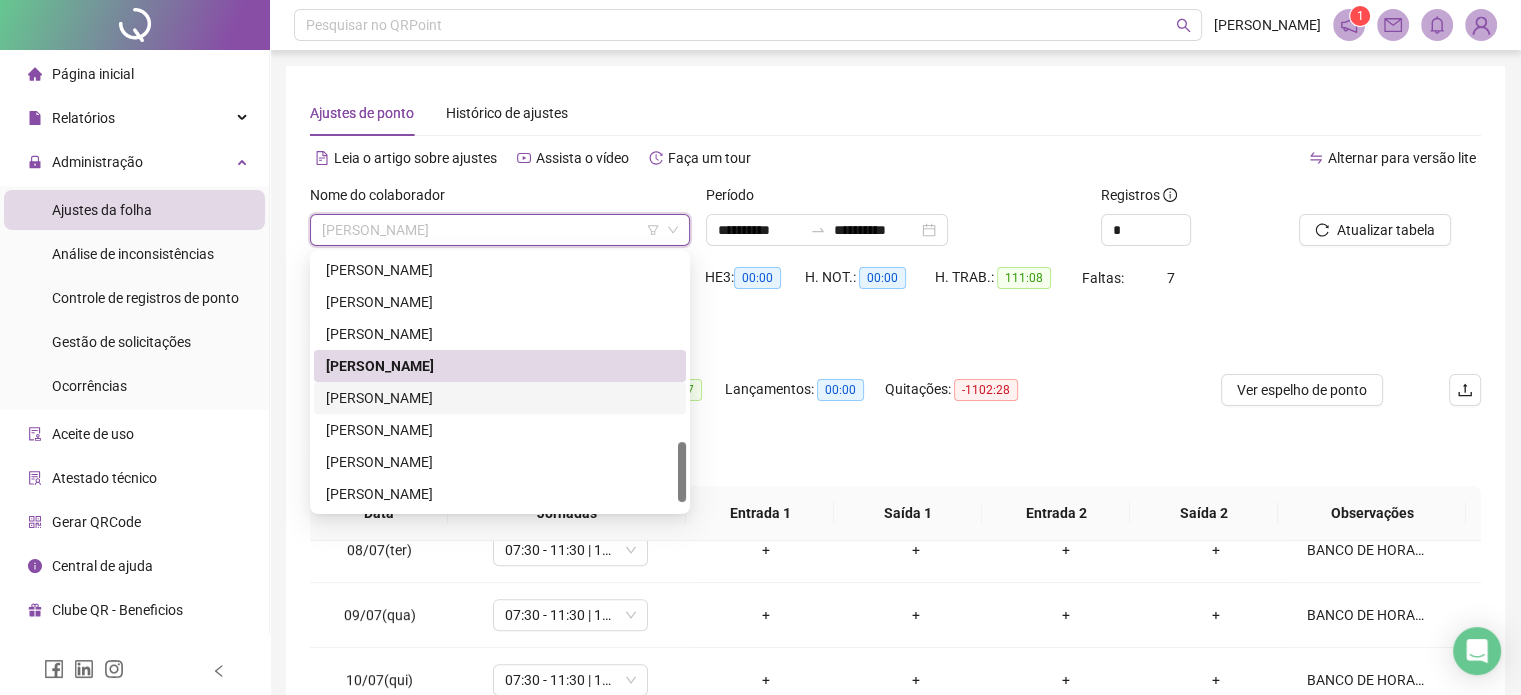 click on "[PERSON_NAME]" at bounding box center [500, 398] 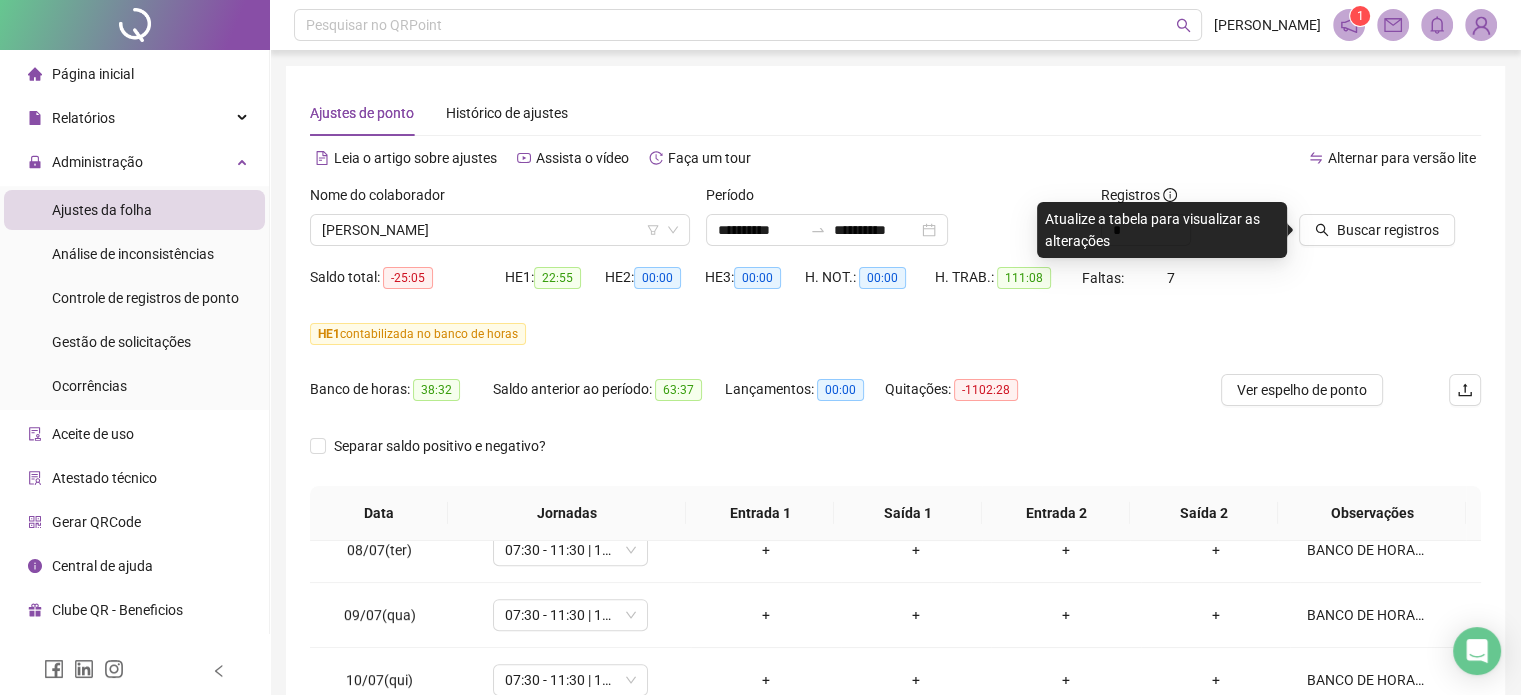 click on "Nome do colaborador" at bounding box center (500, 199) 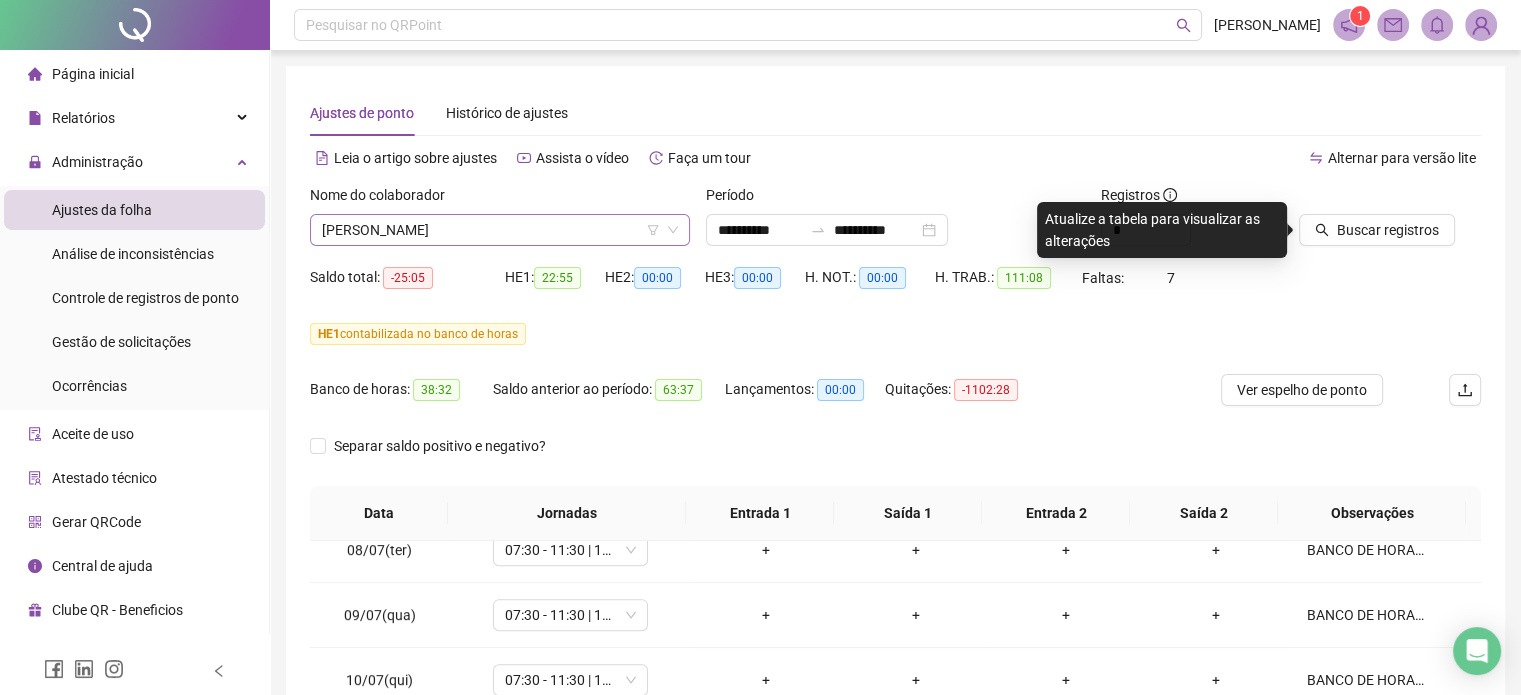 click on "[PERSON_NAME]" at bounding box center (500, 230) 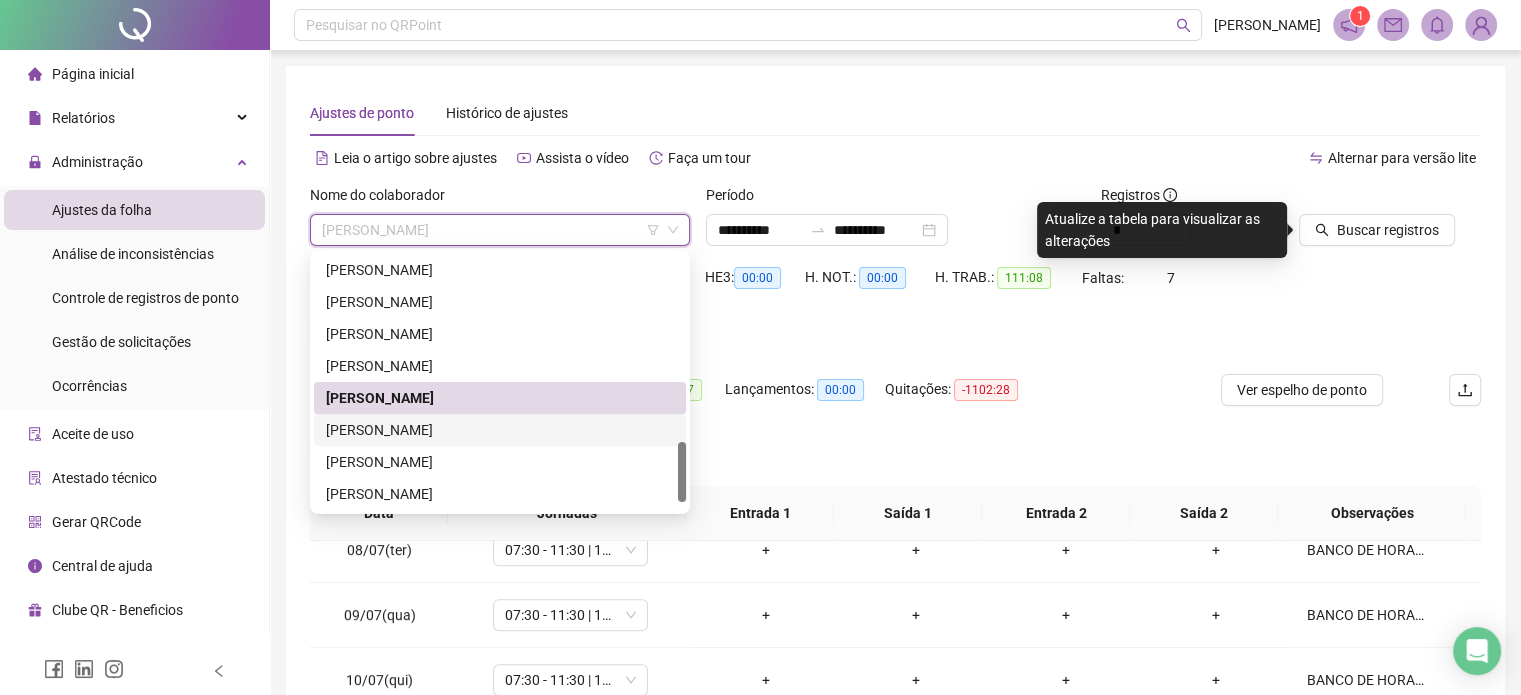 click on "[PERSON_NAME]" at bounding box center [500, 430] 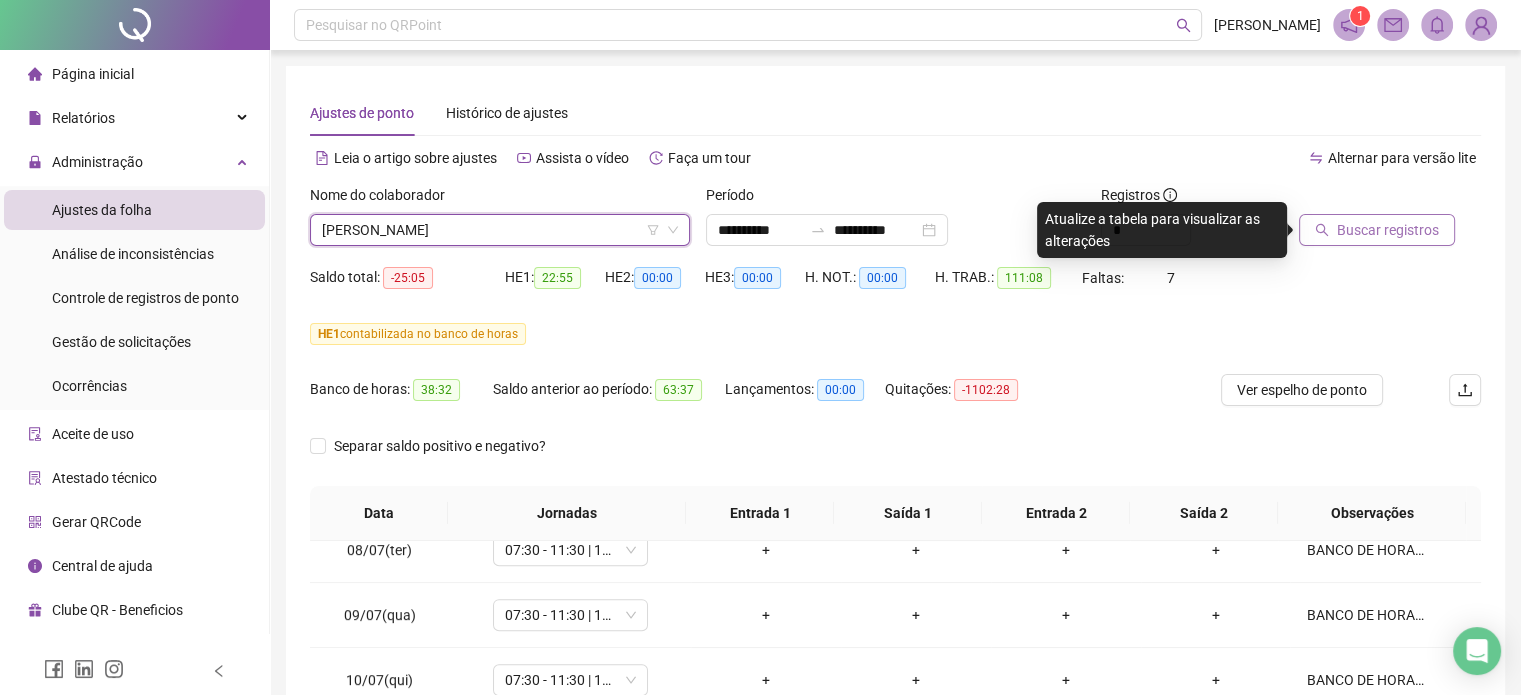 click on "Buscar registros" at bounding box center [1388, 230] 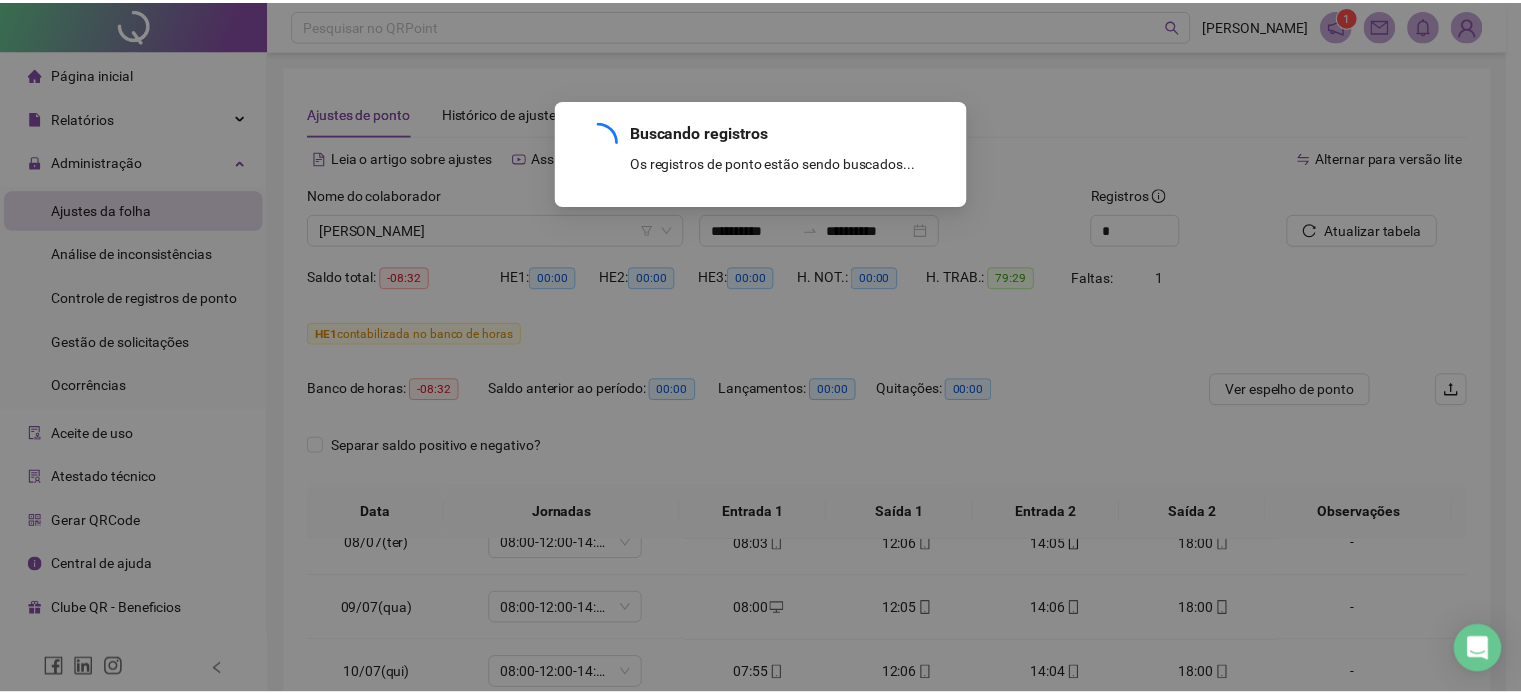 scroll, scrollTop: 480, scrollLeft: 0, axis: vertical 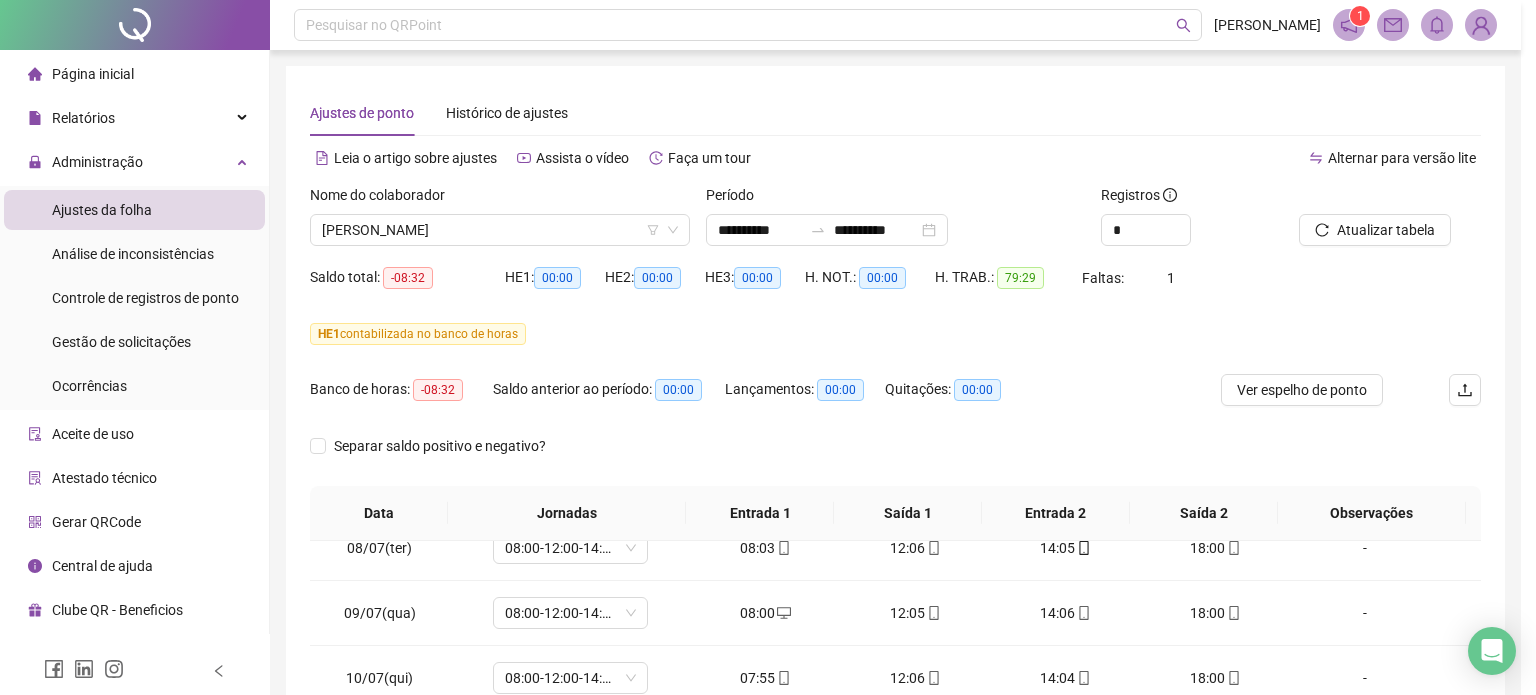 click on "Saldo anterior ao período:   00:00" at bounding box center (609, 402) 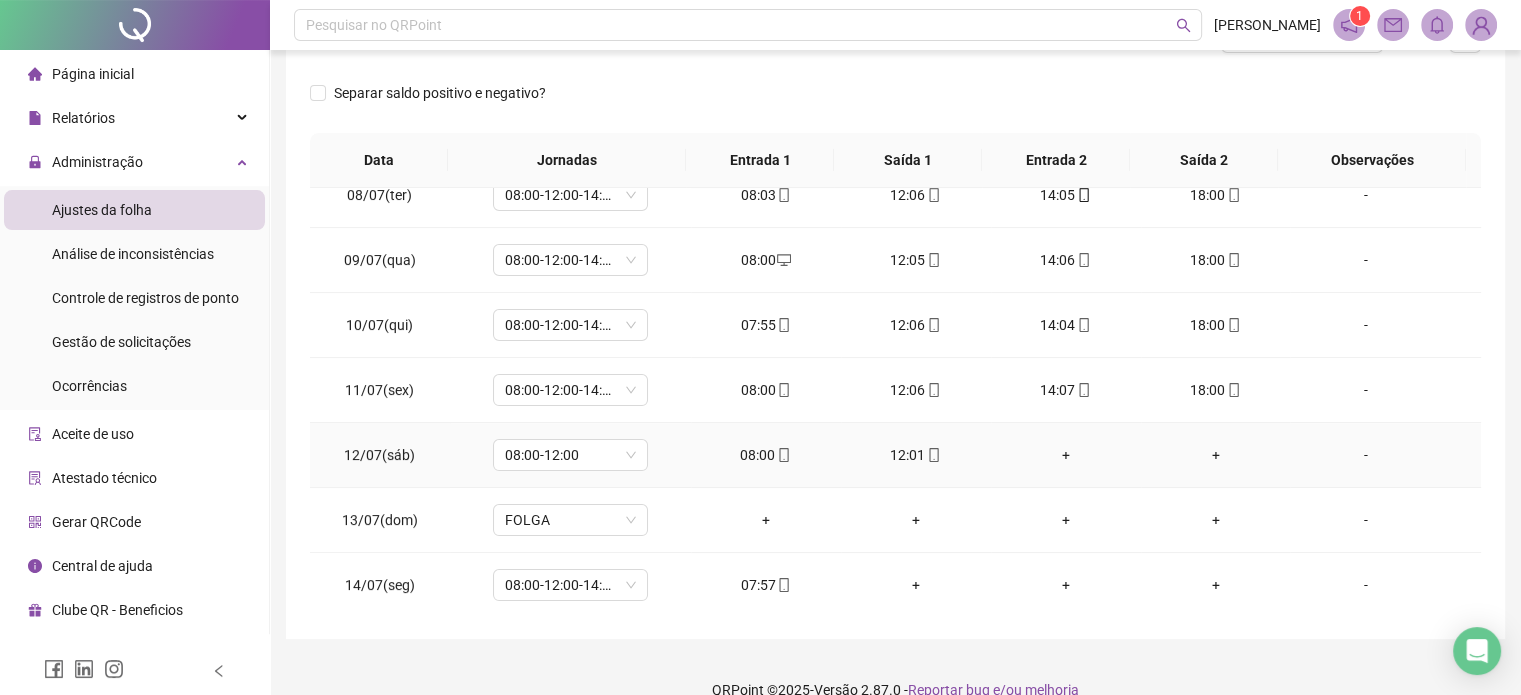 scroll, scrollTop: 382, scrollLeft: 0, axis: vertical 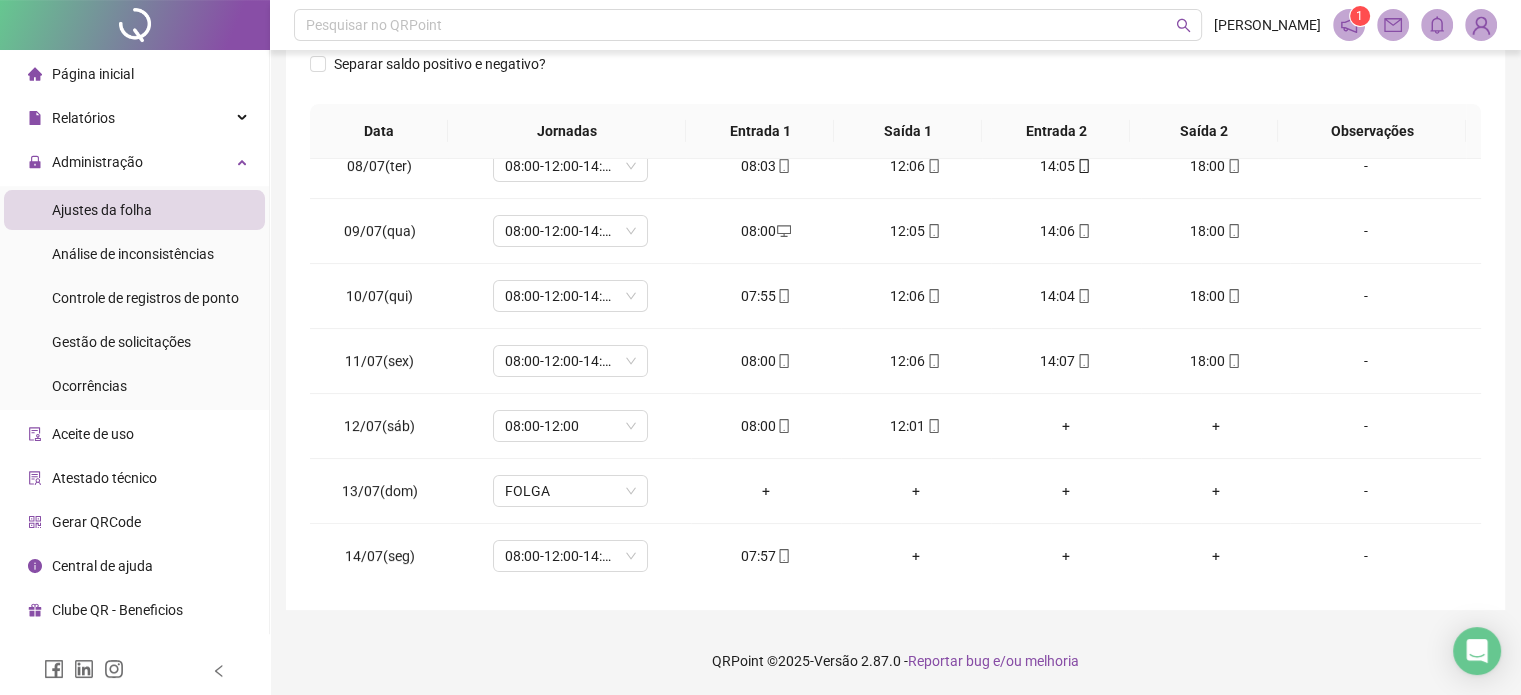 click on "QRPoint © 2025  -  Versão   2.87.0   -  Reportar bug e/ou melhoria" at bounding box center (895, 661) 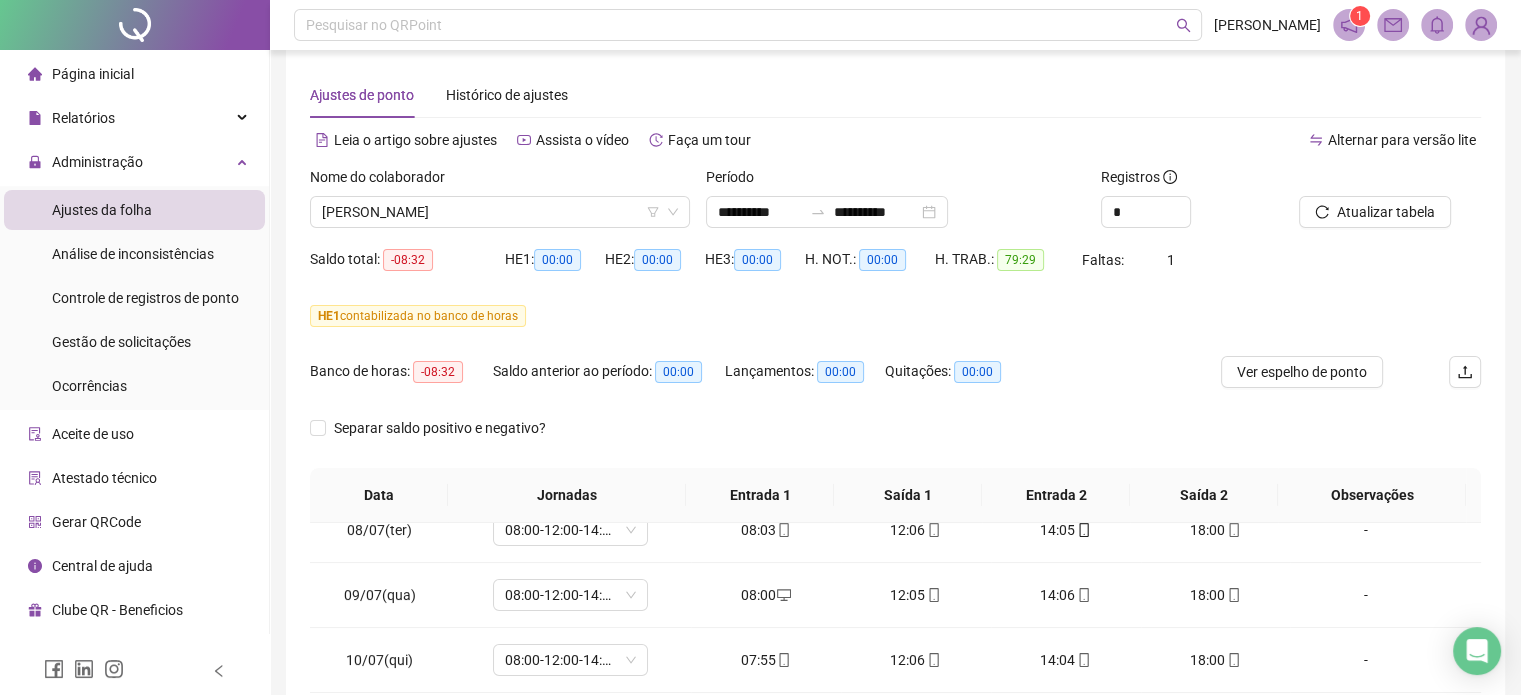scroll, scrollTop: 0, scrollLeft: 0, axis: both 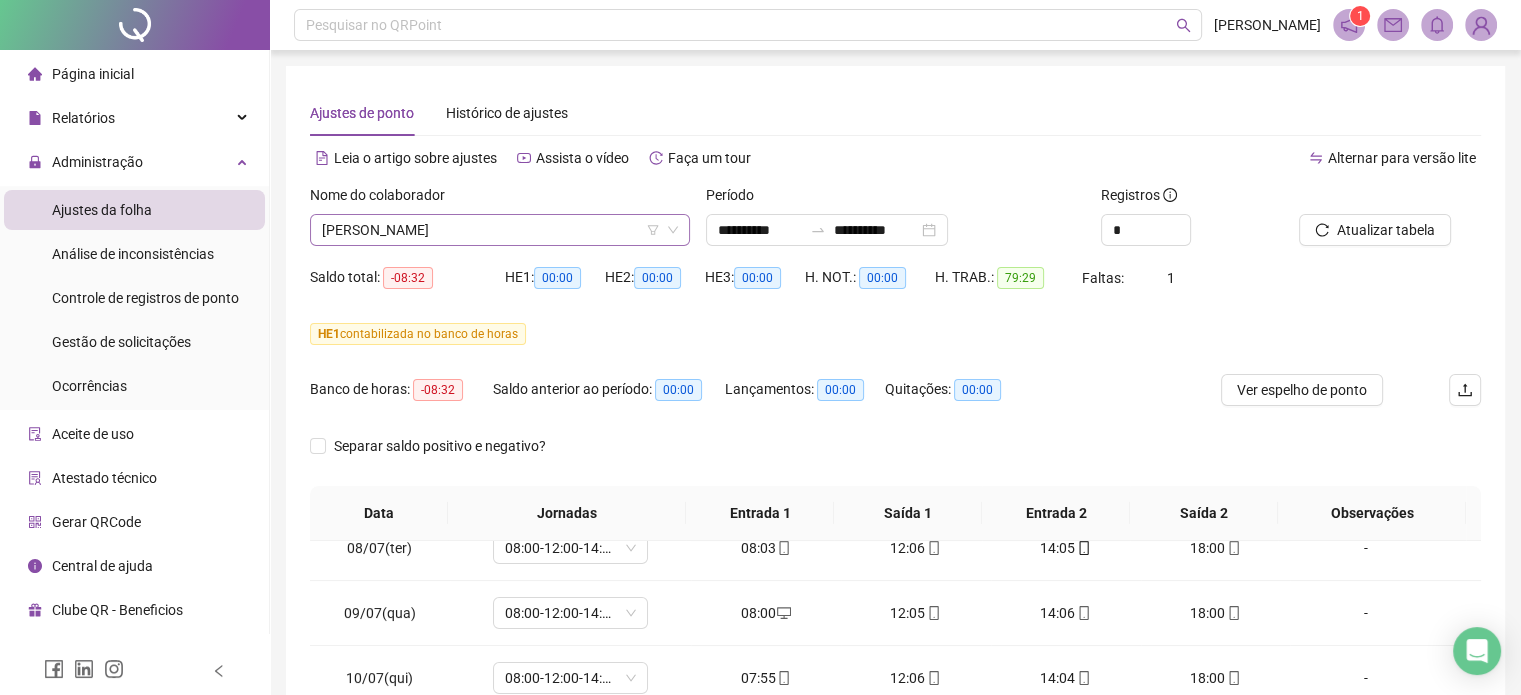 click on "[PERSON_NAME]" at bounding box center (500, 230) 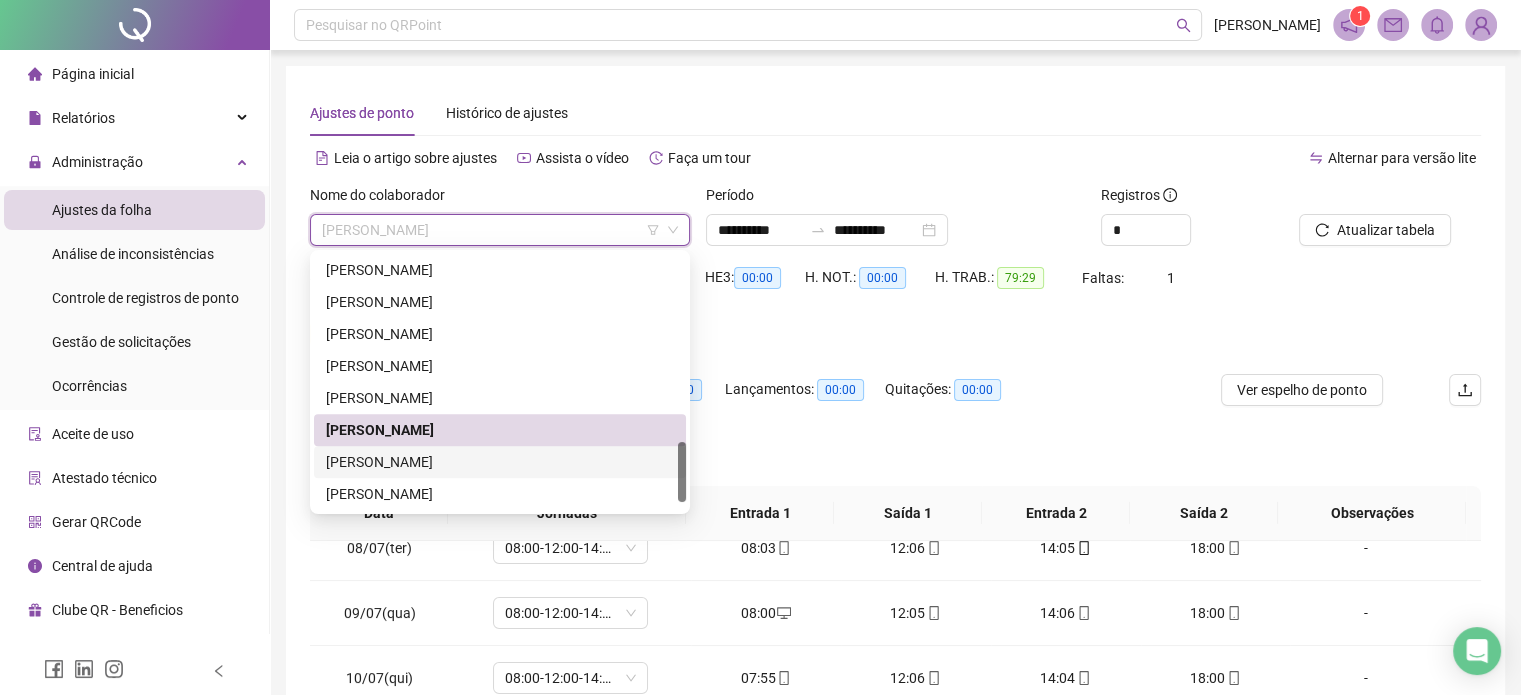 click on "[PERSON_NAME]" at bounding box center (500, 462) 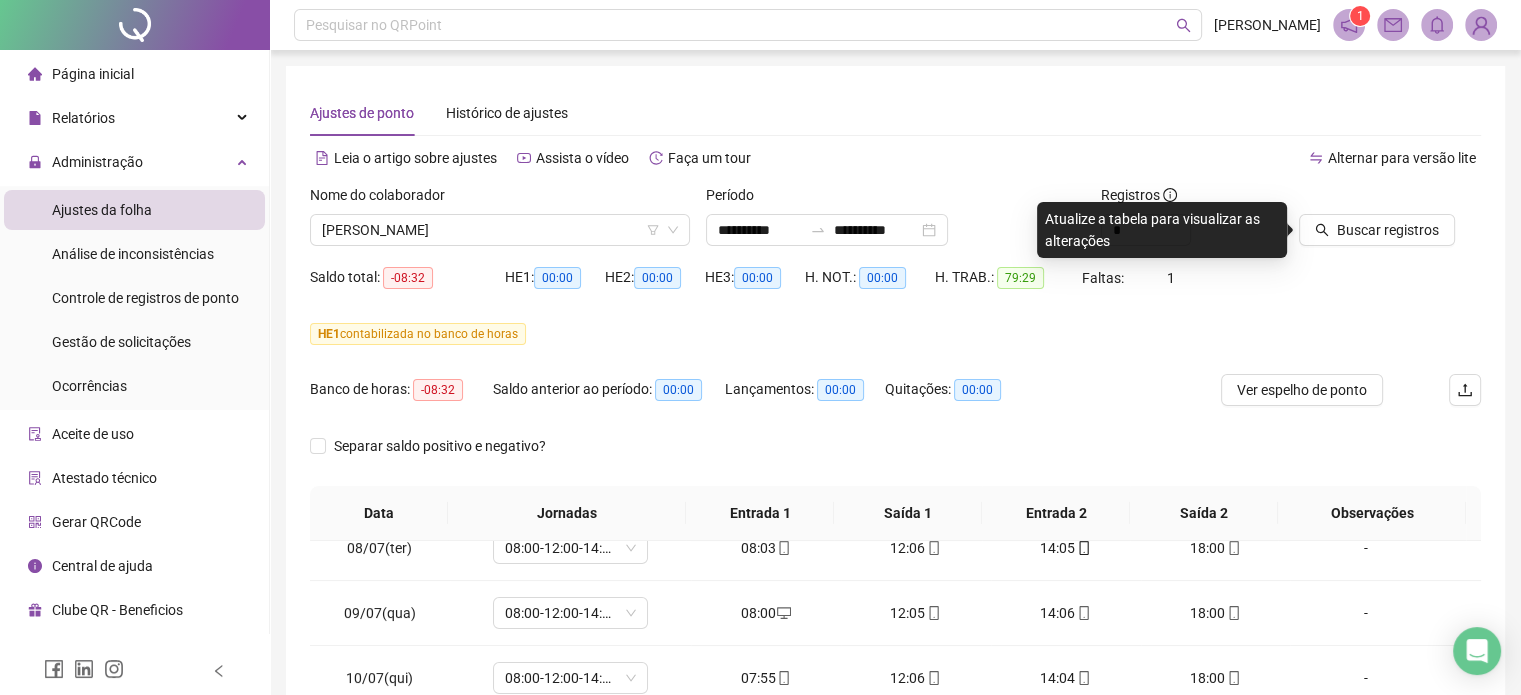 click on "Buscar registros" at bounding box center [1390, 223] 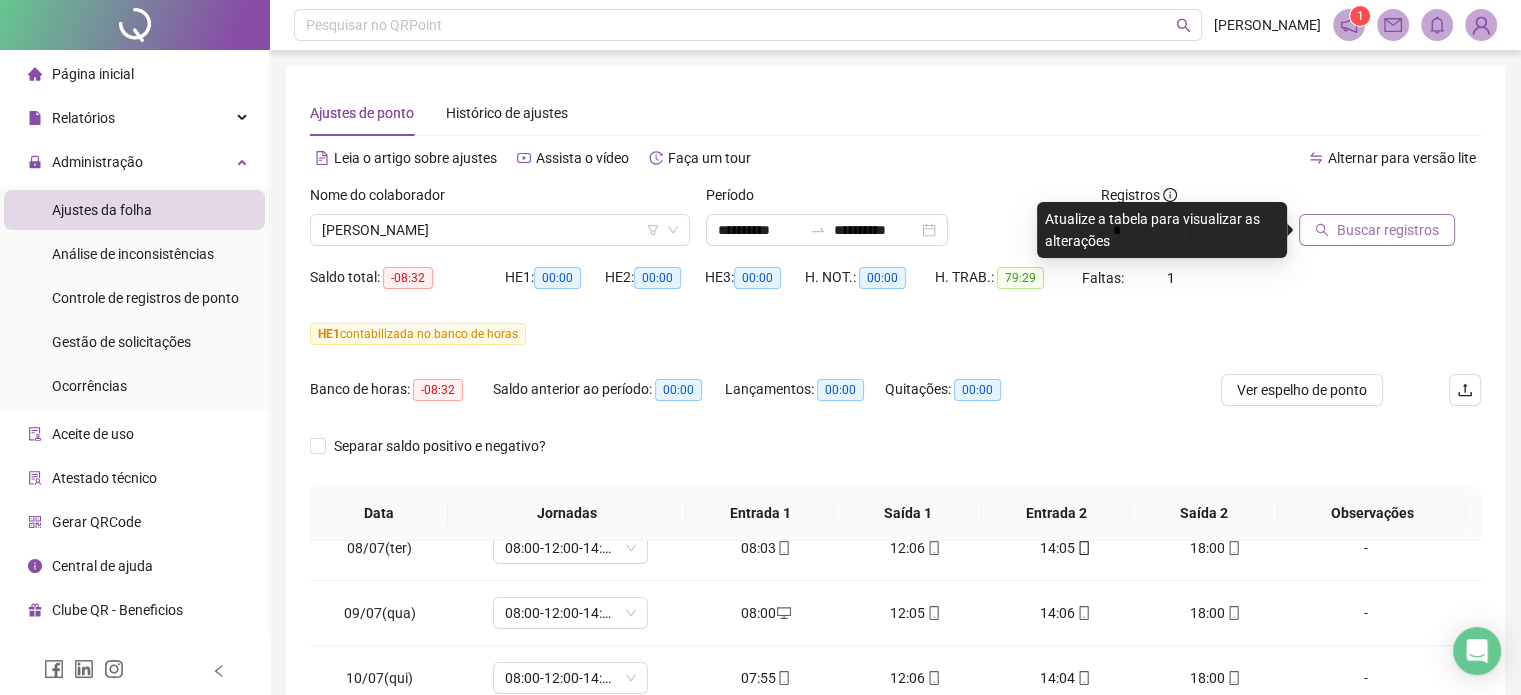 click on "Buscar registros" at bounding box center (1388, 230) 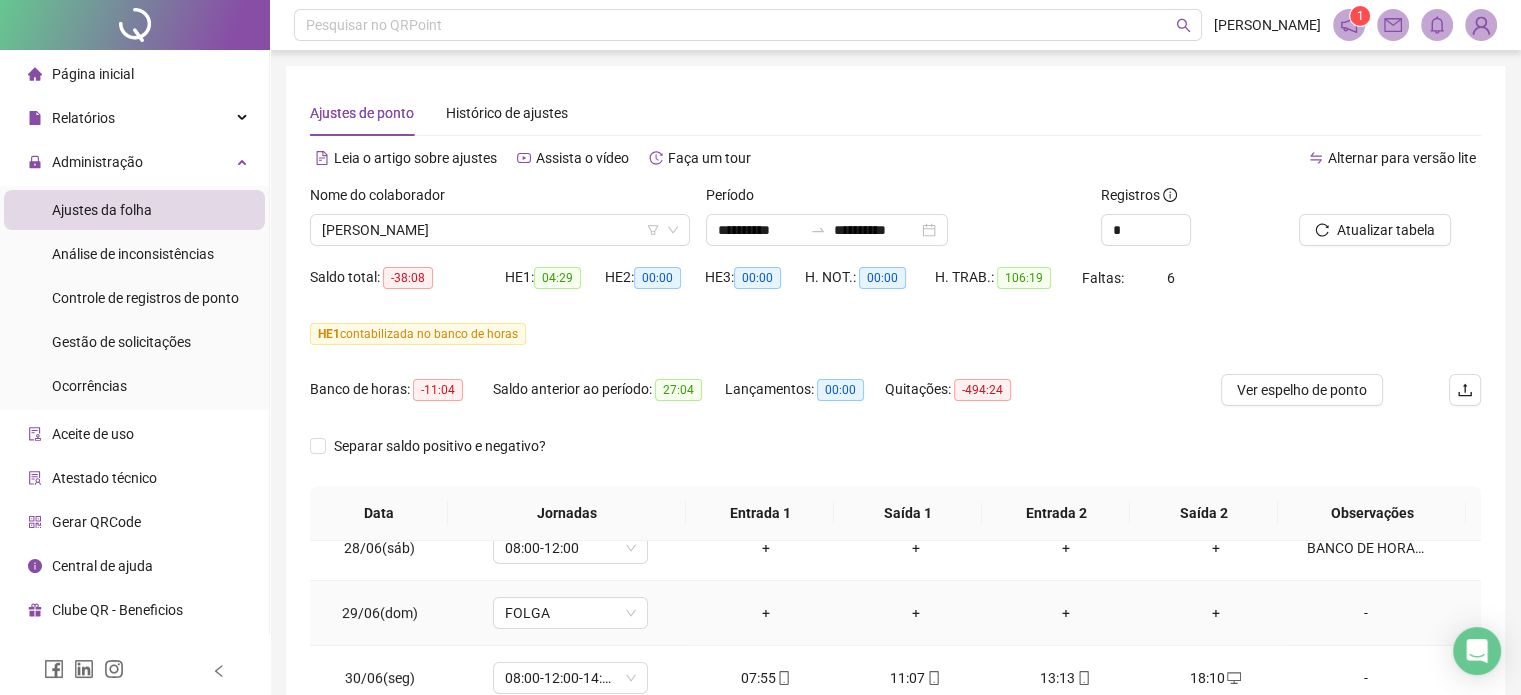 scroll, scrollTop: 0, scrollLeft: 0, axis: both 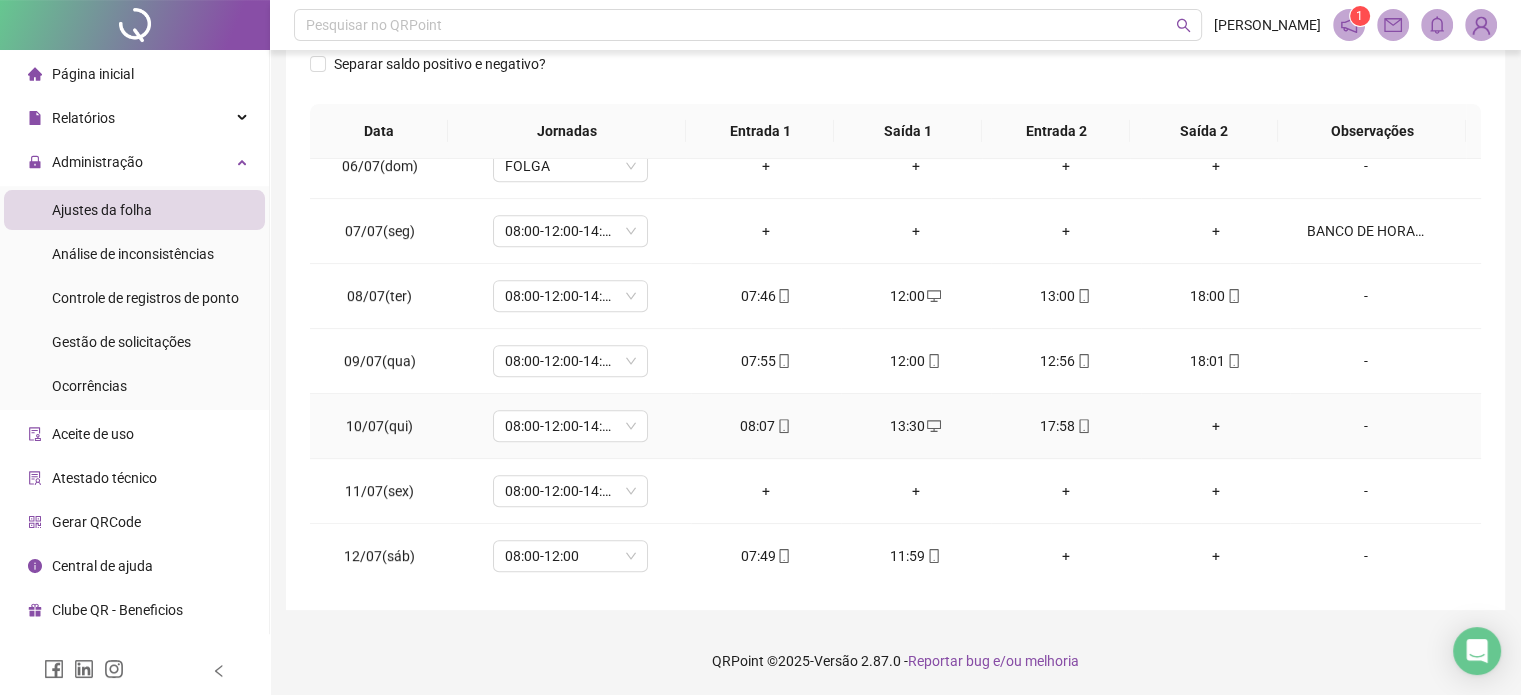 click on "+" at bounding box center [1216, 426] 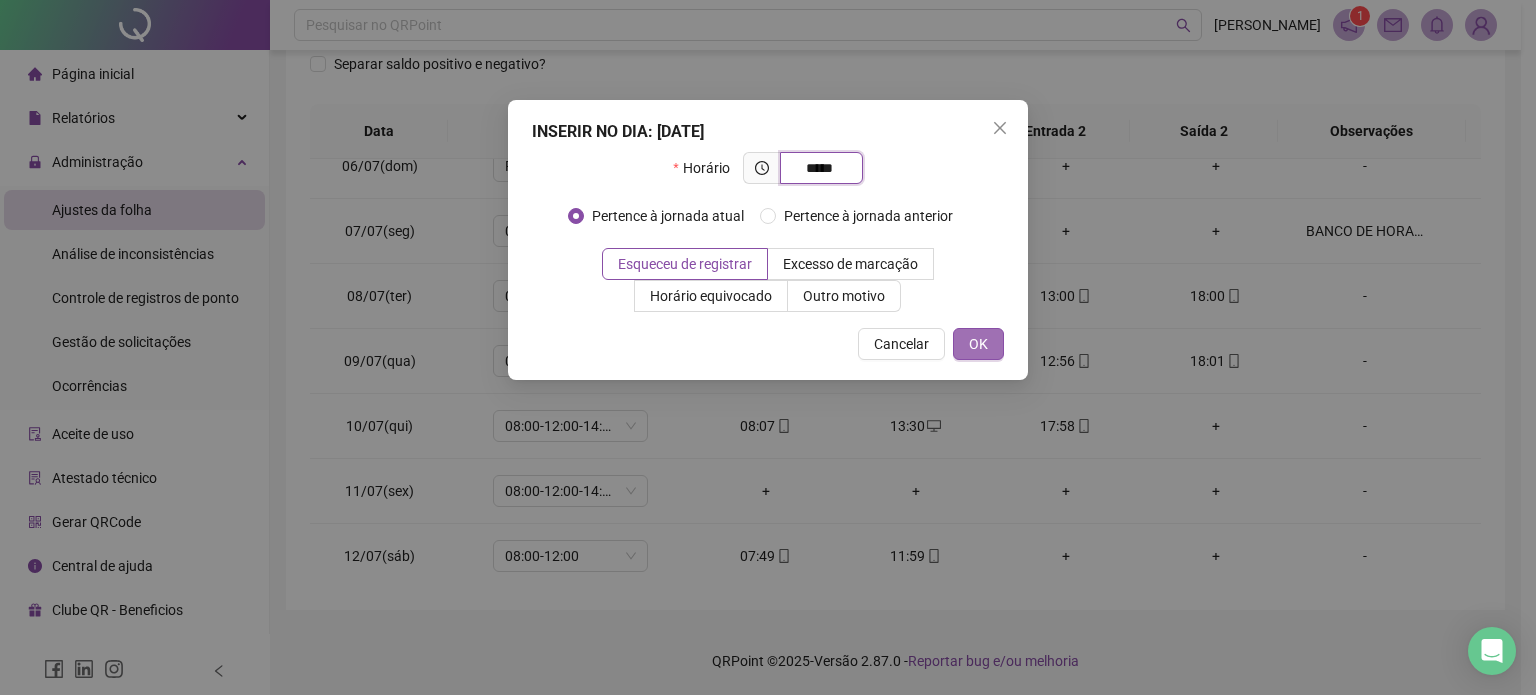 type on "*****" 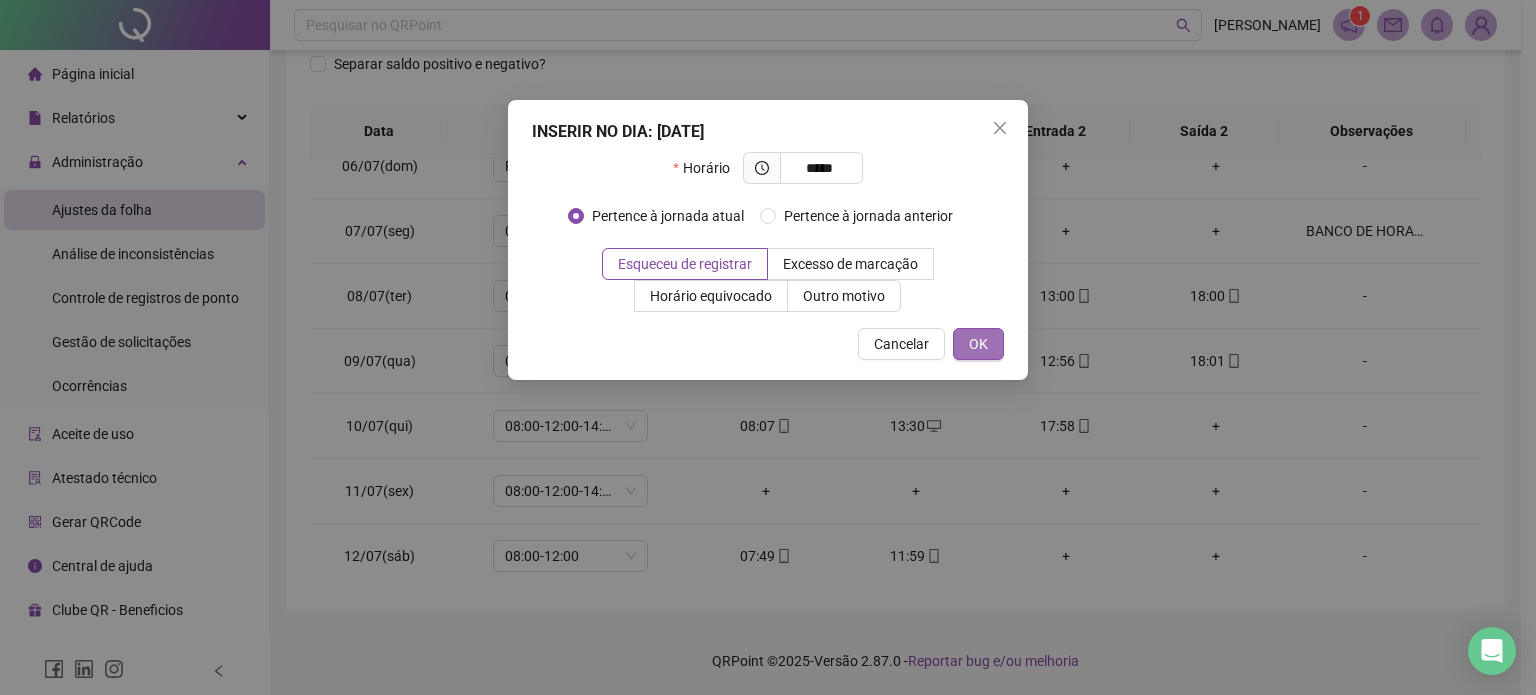 click on "OK" at bounding box center [978, 344] 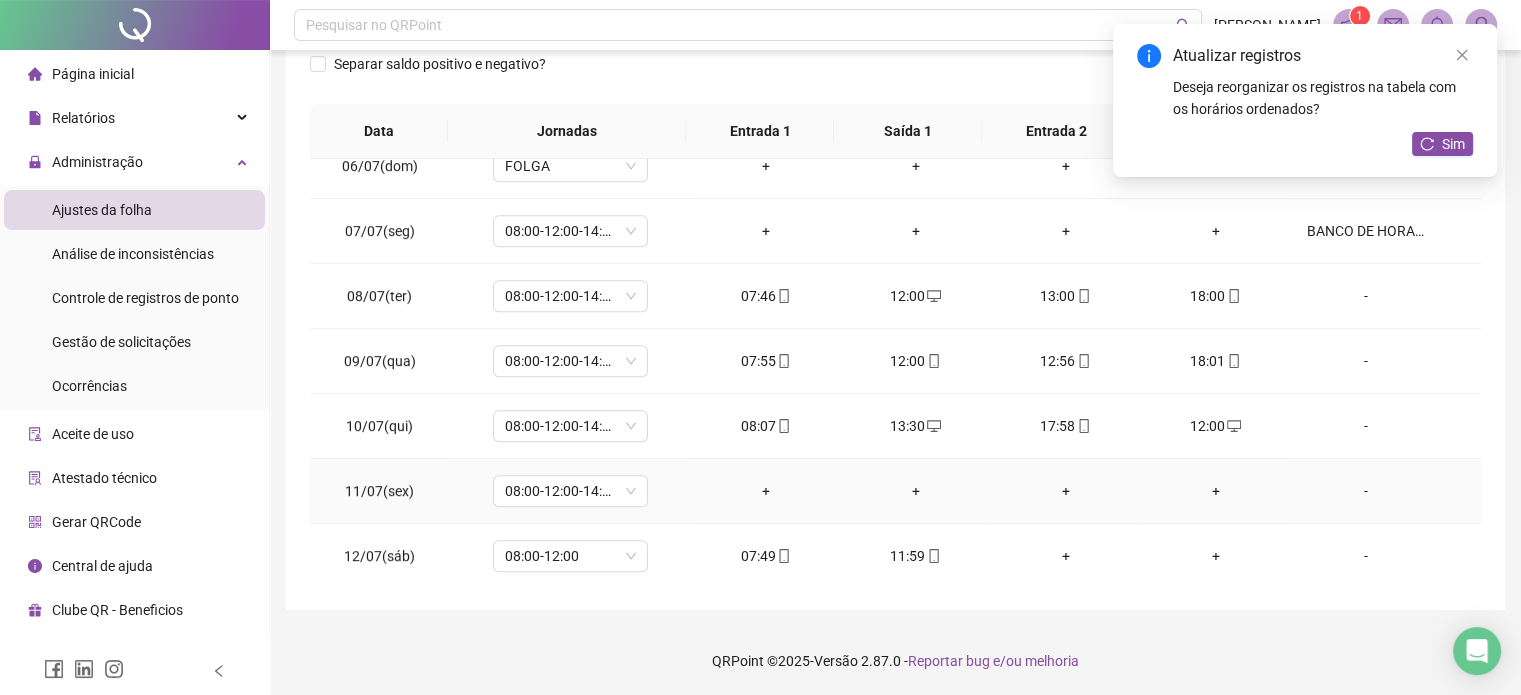 click on "-" at bounding box center [1365, 491] 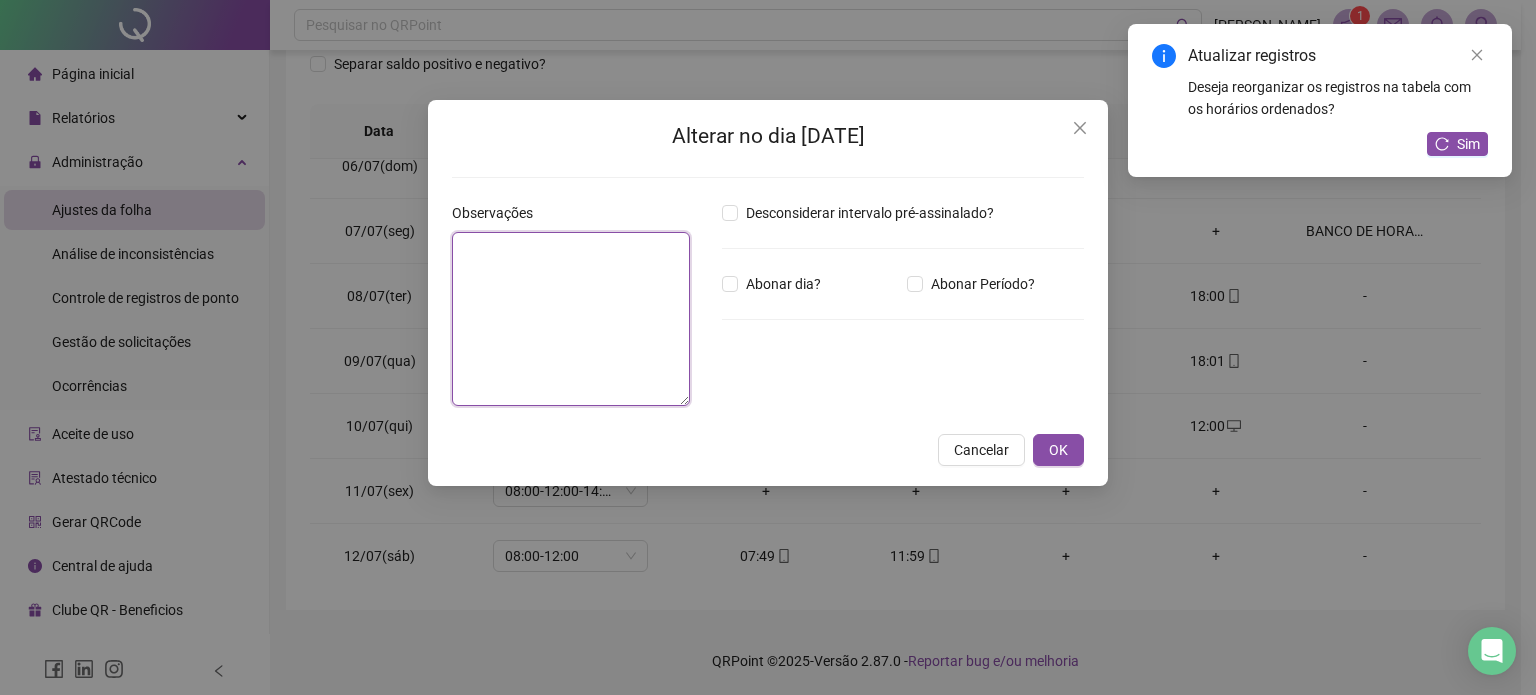 click at bounding box center (571, 319) 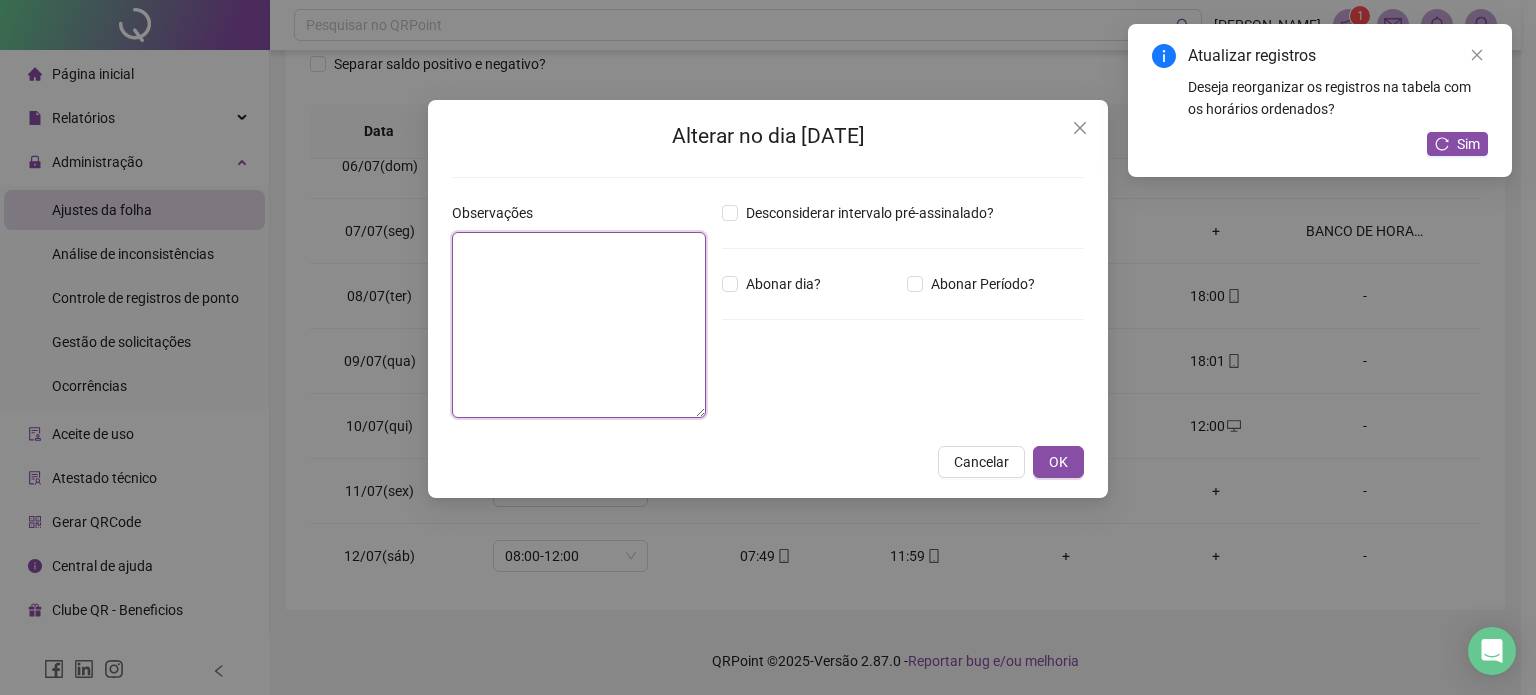 paste on "**********" 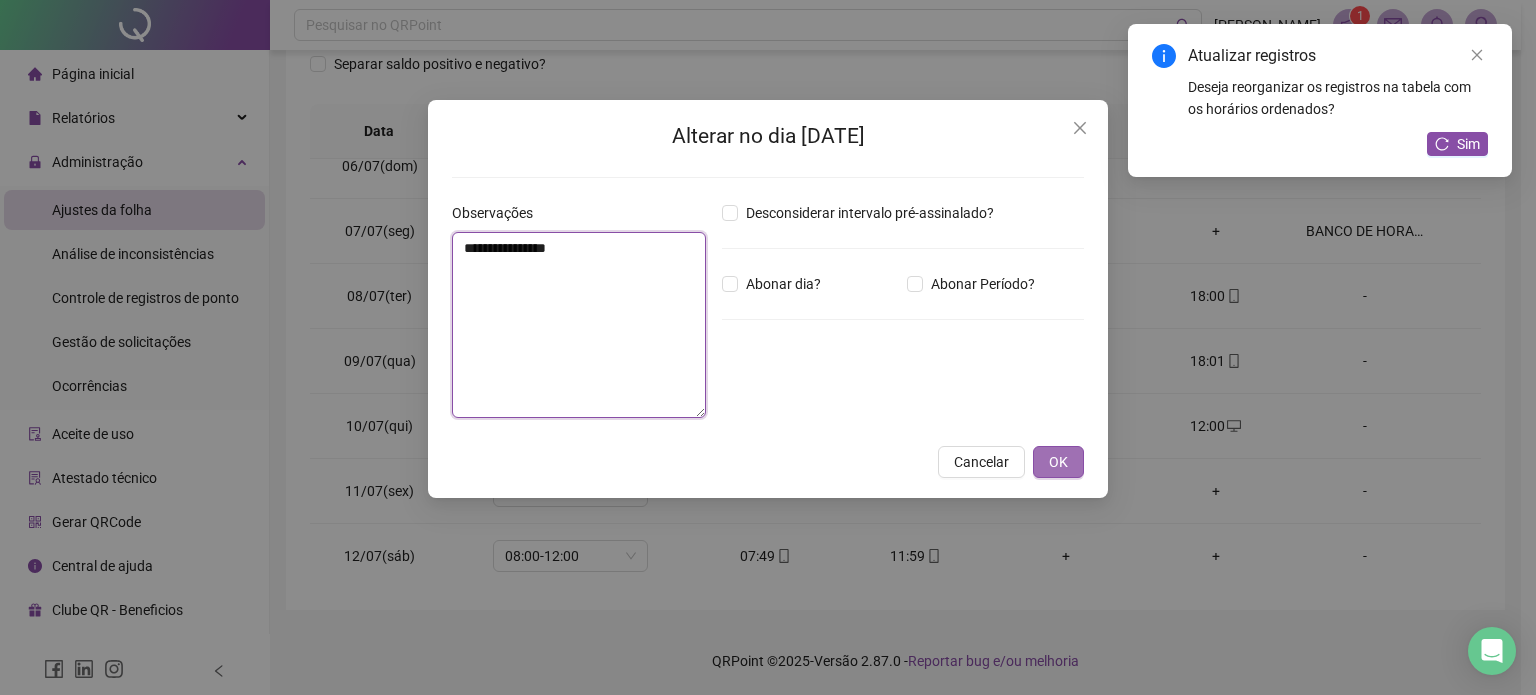 type on "**********" 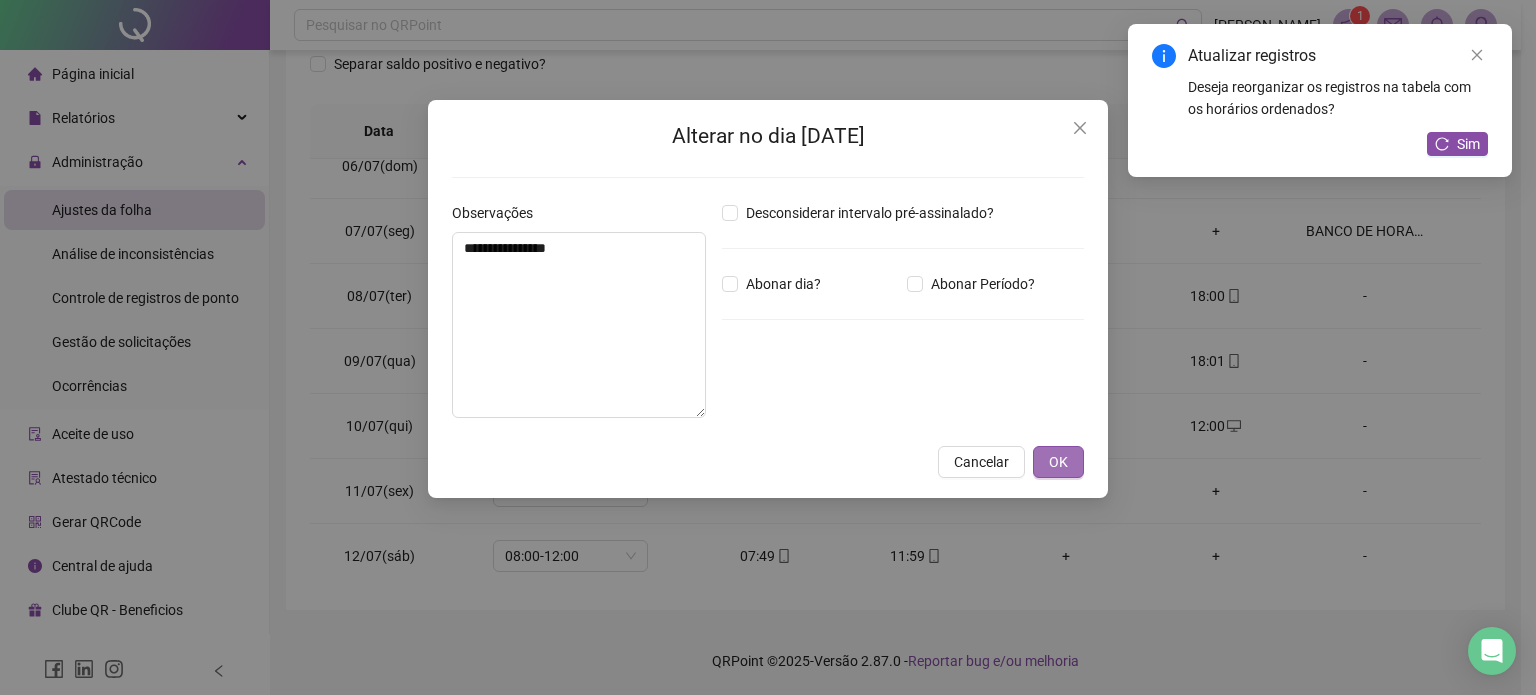 click on "OK" at bounding box center [1058, 462] 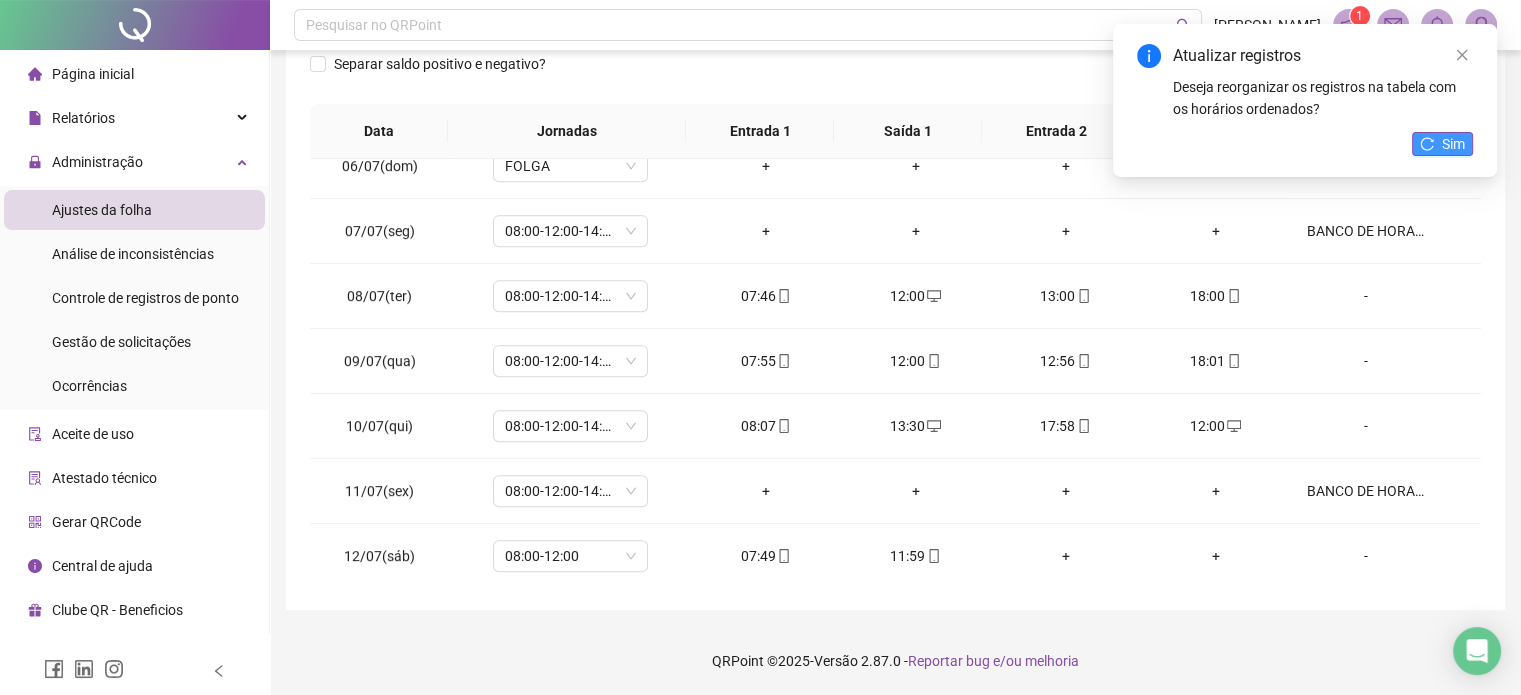 click on "Sim" at bounding box center [1442, 144] 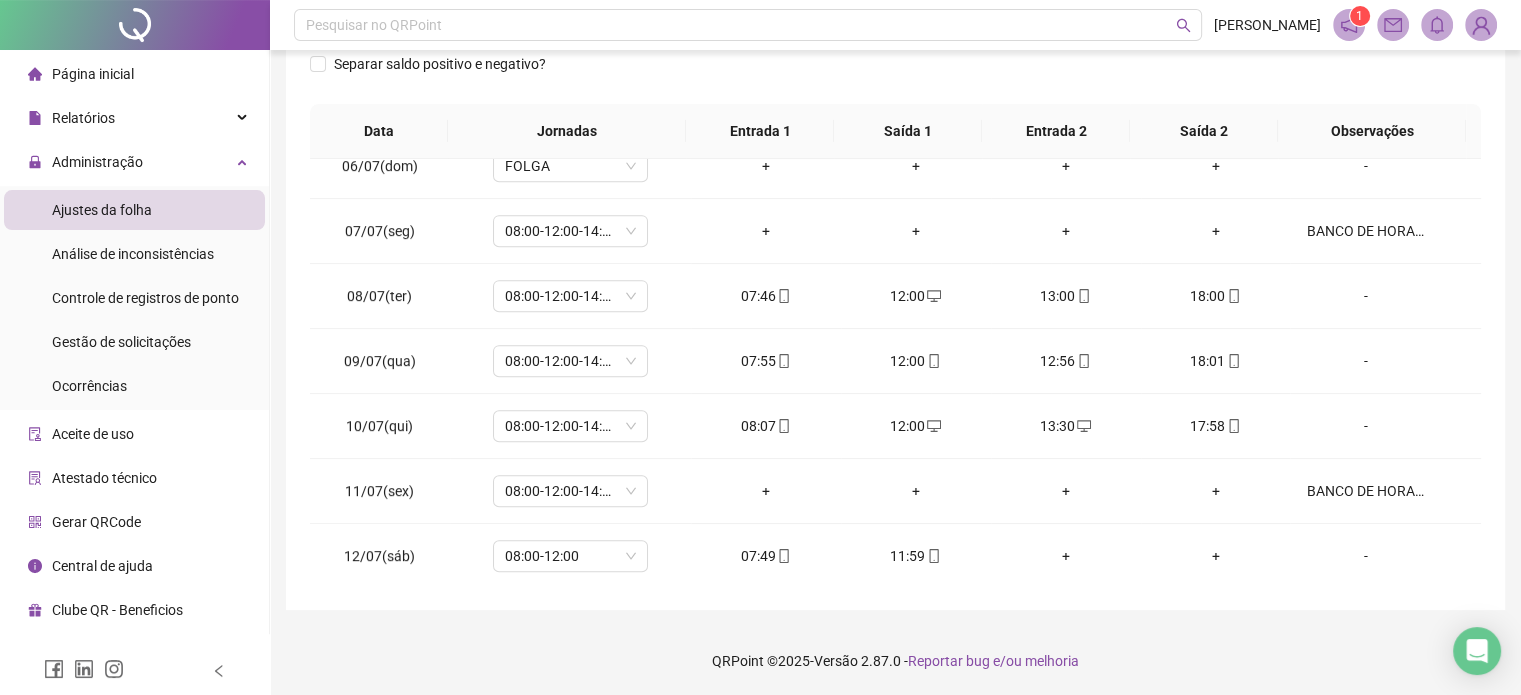 click on "QRPoint © 2025  -  Versão   2.87.0   -  Reportar bug e/ou melhoria" at bounding box center [895, 661] 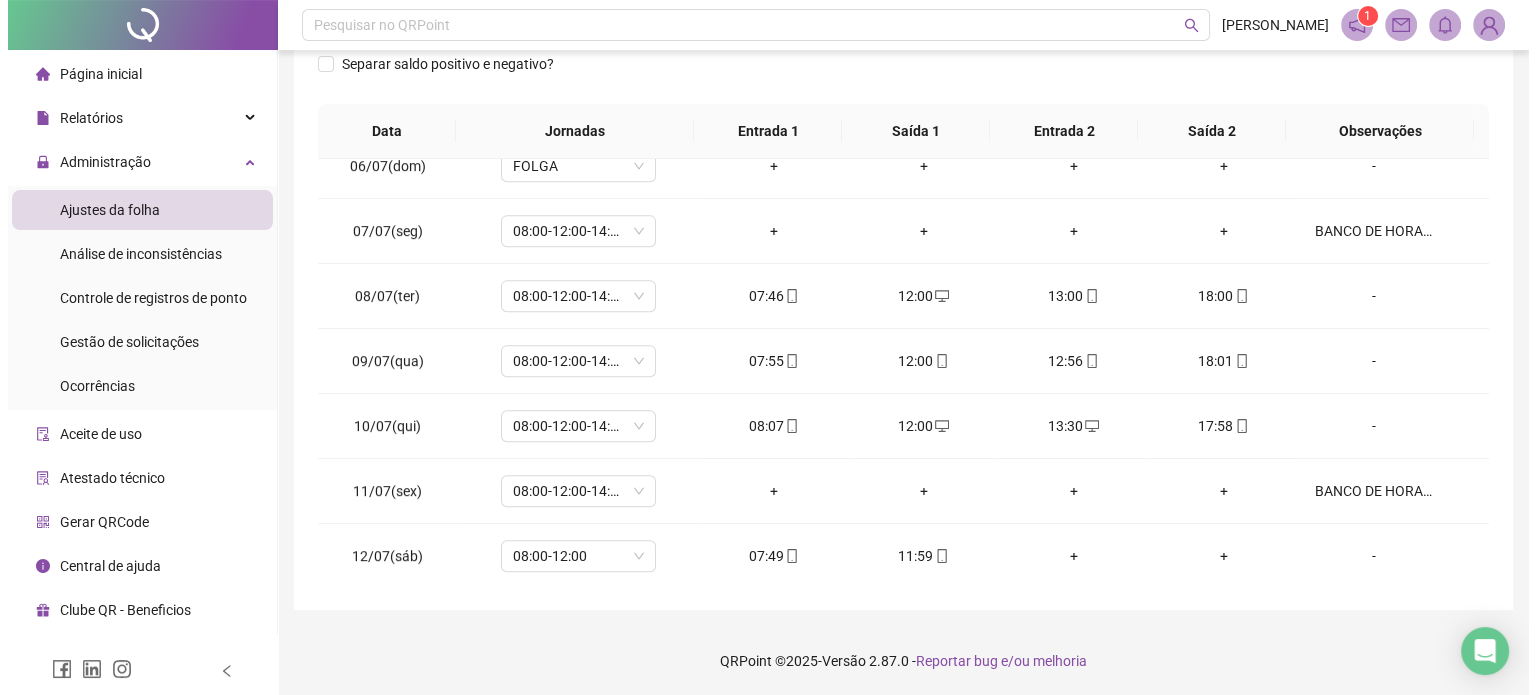 scroll, scrollTop: 0, scrollLeft: 0, axis: both 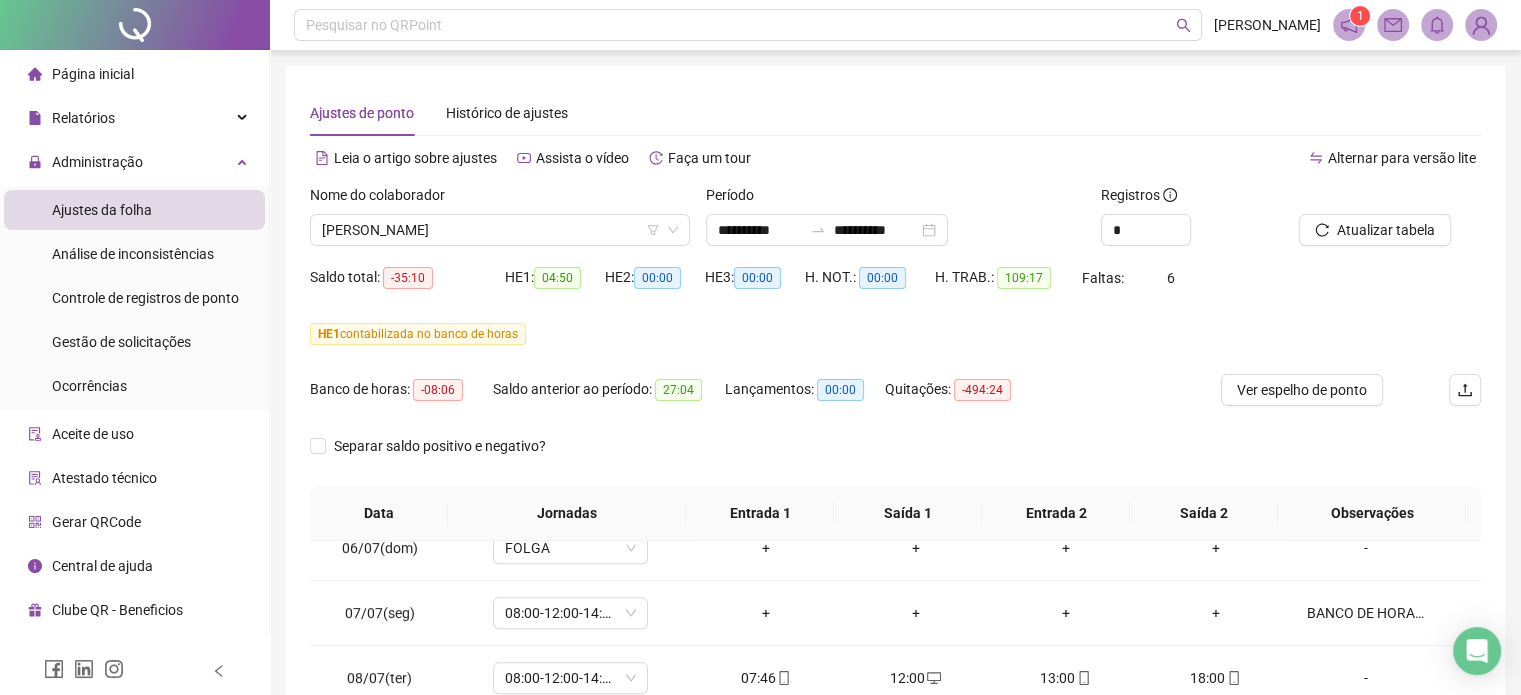 drag, startPoint x: 1388, startPoint y: 267, endPoint x: 1400, endPoint y: 246, distance: 24.186773 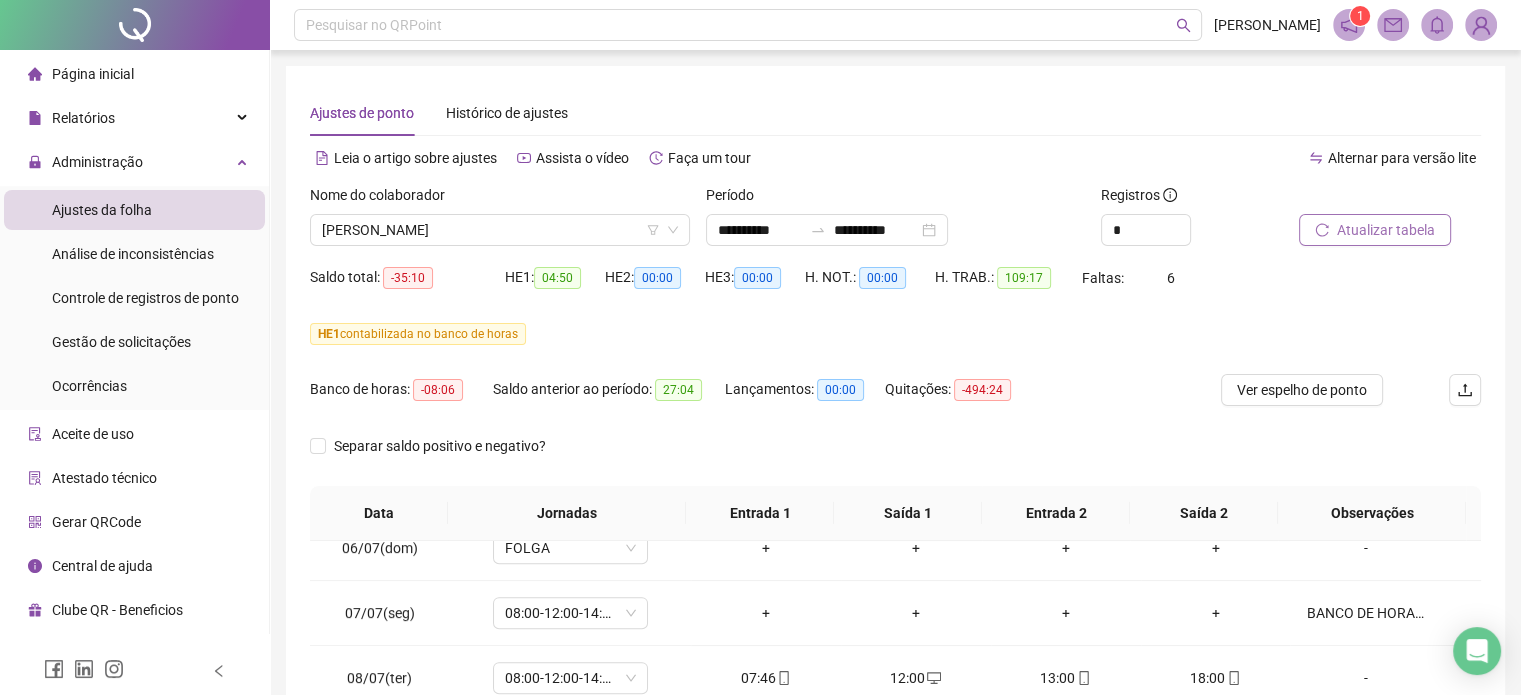 click on "Atualizar tabela" at bounding box center (1386, 230) 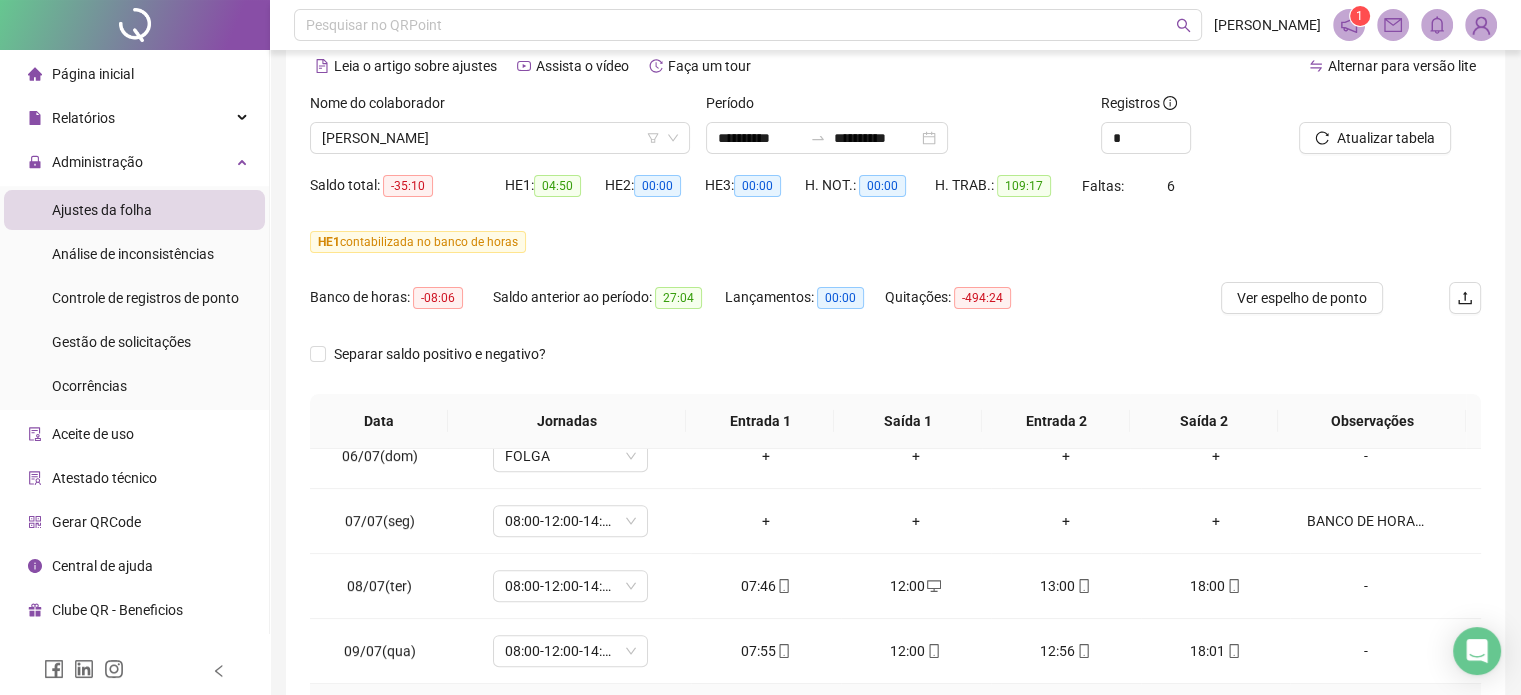 scroll, scrollTop: 300, scrollLeft: 0, axis: vertical 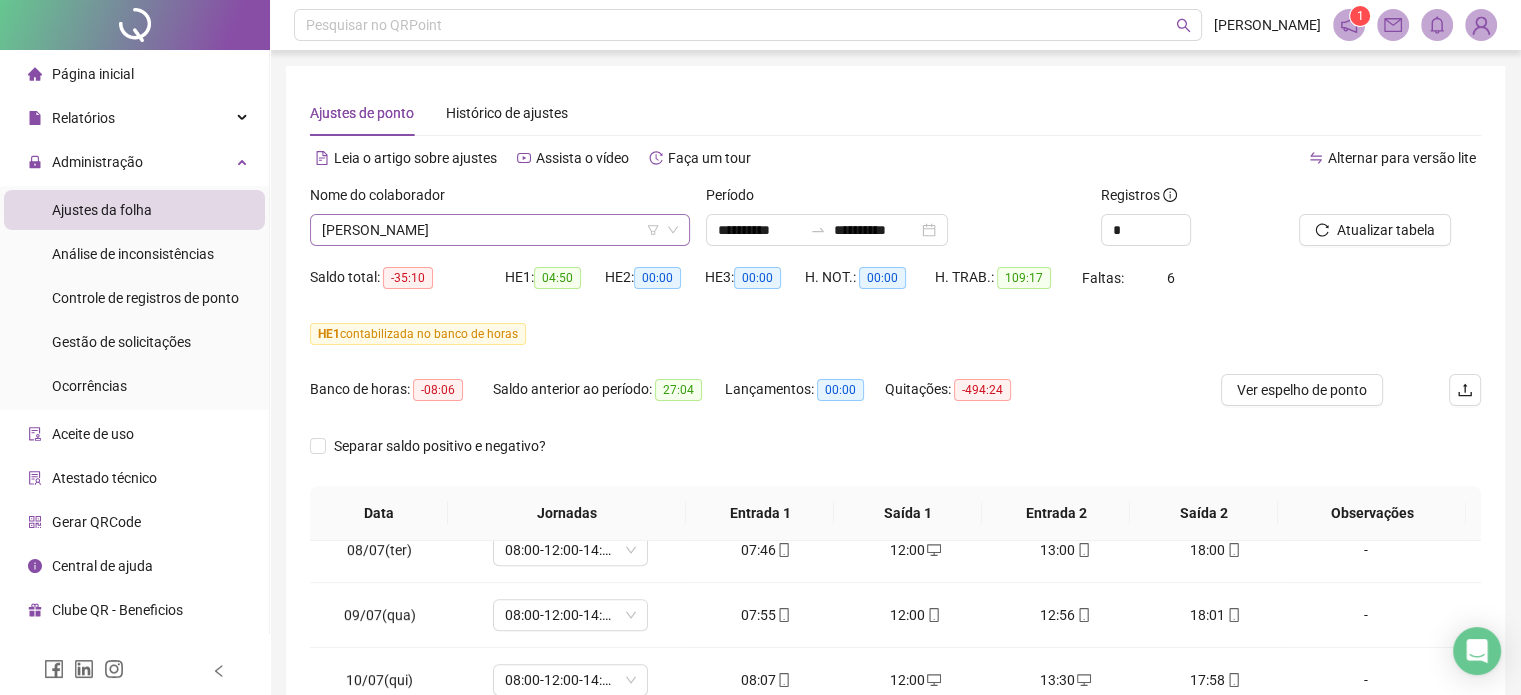 click on "[PERSON_NAME]" at bounding box center (500, 230) 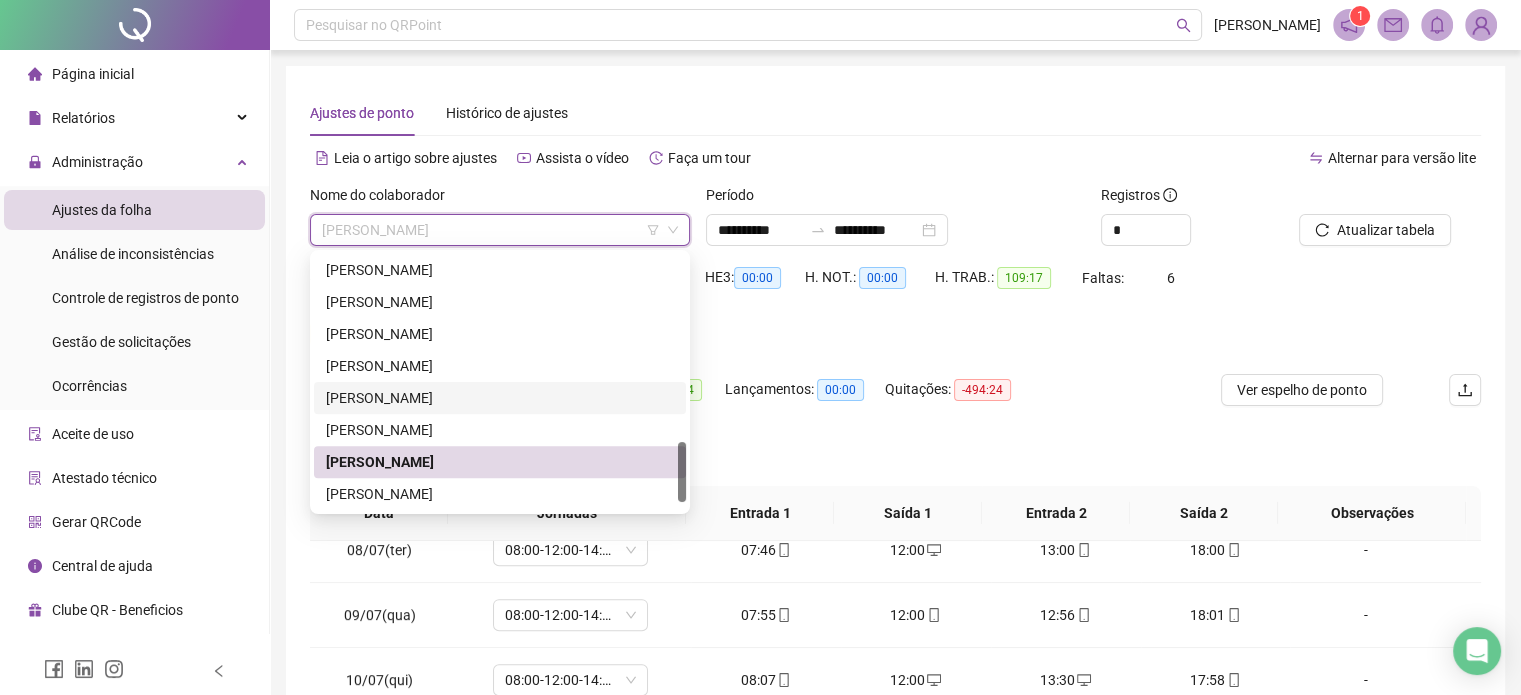 scroll, scrollTop: 832, scrollLeft: 0, axis: vertical 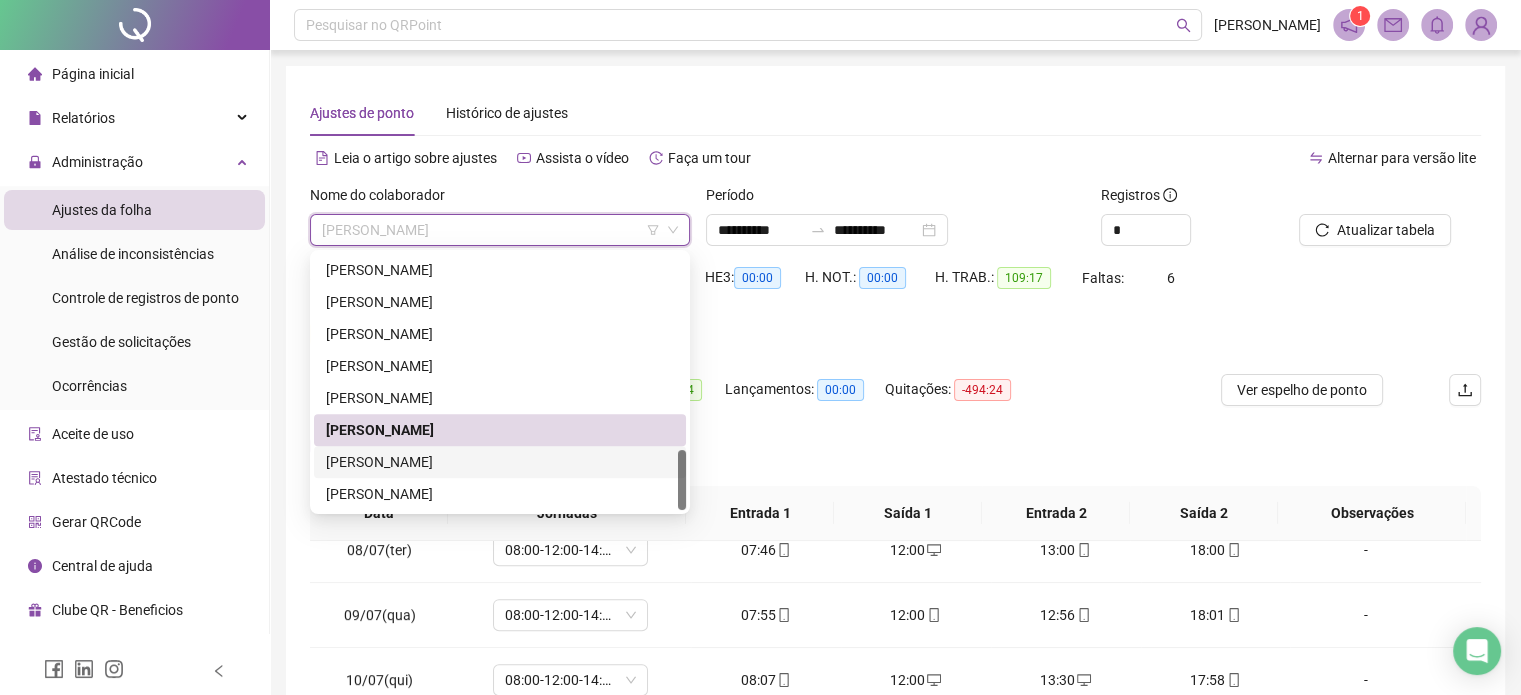 click on "[PERSON_NAME]" at bounding box center [500, 462] 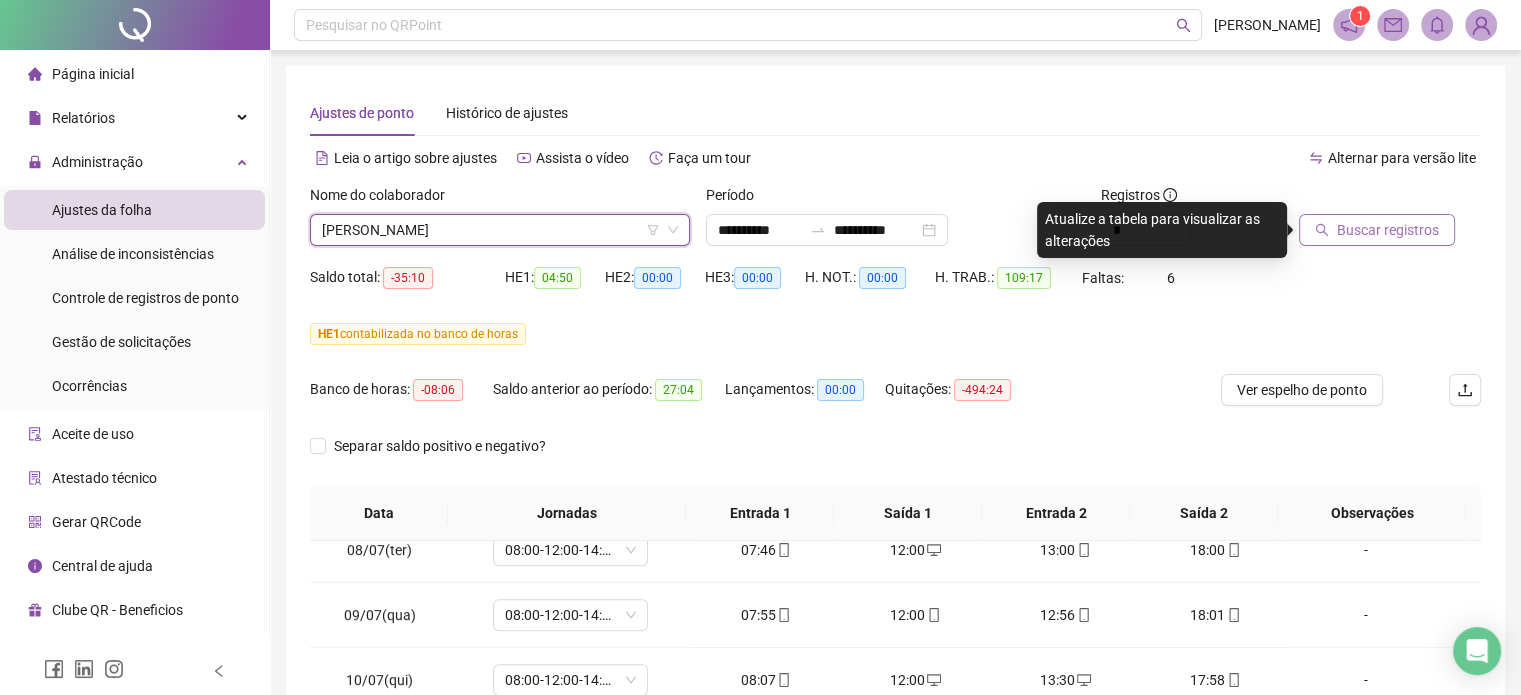 click on "Buscar registros" at bounding box center [1377, 230] 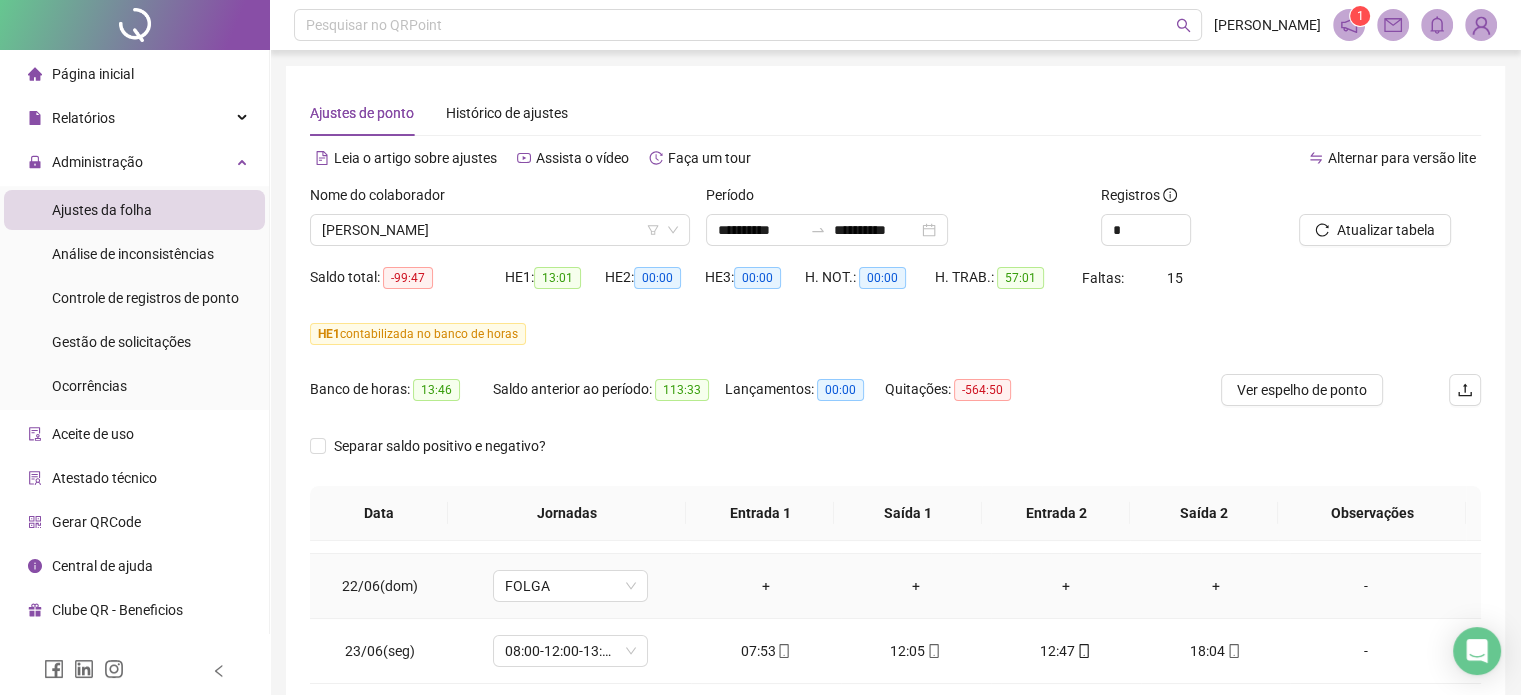 scroll, scrollTop: 0, scrollLeft: 0, axis: both 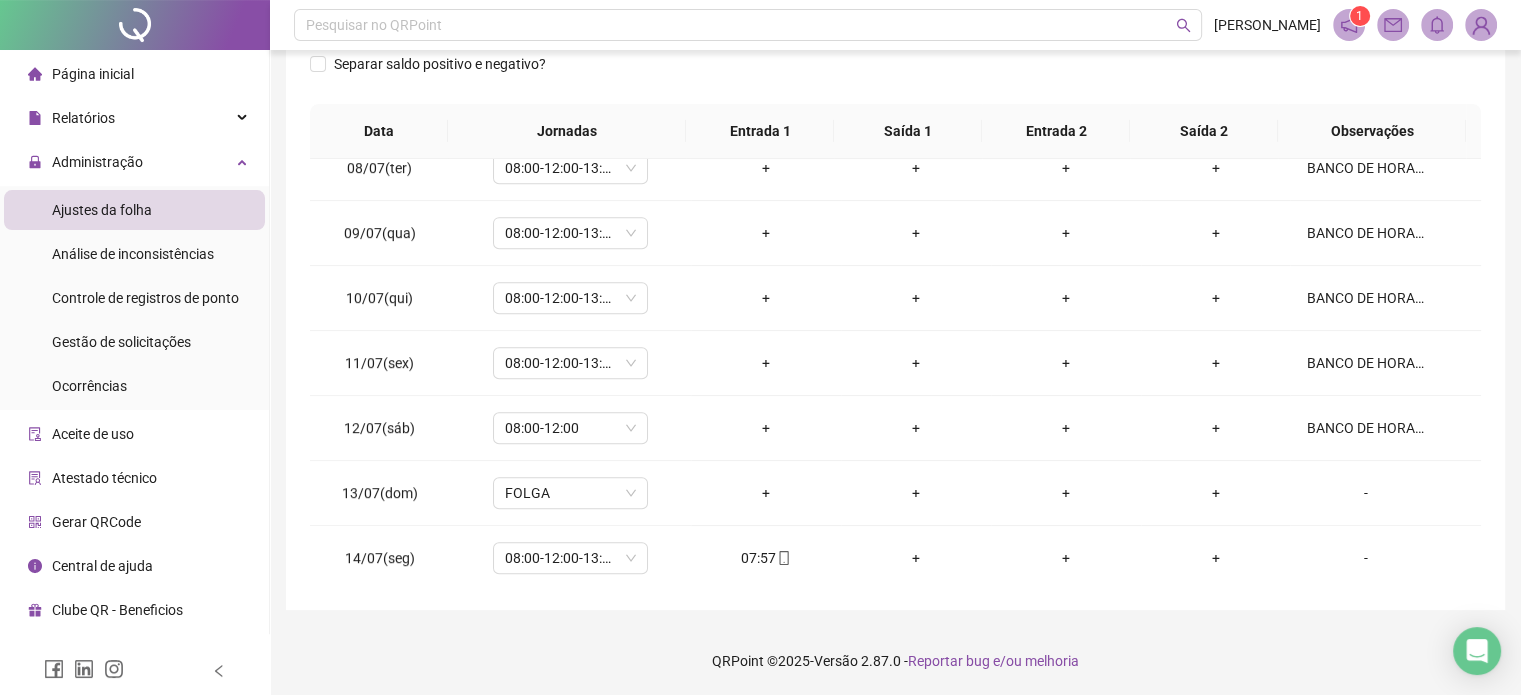 click on "QRPoint © 2025  -  Versão   2.87.0   -  Reportar bug e/ou melhoria" at bounding box center (895, 661) 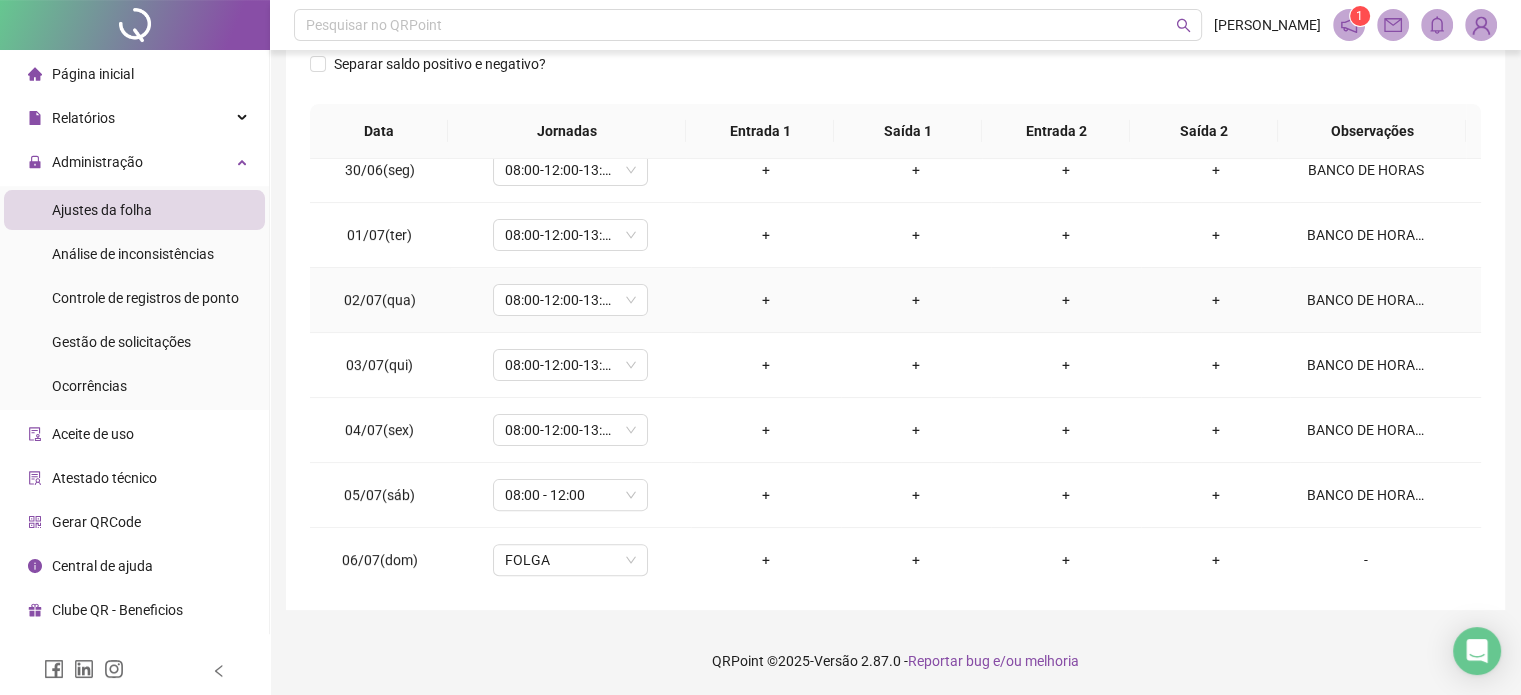 scroll, scrollTop: 528, scrollLeft: 0, axis: vertical 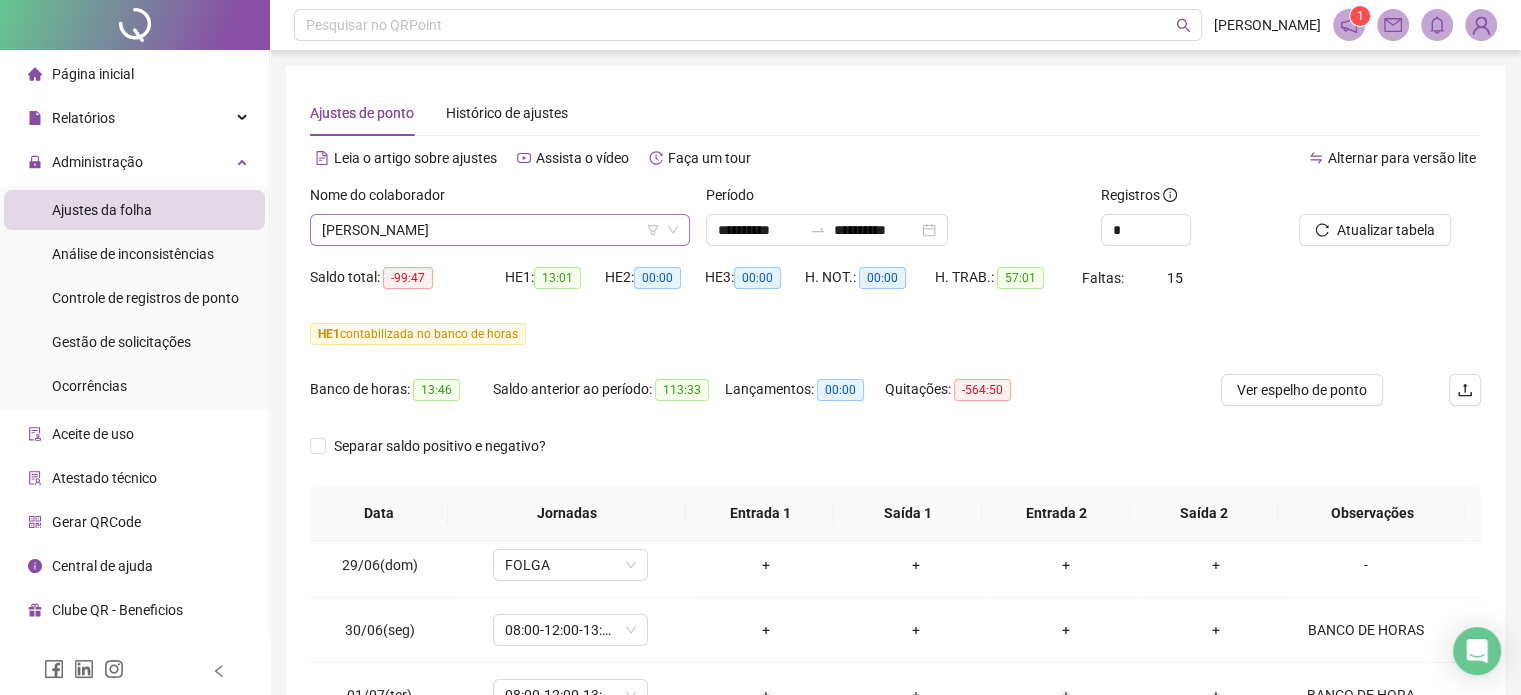 click on "[PERSON_NAME]" at bounding box center (500, 230) 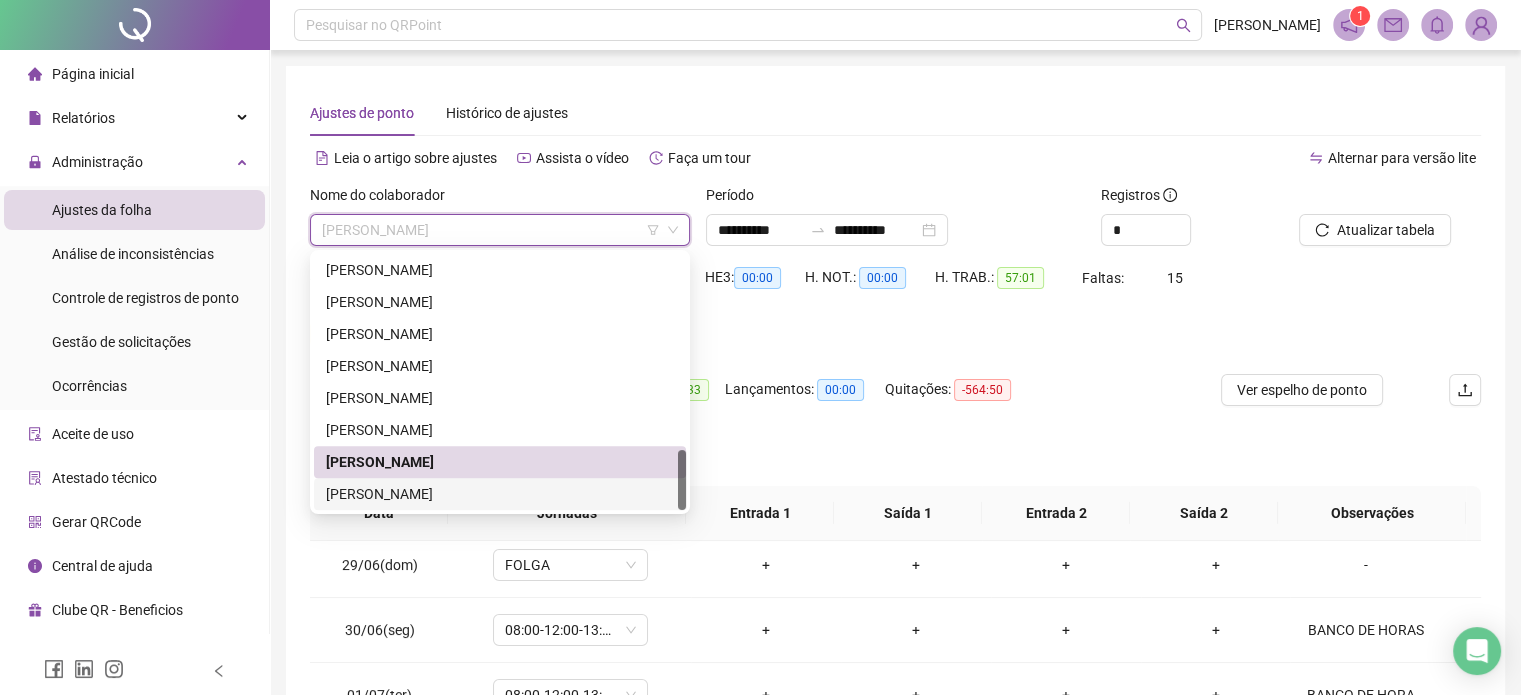 click on "[PERSON_NAME]" at bounding box center (500, 494) 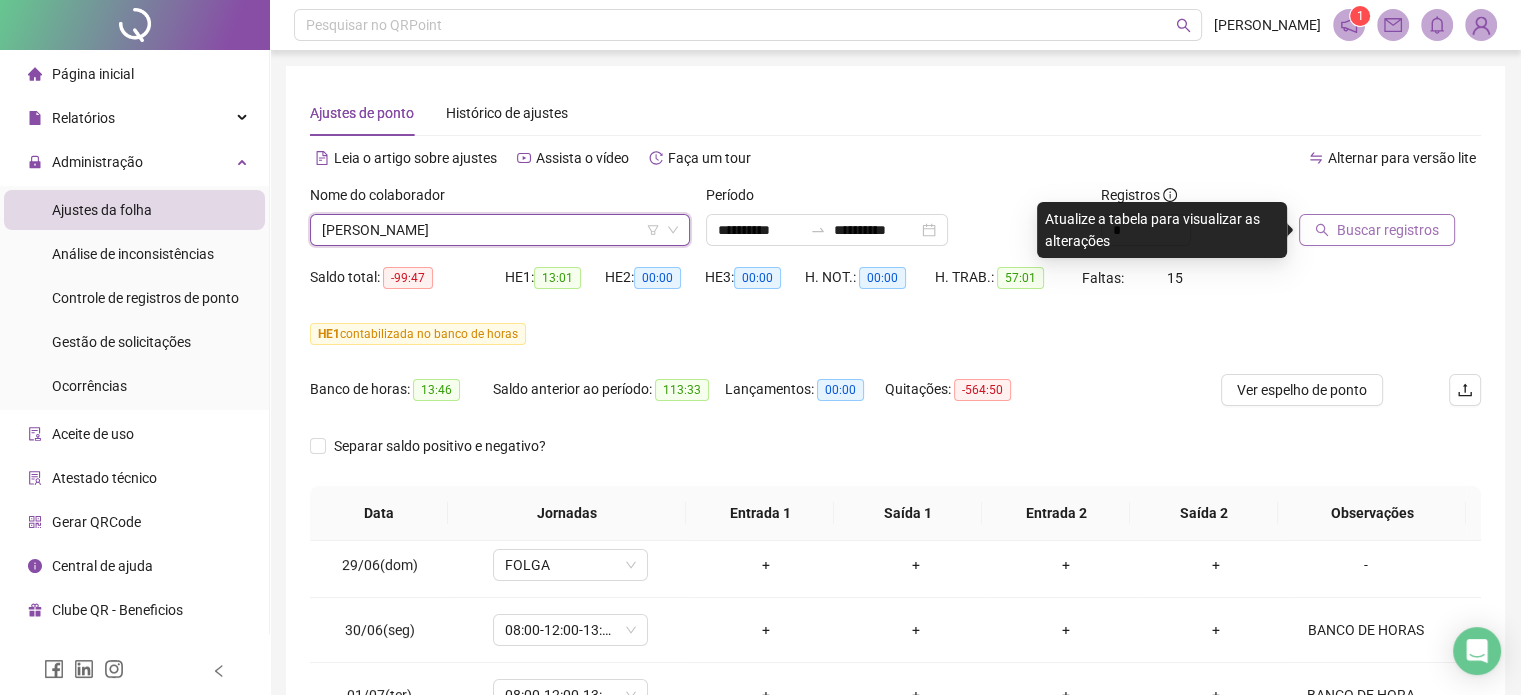 click on "Buscar registros" at bounding box center [1377, 230] 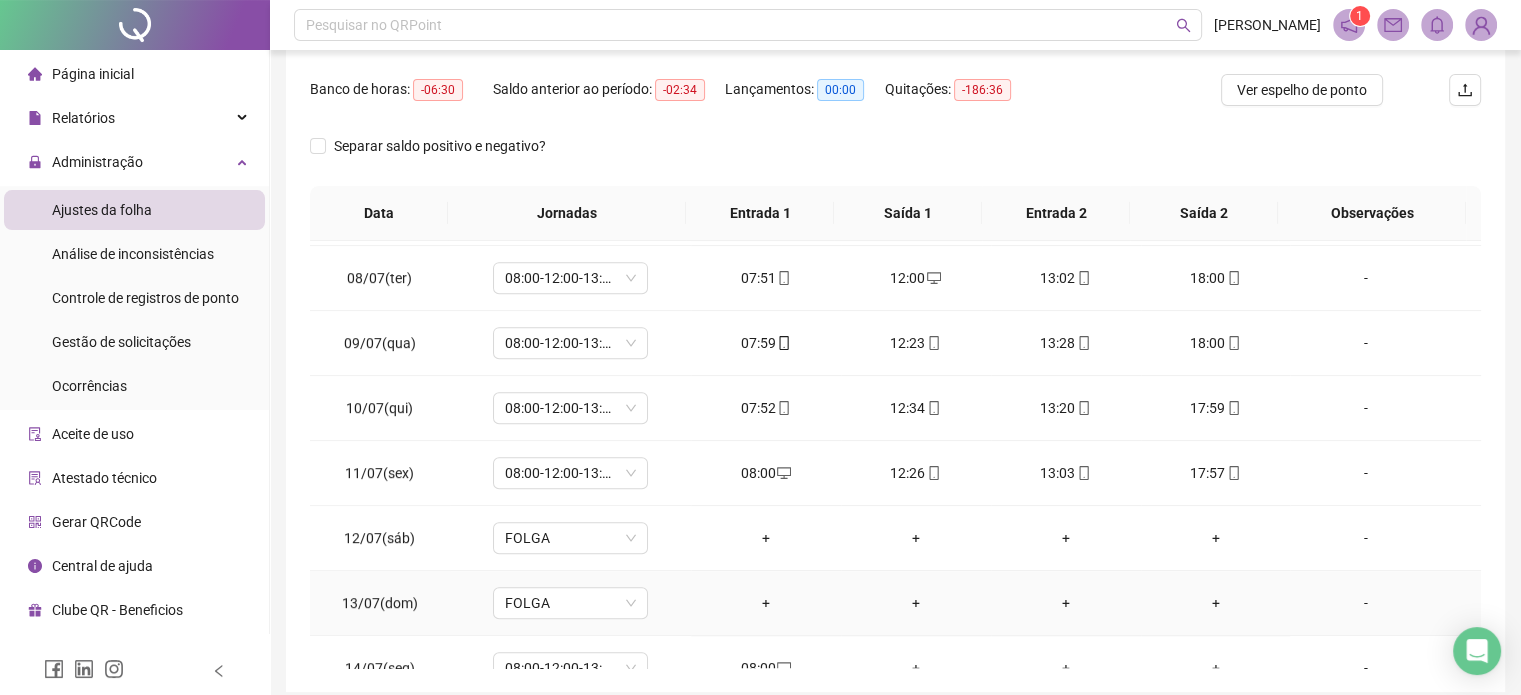 scroll, scrollTop: 1128, scrollLeft: 0, axis: vertical 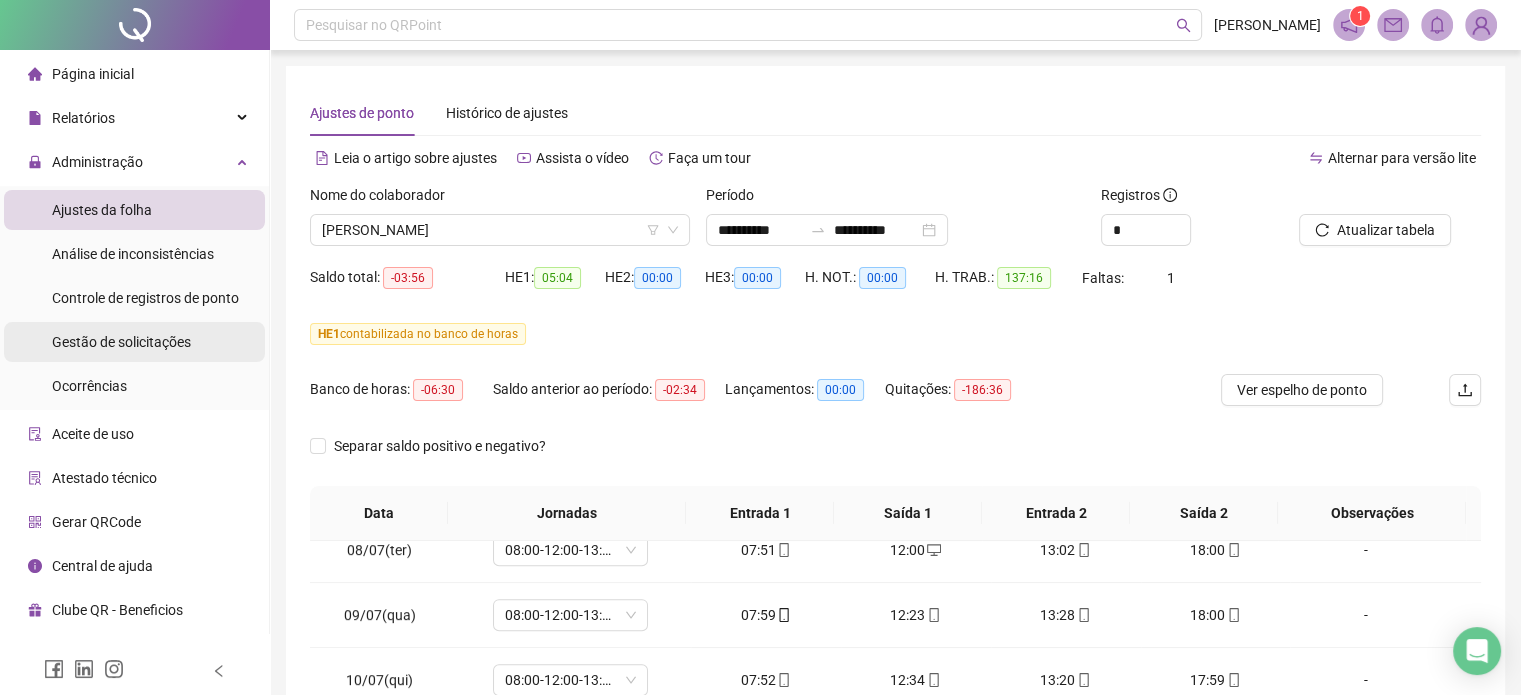 click on "Gestão de solicitações" at bounding box center [121, 342] 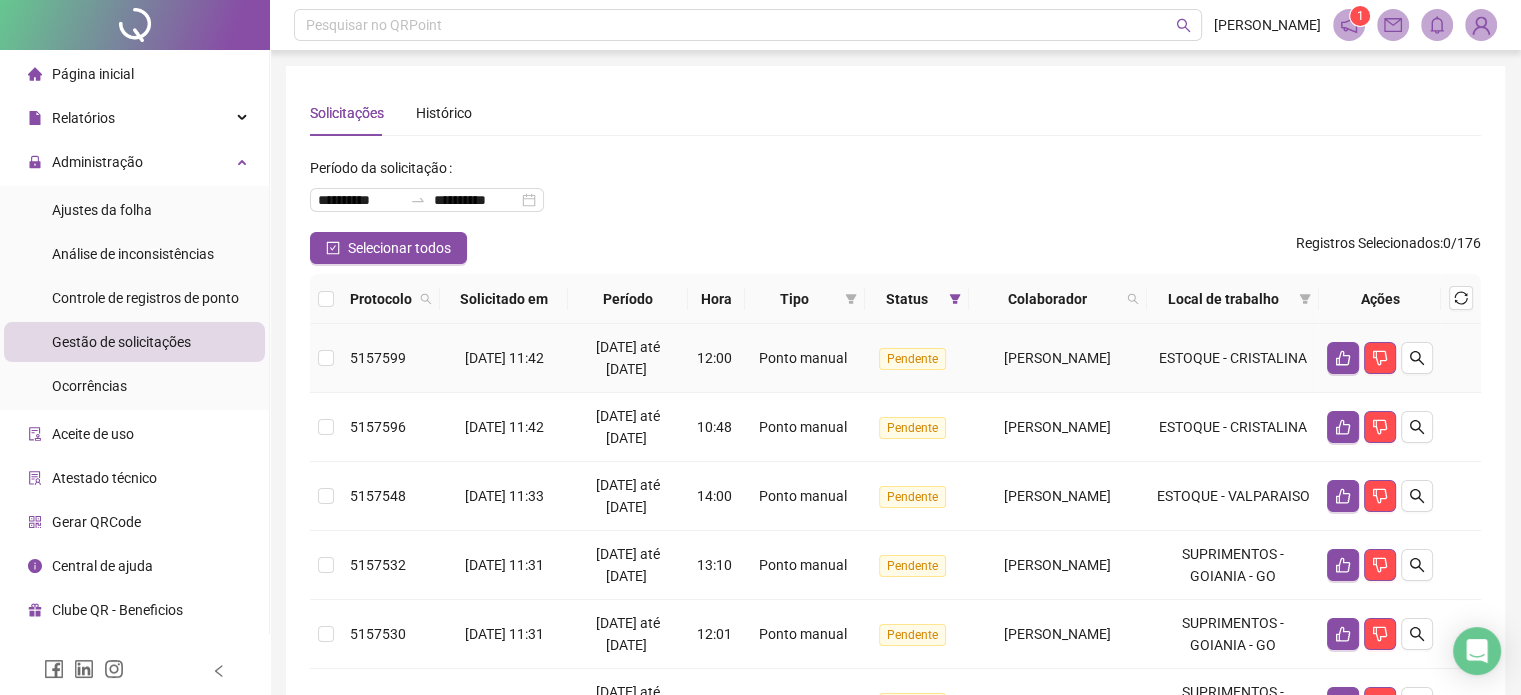 click on "Pendente" at bounding box center [912, 359] 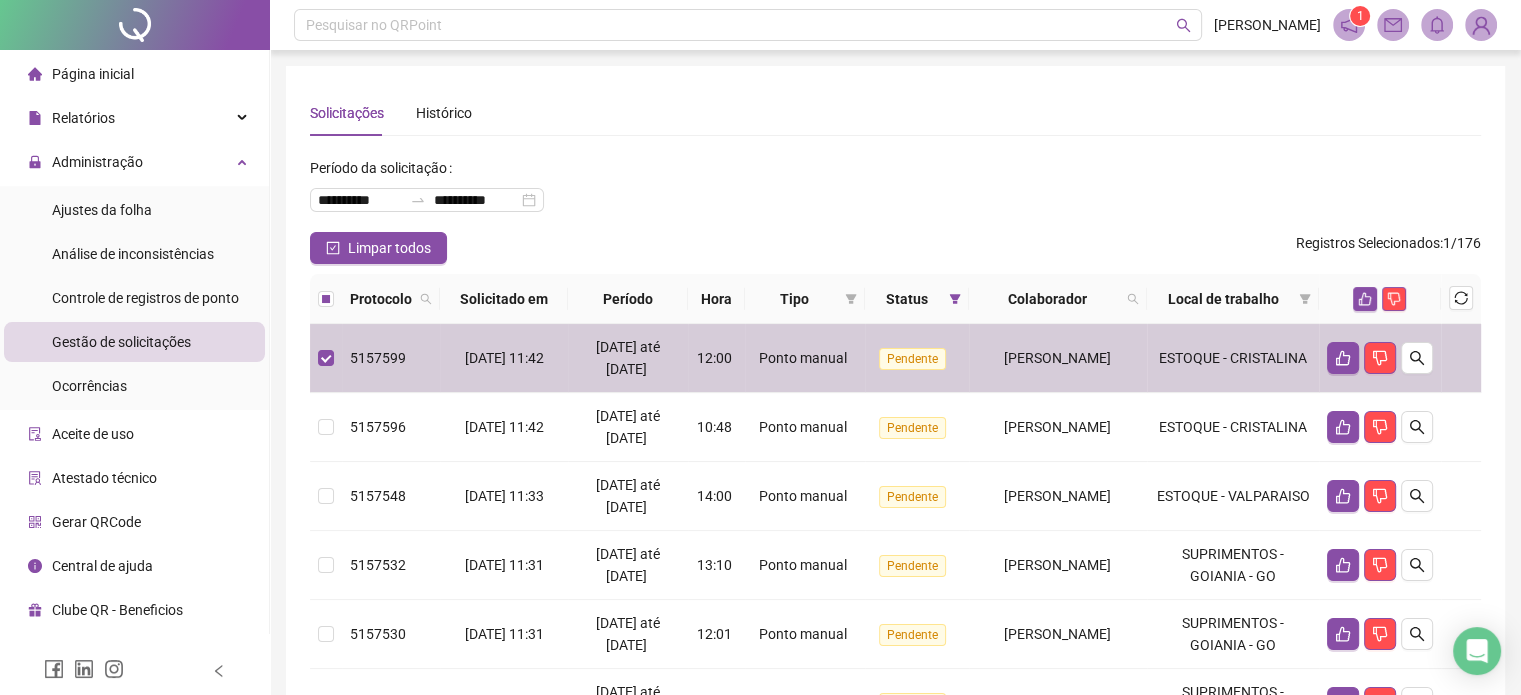 click on "Pendente" at bounding box center [917, 496] 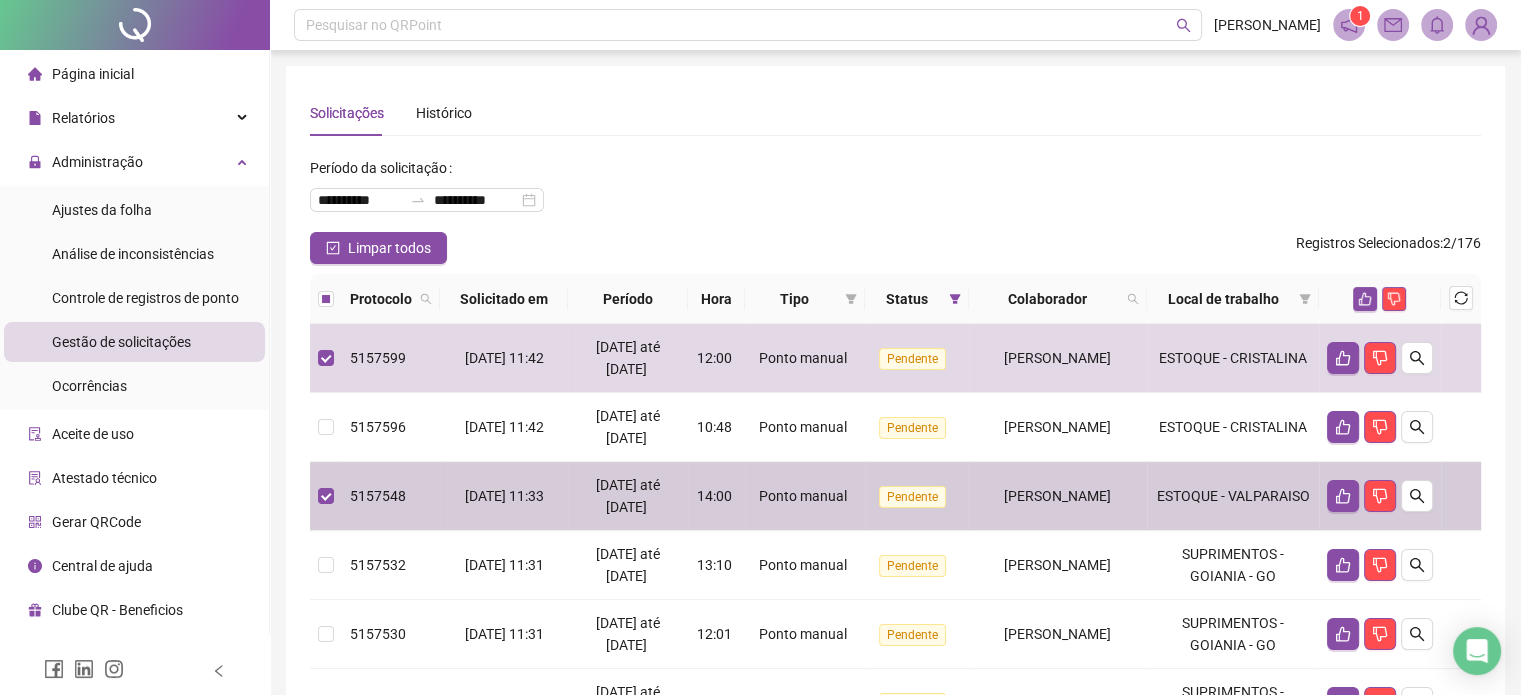 click on "[PERSON_NAME]" at bounding box center [1057, 427] 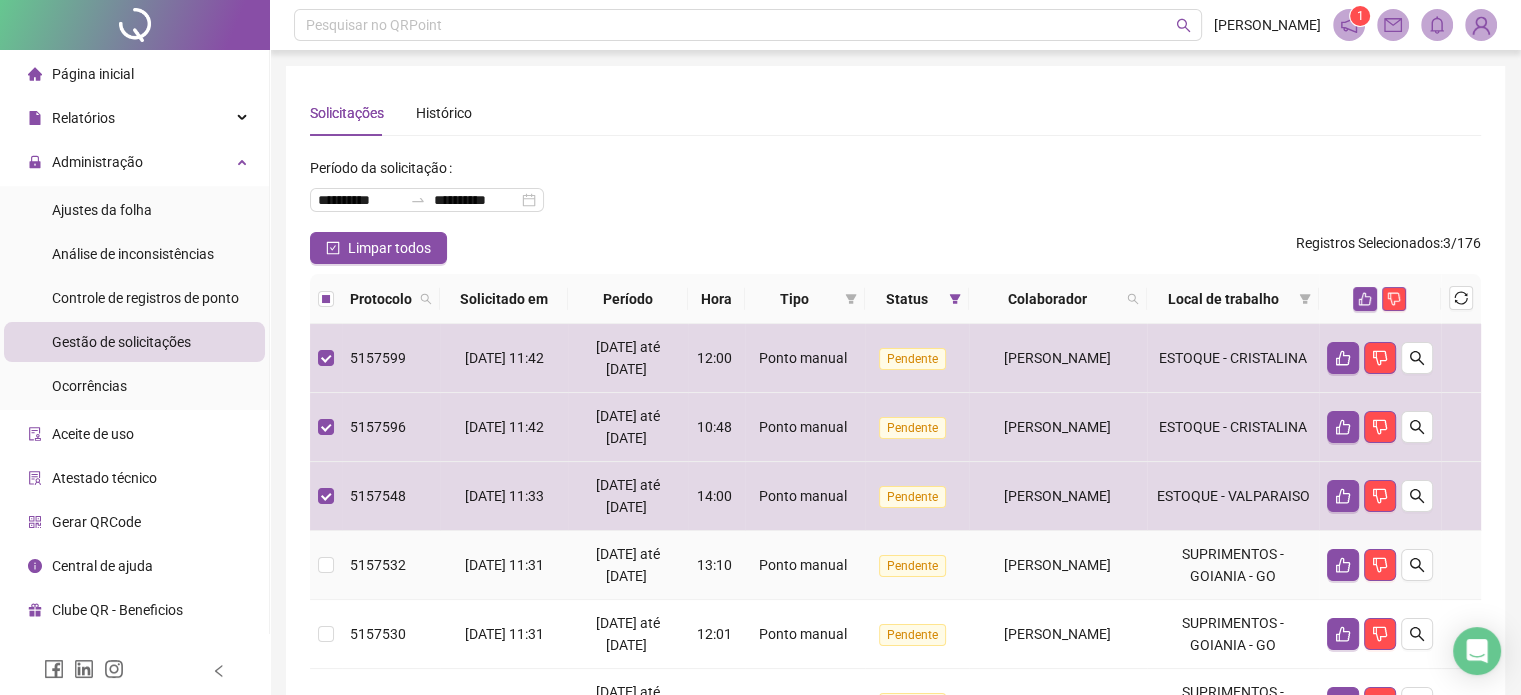 click on "[PERSON_NAME]" at bounding box center (1057, 565) 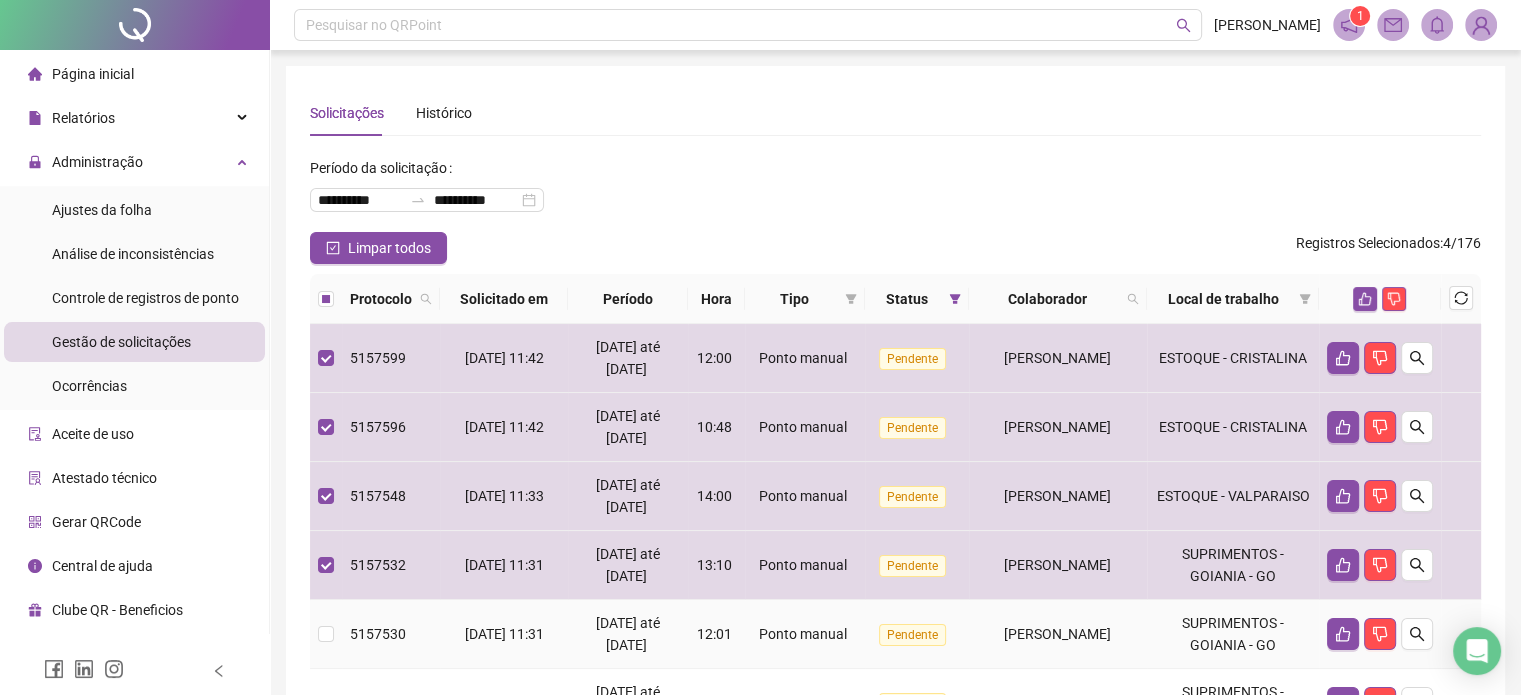 click on "[PERSON_NAME]" at bounding box center (1057, 634) 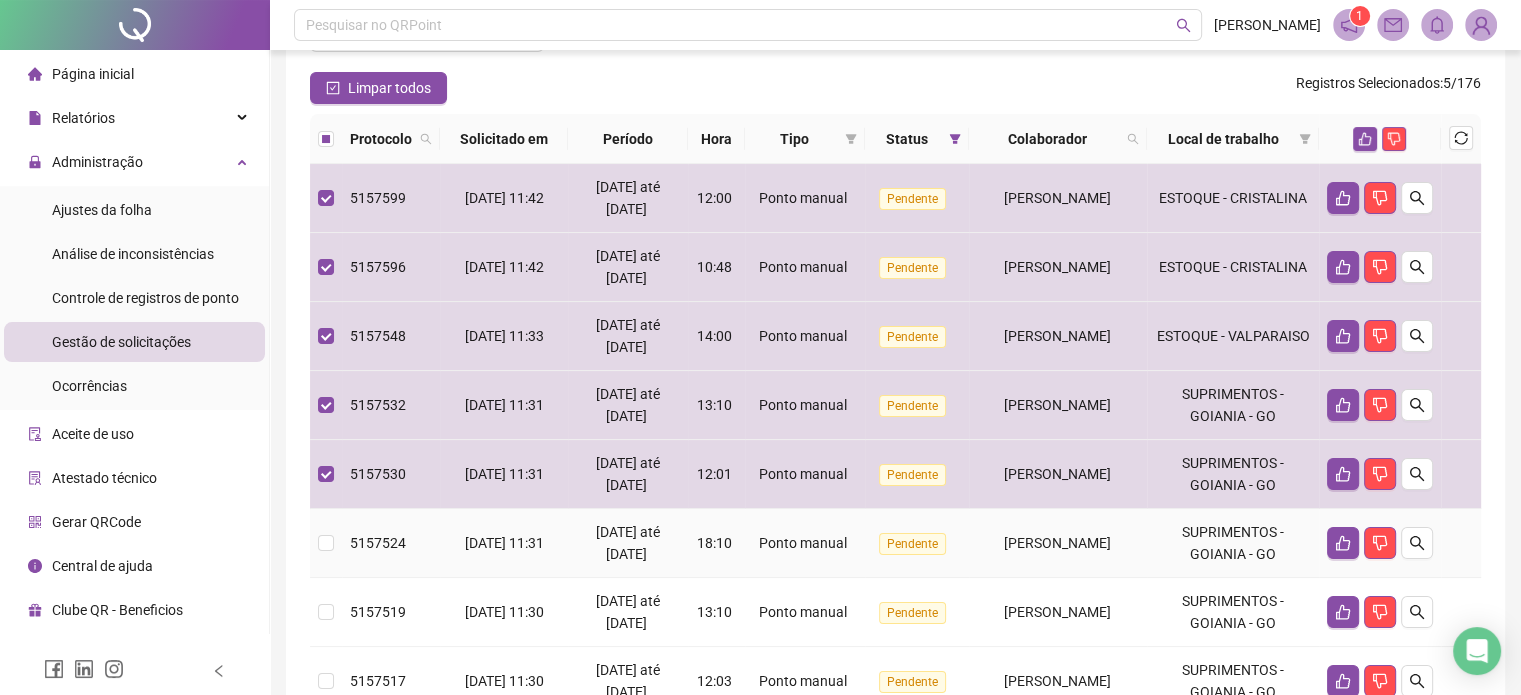 scroll, scrollTop: 200, scrollLeft: 0, axis: vertical 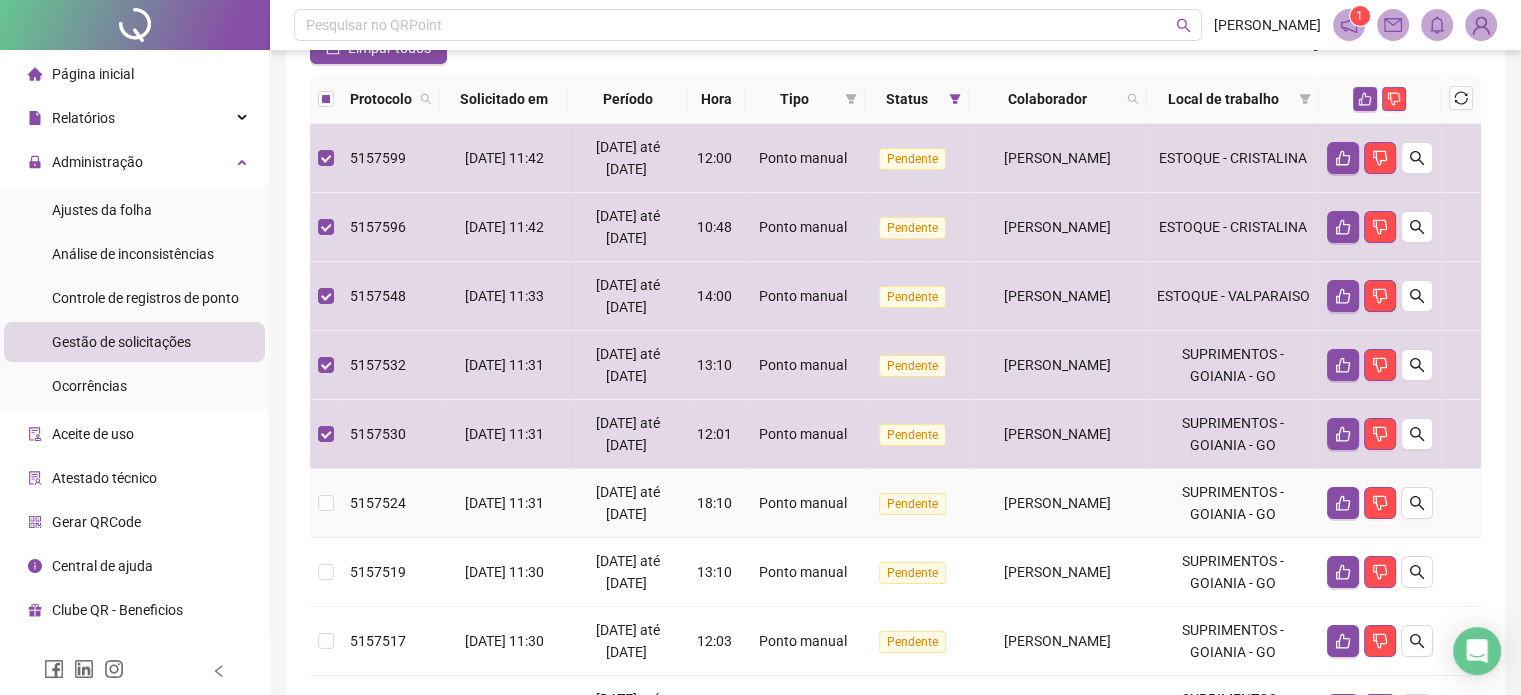 click on "[PERSON_NAME]" at bounding box center (1057, 503) 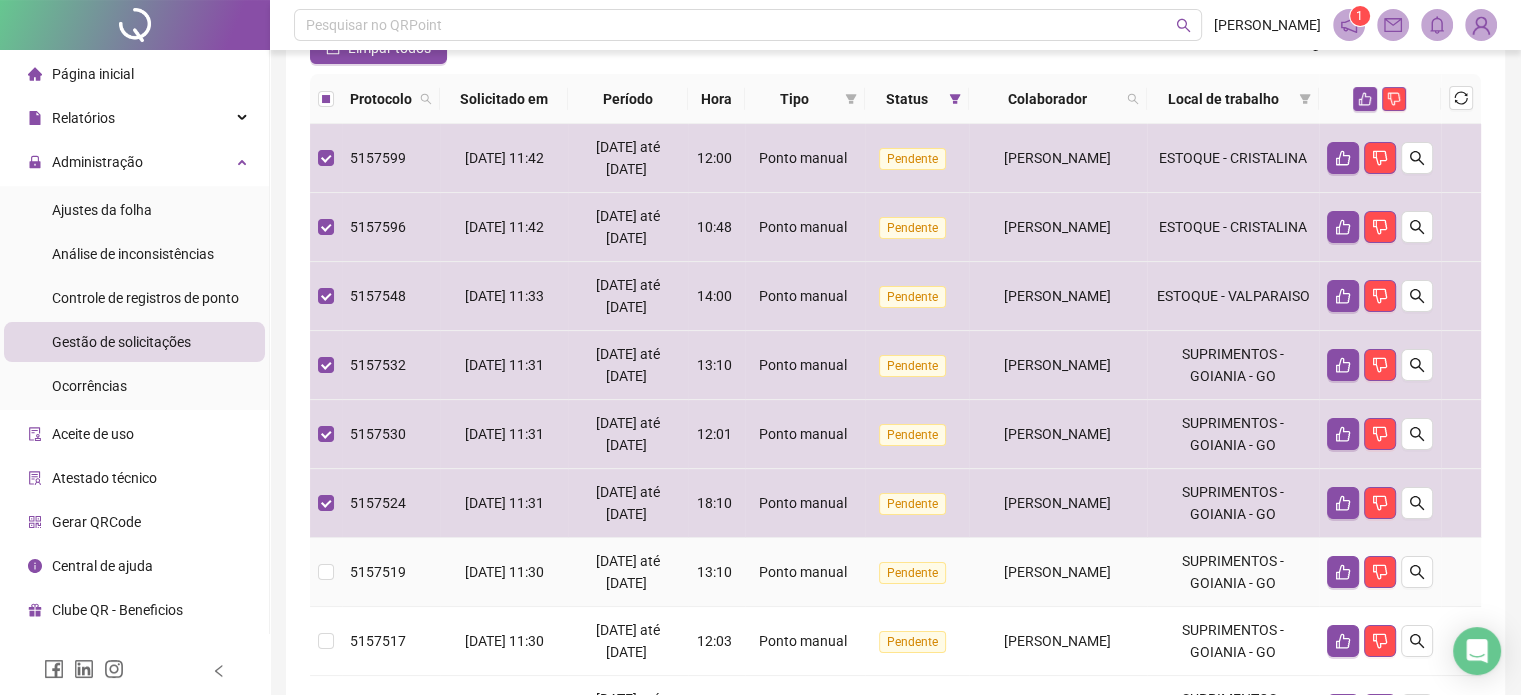 click on "[PERSON_NAME]" at bounding box center [1058, 572] 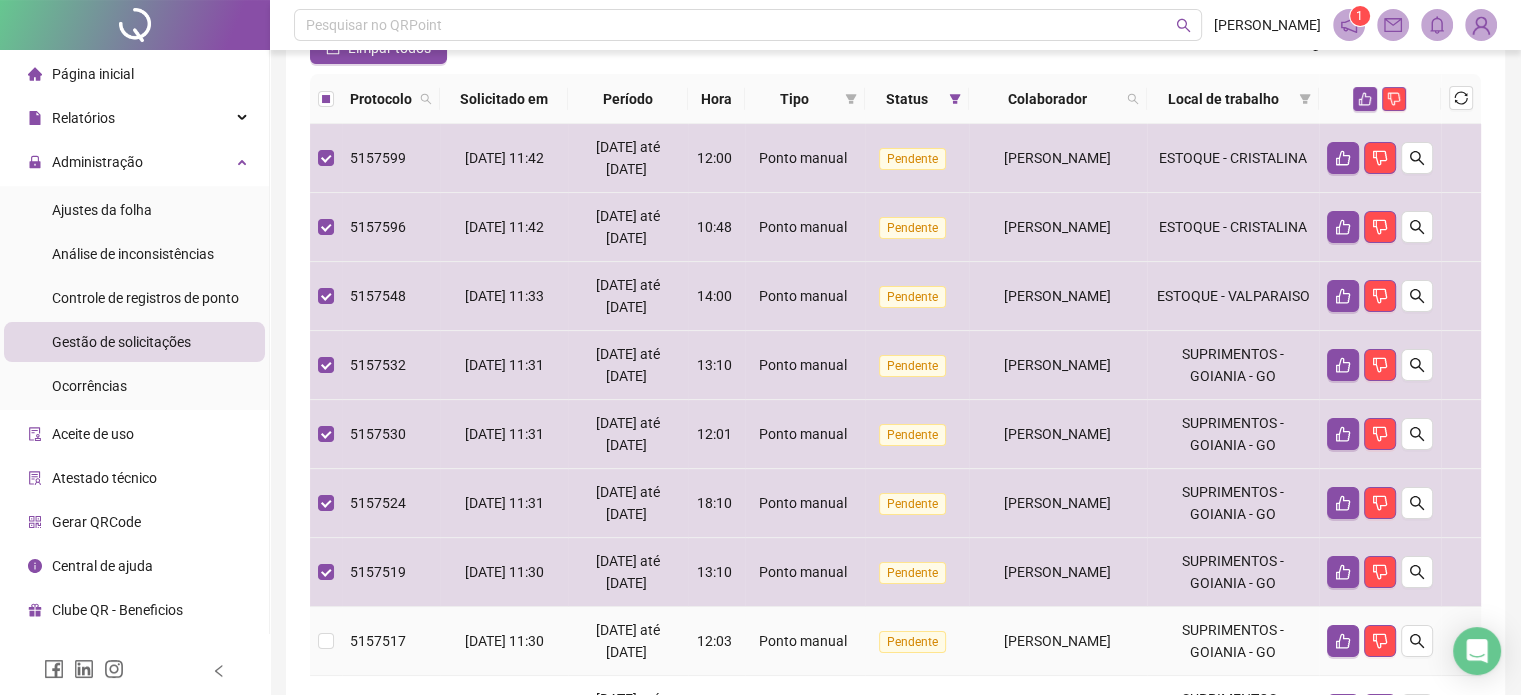 click on "[PERSON_NAME]" at bounding box center [1058, 641] 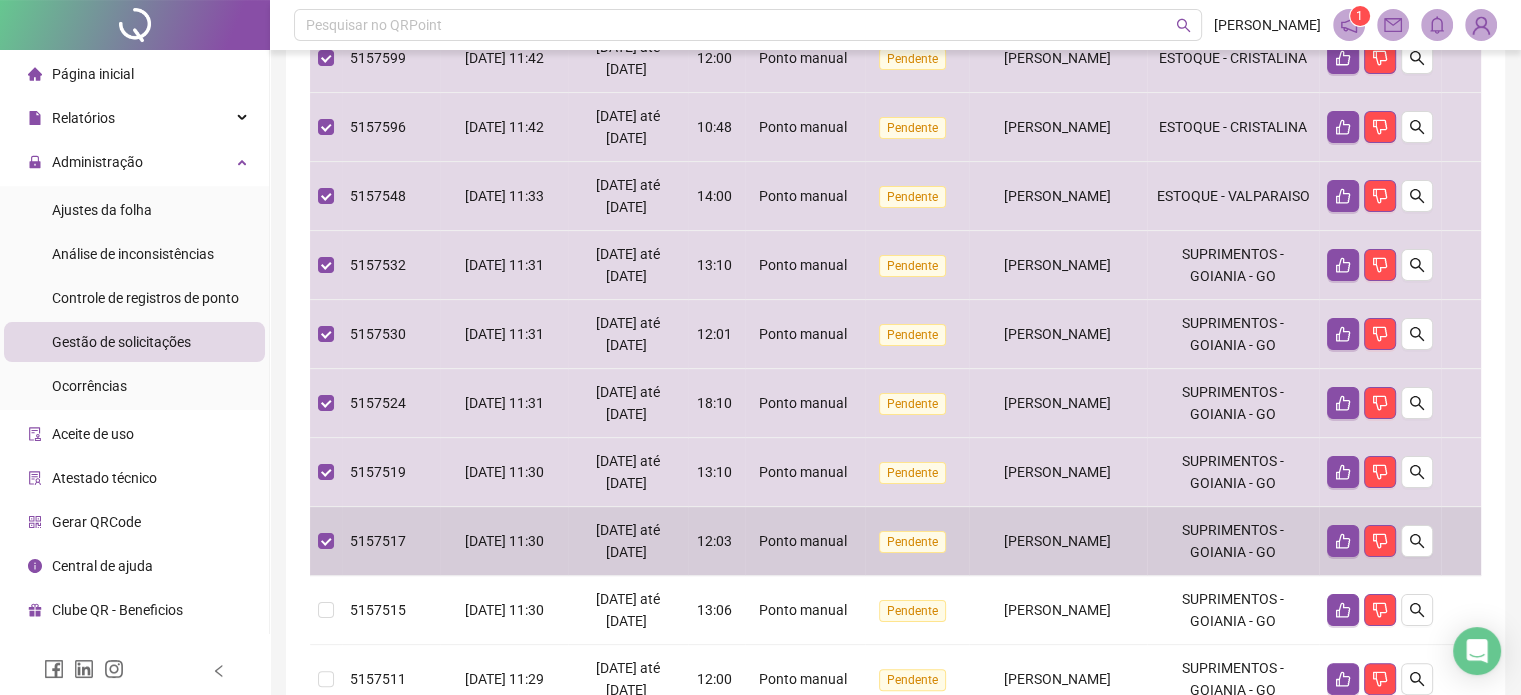 click on "[PERSON_NAME]" at bounding box center [1058, 610] 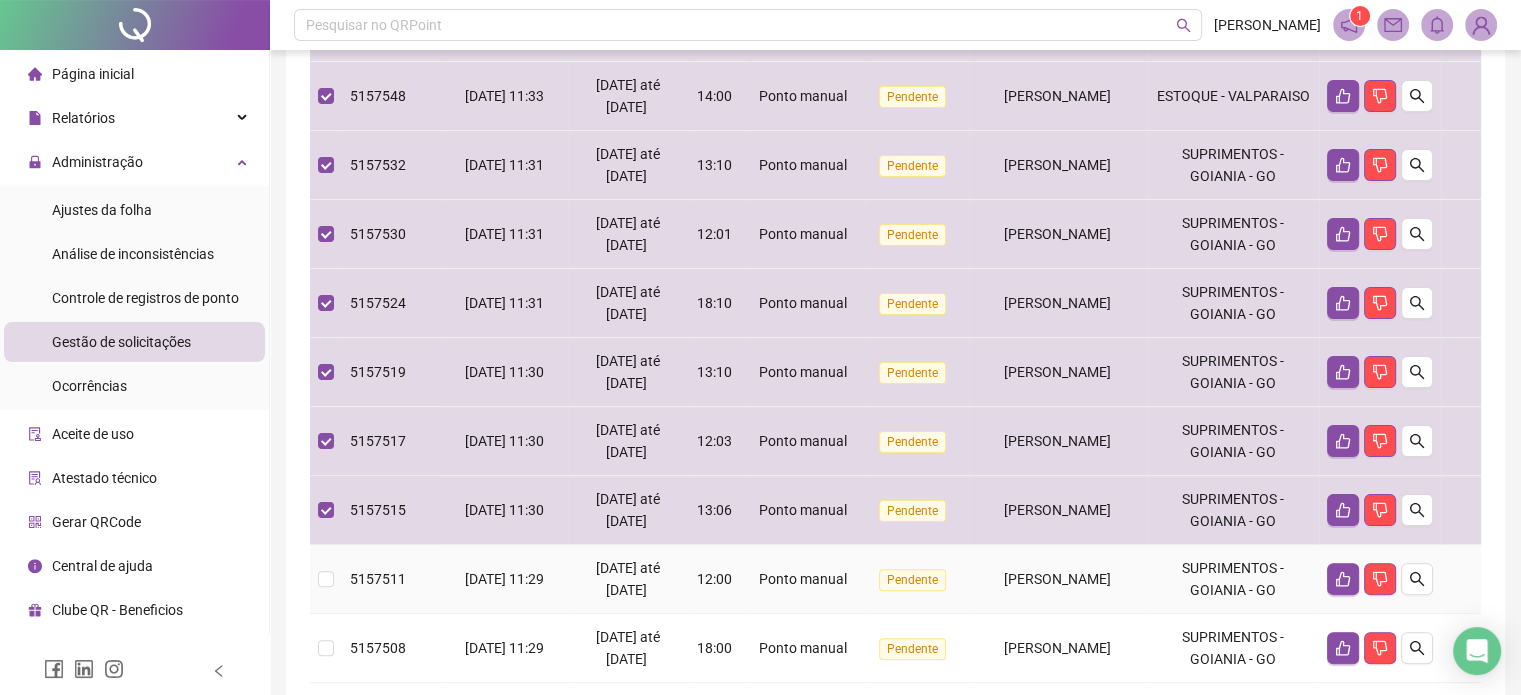 click on "[PERSON_NAME]" at bounding box center [1057, 579] 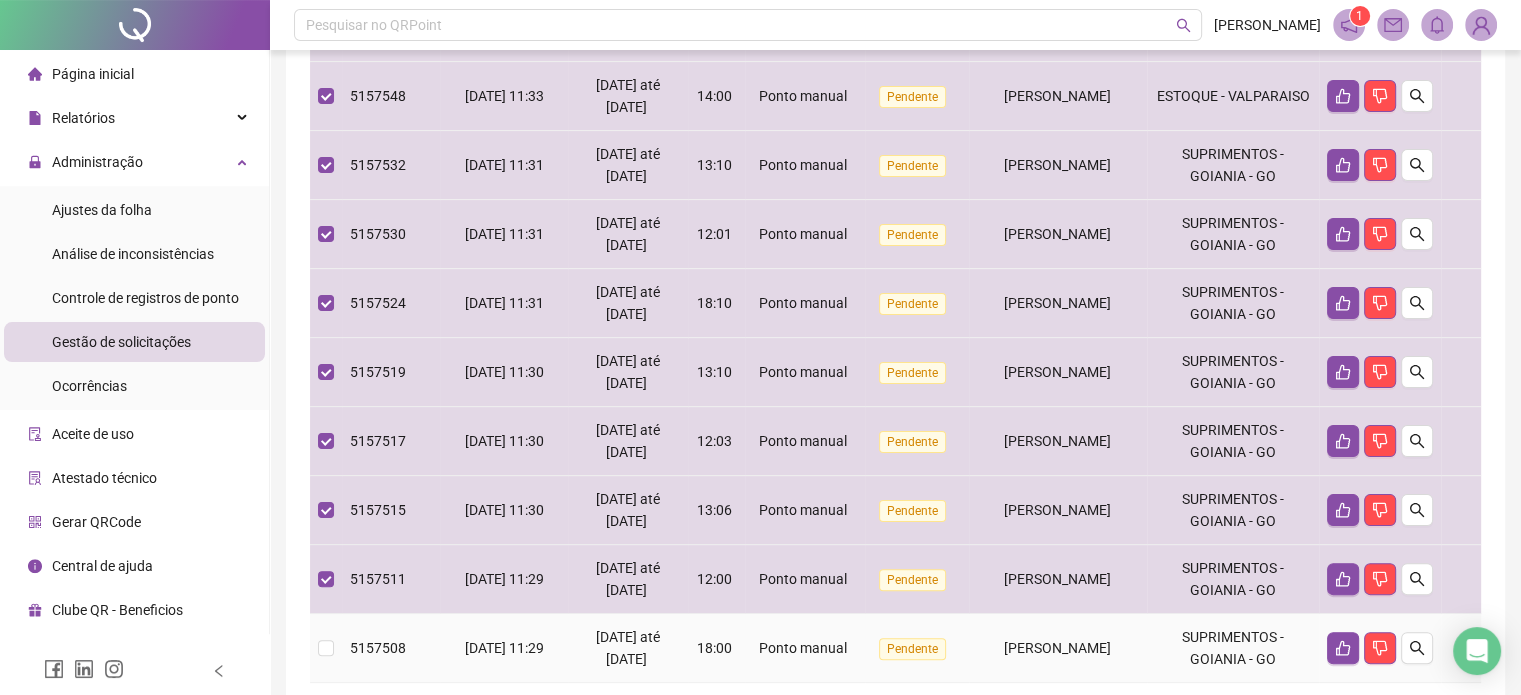 click on "[PERSON_NAME]" at bounding box center (1058, 648) 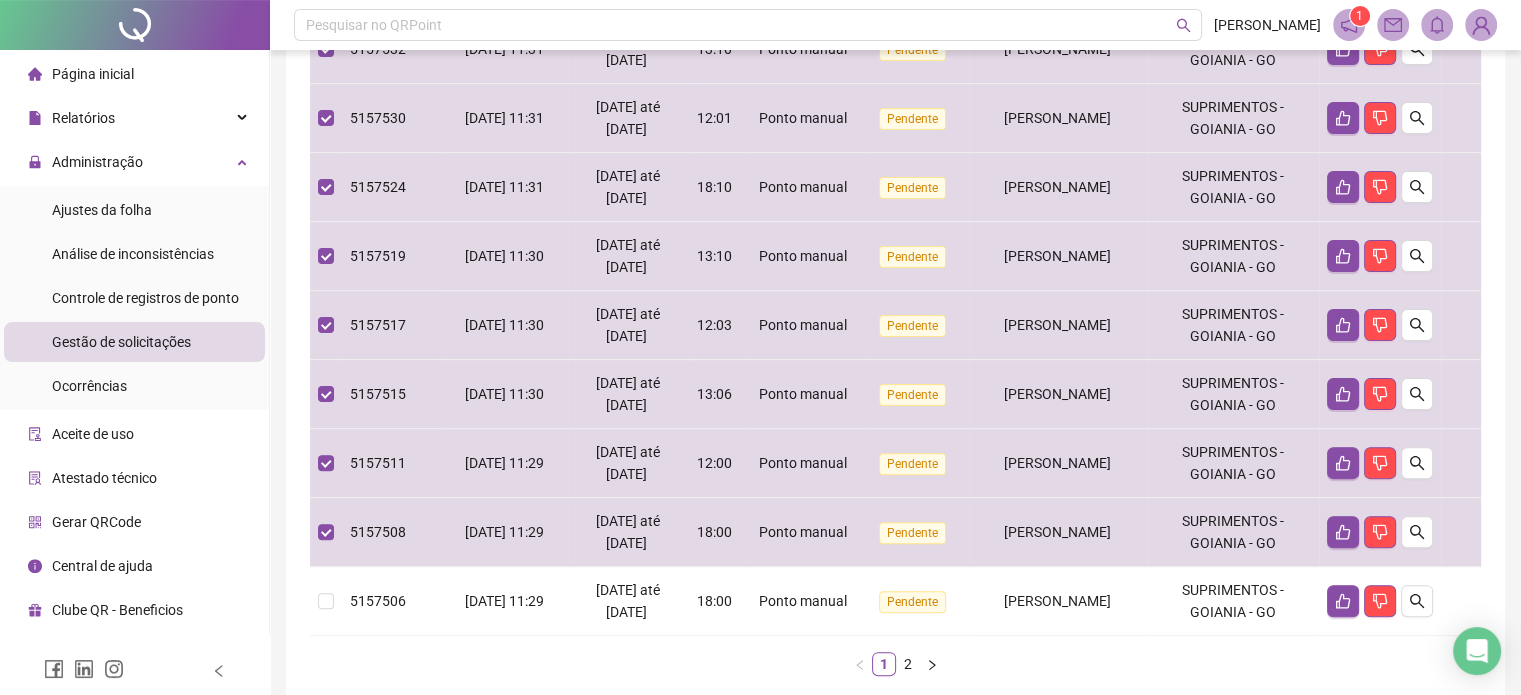 scroll, scrollTop: 600, scrollLeft: 0, axis: vertical 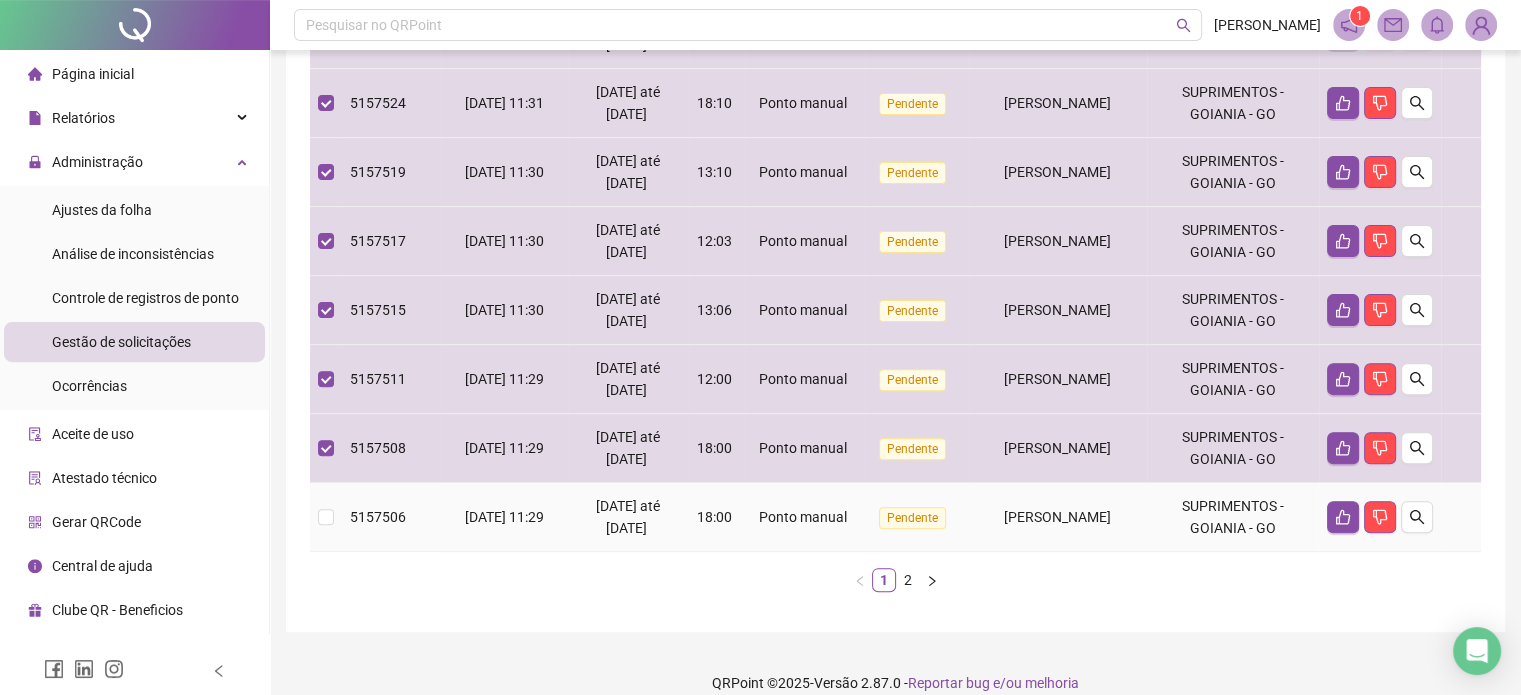 click on "[PERSON_NAME]" at bounding box center (1057, 517) 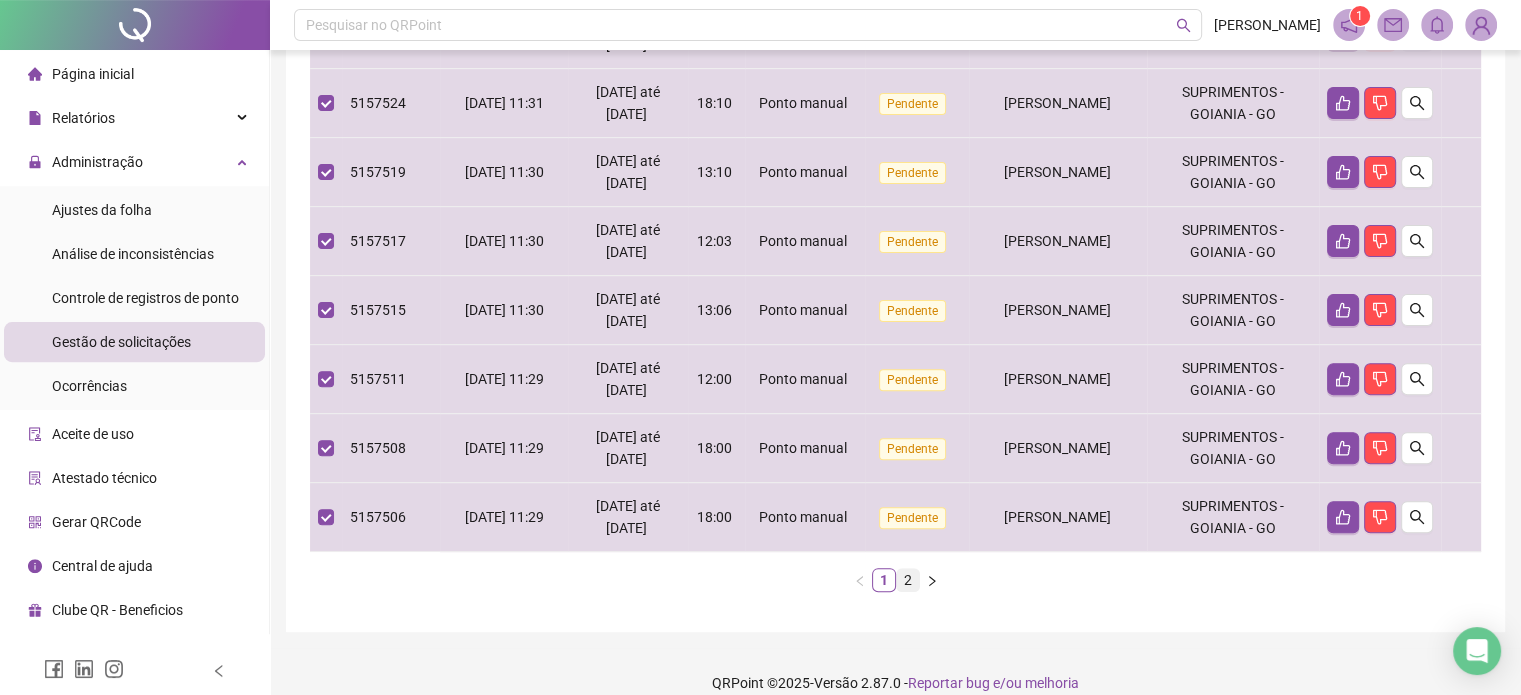 click on "2" at bounding box center (908, 580) 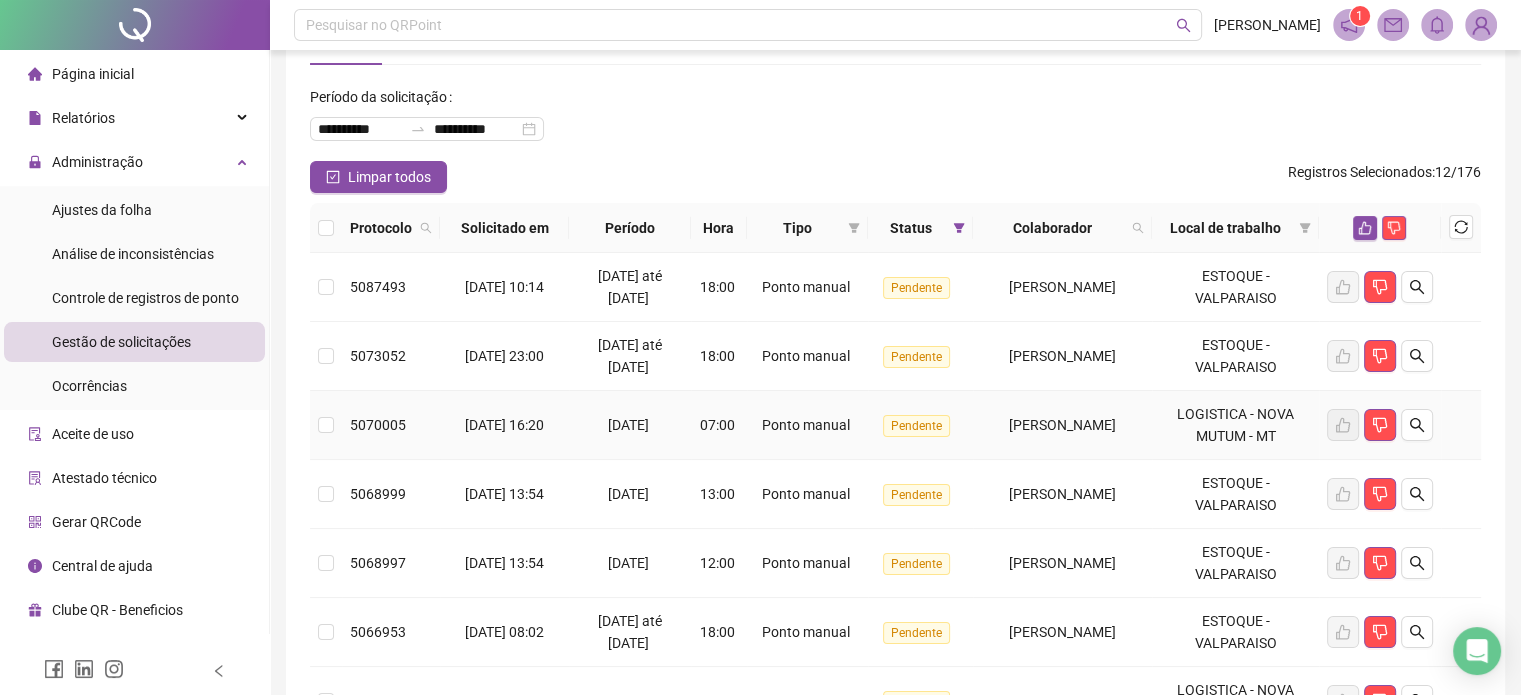 scroll, scrollTop: 0, scrollLeft: 0, axis: both 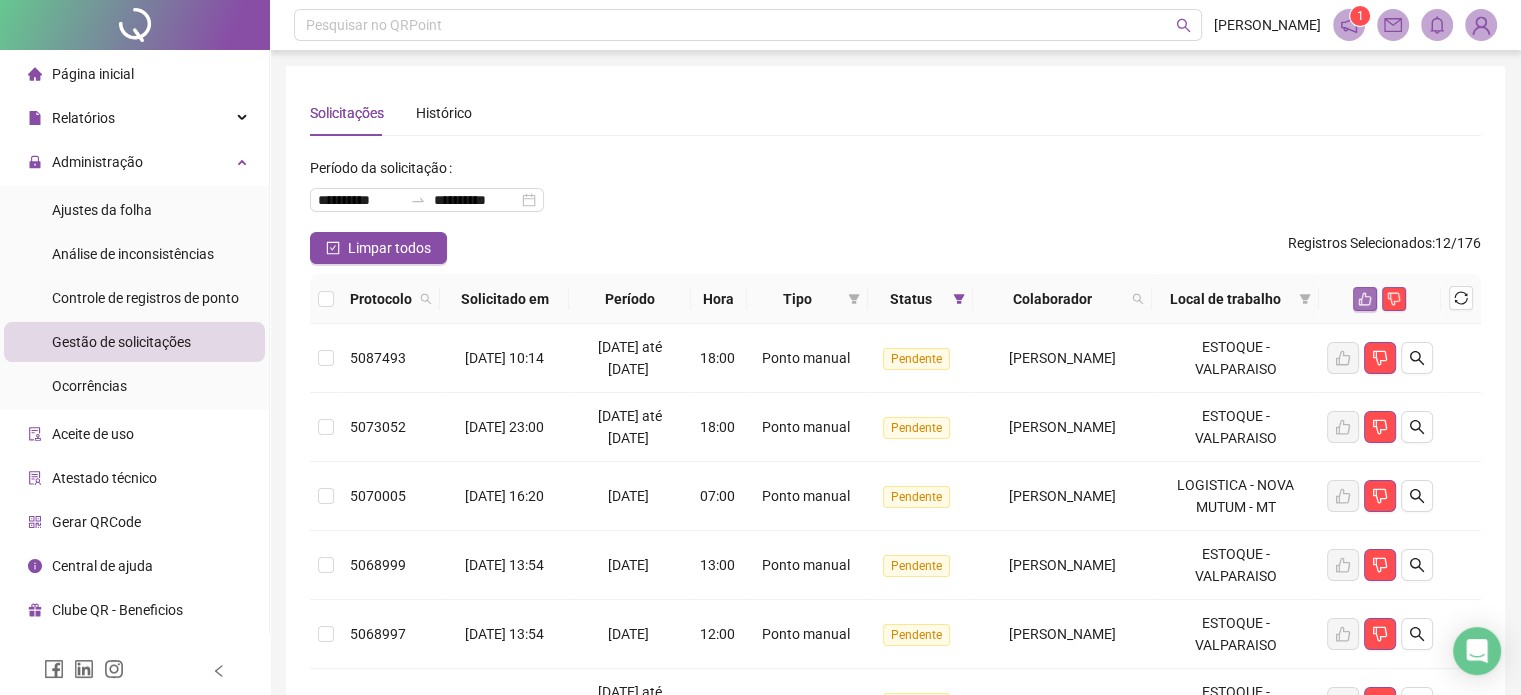 click 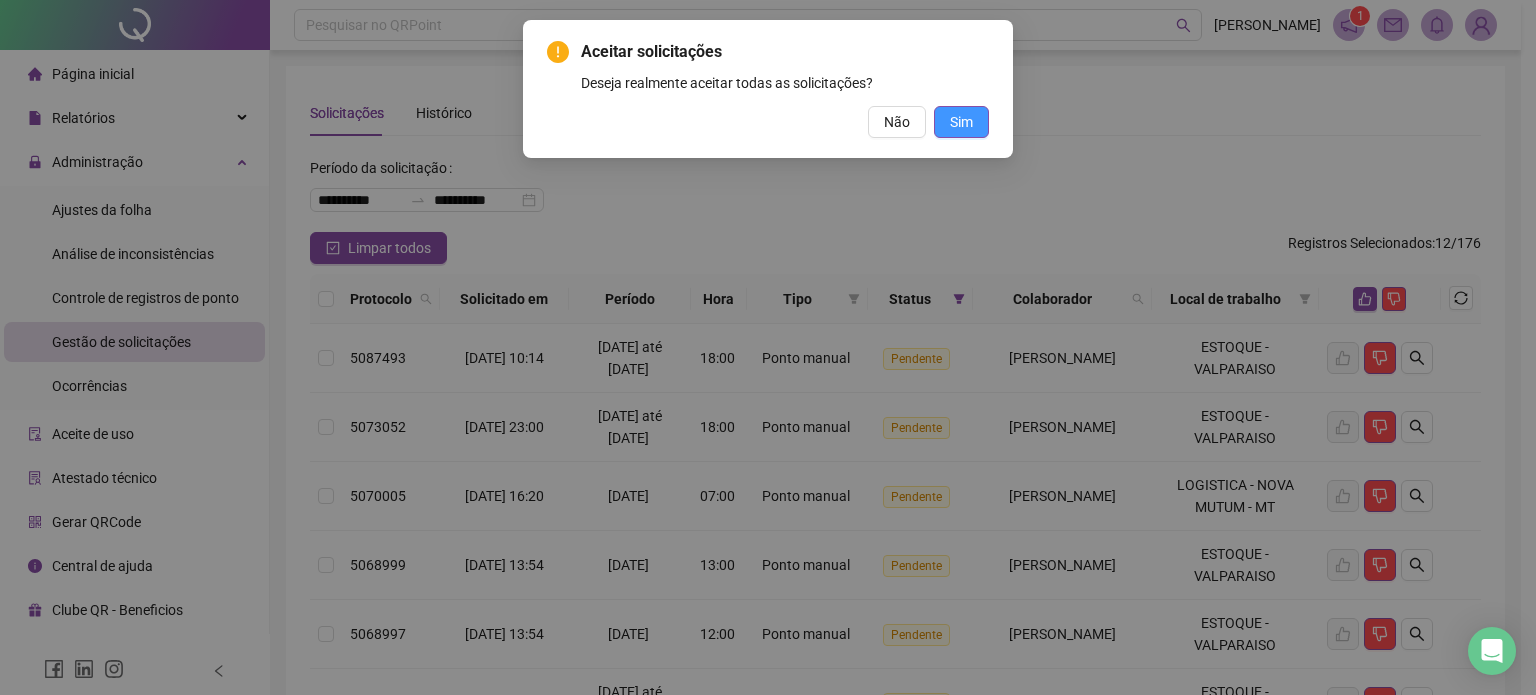 click on "Sim" at bounding box center [961, 122] 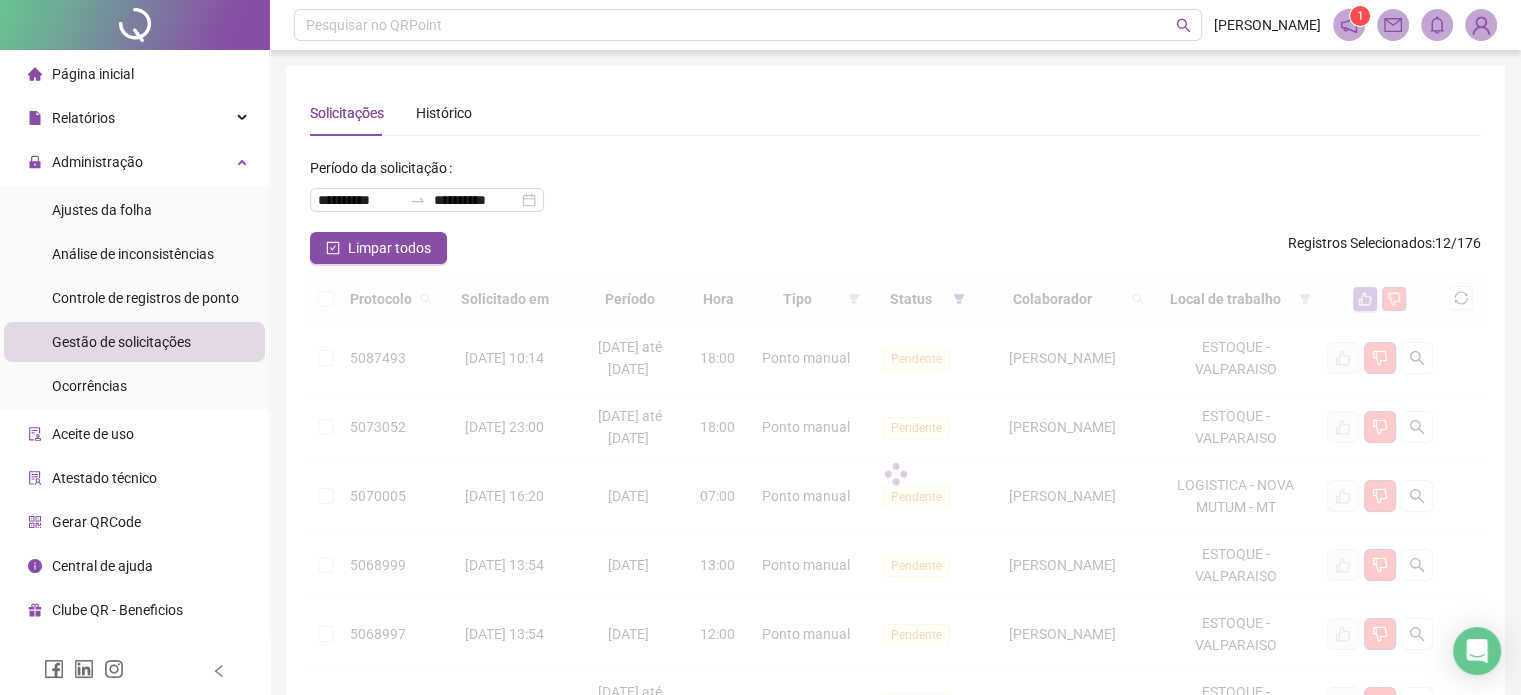 click on "Limpar todos Registros Selecionados :  12 / 176" at bounding box center (895, 248) 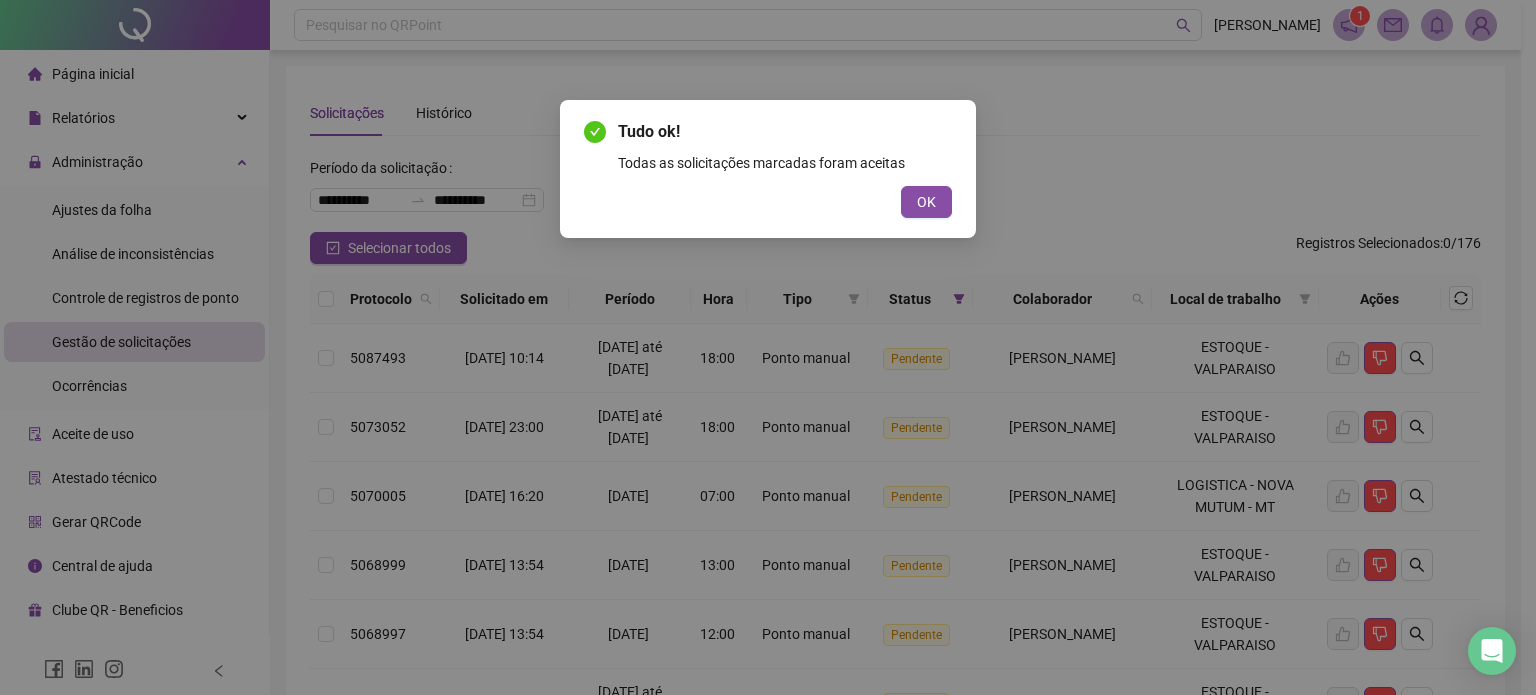 click on "Tudo ok! Todas as solicitações marcadas foram aceitas OK" at bounding box center (768, 169) 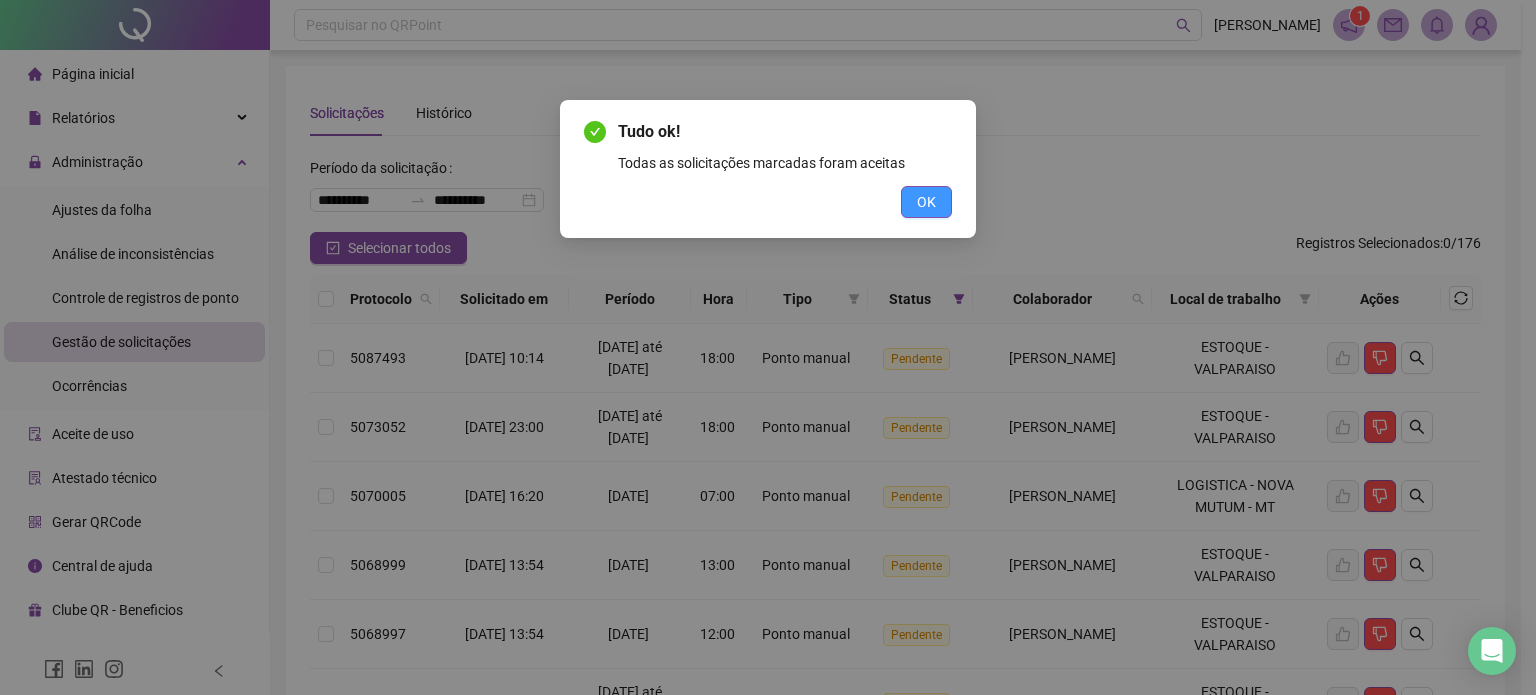 click on "OK" at bounding box center [926, 202] 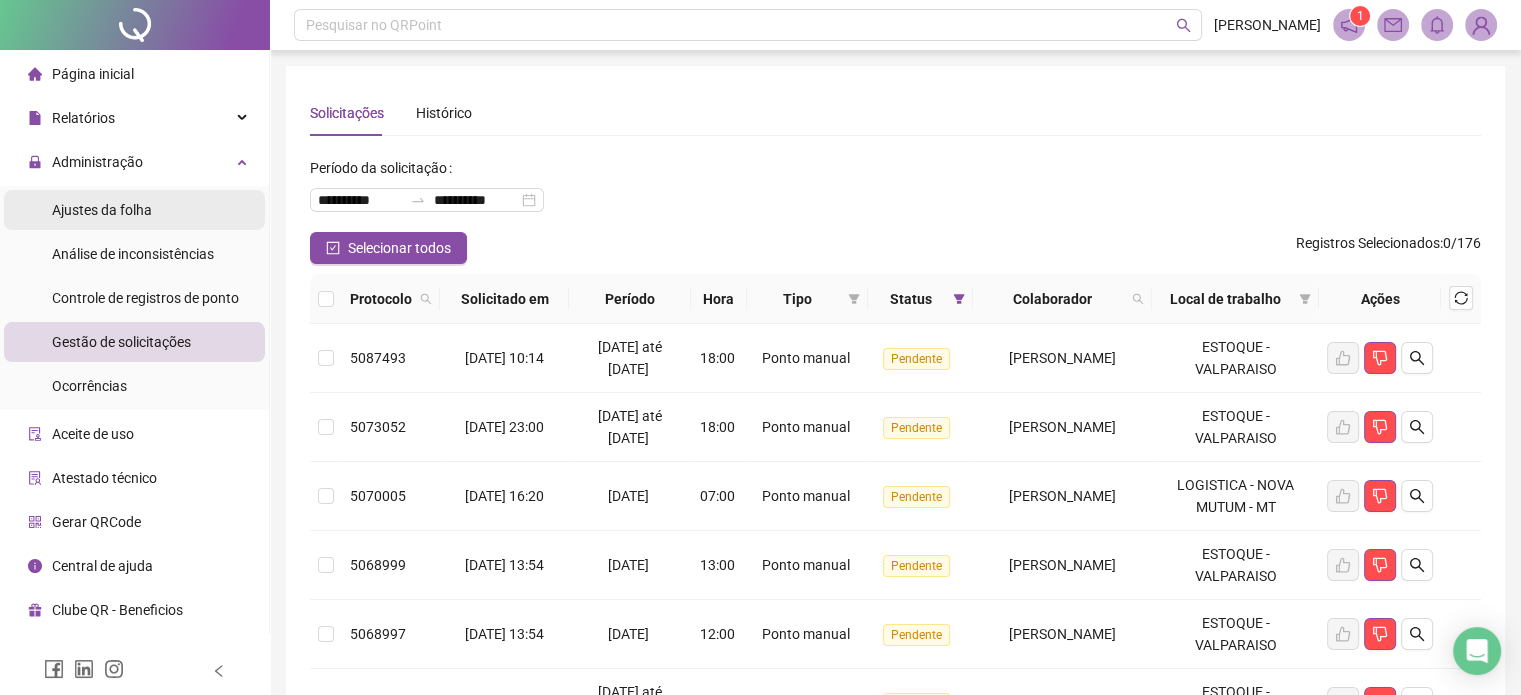 click on "Ajustes da folha" at bounding box center [102, 210] 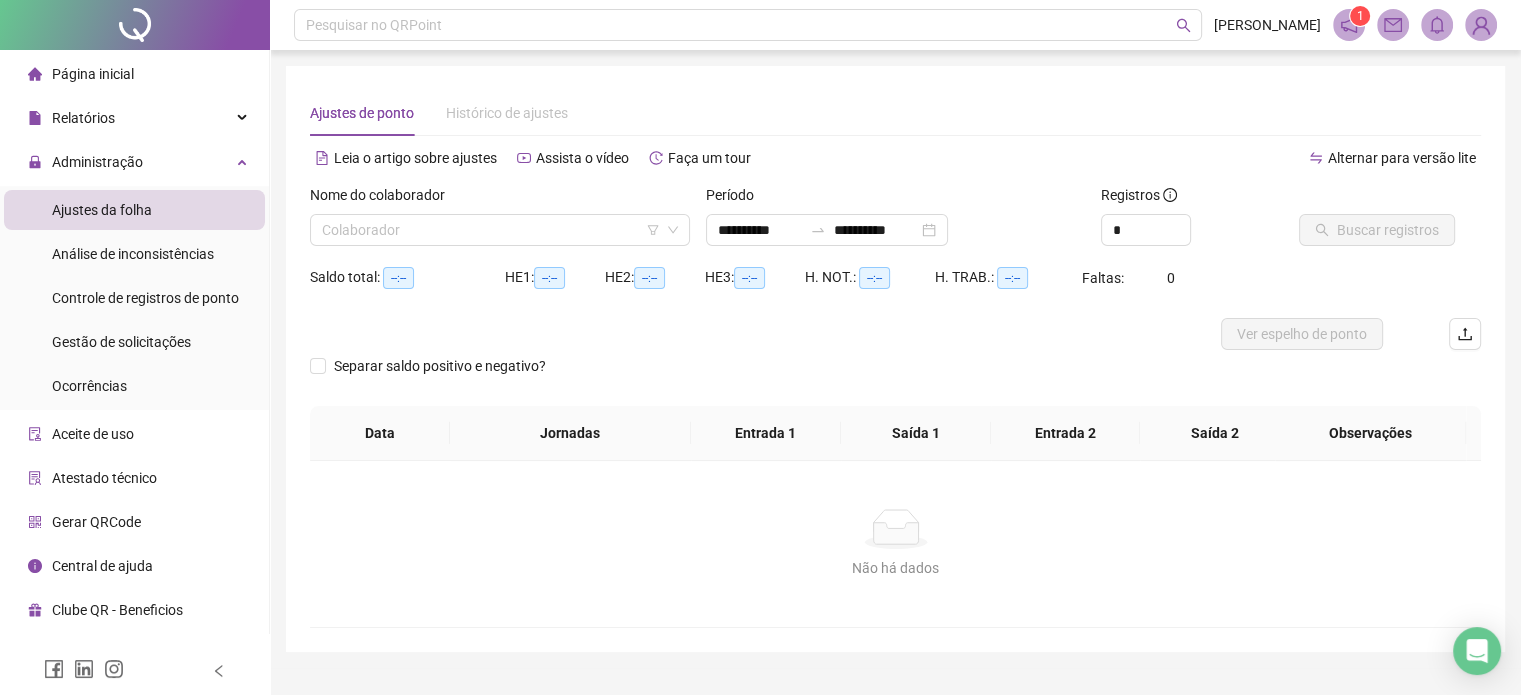 click on "Nome do colaborador" at bounding box center (500, 199) 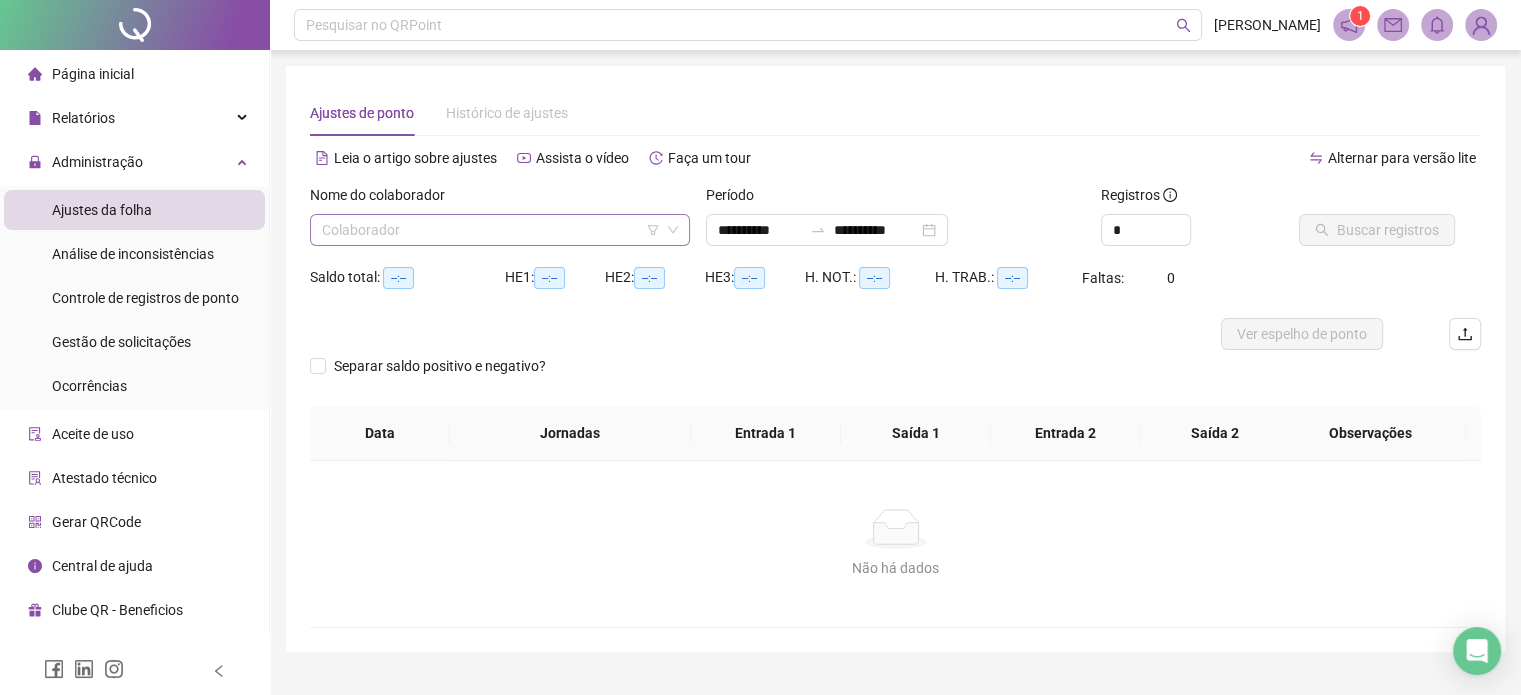 click at bounding box center [494, 230] 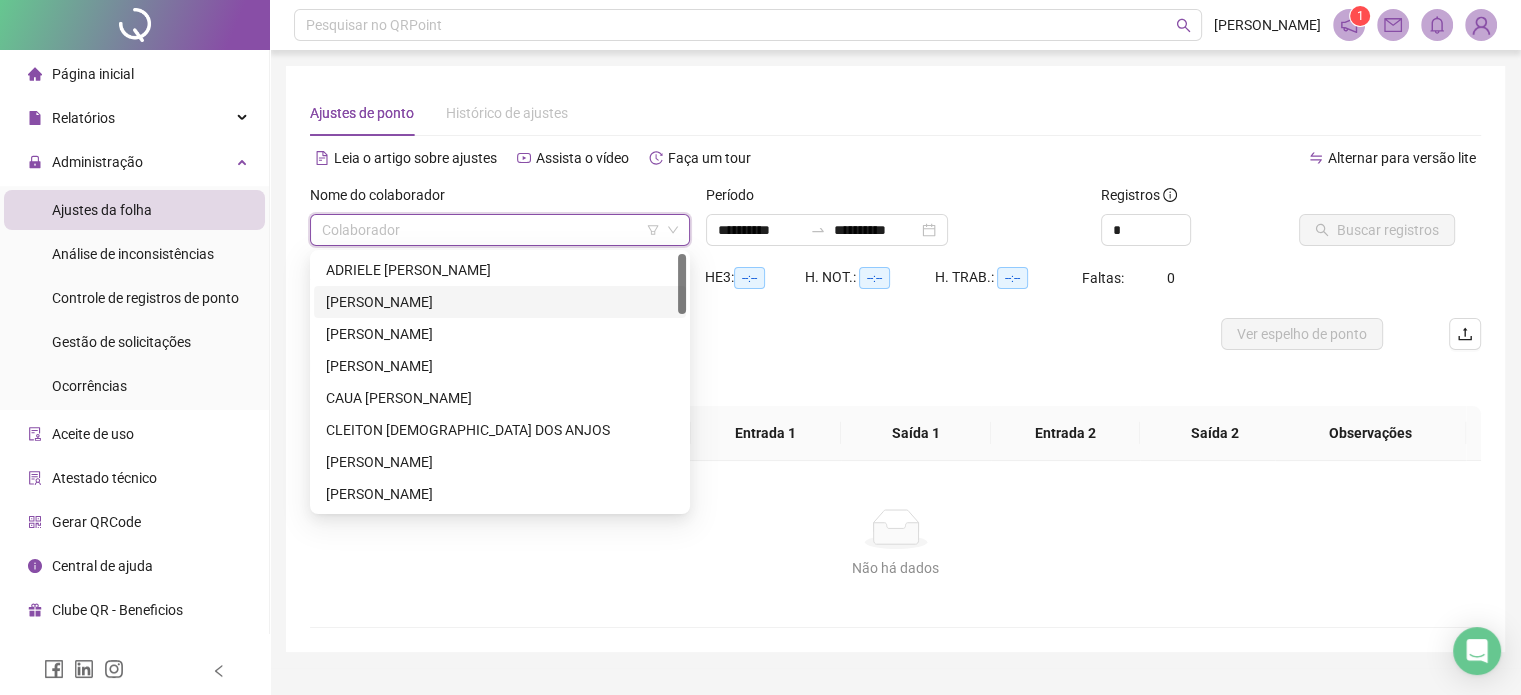 click on "[PERSON_NAME]" at bounding box center [500, 302] 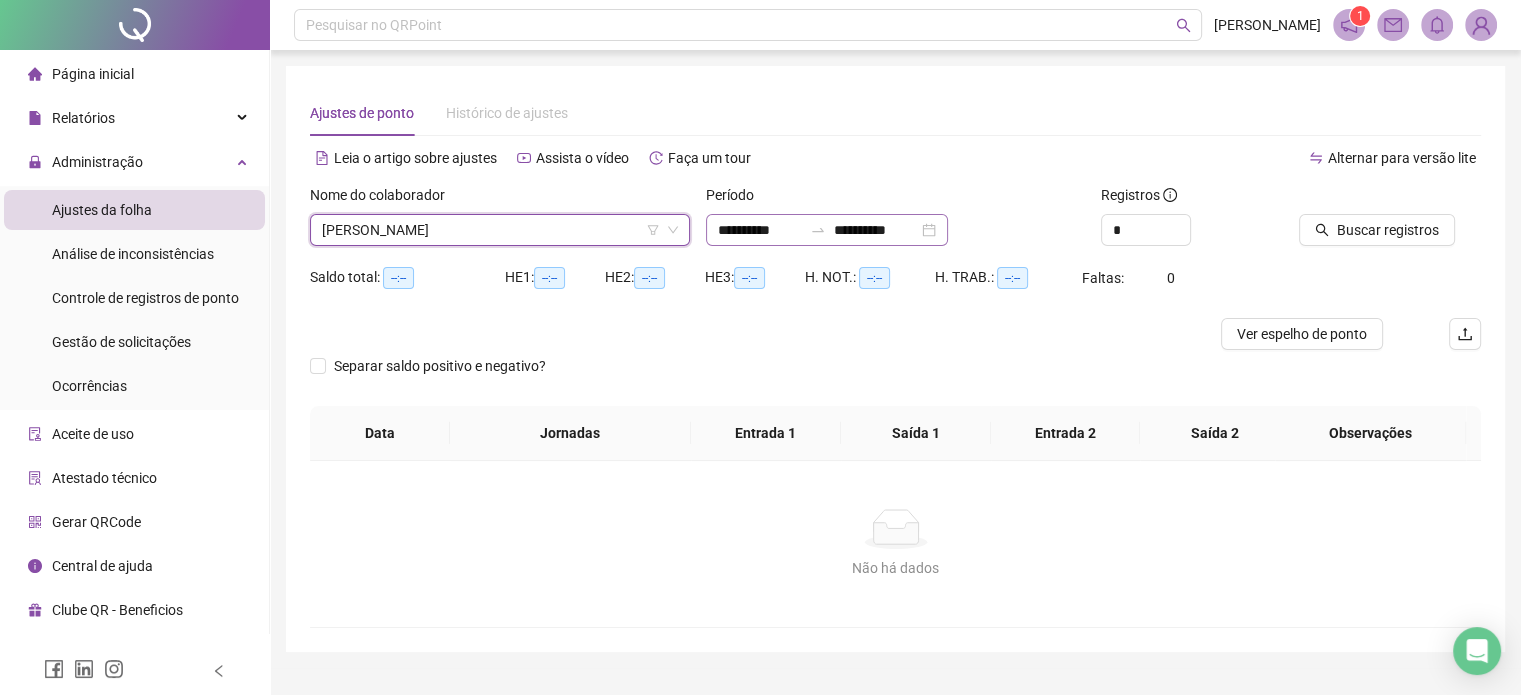 click on "**********" at bounding box center (827, 230) 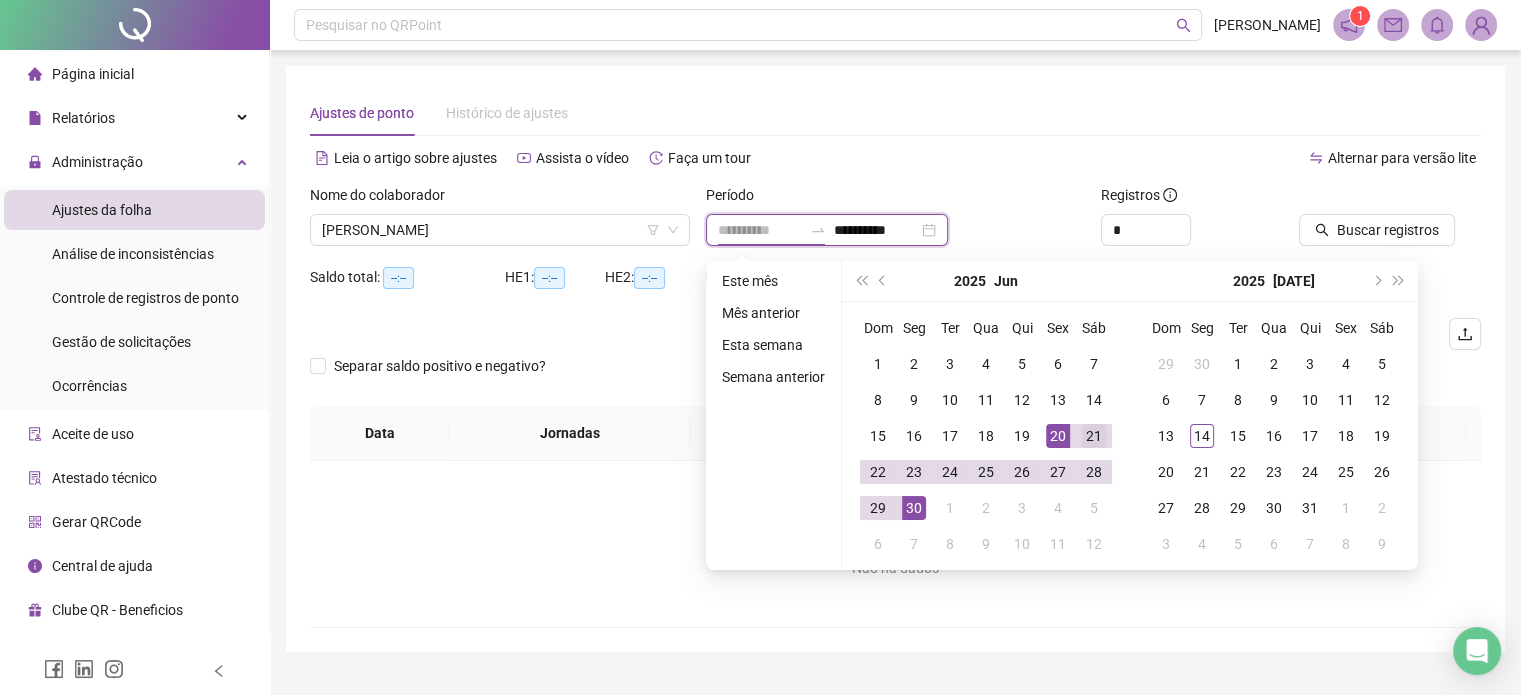 type on "**********" 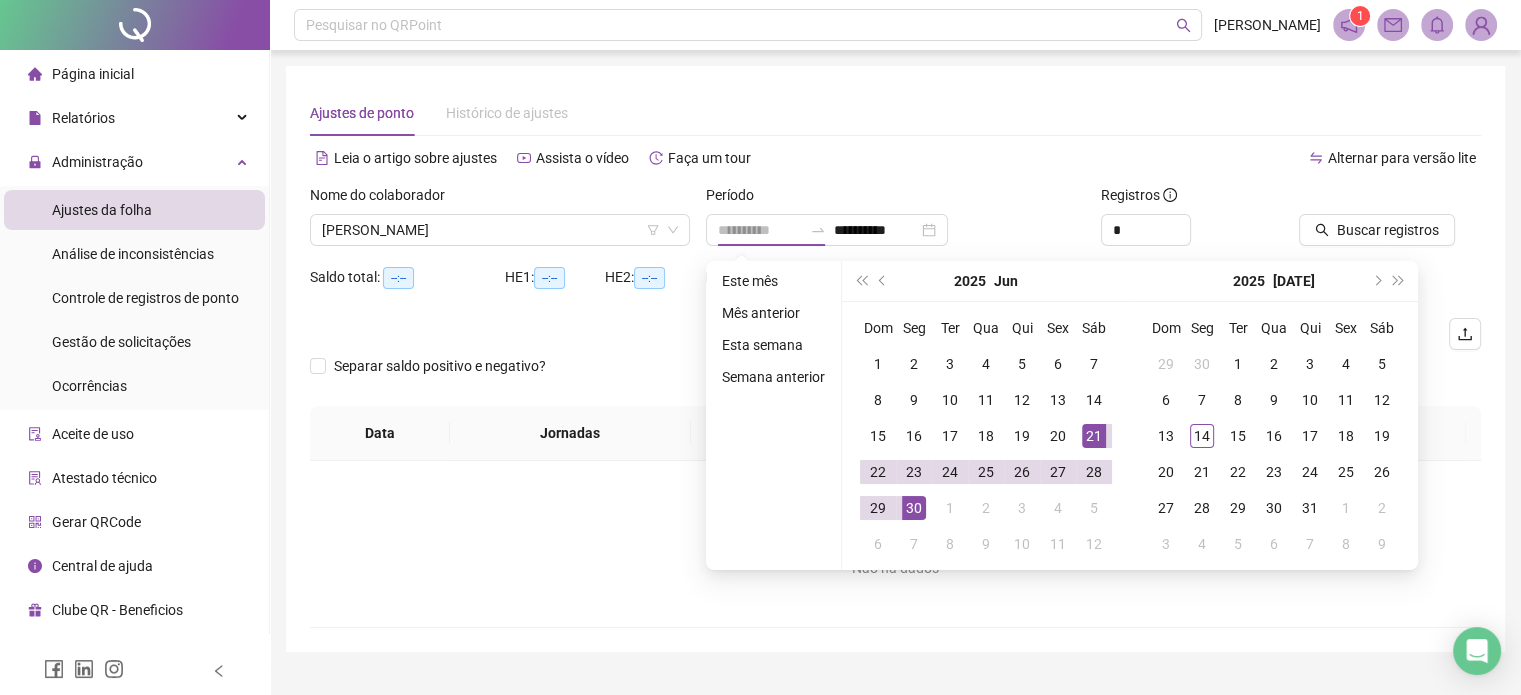 click on "21" at bounding box center (1094, 436) 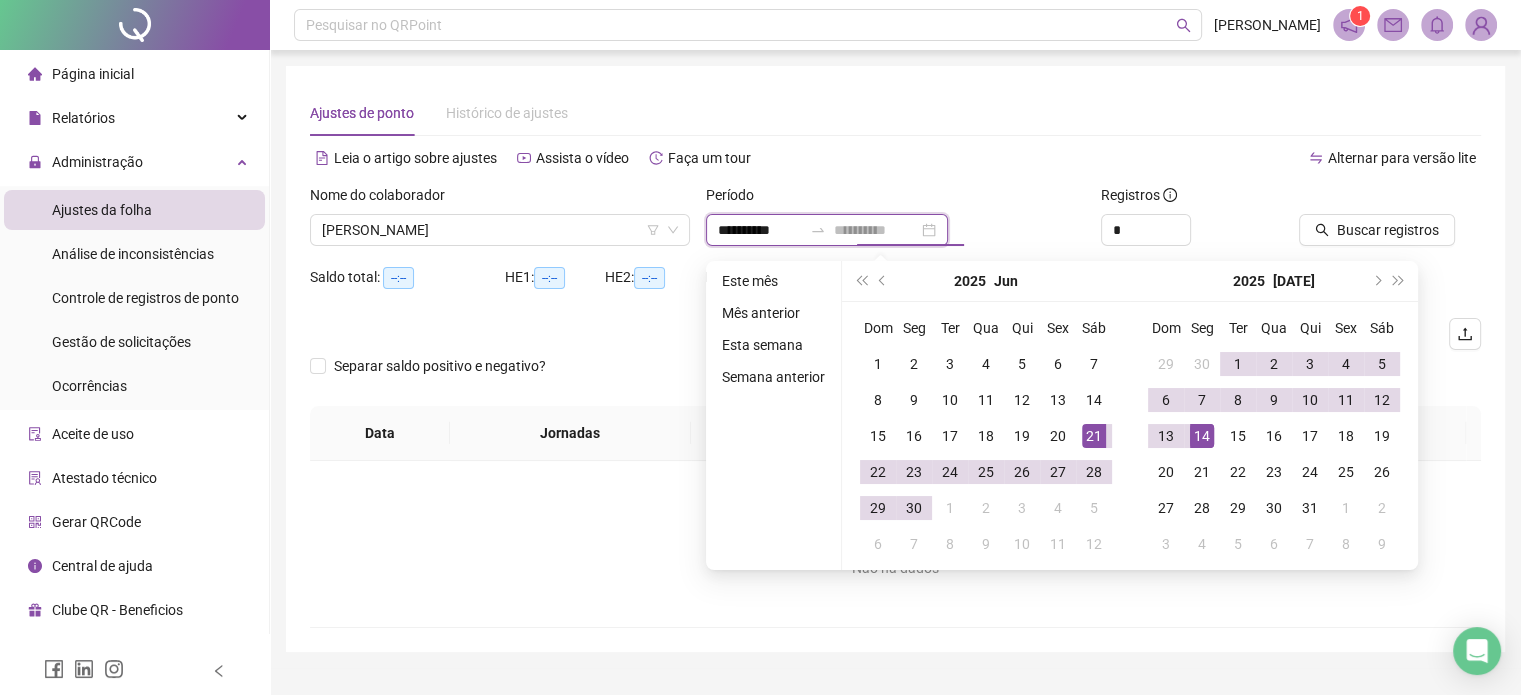 type on "**********" 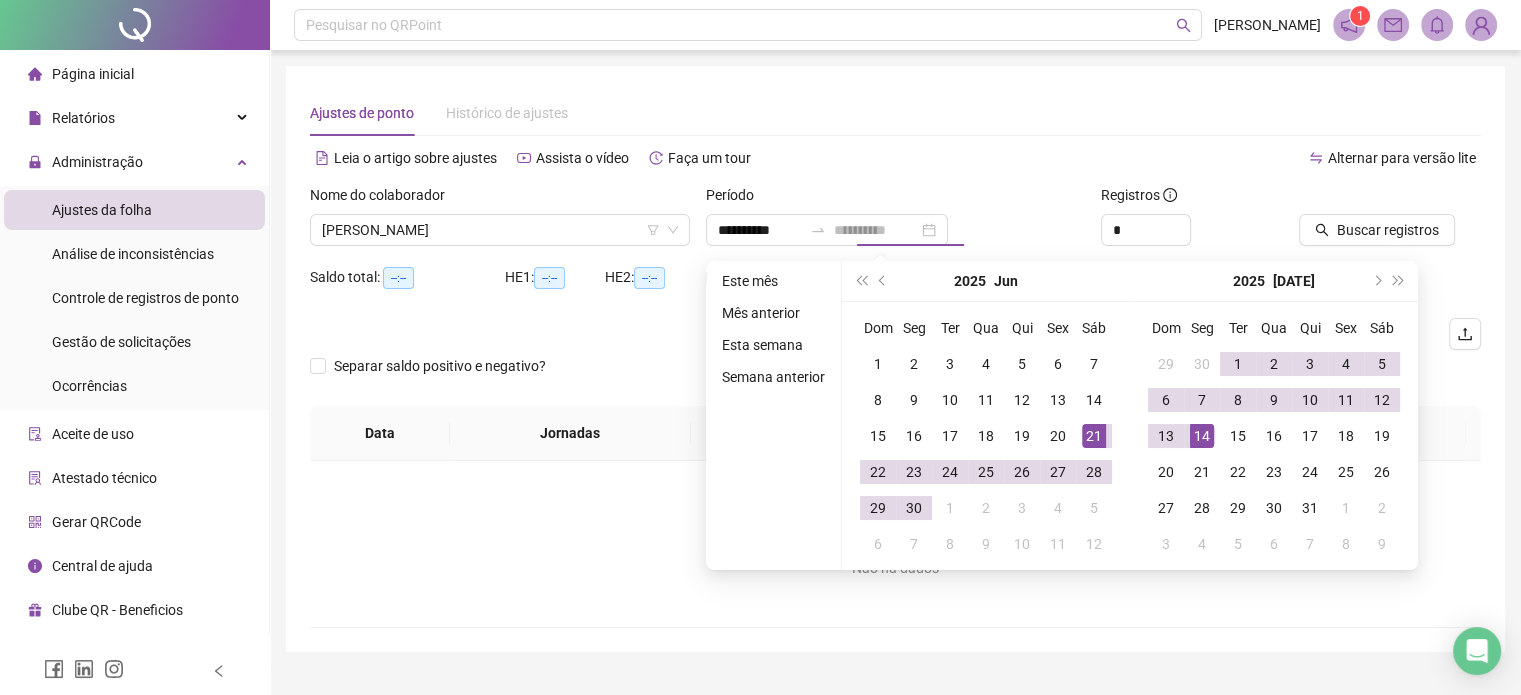 click on "14" at bounding box center (1202, 436) 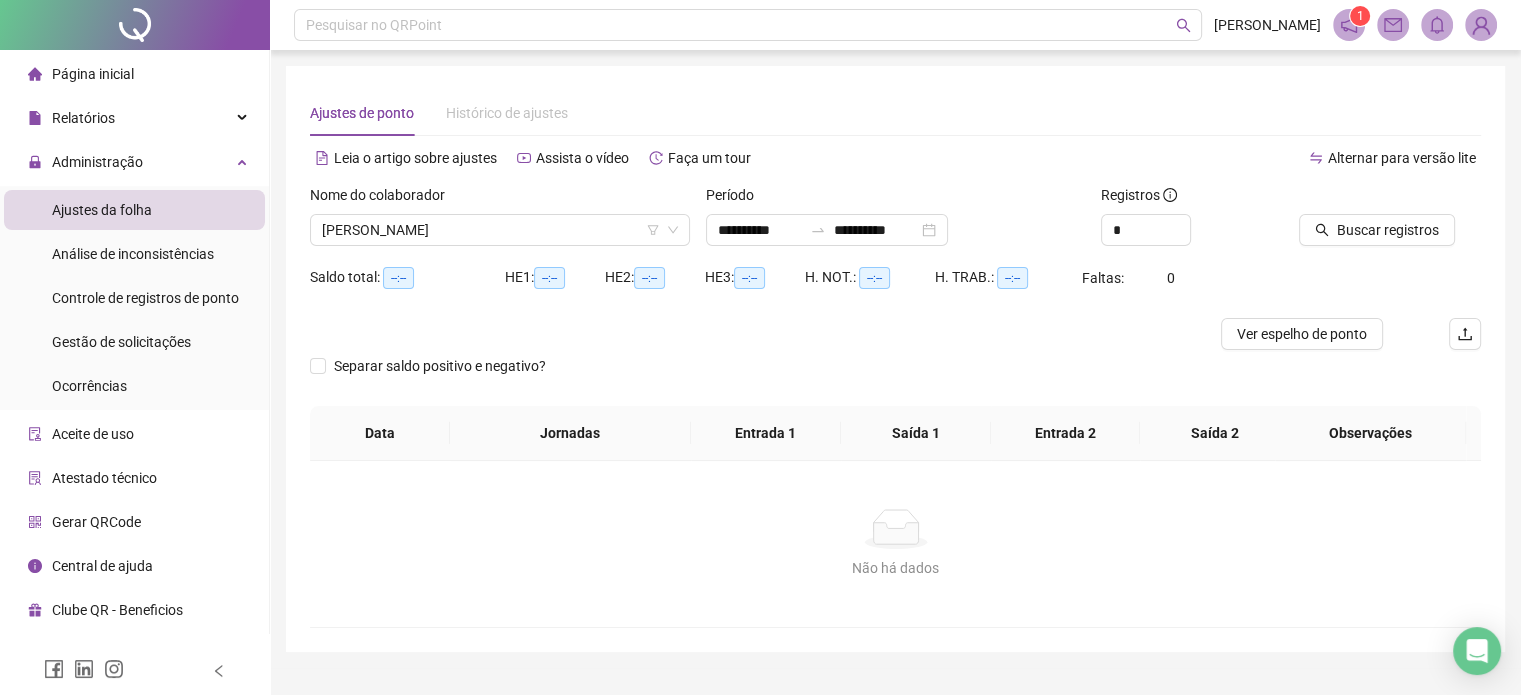 click at bounding box center (1365, 199) 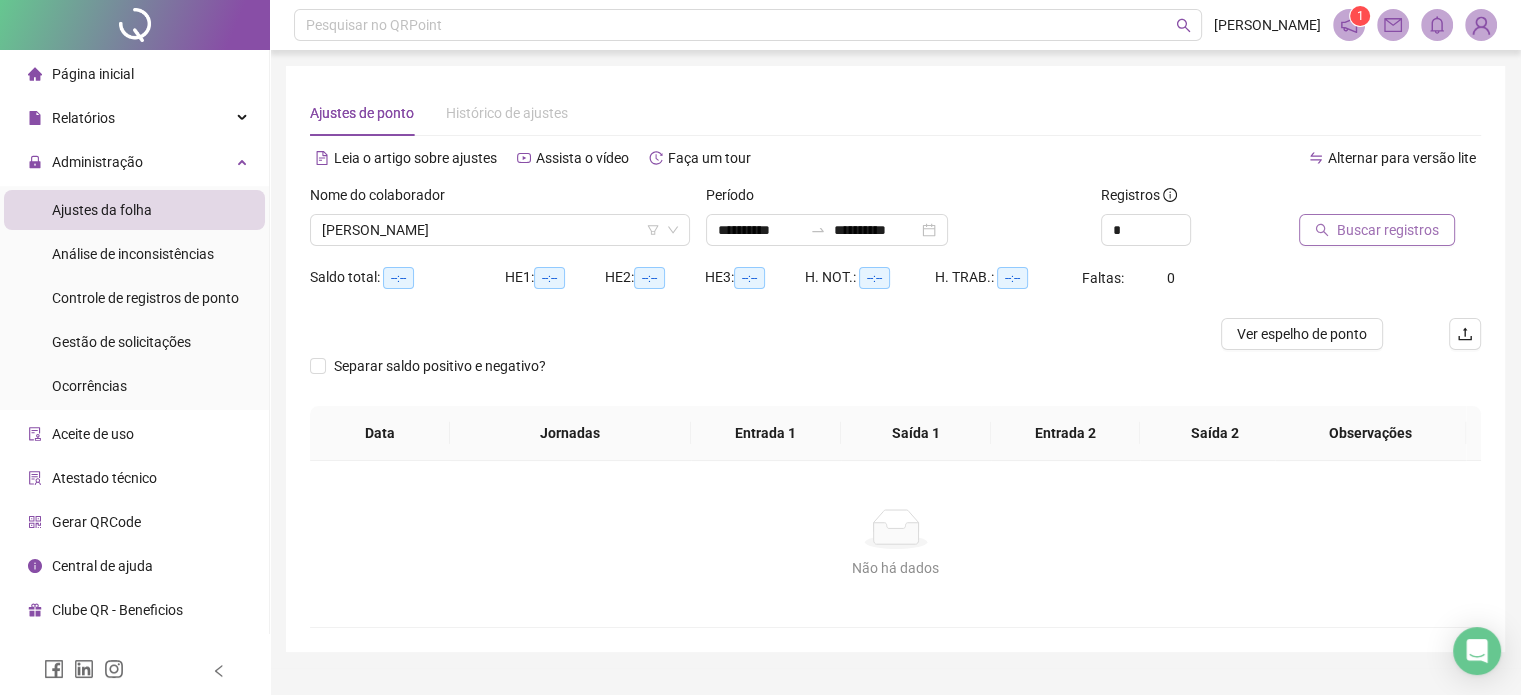 click on "Buscar registros" at bounding box center (1377, 230) 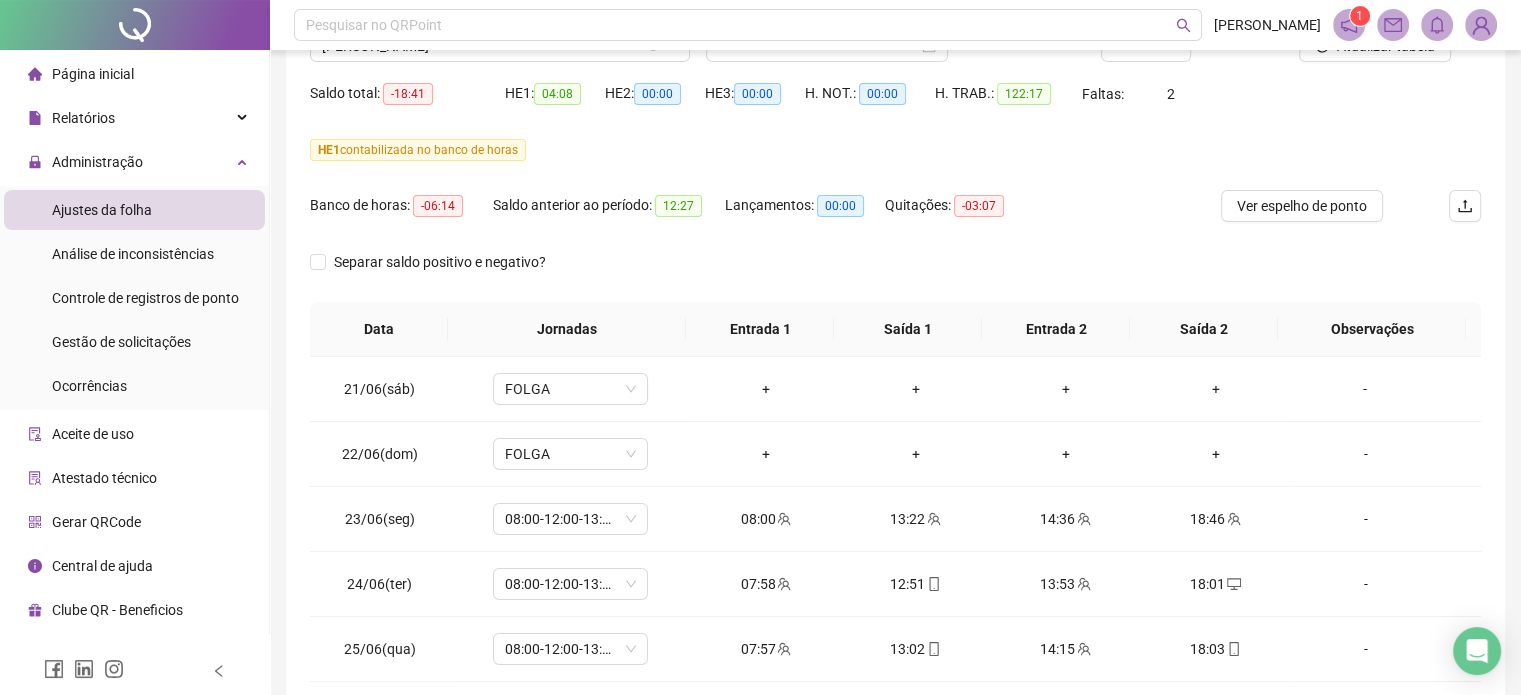 scroll, scrollTop: 200, scrollLeft: 0, axis: vertical 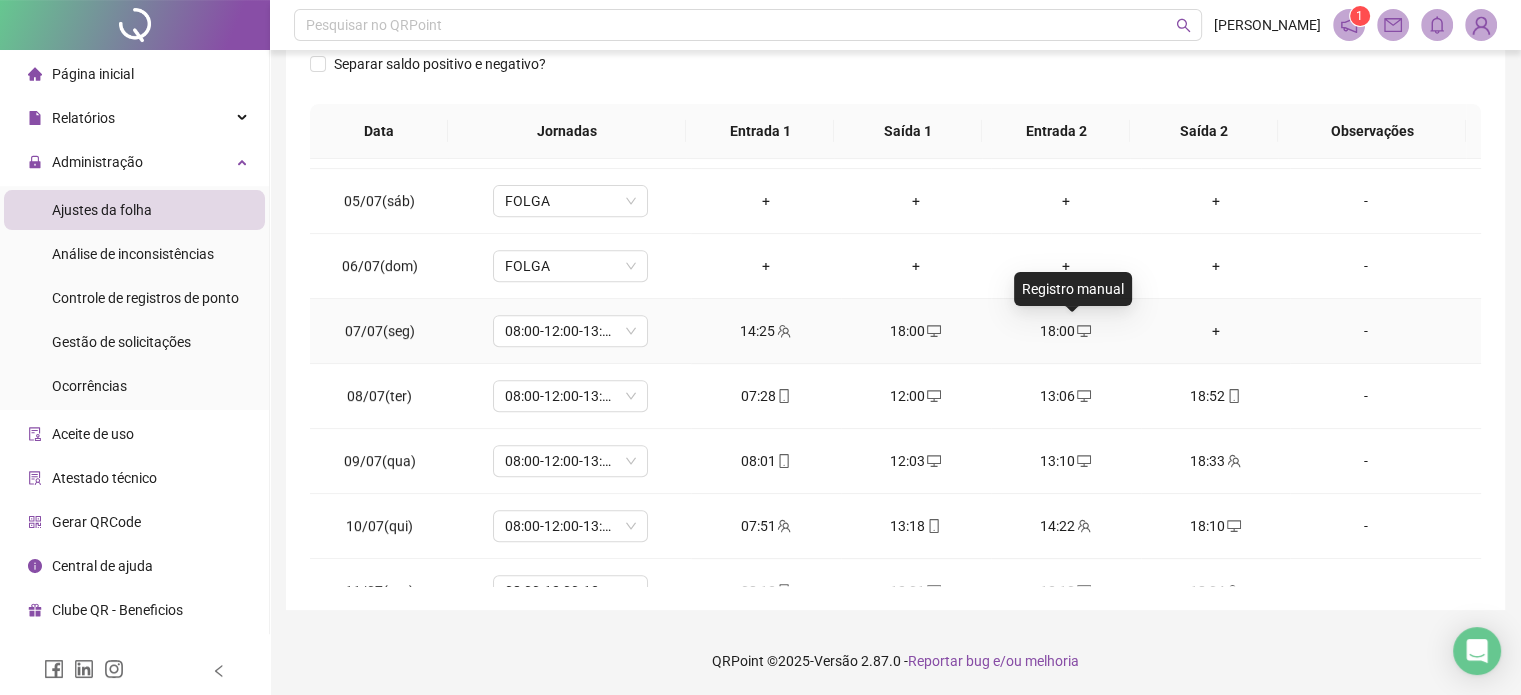 click 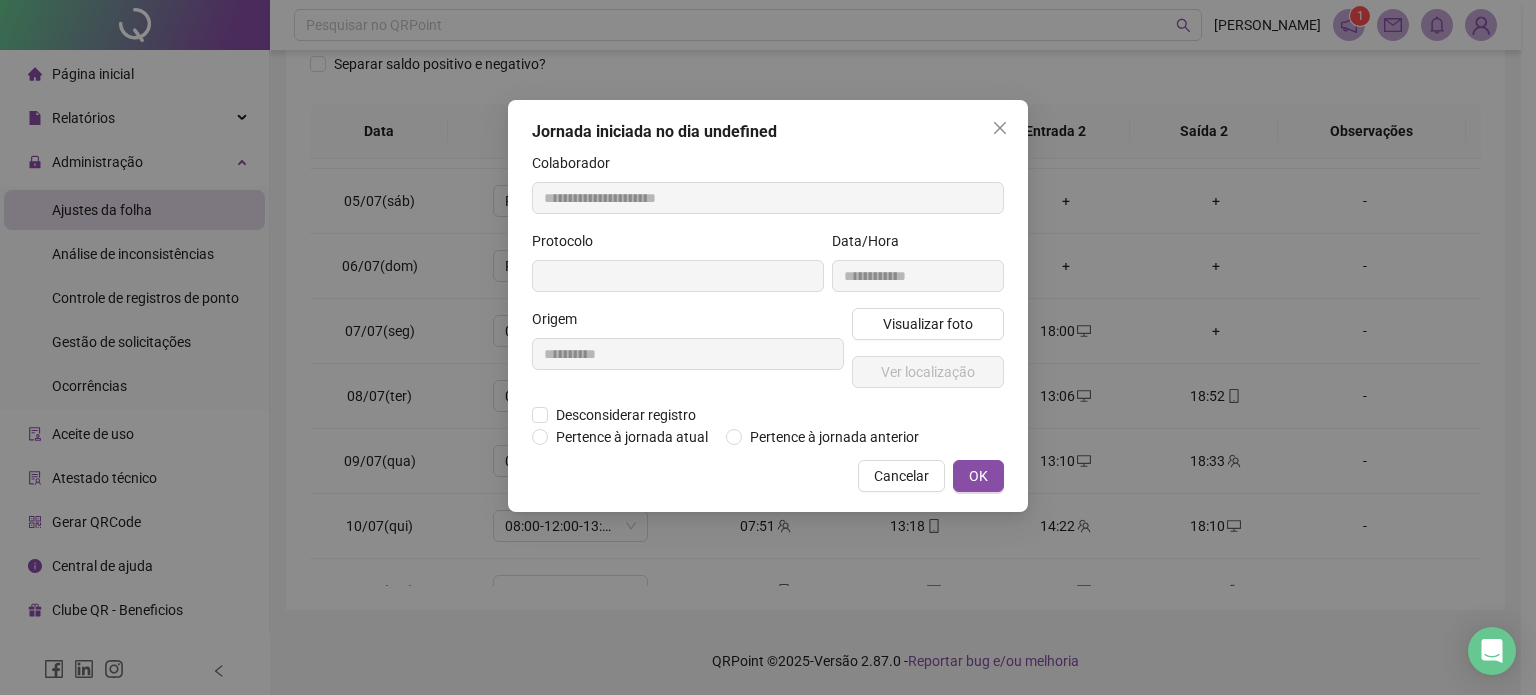 type on "**********" 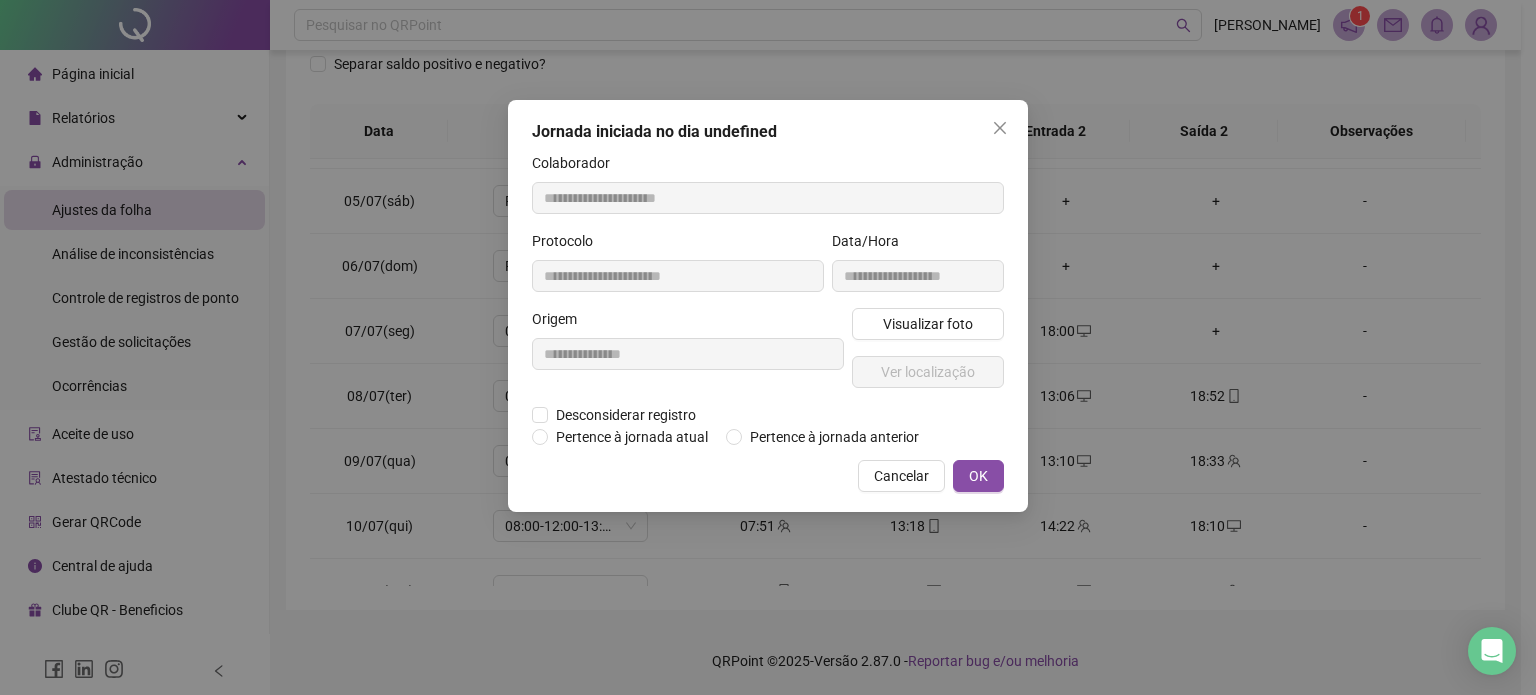 click on "**********" at bounding box center (688, 356) 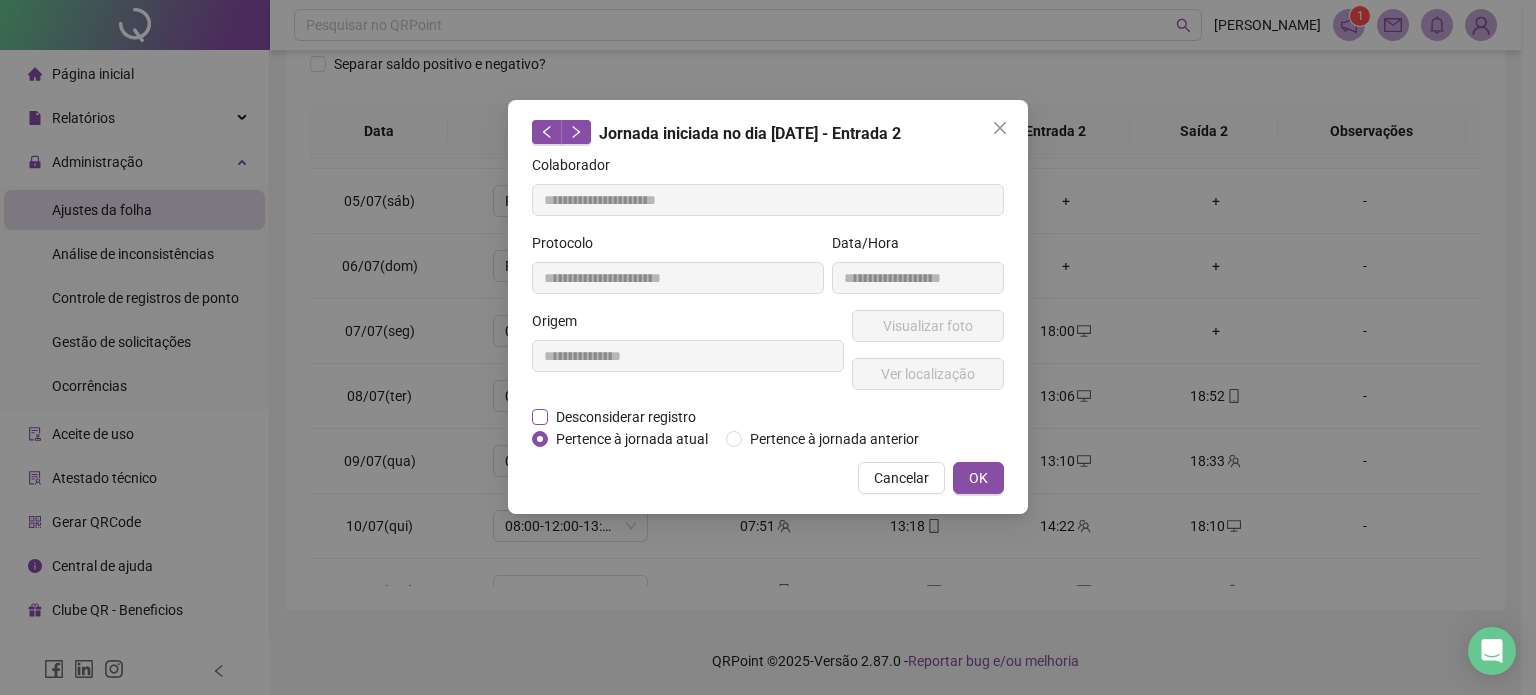 click on "Desconsiderar registro" at bounding box center [626, 417] 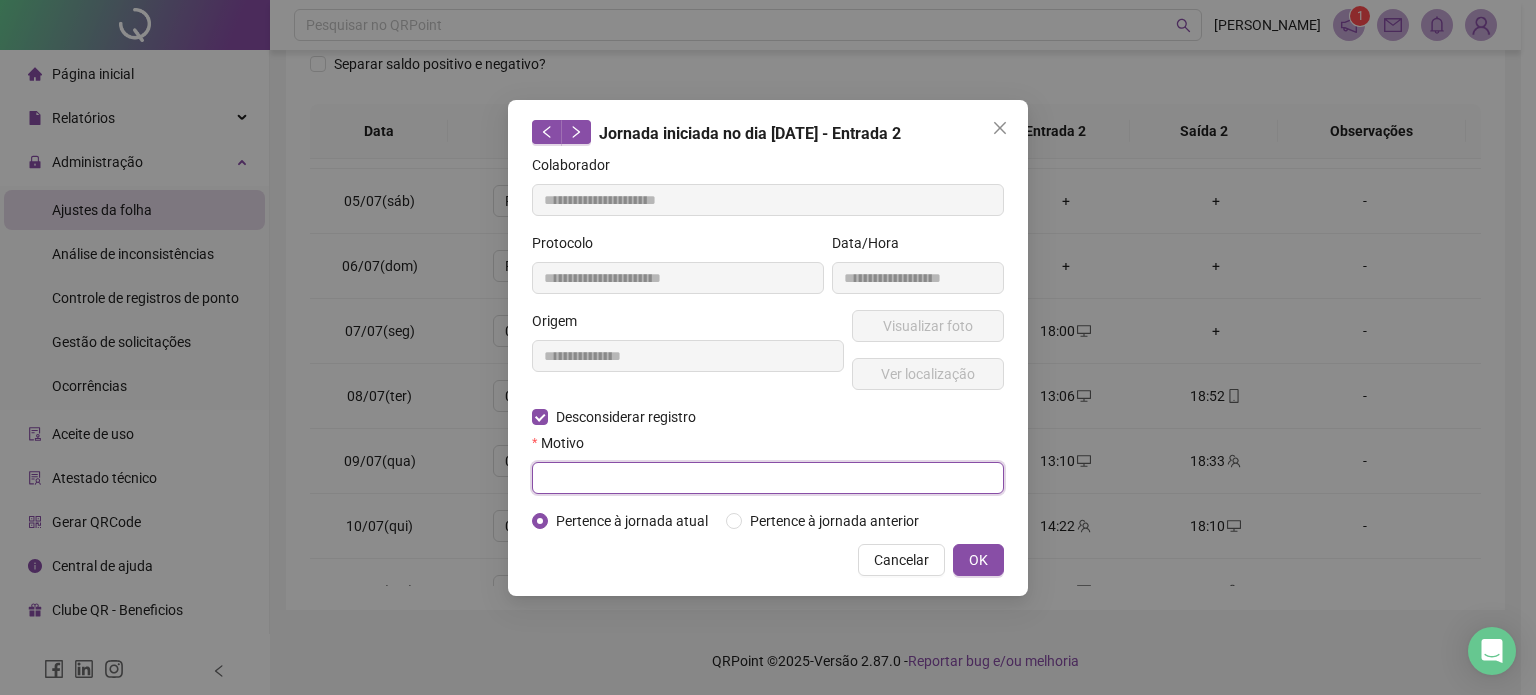 click at bounding box center [768, 478] 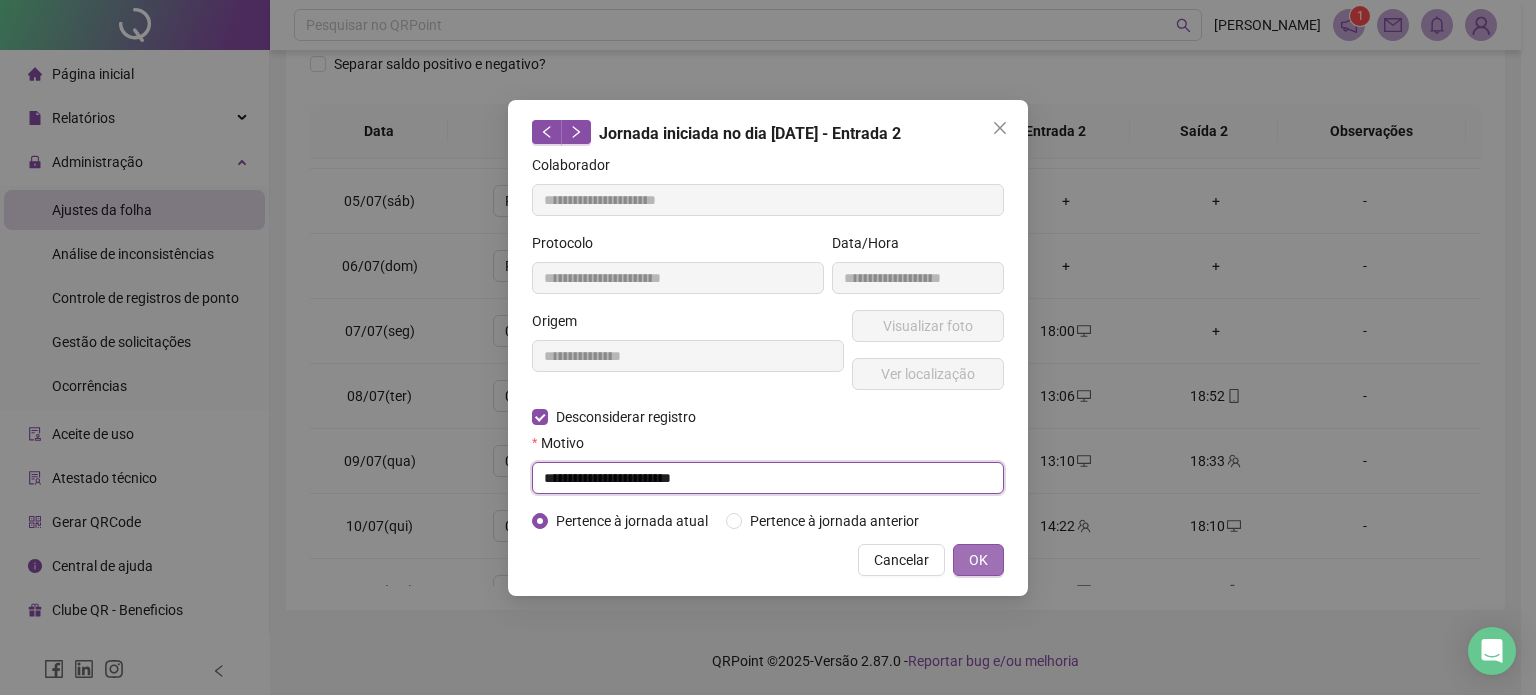 type on "**********" 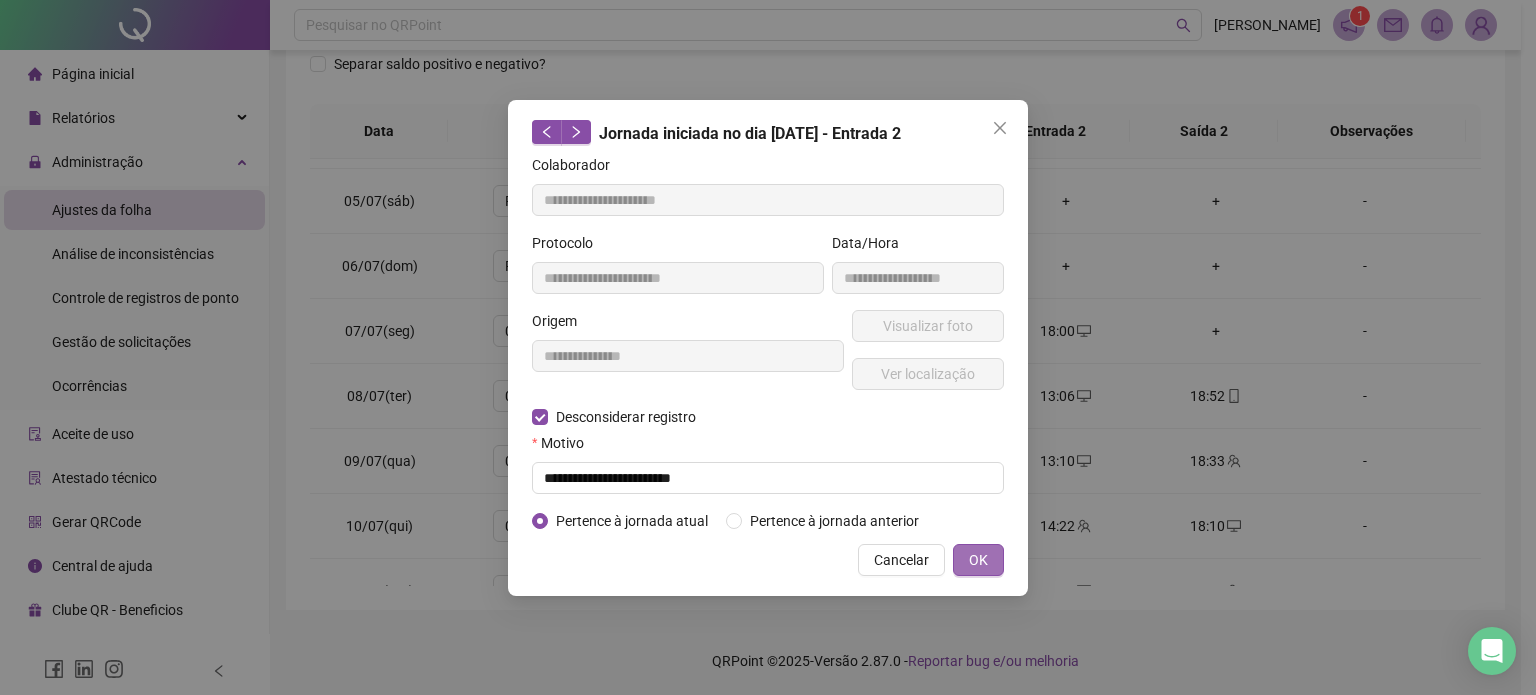 click on "OK" at bounding box center (978, 560) 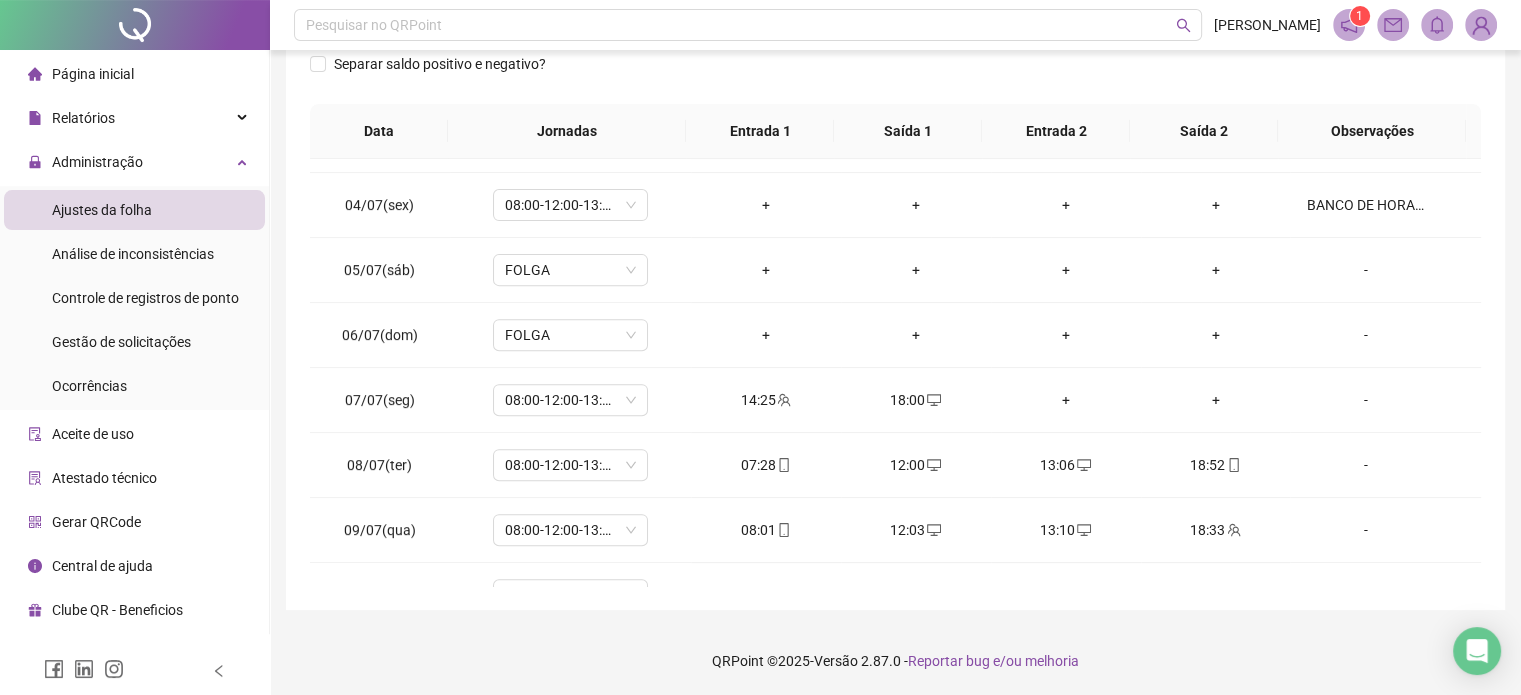 scroll, scrollTop: 800, scrollLeft: 0, axis: vertical 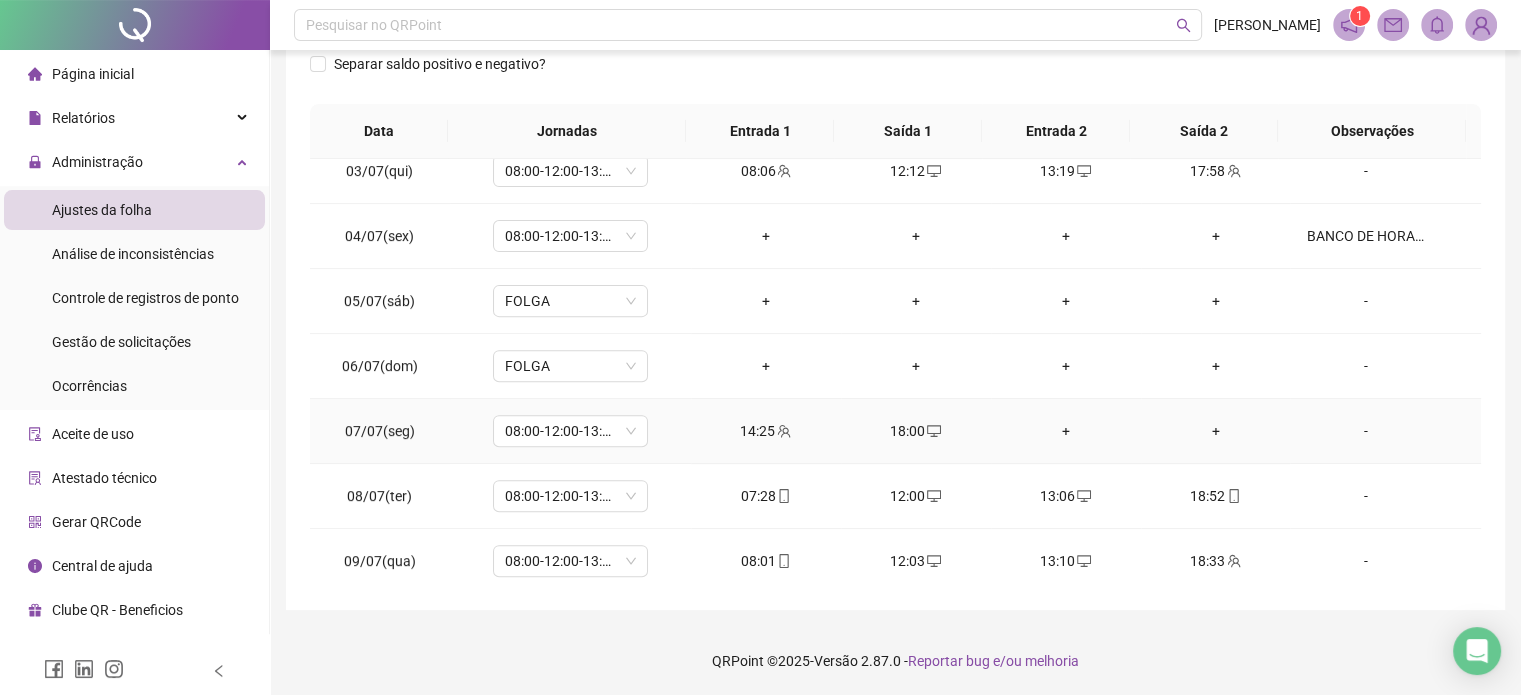 click on "+" at bounding box center (1066, 431) 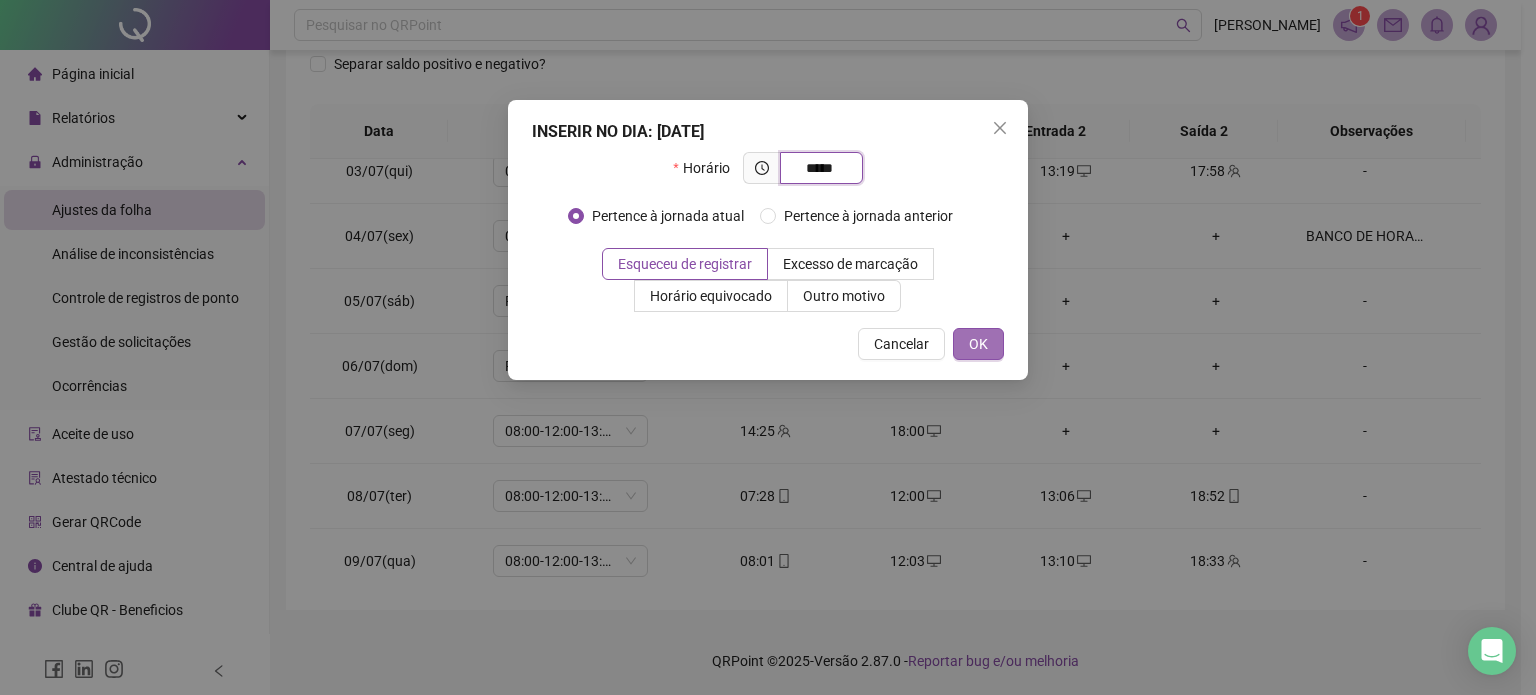 type on "*****" 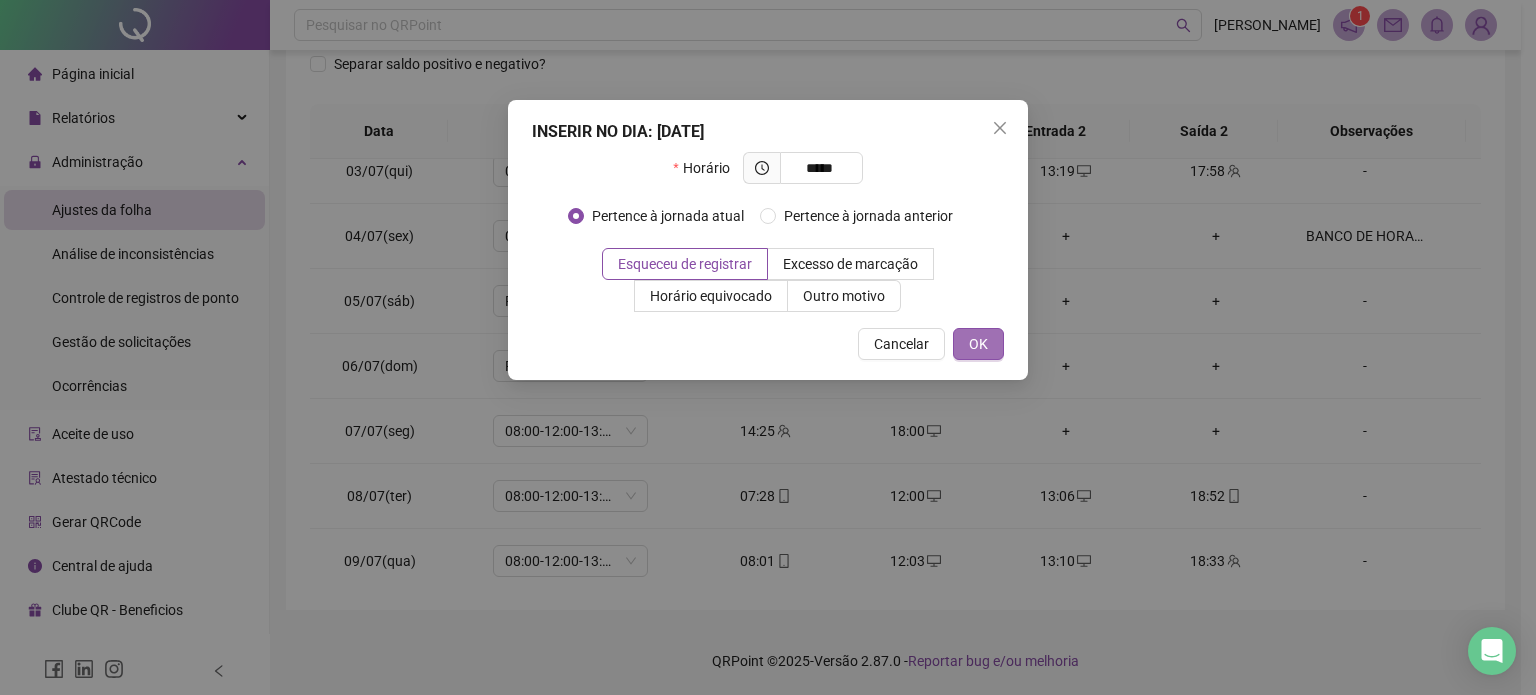 click on "OK" at bounding box center (978, 344) 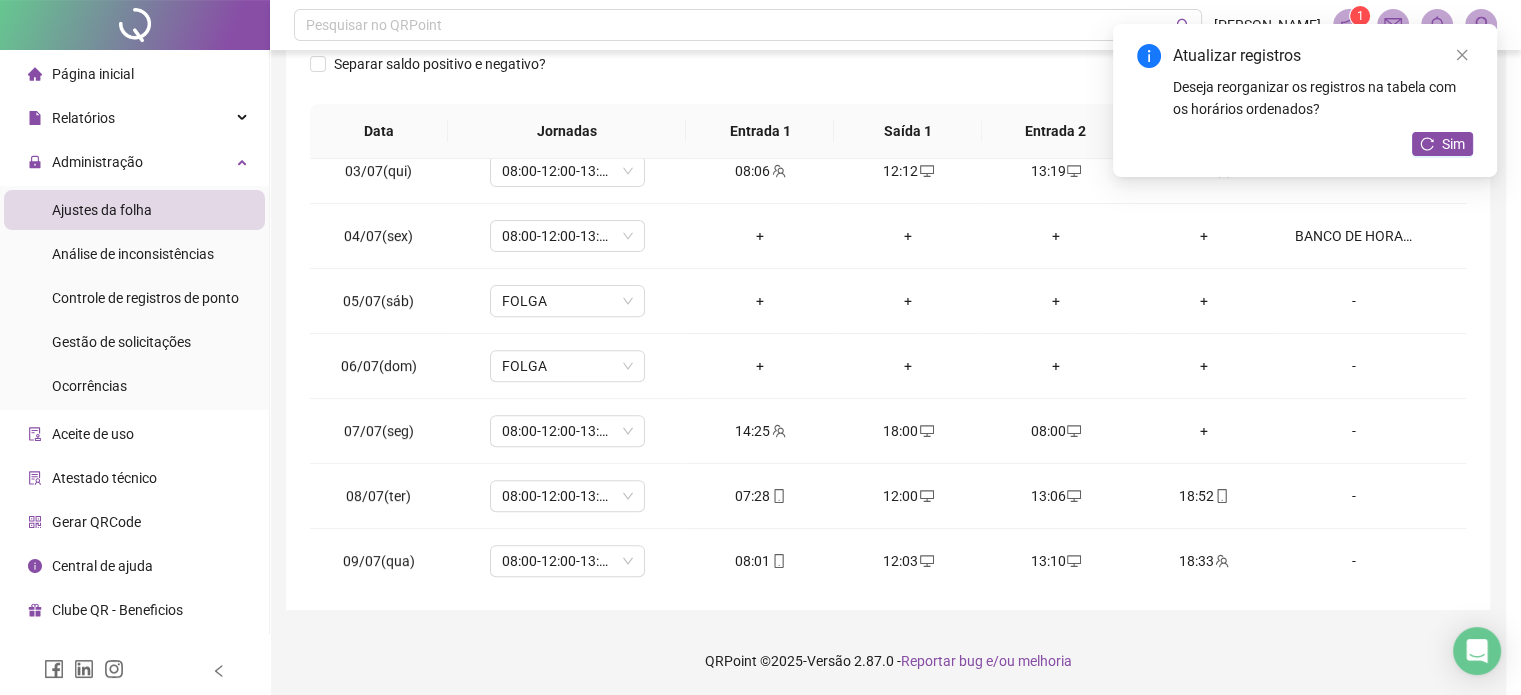 click on "+" at bounding box center [1204, 431] 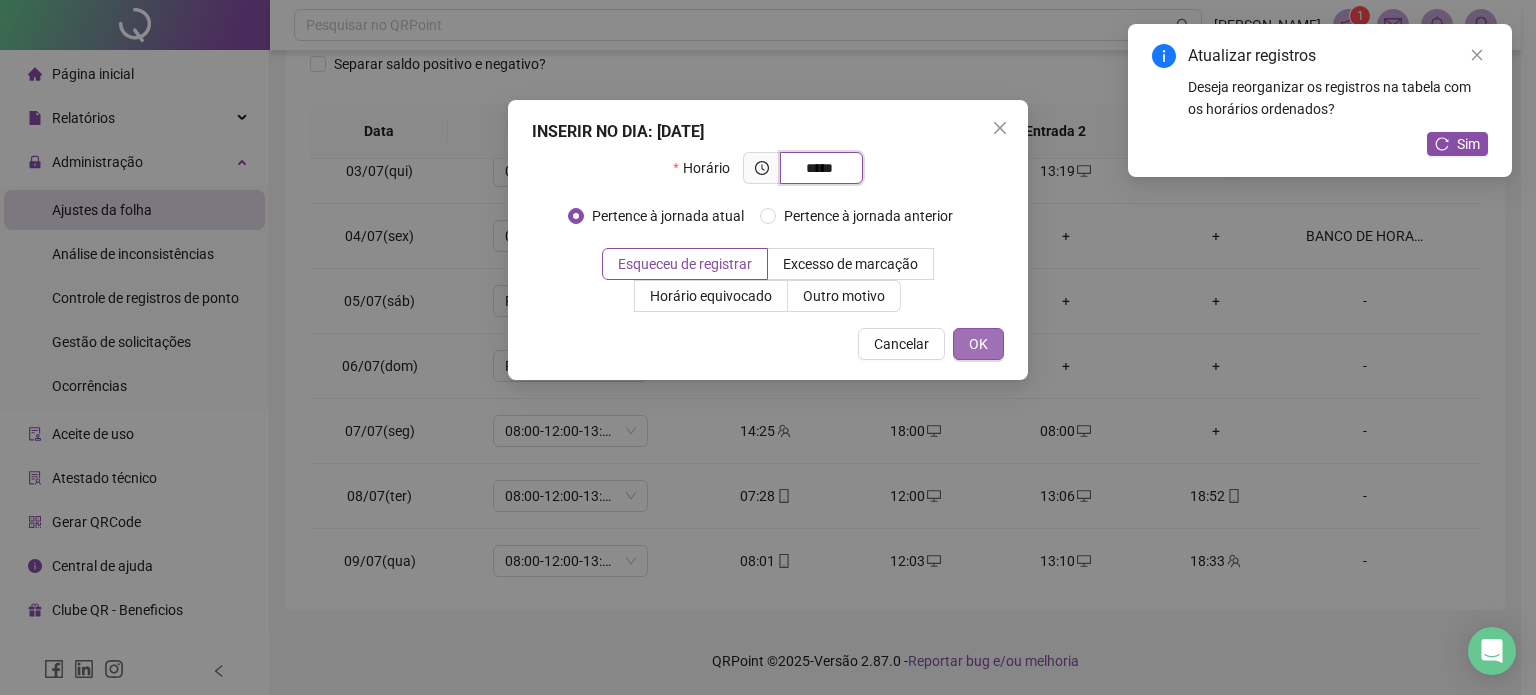 type on "*****" 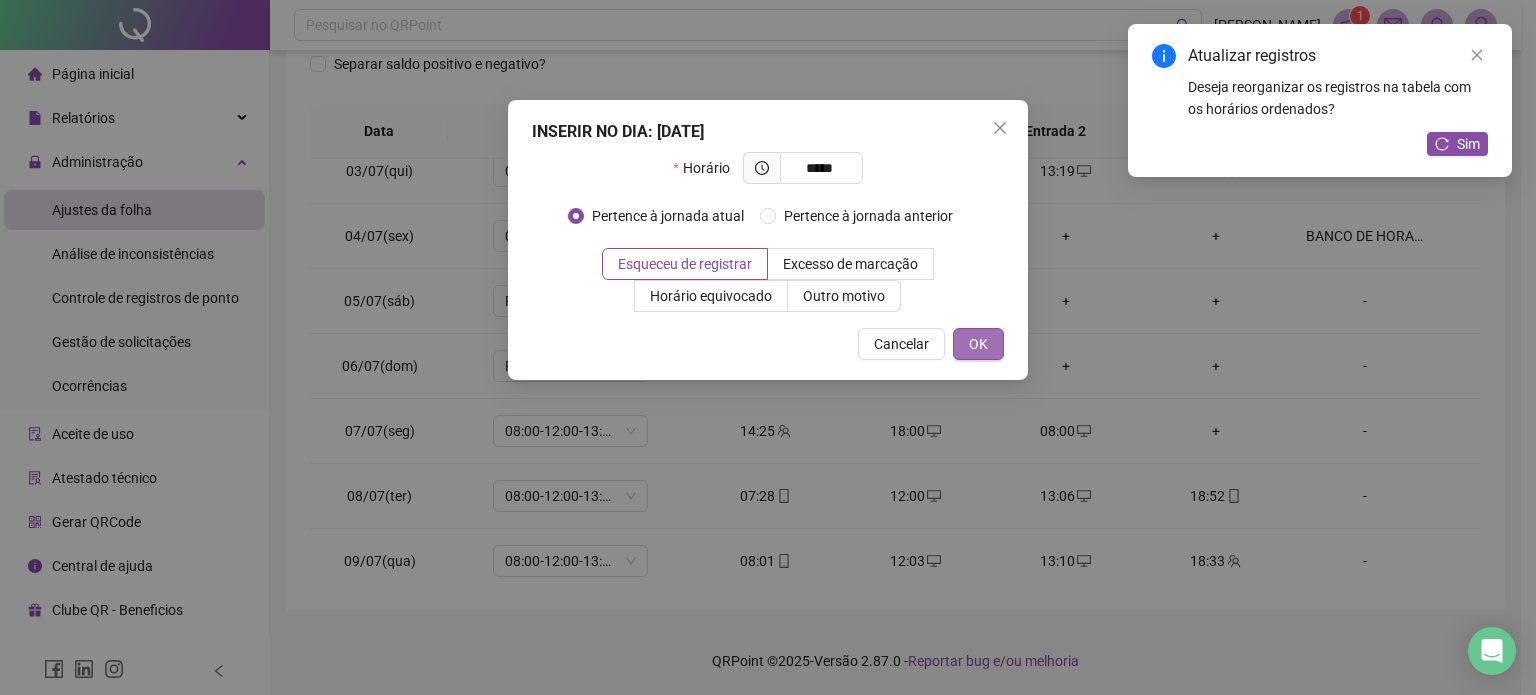 click on "OK" at bounding box center (978, 344) 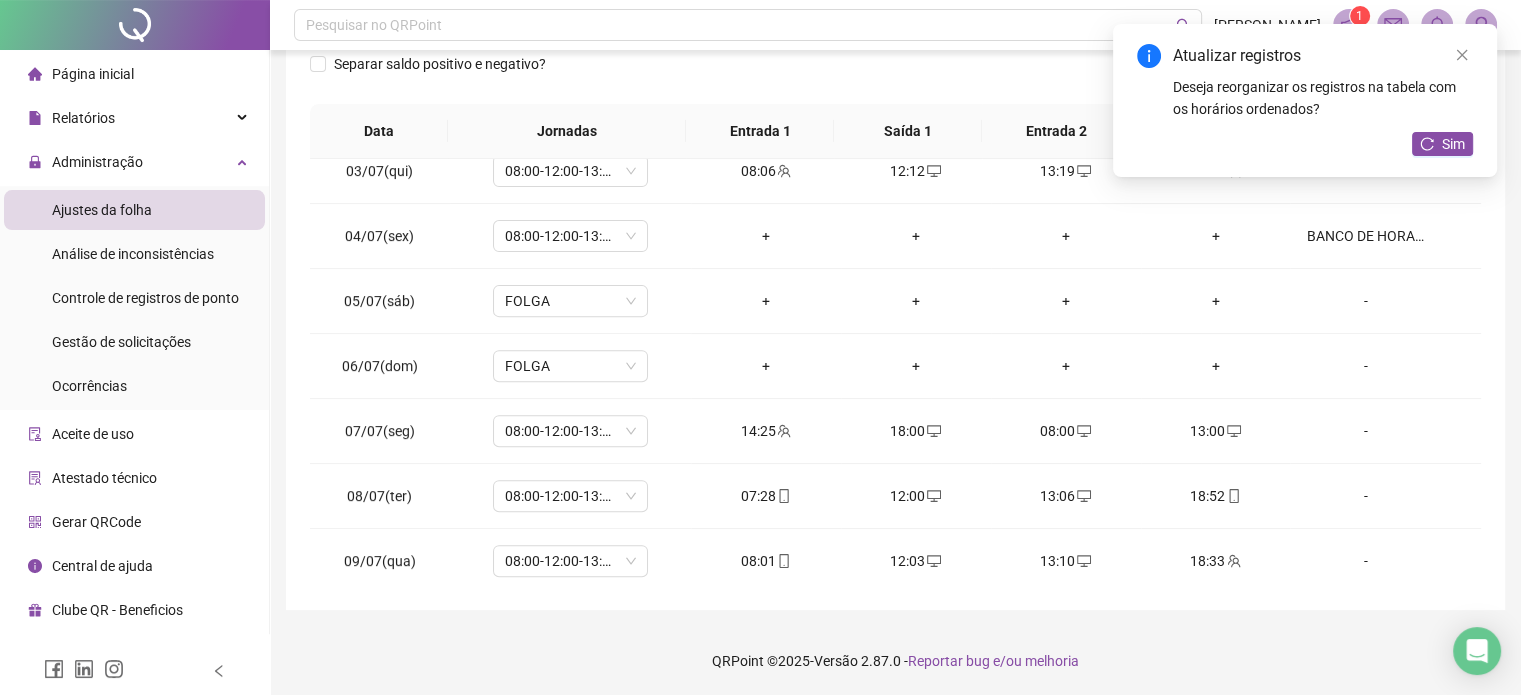 click on "Atualizar registros Deseja reorganizar os registros na tabela com os horários ordenados? Sim" at bounding box center [1305, 100] 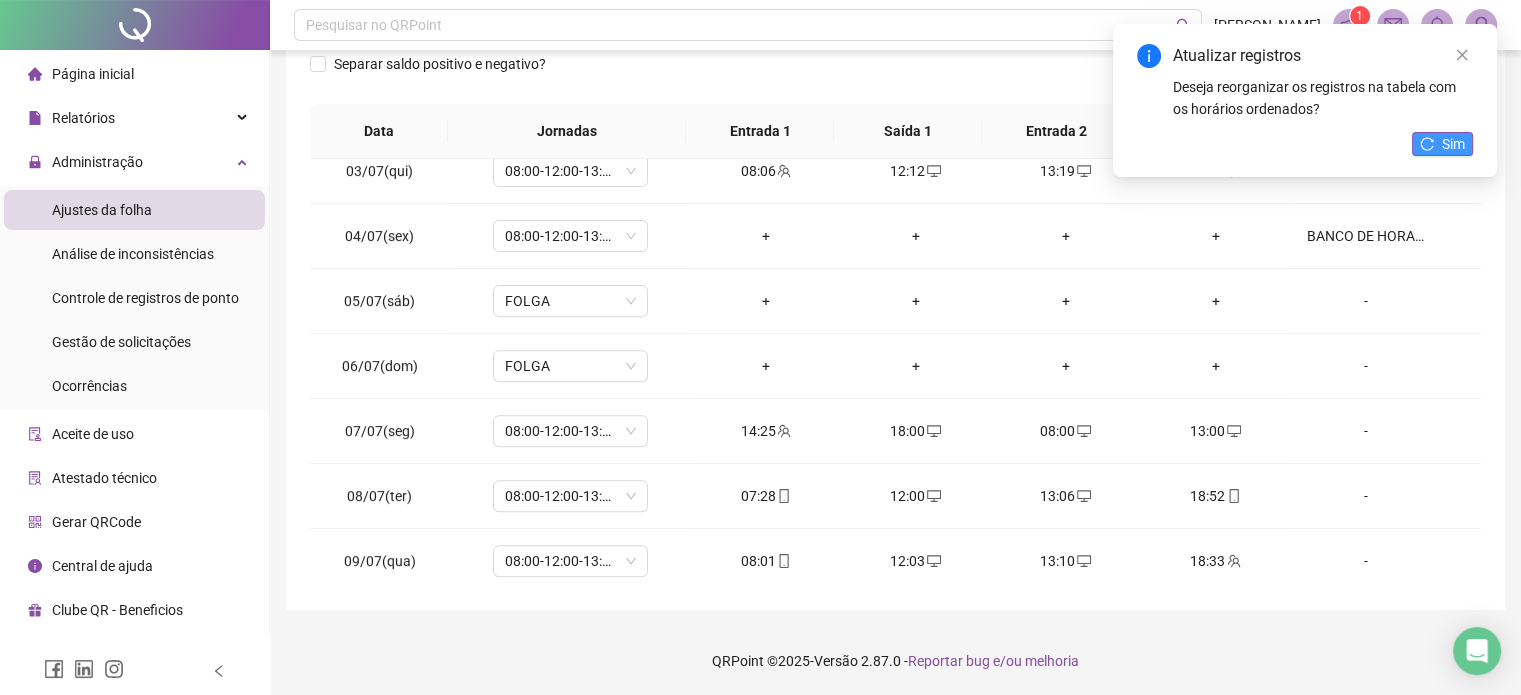 click on "Sim" at bounding box center (1453, 144) 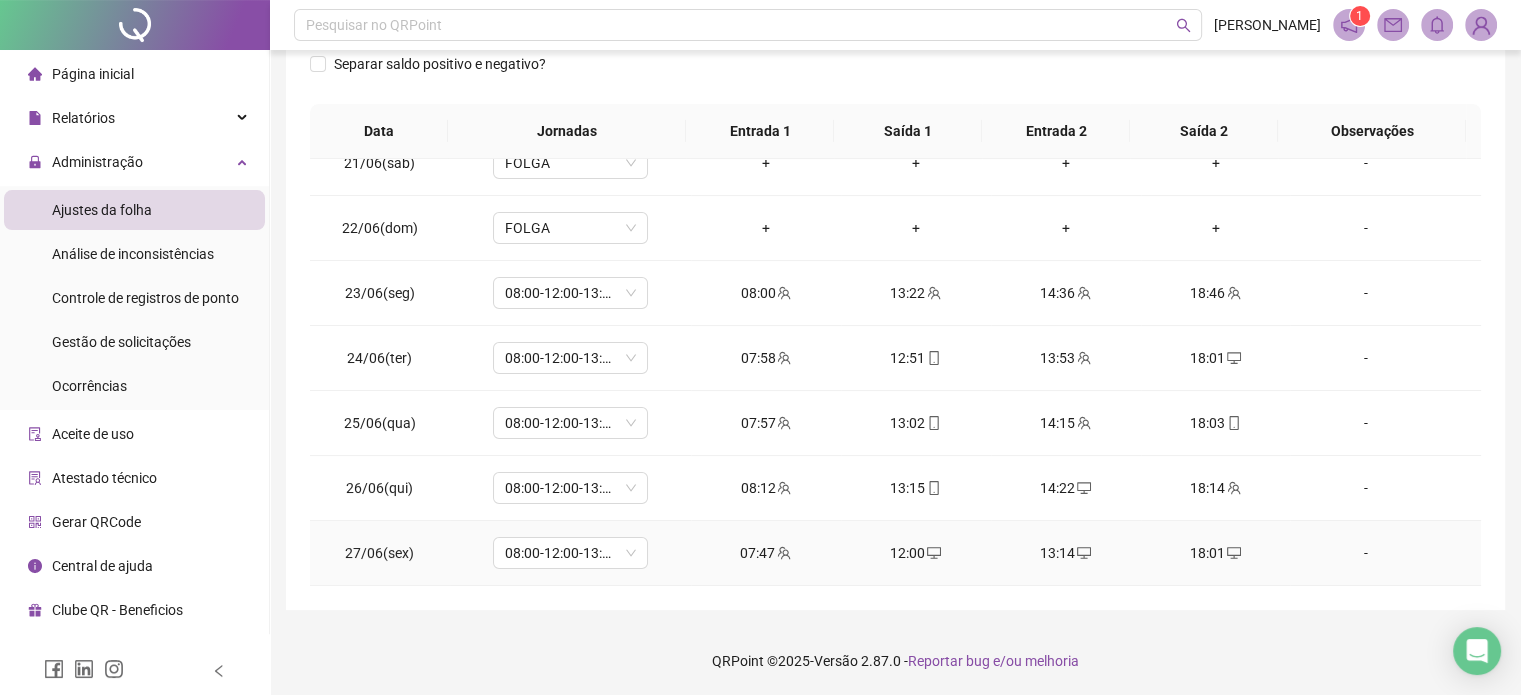 scroll, scrollTop: 0, scrollLeft: 0, axis: both 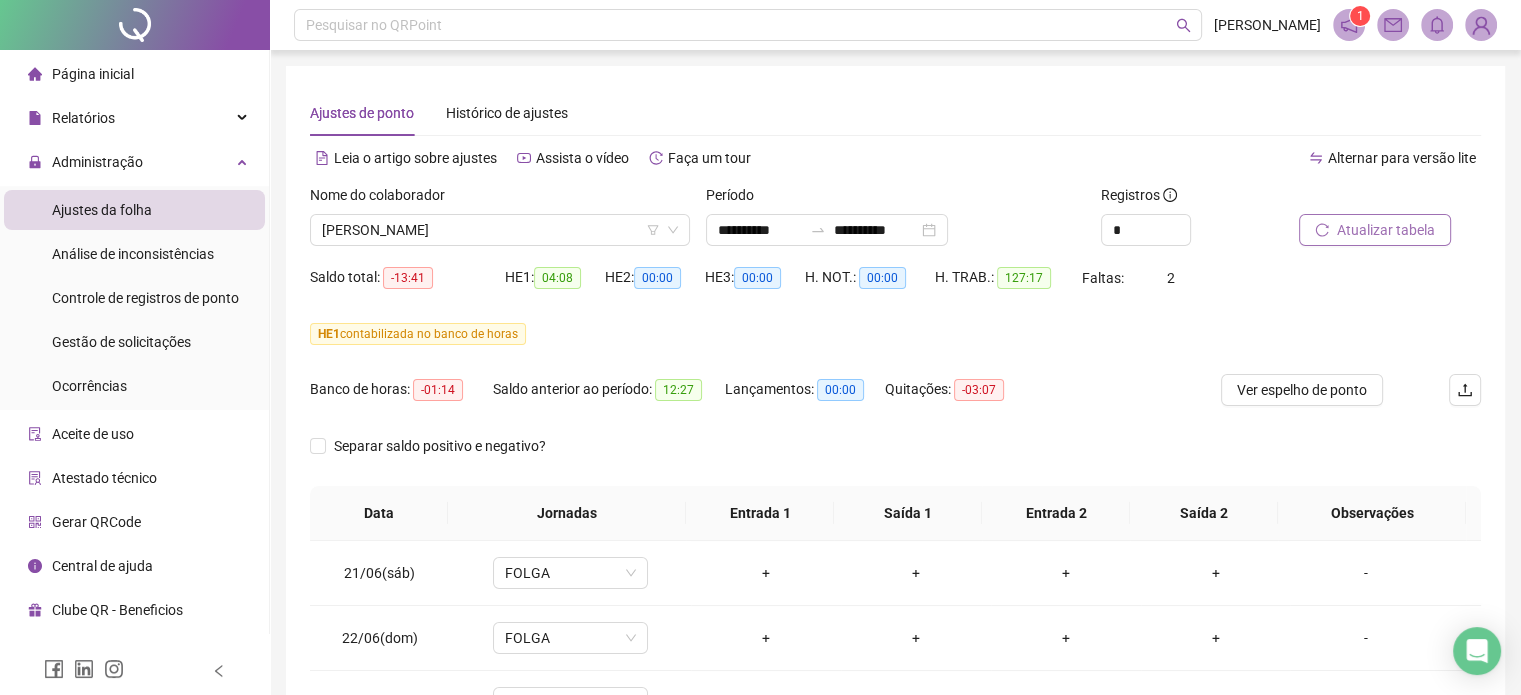 click on "Atualizar tabela" at bounding box center (1375, 230) 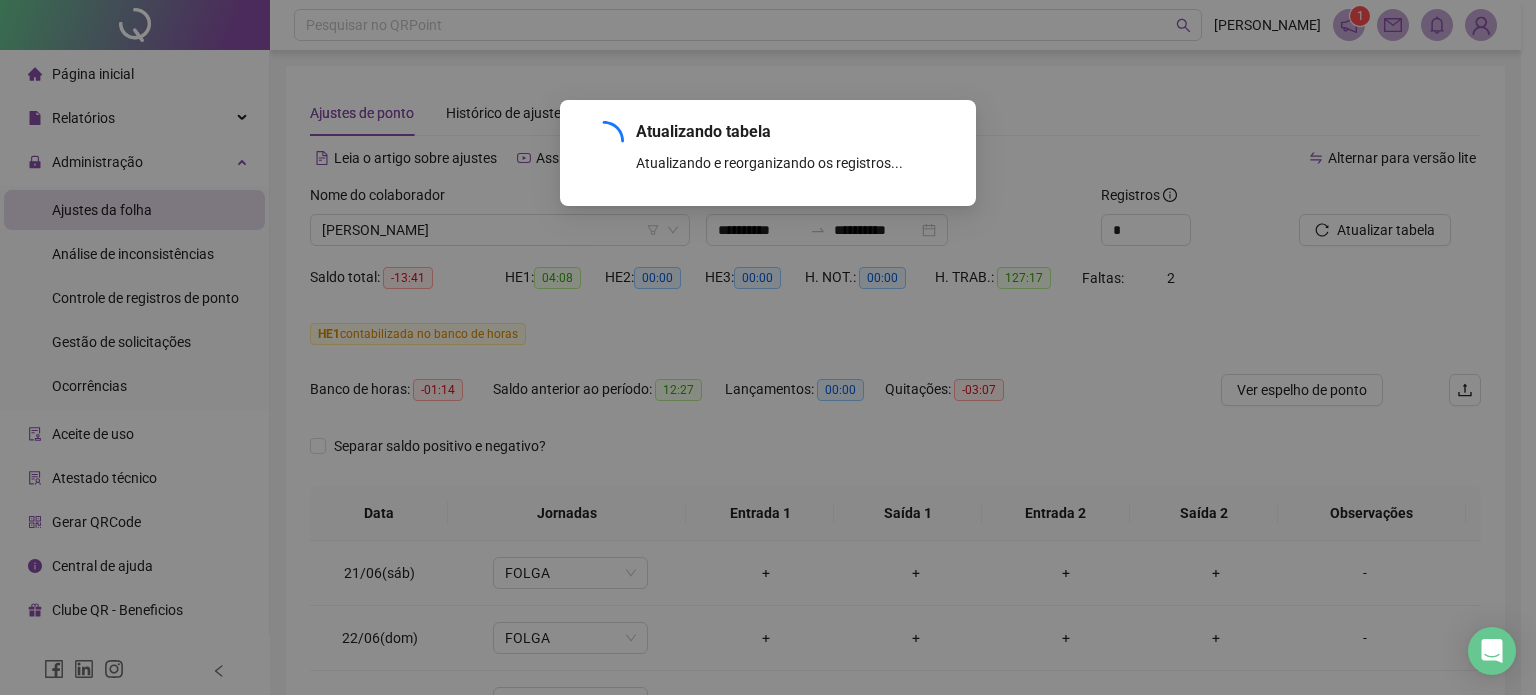 click on "Atualizando tabela Atualizando e reorganizando os registros... OK" at bounding box center [768, 347] 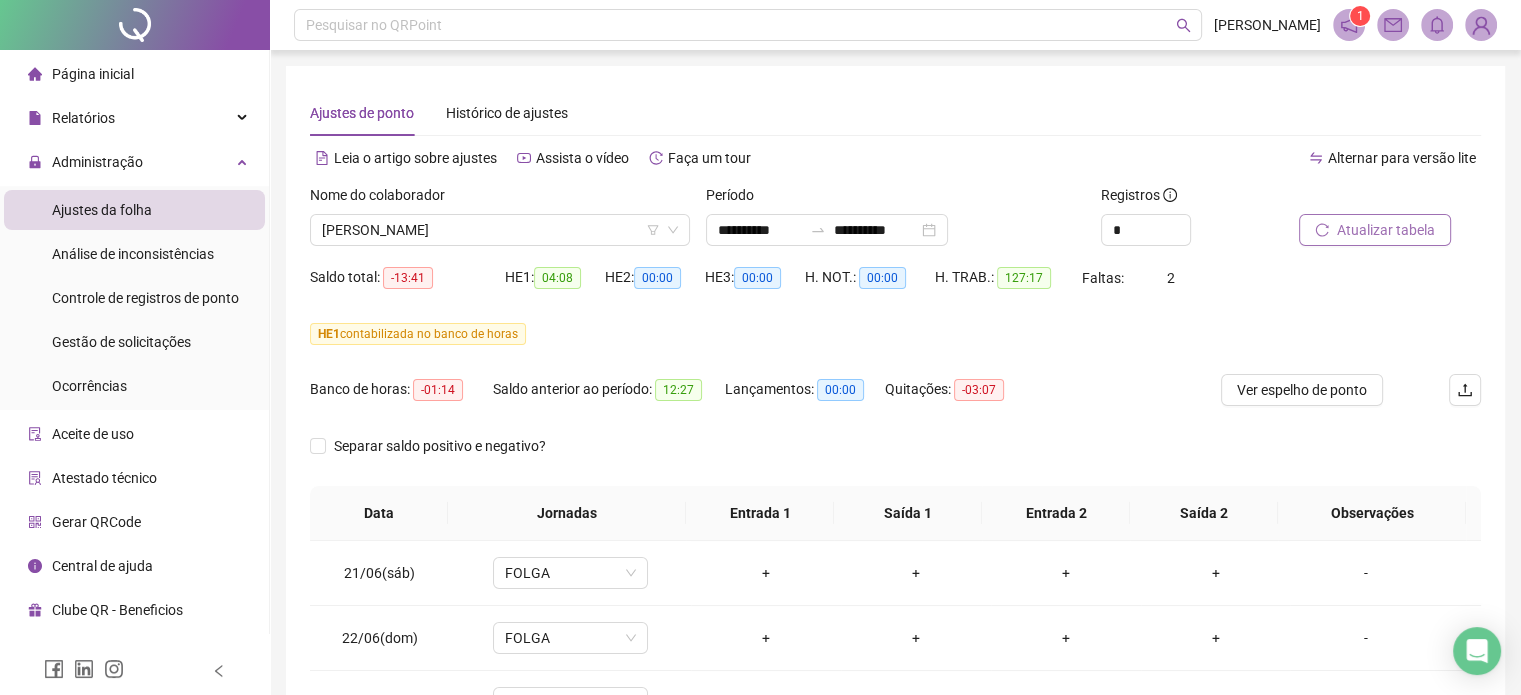click on "Atualizar tabela" at bounding box center (1386, 230) 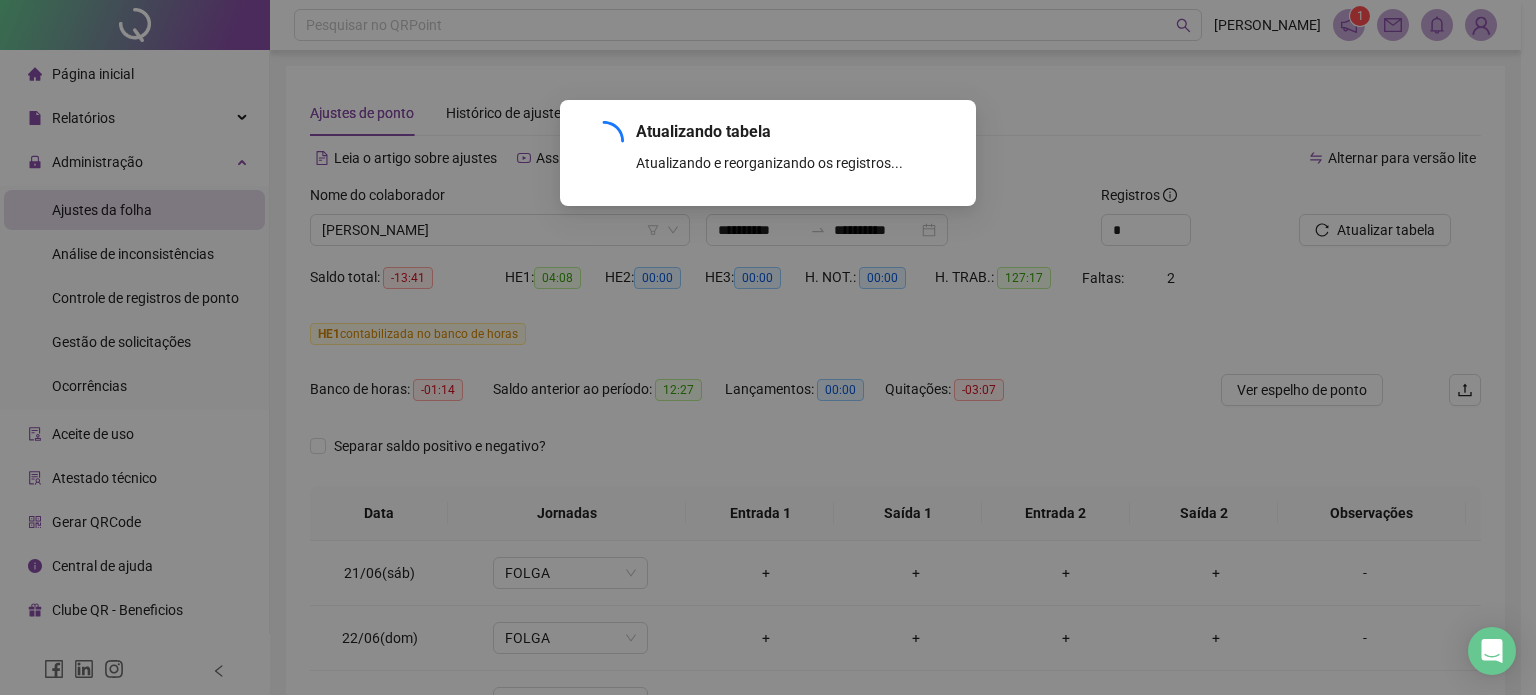 click on "Atualizando tabela Atualizando e reorganizando os registros... OK" at bounding box center [768, 347] 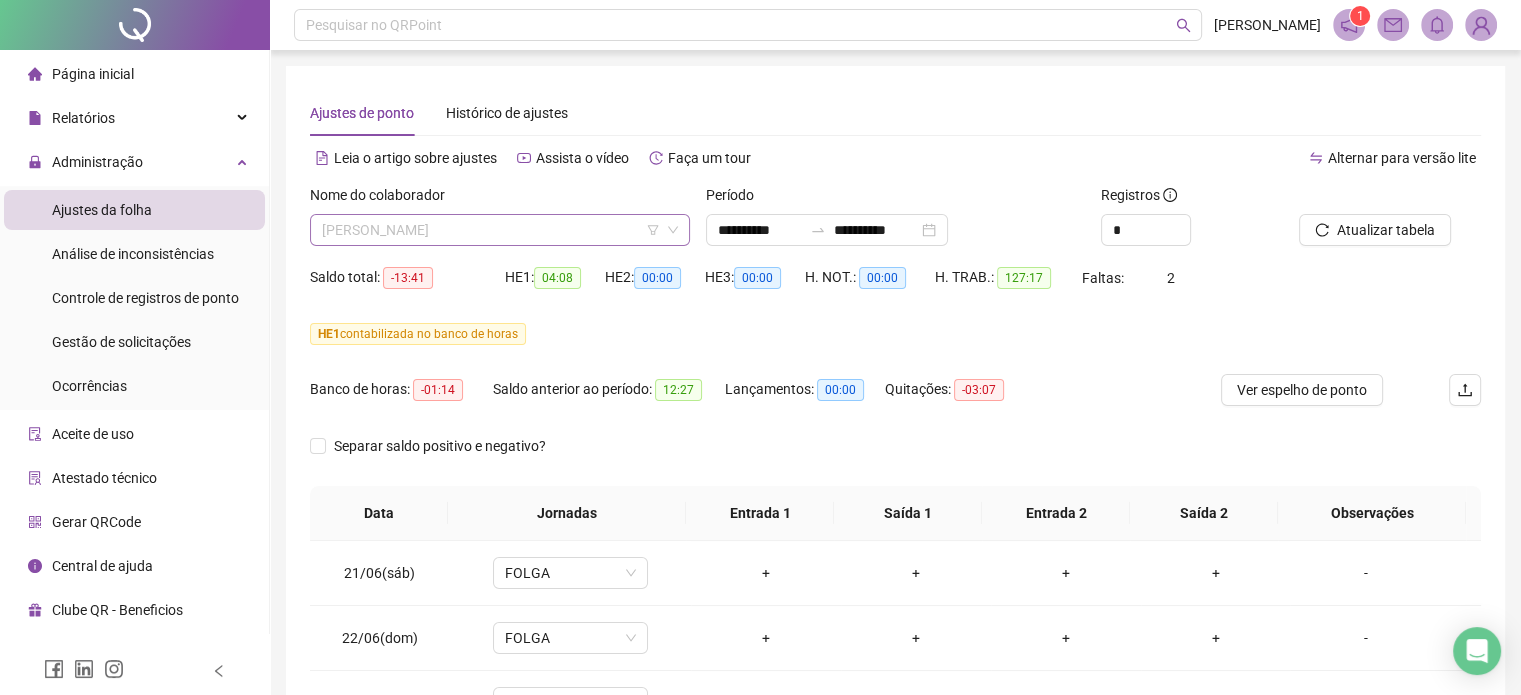 click on "[PERSON_NAME]" at bounding box center [500, 230] 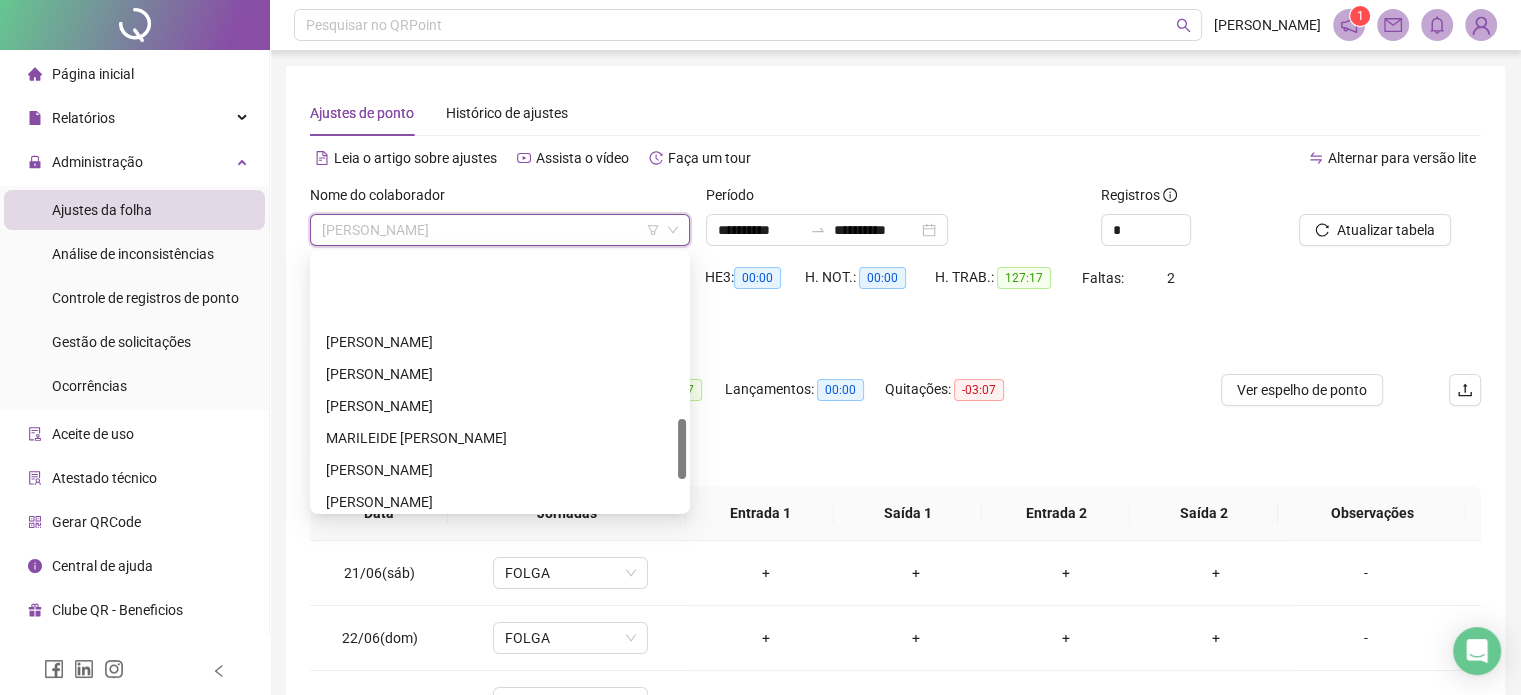 scroll, scrollTop: 700, scrollLeft: 0, axis: vertical 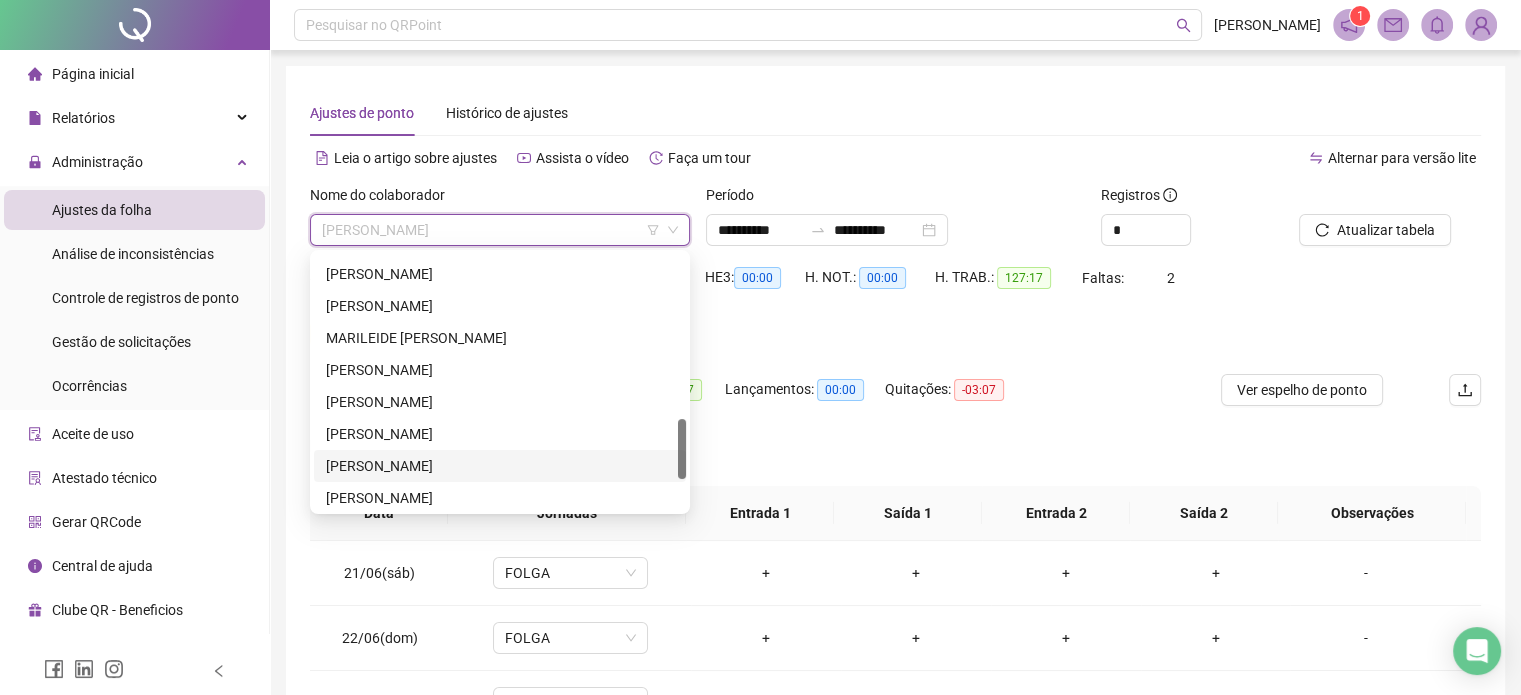 click on "[PERSON_NAME]" at bounding box center (500, 434) 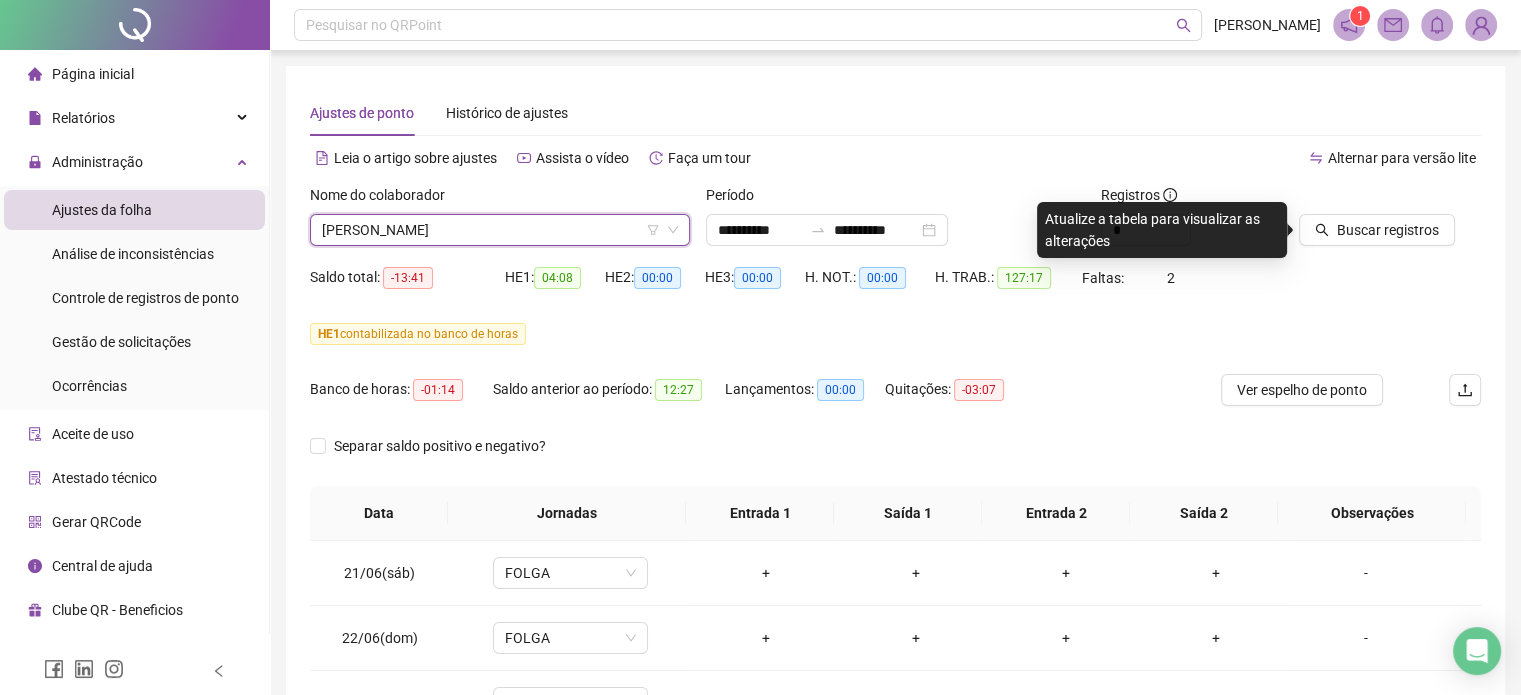 click on "Buscar registros" at bounding box center [1390, 215] 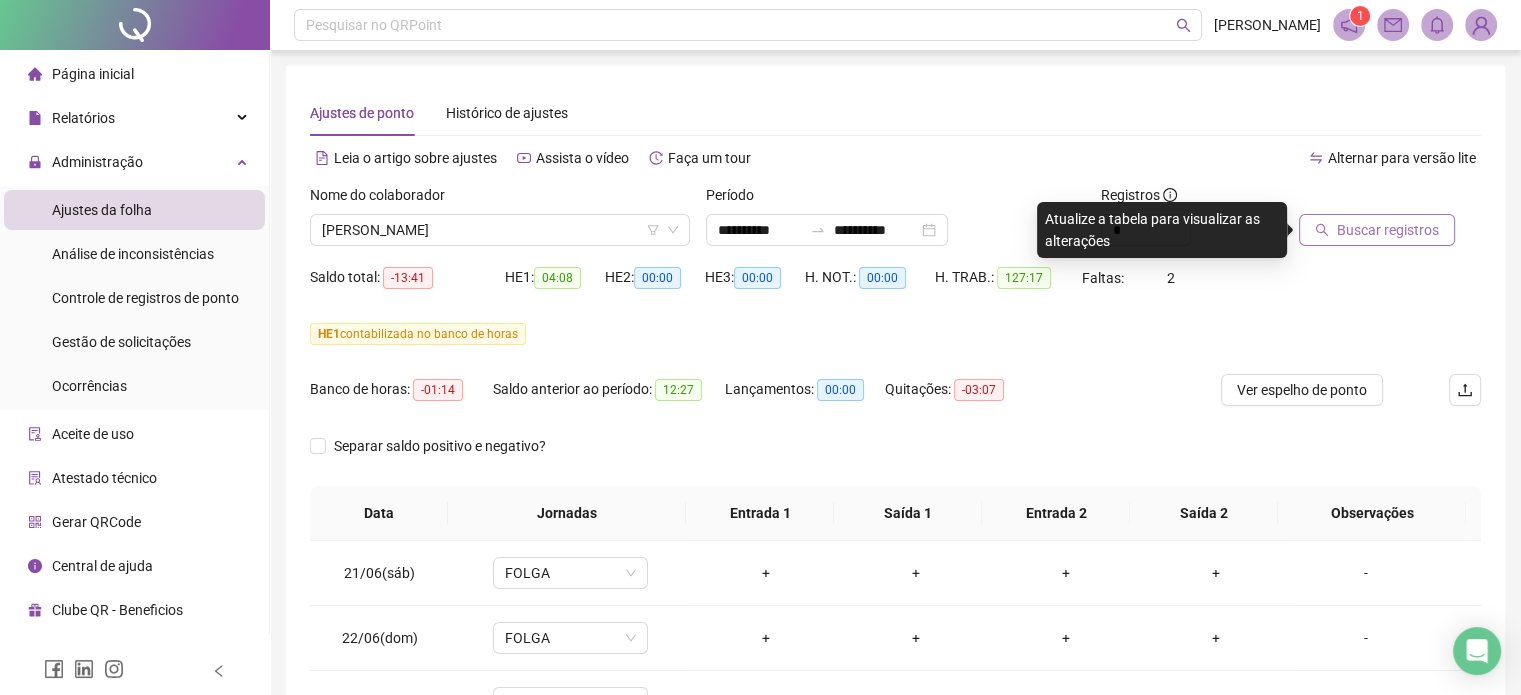 click on "Buscar registros" at bounding box center [1388, 230] 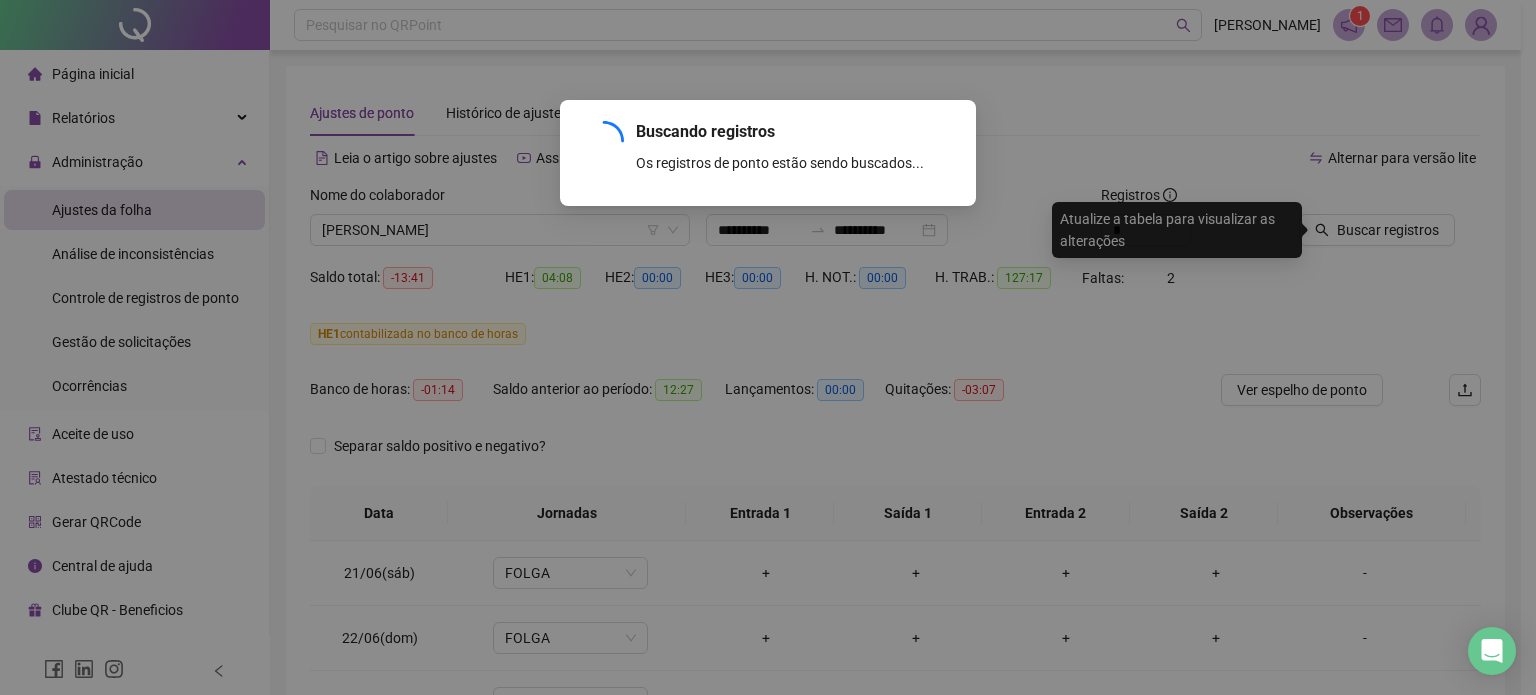 click on "Buscando registros Os registros de ponto estão sendo buscados... OK" at bounding box center [768, 347] 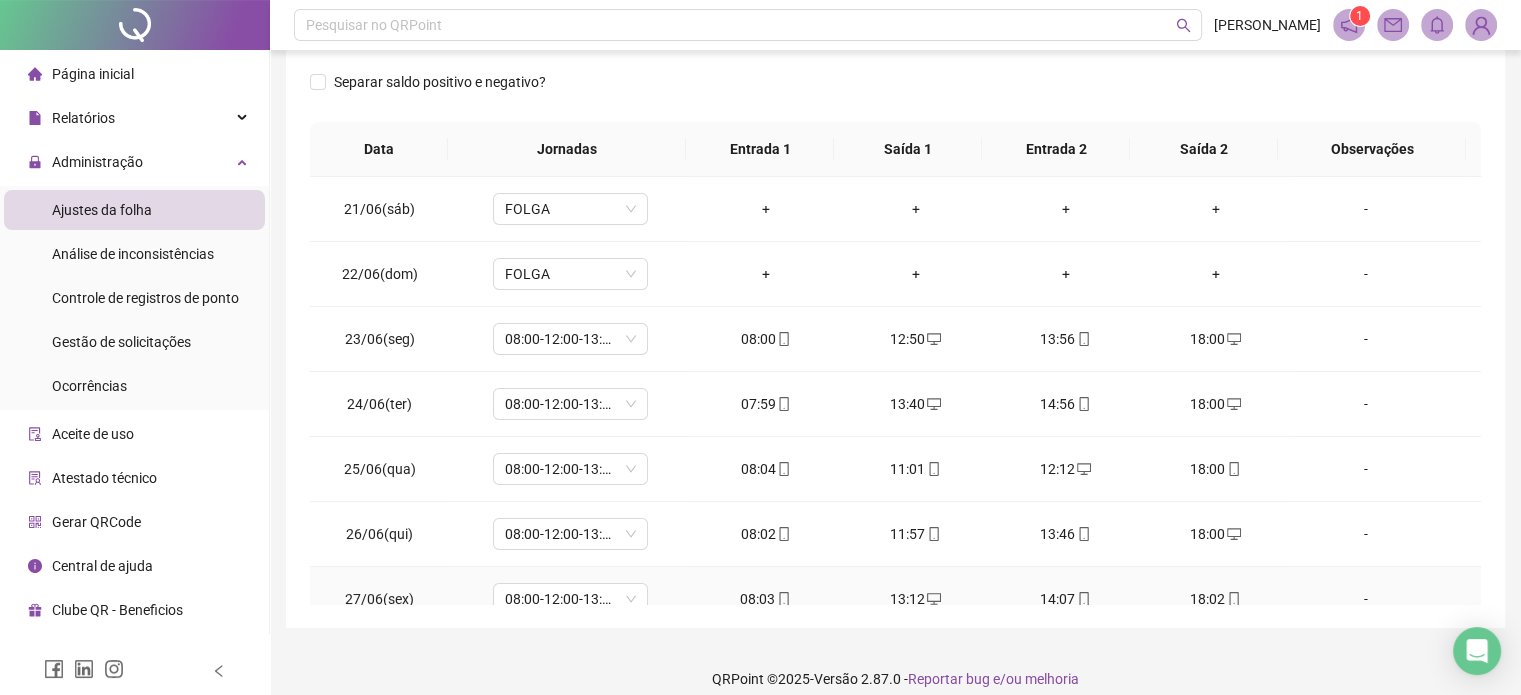 scroll, scrollTop: 382, scrollLeft: 0, axis: vertical 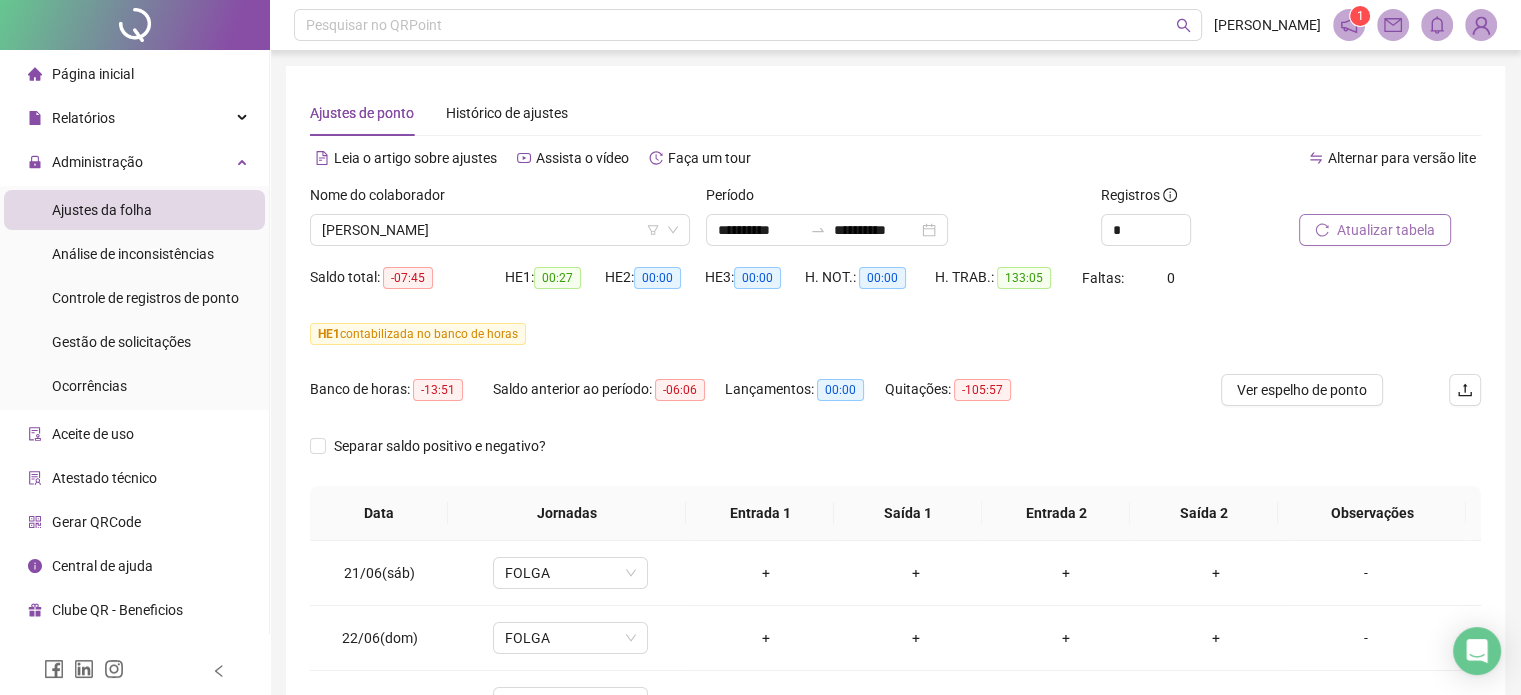 click 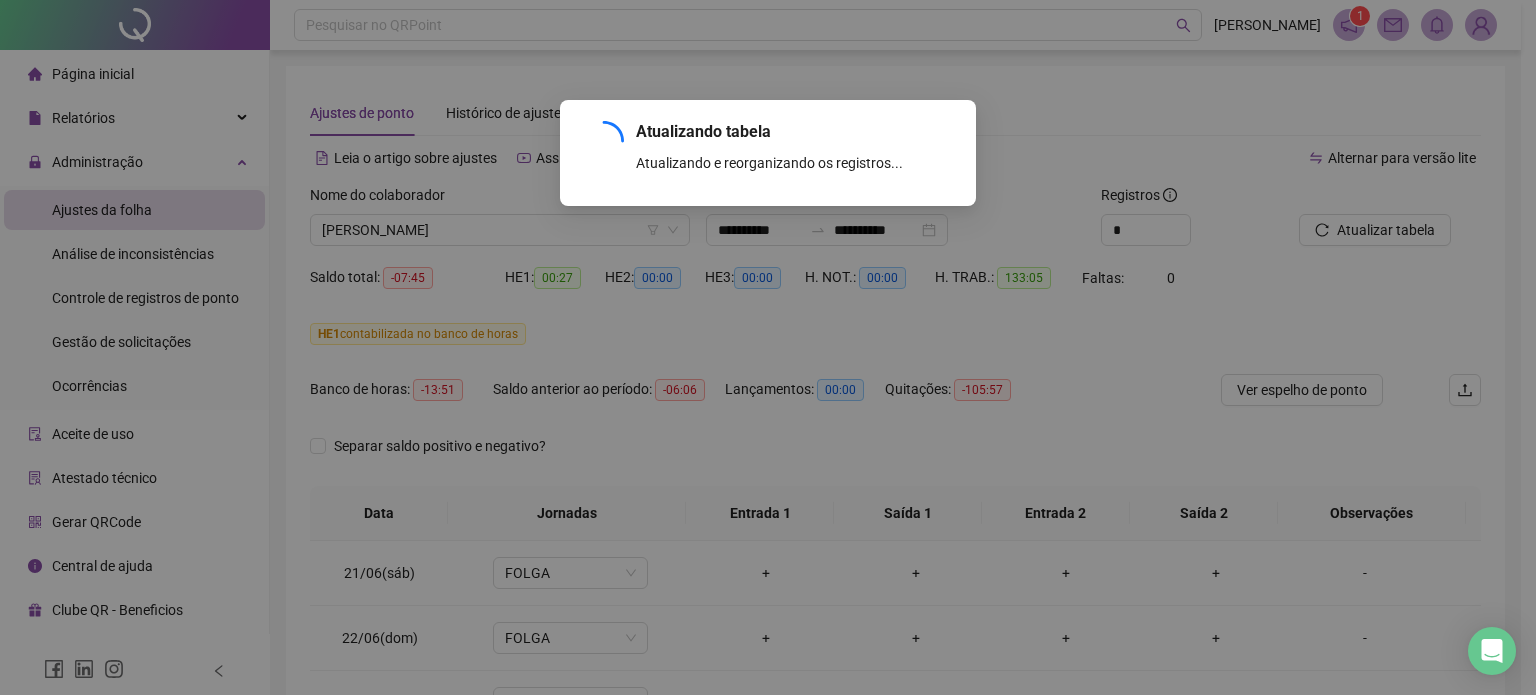 click on "Atualizando tabela Atualizando e reorganizando os registros... OK" at bounding box center [768, 347] 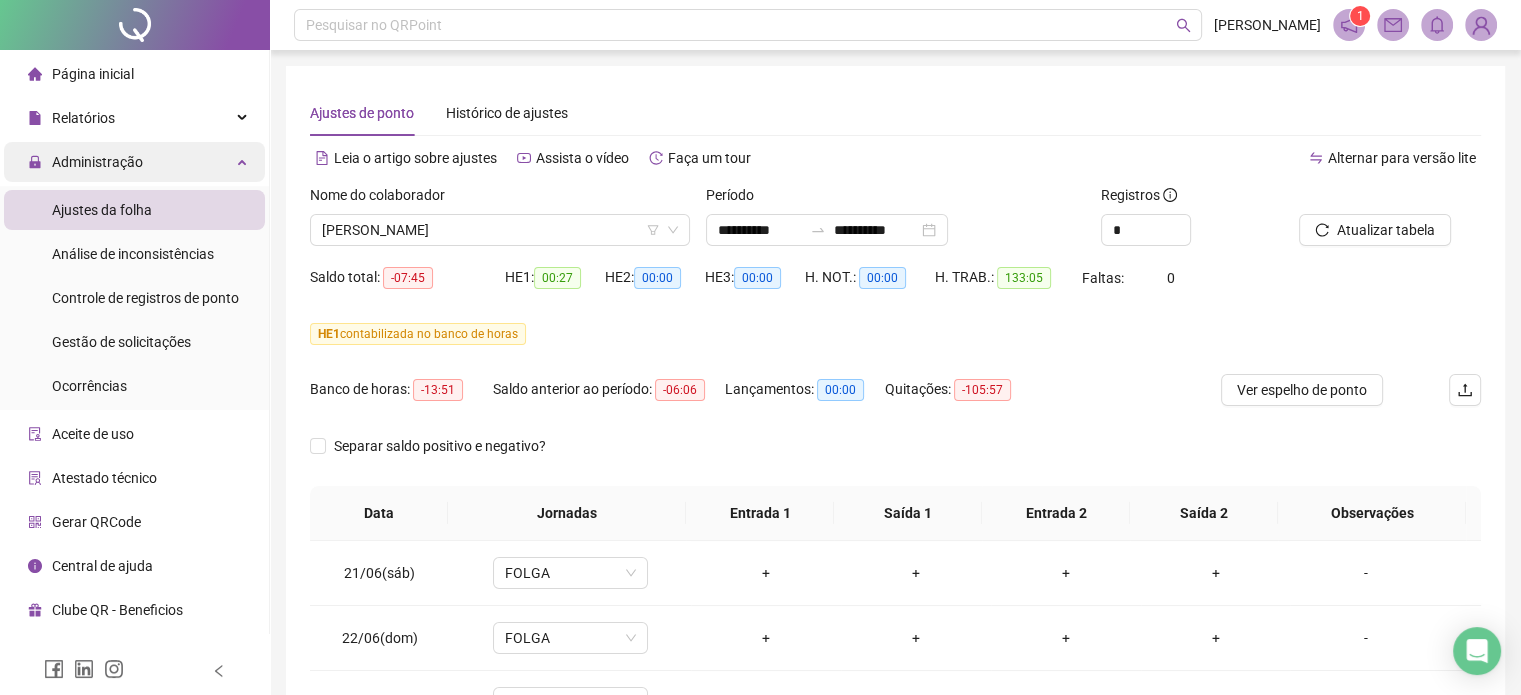 click on "Administração" at bounding box center (134, 162) 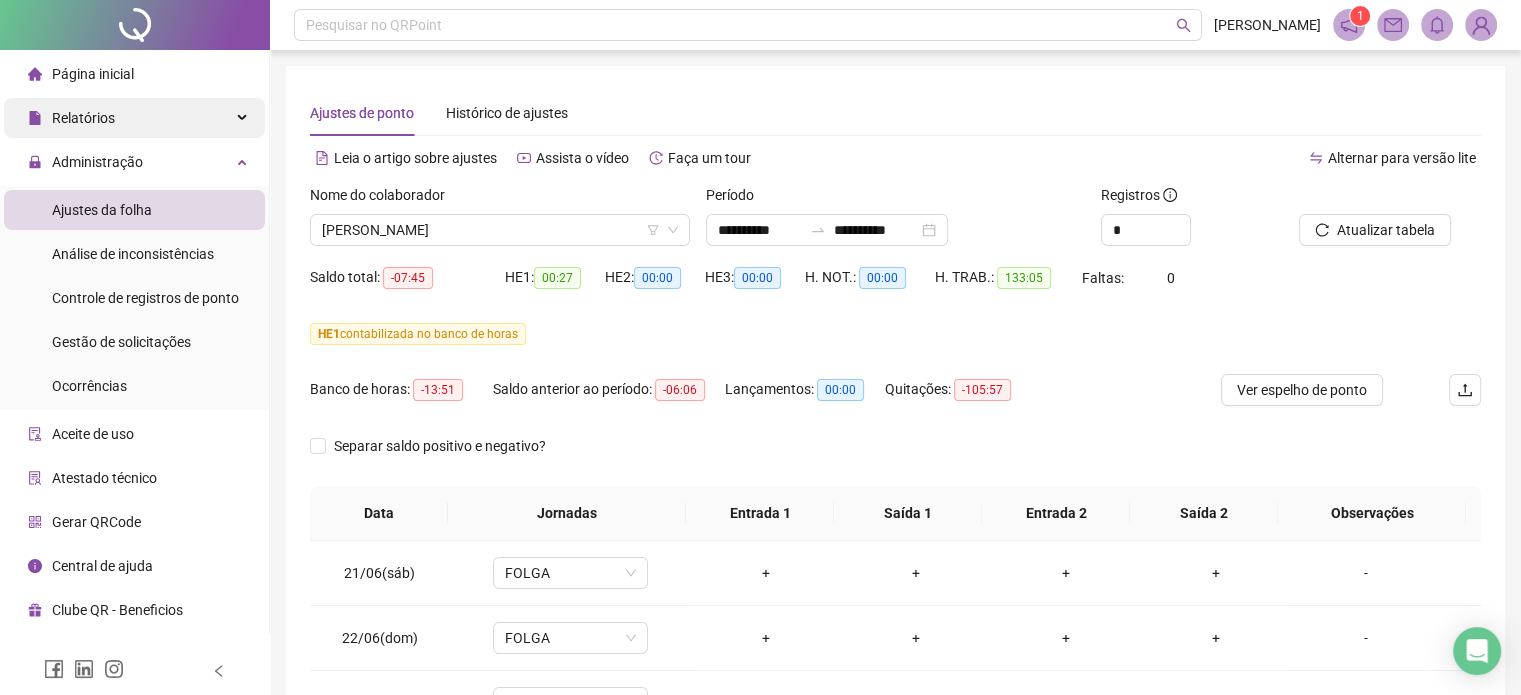 click on "Relatórios" at bounding box center [134, 118] 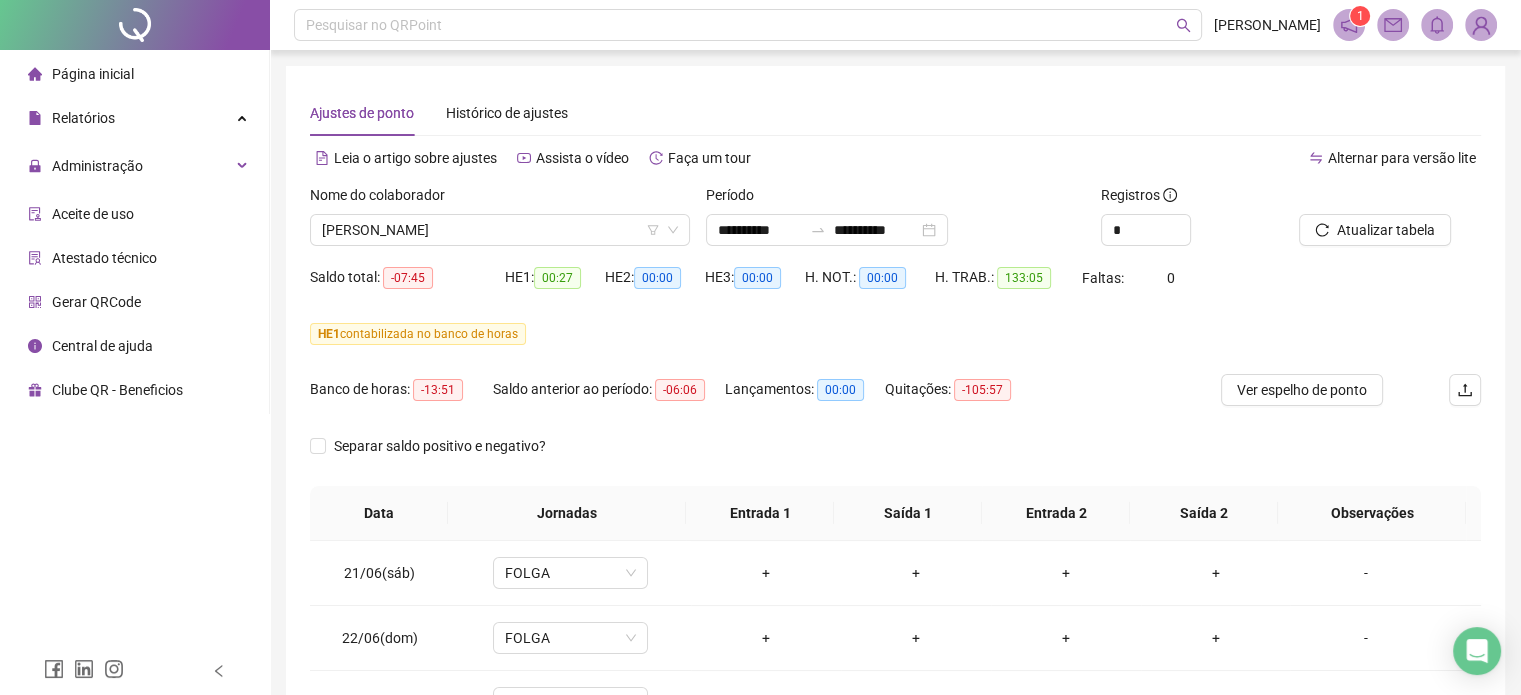 click on "Administração" at bounding box center (134, 166) 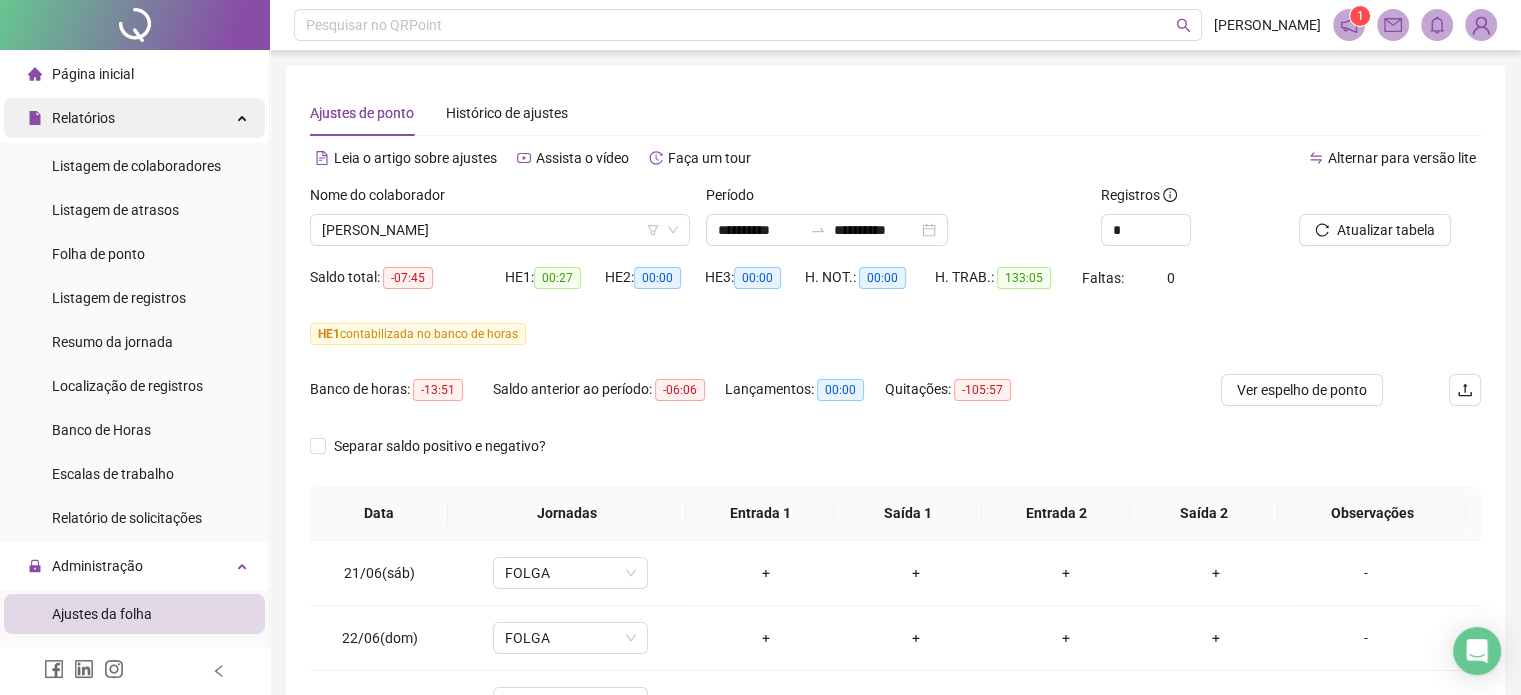 click on "Relatórios Listagem de colaboradores Listagem de atrasos Folha de ponto Listagem de registros Resumo da jornada Localização de registros Banco de Horas Escalas de trabalho Relatório de solicitações" at bounding box center [134, 320] 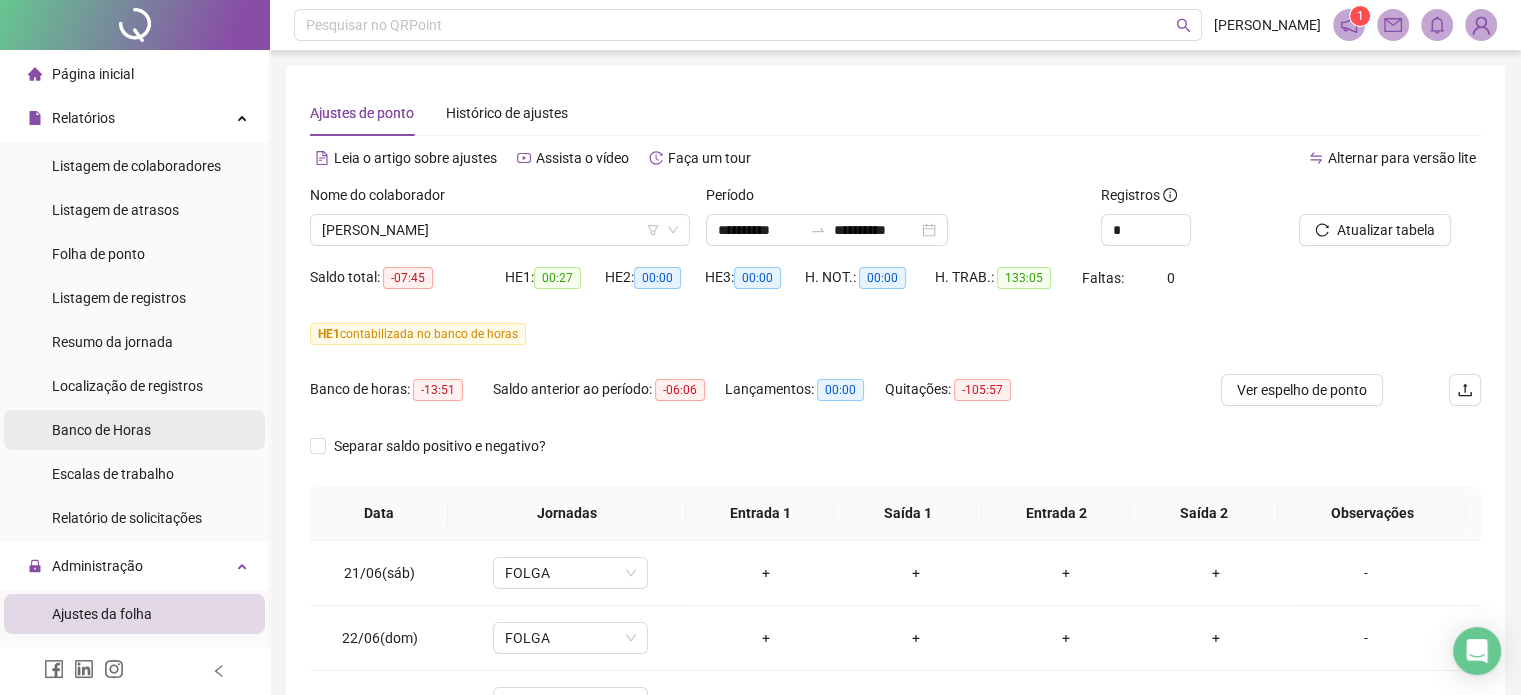 click on "Banco de Horas" at bounding box center [134, 430] 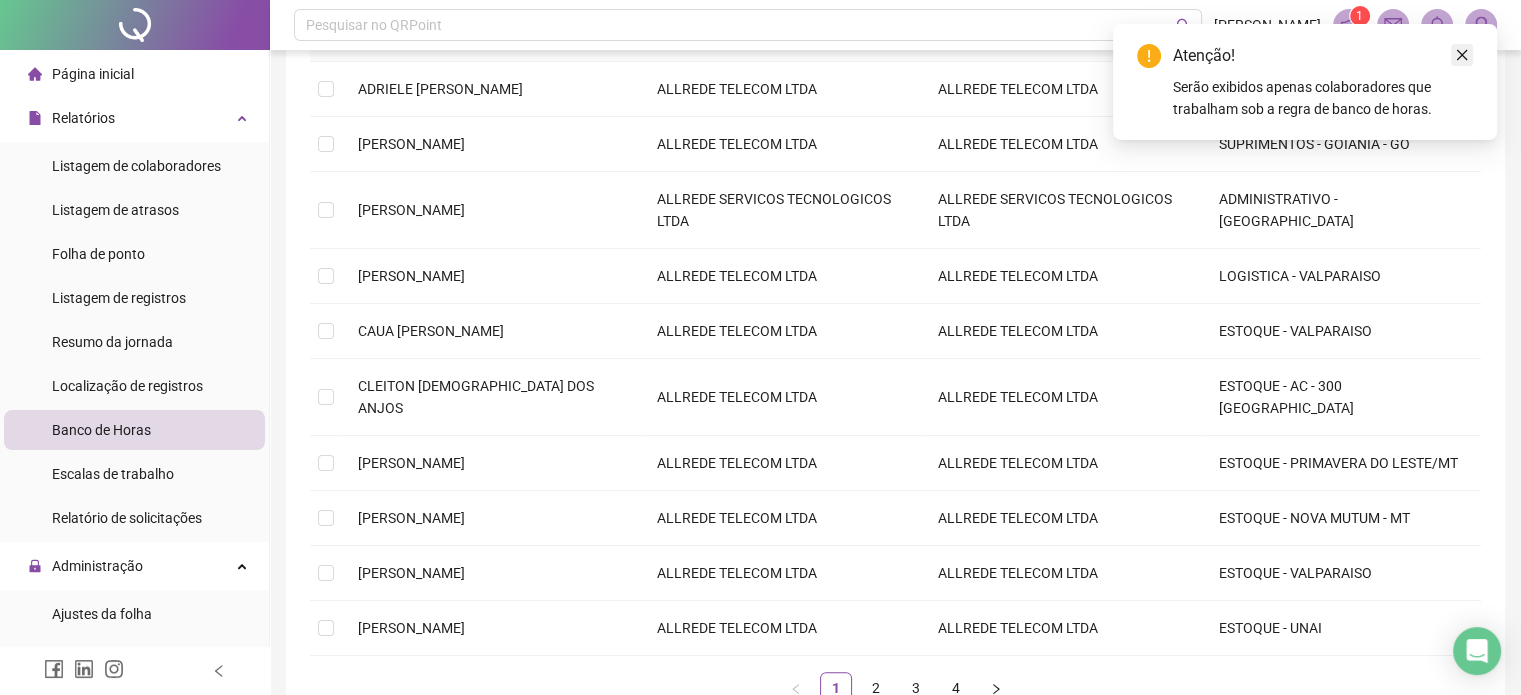 click at bounding box center (1462, 55) 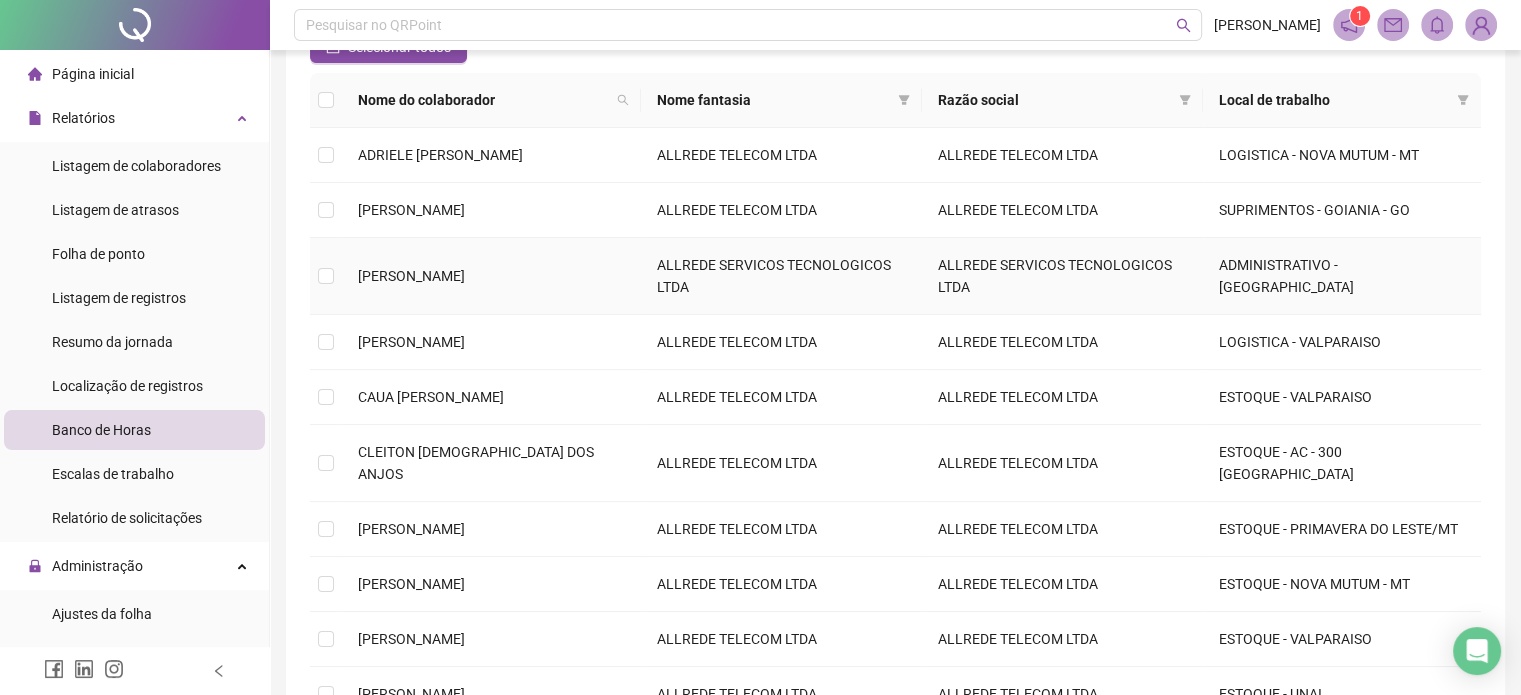 scroll, scrollTop: 200, scrollLeft: 0, axis: vertical 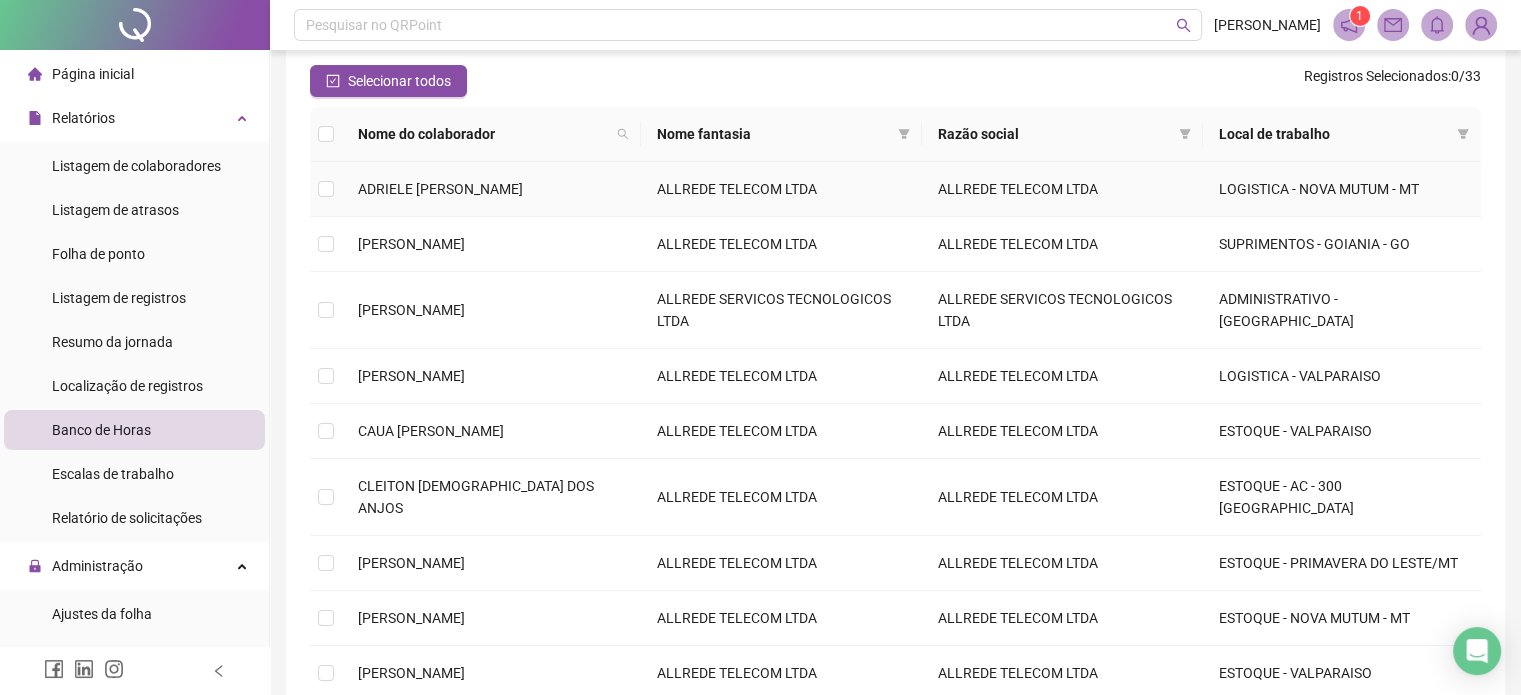click on "ADRIELE [PERSON_NAME]" at bounding box center [440, 189] 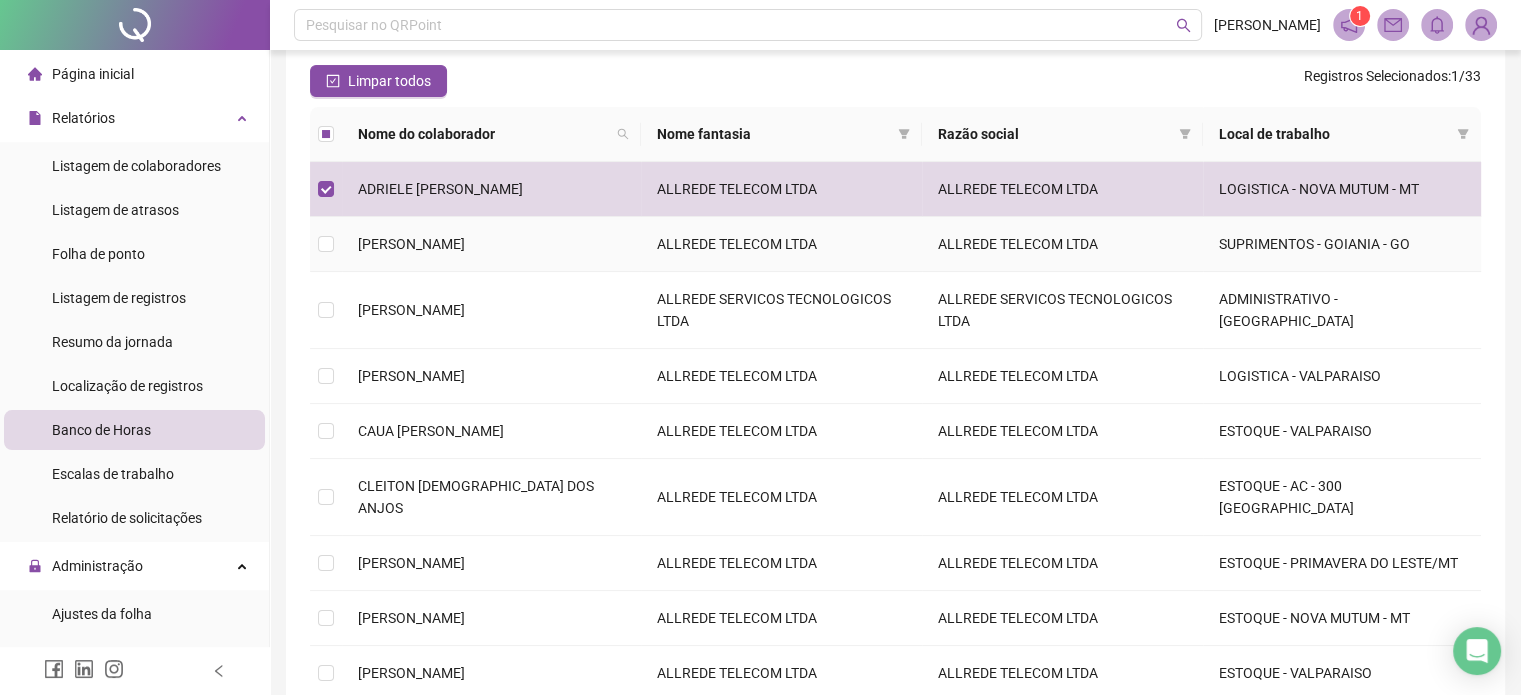 click on "[PERSON_NAME]" at bounding box center (411, 244) 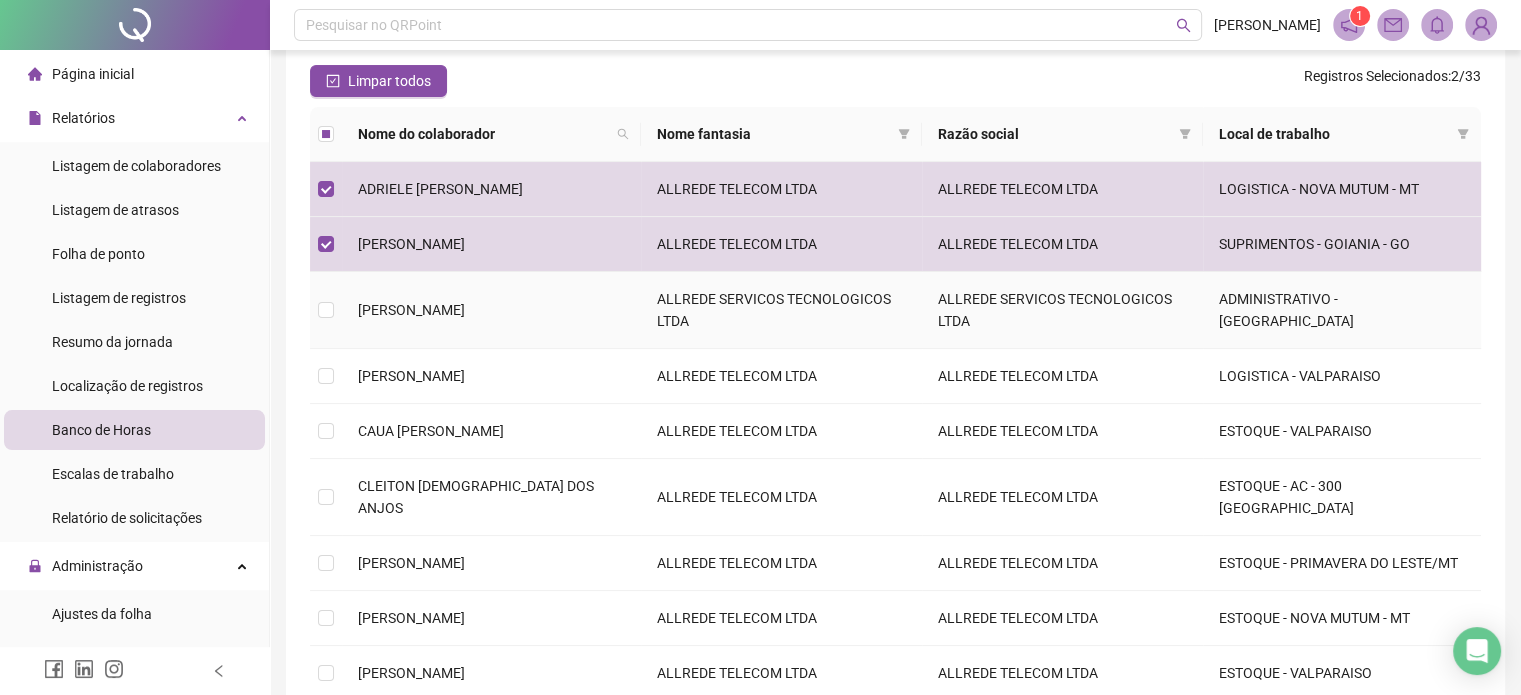 click on "[PERSON_NAME]" at bounding box center [491, 310] 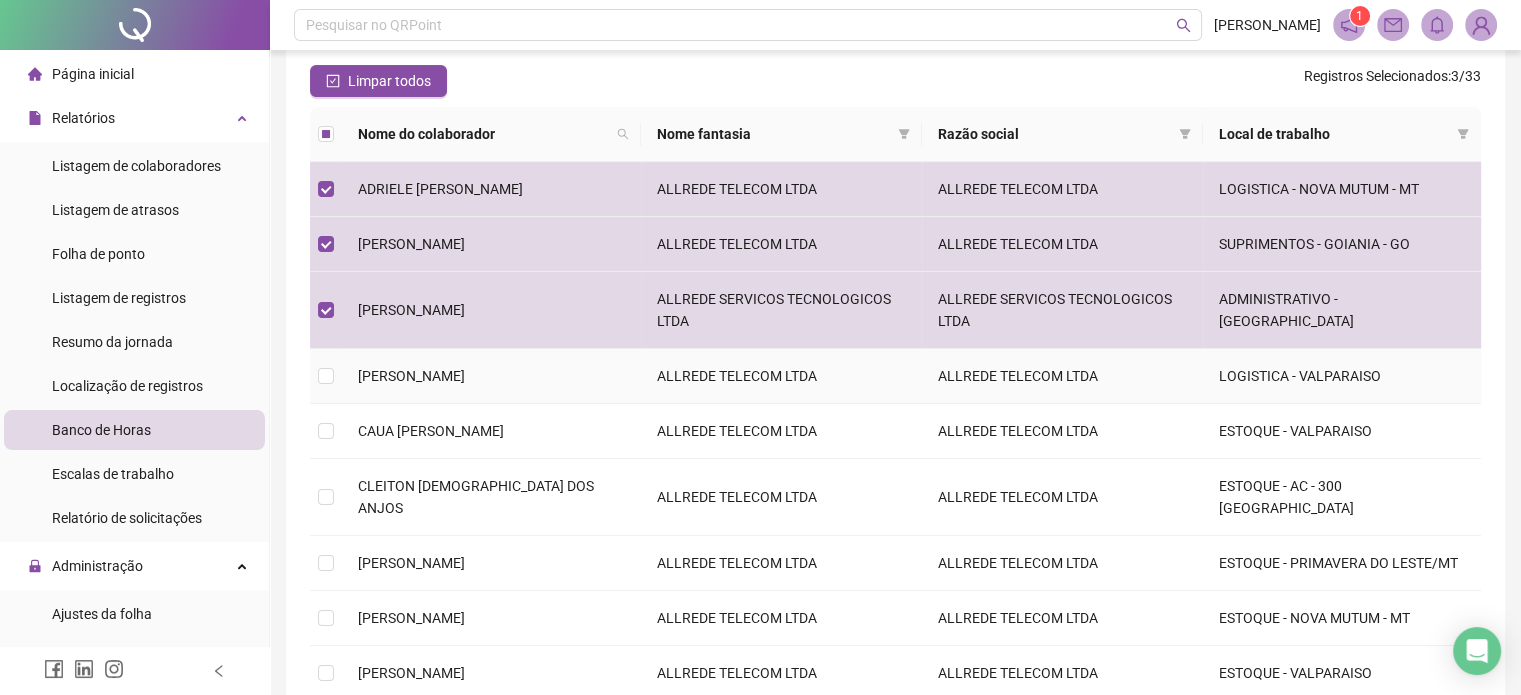 click on "[PERSON_NAME]" at bounding box center [411, 376] 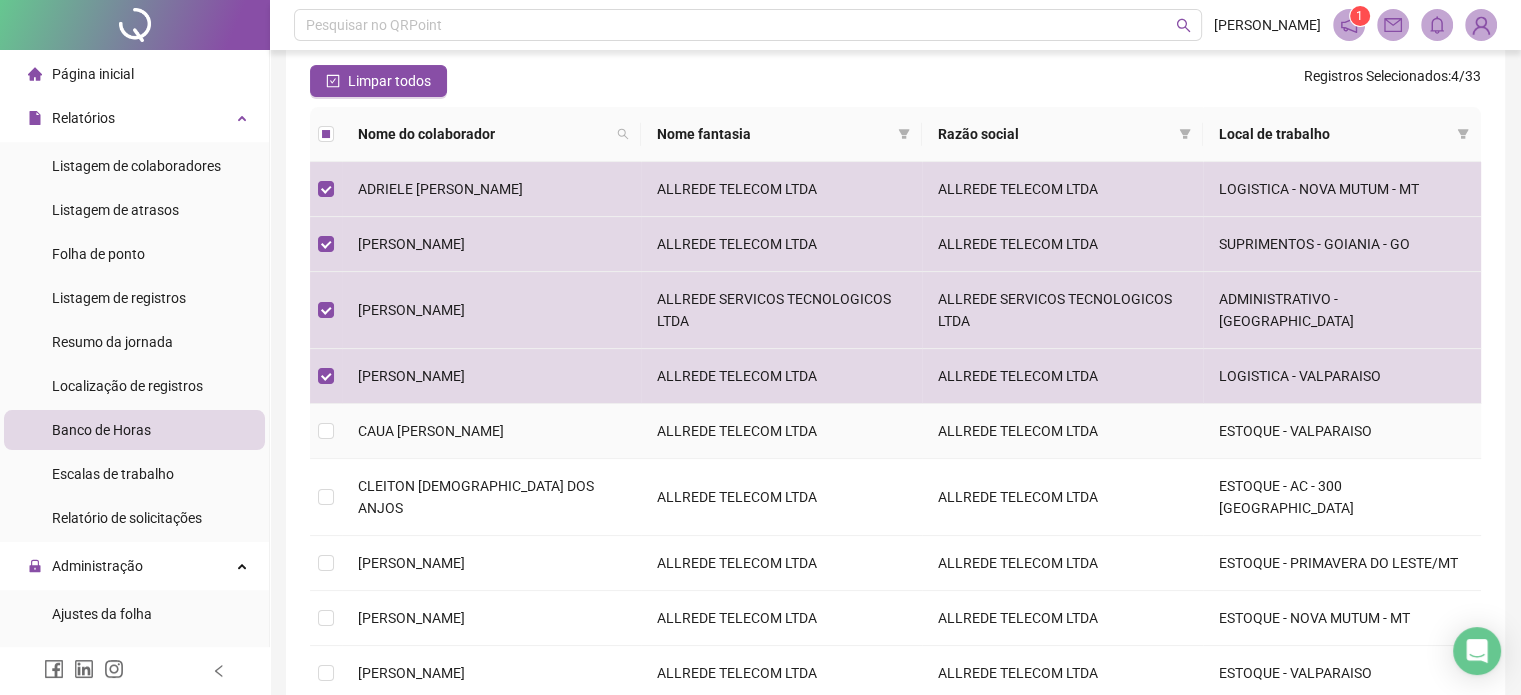 click on "CAUA [PERSON_NAME]" at bounding box center (491, 431) 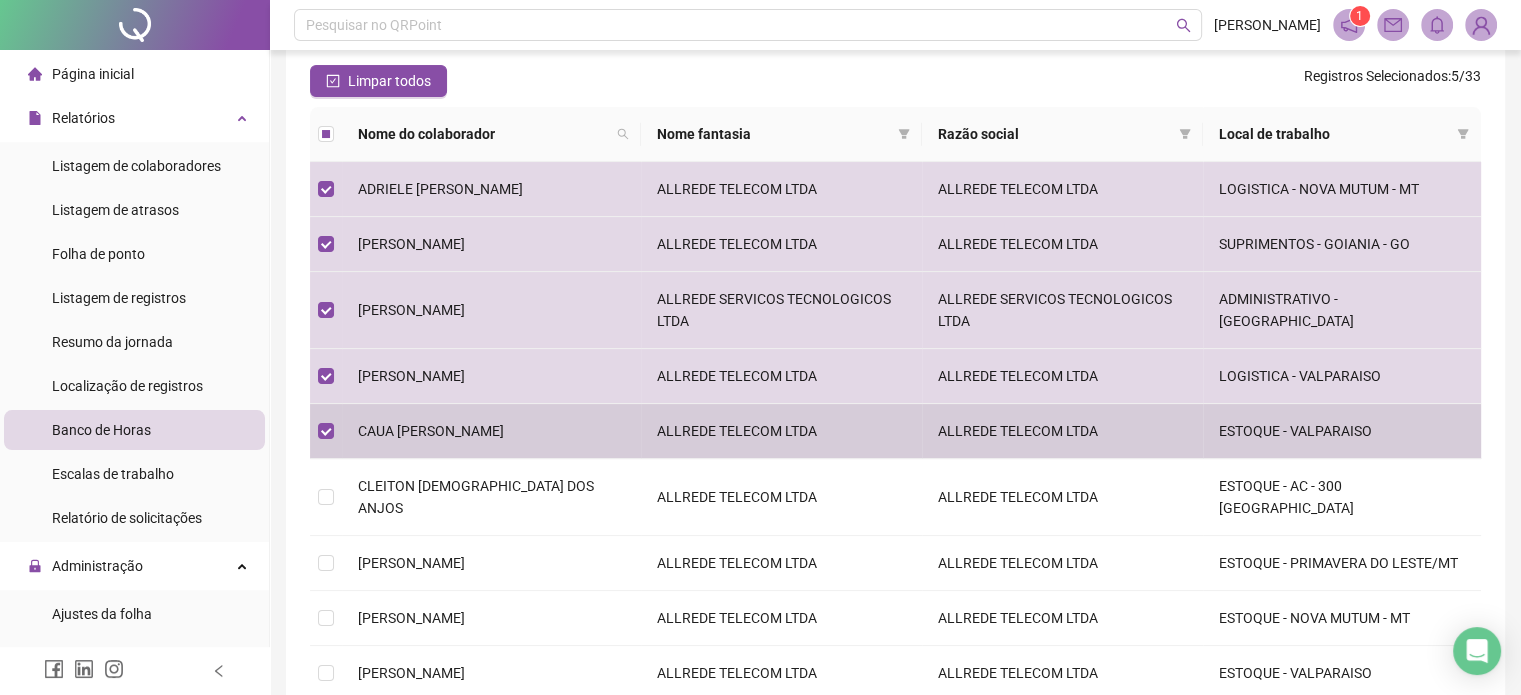 click on "CLEITON [DEMOGRAPHIC_DATA] DOS ANJOS" at bounding box center (491, 497) 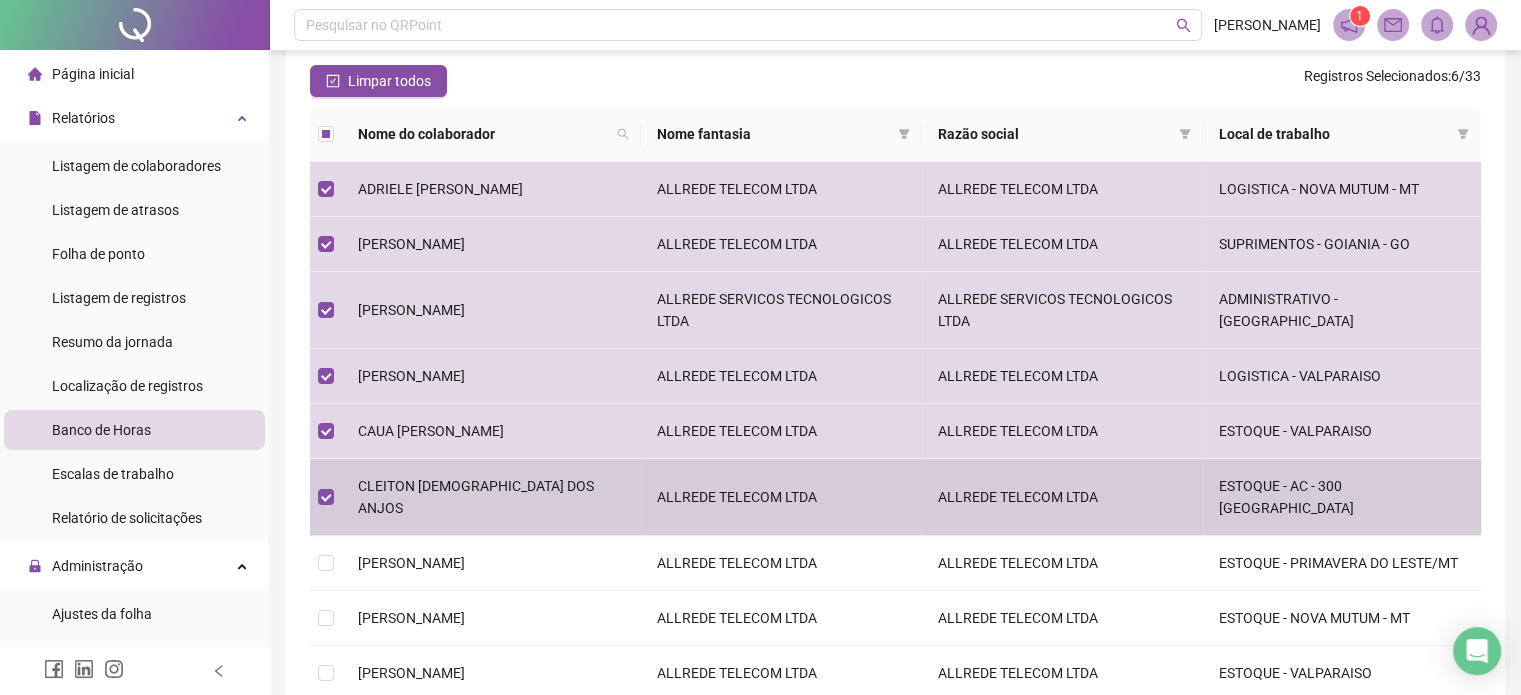click on "[PERSON_NAME]" at bounding box center (491, 563) 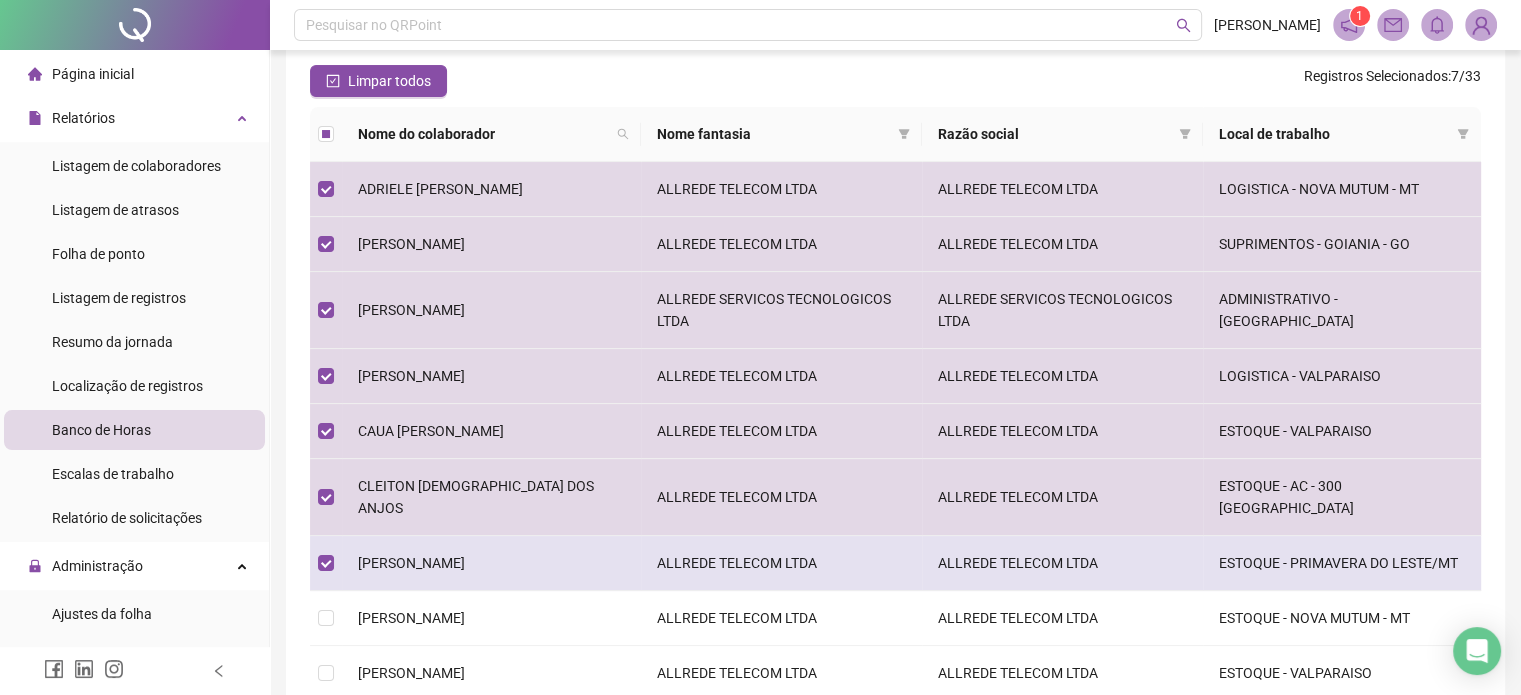 click on "[PERSON_NAME]" at bounding box center [491, 563] 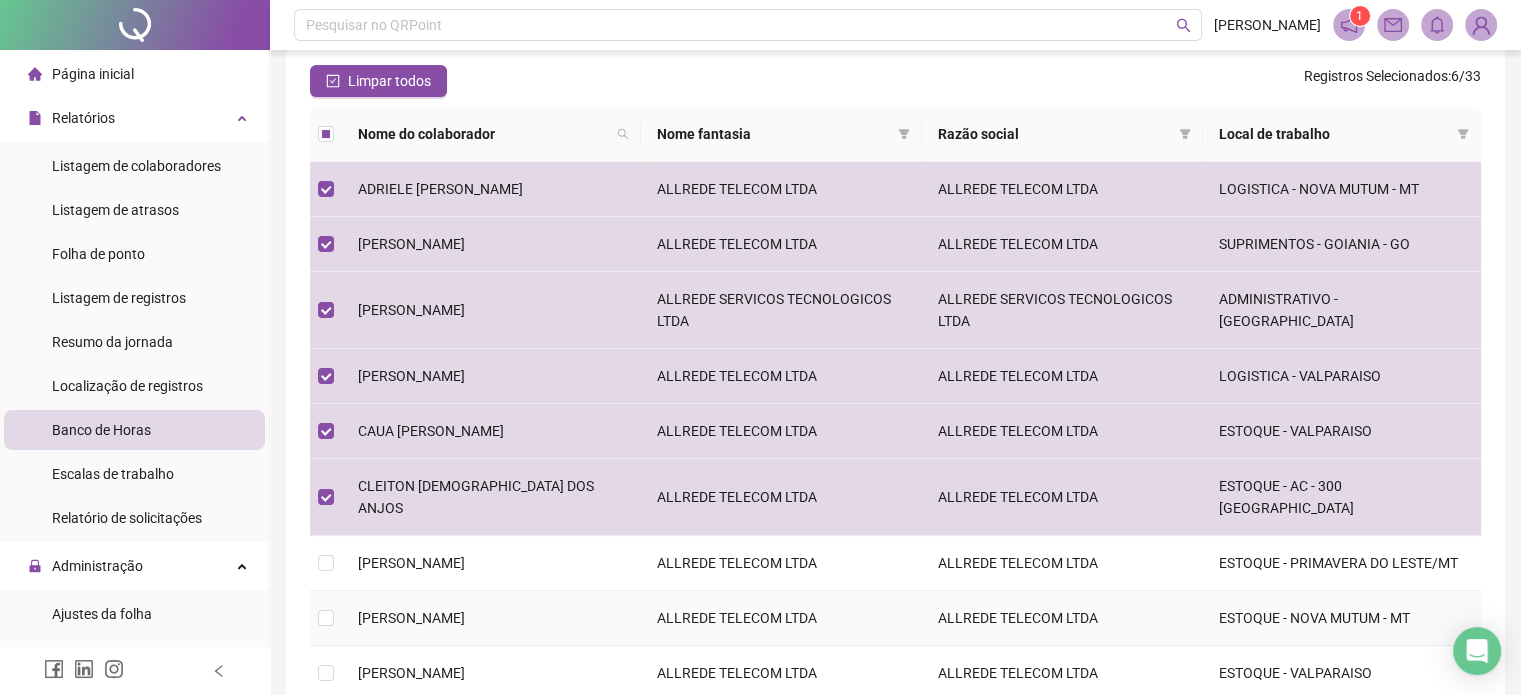 click on "[PERSON_NAME]" at bounding box center (491, 618) 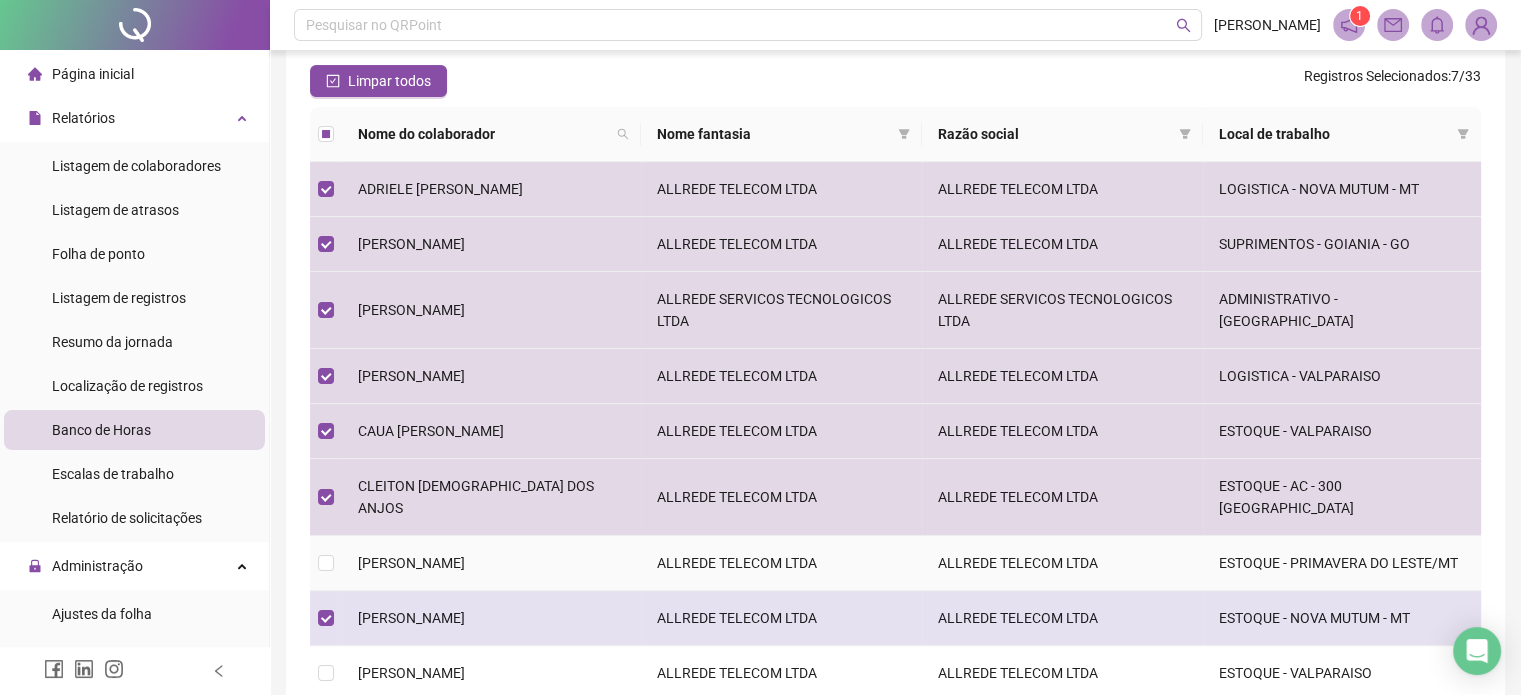 drag, startPoint x: 425, startPoint y: 535, endPoint x: 435, endPoint y: 559, distance: 26 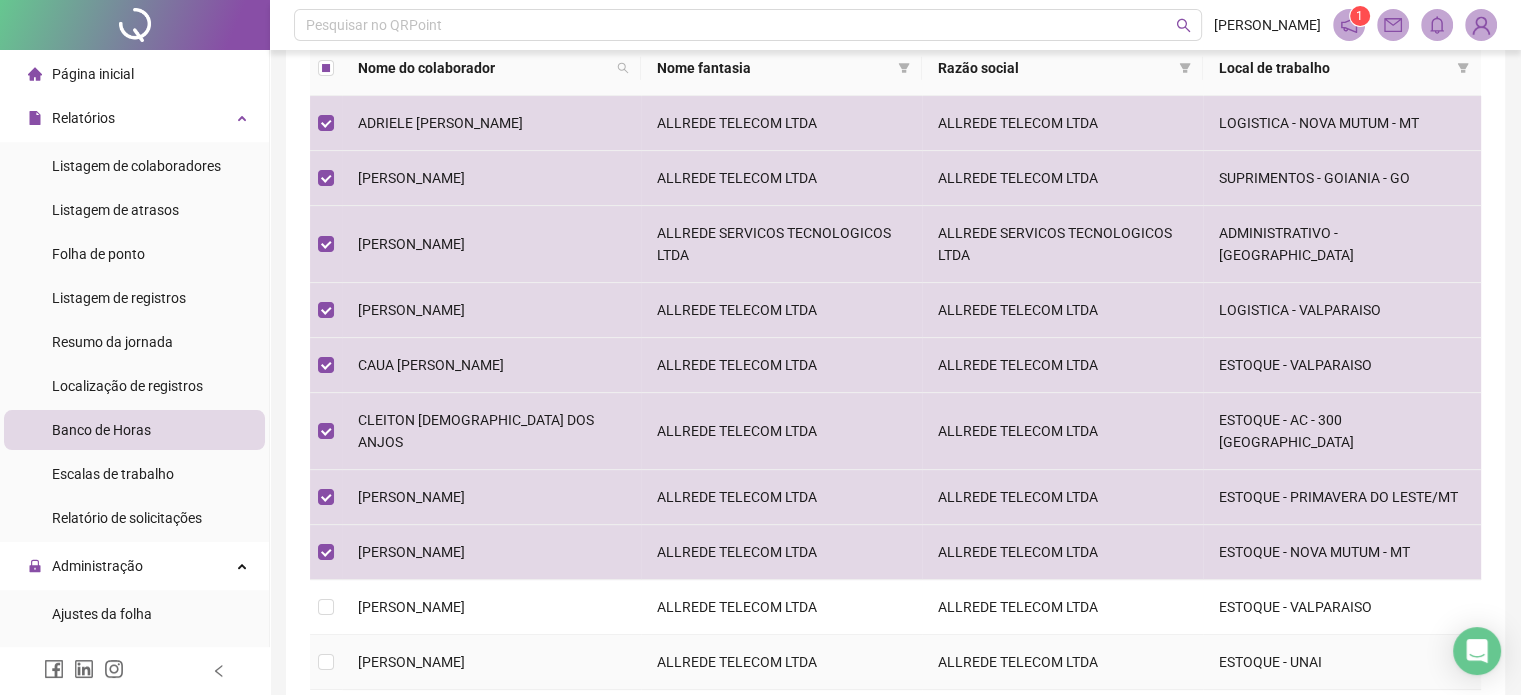 scroll, scrollTop: 300, scrollLeft: 0, axis: vertical 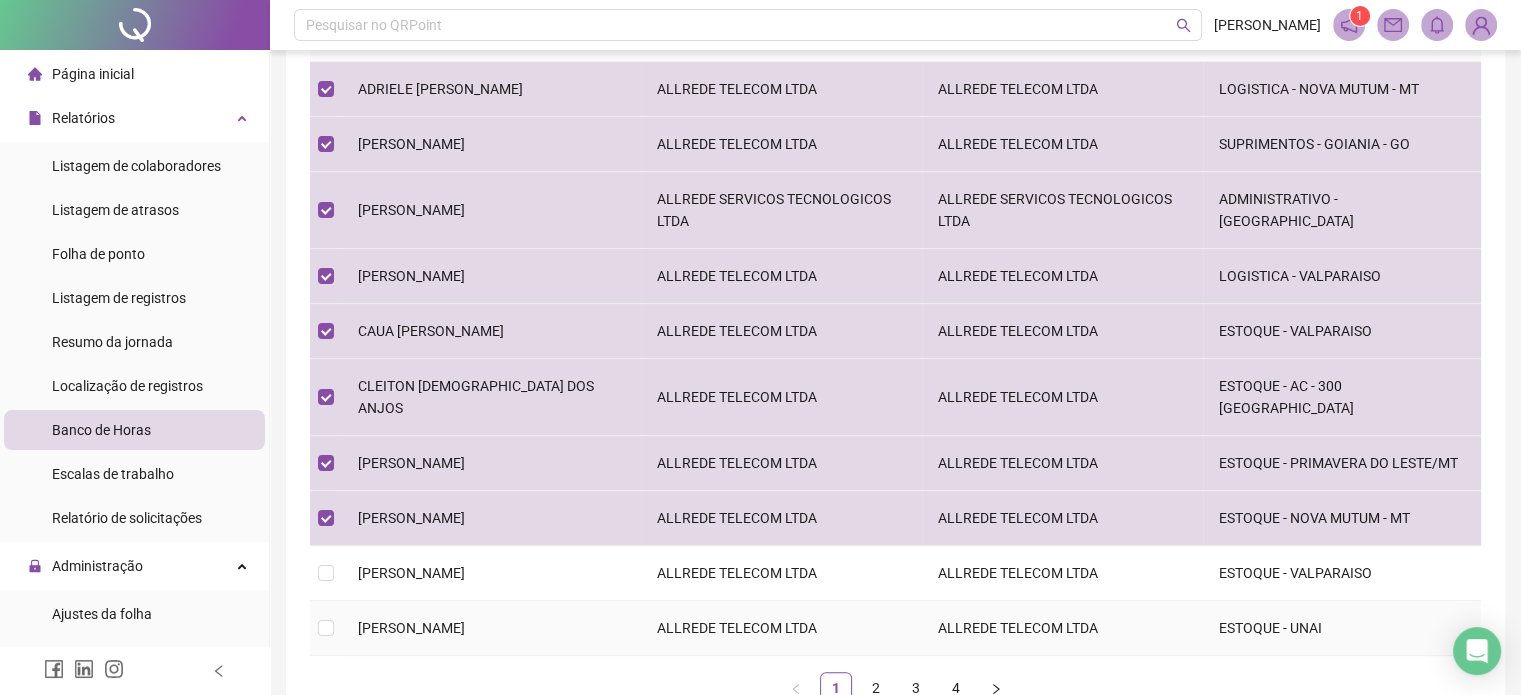 click on "[PERSON_NAME]" at bounding box center [491, 573] 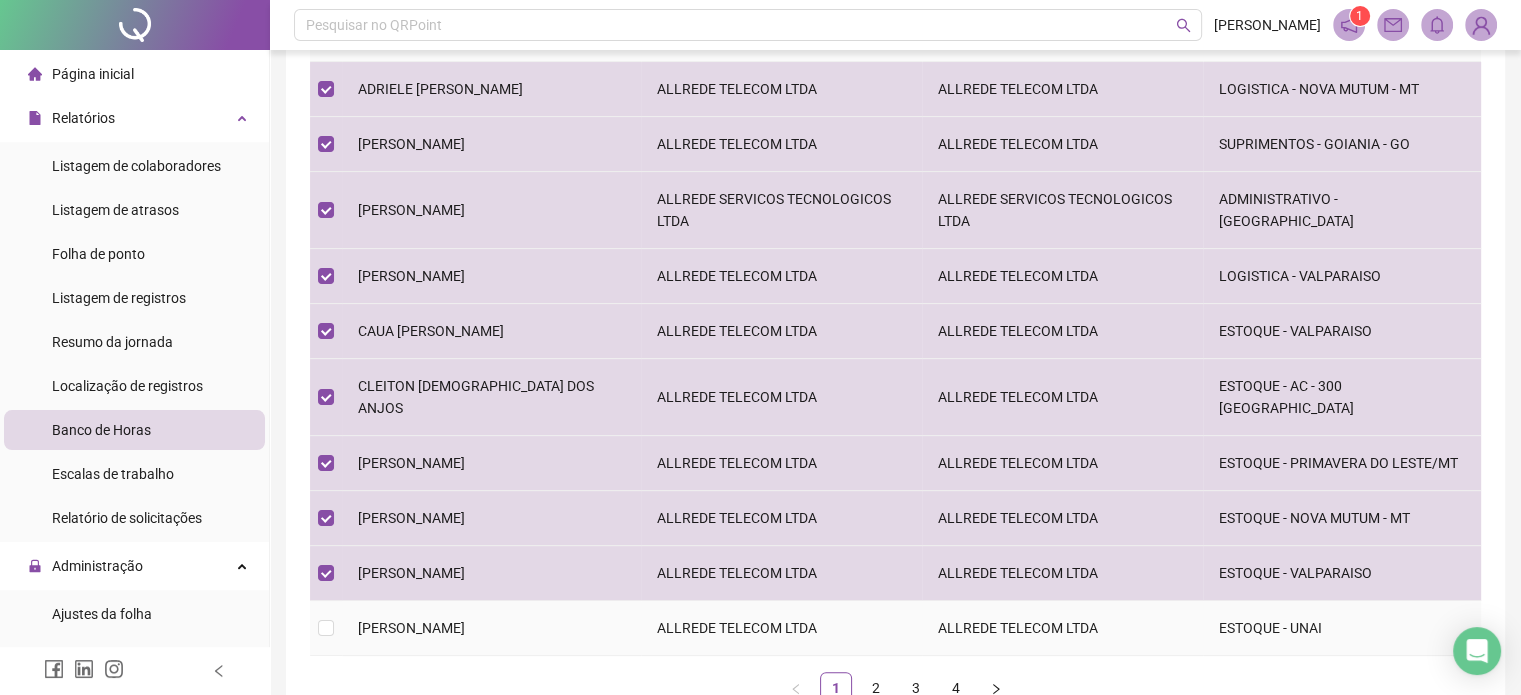 click on "[PERSON_NAME]" at bounding box center (491, 628) 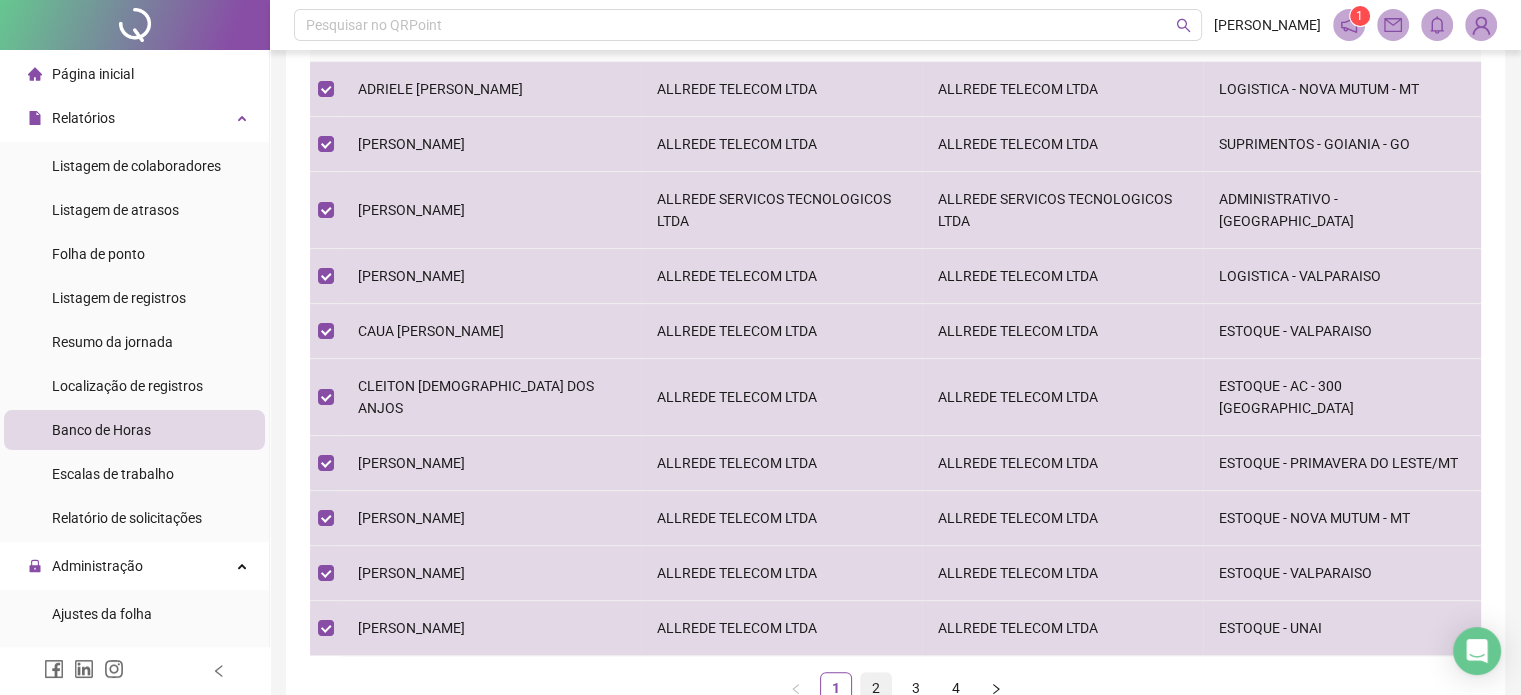 click on "2" at bounding box center (876, 688) 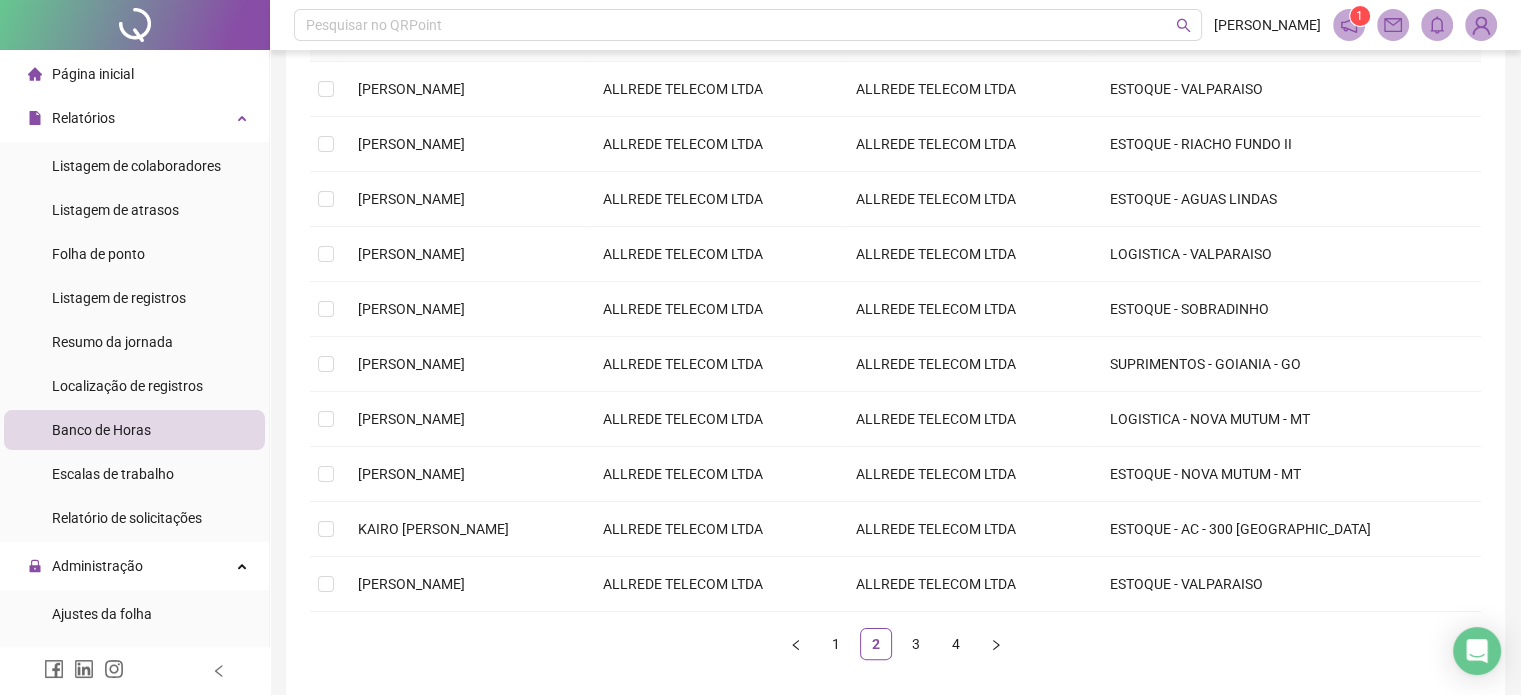 click on "1 2 3 4" at bounding box center [895, 644] 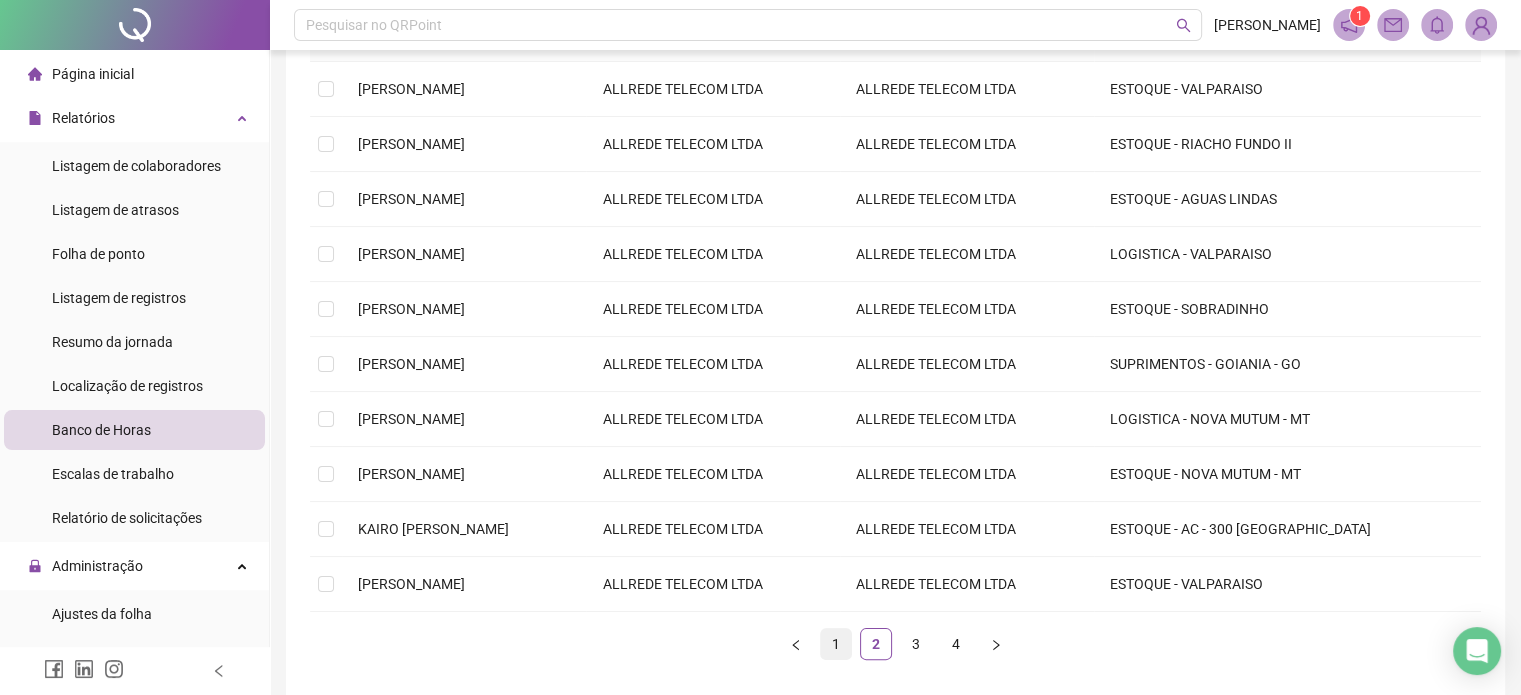 click on "1" at bounding box center (836, 644) 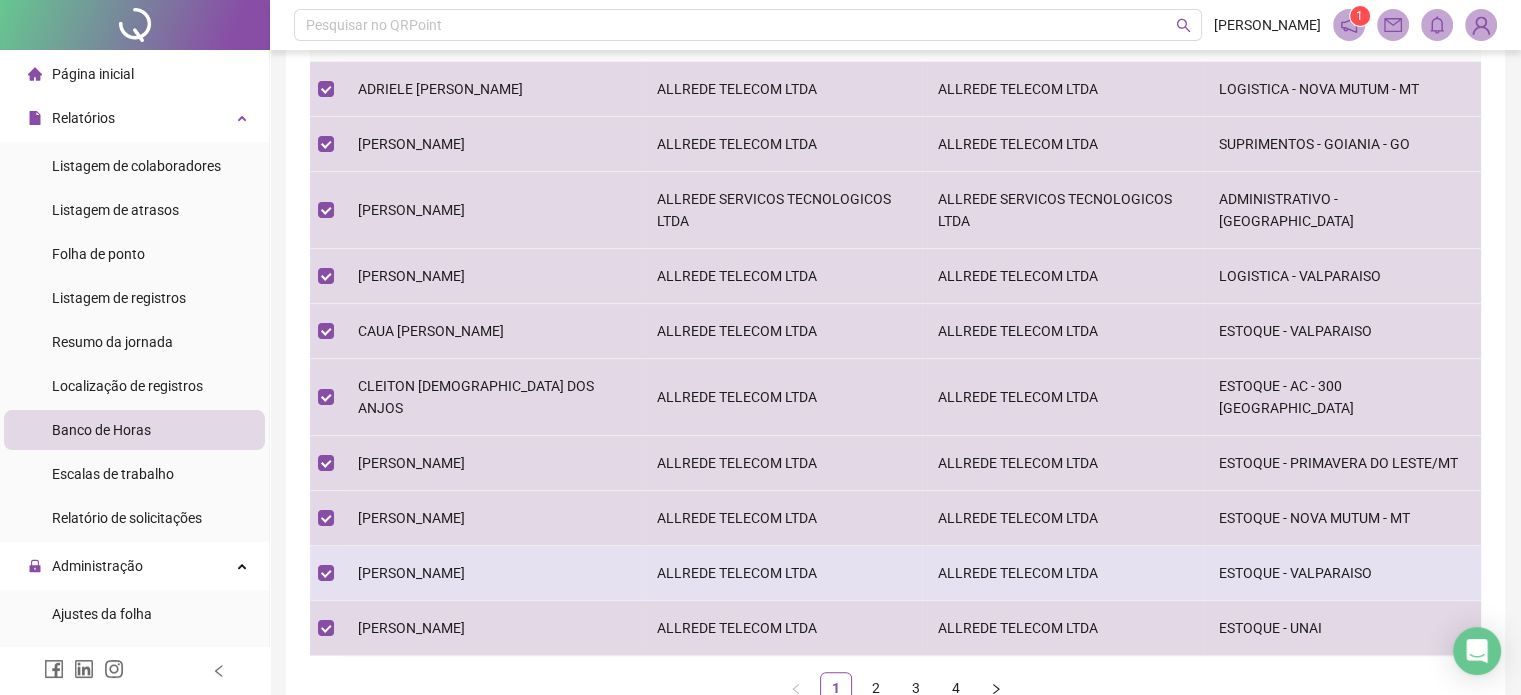 click on "[PERSON_NAME]" at bounding box center (491, 573) 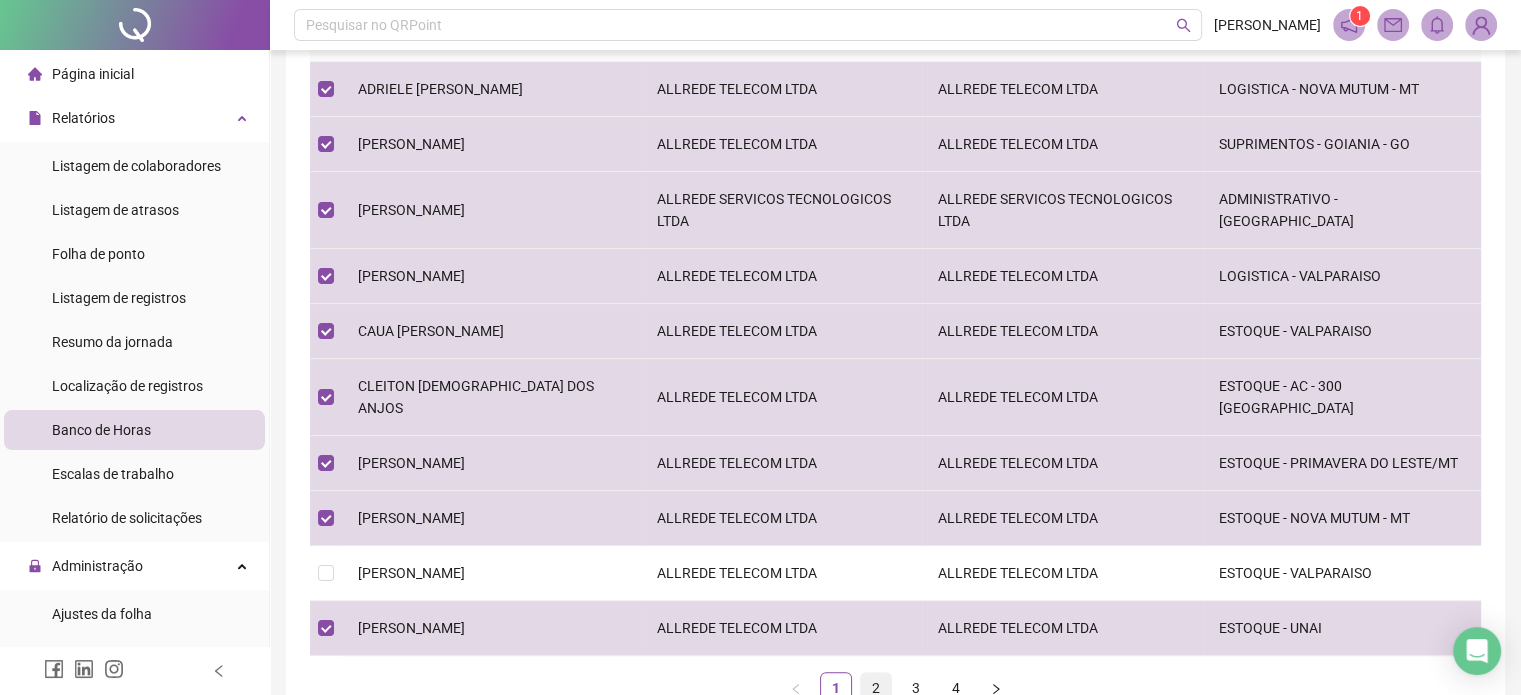 click on "2" at bounding box center (876, 688) 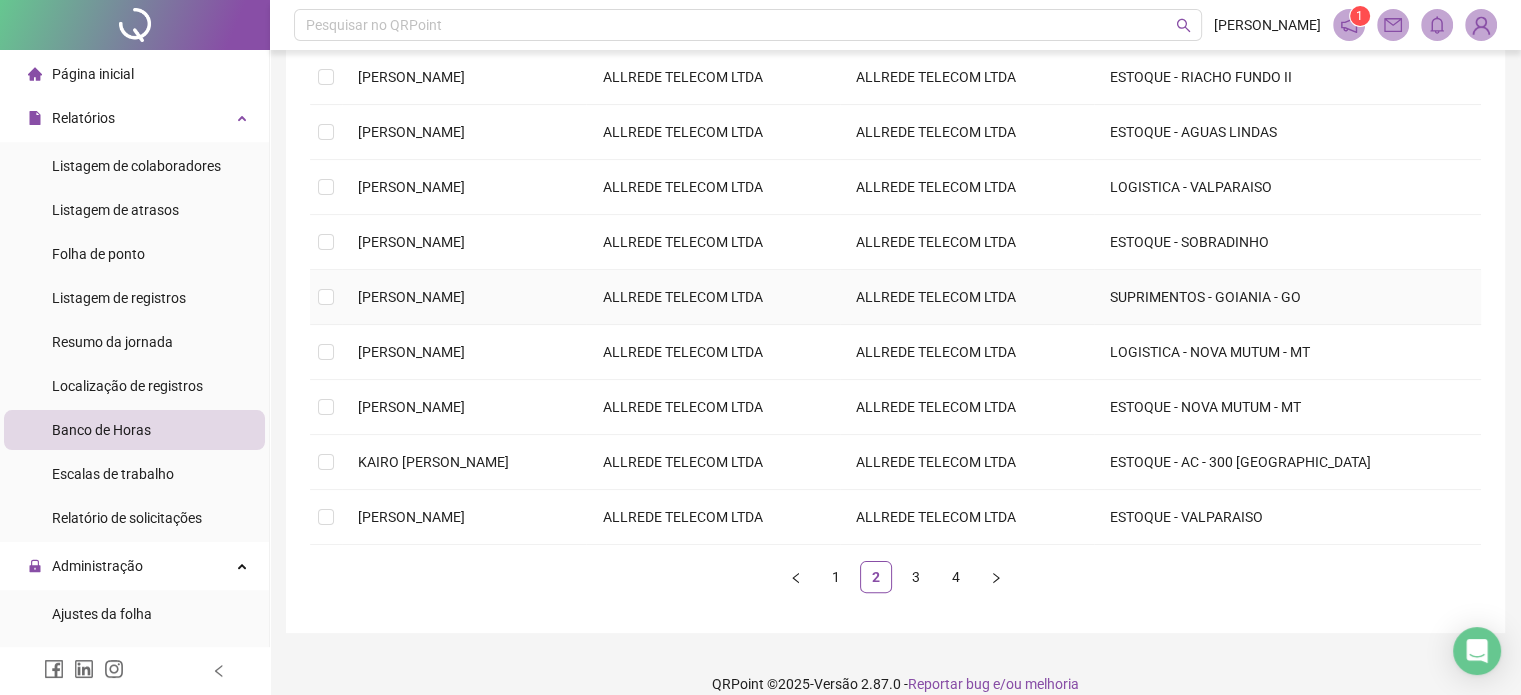 scroll, scrollTop: 388, scrollLeft: 0, axis: vertical 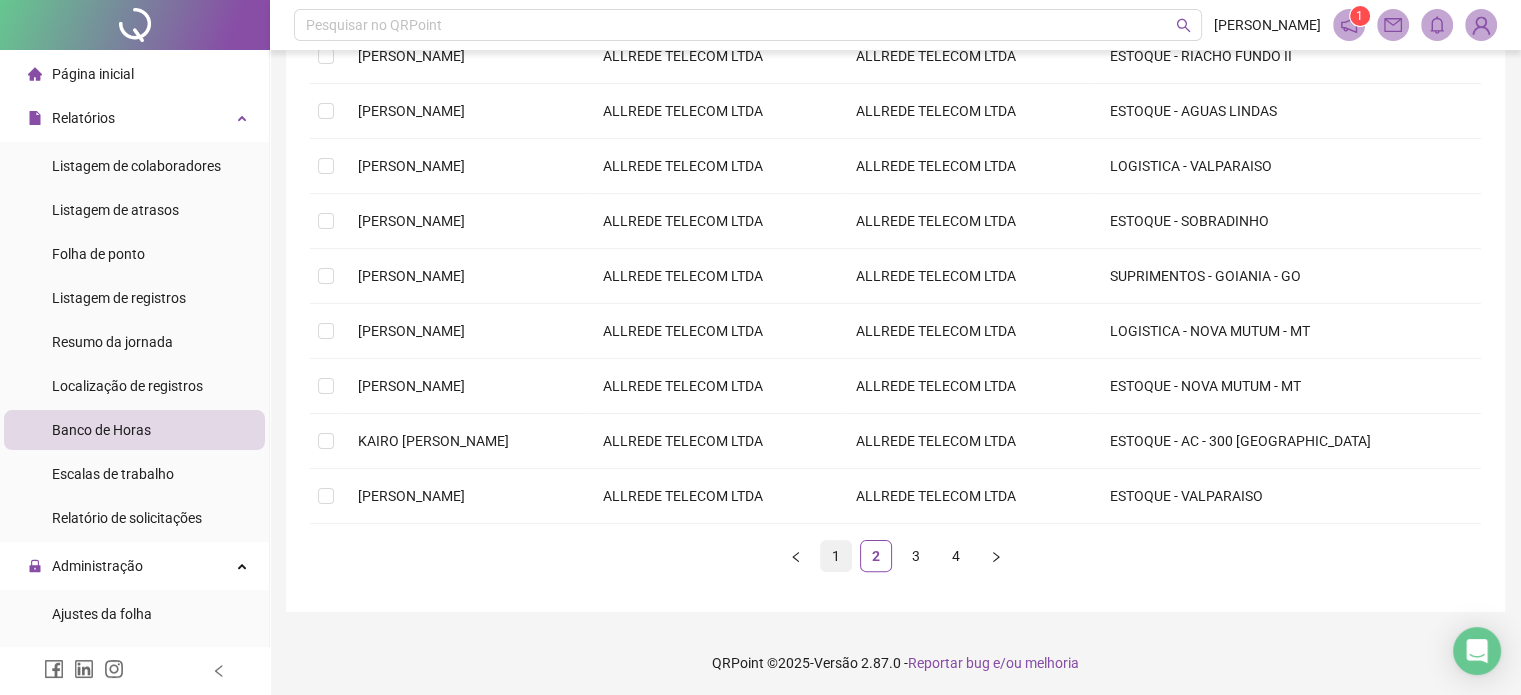 click on "1" at bounding box center [836, 556] 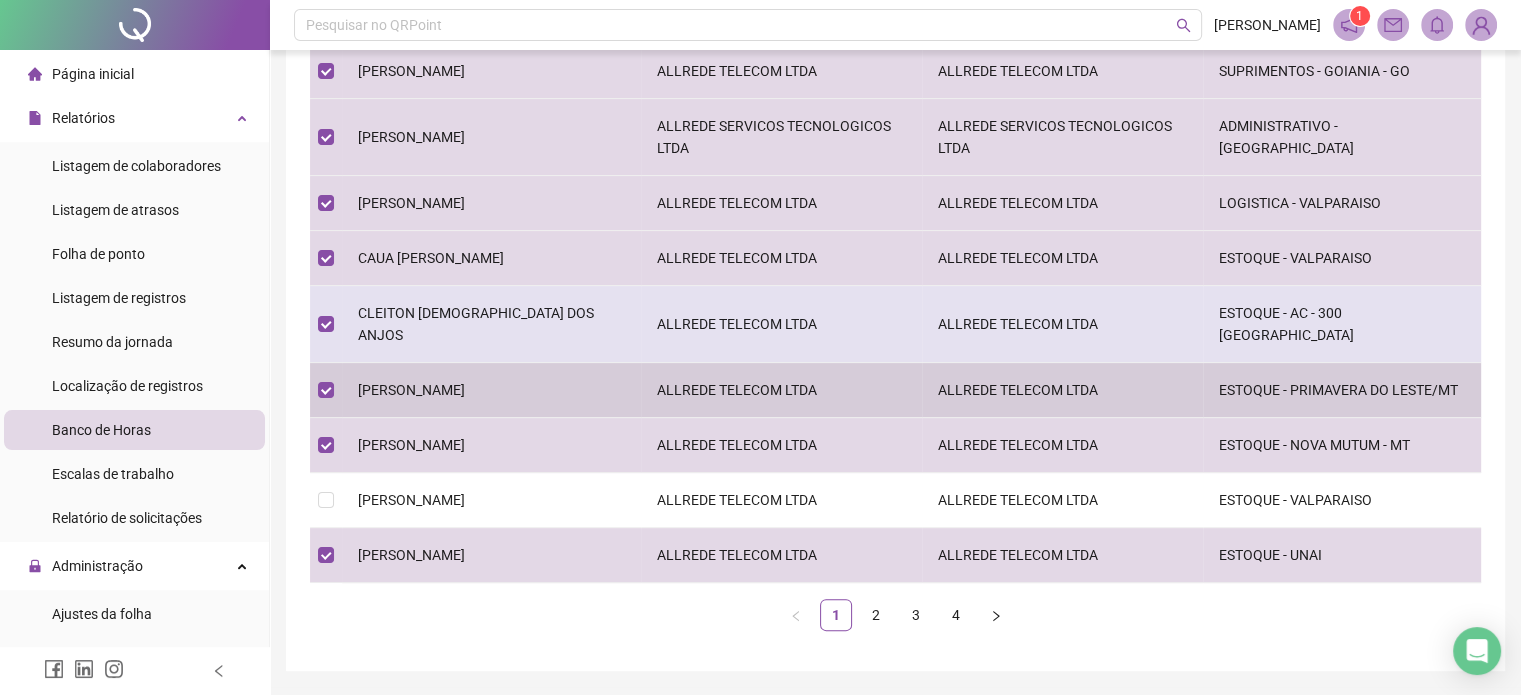 scroll, scrollTop: 188, scrollLeft: 0, axis: vertical 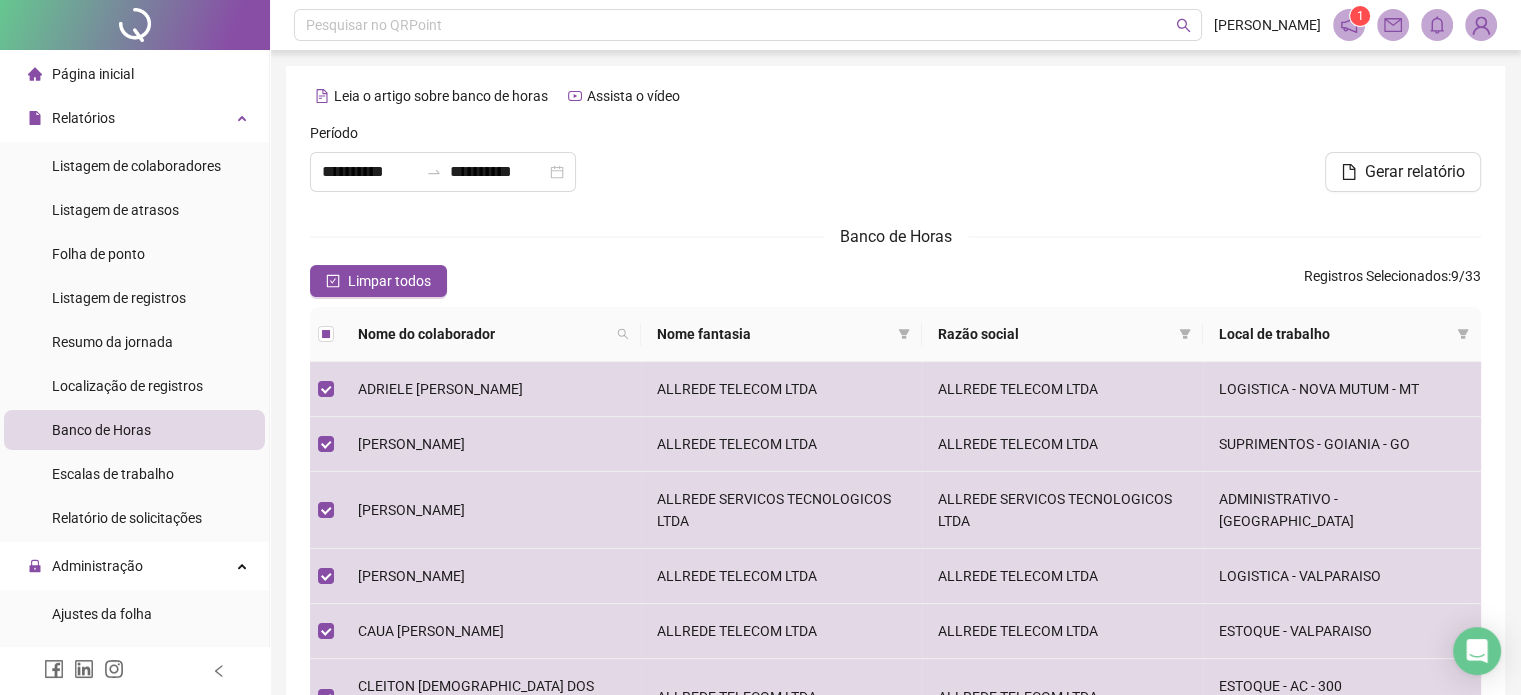 click at bounding box center [326, 334] 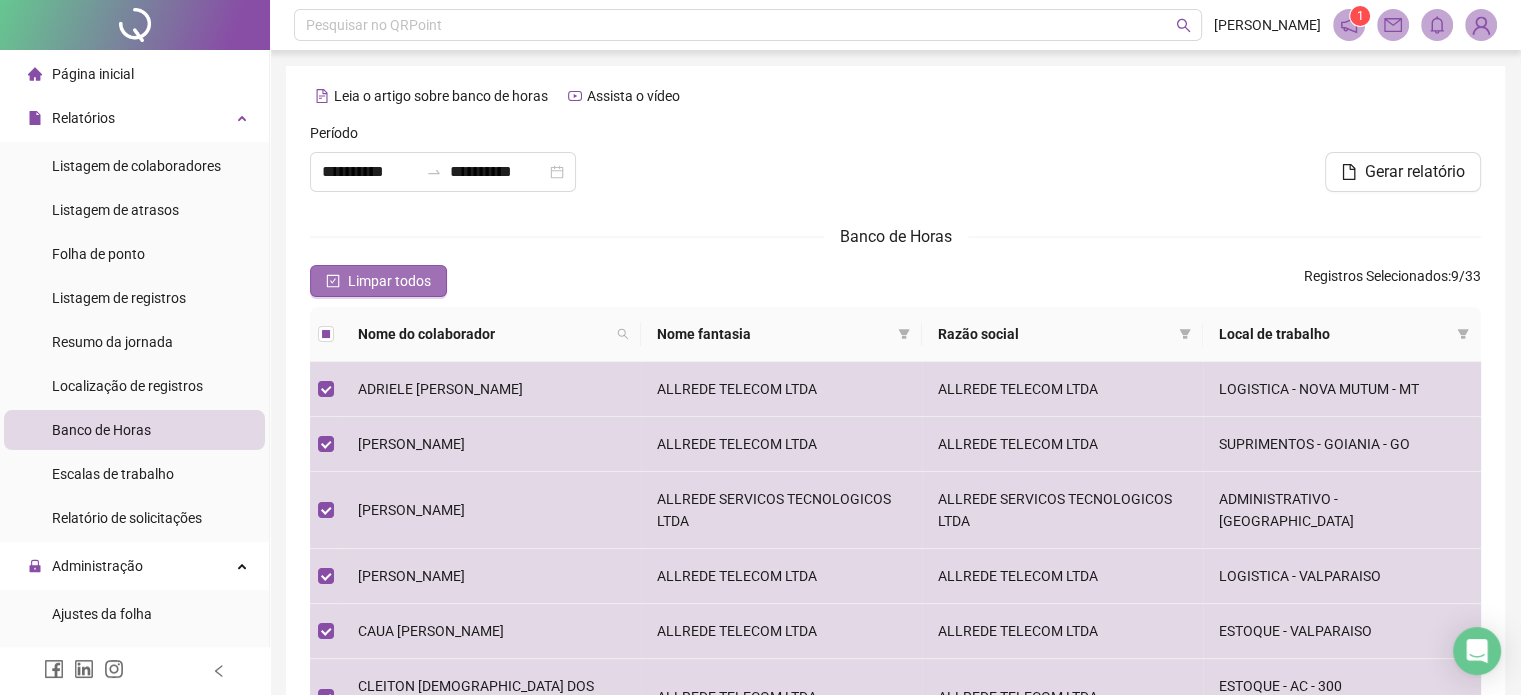 click on "Limpar todos" at bounding box center [389, 281] 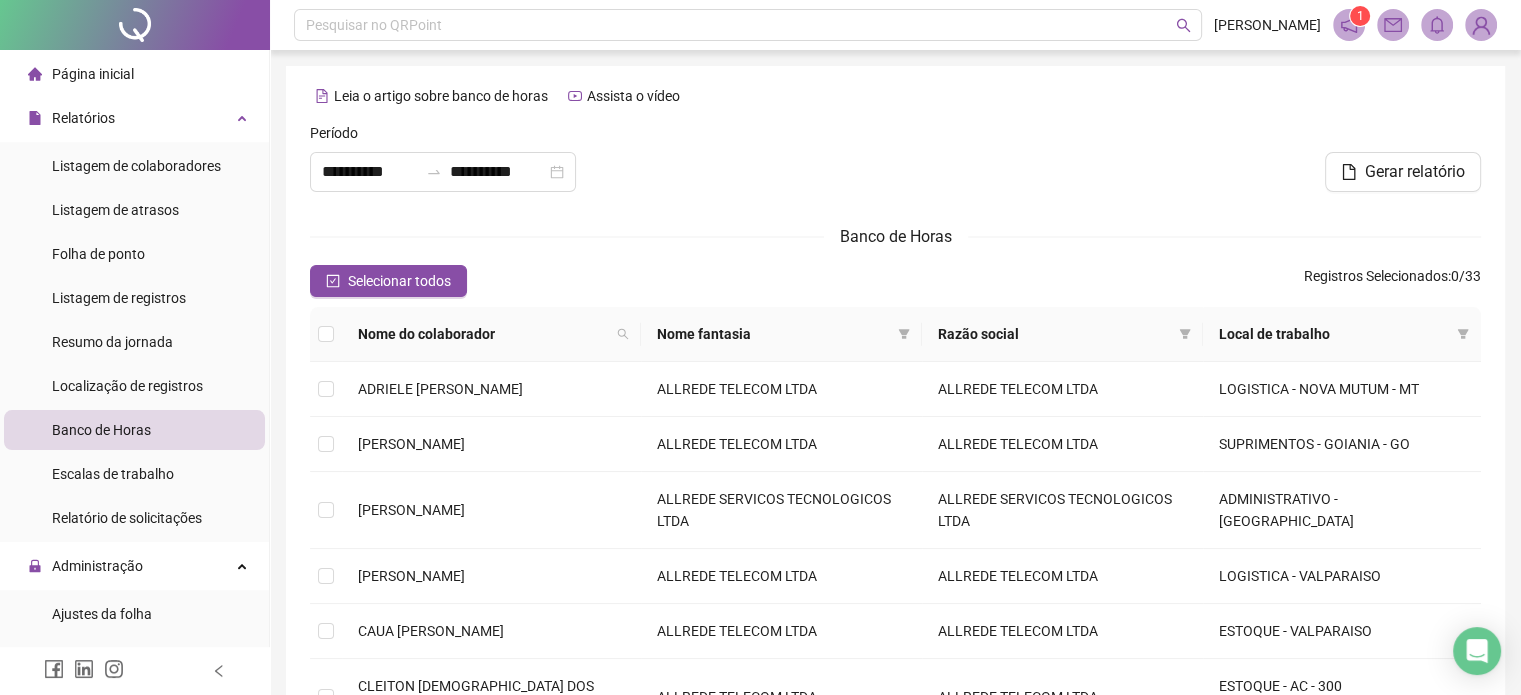 click on "Selecionar todos Registros Selecionados :  0 / 33" at bounding box center [895, 281] 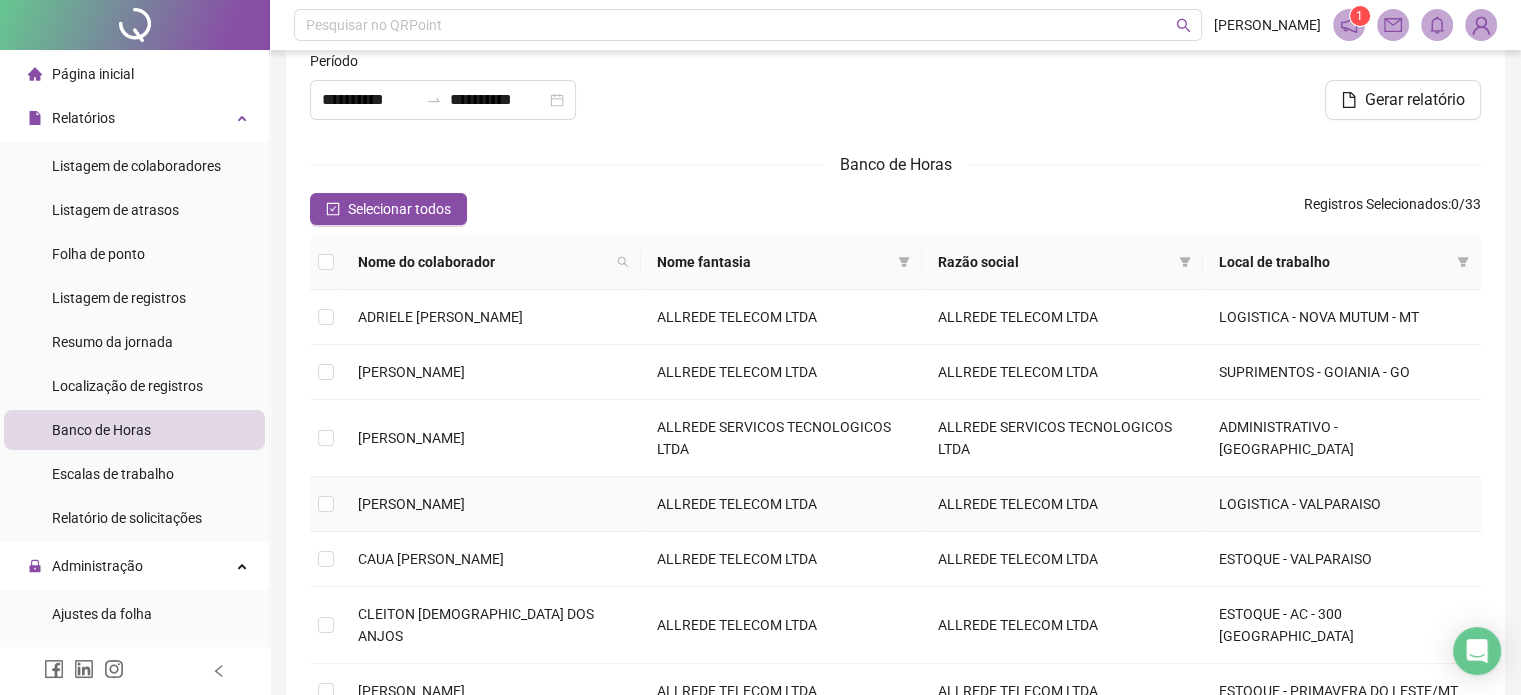 scroll, scrollTop: 200, scrollLeft: 0, axis: vertical 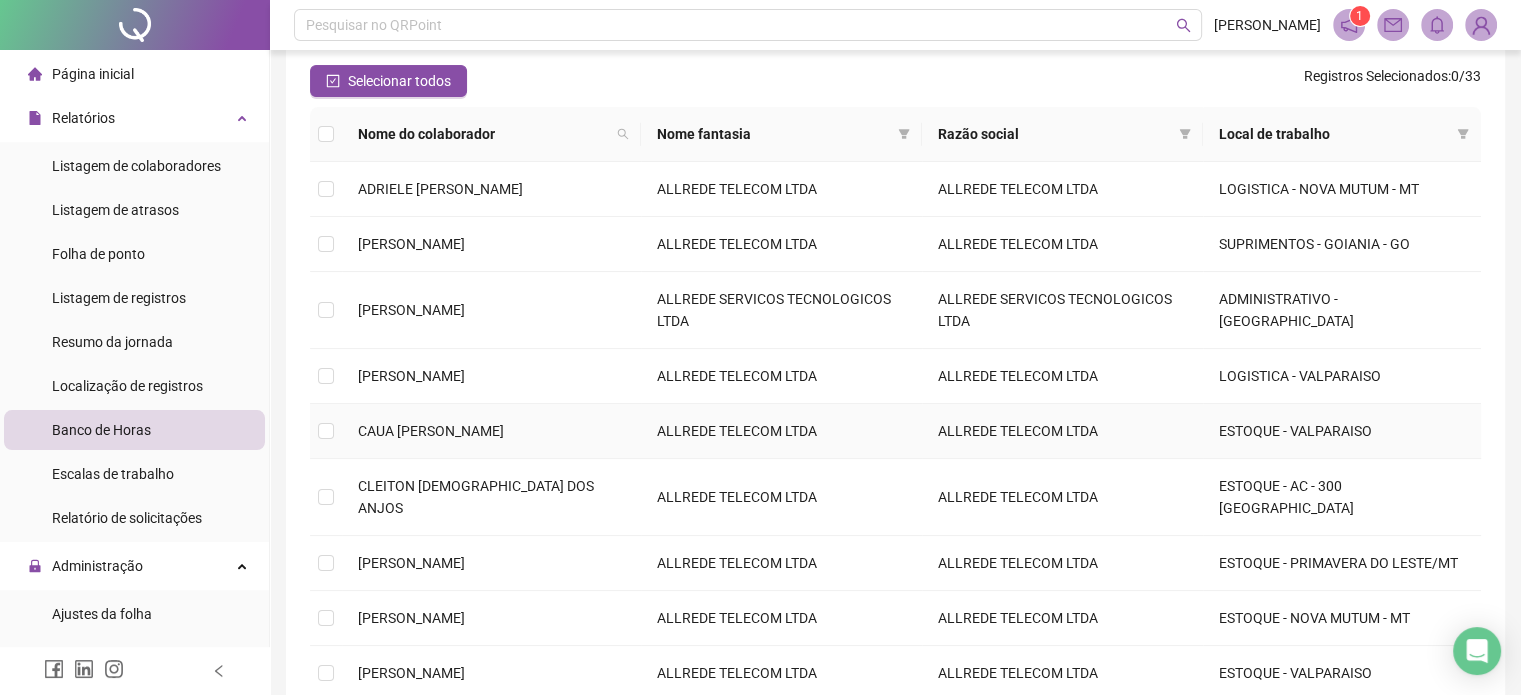 click on "CAUA [PERSON_NAME]" at bounding box center [431, 431] 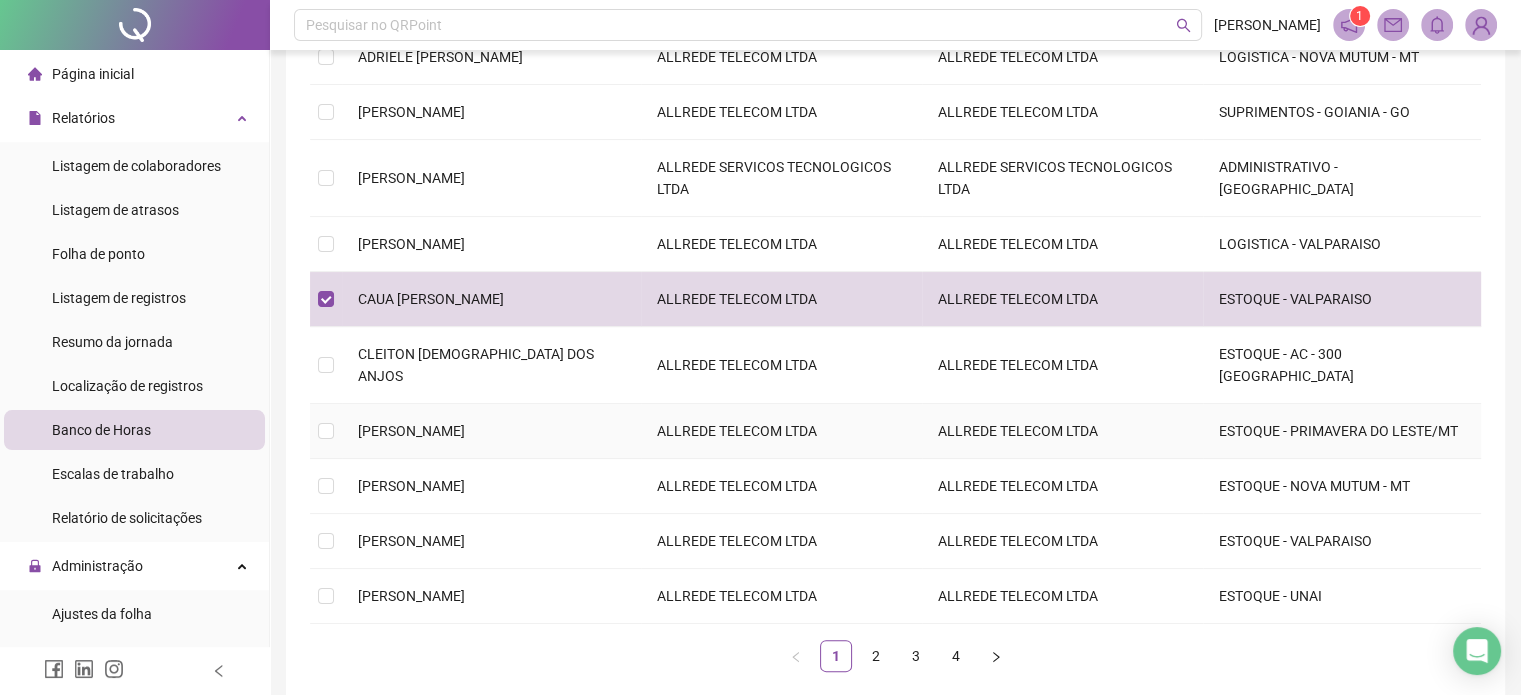 scroll, scrollTop: 388, scrollLeft: 0, axis: vertical 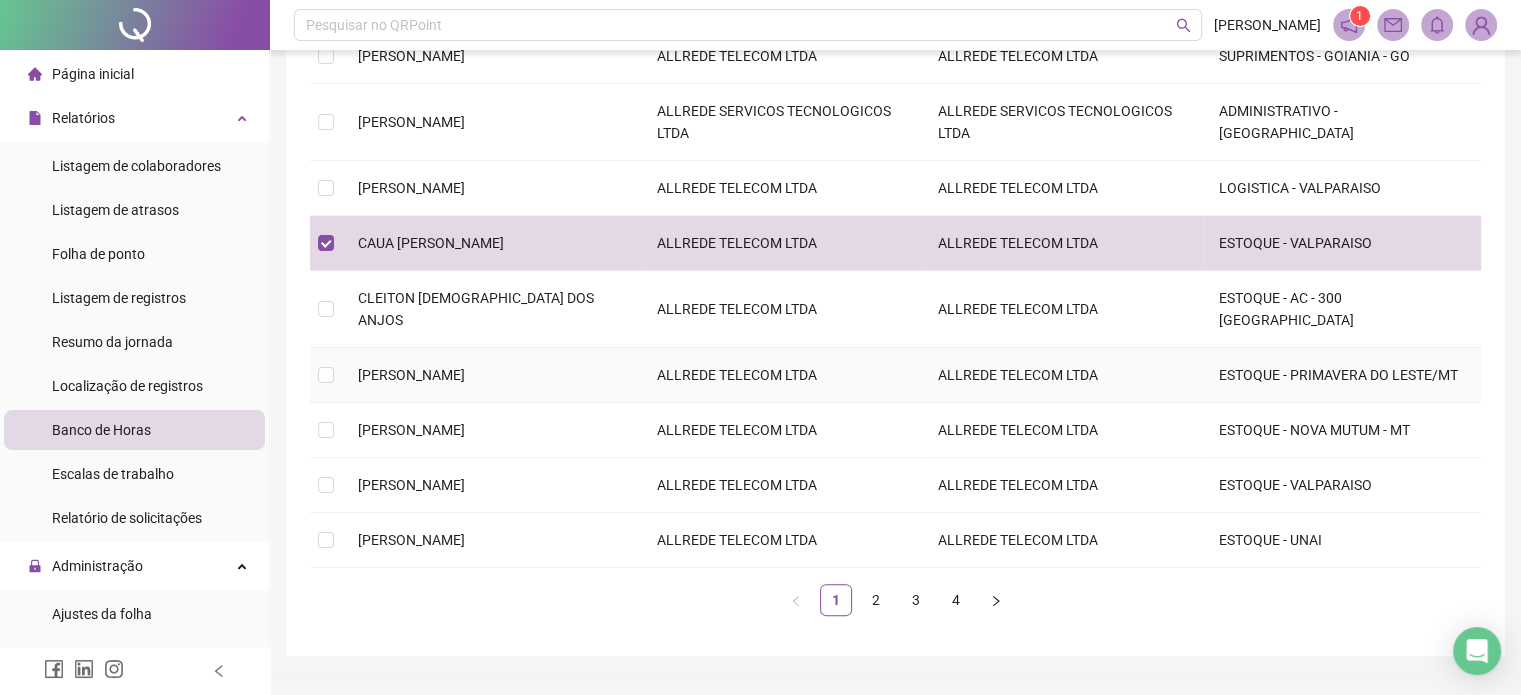 drag, startPoint x: 441, startPoint y: 339, endPoint x: 434, endPoint y: 356, distance: 18.384777 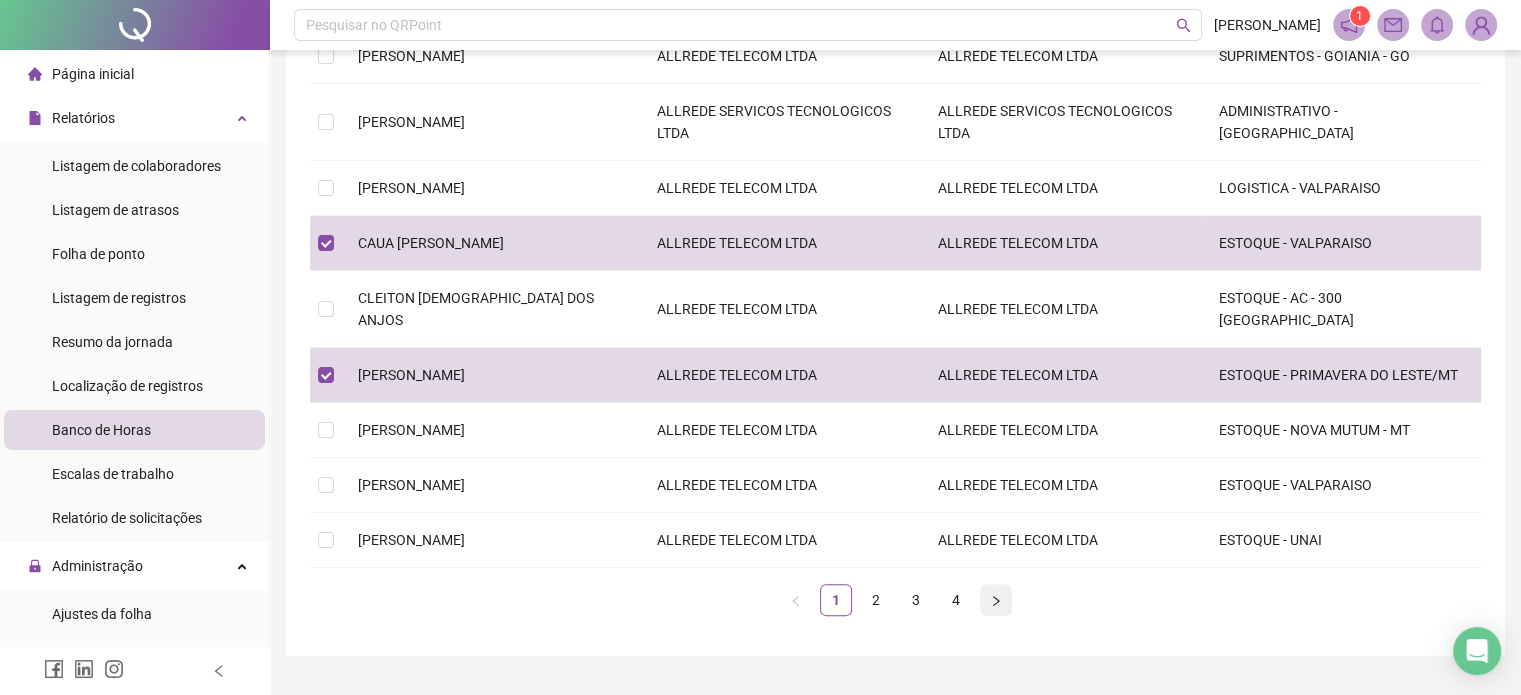click at bounding box center (996, 600) 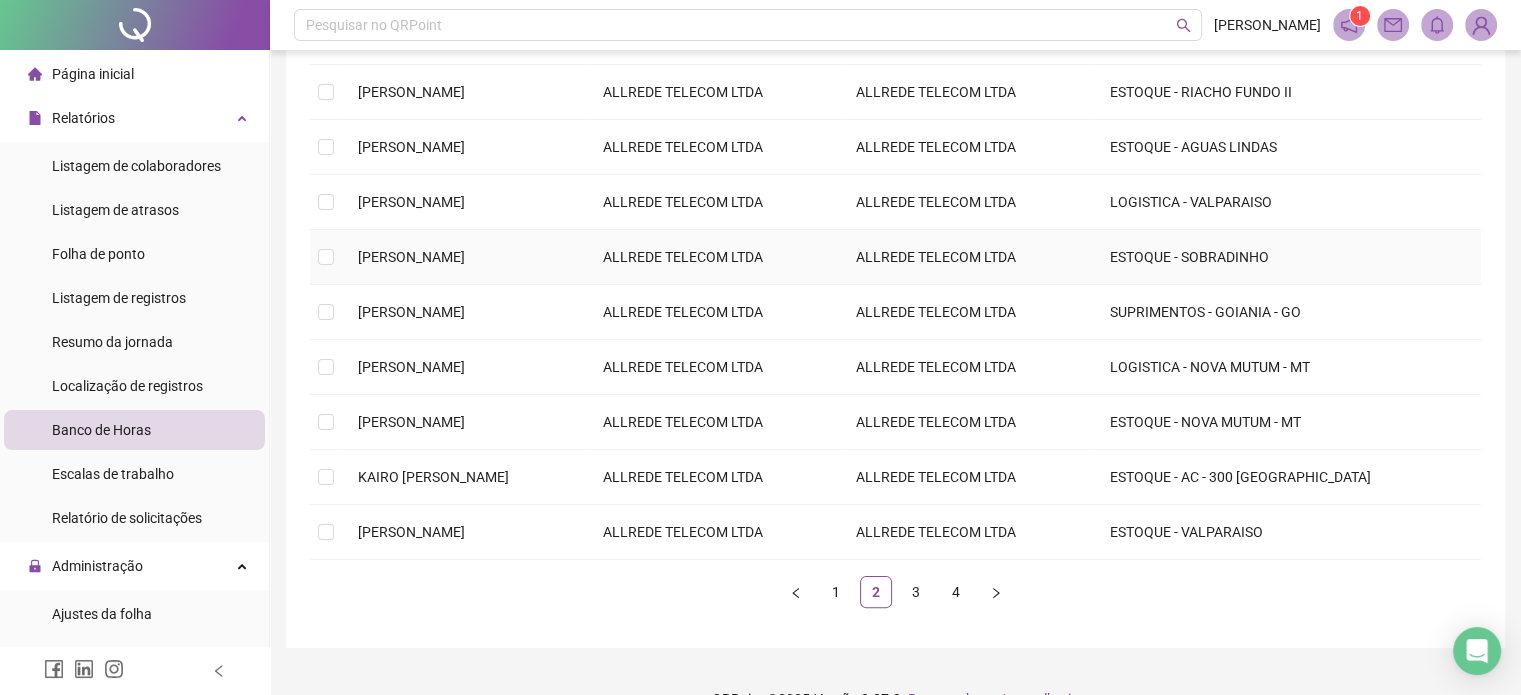 scroll, scrollTop: 288, scrollLeft: 0, axis: vertical 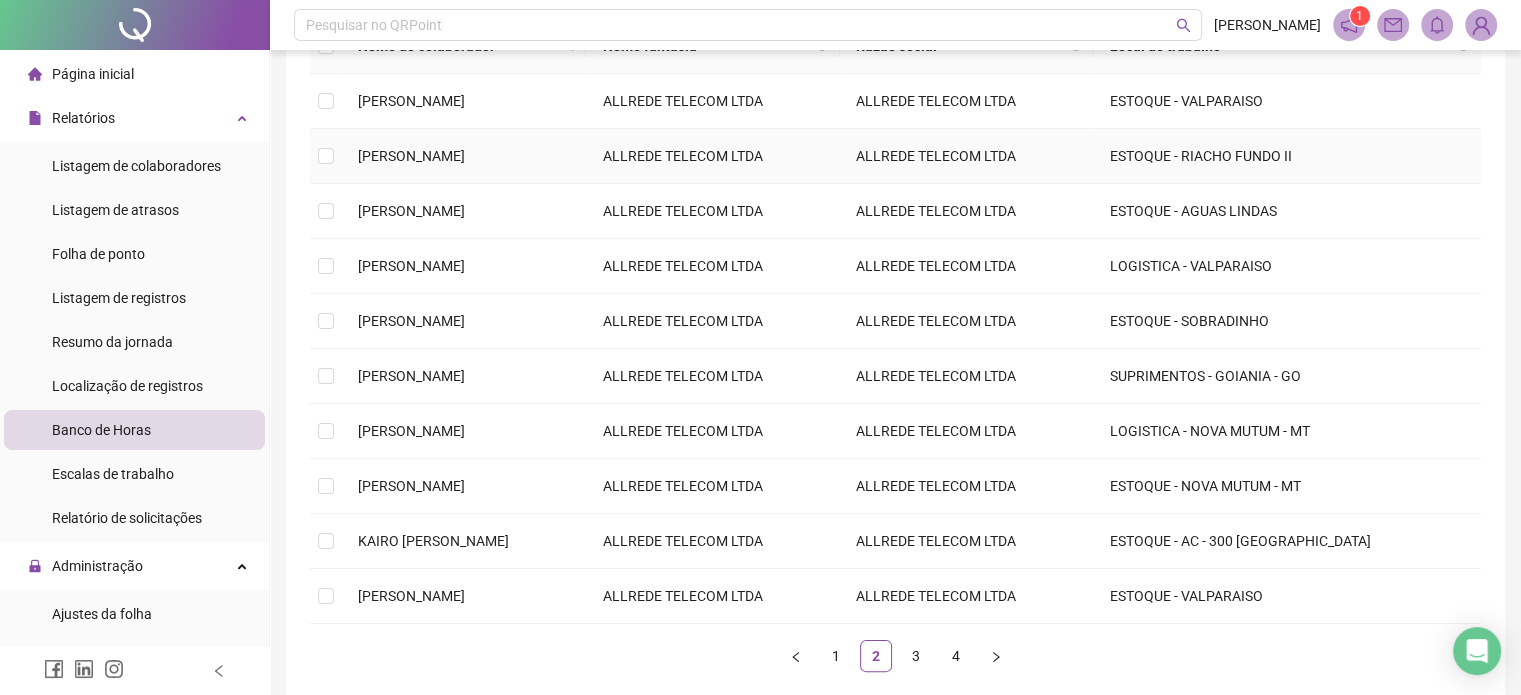 click on "[PERSON_NAME]" at bounding box center (464, 156) 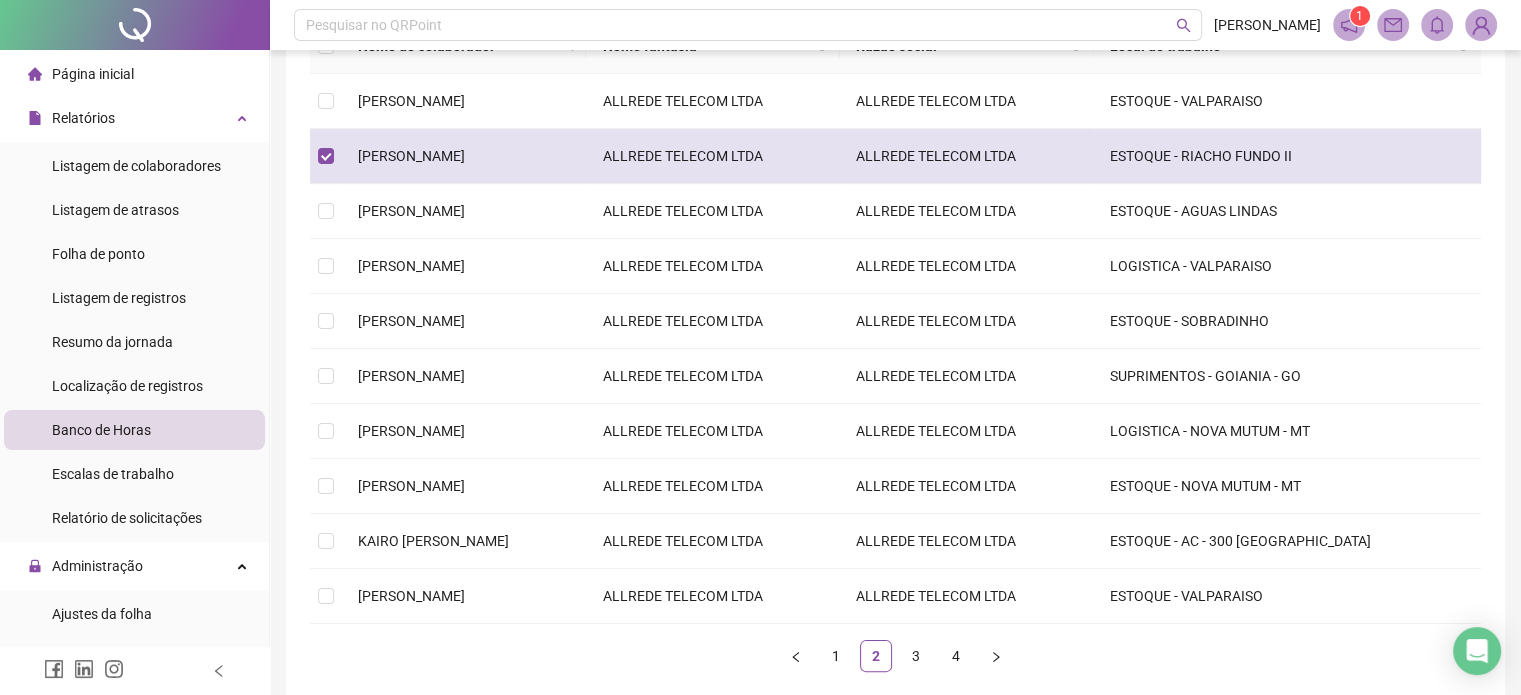 click on "[PERSON_NAME]" at bounding box center (411, 156) 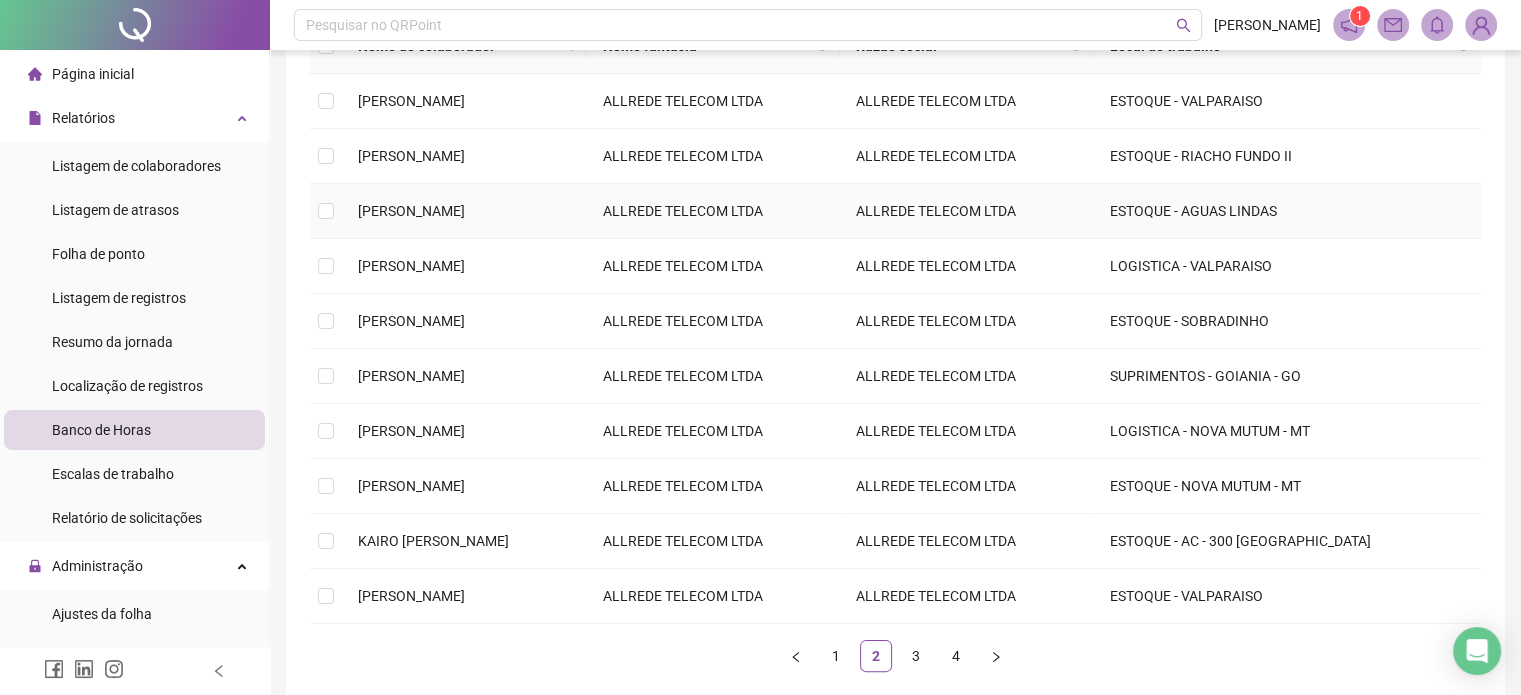 click on "[PERSON_NAME]" at bounding box center (411, 211) 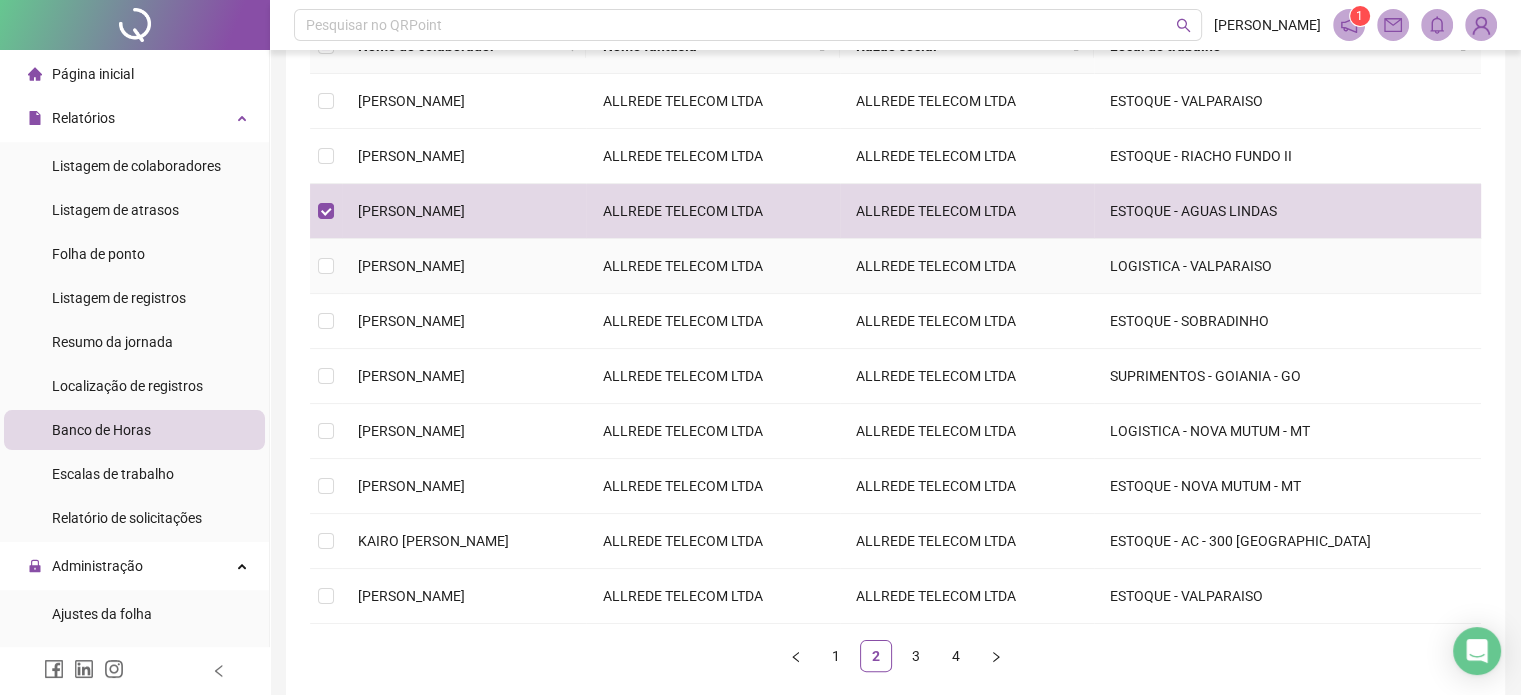 click on "[PERSON_NAME]" at bounding box center [464, 266] 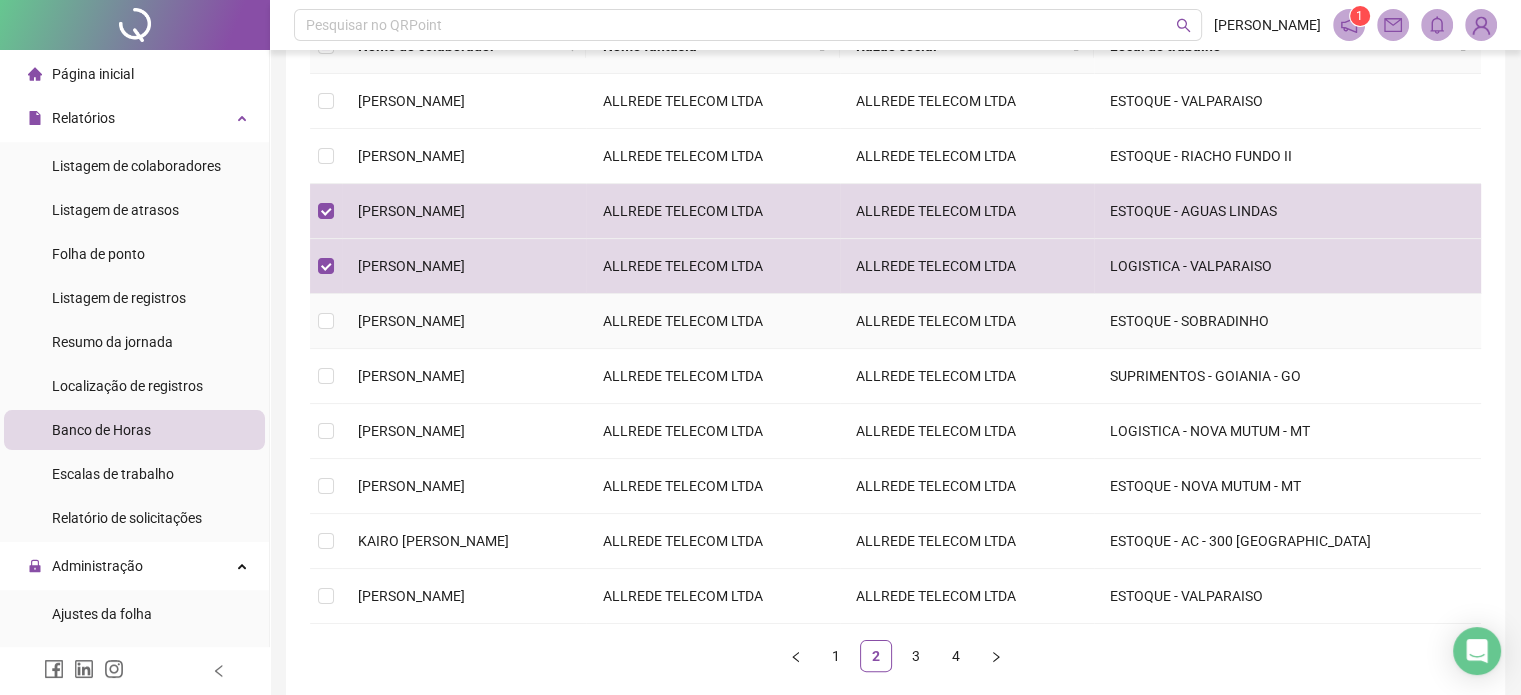click on "[PERSON_NAME]" at bounding box center (411, 321) 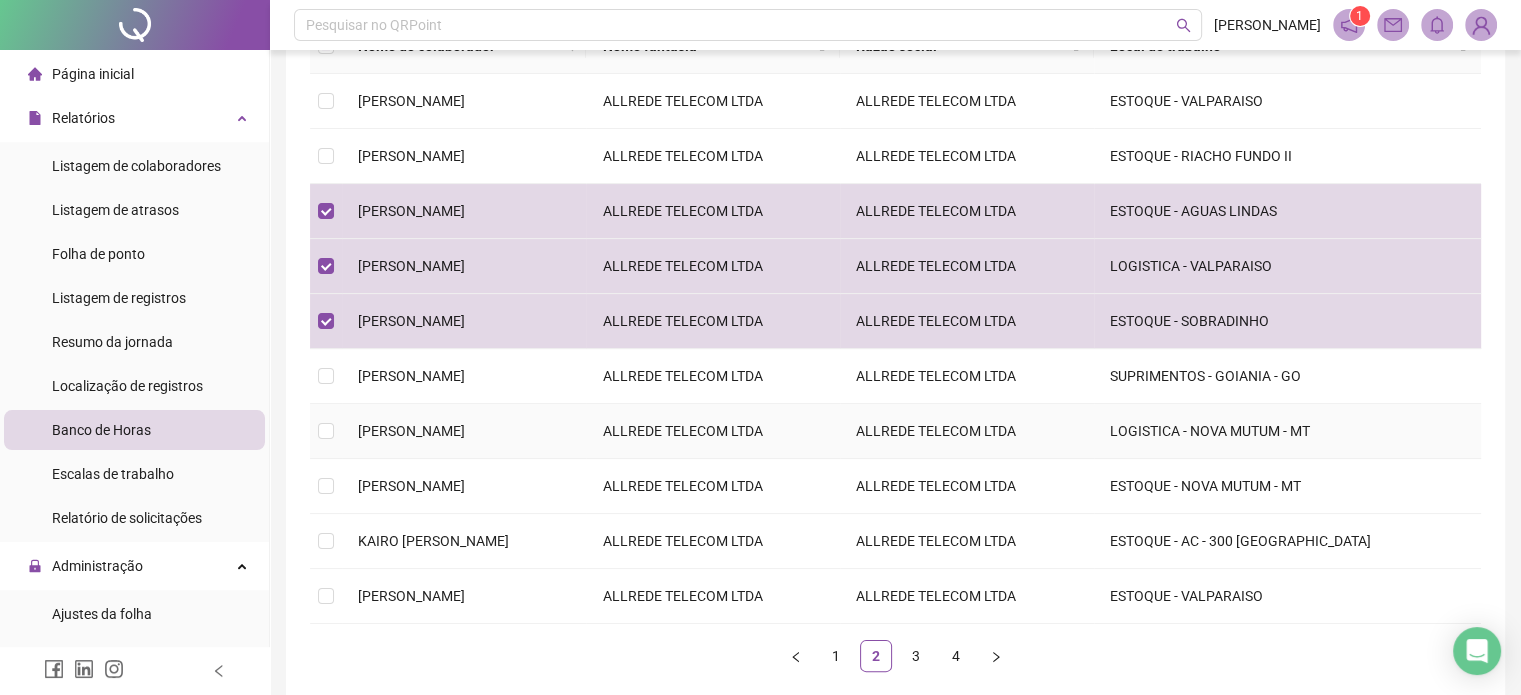 click on "[PERSON_NAME]" at bounding box center [464, 431] 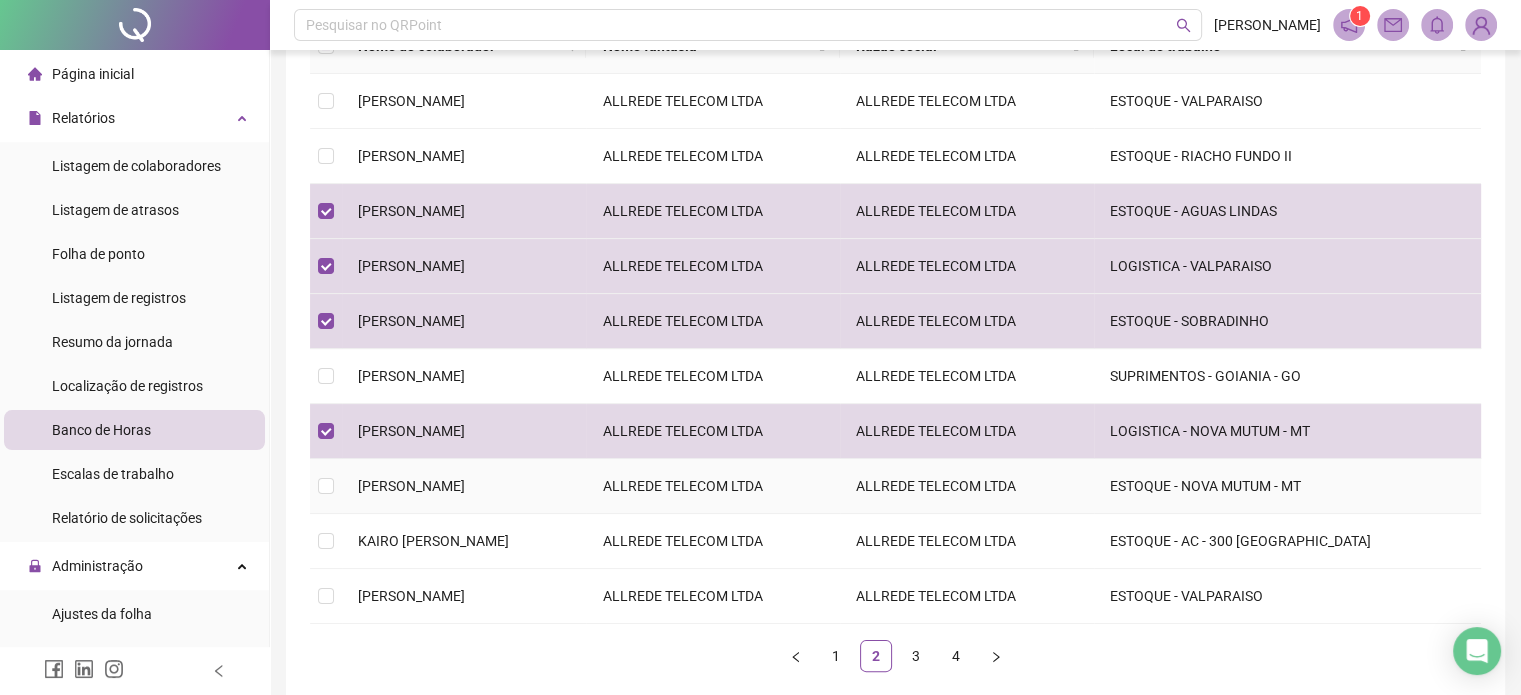 click on "[PERSON_NAME]" at bounding box center [411, 486] 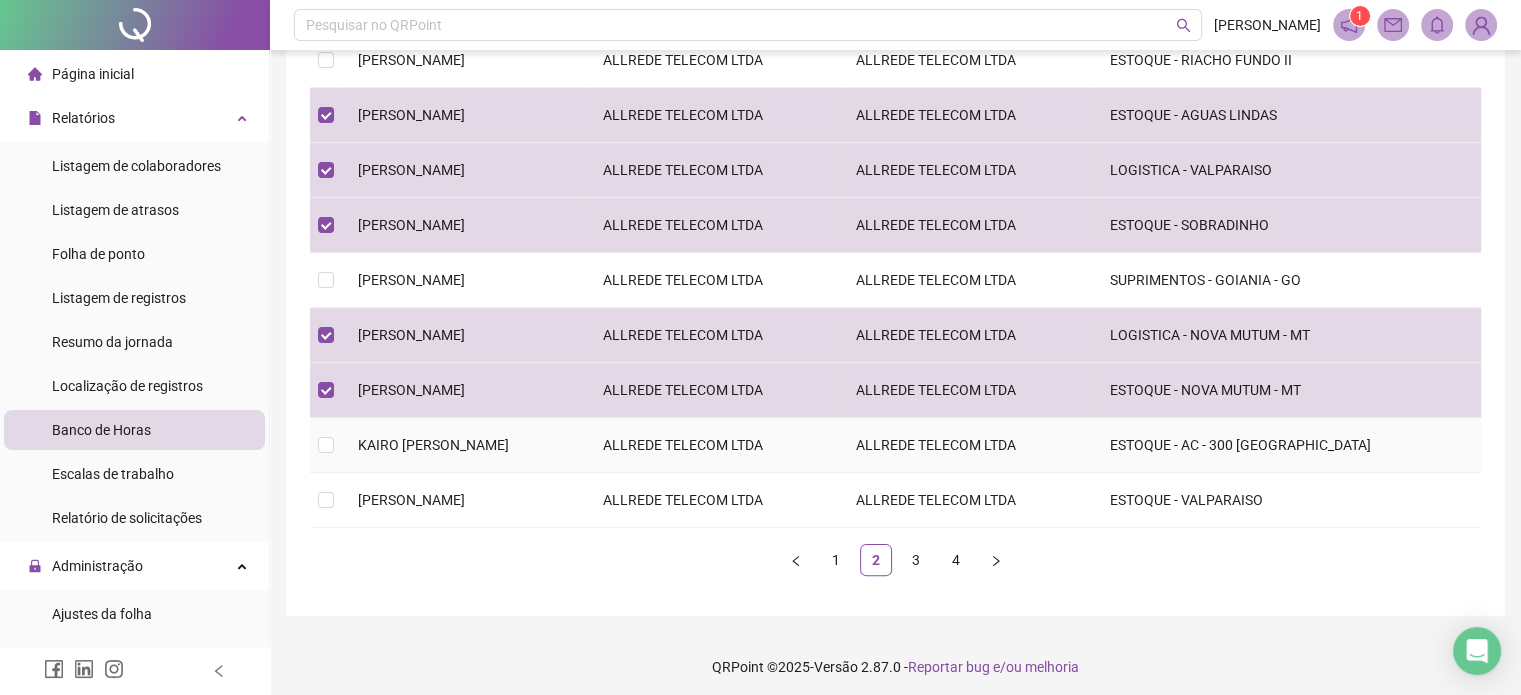 scroll, scrollTop: 388, scrollLeft: 0, axis: vertical 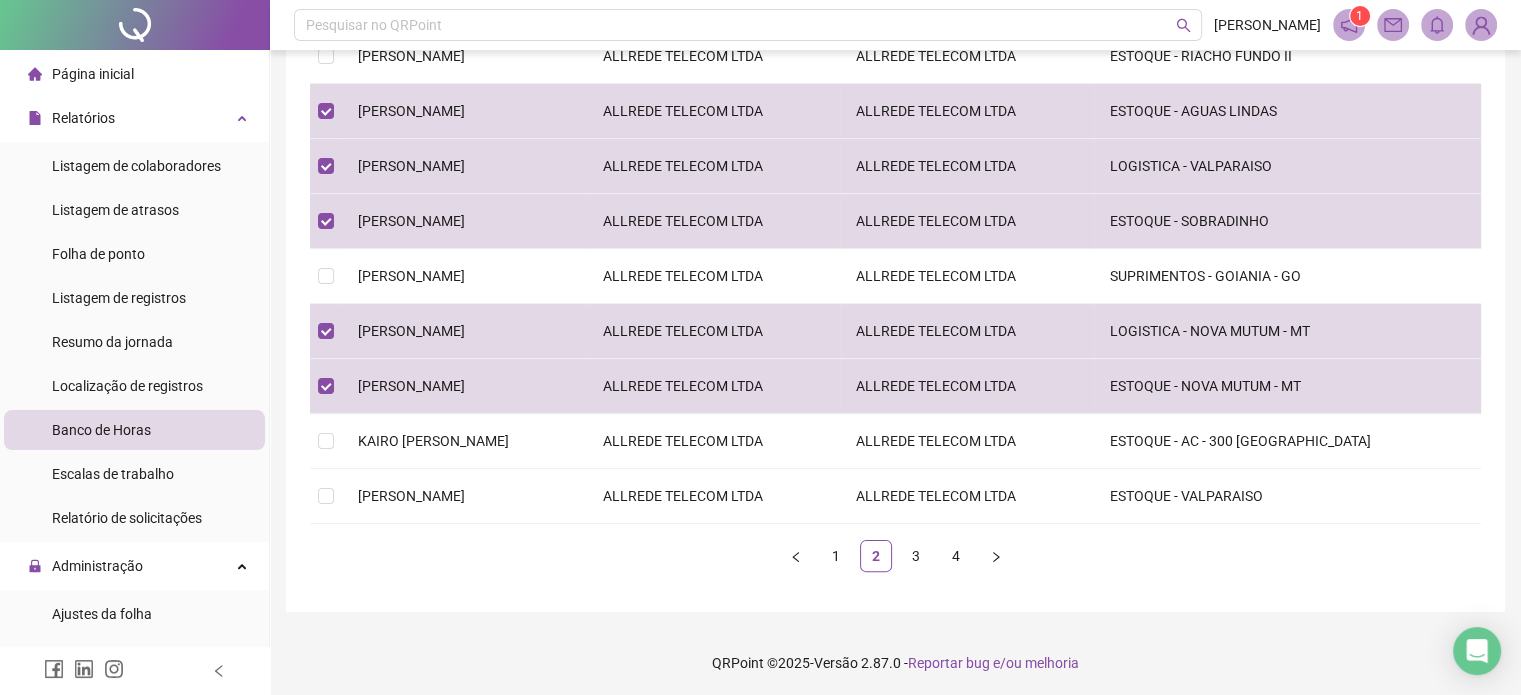 click at bounding box center [996, 556] 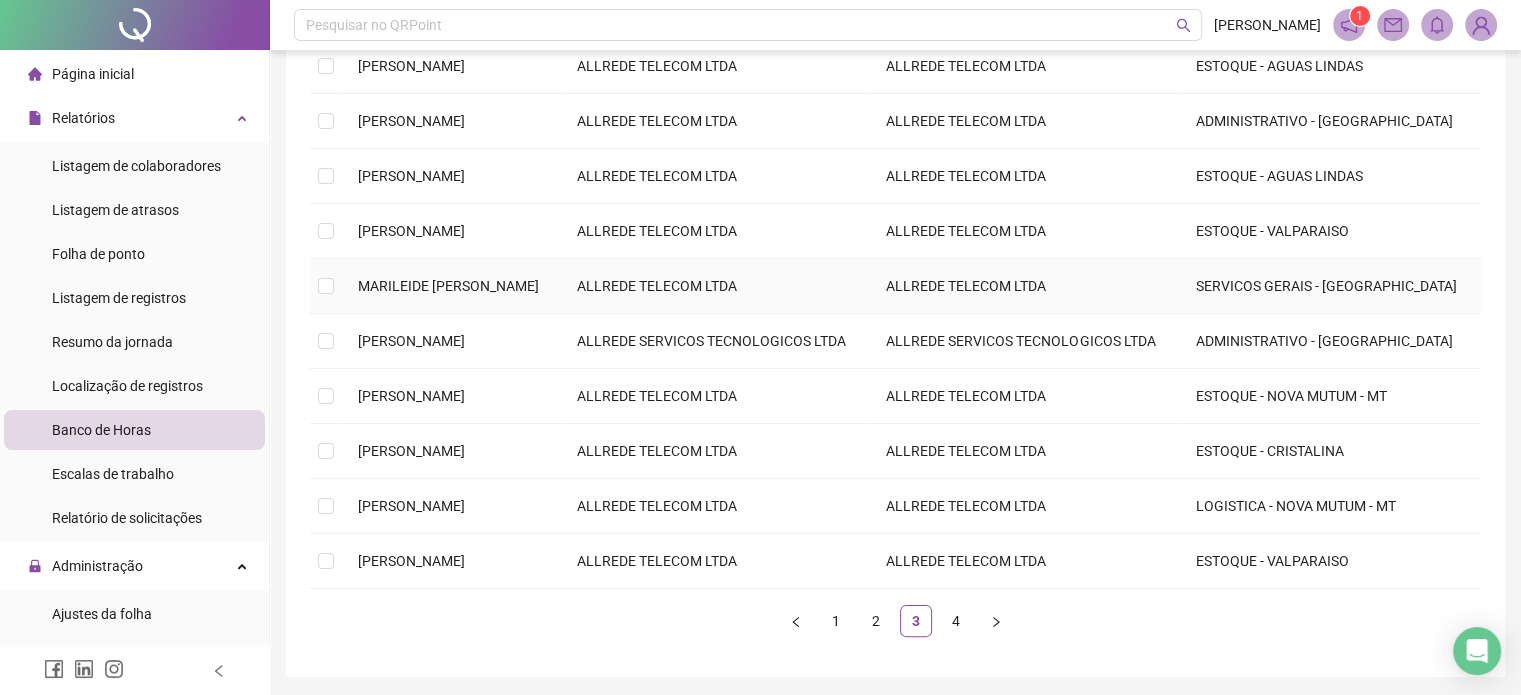 scroll, scrollTop: 288, scrollLeft: 0, axis: vertical 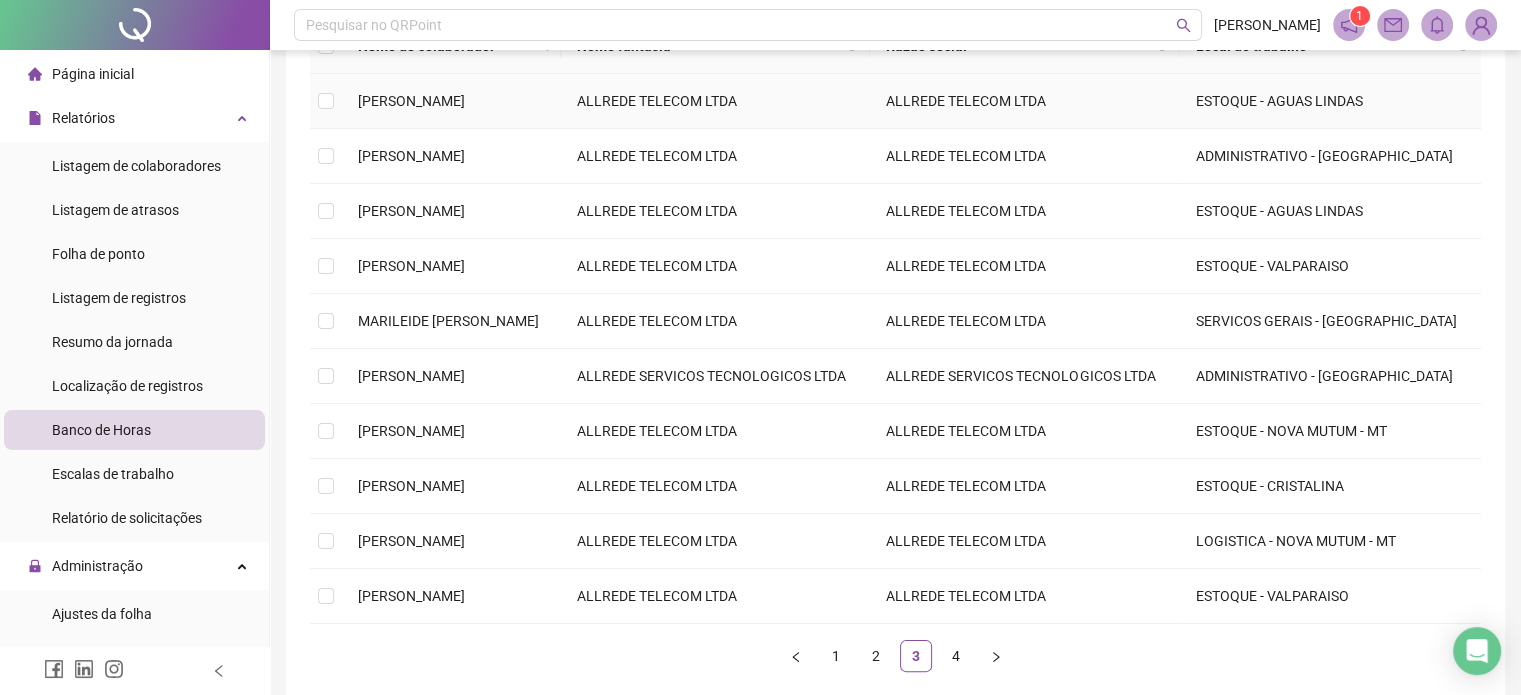 click on "[PERSON_NAME]" at bounding box center (411, 101) 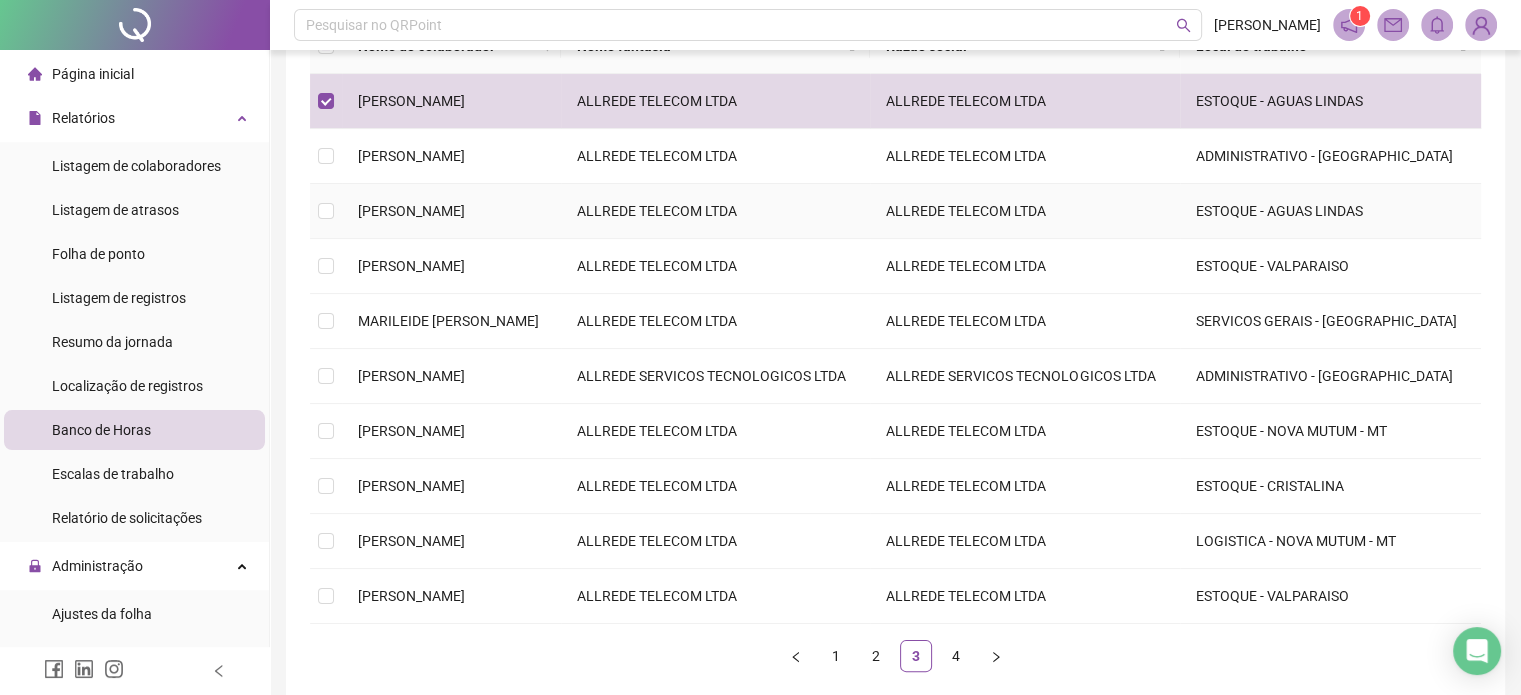click on "[PERSON_NAME]" at bounding box center (411, 211) 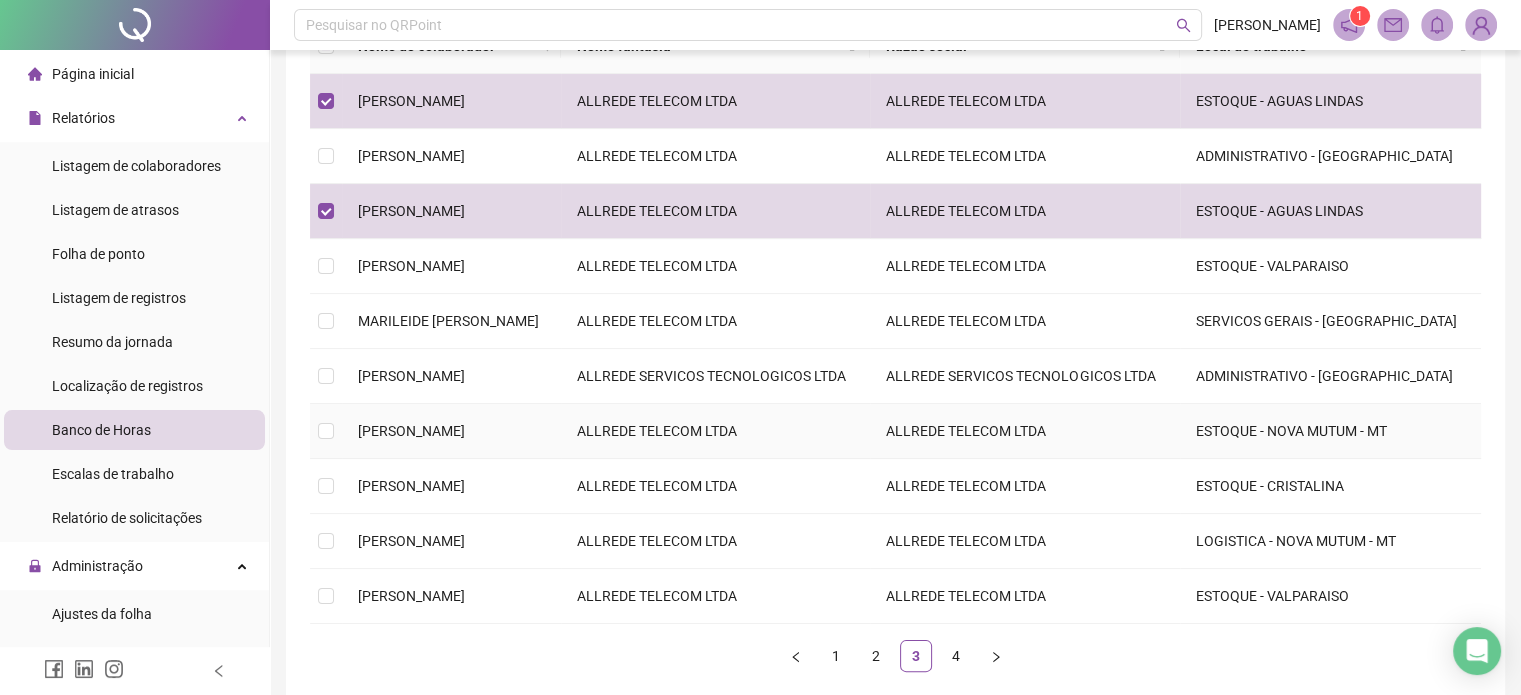 drag, startPoint x: 484, startPoint y: 434, endPoint x: 442, endPoint y: 443, distance: 42.953465 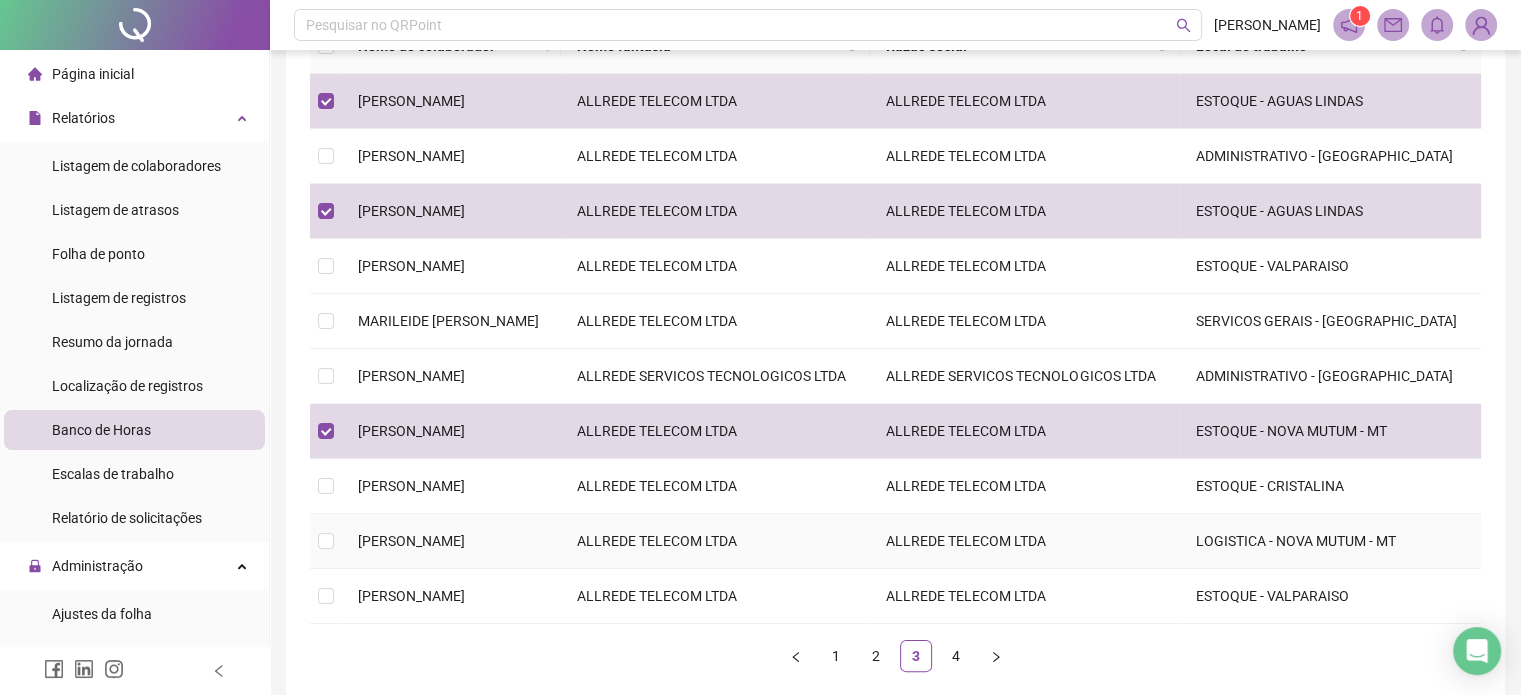 click on "[PERSON_NAME]" at bounding box center (451, 541) 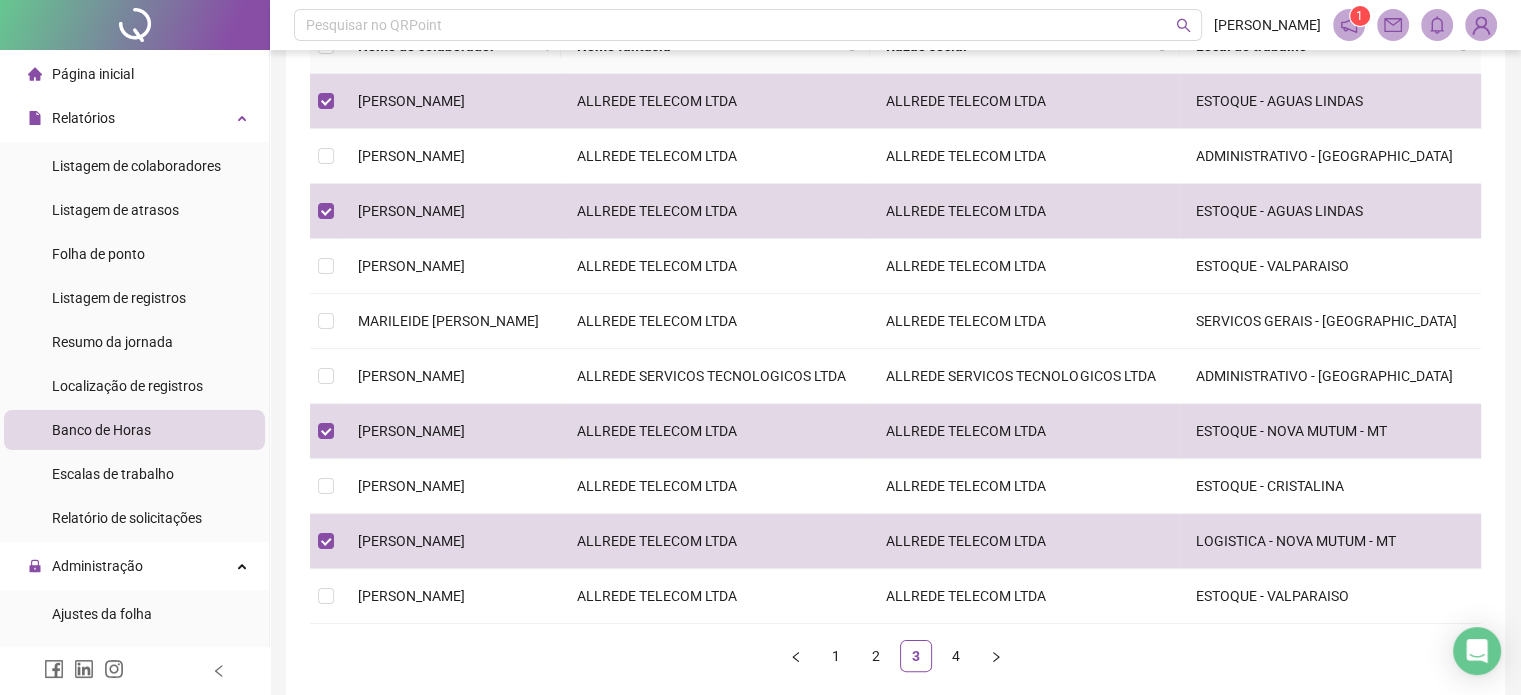 click on "1 2 3 4" at bounding box center [895, 656] 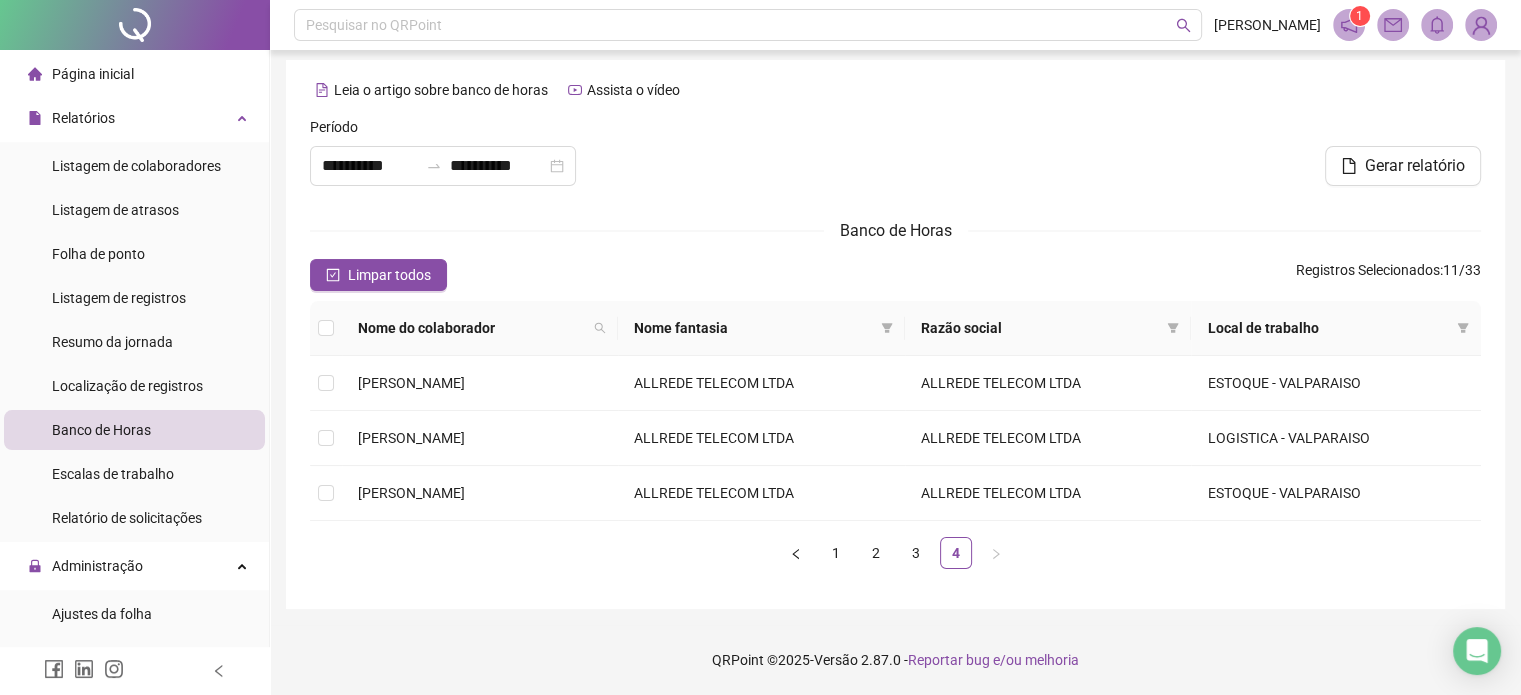 scroll, scrollTop: 4, scrollLeft: 0, axis: vertical 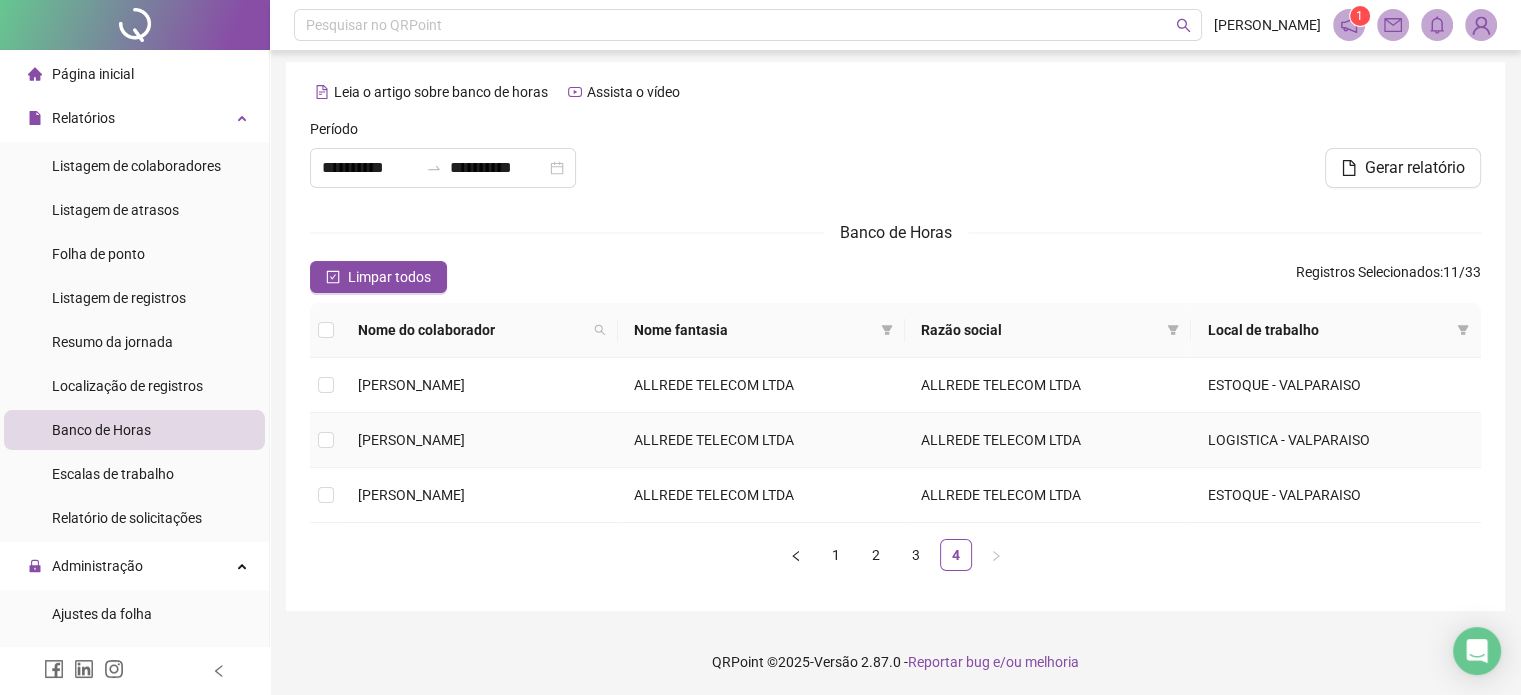 click on "[PERSON_NAME]" at bounding box center [411, 440] 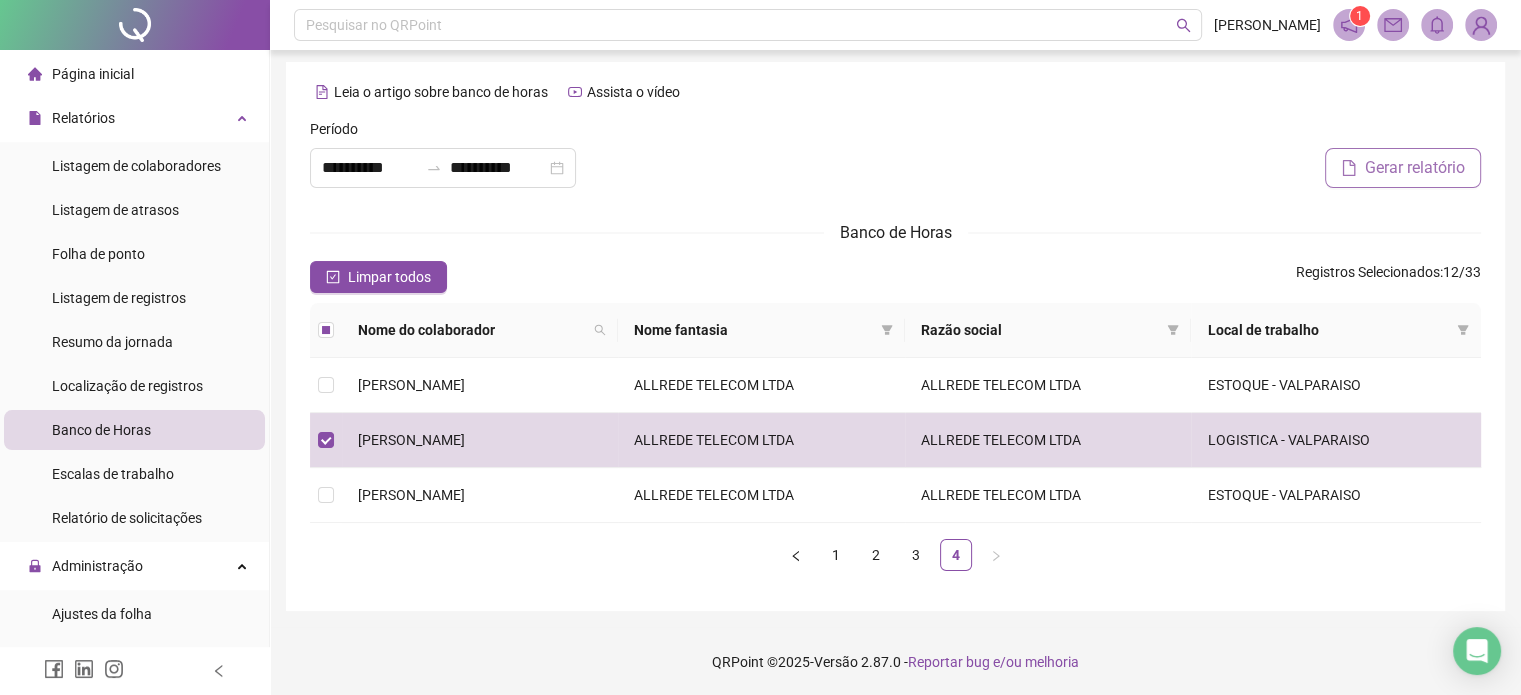 click on "Gerar relatório" at bounding box center (1415, 168) 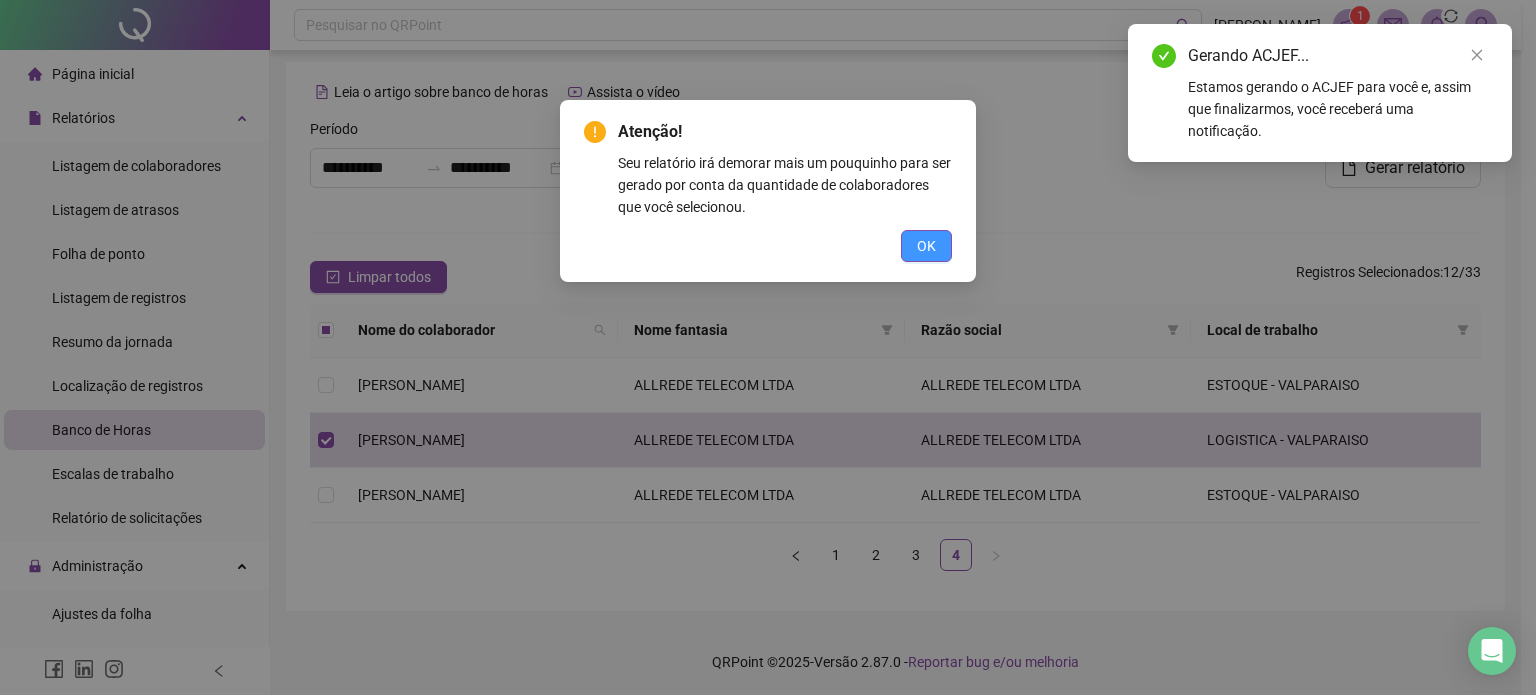 click on "OK" at bounding box center [926, 246] 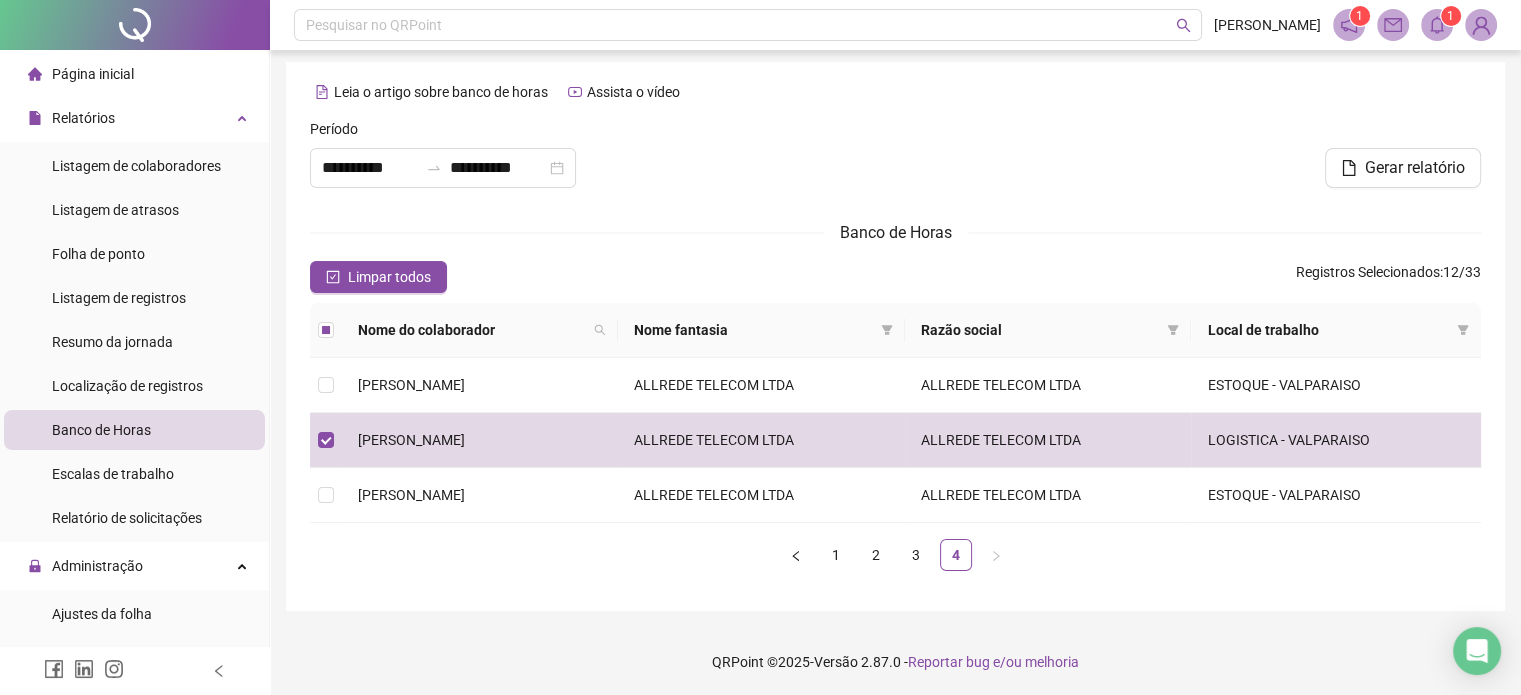 click on "1" at bounding box center [1450, 16] 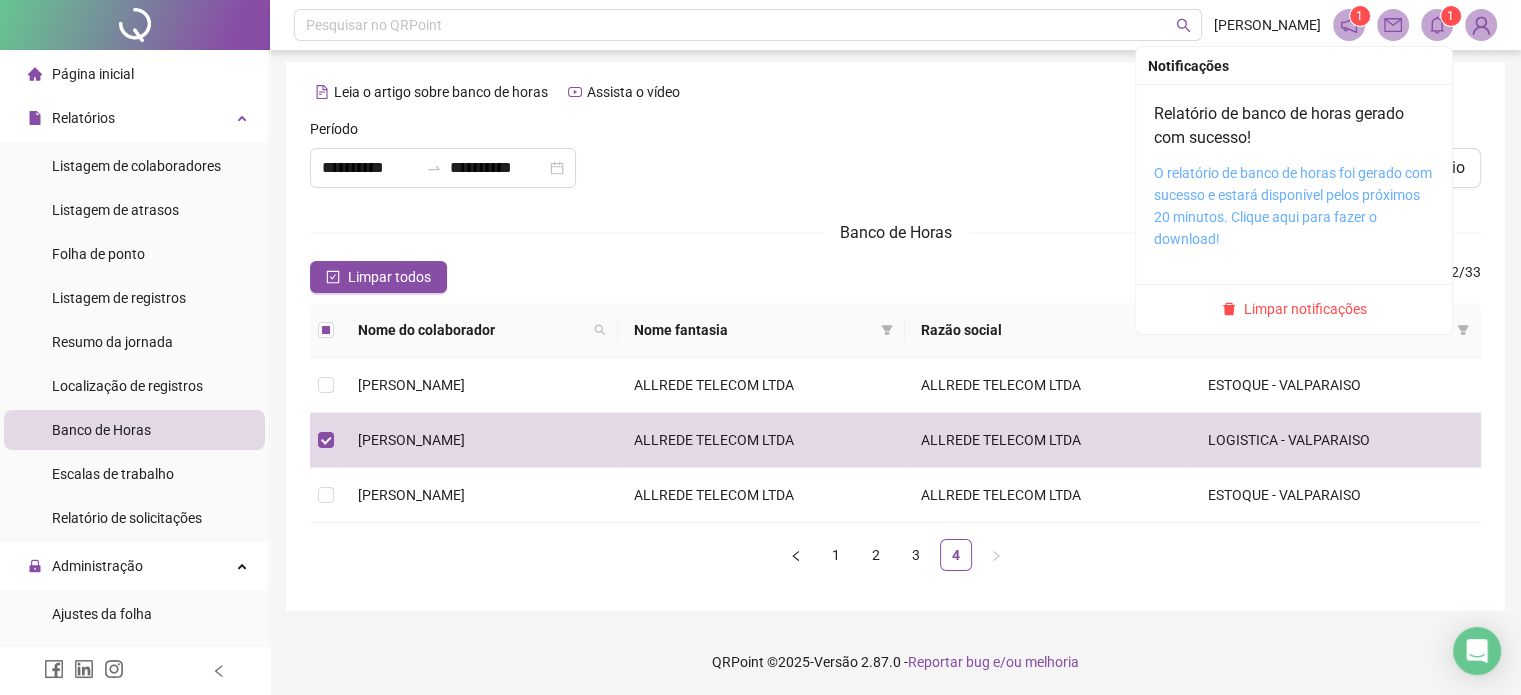 click on "O relatório de banco de horas foi gerado com sucesso e estará disponível pelos próximos 20 minutos.
Clique aqui para fazer o download!" at bounding box center (1293, 206) 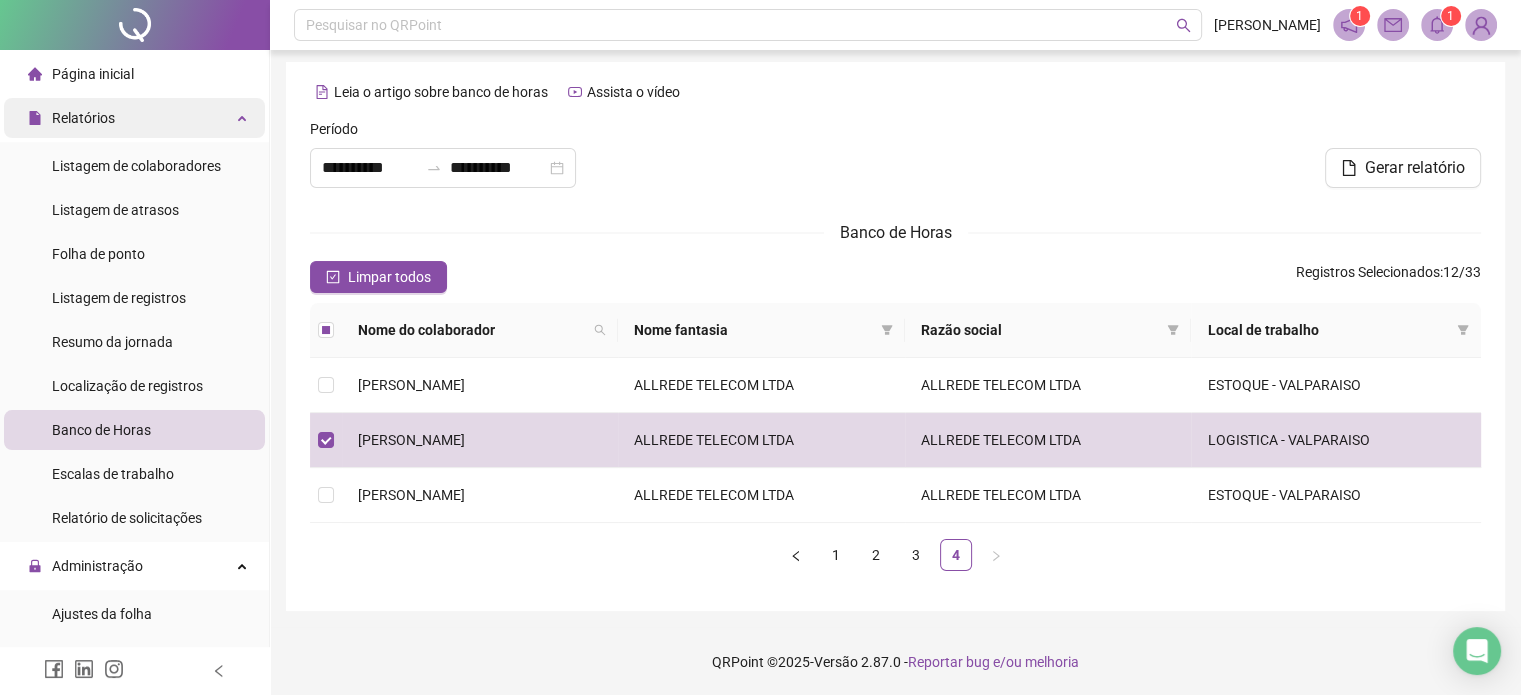 click at bounding box center [244, 116] 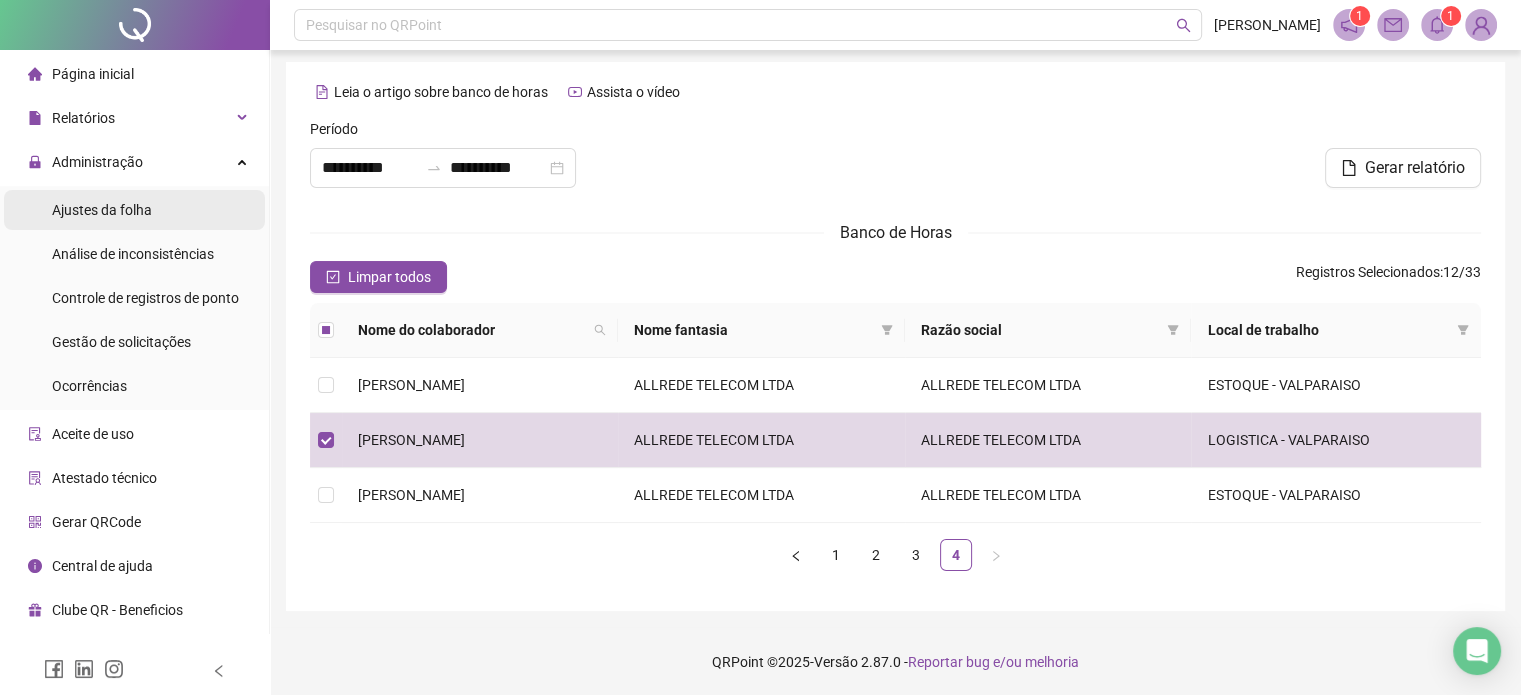 click on "Ajustes da folha" at bounding box center [102, 210] 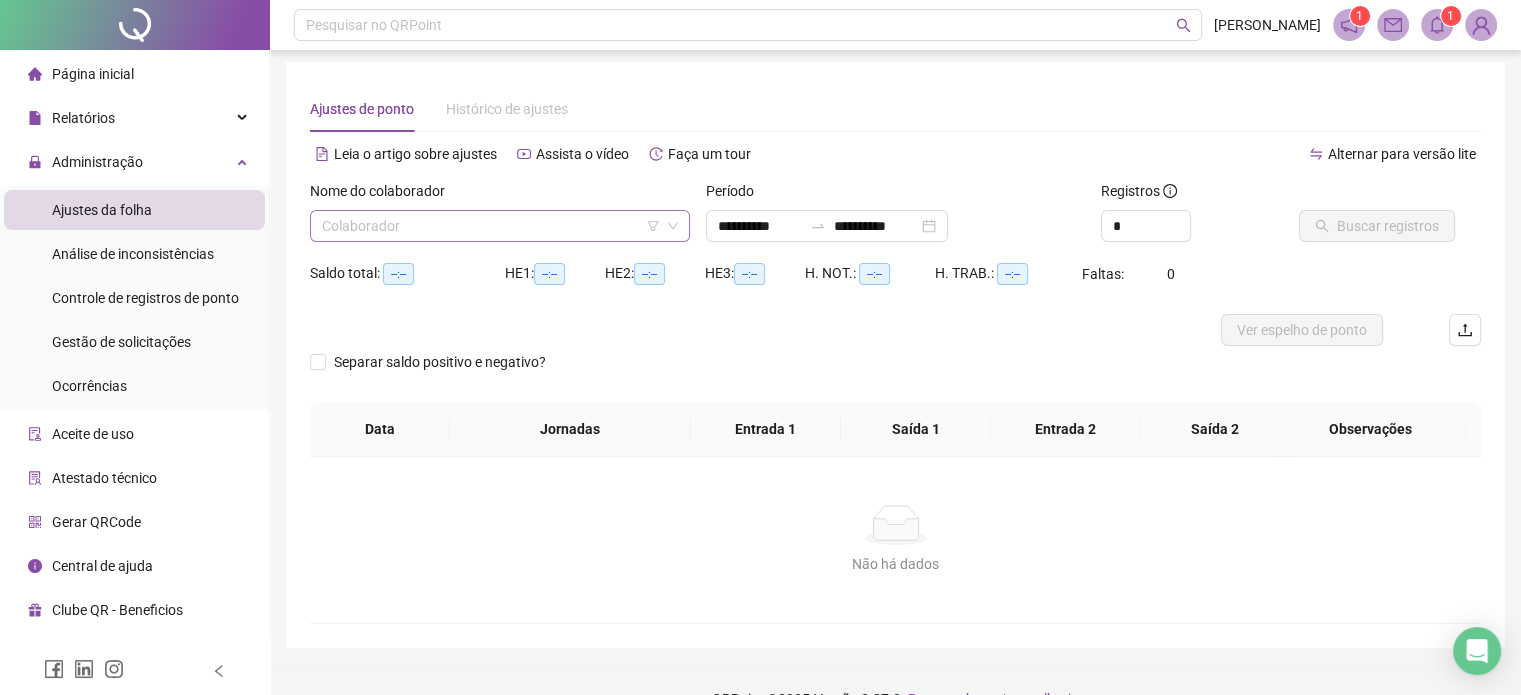 click at bounding box center [494, 226] 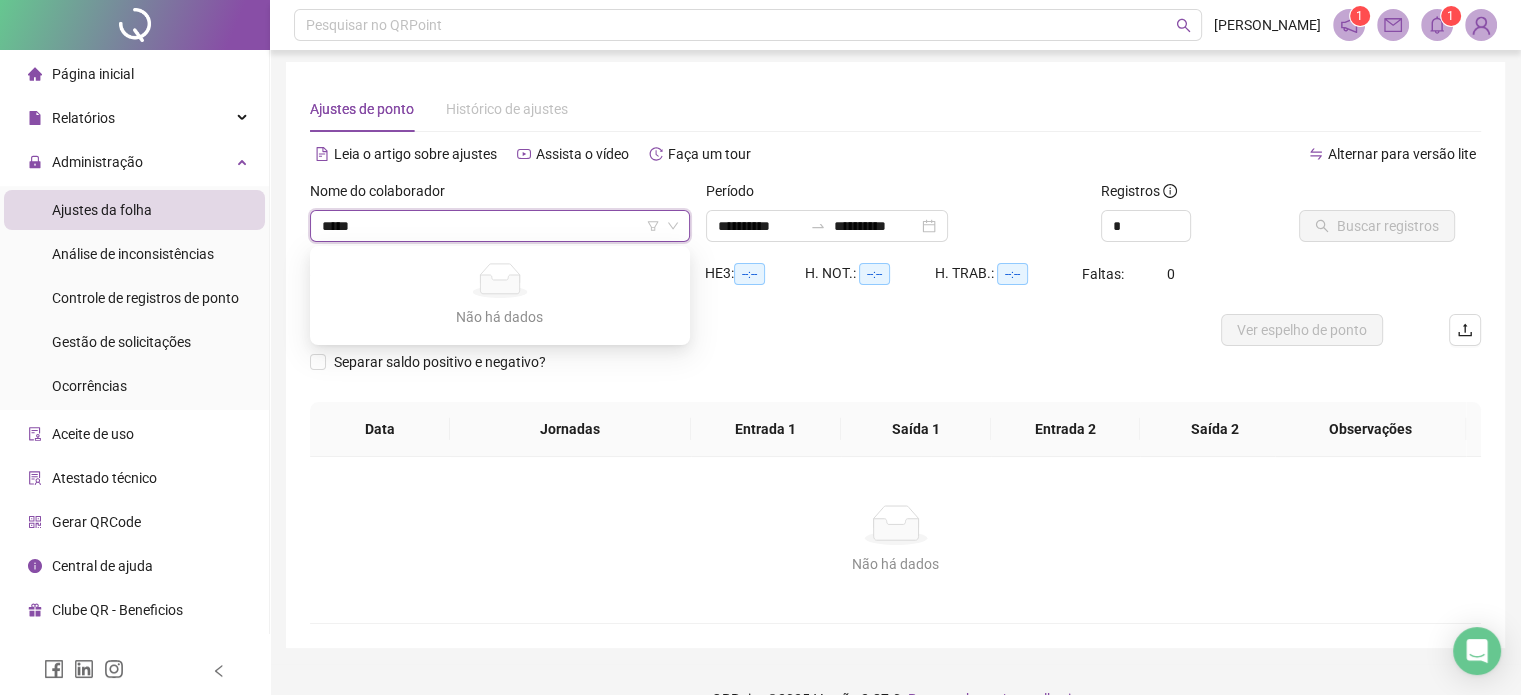 type on "****" 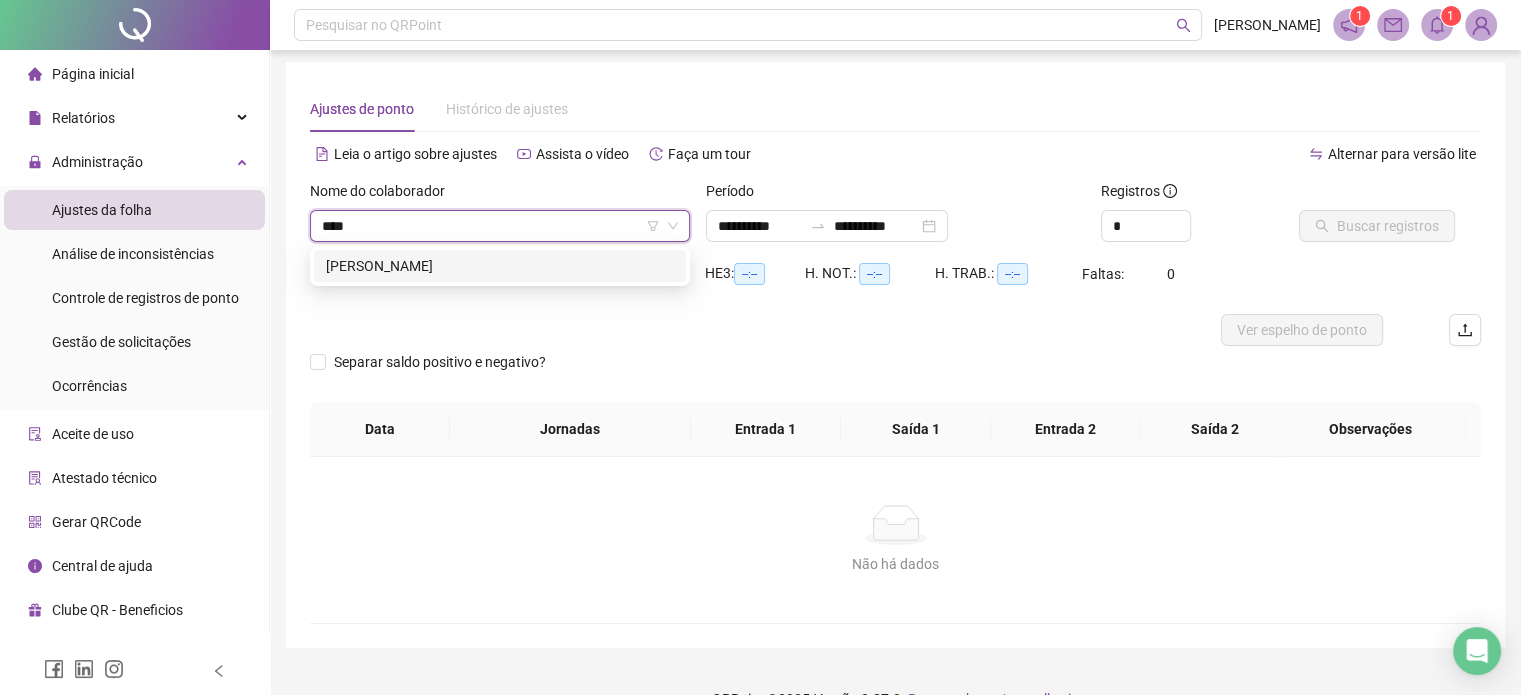 click on "[PERSON_NAME]" at bounding box center (500, 266) 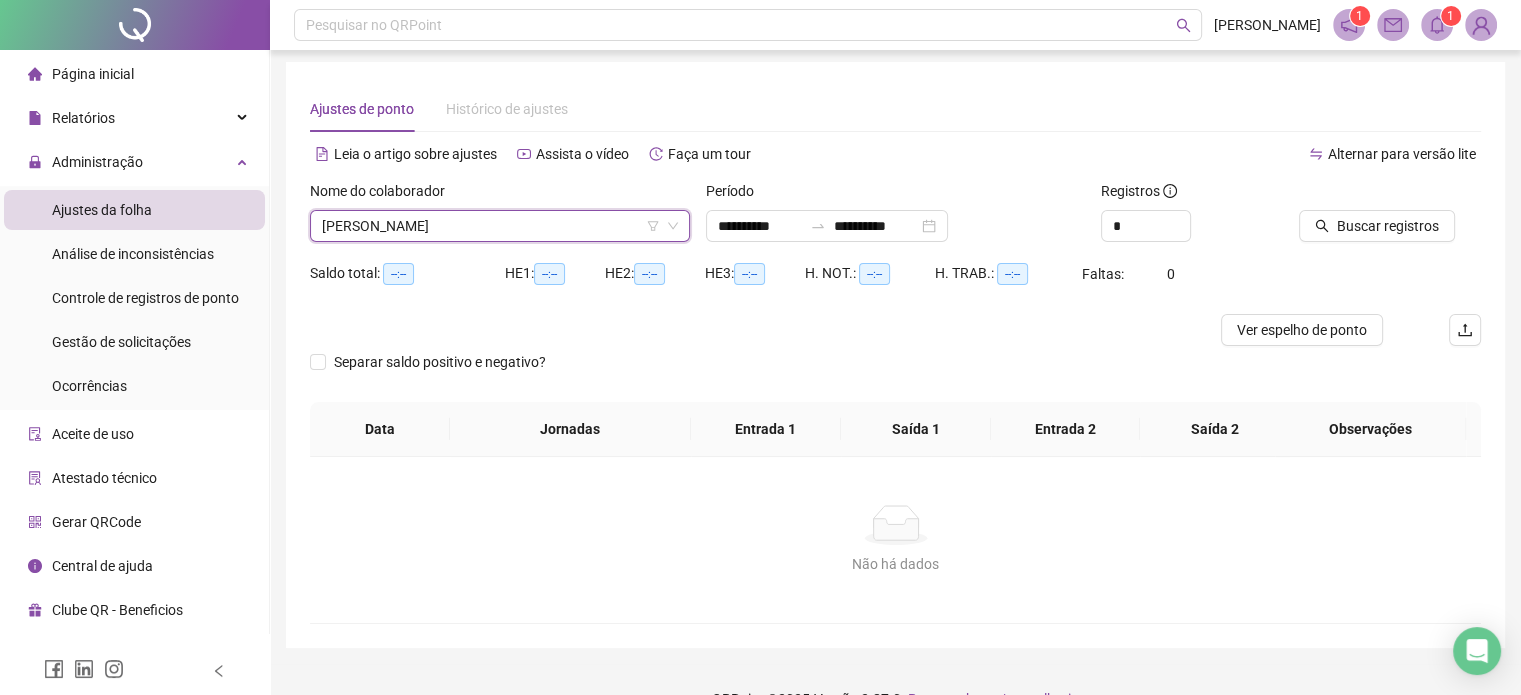 click on "**********" at bounding box center [896, 226] 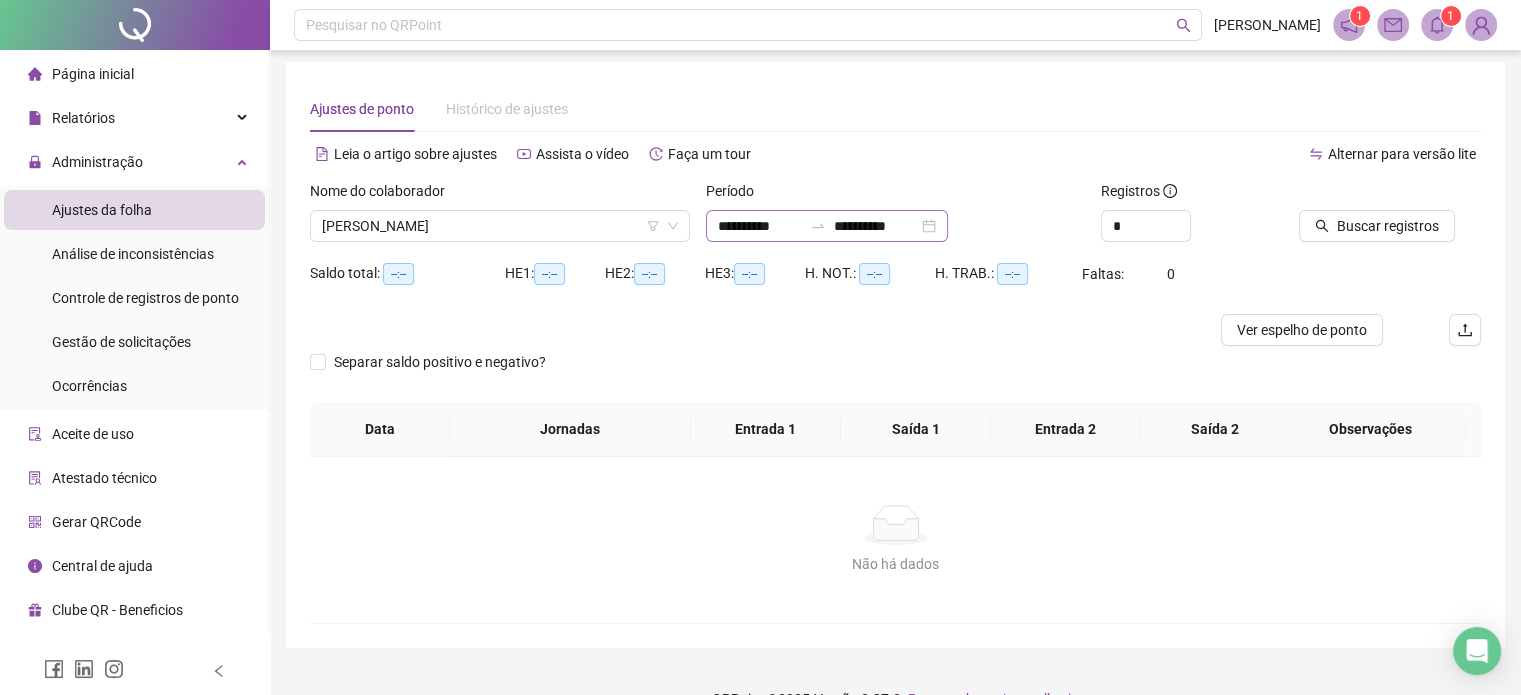 click on "**********" at bounding box center [827, 226] 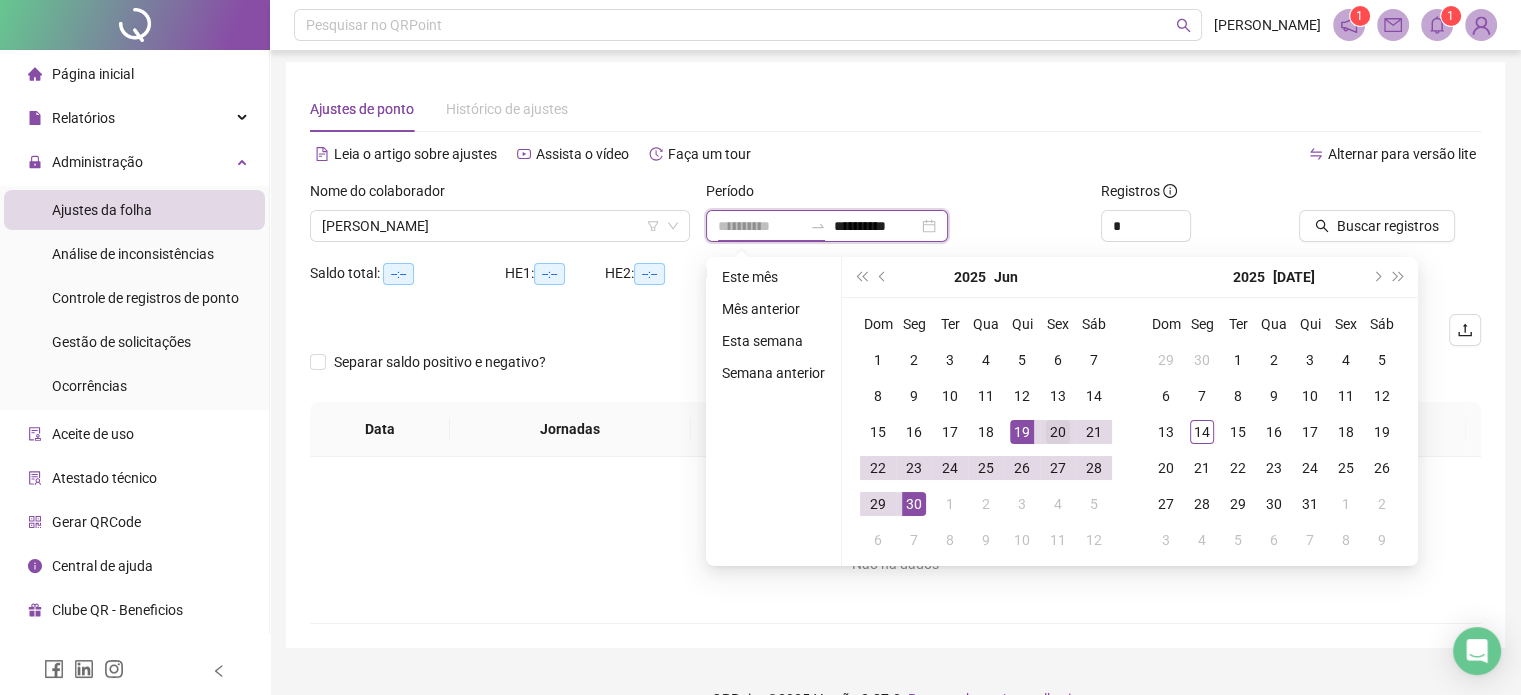 type on "**********" 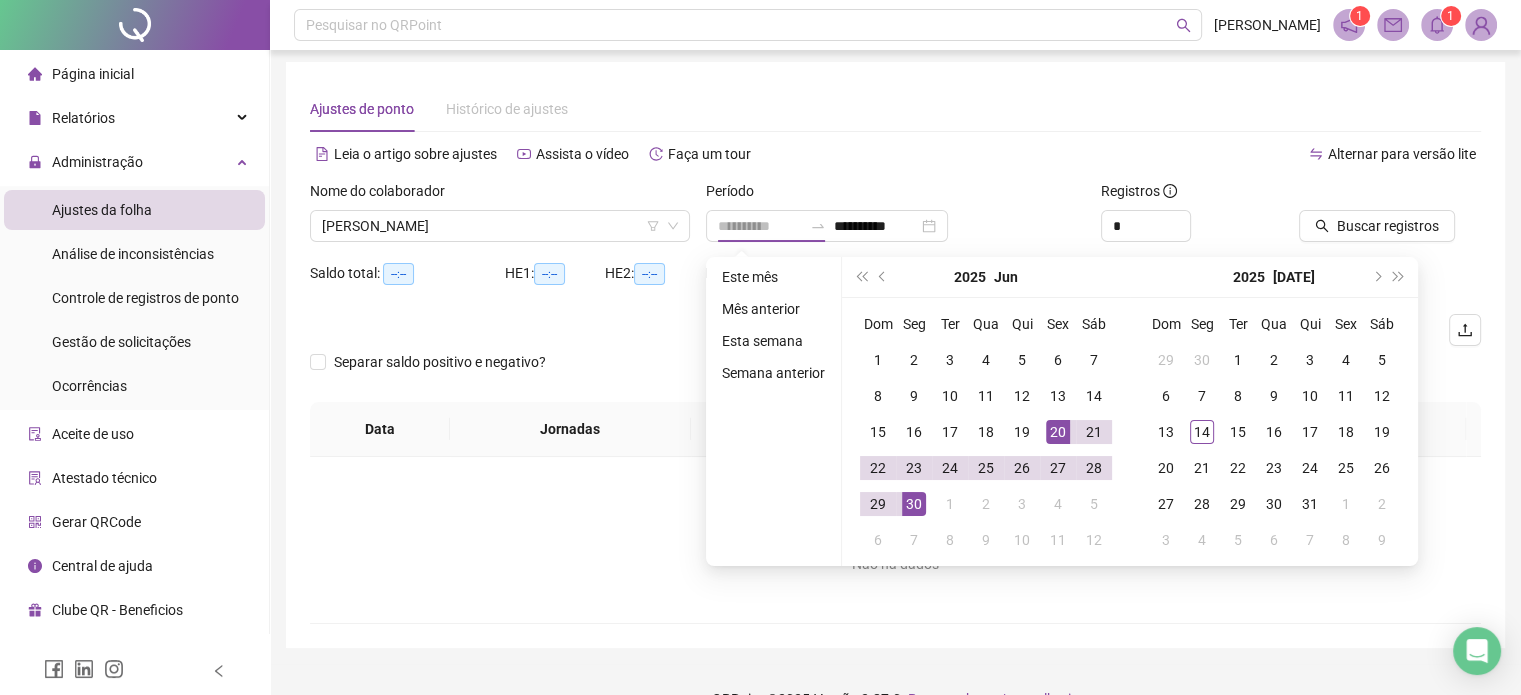 click on "20" at bounding box center [1058, 432] 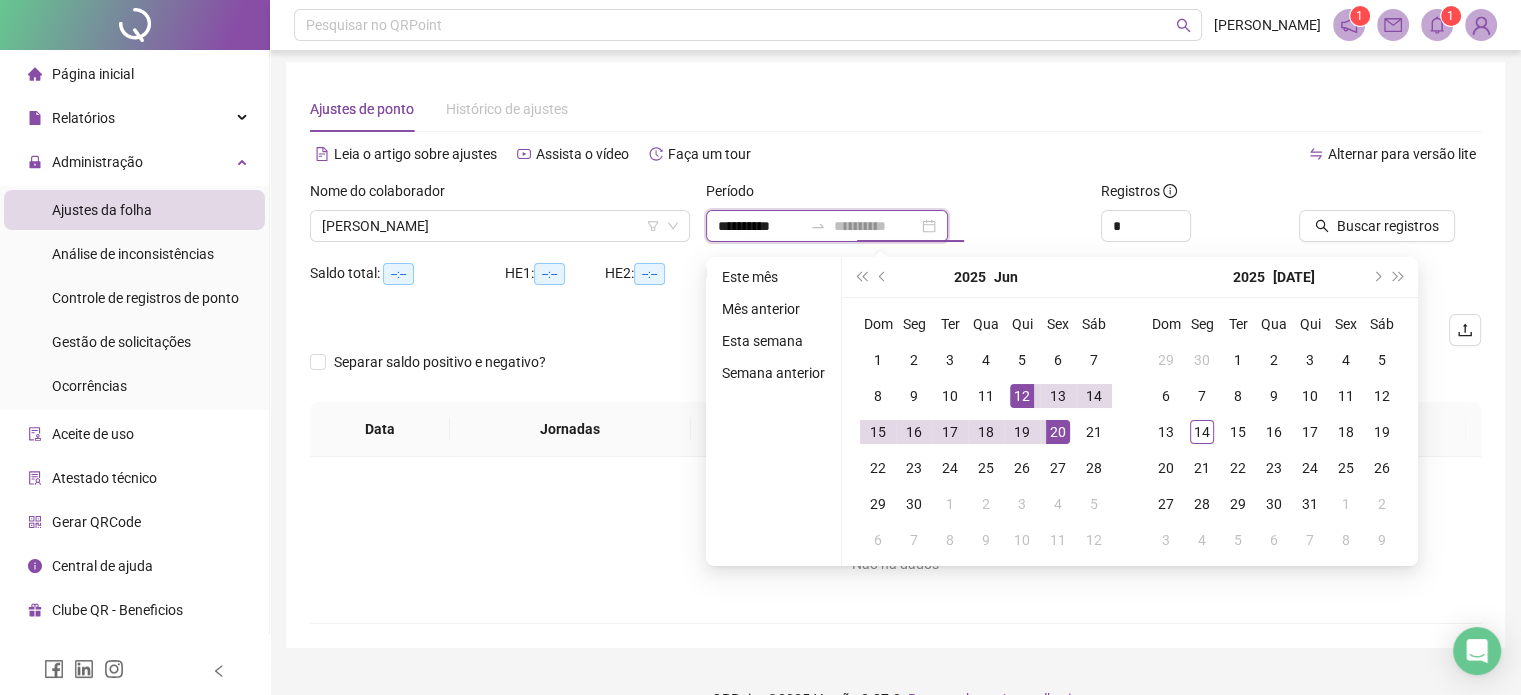 type on "**********" 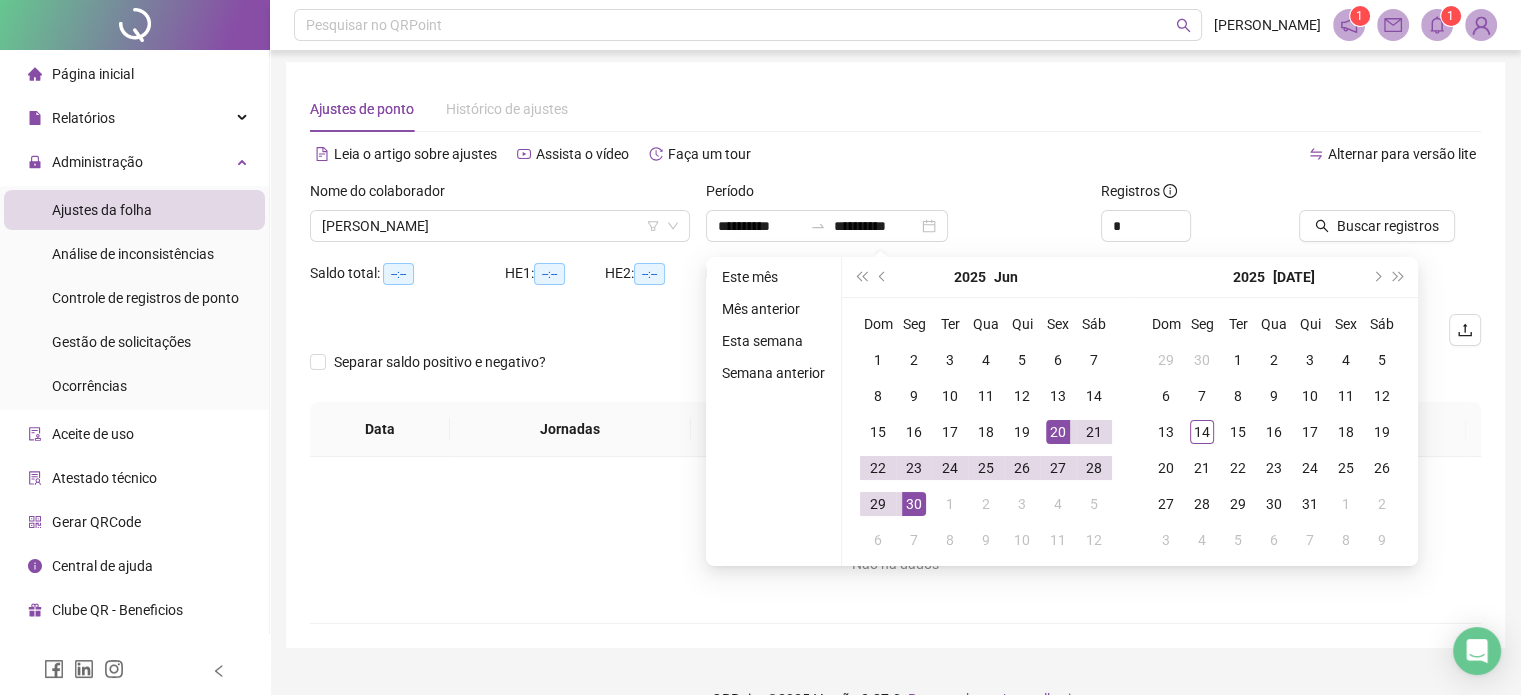 click on "Ajustes de ponto Histórico de ajustes" at bounding box center (895, 109) 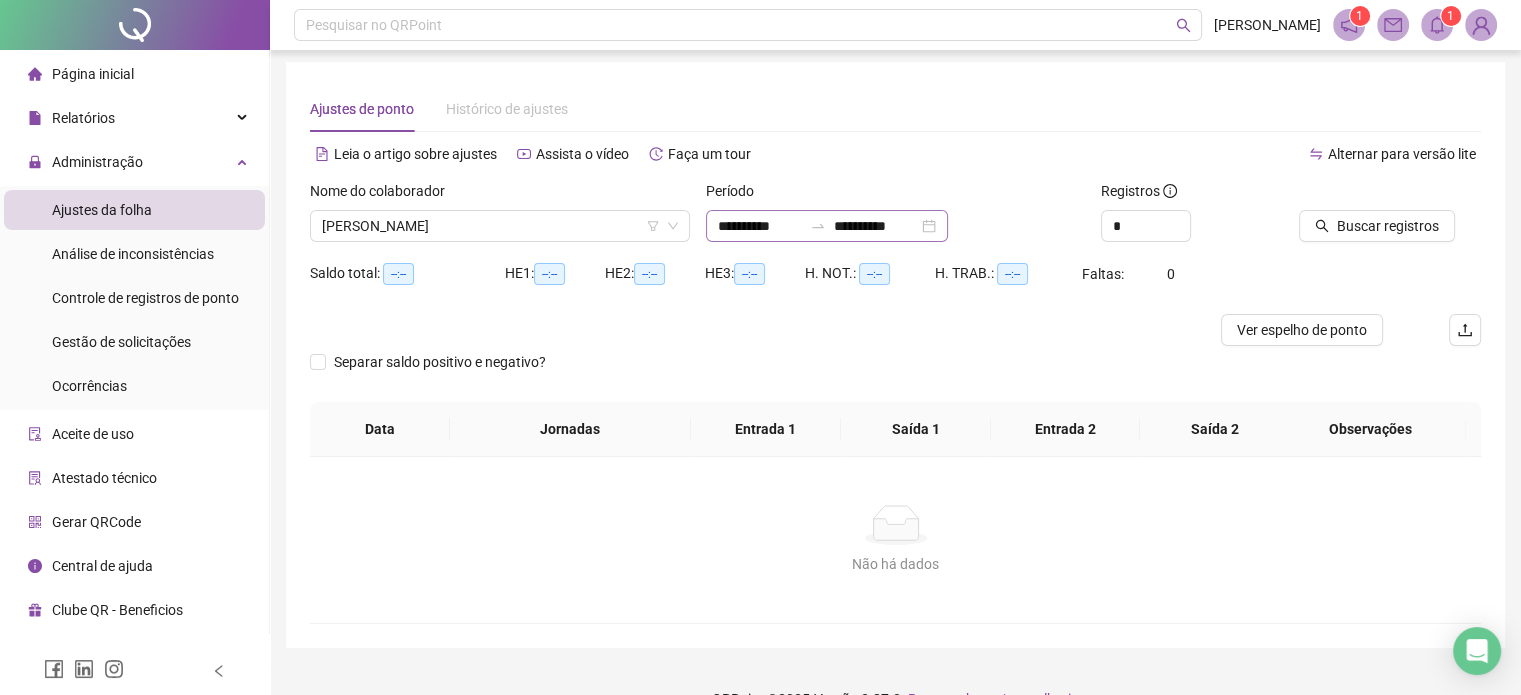 click on "**********" at bounding box center (827, 226) 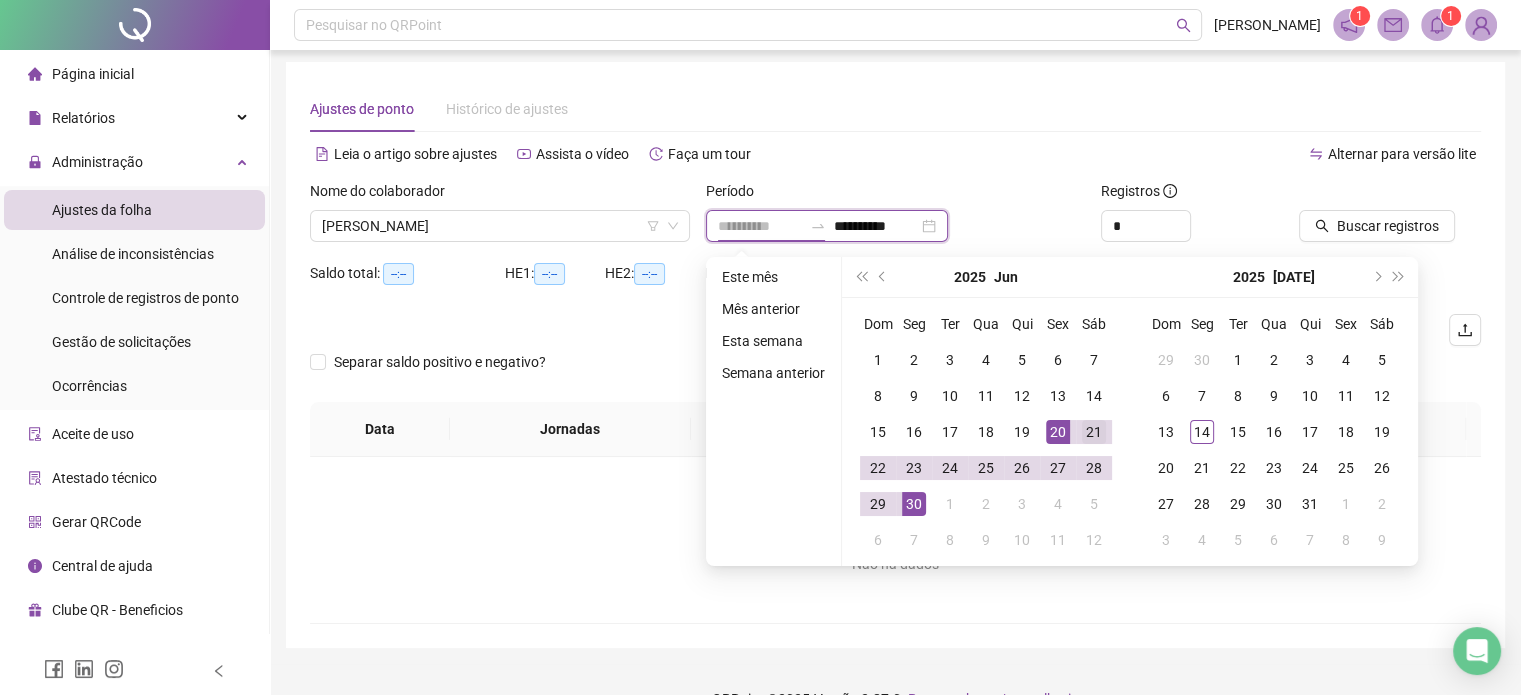 type on "**********" 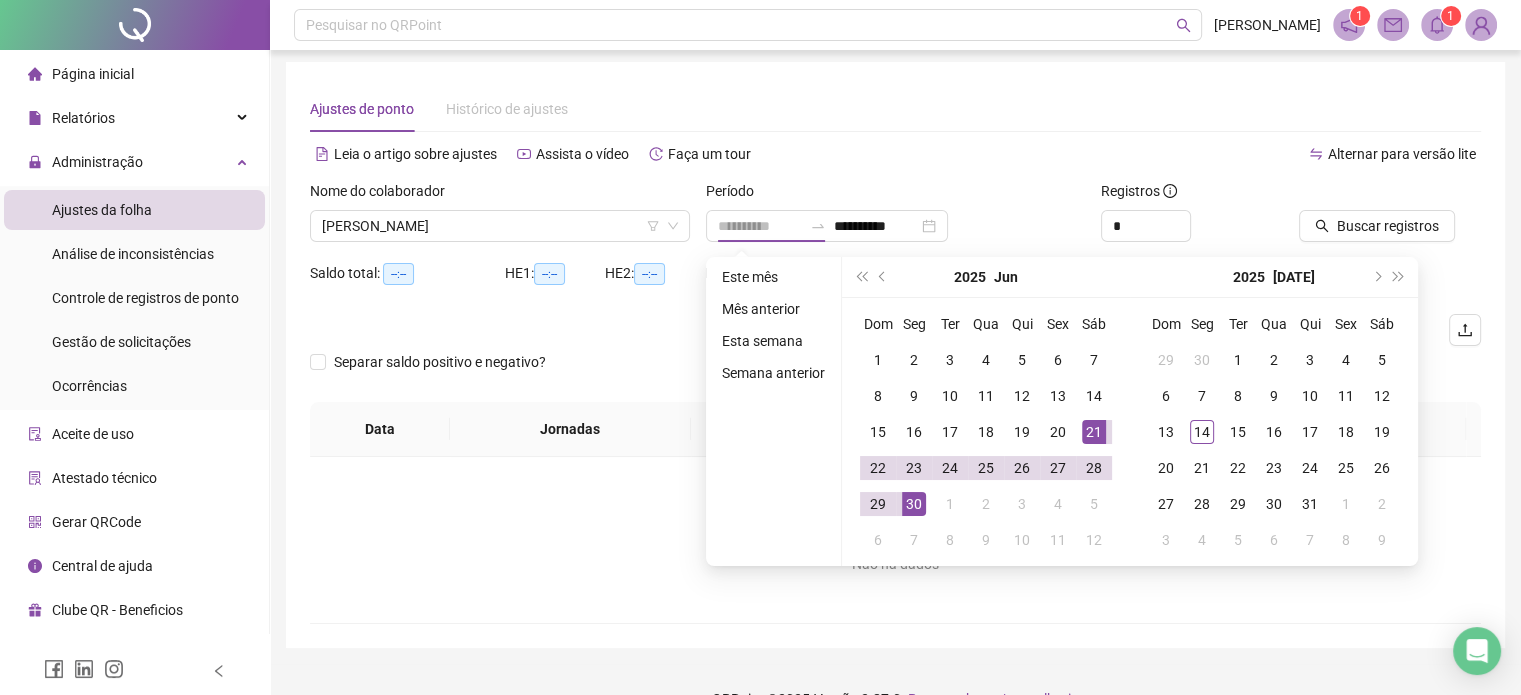 click on "21" at bounding box center (1094, 432) 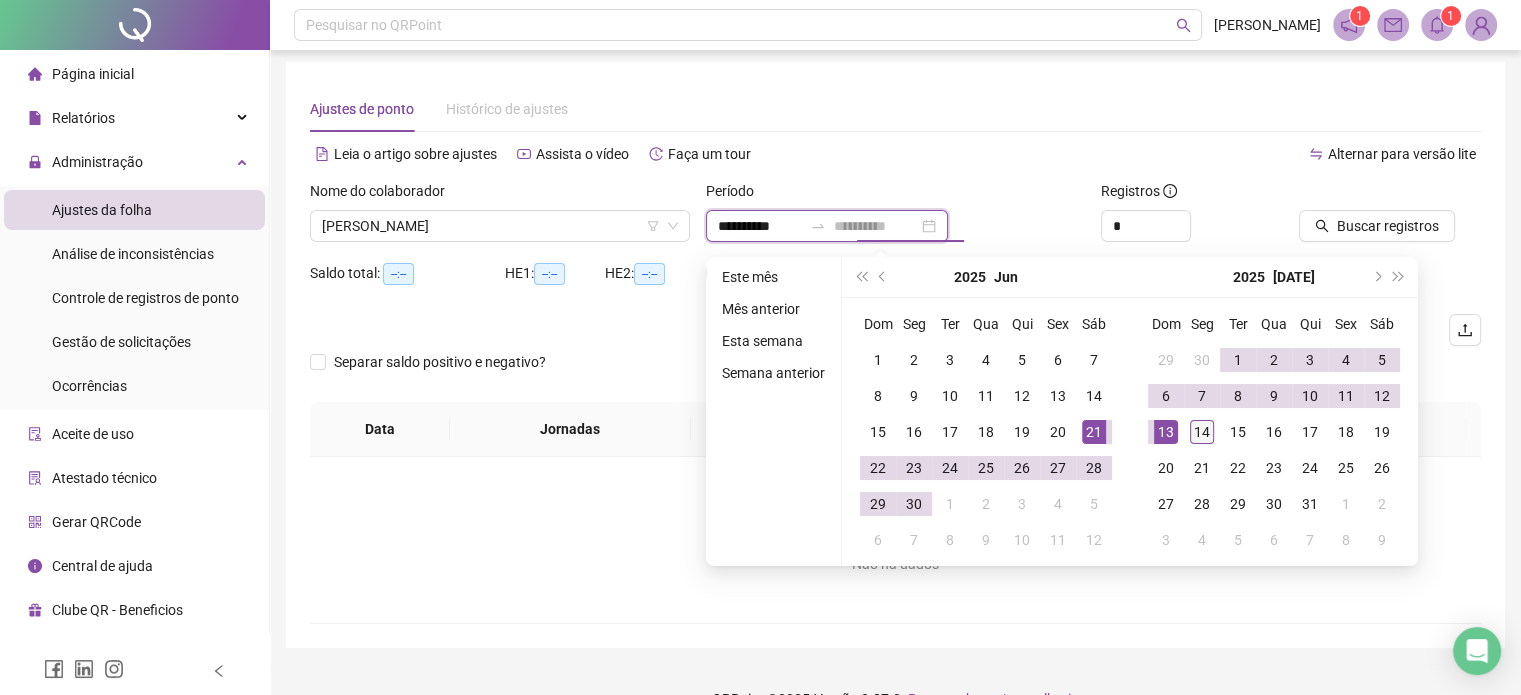 type on "**********" 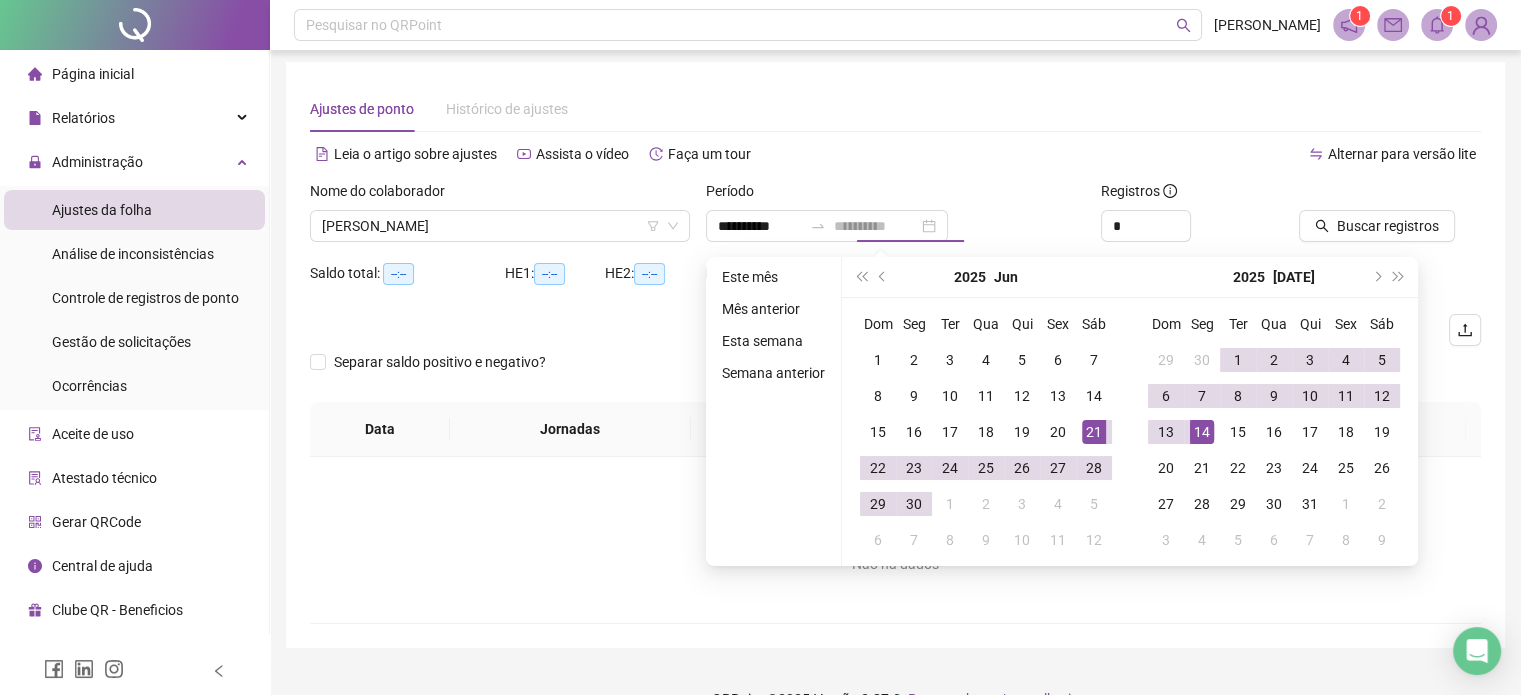 drag, startPoint x: 1191, startPoint y: 435, endPoint x: 1214, endPoint y: 437, distance: 23.086792 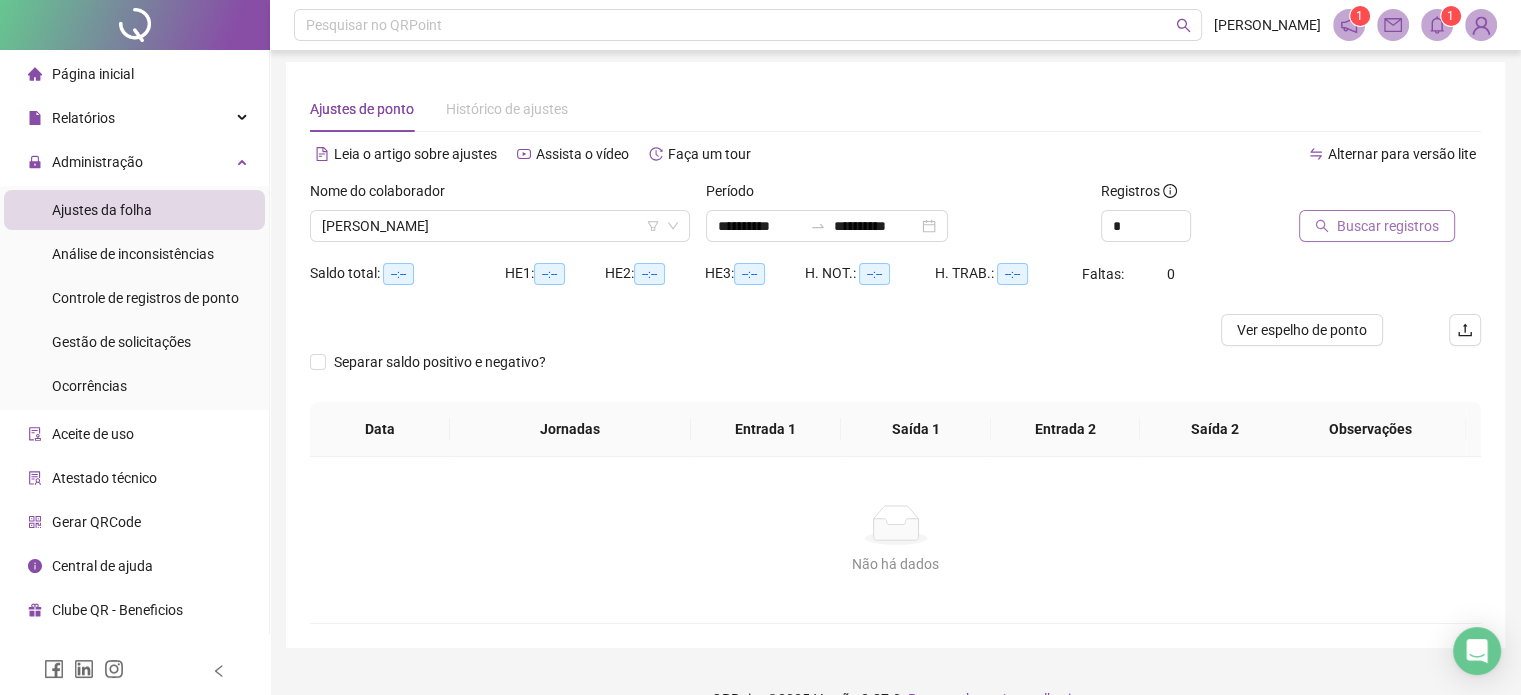 click on "Buscar registros" at bounding box center [1388, 226] 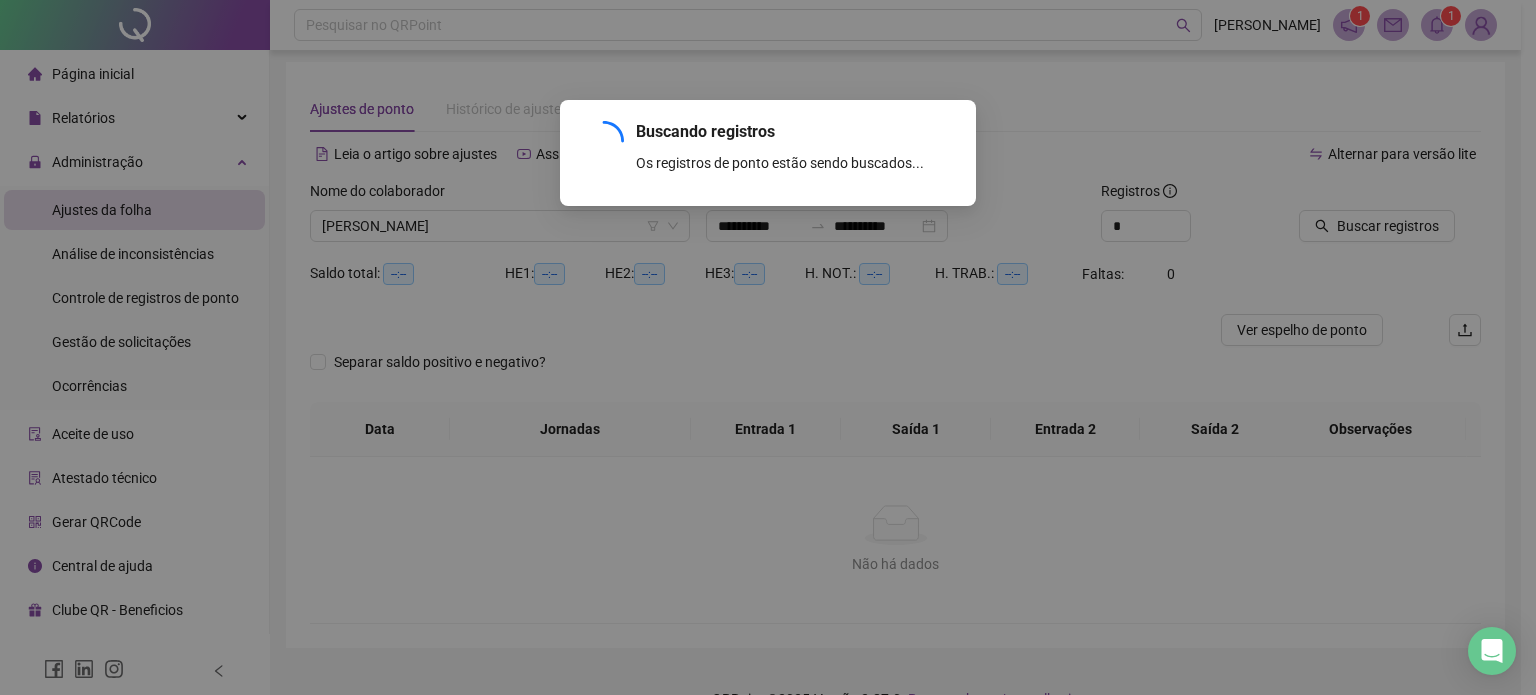 click on "Buscando registros Os registros de ponto estão sendo buscados... OK" at bounding box center (768, 347) 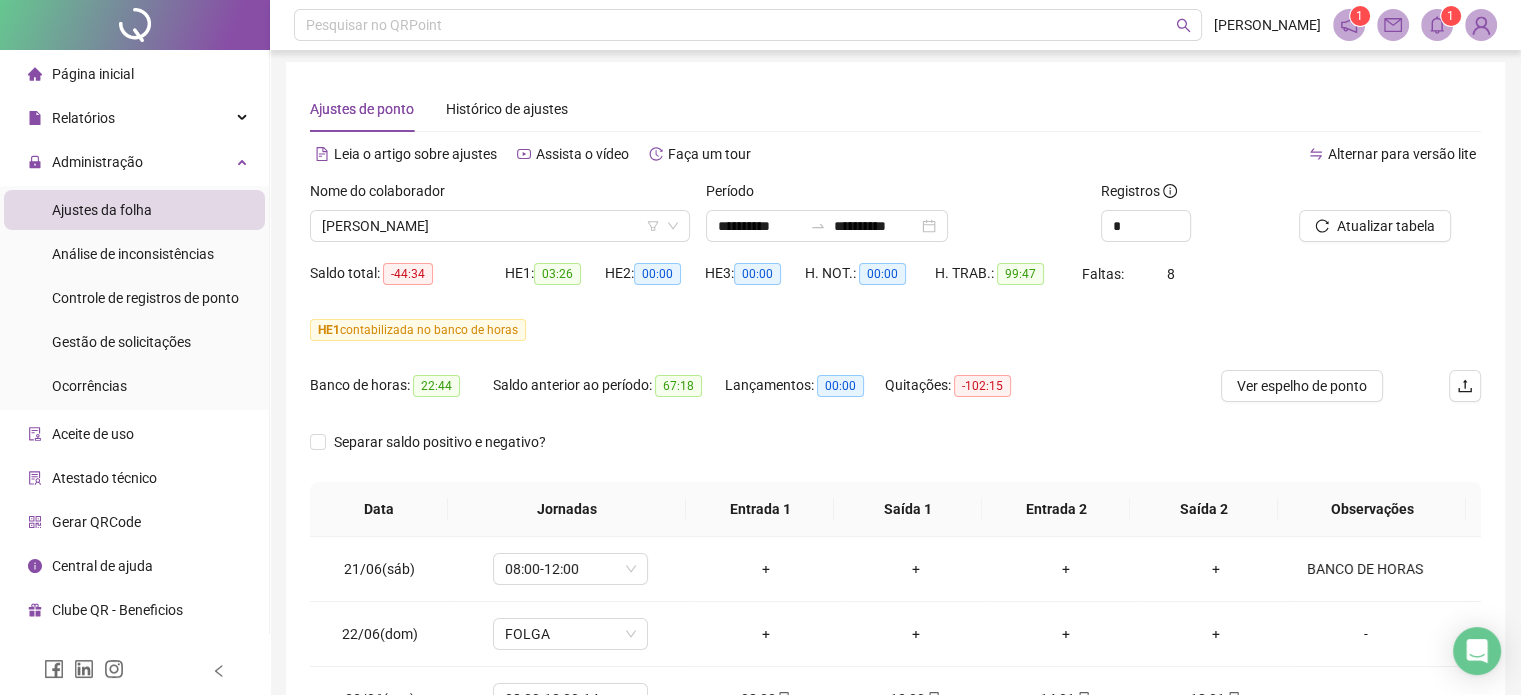 drag, startPoint x: 240, startPoint y: 175, endPoint x: 240, endPoint y: 139, distance: 36 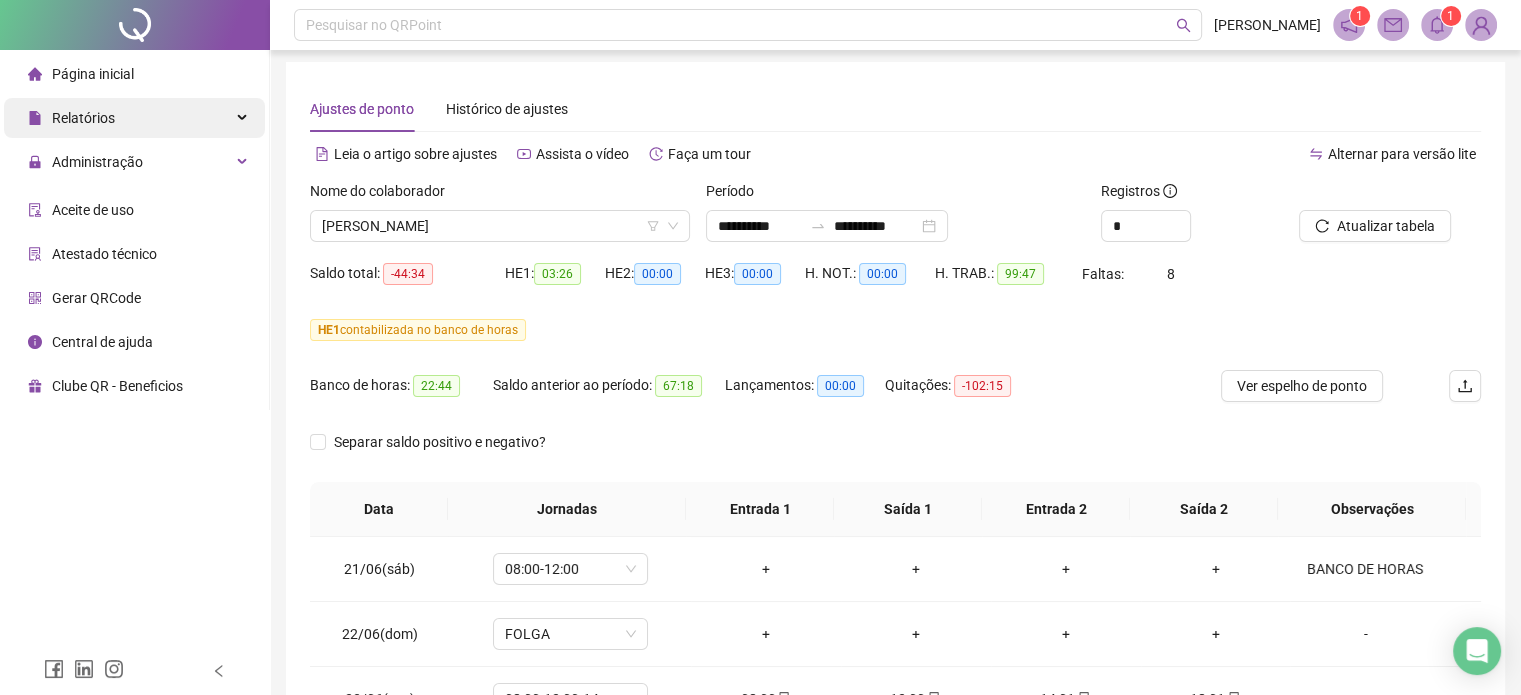 click on "Relatórios" at bounding box center [134, 118] 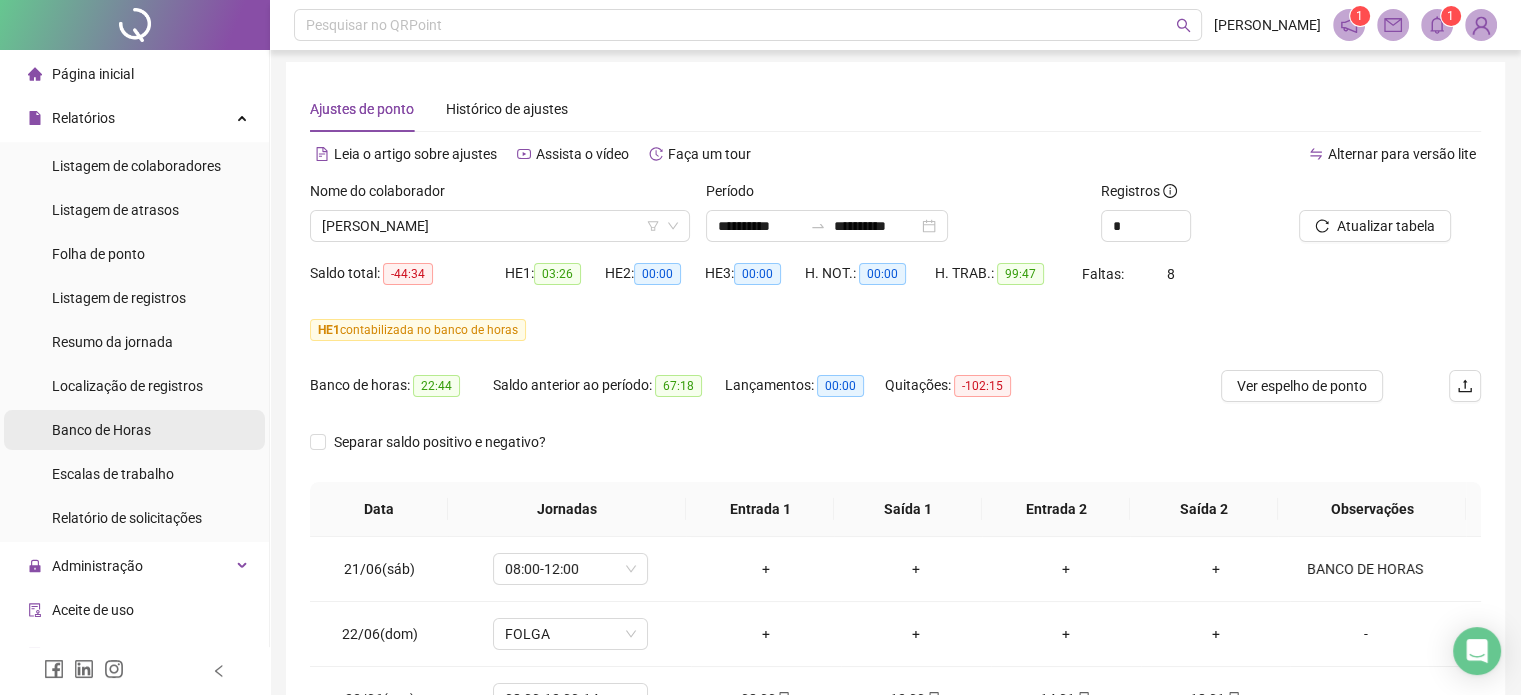 click on "Banco de Horas" at bounding box center (101, 430) 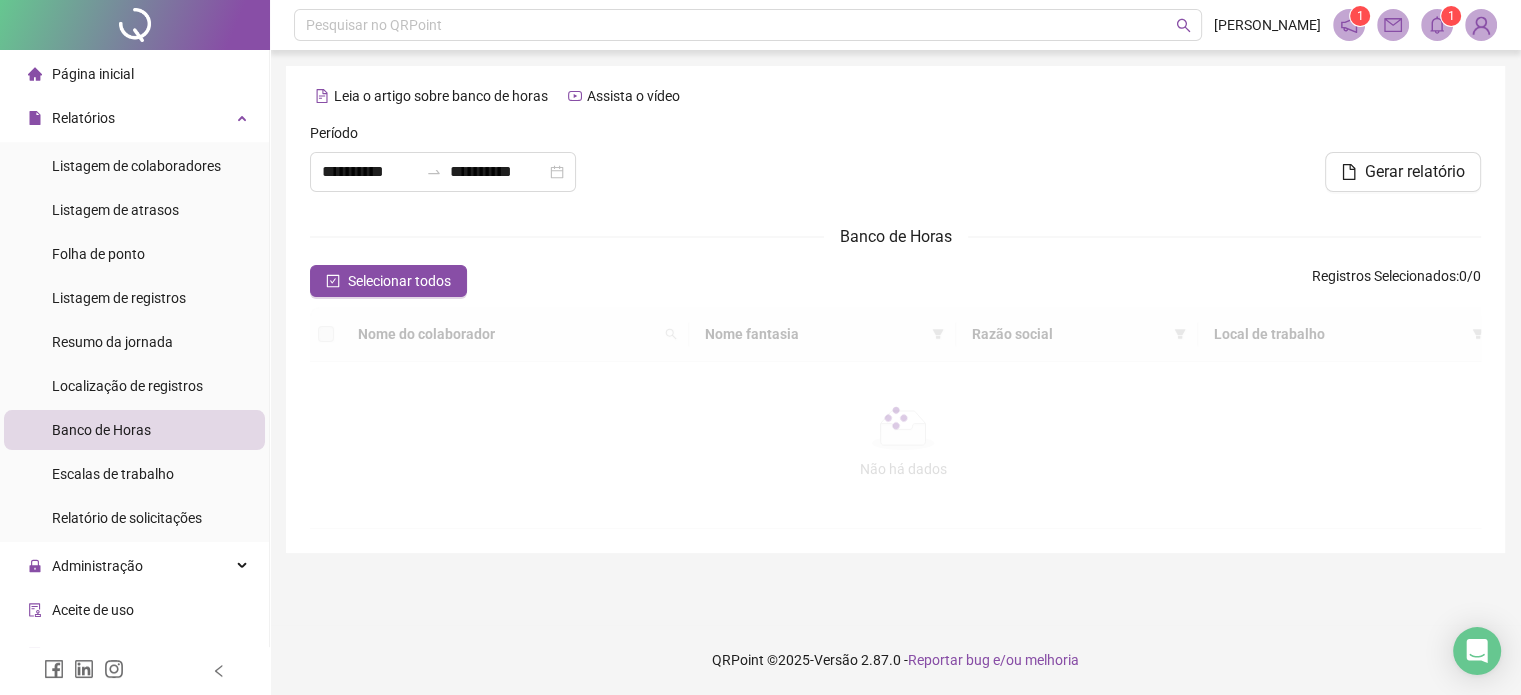 scroll, scrollTop: 0, scrollLeft: 0, axis: both 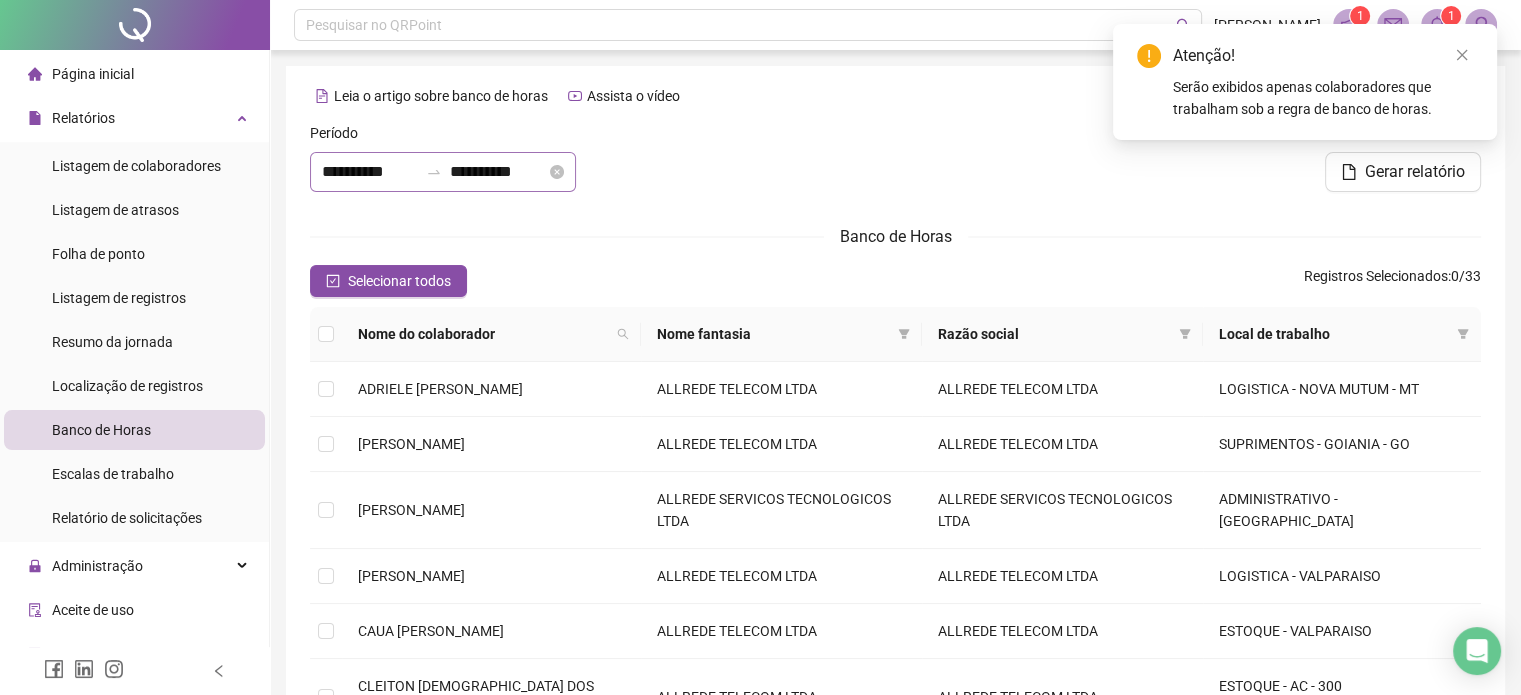 click on "**********" at bounding box center (443, 172) 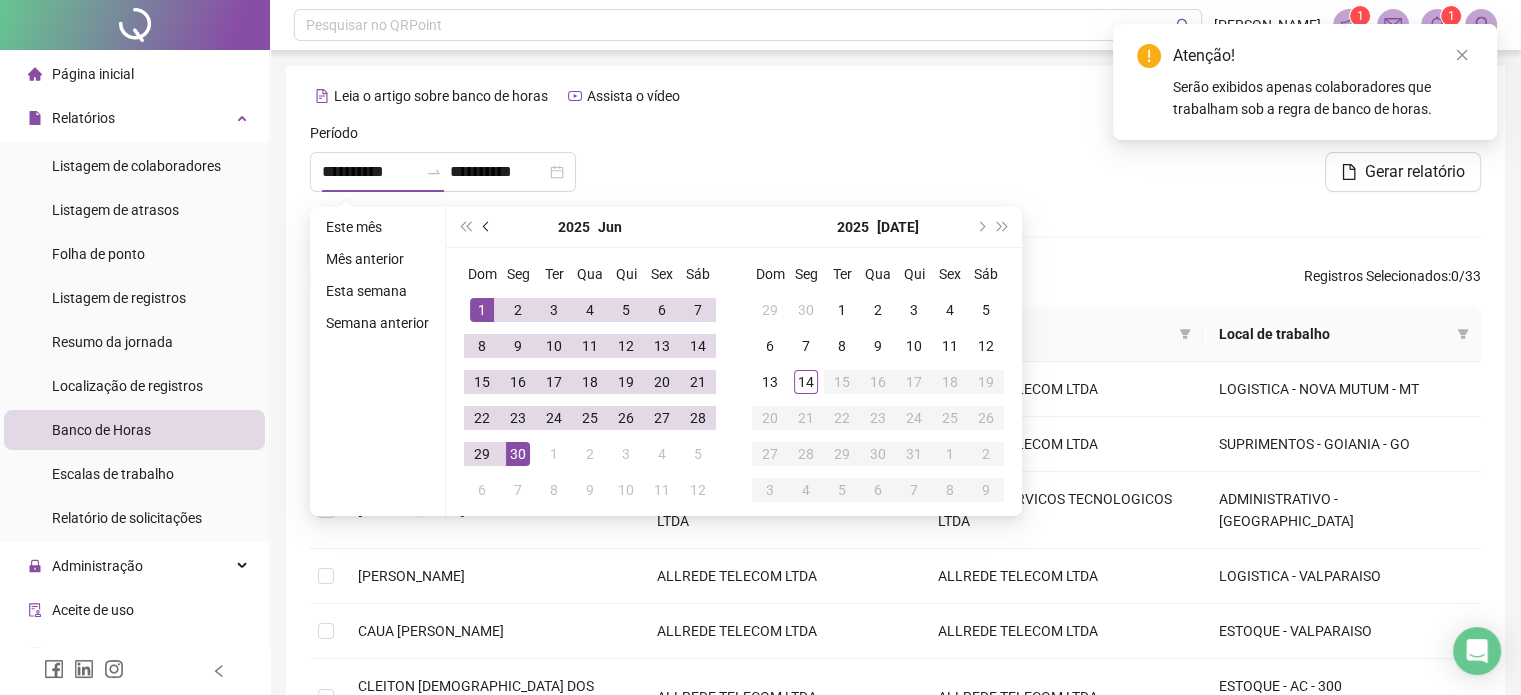 click at bounding box center [488, 227] 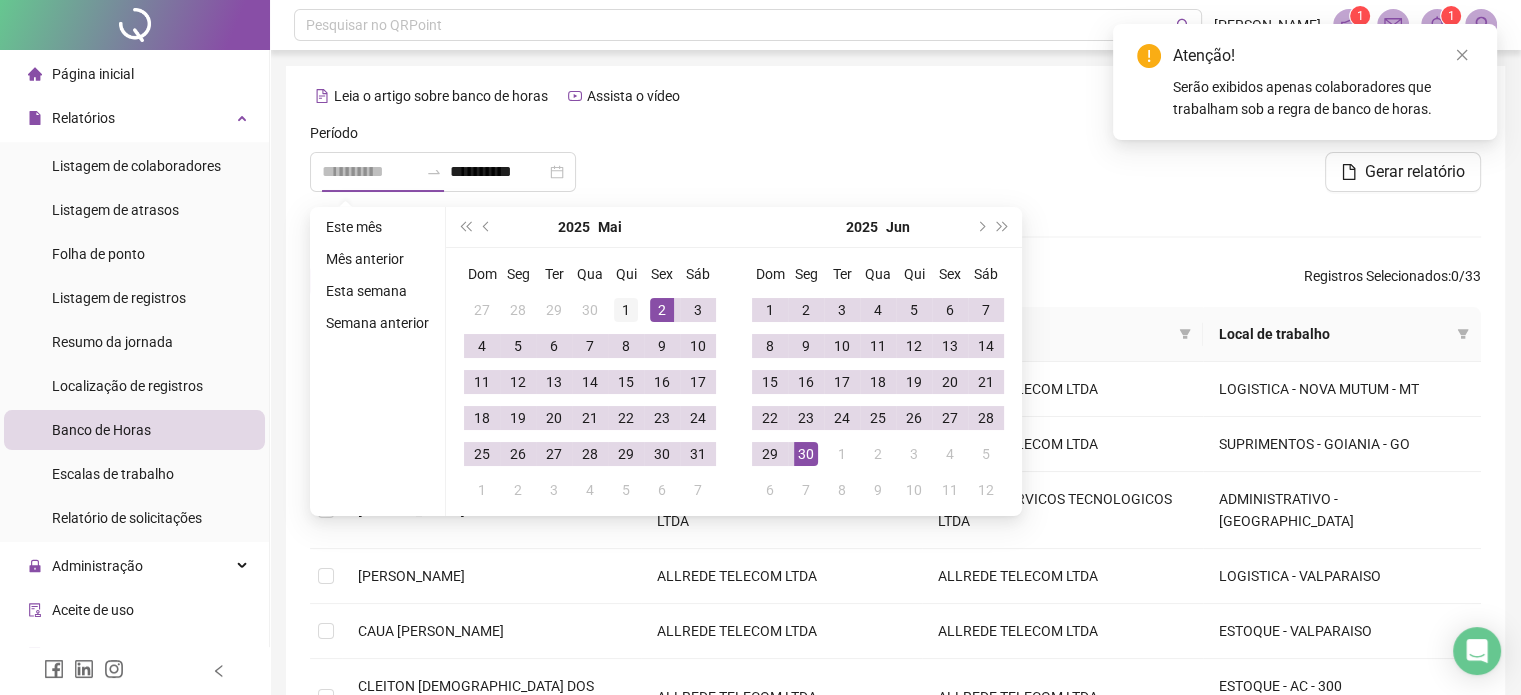 type on "**********" 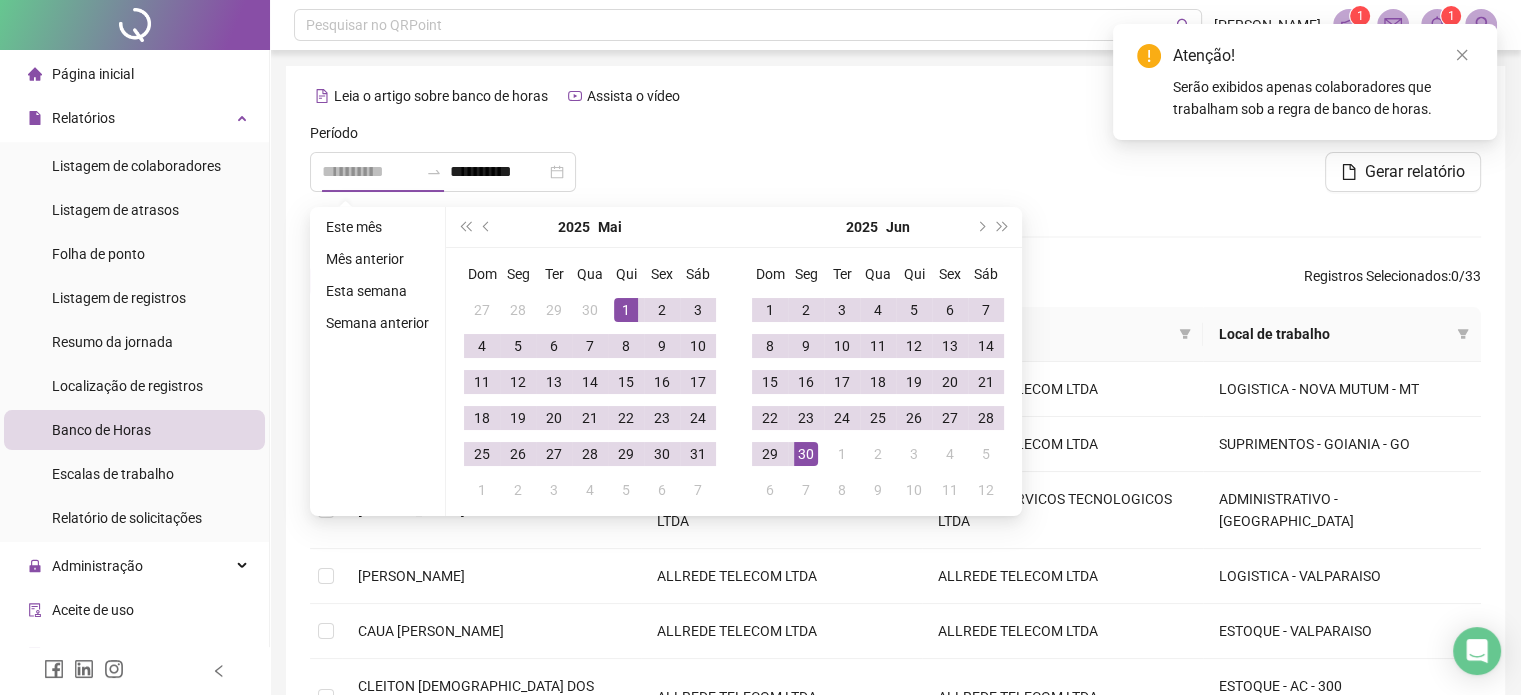 click on "1" at bounding box center (626, 310) 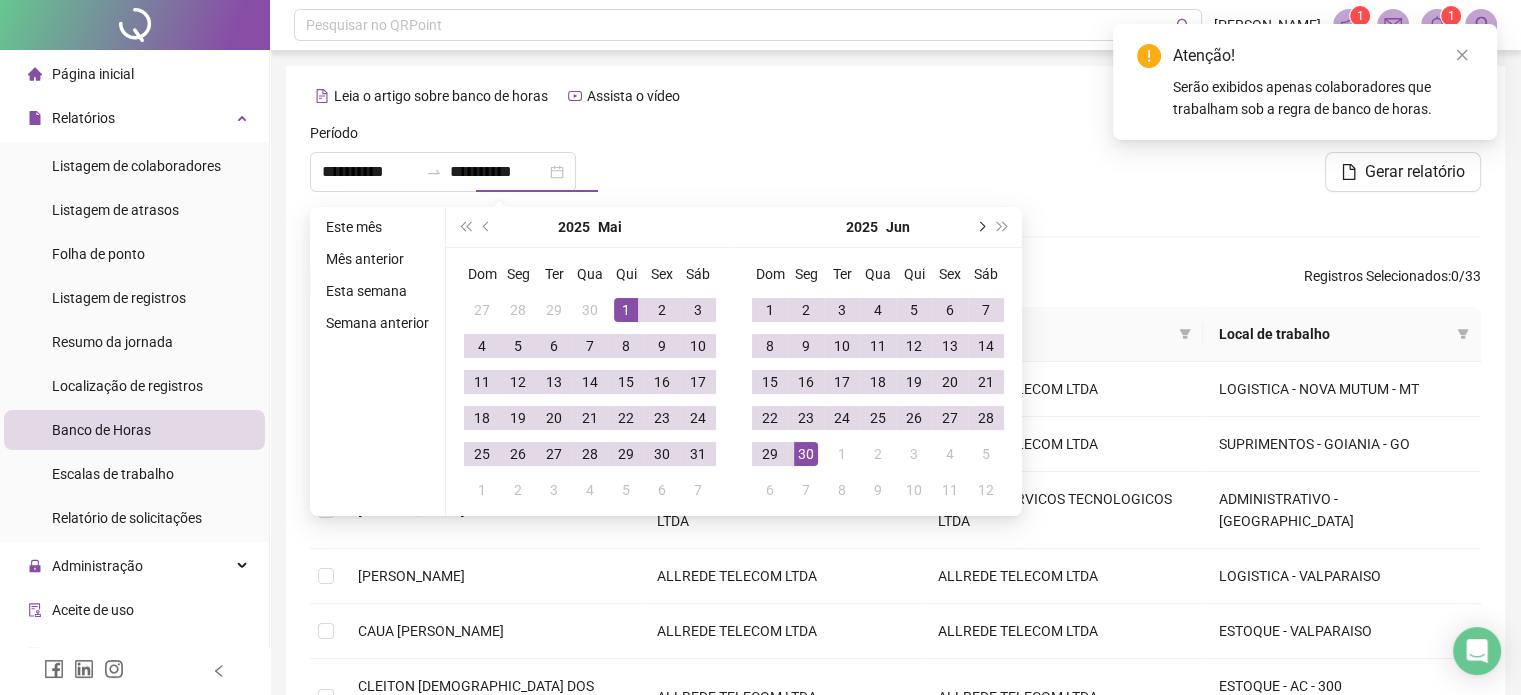 click at bounding box center [980, 227] 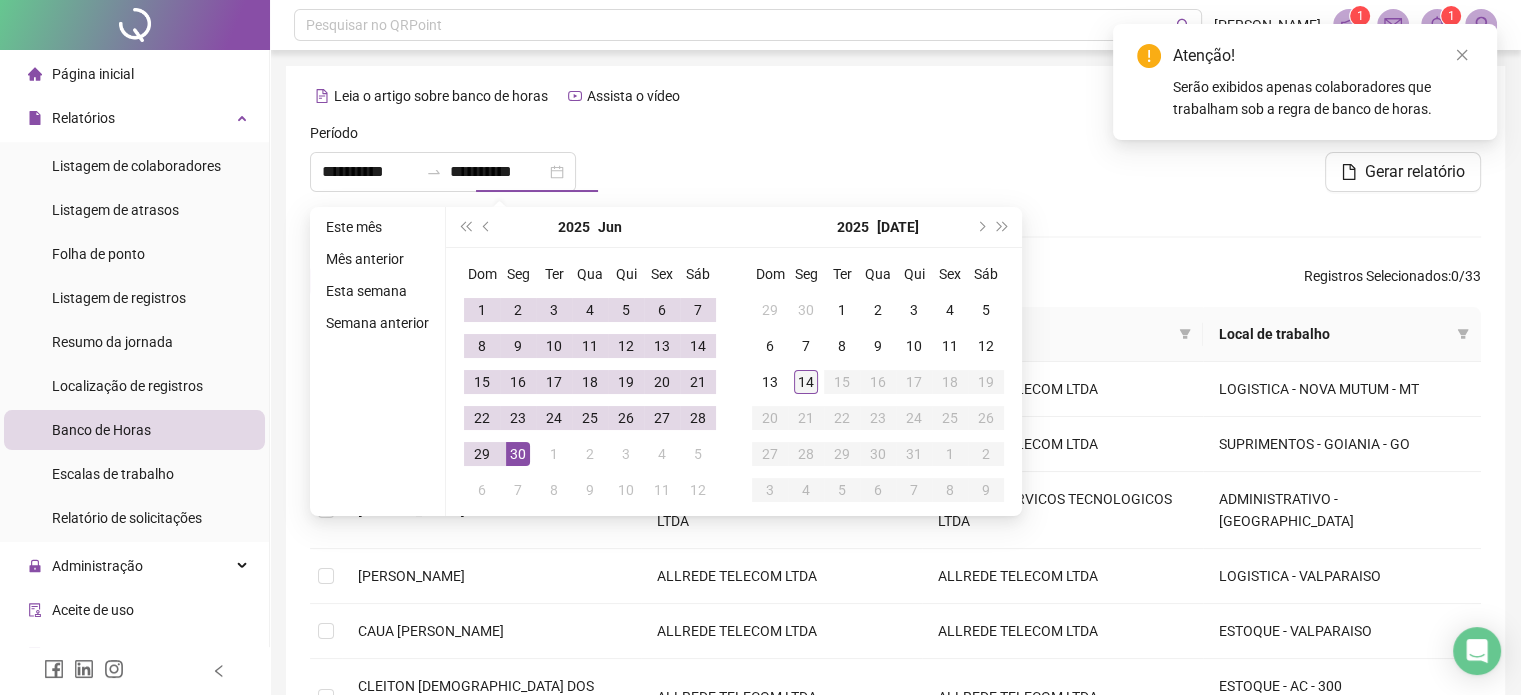 type on "**********" 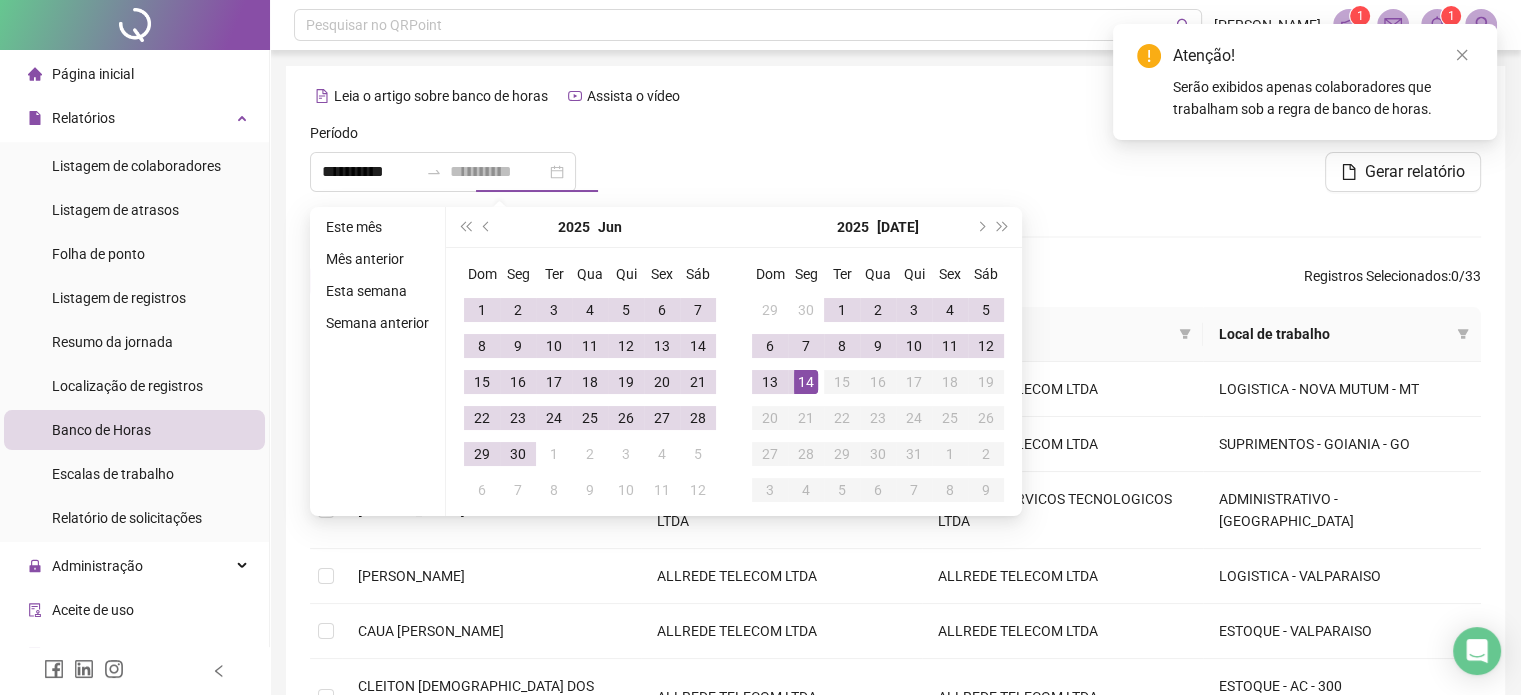 click on "14" at bounding box center (806, 382) 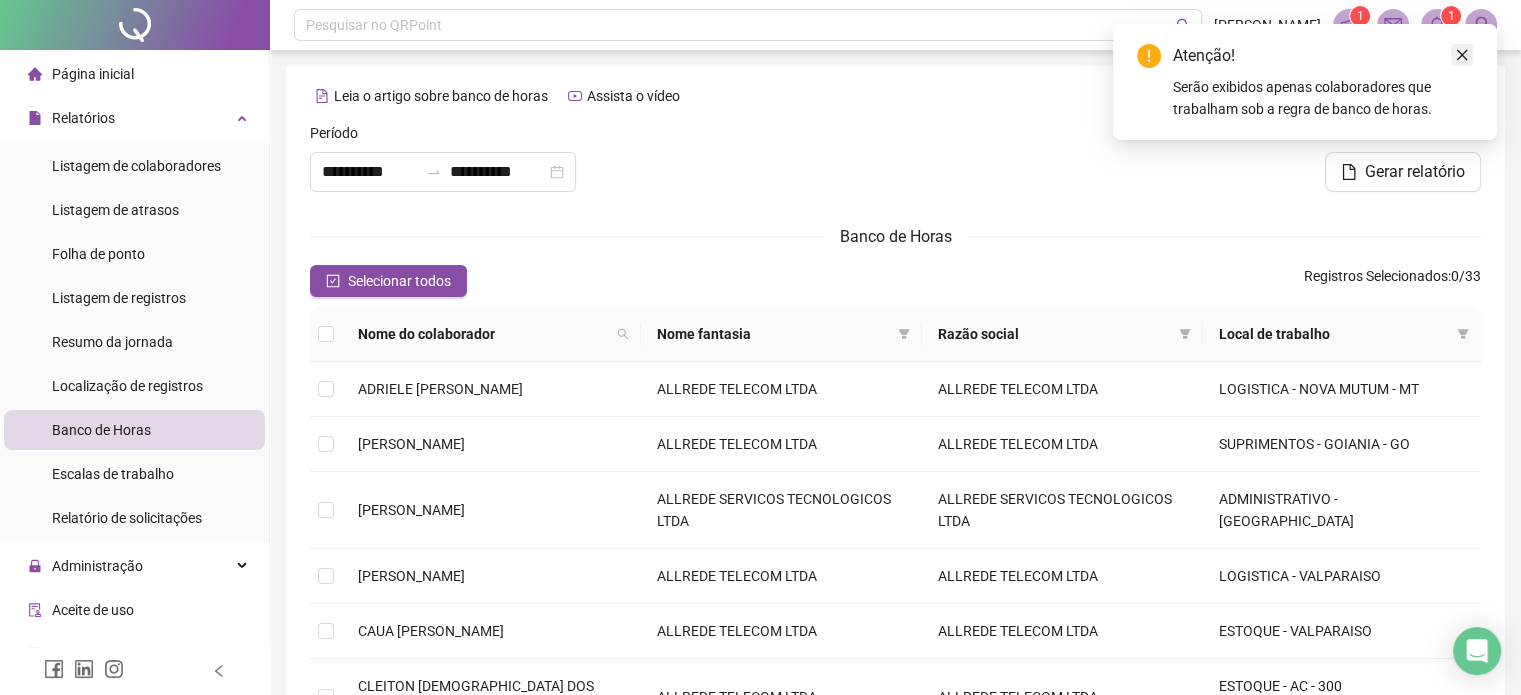 click 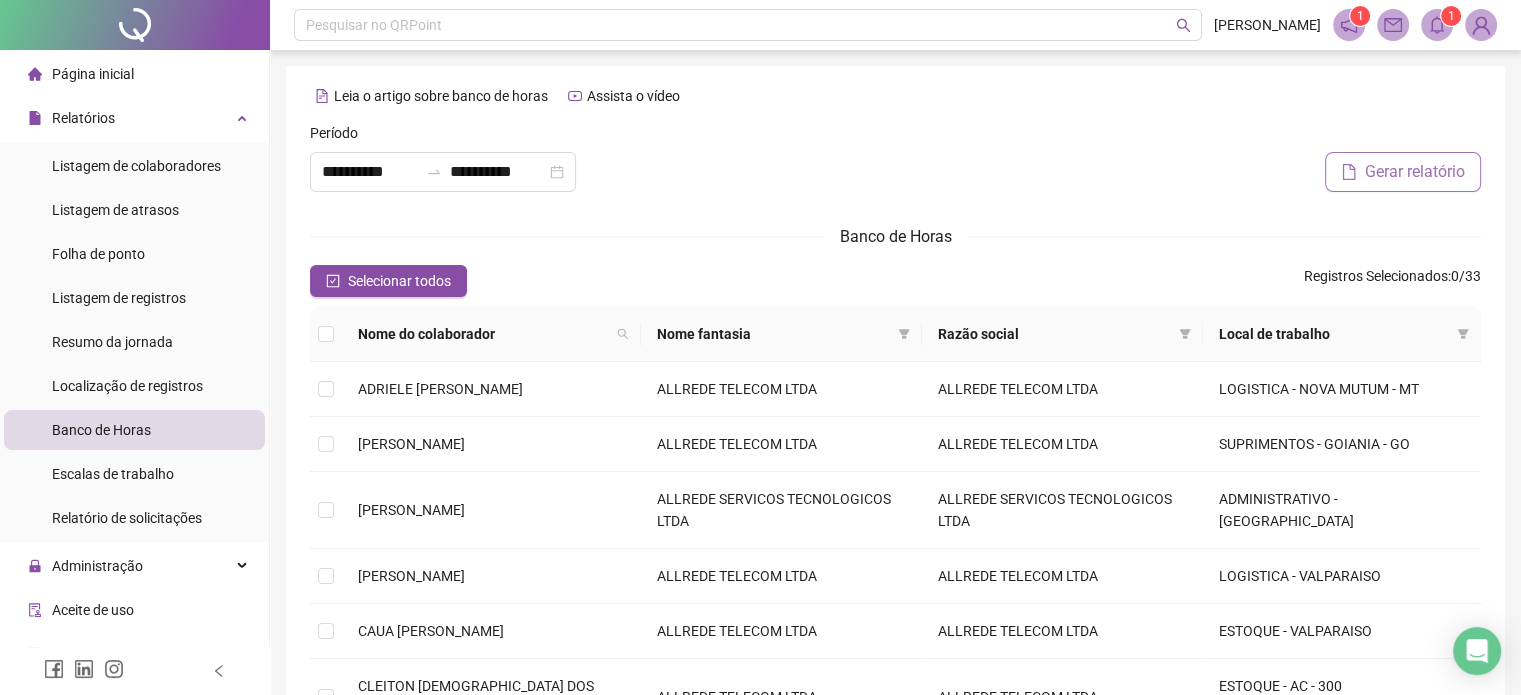 click on "Gerar relatório" at bounding box center [1415, 172] 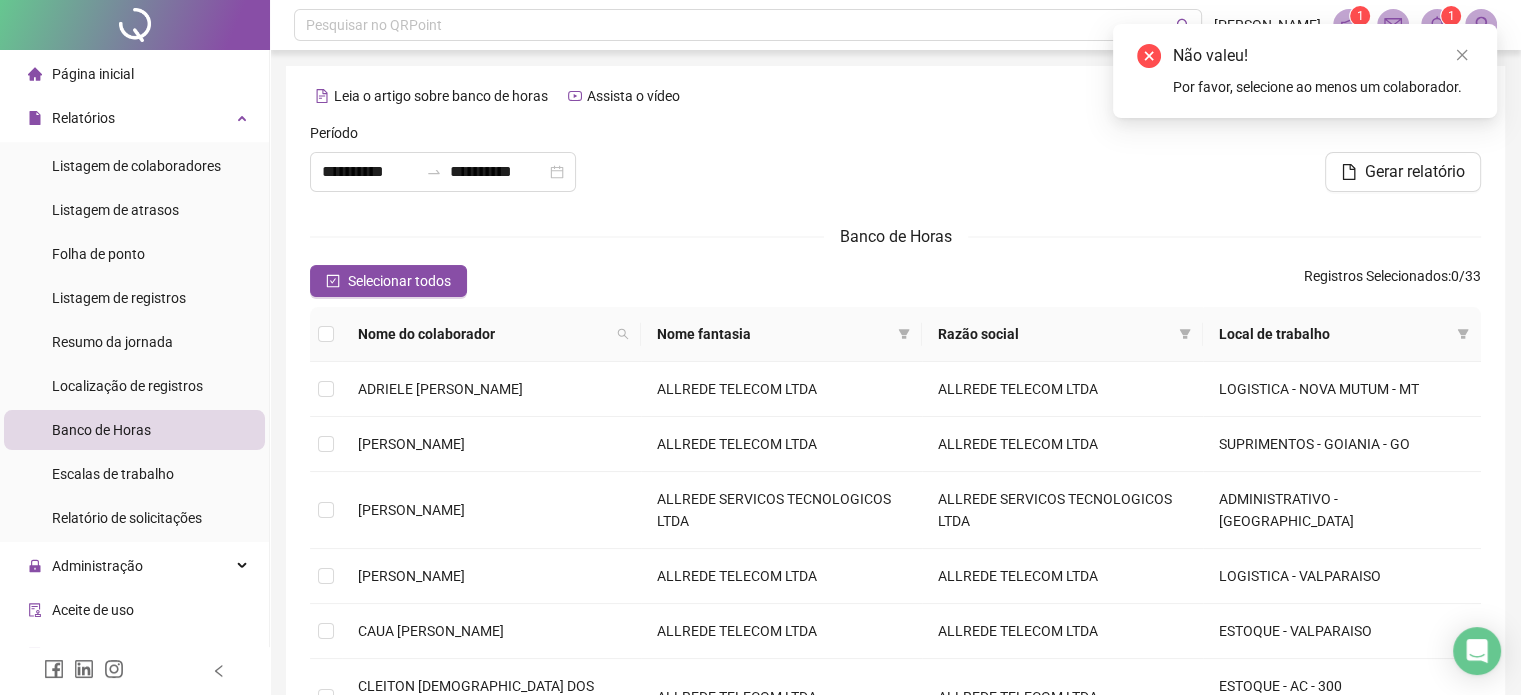 click at bounding box center [1462, 55] 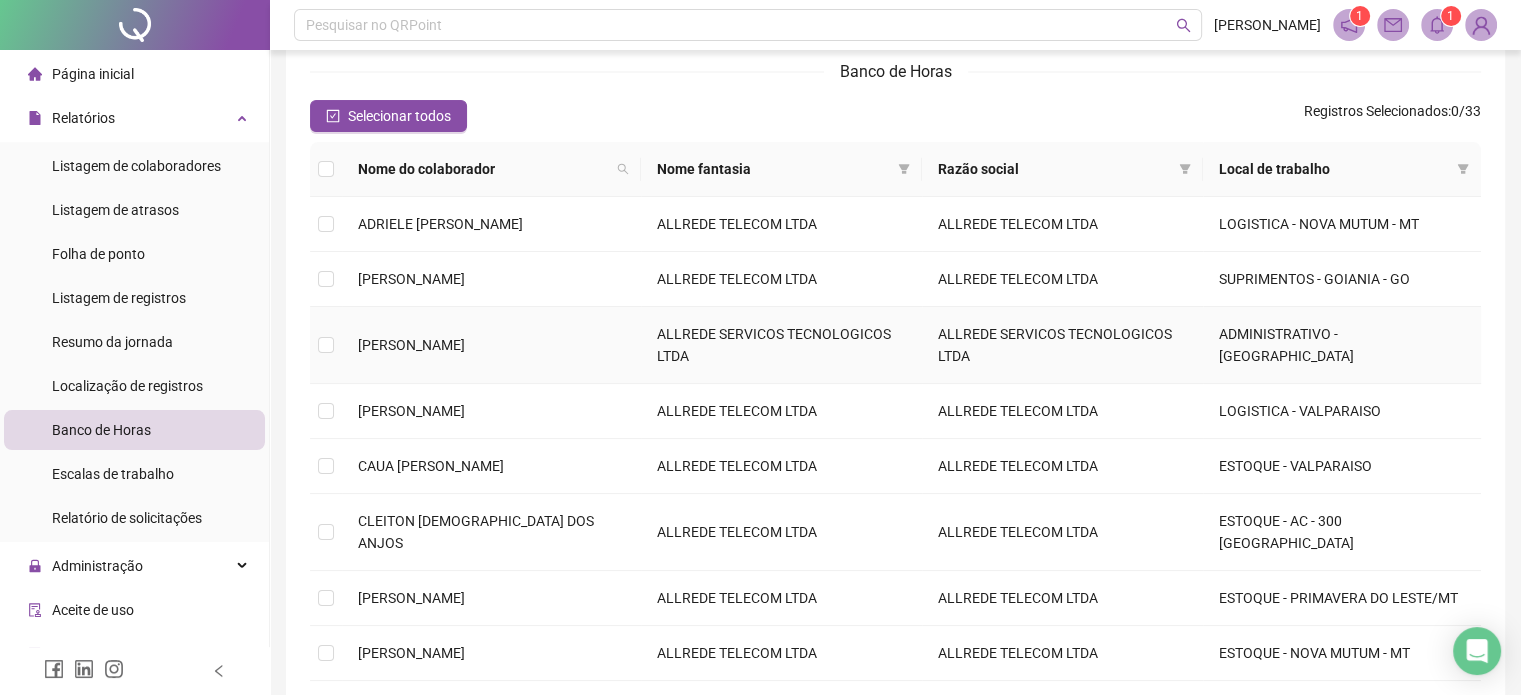 scroll, scrollTop: 200, scrollLeft: 0, axis: vertical 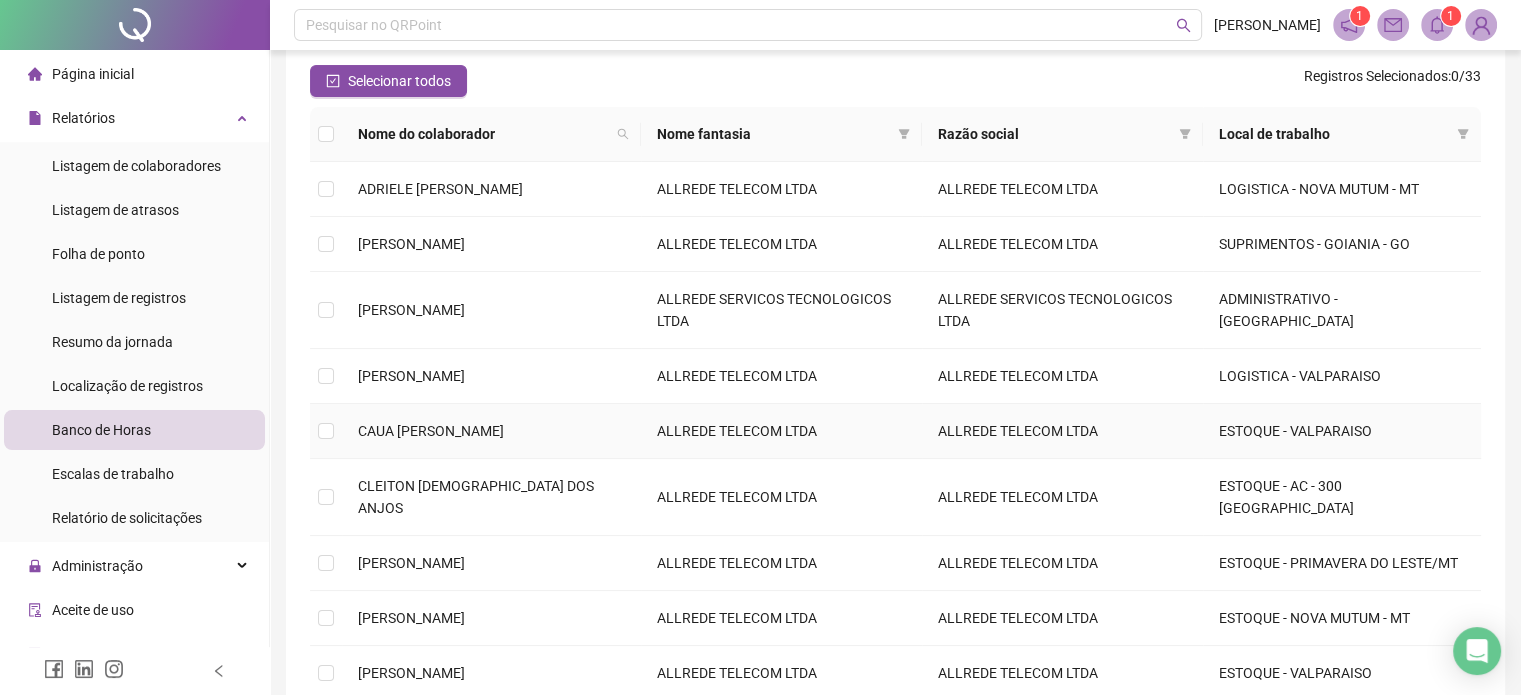 click on "CAUA [PERSON_NAME]" at bounding box center (431, 431) 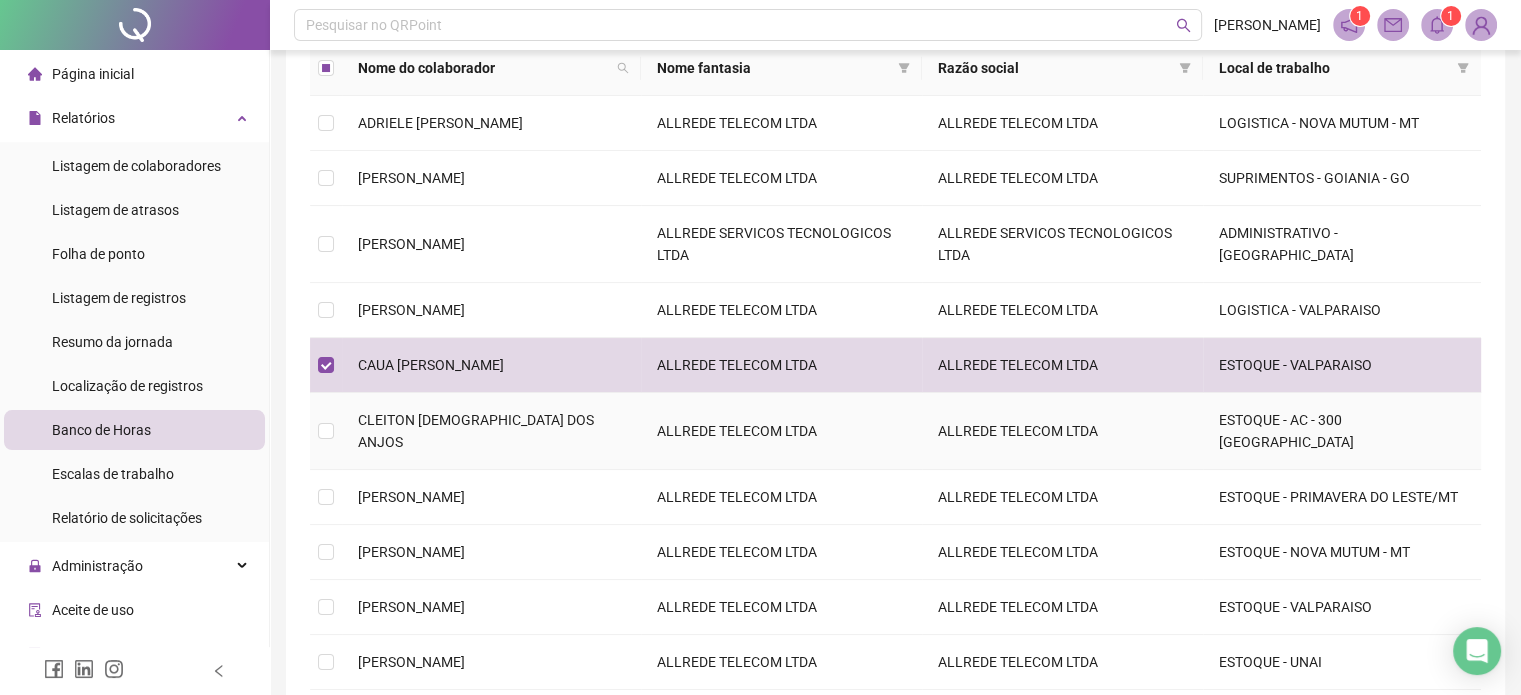 scroll, scrollTop: 300, scrollLeft: 0, axis: vertical 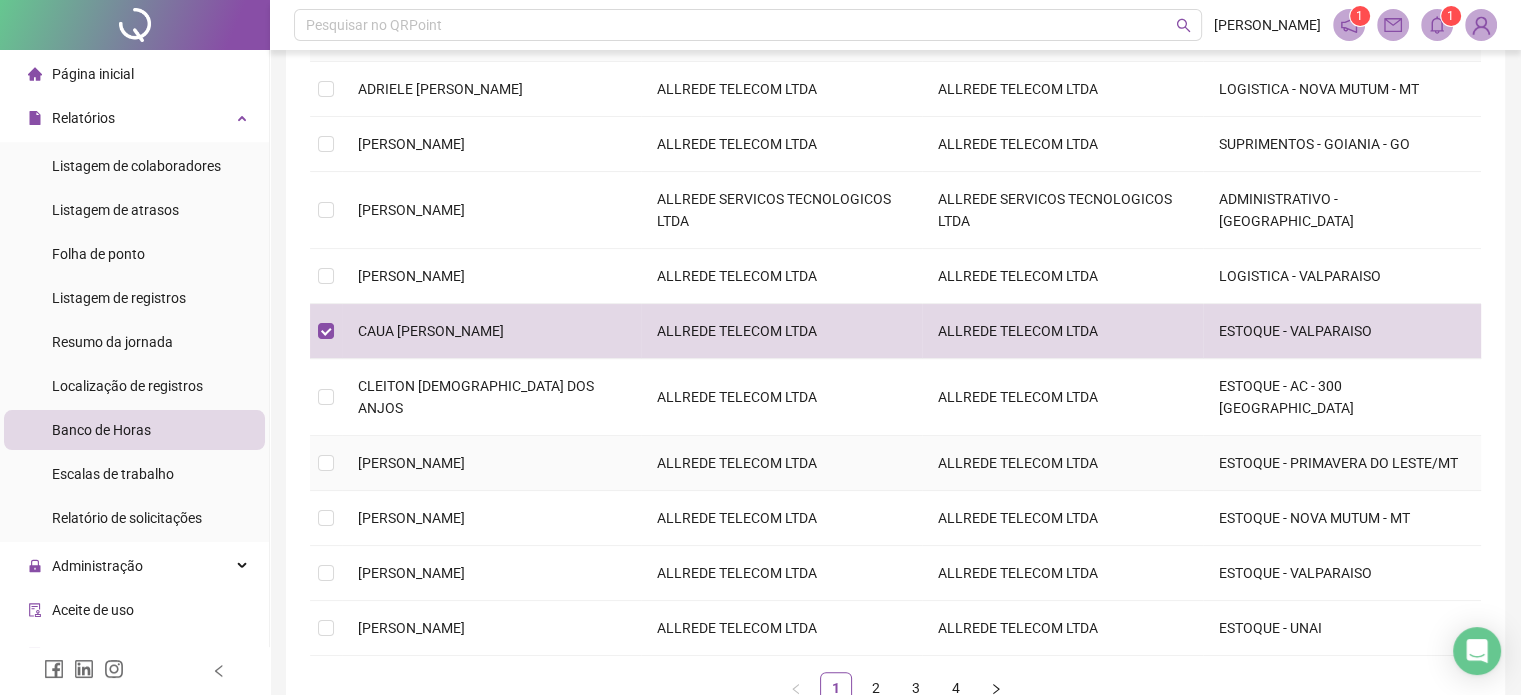 click on "[PERSON_NAME]" at bounding box center [411, 463] 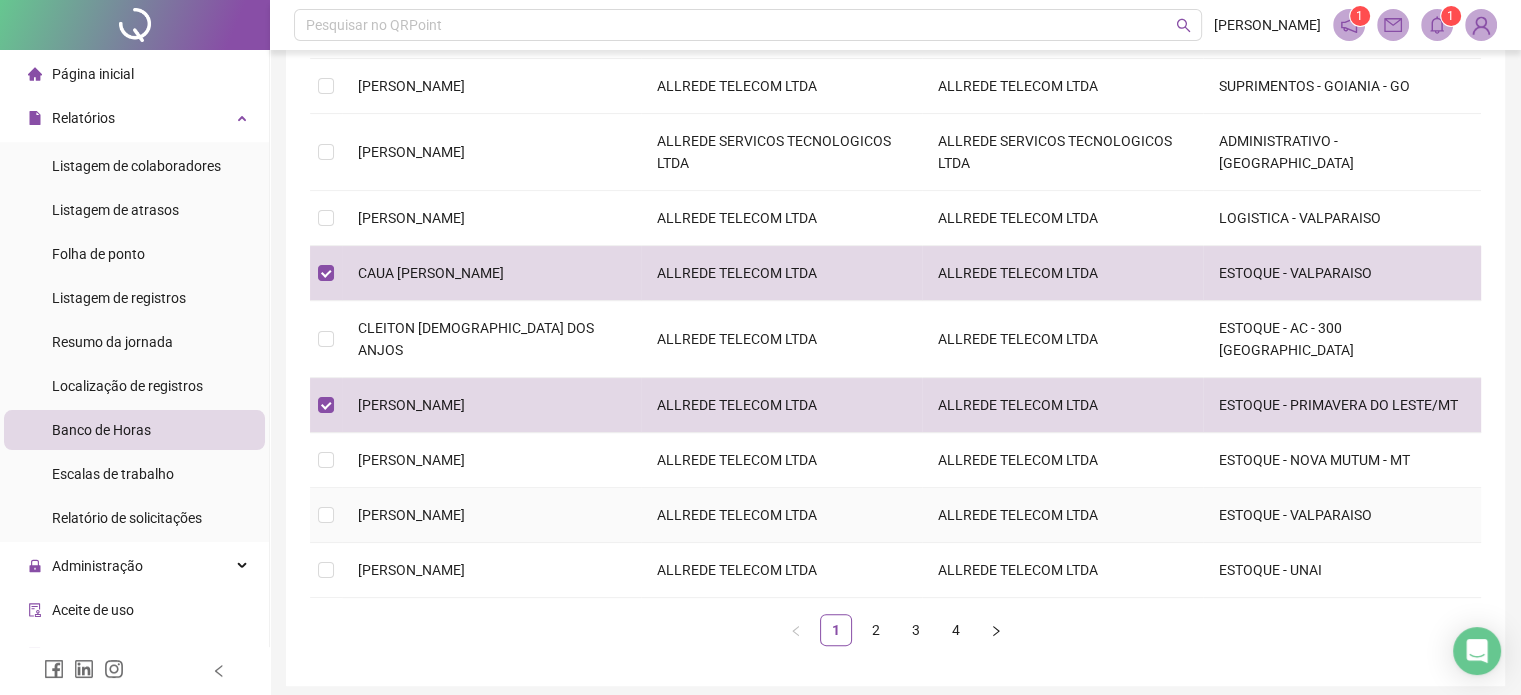 scroll, scrollTop: 388, scrollLeft: 0, axis: vertical 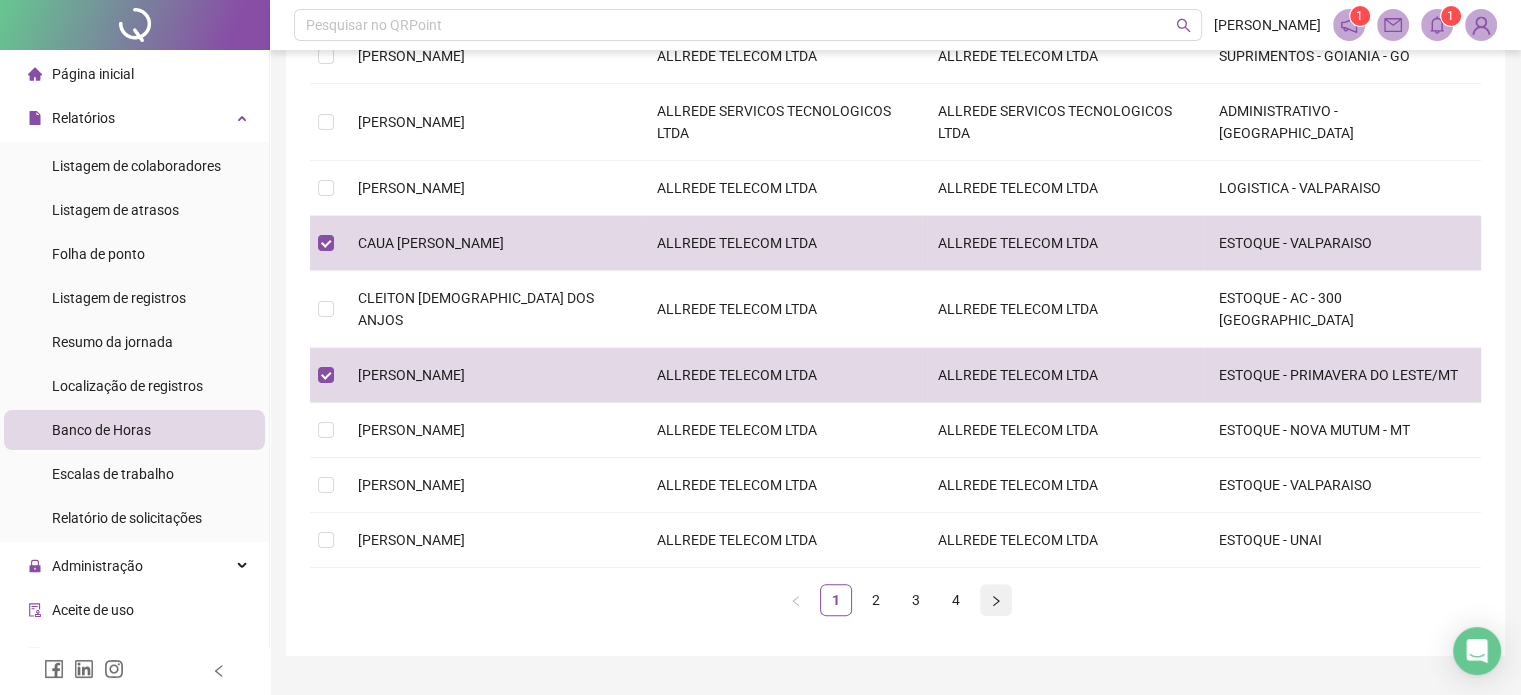 click 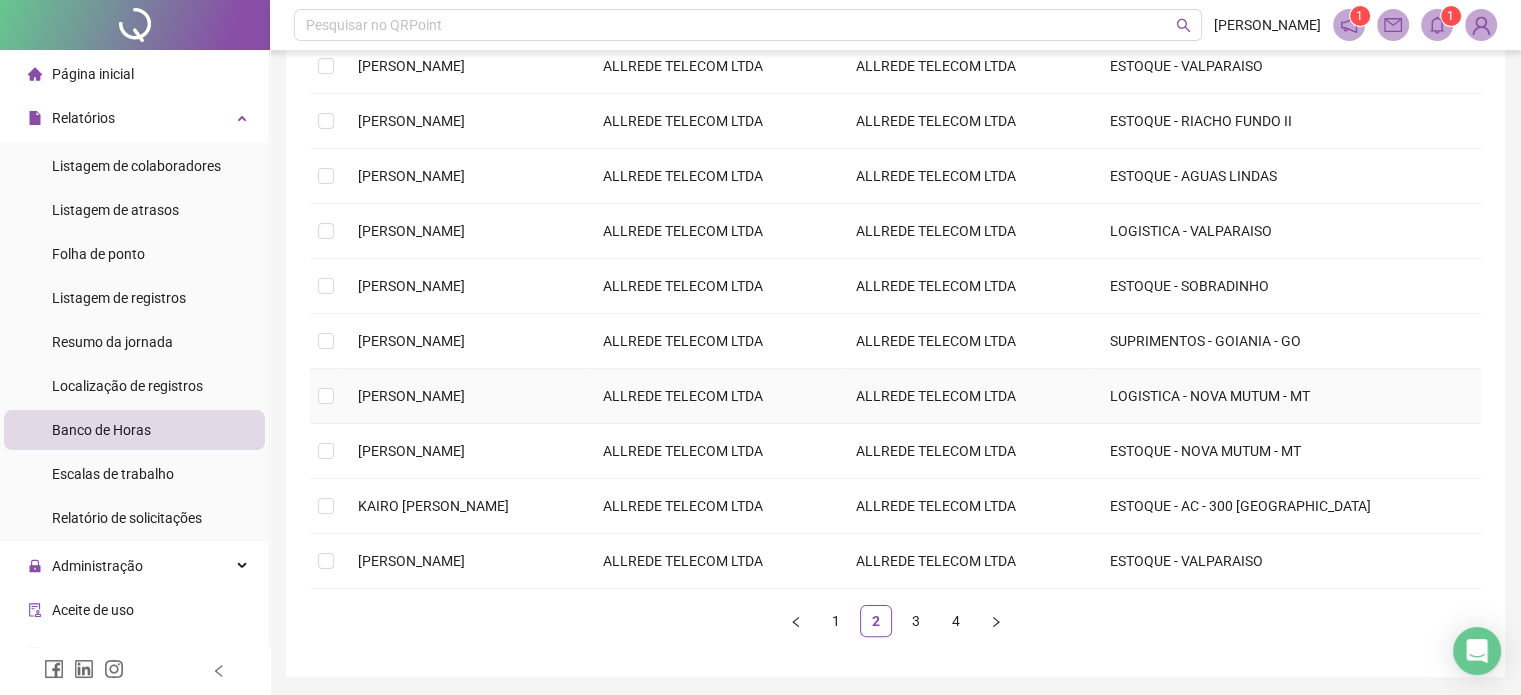 scroll, scrollTop: 288, scrollLeft: 0, axis: vertical 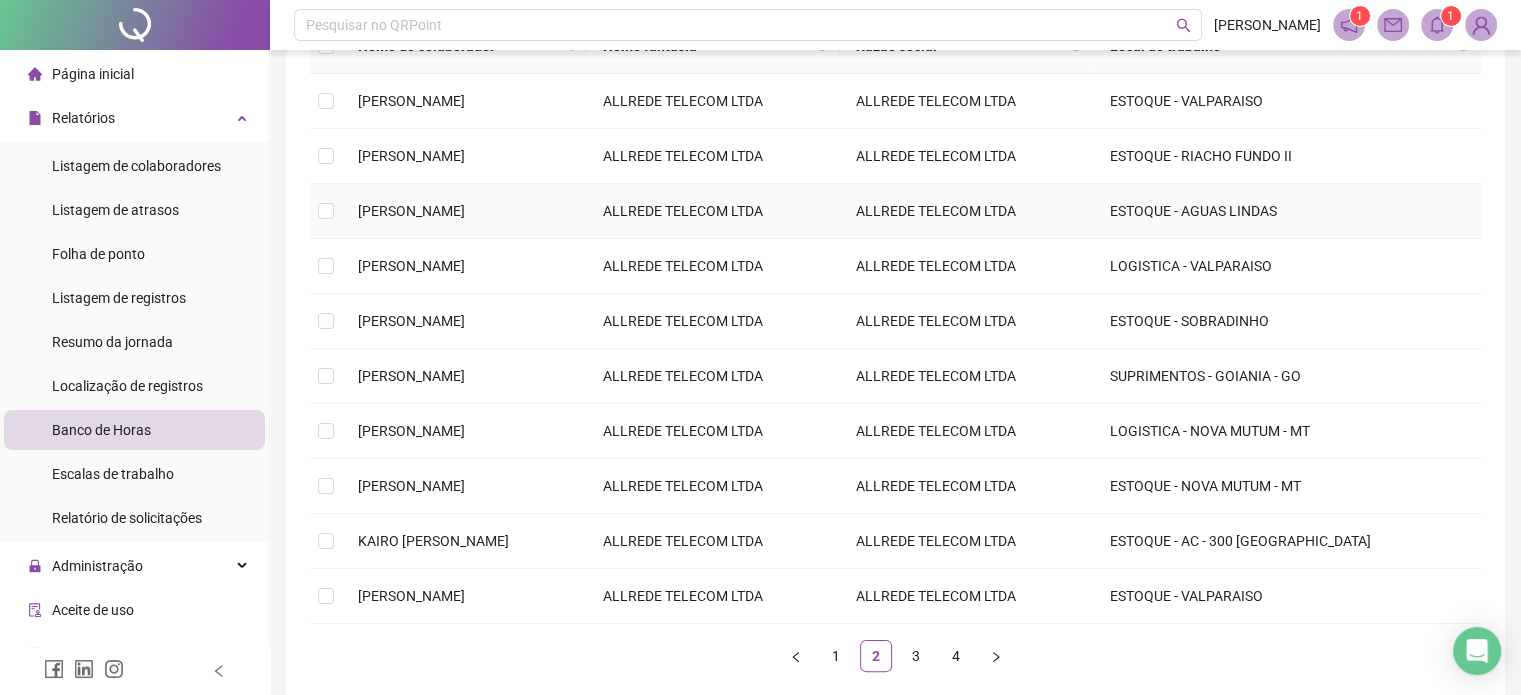 click on "[PERSON_NAME]" at bounding box center [411, 211] 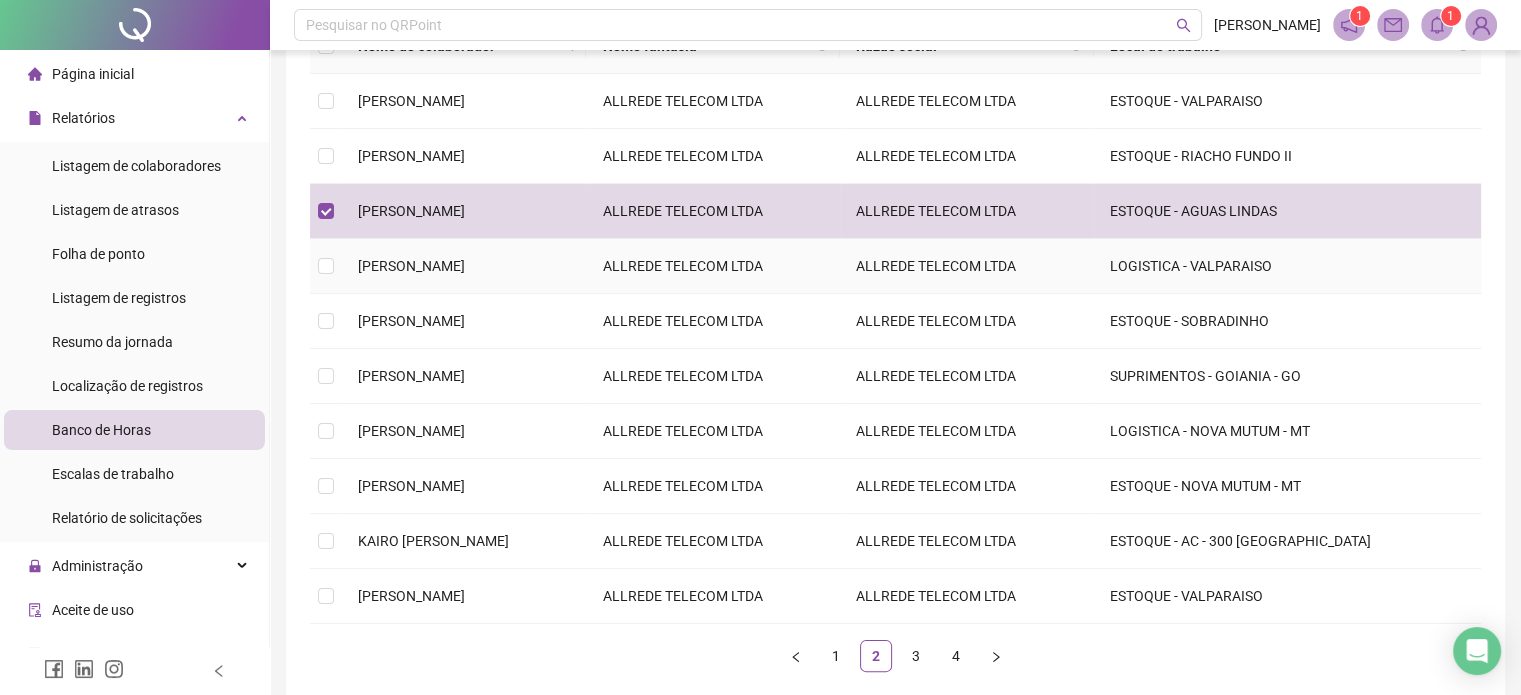 click on "[PERSON_NAME]" at bounding box center (411, 266) 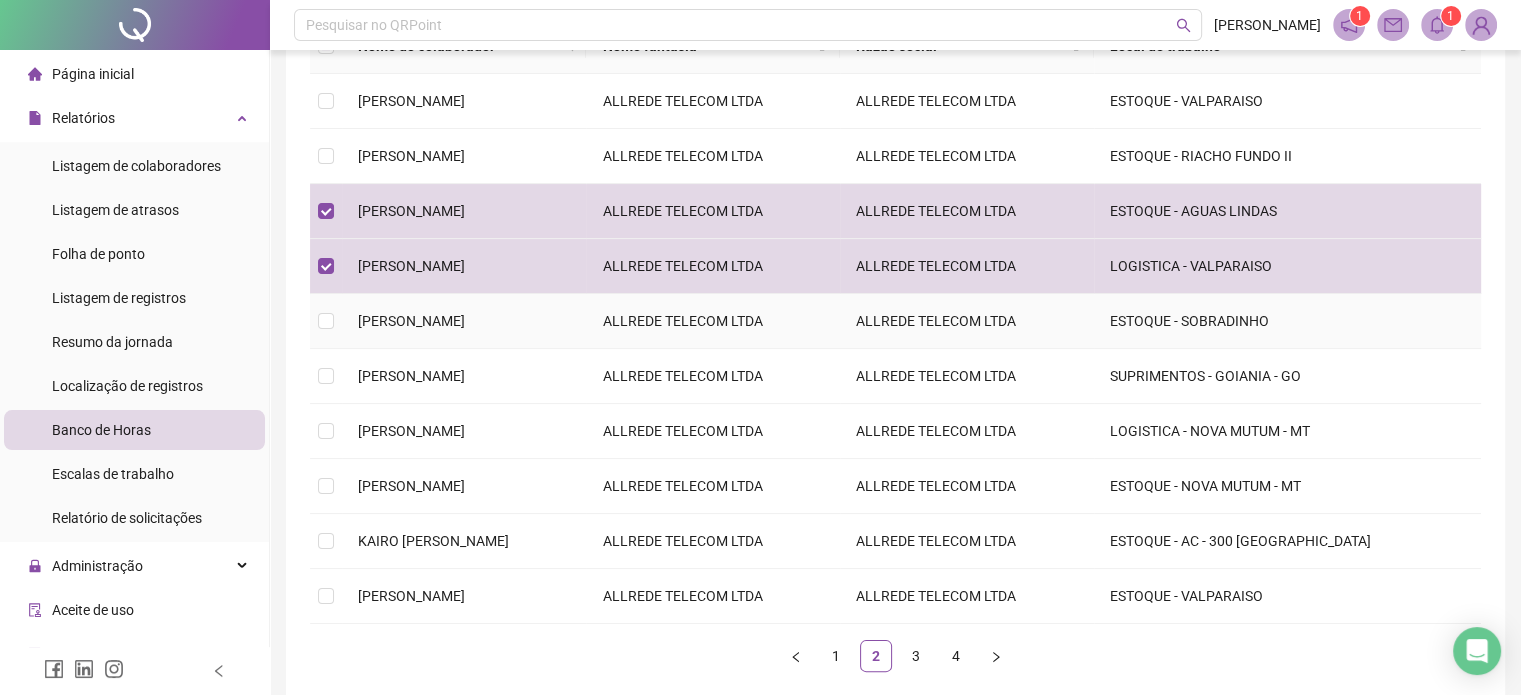 click on "[PERSON_NAME]" at bounding box center (411, 321) 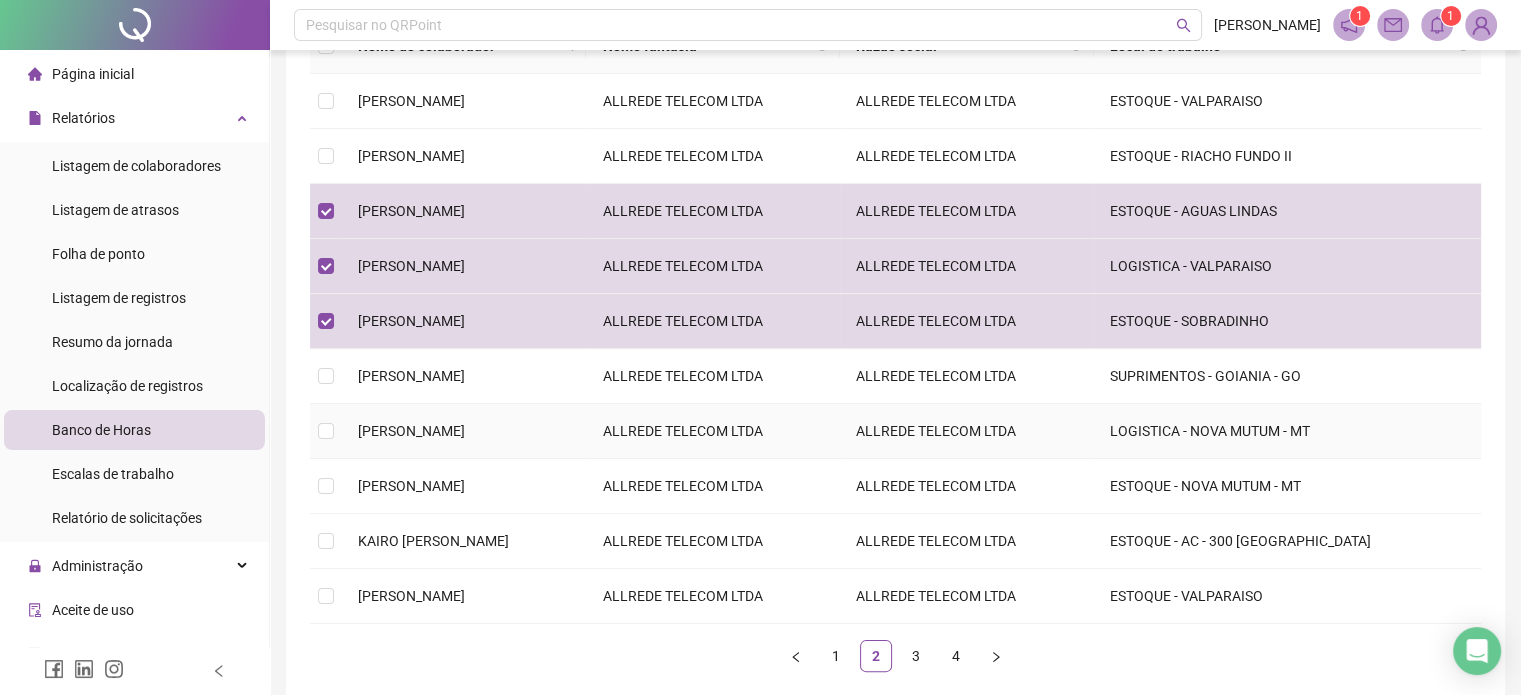 click on "[PERSON_NAME]" at bounding box center (411, 431) 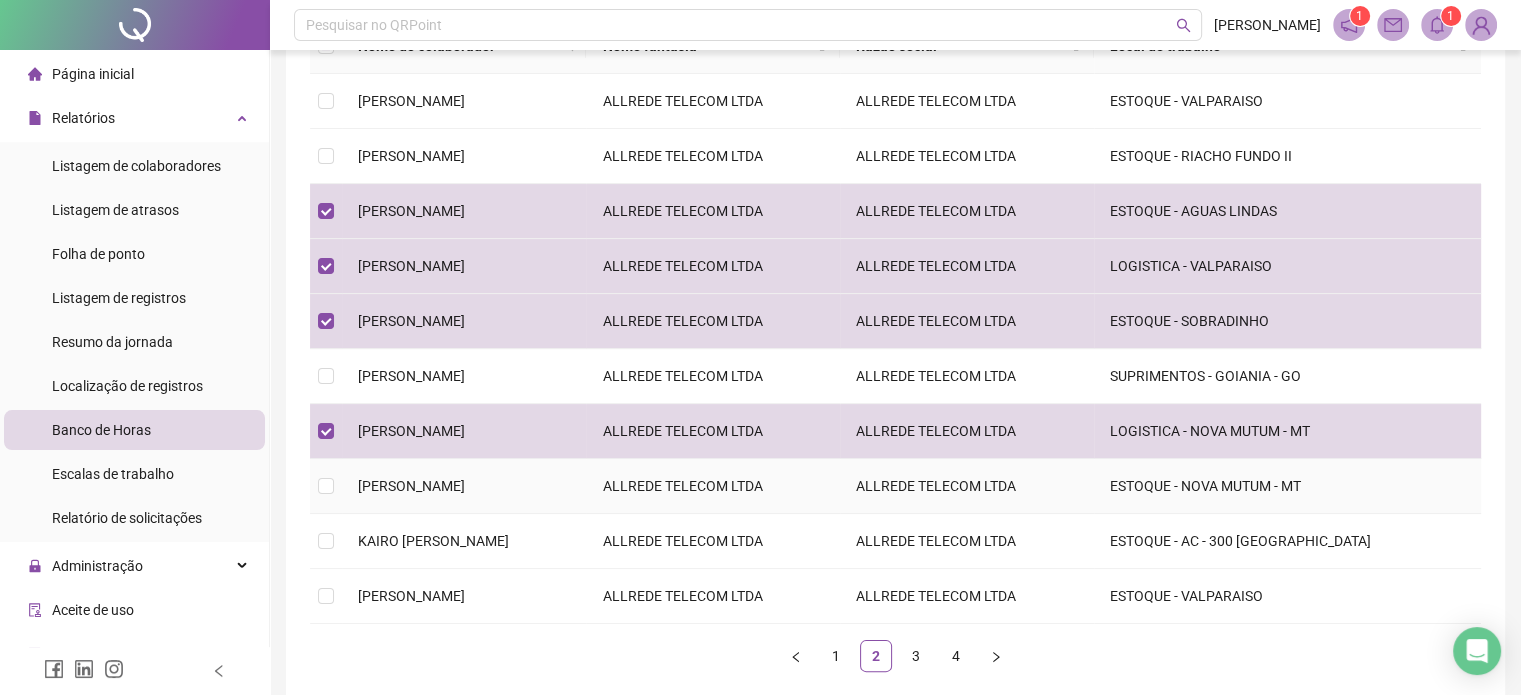 click on "[PERSON_NAME]" at bounding box center (411, 486) 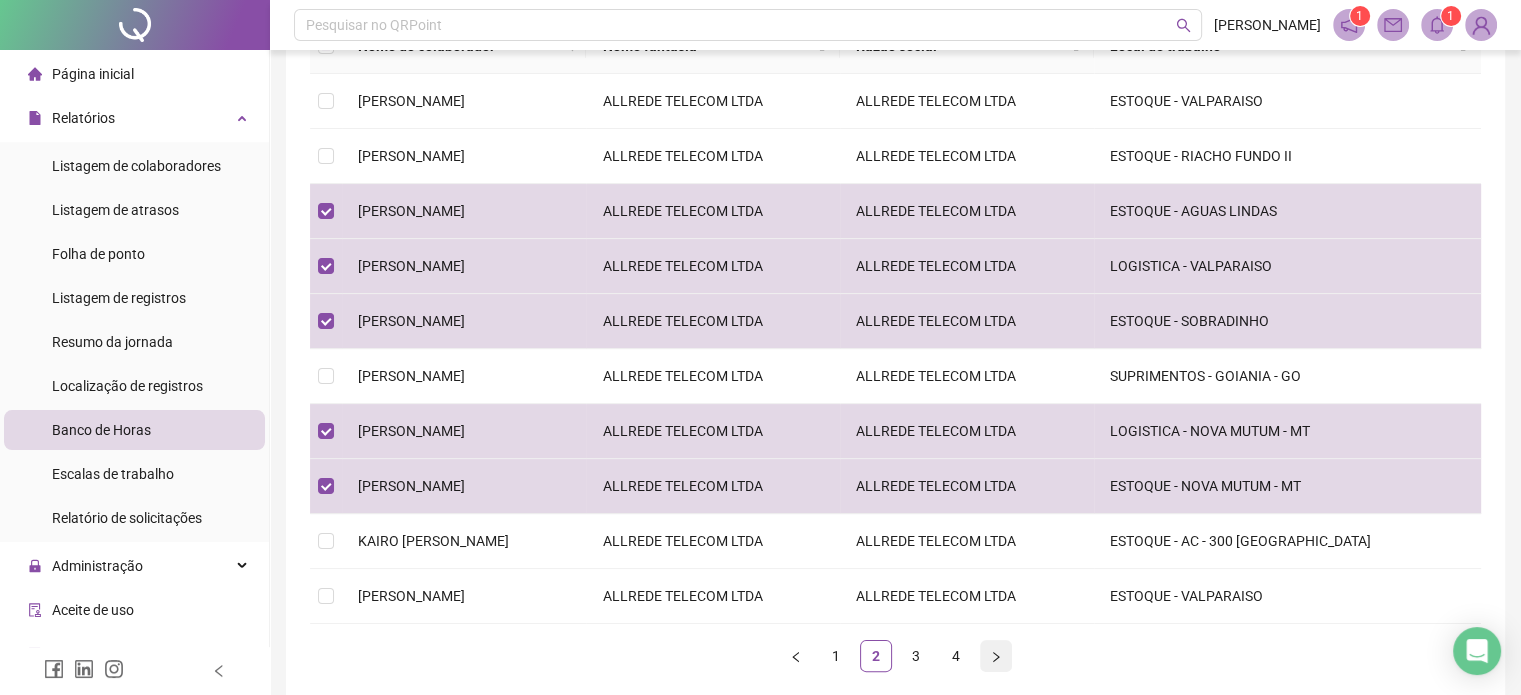click 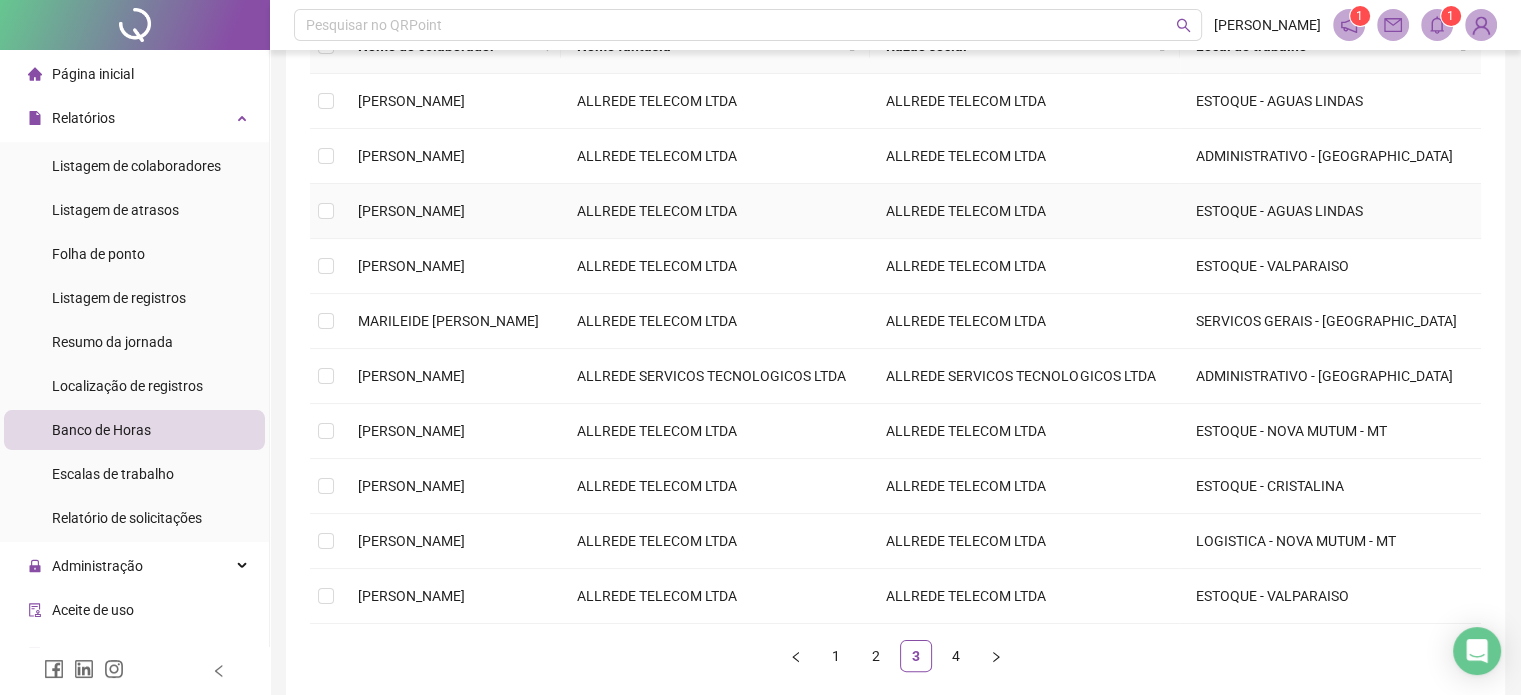 click on "[PERSON_NAME]" at bounding box center [411, 211] 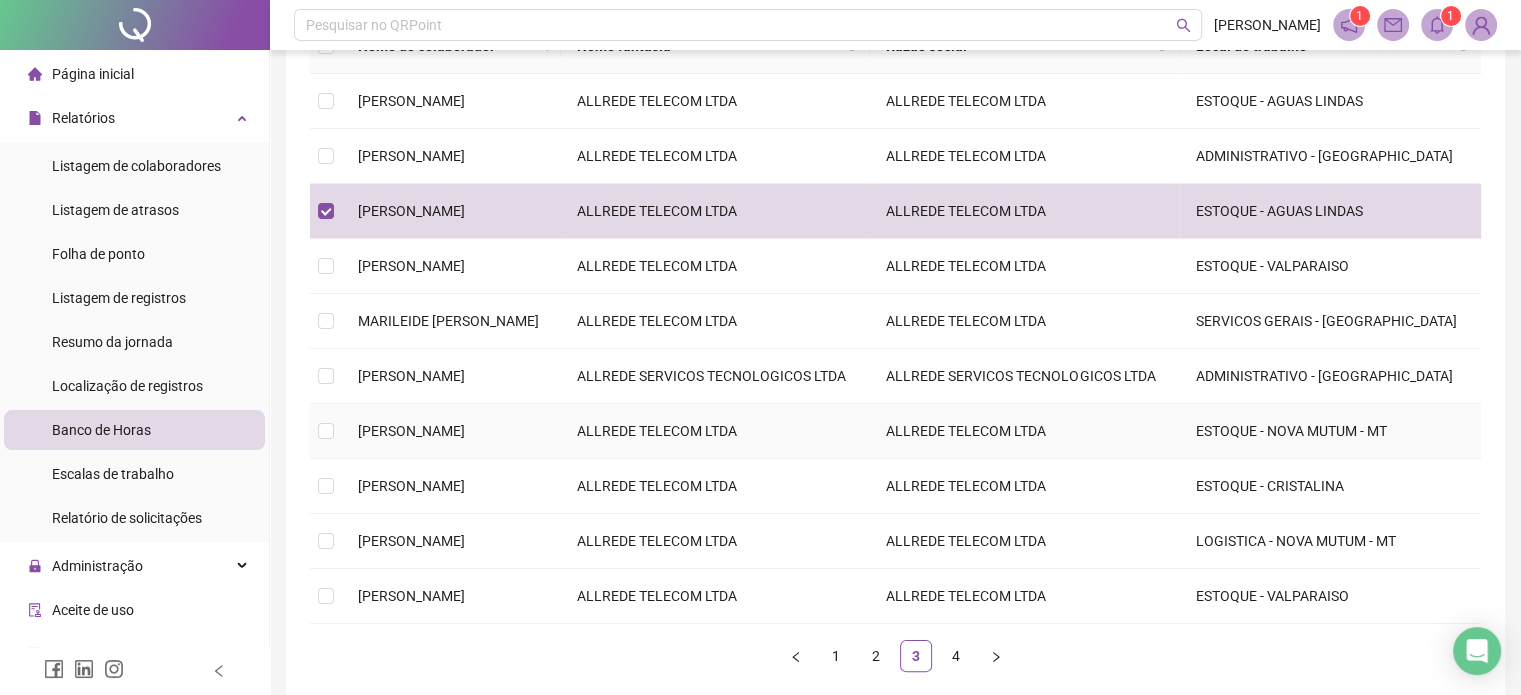 click on "[PERSON_NAME]" at bounding box center [411, 431] 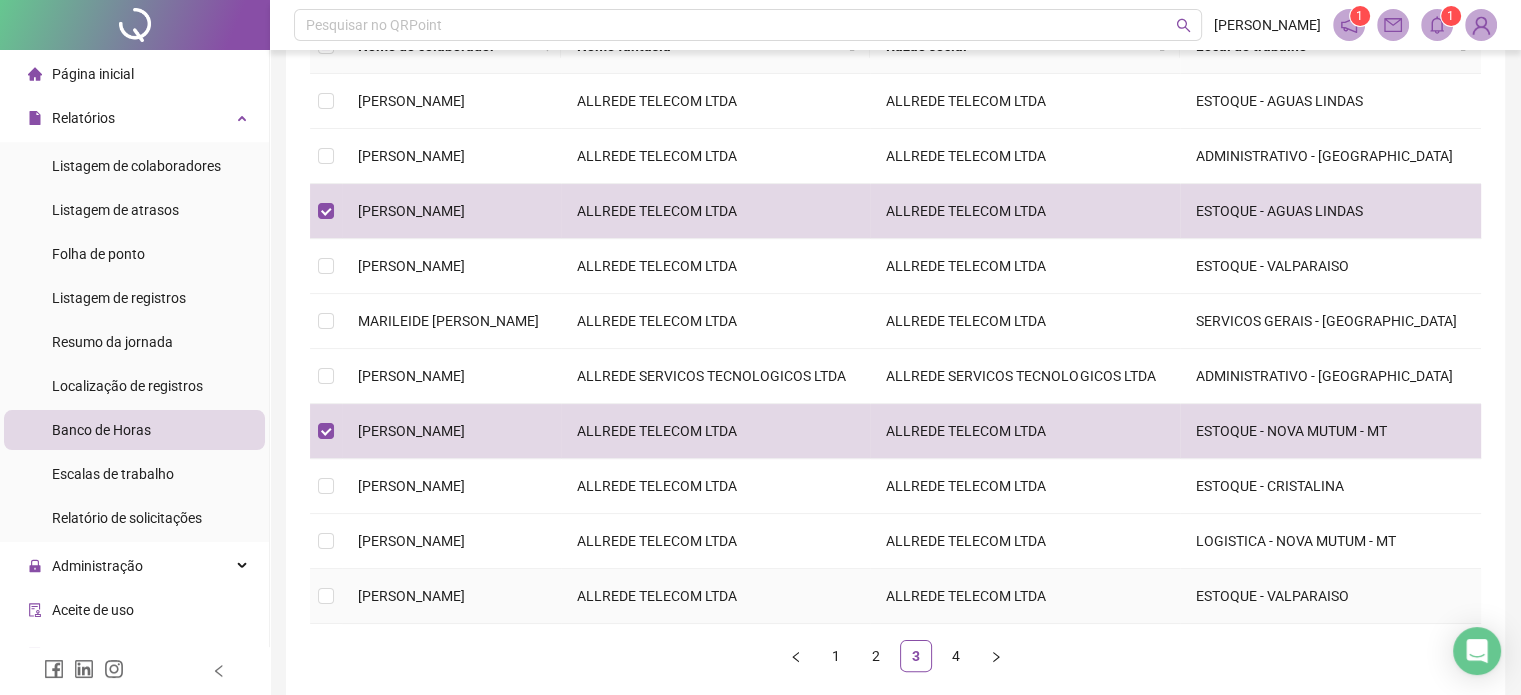 click on "[PERSON_NAME]" at bounding box center [411, 541] 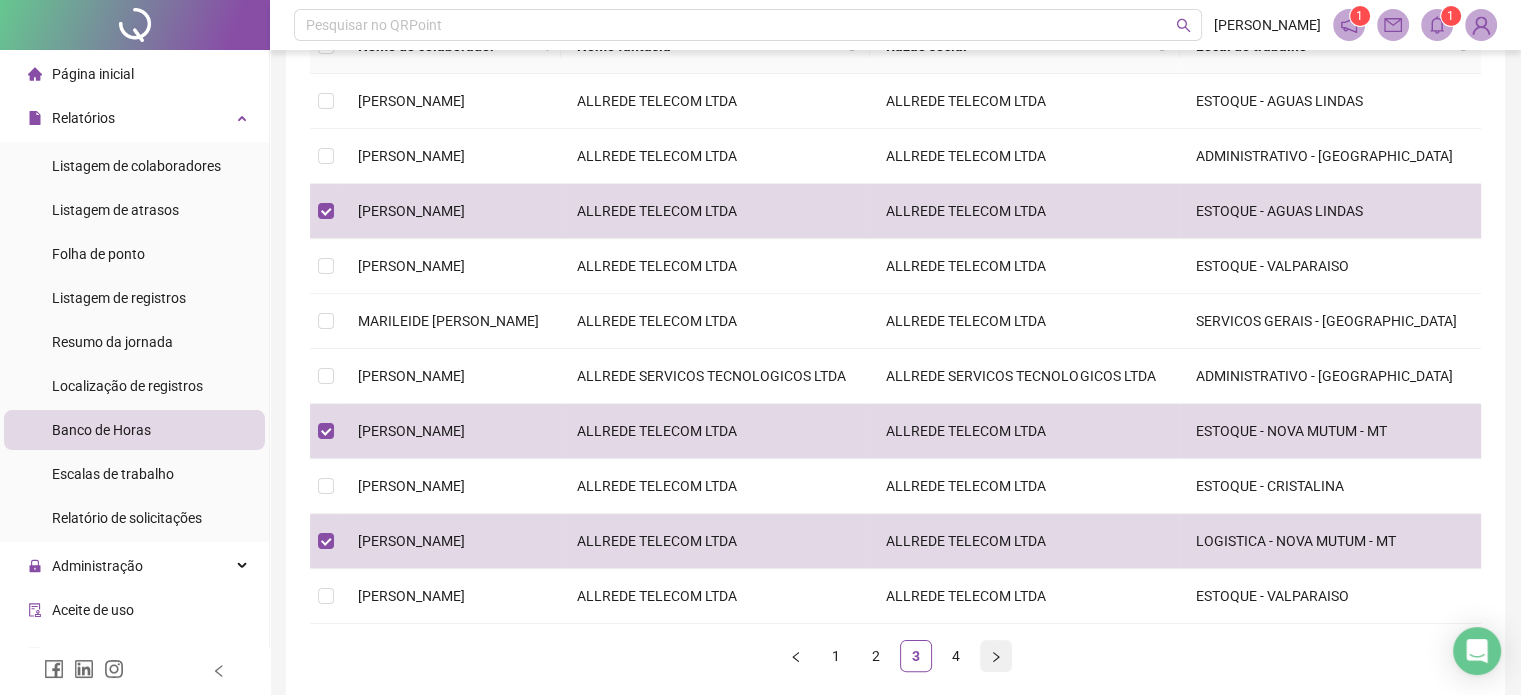 click at bounding box center [996, 656] 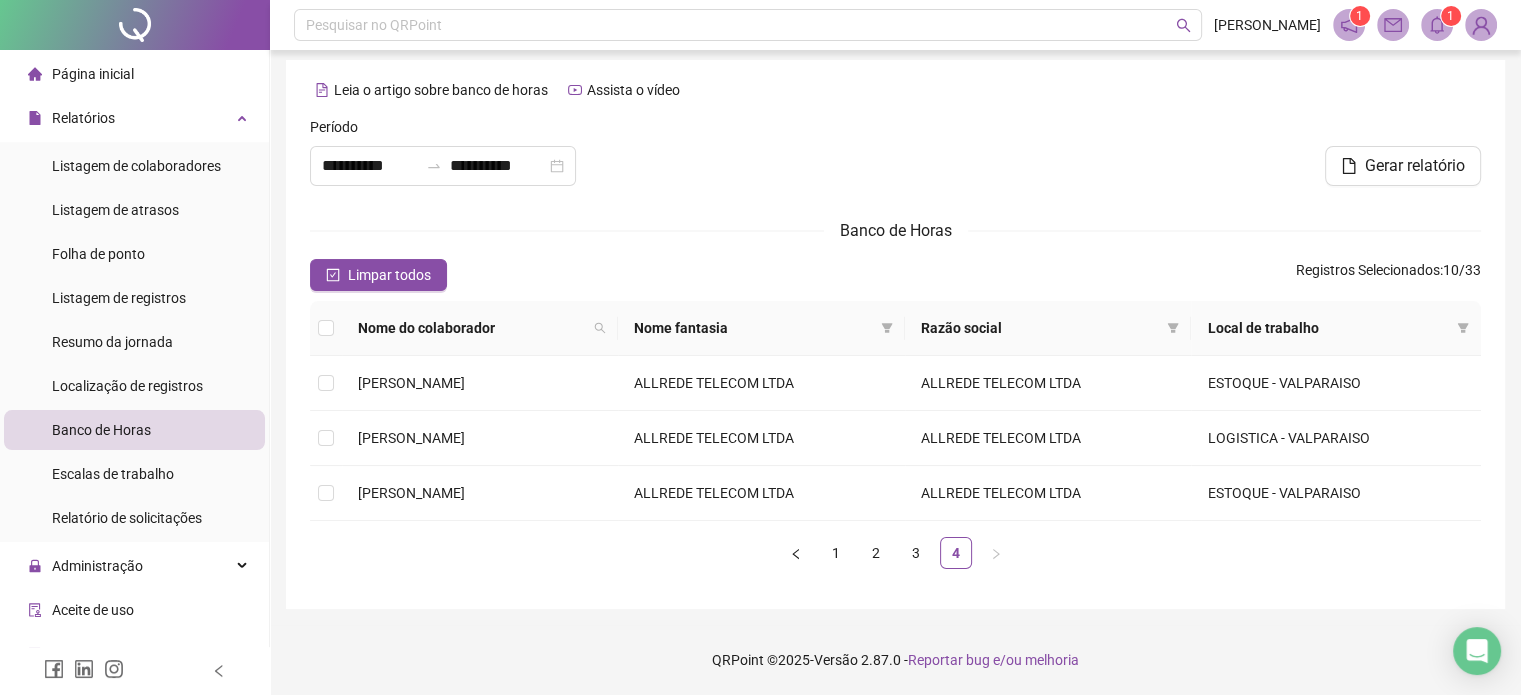 scroll, scrollTop: 4, scrollLeft: 0, axis: vertical 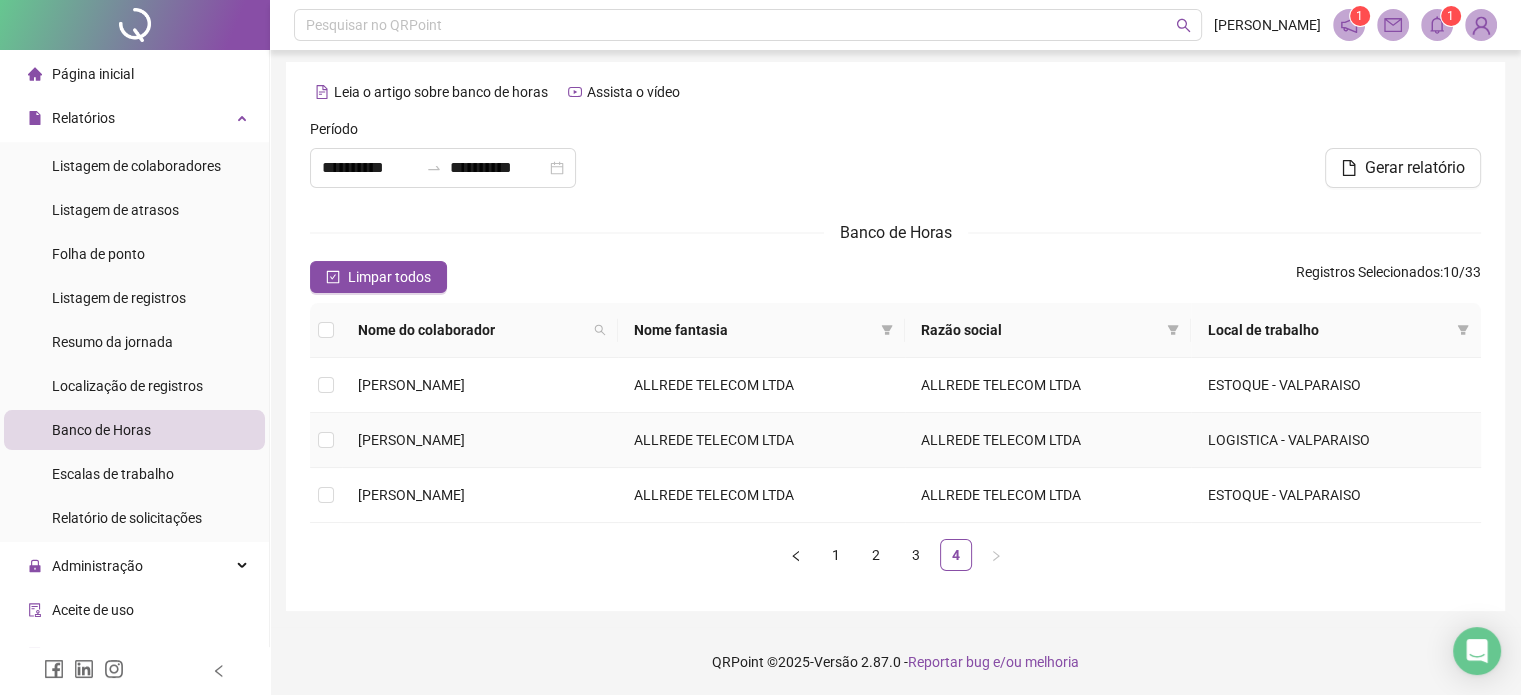 click on "[PERSON_NAME]" at bounding box center (411, 440) 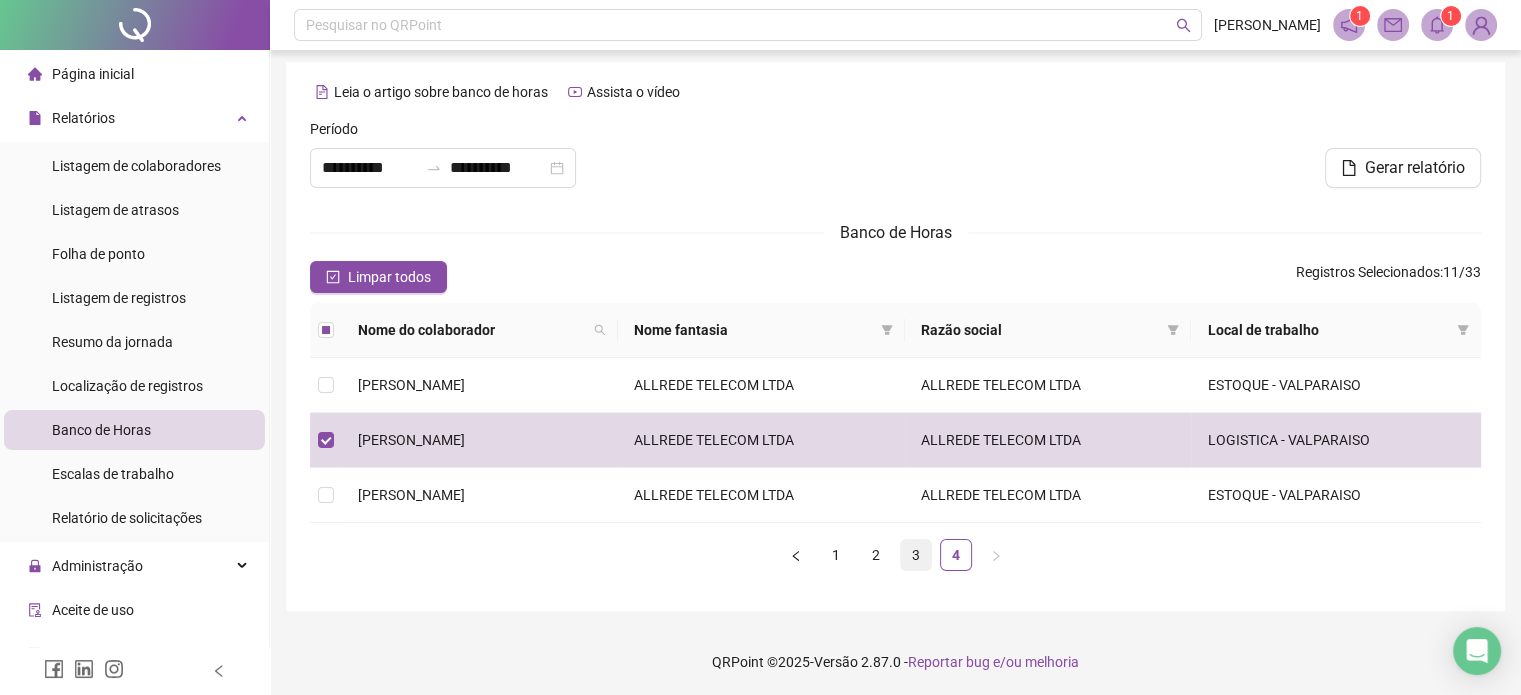 click on "3" at bounding box center [916, 555] 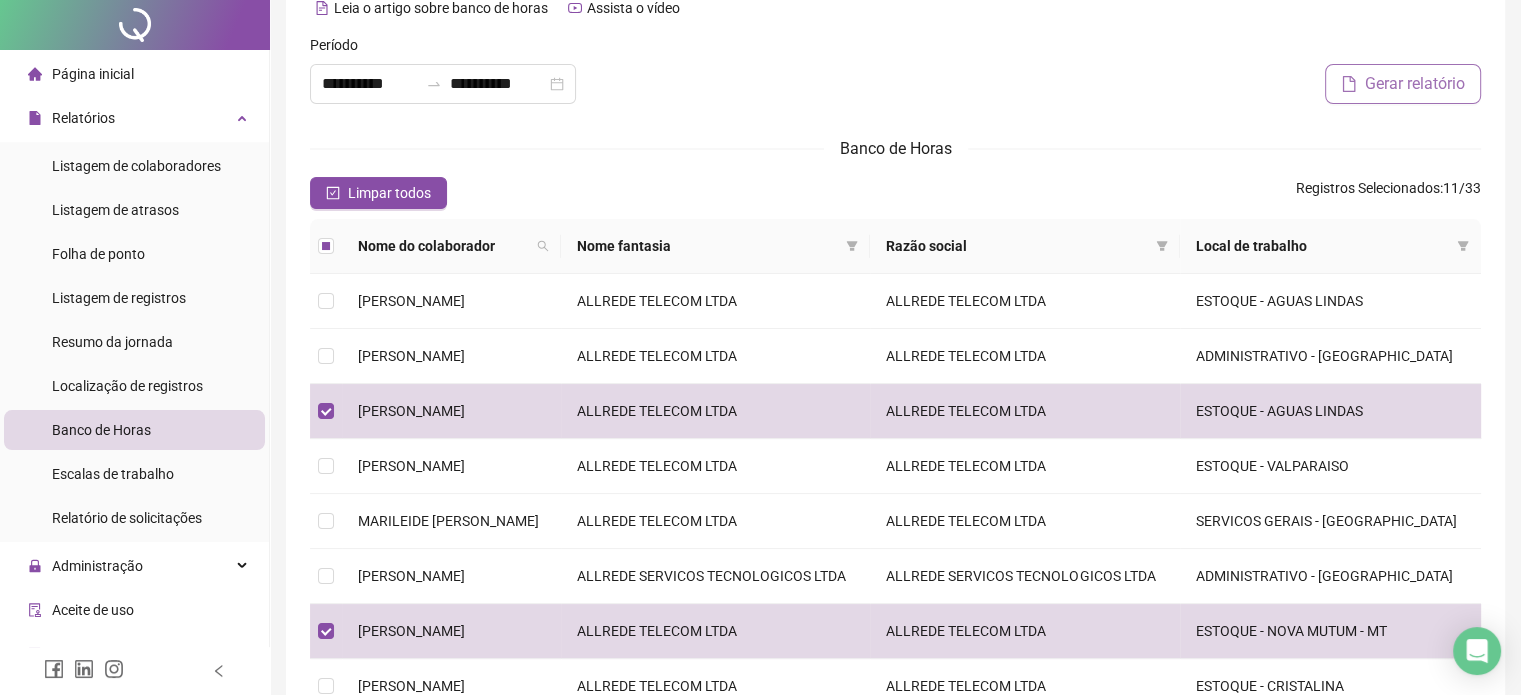 scroll, scrollTop: 0, scrollLeft: 0, axis: both 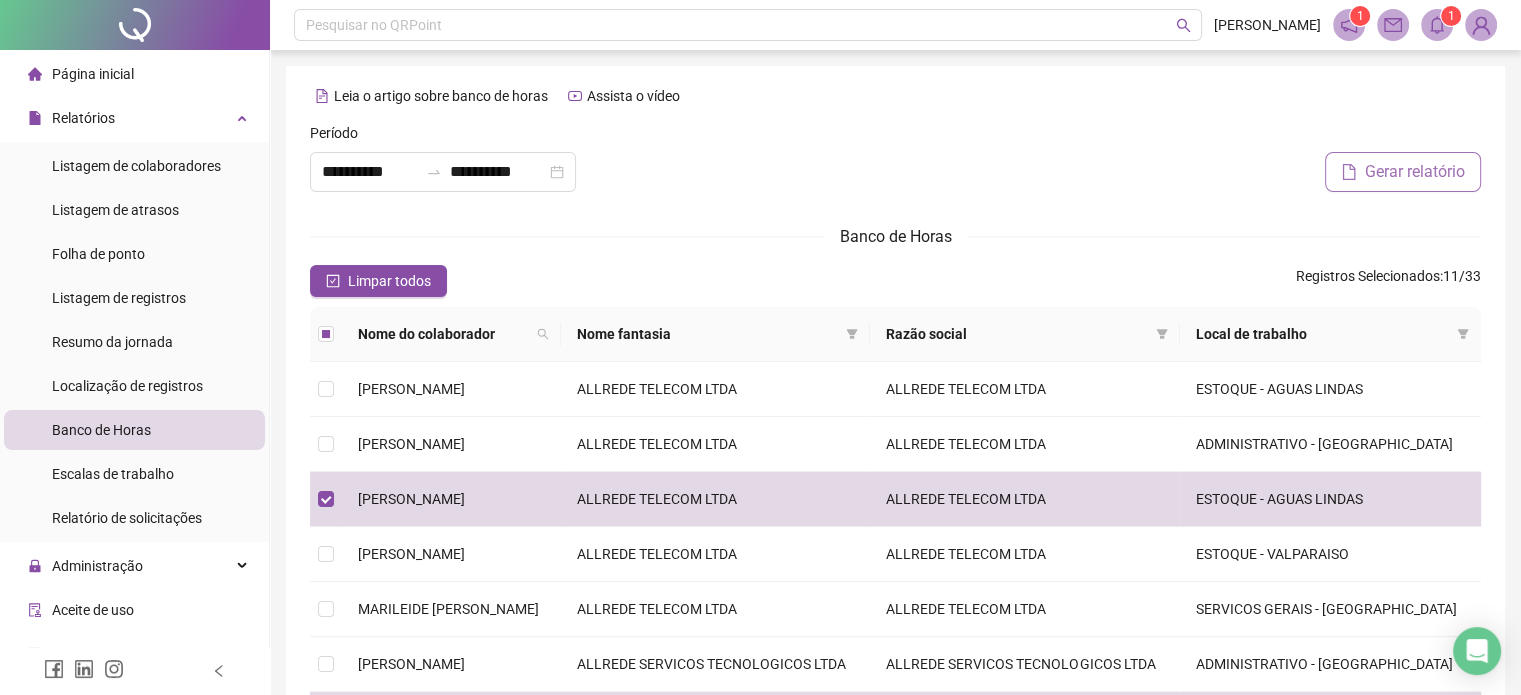 click on "Gerar relatório" at bounding box center [1403, 172] 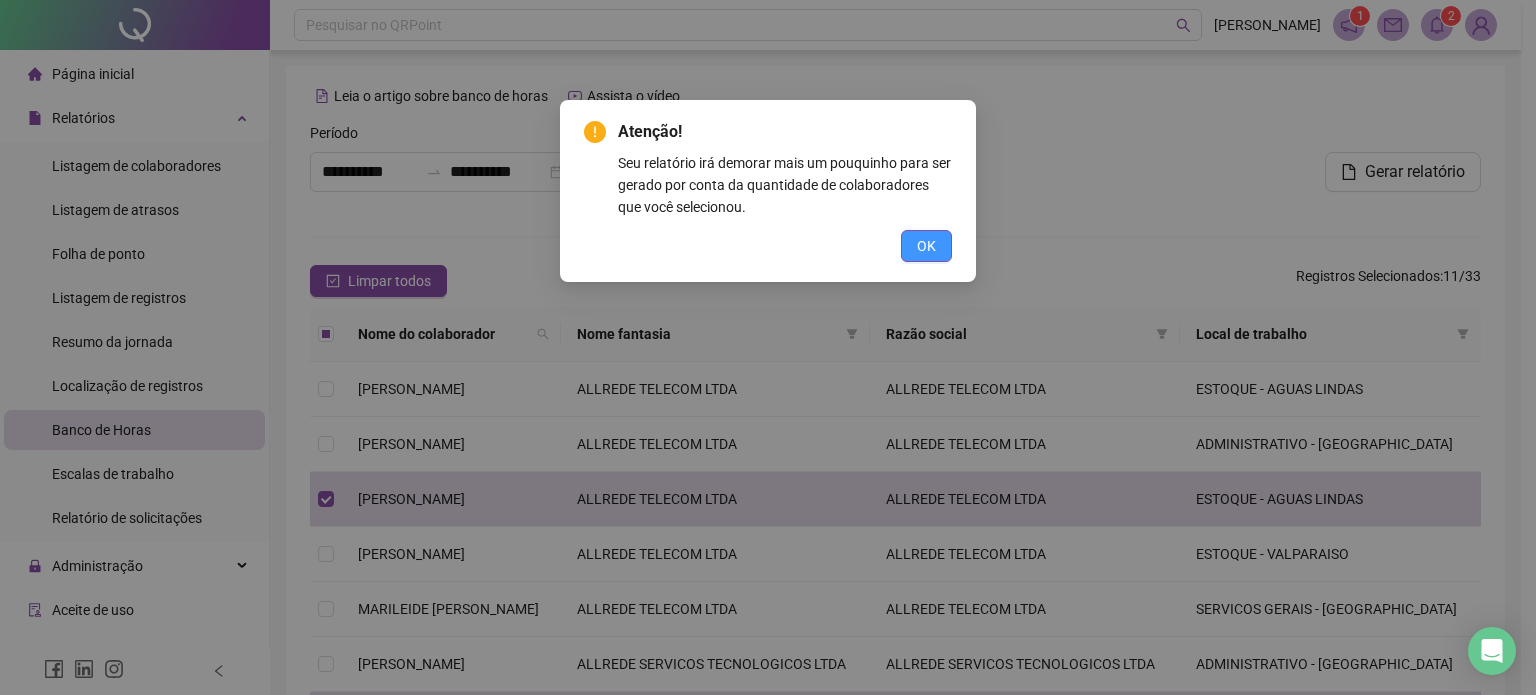 click on "OK" at bounding box center [926, 246] 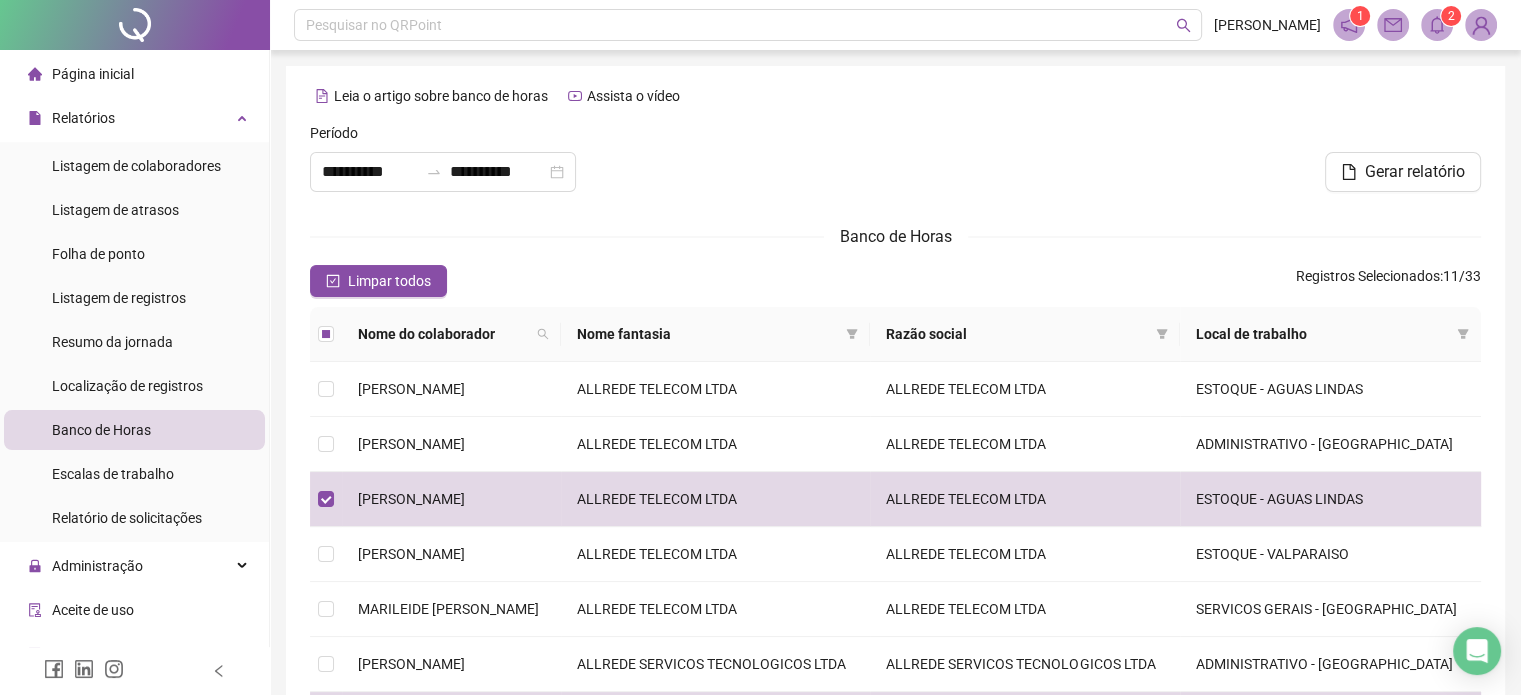 click 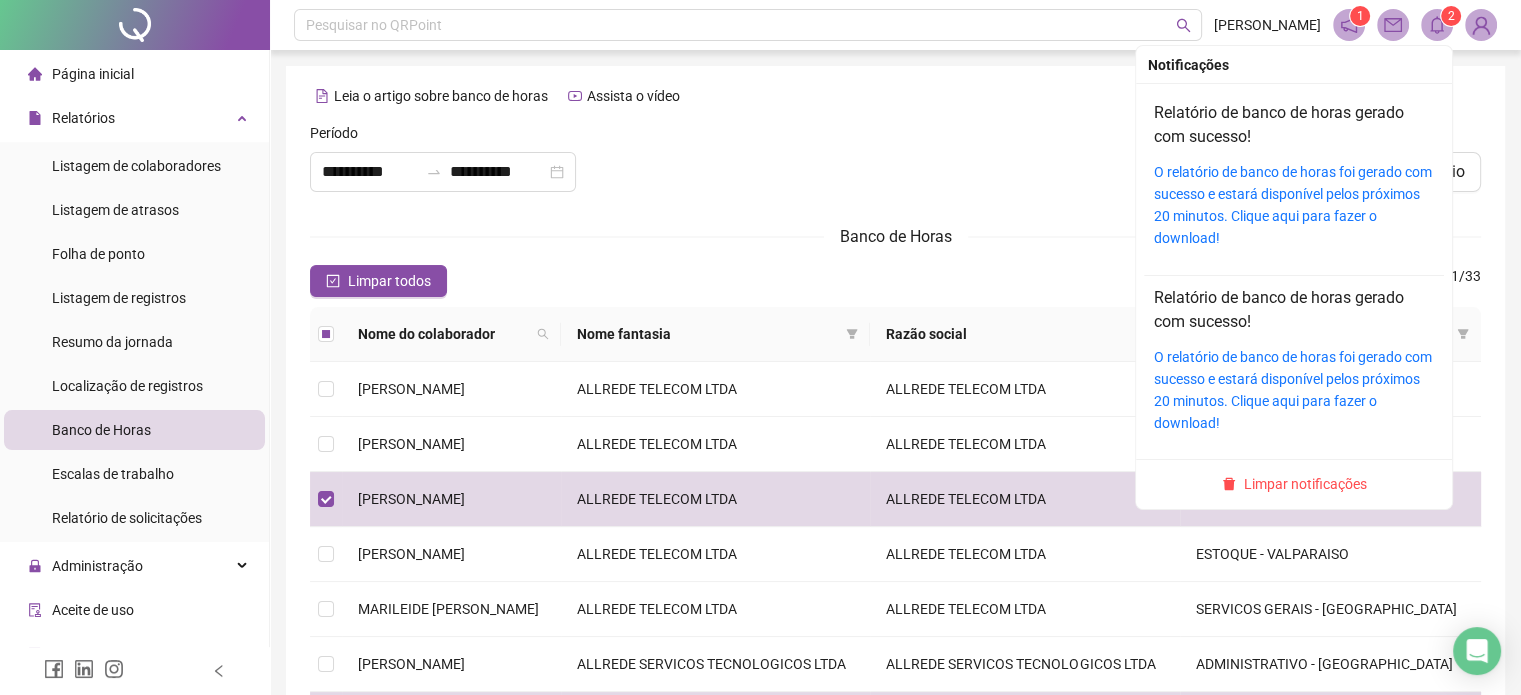 click on "O relatório de banco de horas foi gerado com sucesso e estará disponível pelos próximos 20 minutos.
Clique aqui para fazer o download!" at bounding box center [1294, 205] 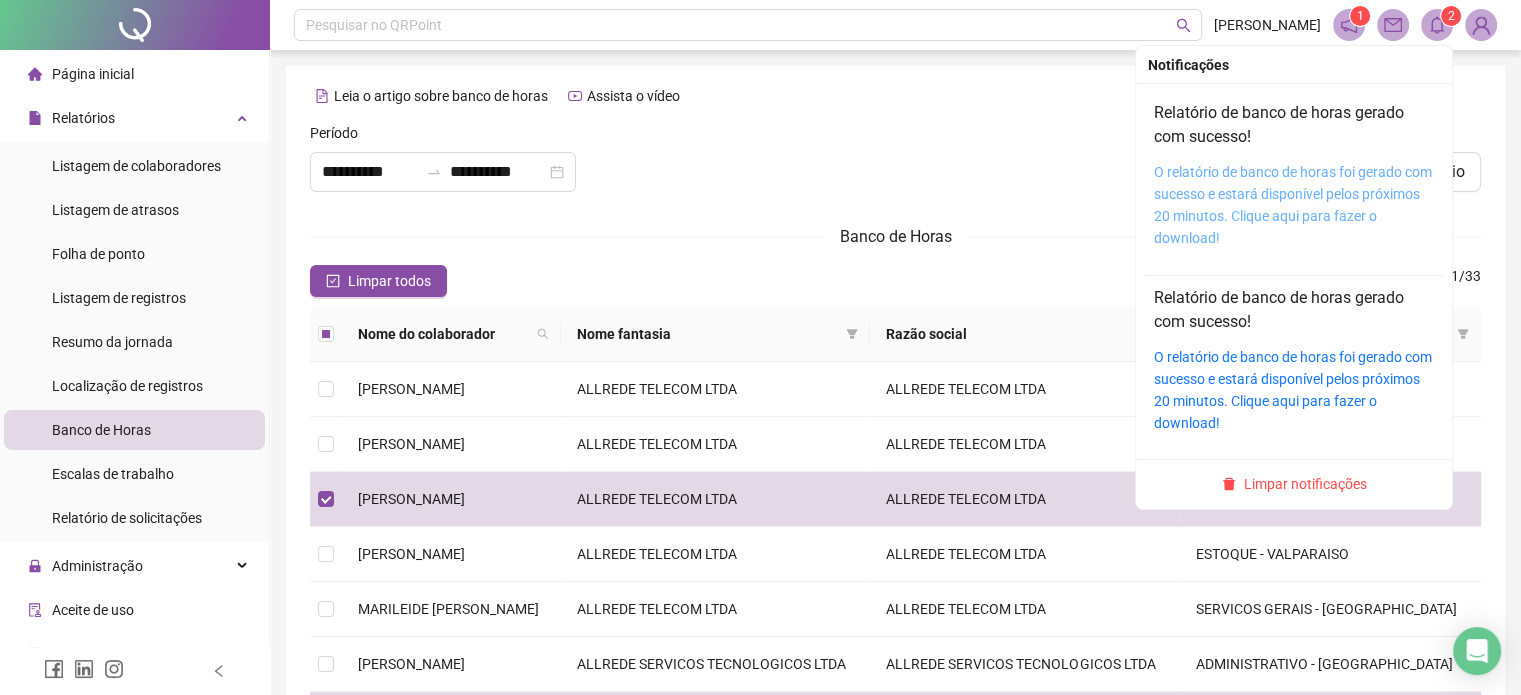 click on "O relatório de banco de horas foi gerado com sucesso e estará disponível pelos próximos 20 minutos.
Clique aqui para fazer o download!" at bounding box center [1293, 205] 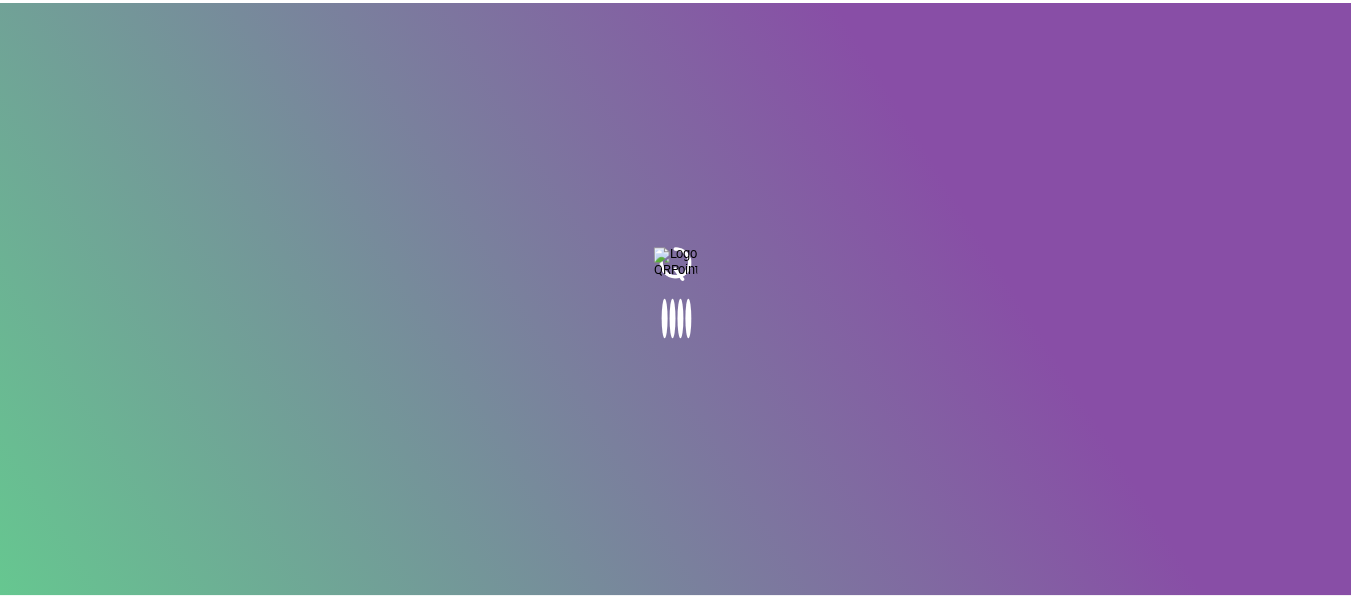 scroll, scrollTop: 0, scrollLeft: 0, axis: both 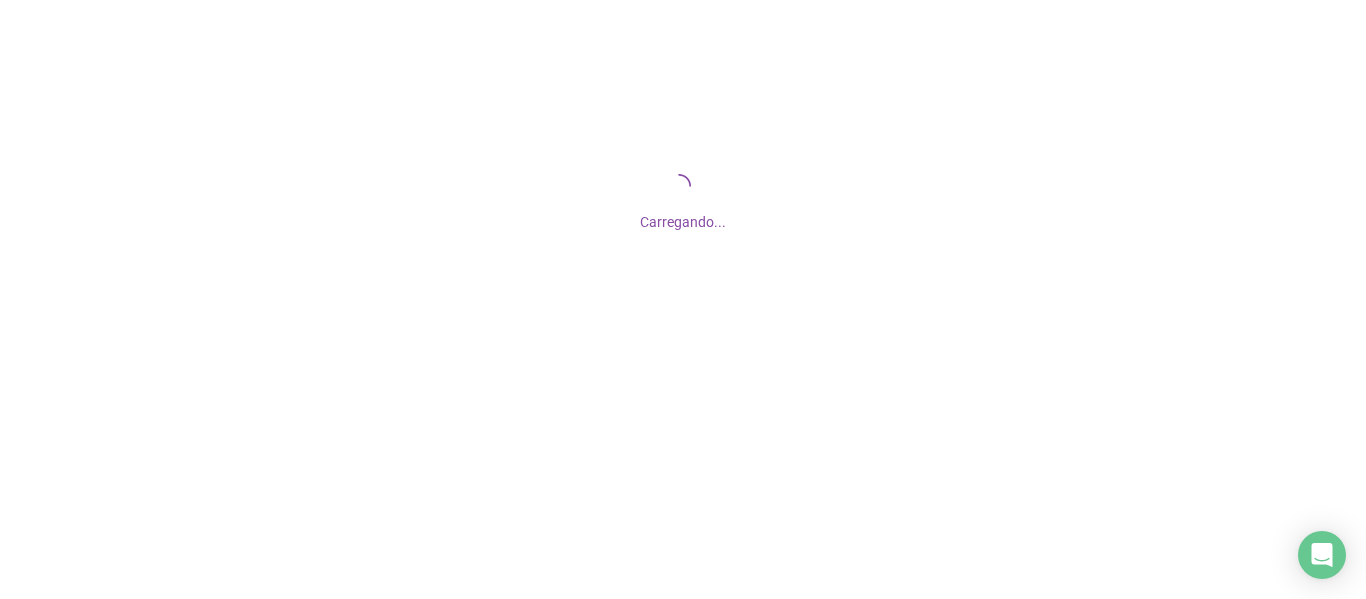 click on "Carregando..." at bounding box center (683, 200) 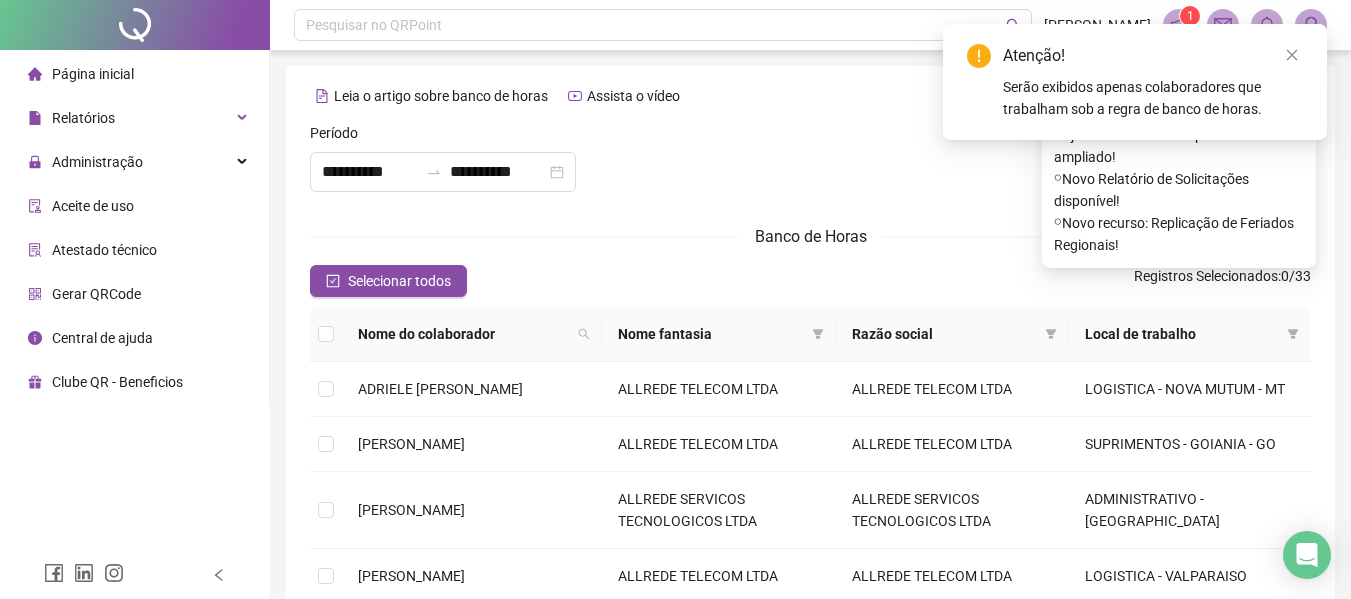 click on "Atenção! Serão exibidos apenas colaboradores que trabalham sob a regra de banco de horas." at bounding box center (1135, 82) 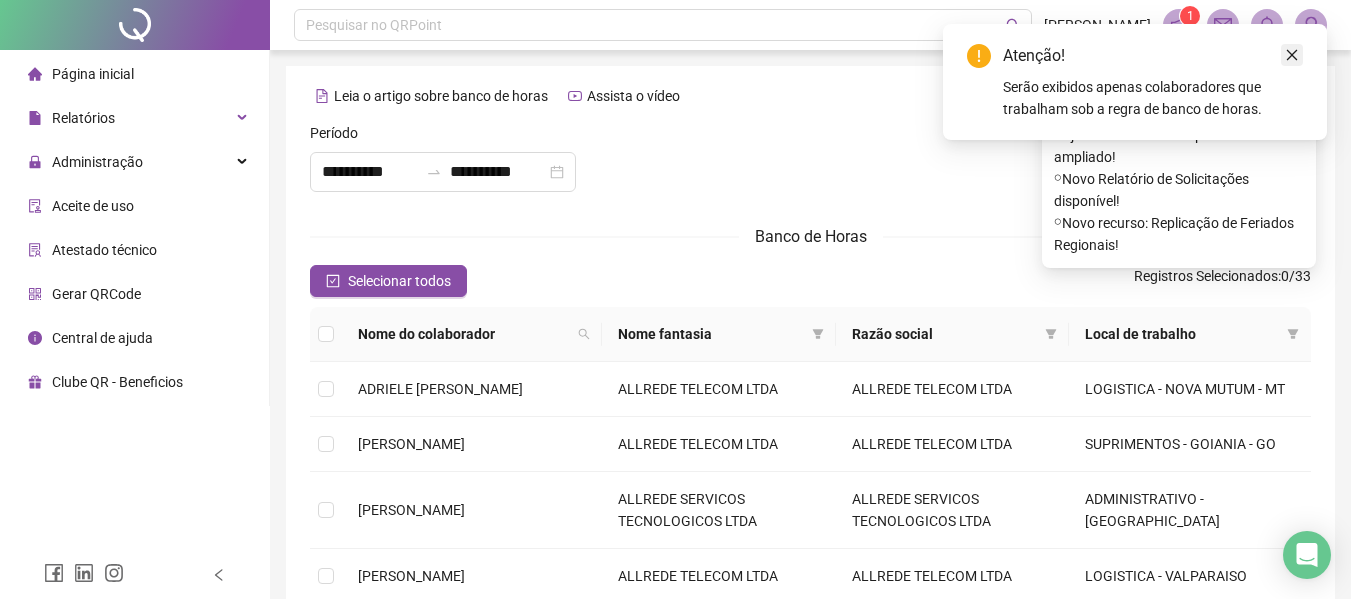click at bounding box center [1292, 55] 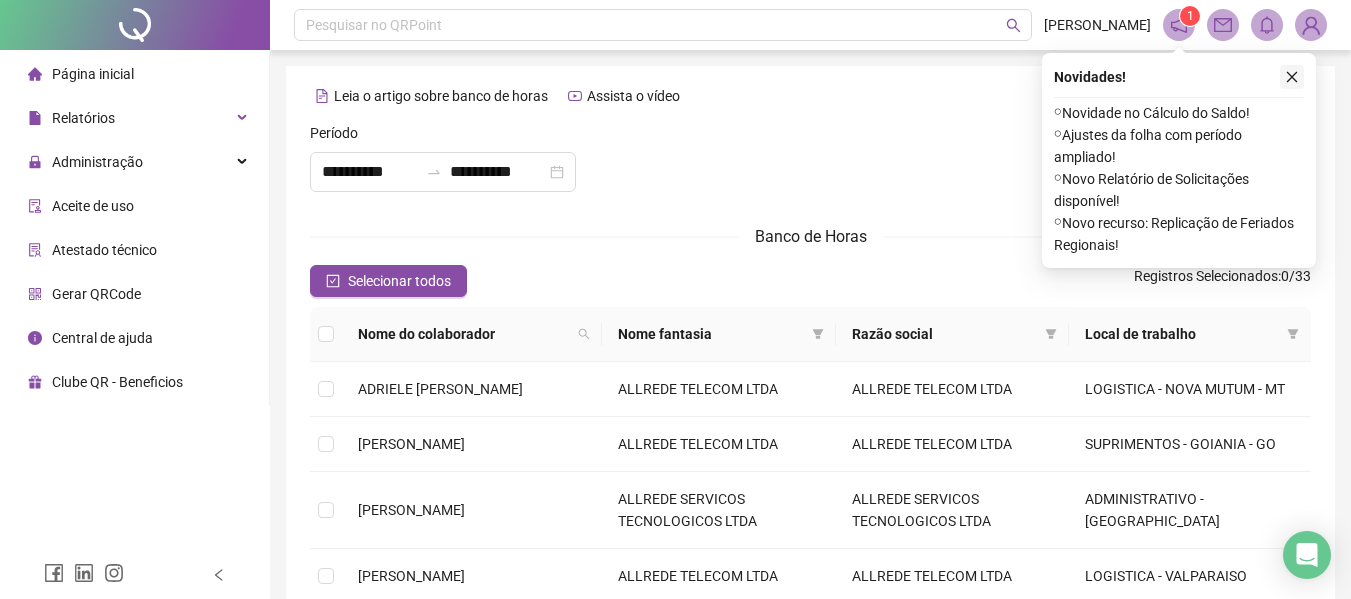 click at bounding box center [1292, 77] 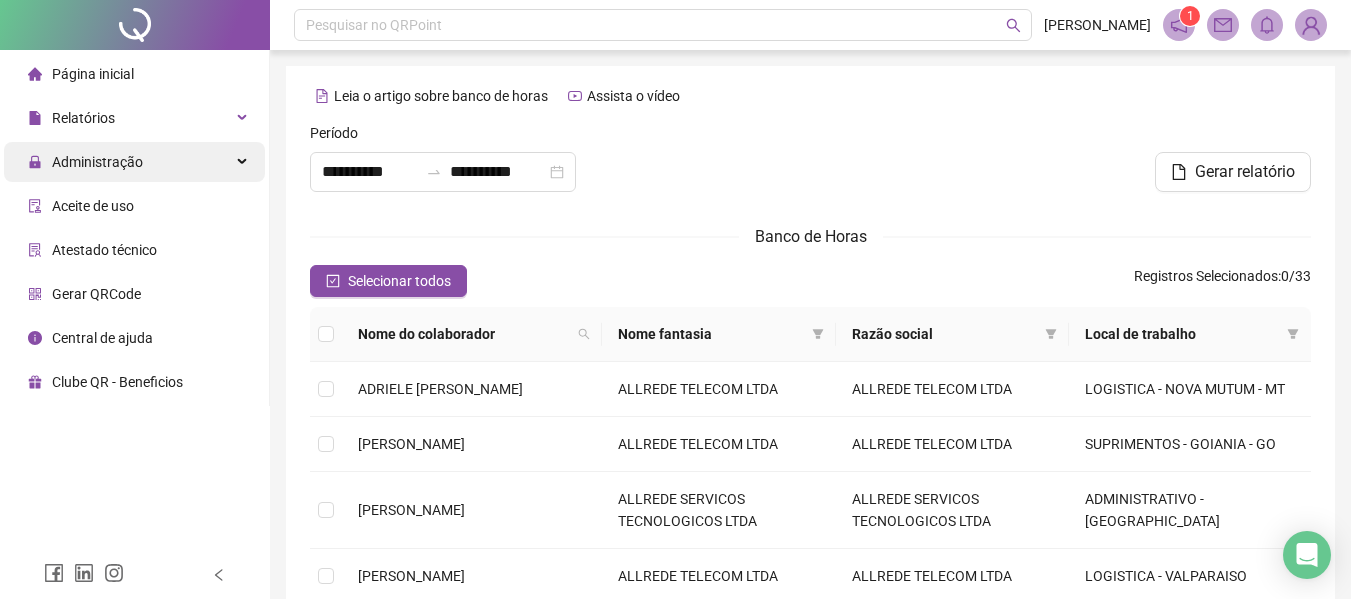 click on "Administração" at bounding box center (134, 162) 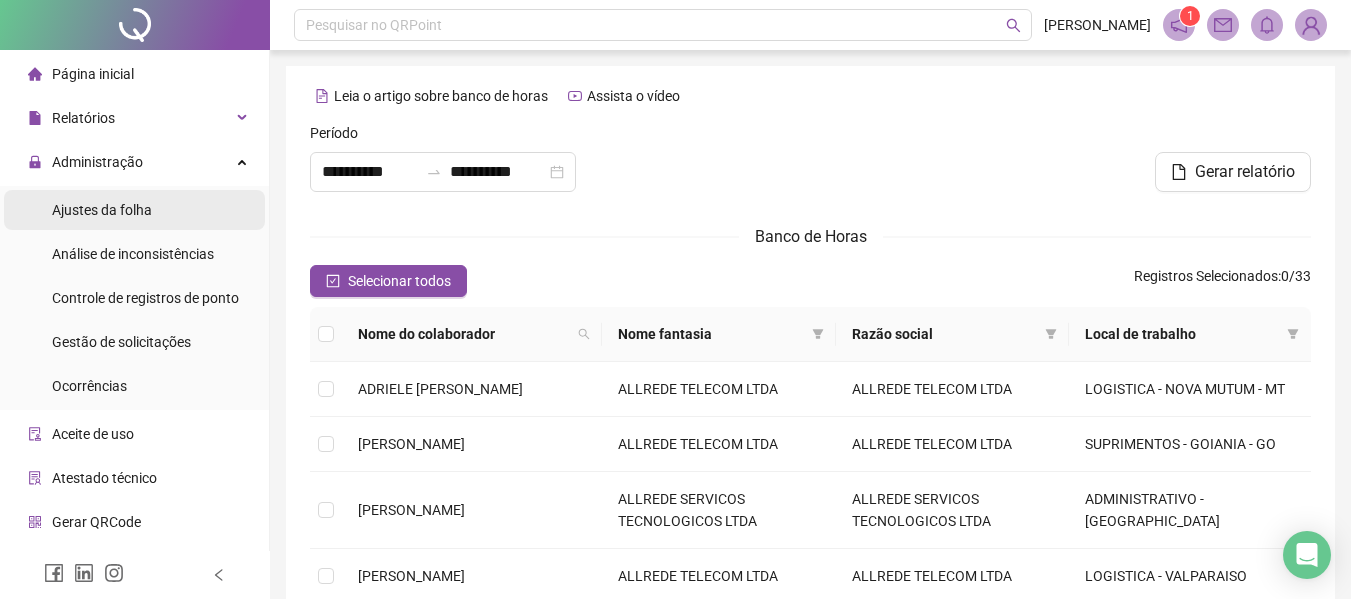 click on "Ajustes da folha" at bounding box center [102, 210] 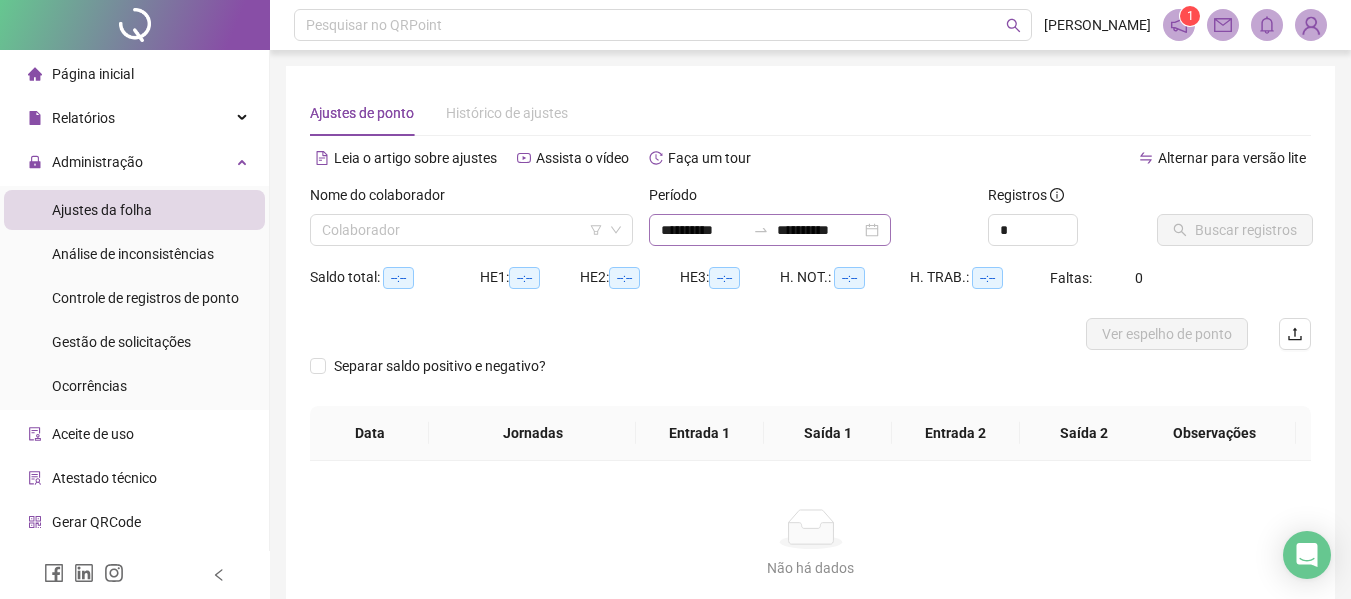 click on "**********" at bounding box center [770, 230] 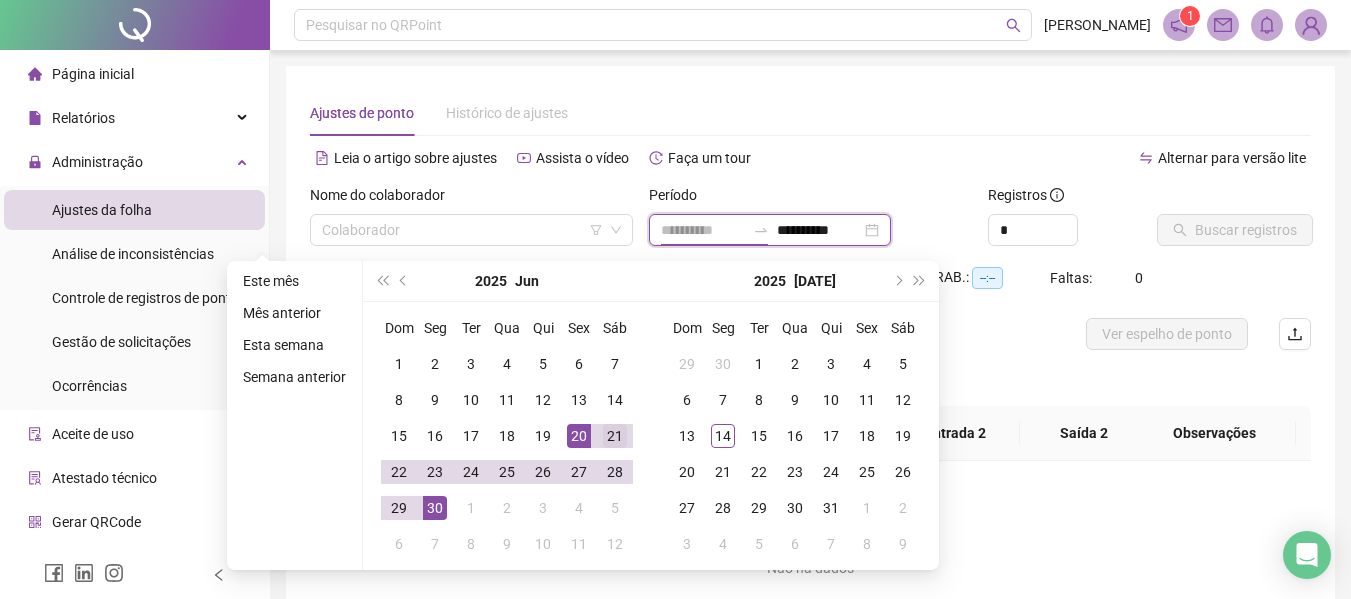 type on "**********" 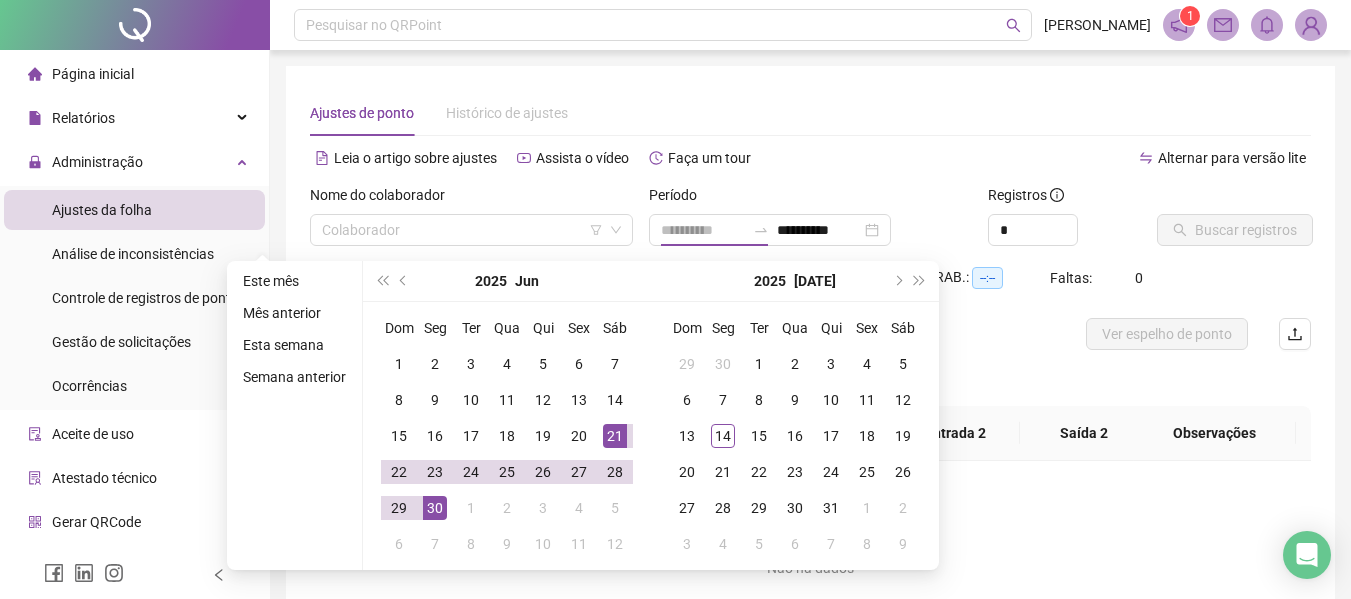 click on "21" at bounding box center (615, 436) 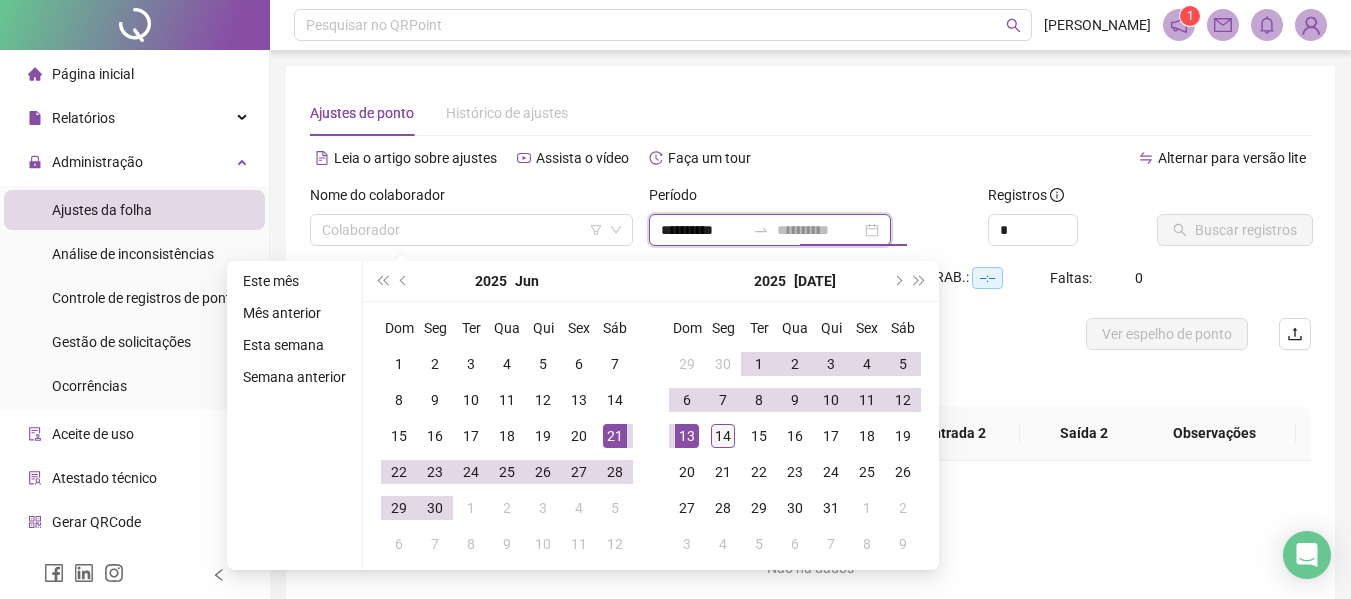 type on "**********" 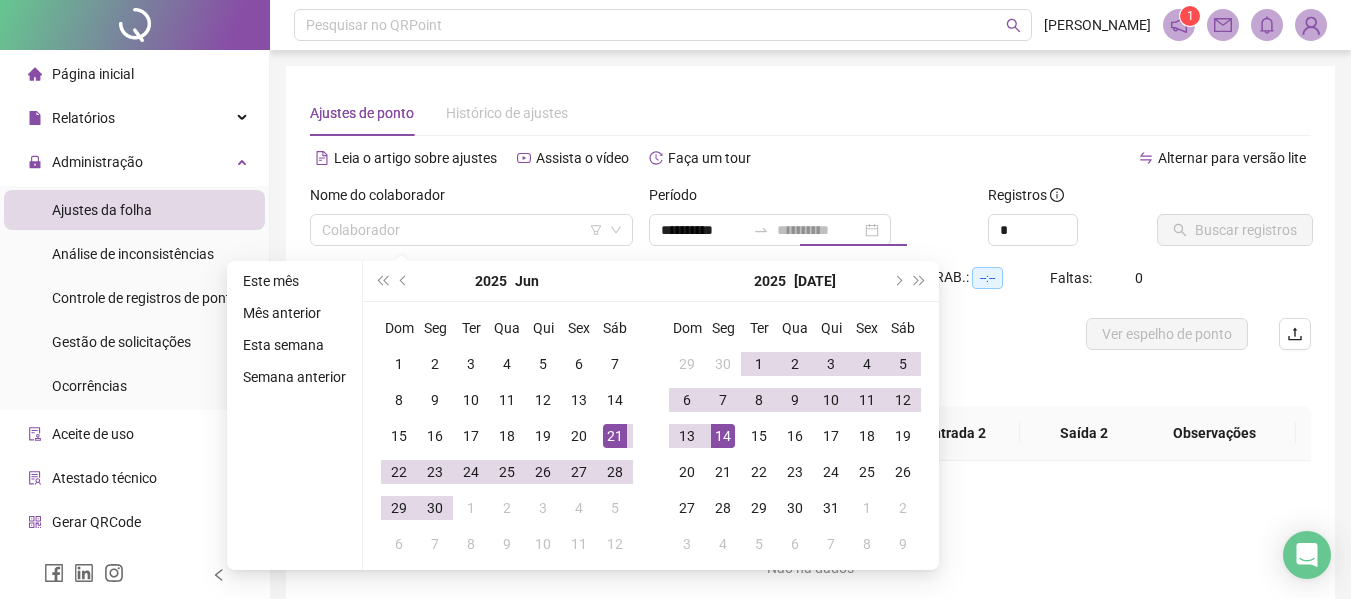 click on "14" at bounding box center (723, 436) 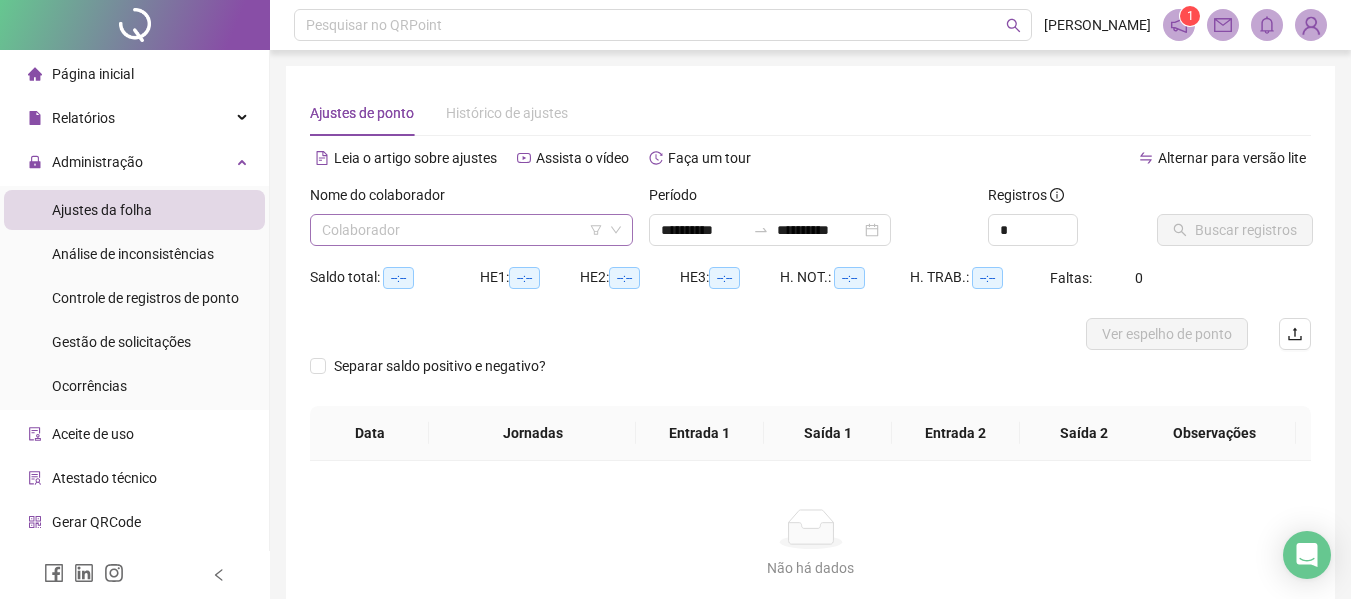 click at bounding box center [465, 230] 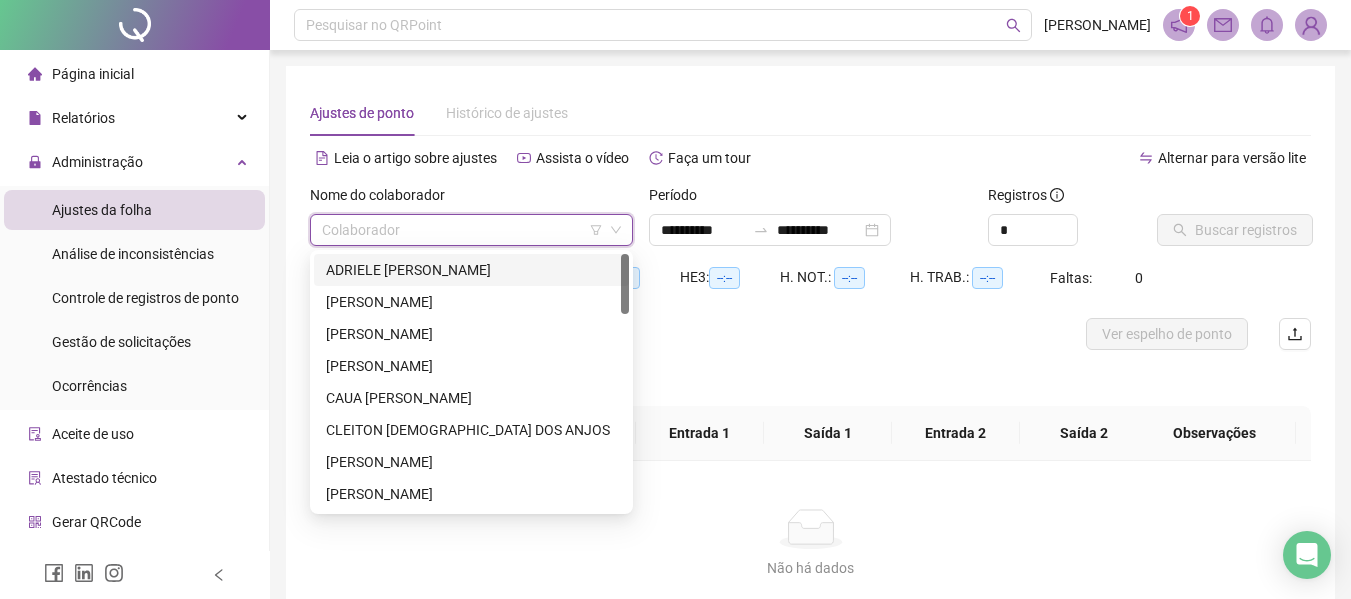 click on "ADRIELE [PERSON_NAME]" at bounding box center (471, 270) 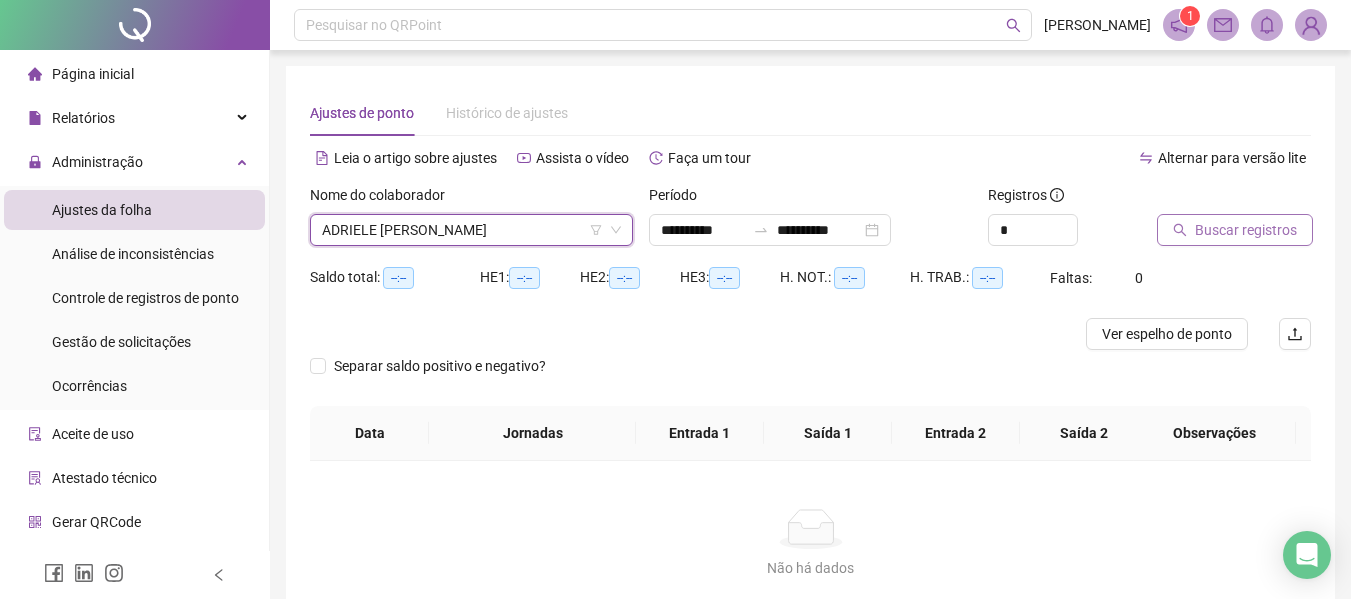 click on "Buscar registros" at bounding box center [1235, 230] 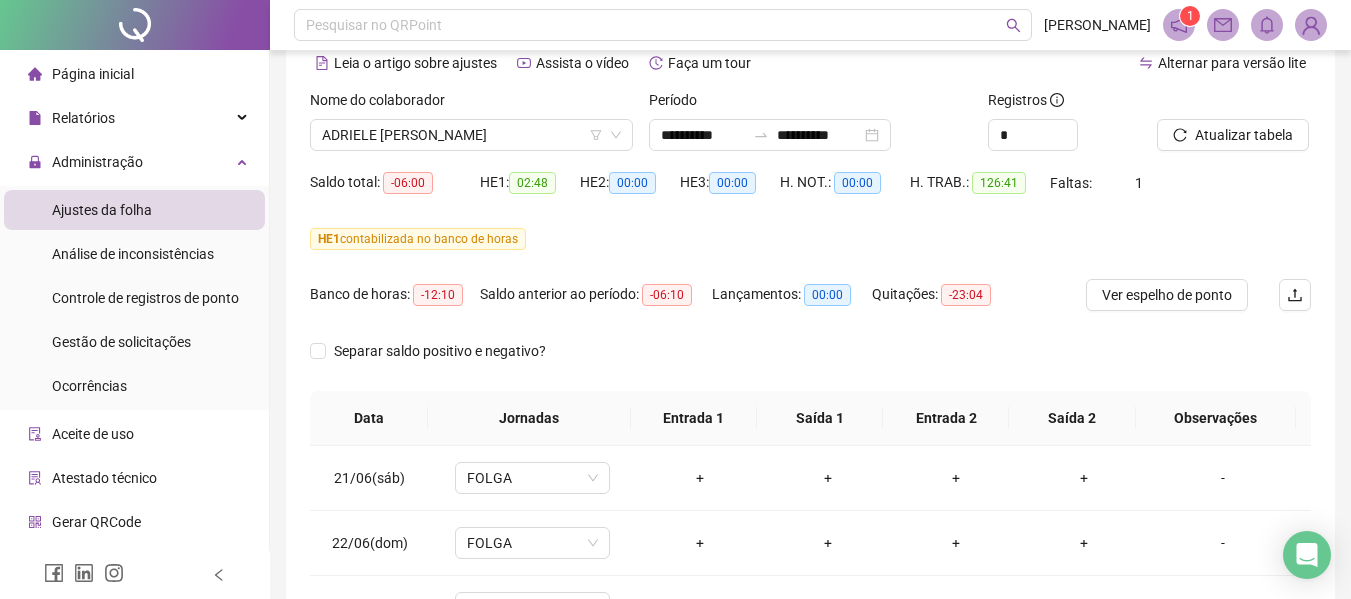 scroll, scrollTop: 100, scrollLeft: 0, axis: vertical 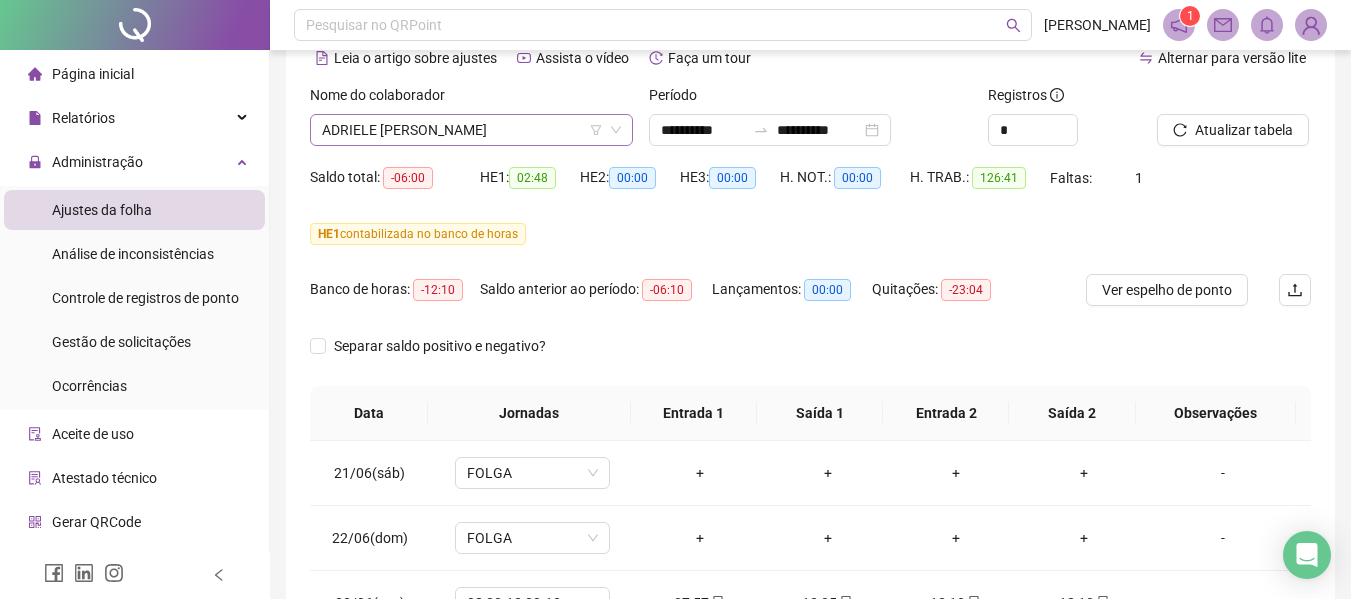 click on "ADRIELE [PERSON_NAME]" at bounding box center (471, 130) 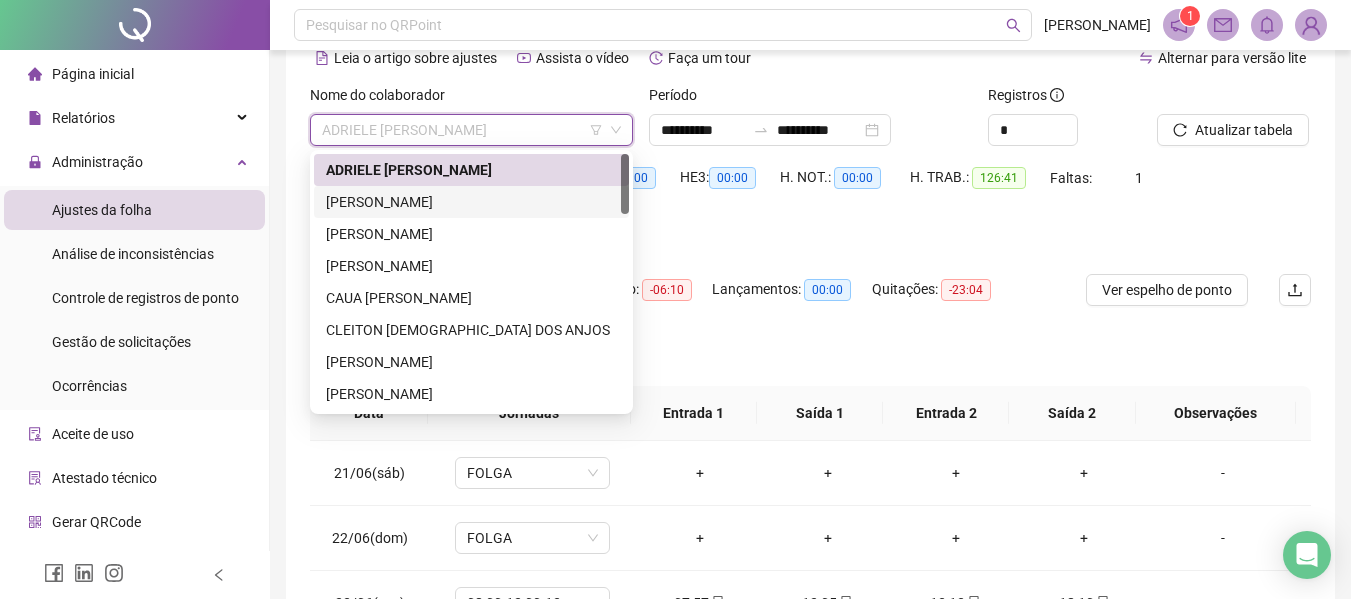 click on "[PERSON_NAME]" at bounding box center [471, 202] 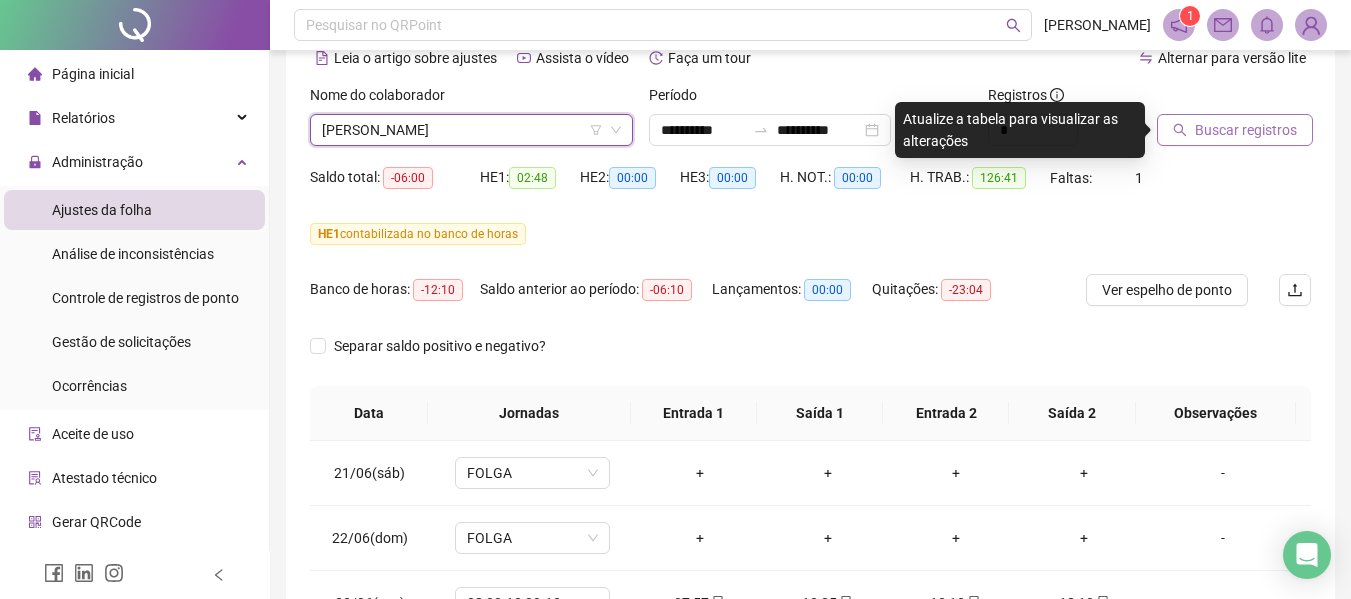 click on "Buscar registros" at bounding box center [1235, 130] 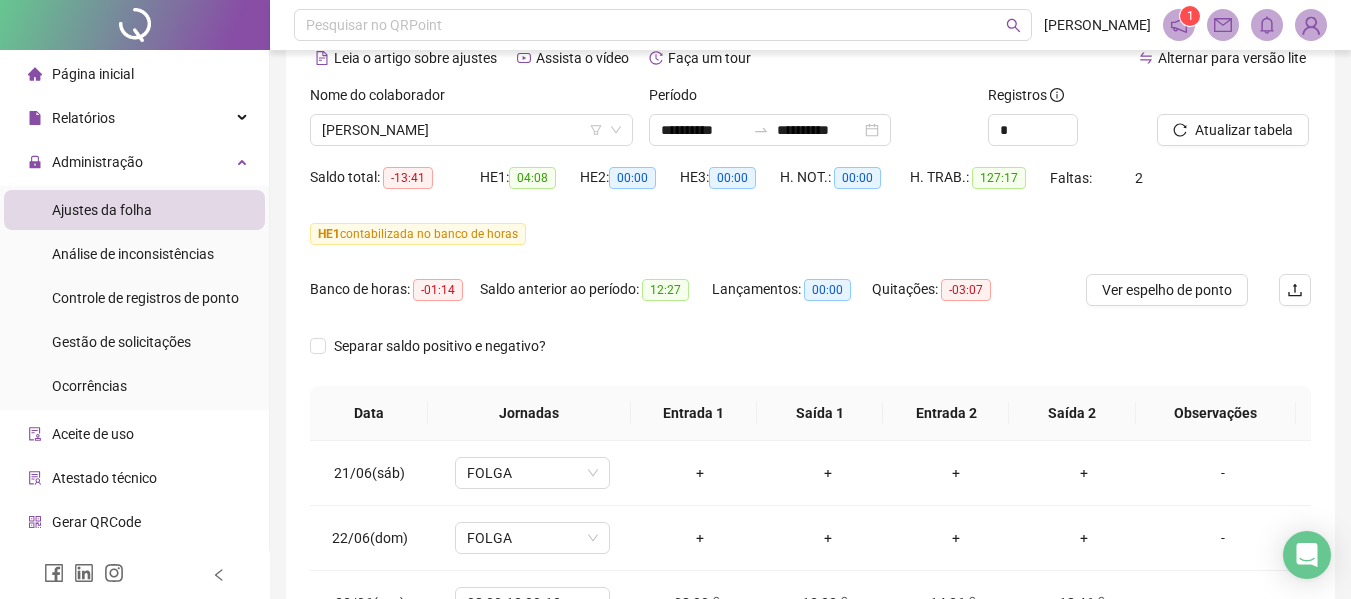 click on "[PERSON_NAME]" at bounding box center (471, 130) 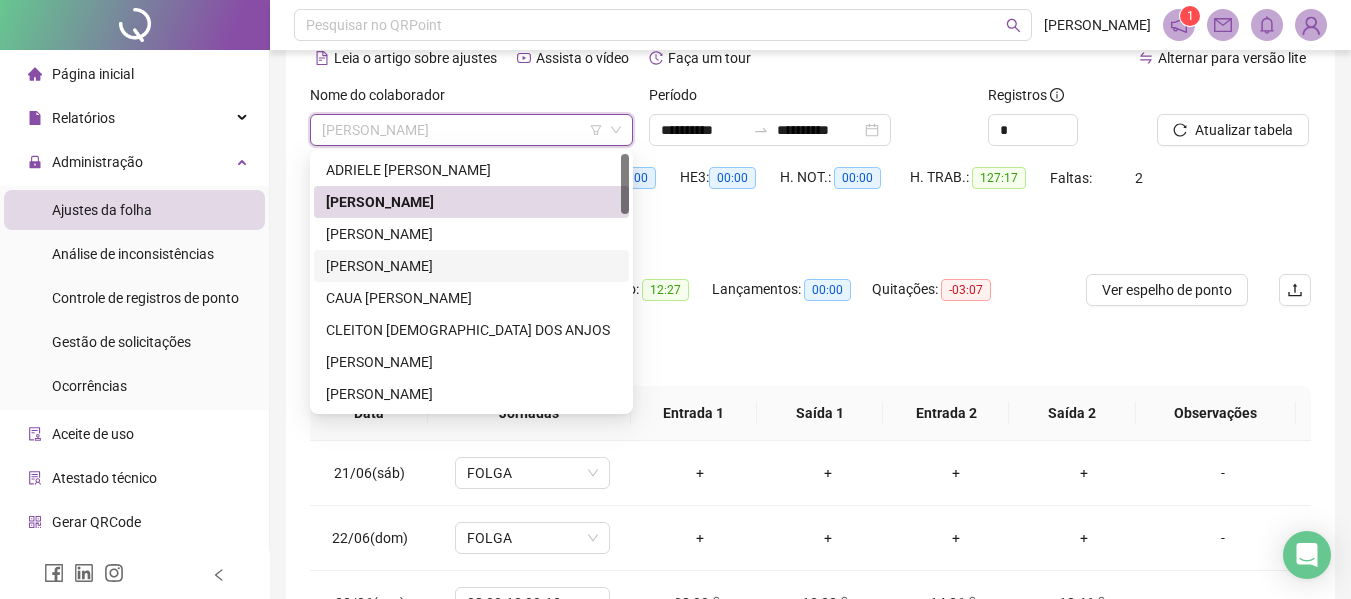 click on "[PERSON_NAME]" at bounding box center [471, 234] 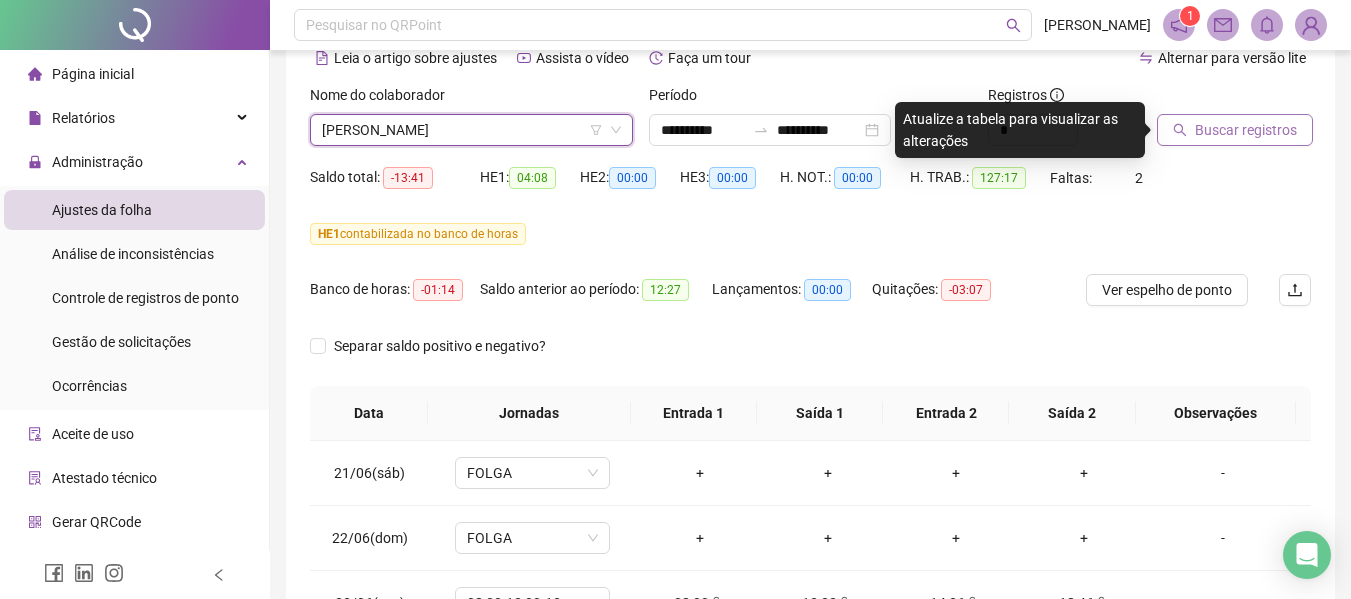 click on "Buscar registros" at bounding box center [1246, 130] 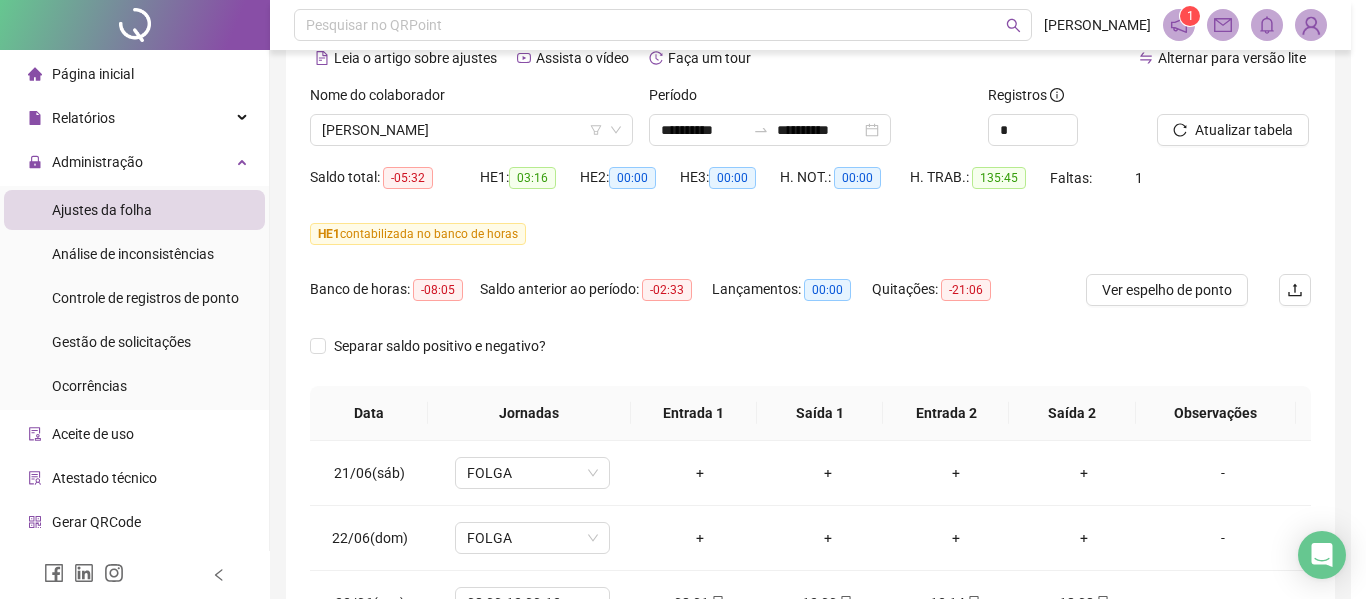 click on "Buscando registros Os registros de ponto estão sendo buscados... OK" at bounding box center [683, 299] 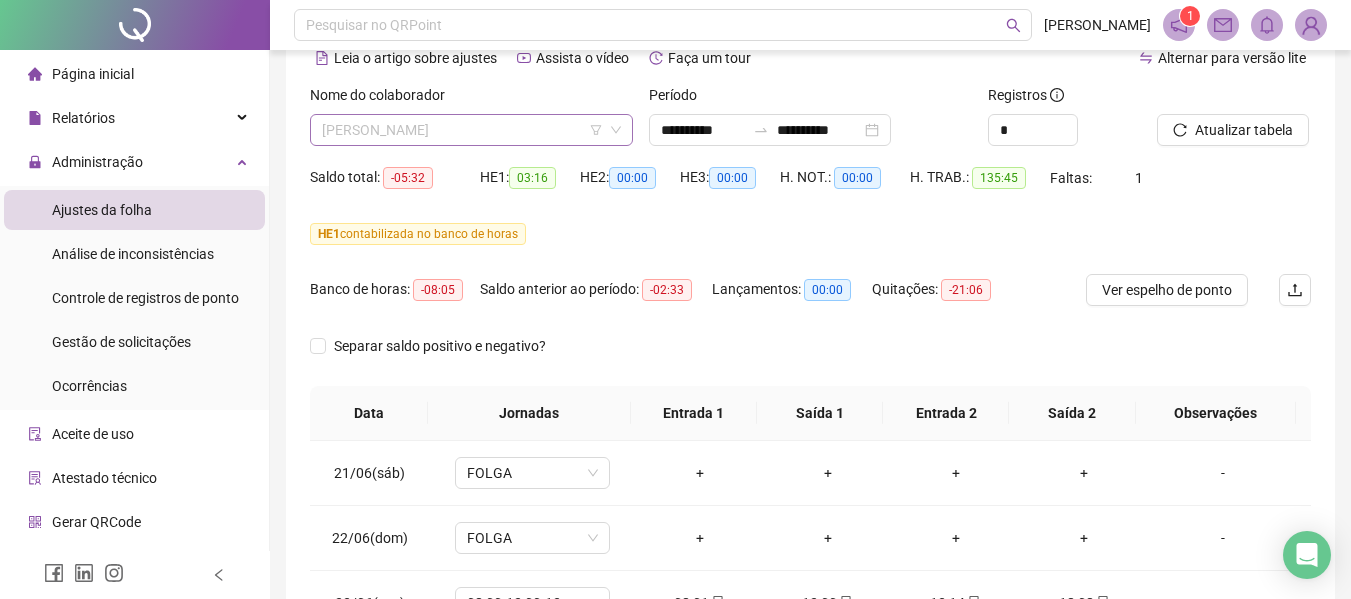 click on "[PERSON_NAME]" at bounding box center [471, 130] 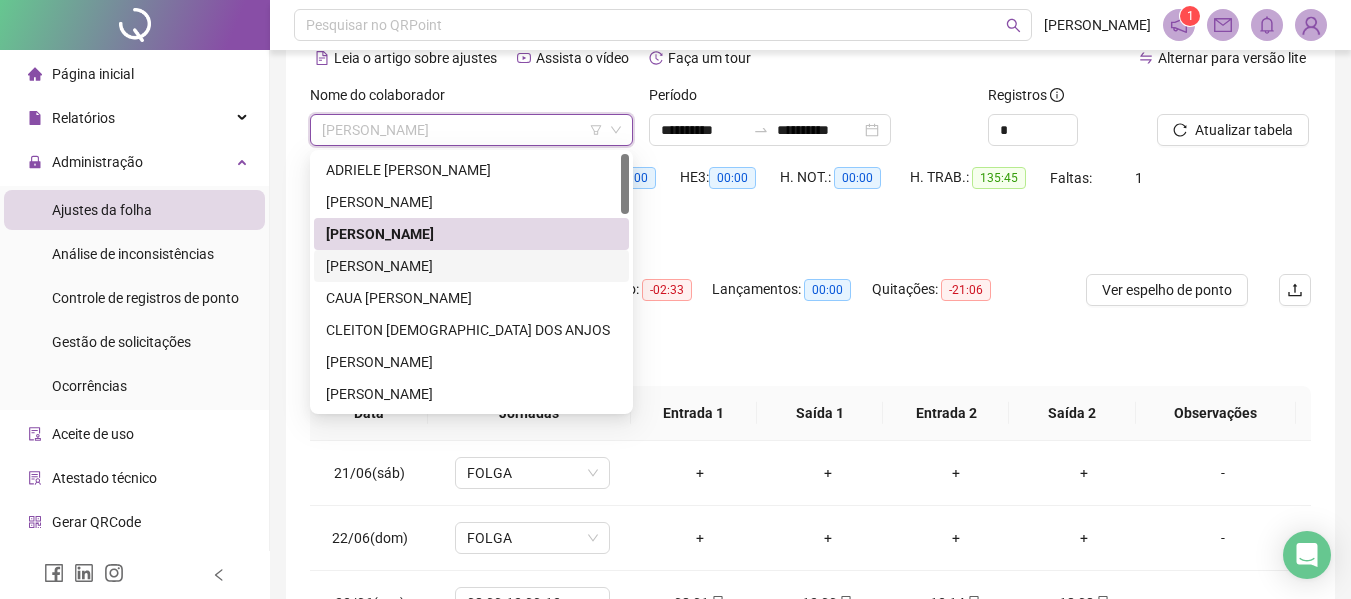 click on "[PERSON_NAME]" at bounding box center (471, 266) 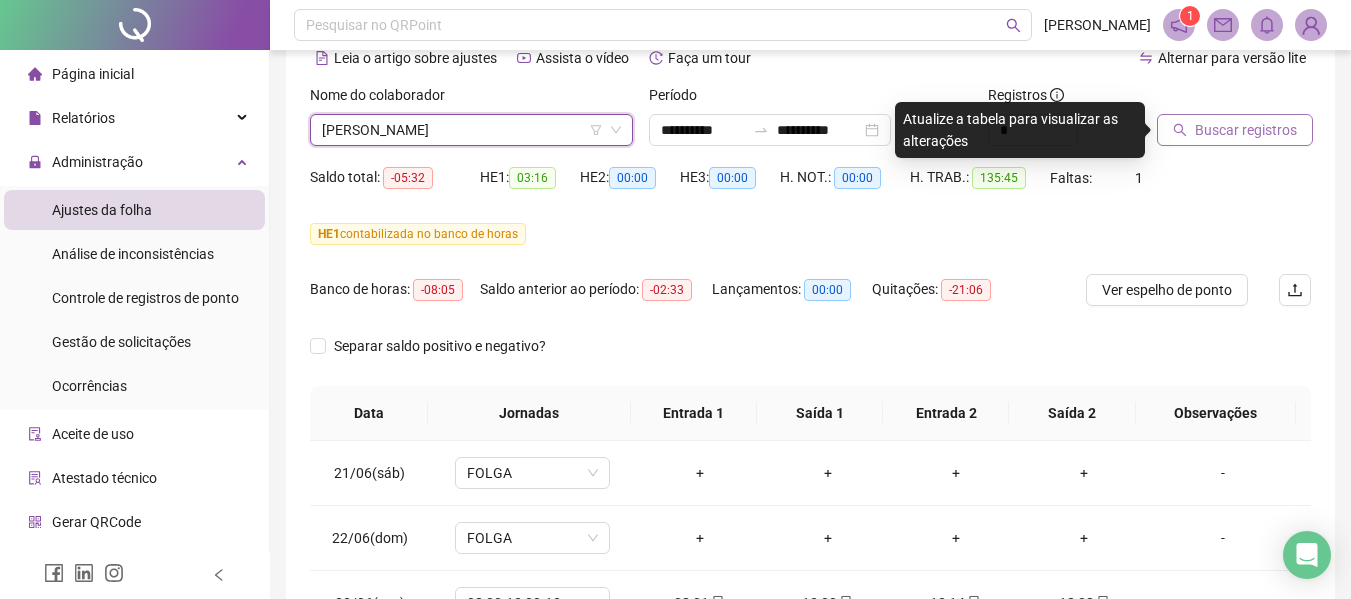 click on "Buscar registros" at bounding box center [1246, 130] 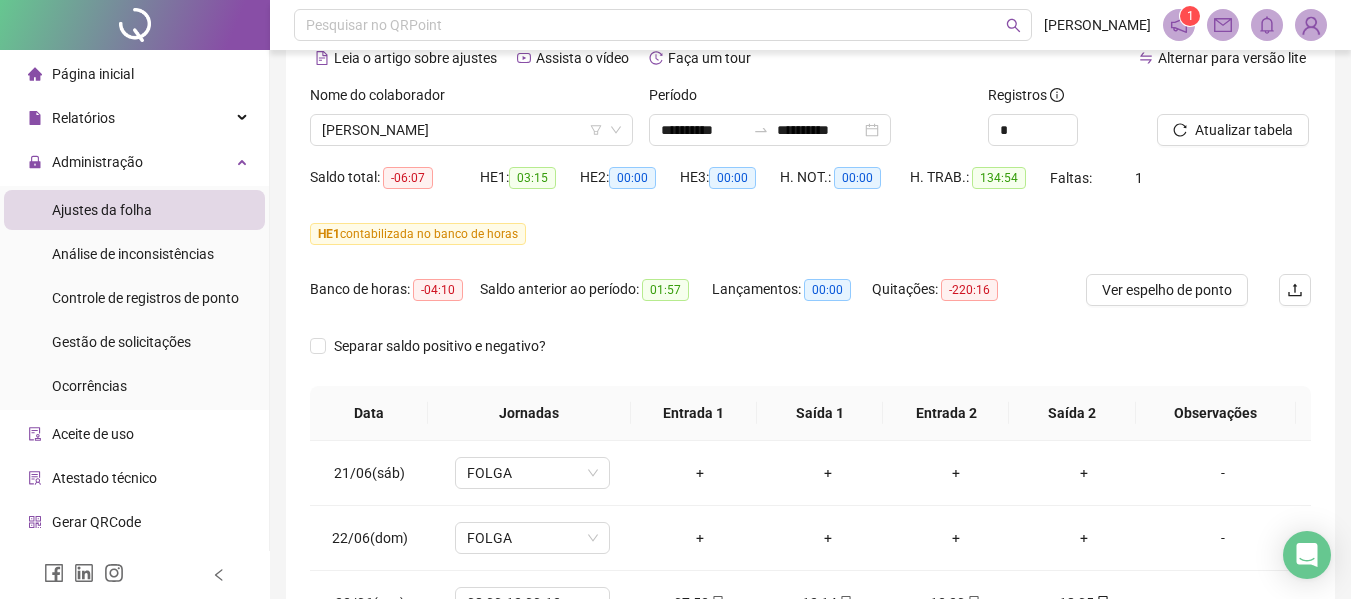 click on "Nome do colaborador CARLOS VINICIUS RAMOS RODRIGUES" at bounding box center (471, 123) 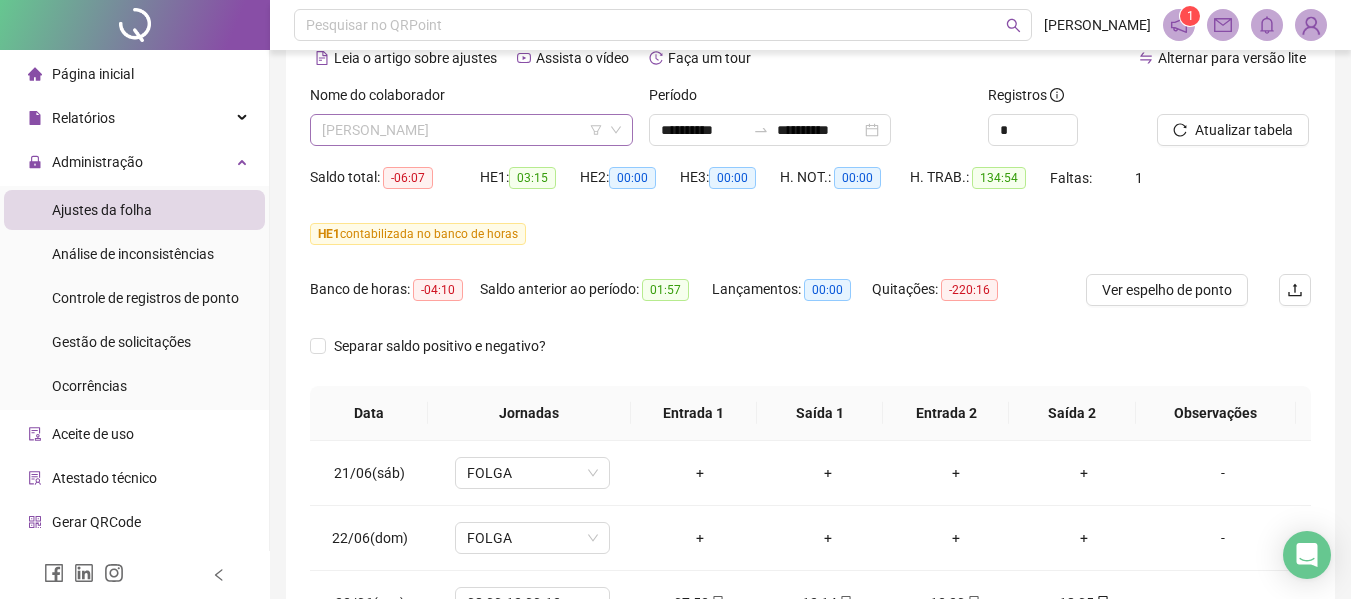 click on "[PERSON_NAME]" at bounding box center (471, 130) 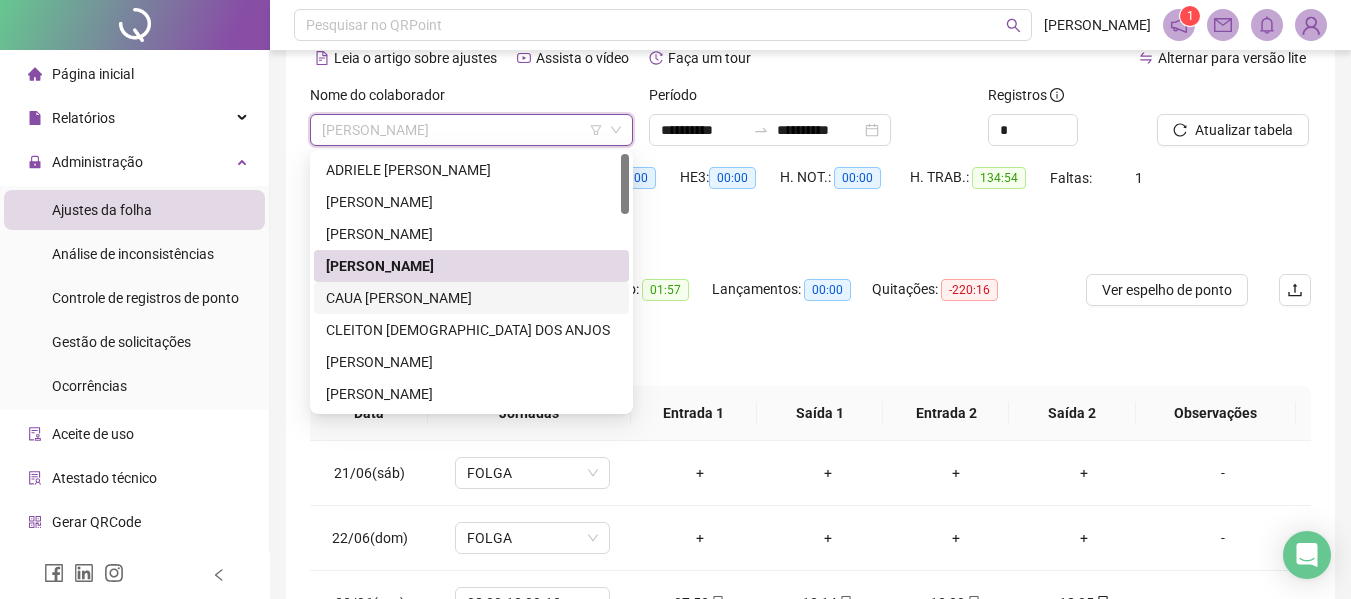 click on "CAUA [PERSON_NAME]" at bounding box center (471, 298) 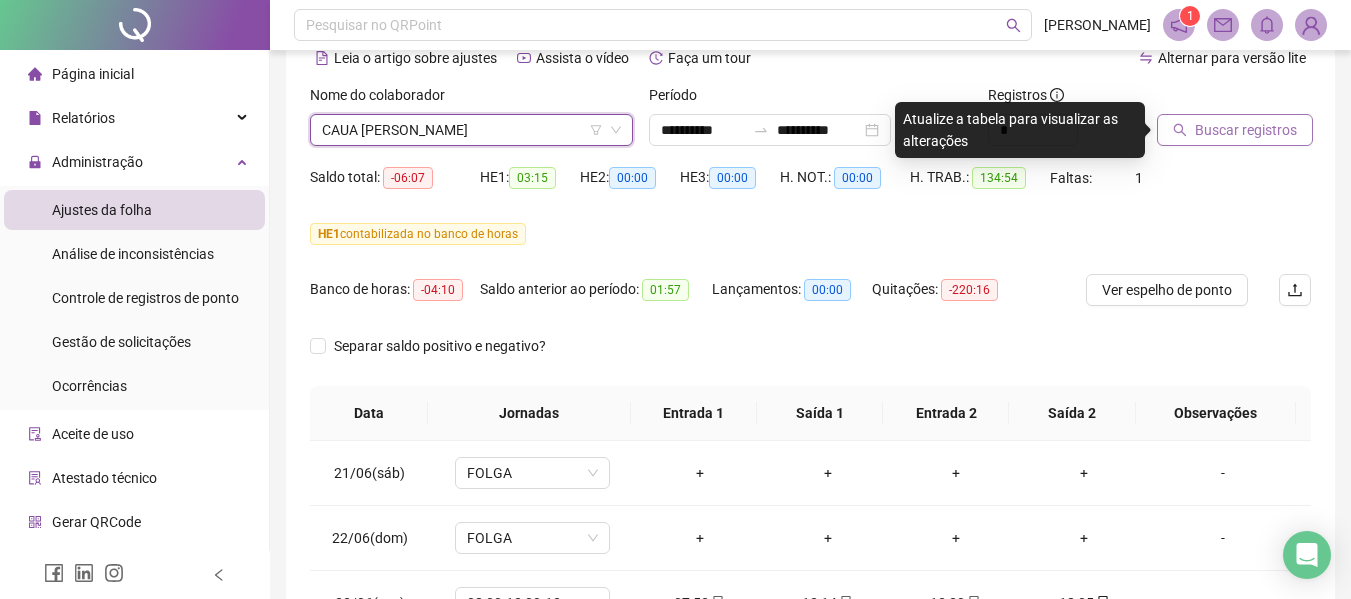 click on "Buscar registros" at bounding box center [1246, 130] 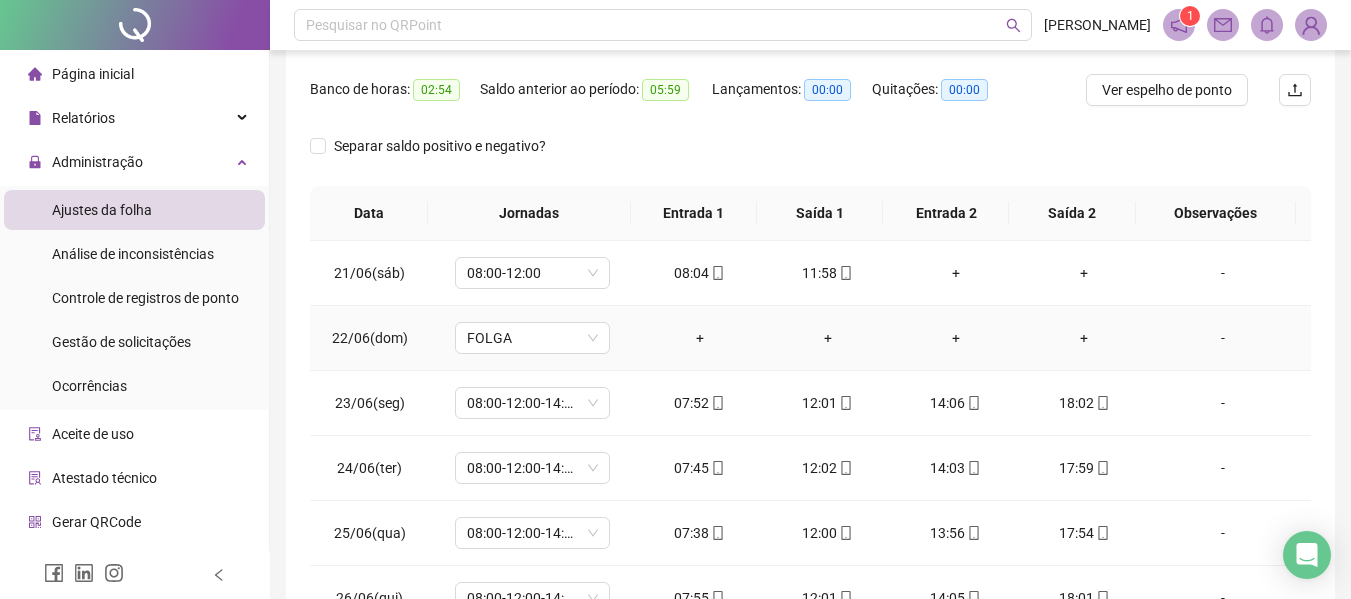 scroll, scrollTop: 200, scrollLeft: 0, axis: vertical 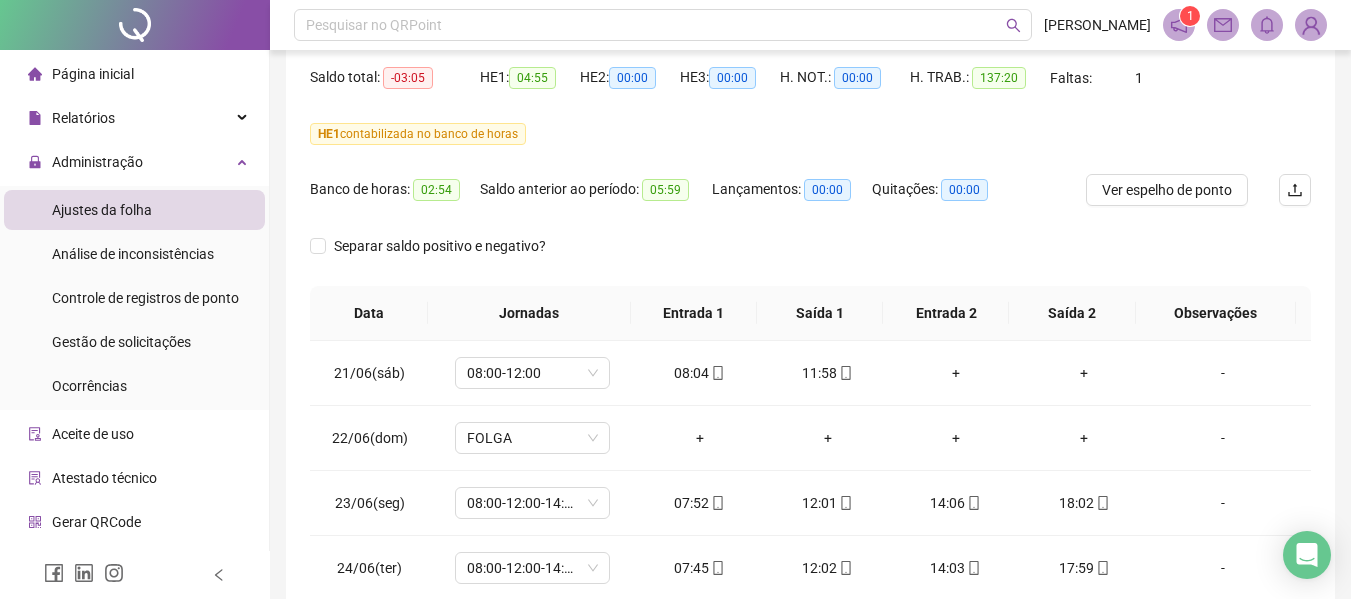 click on "Separar saldo positivo e negativo?" at bounding box center [810, 258] 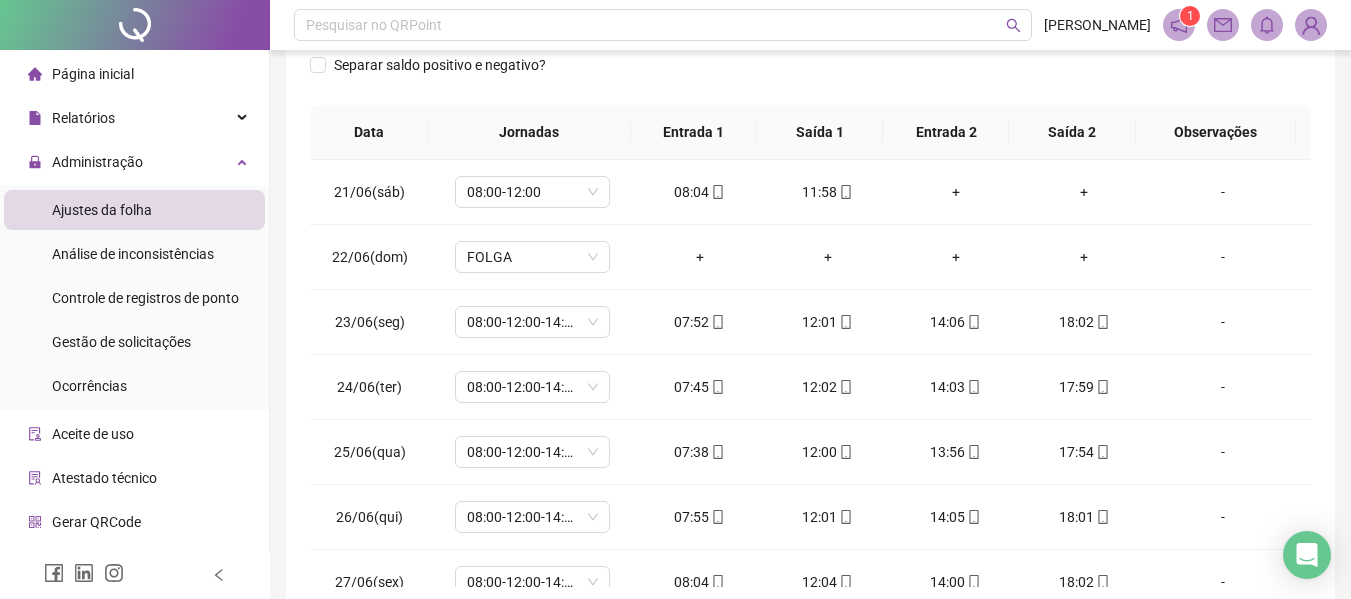scroll, scrollTop: 479, scrollLeft: 0, axis: vertical 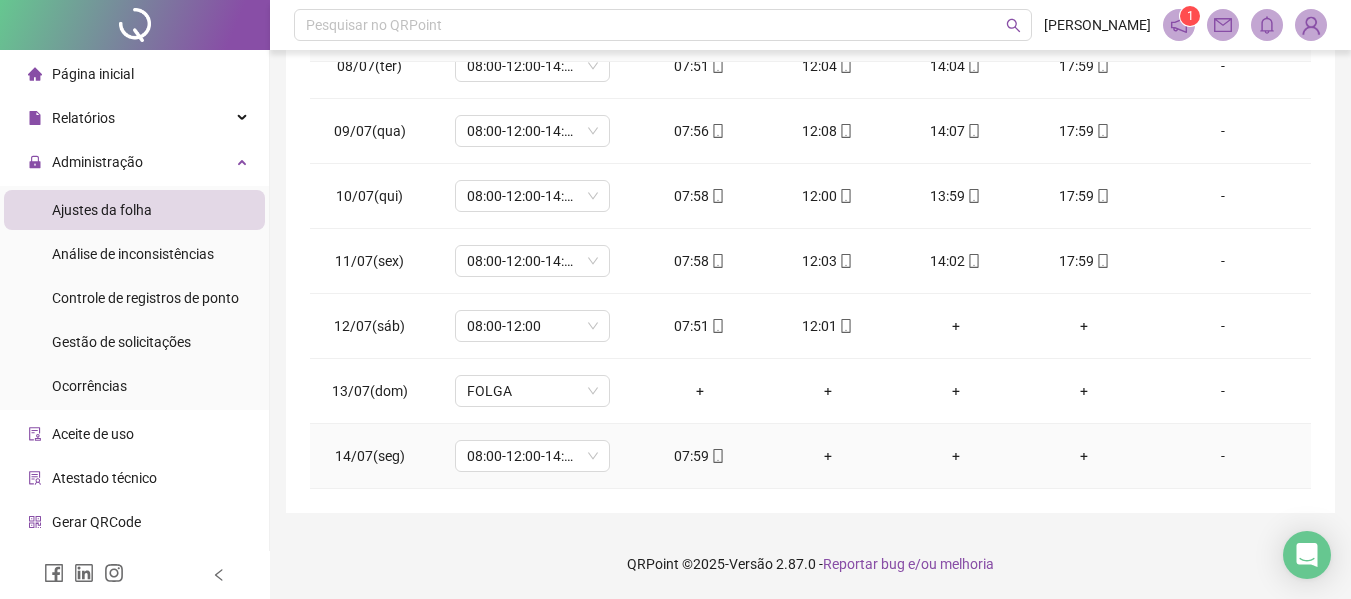 click on "+" at bounding box center [828, 456] 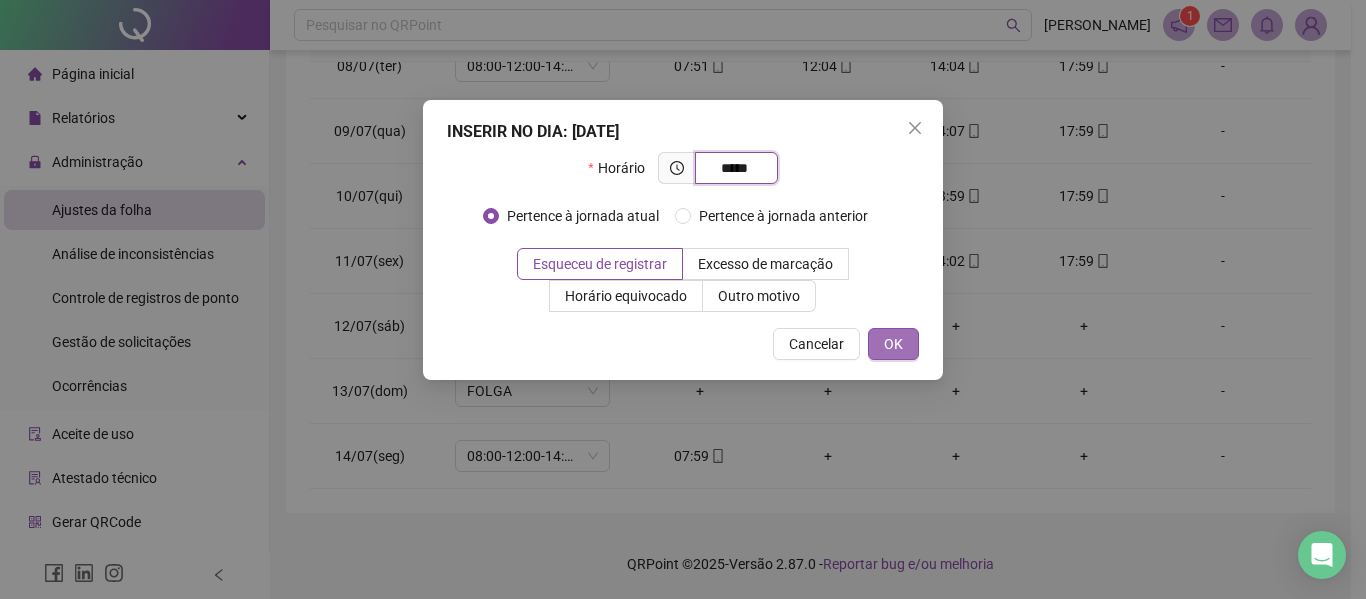 type on "*****" 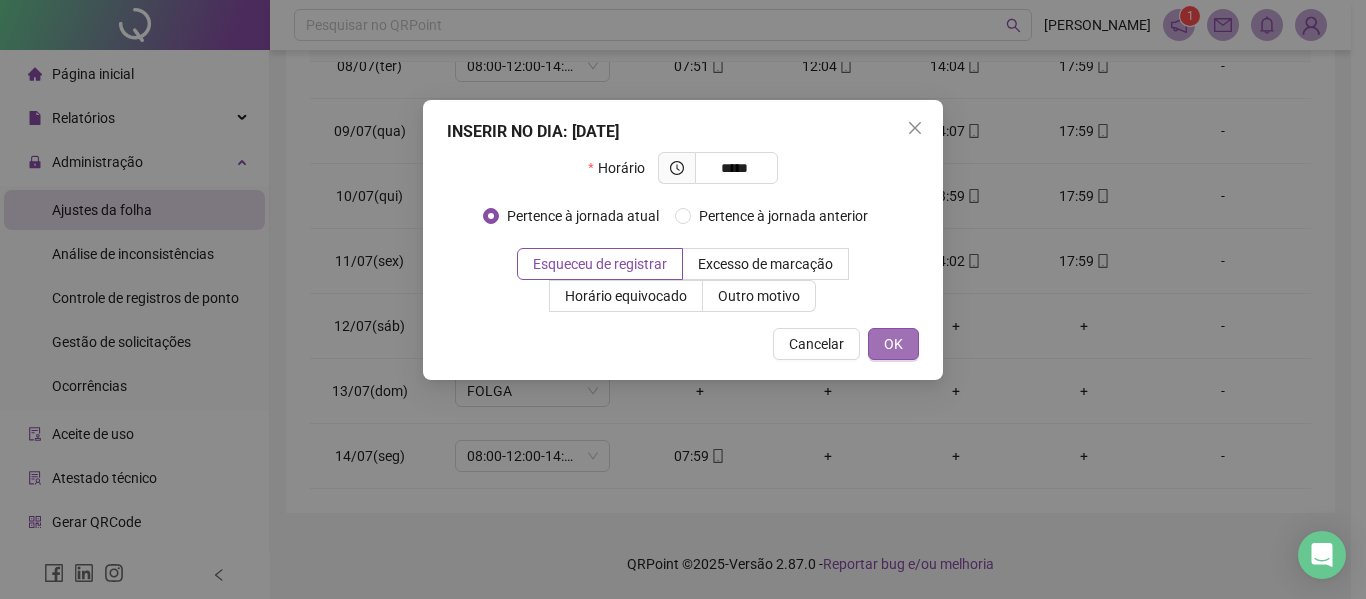 click on "OK" at bounding box center (893, 344) 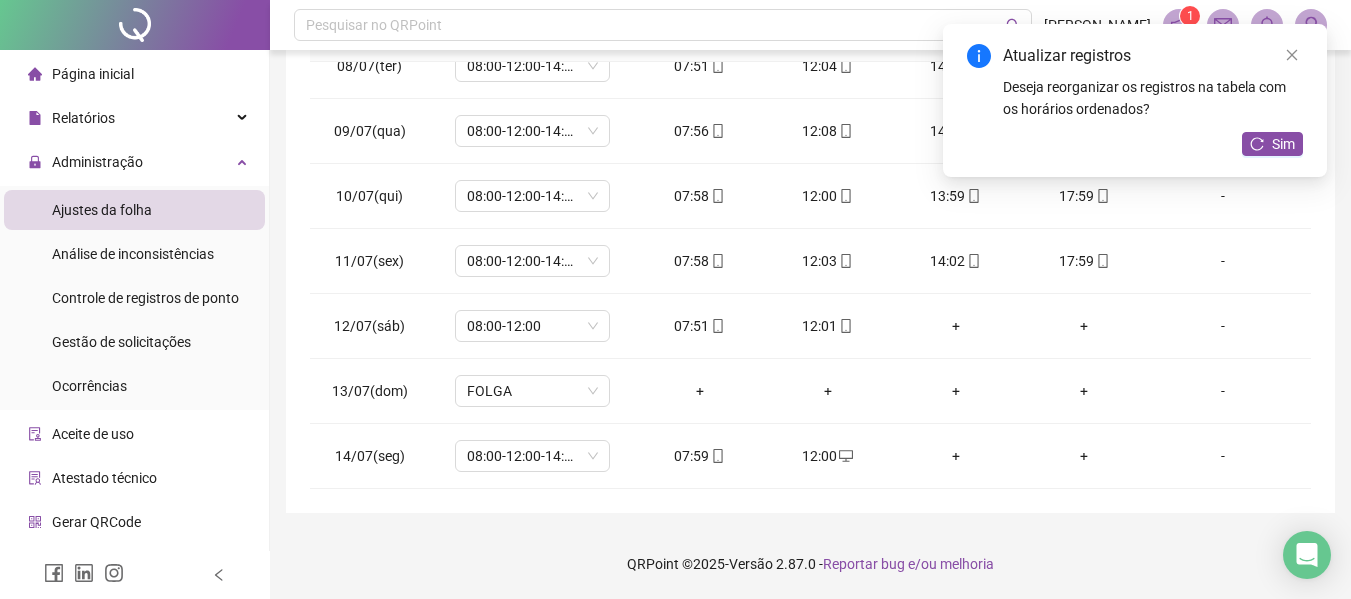 click on "+" at bounding box center [956, 456] 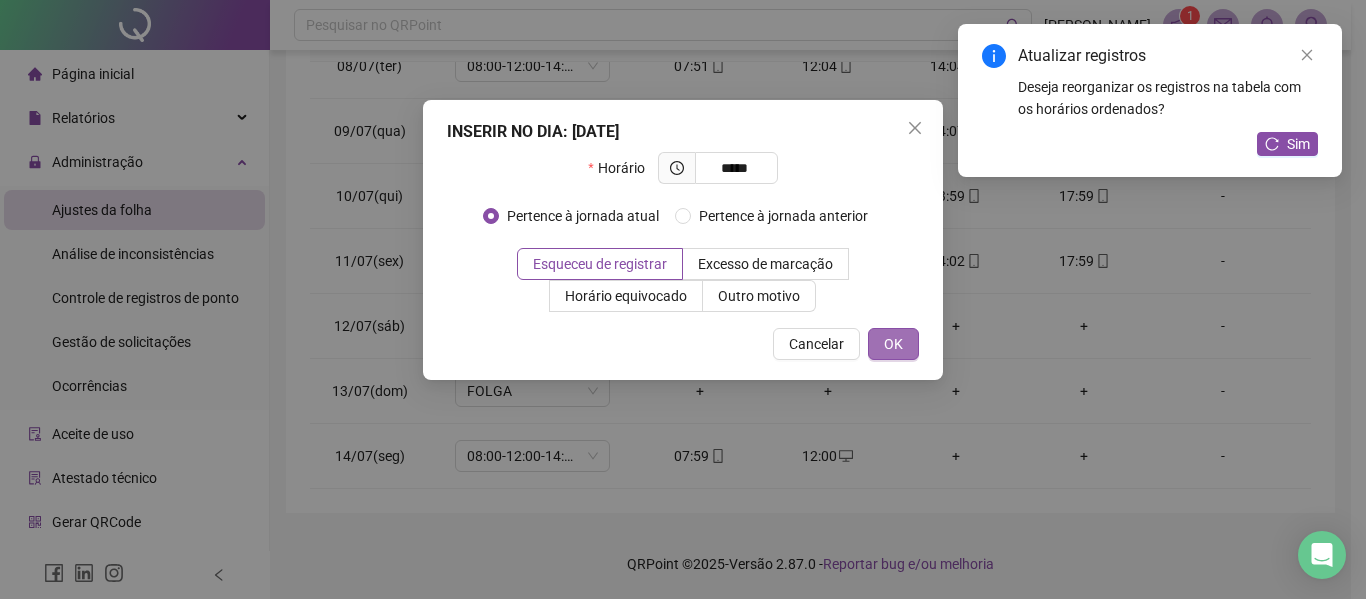 type on "*****" 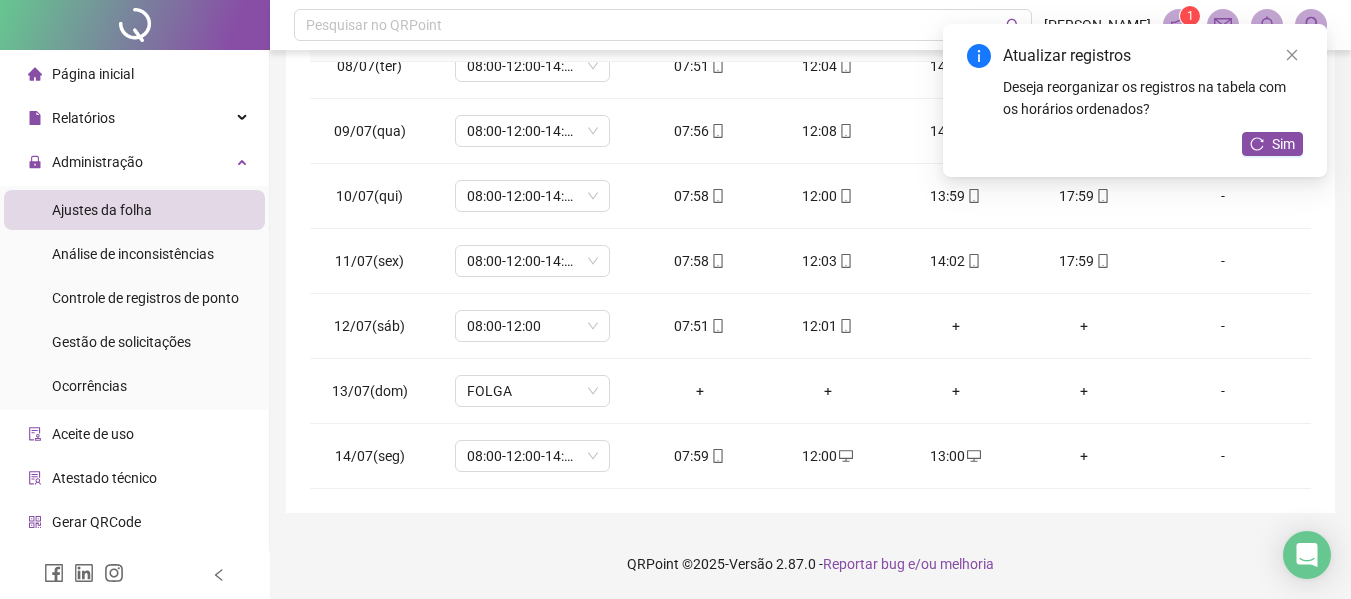 click on "+" at bounding box center [1084, 456] 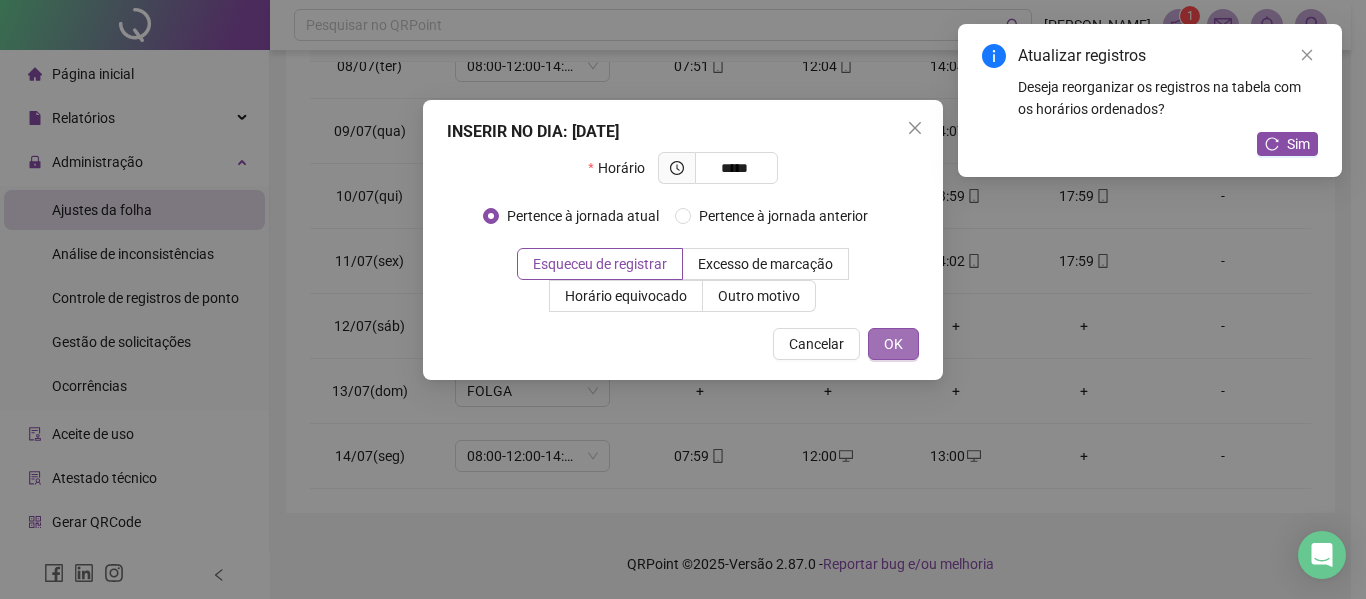 type on "*****" 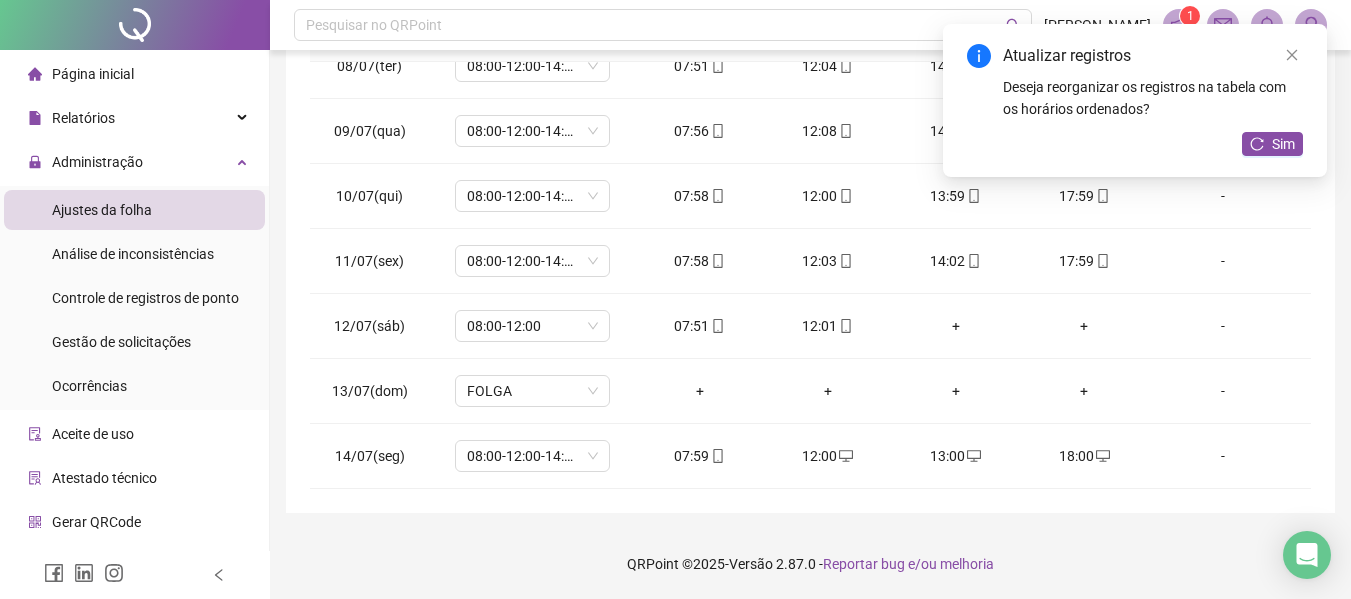 click on "Atualizar registros Deseja reorganizar os registros na tabela com os horários ordenados? Sim" at bounding box center (1135, 100) 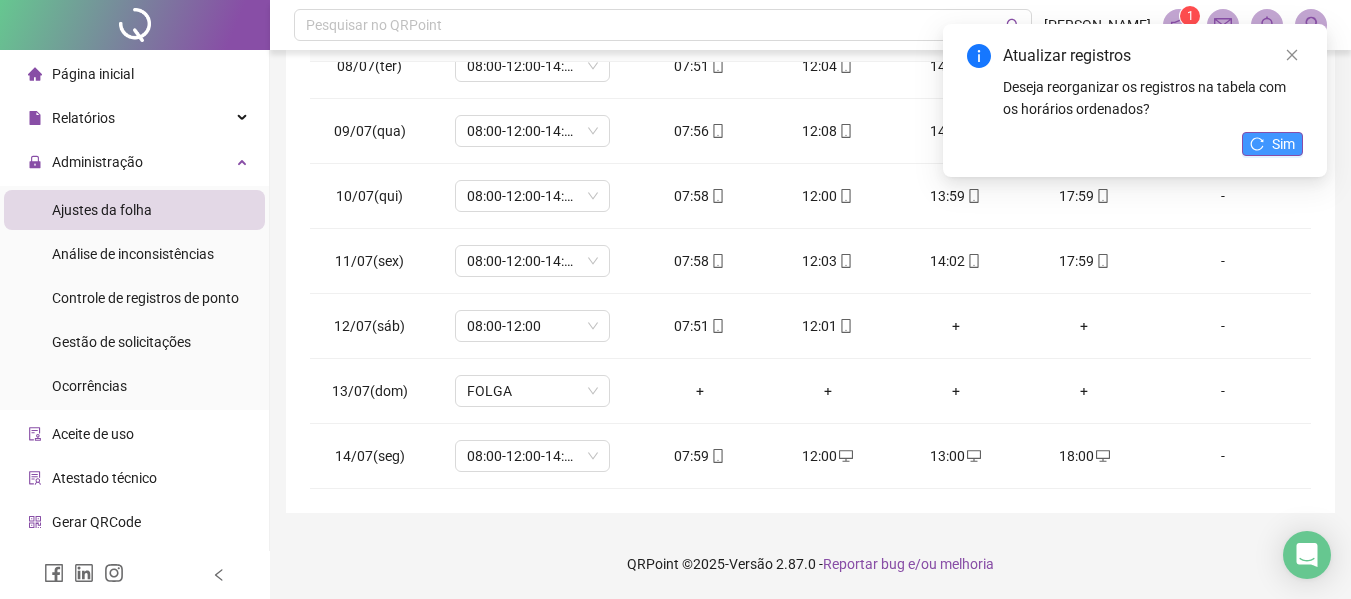 click on "Sim" at bounding box center (1283, 144) 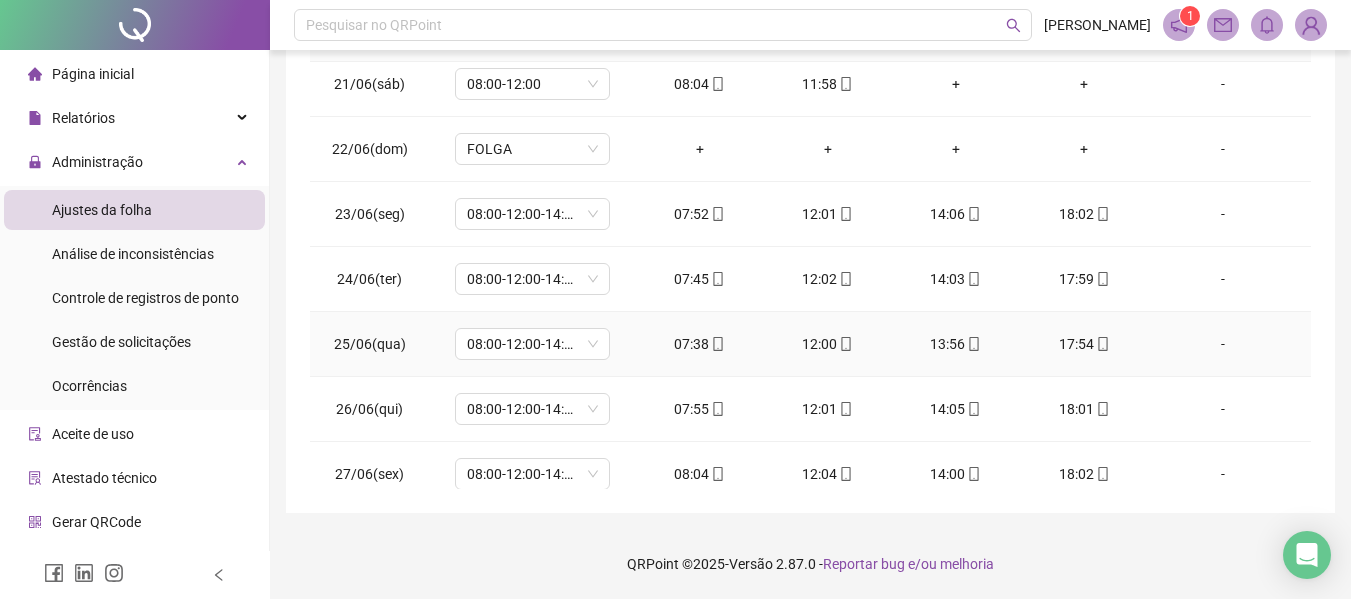 scroll, scrollTop: 0, scrollLeft: 0, axis: both 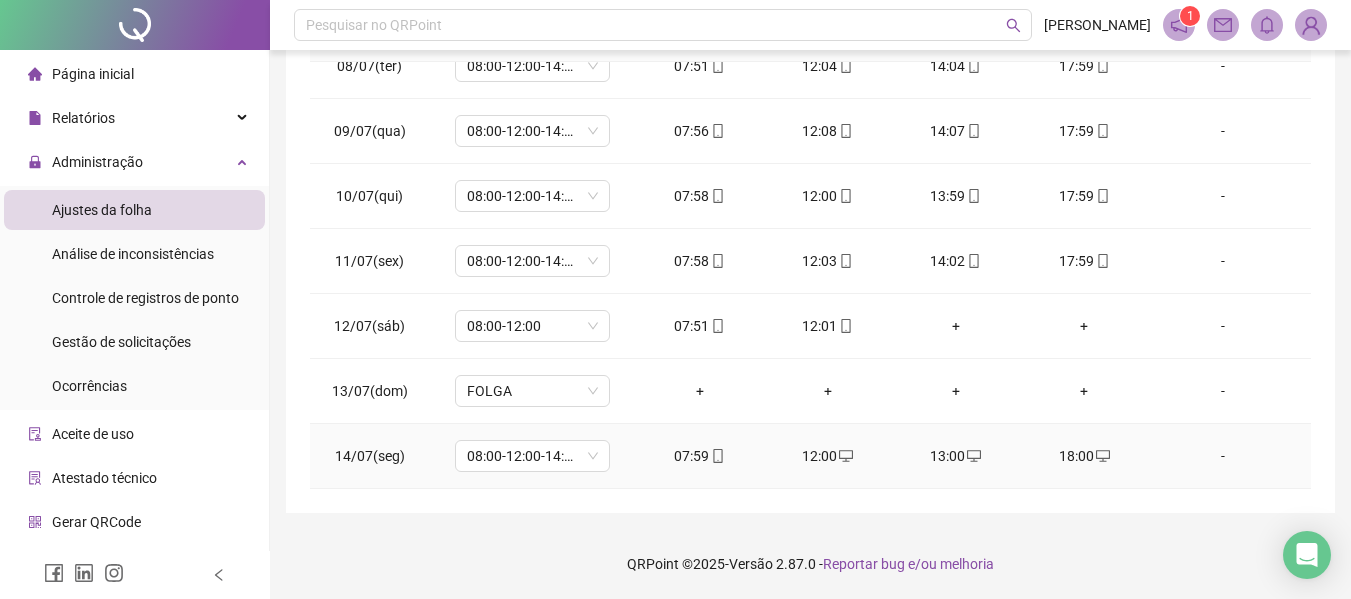click on "12:00" at bounding box center [828, 456] 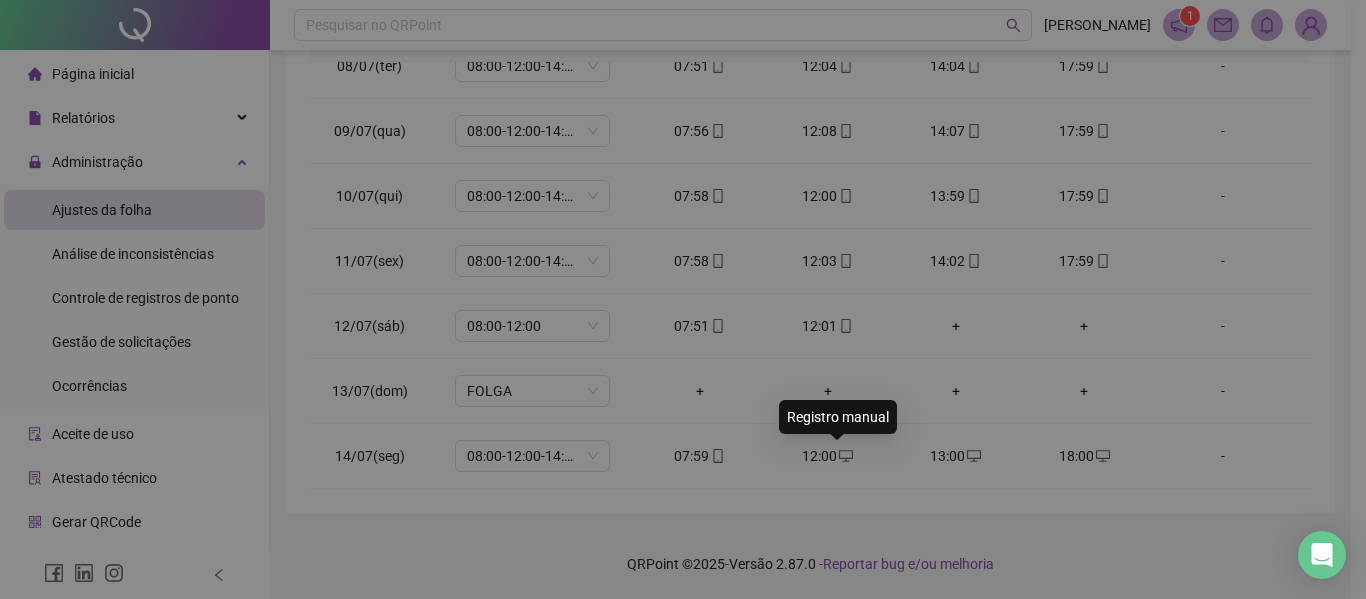 type on "**********" 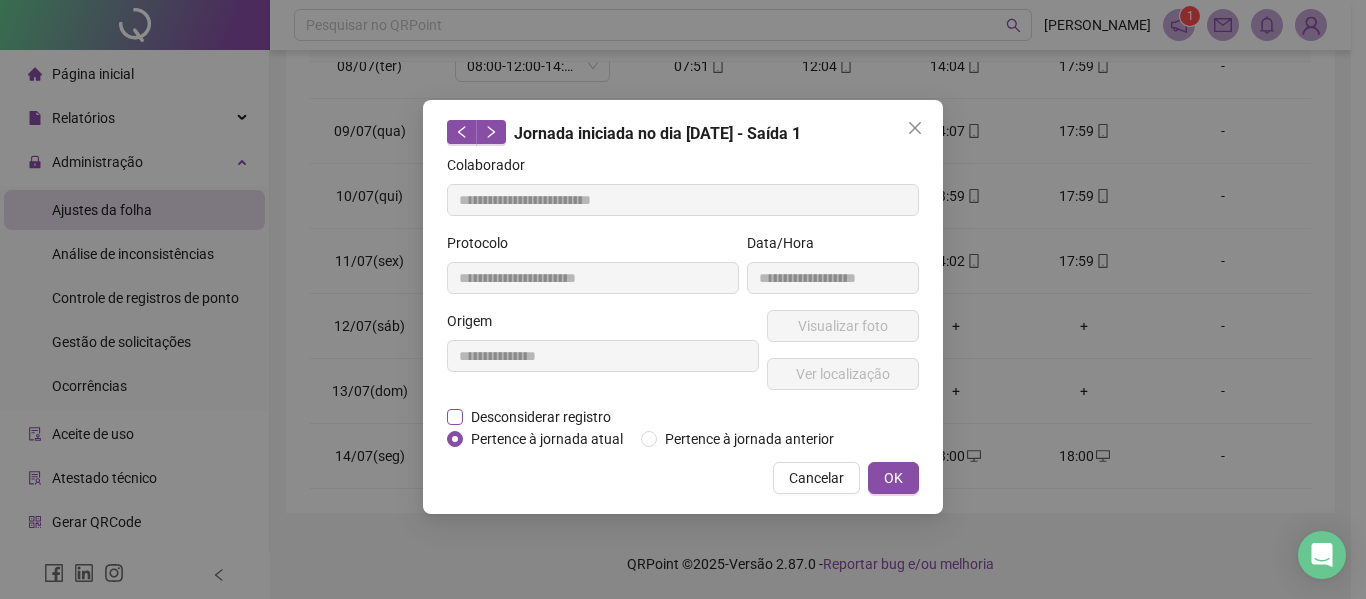 click on "Desconsiderar registro" at bounding box center [541, 417] 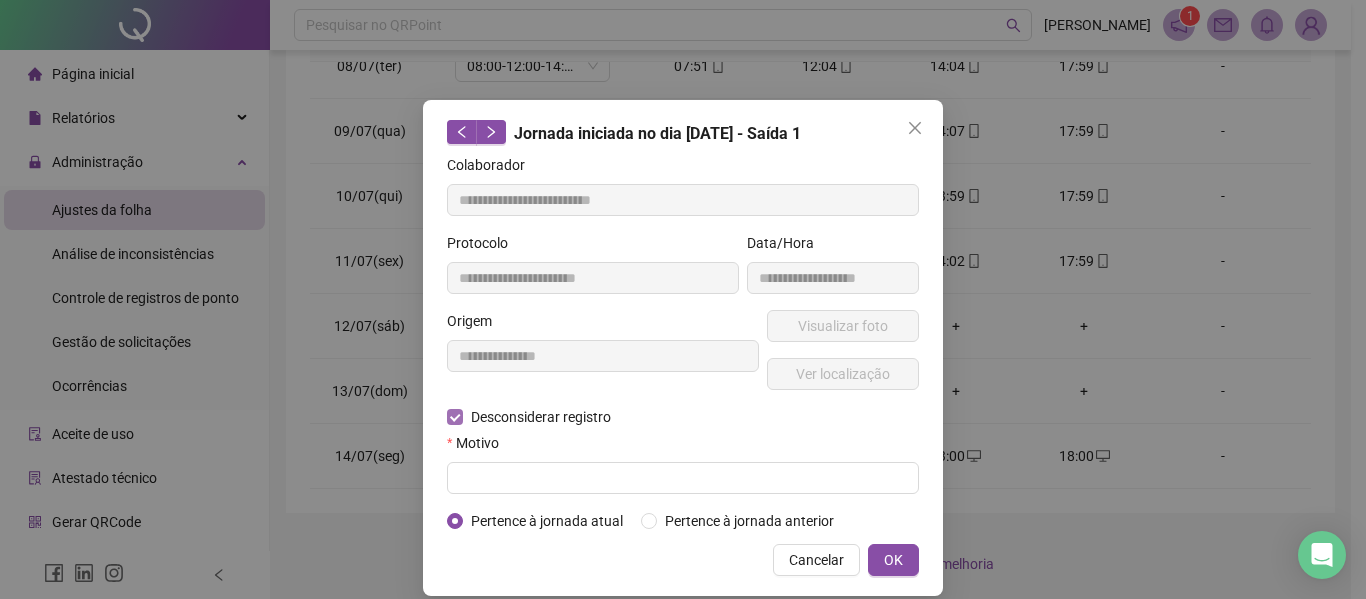click on "Desconsiderar registro" at bounding box center [541, 417] 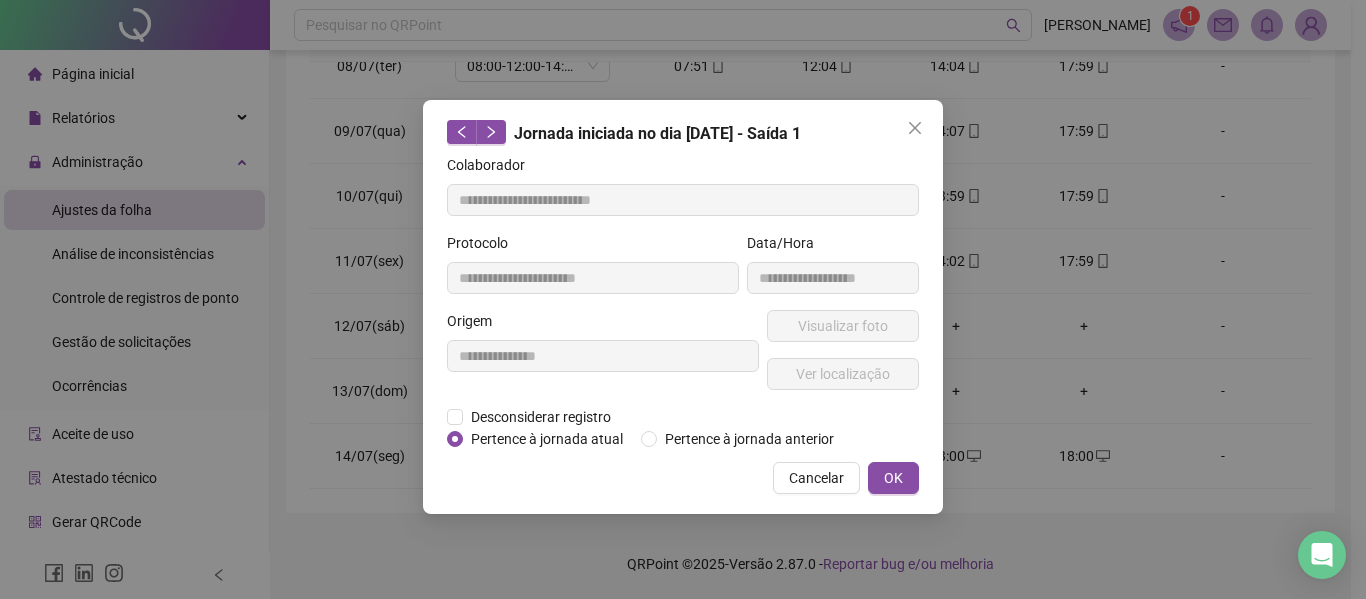 click on "Cancelar OK" at bounding box center (683, 478) 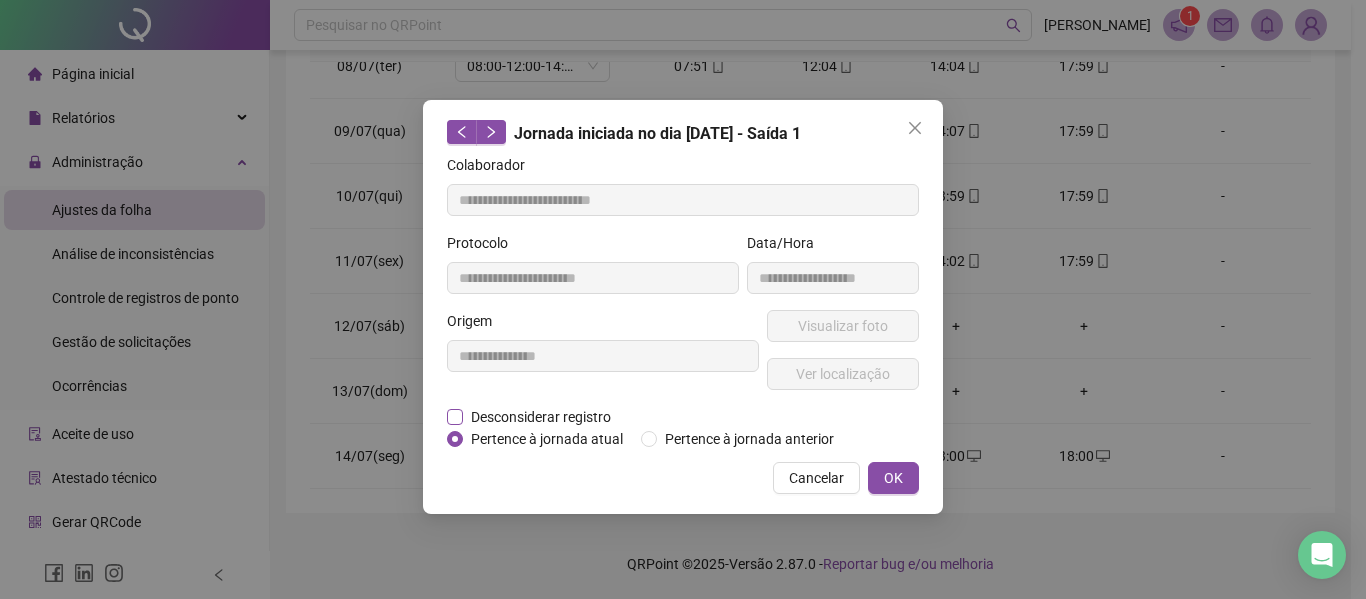 click on "Desconsiderar registro" at bounding box center [541, 417] 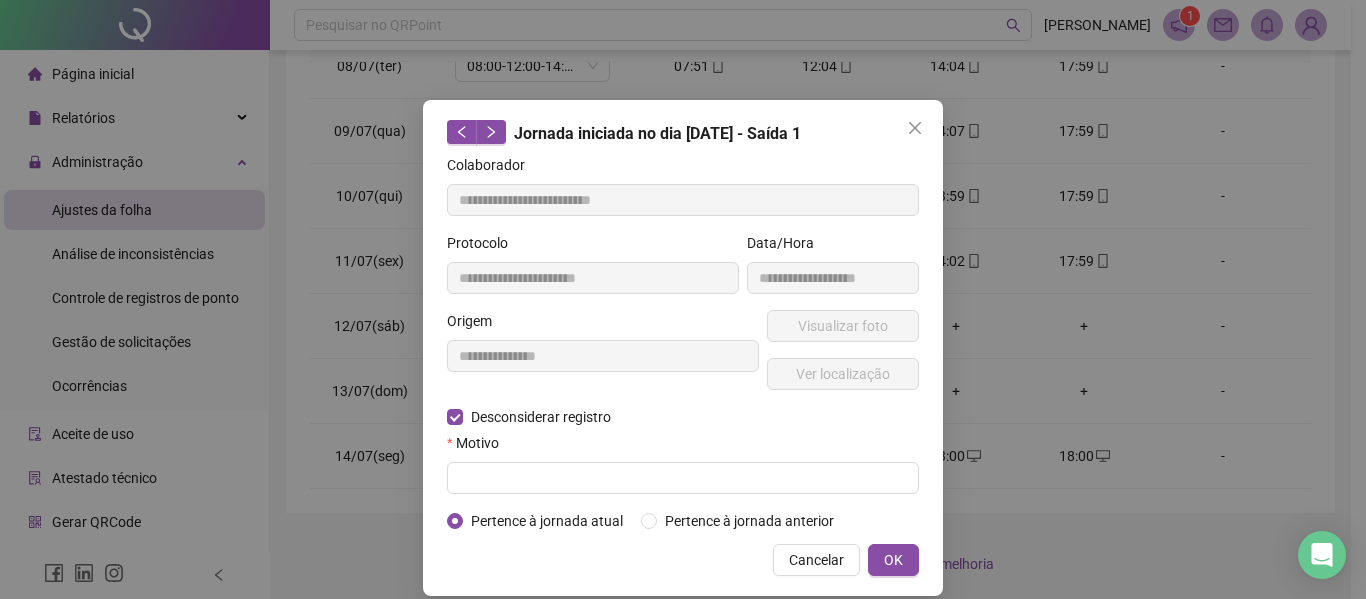 click on "Motivo" at bounding box center [683, 447] 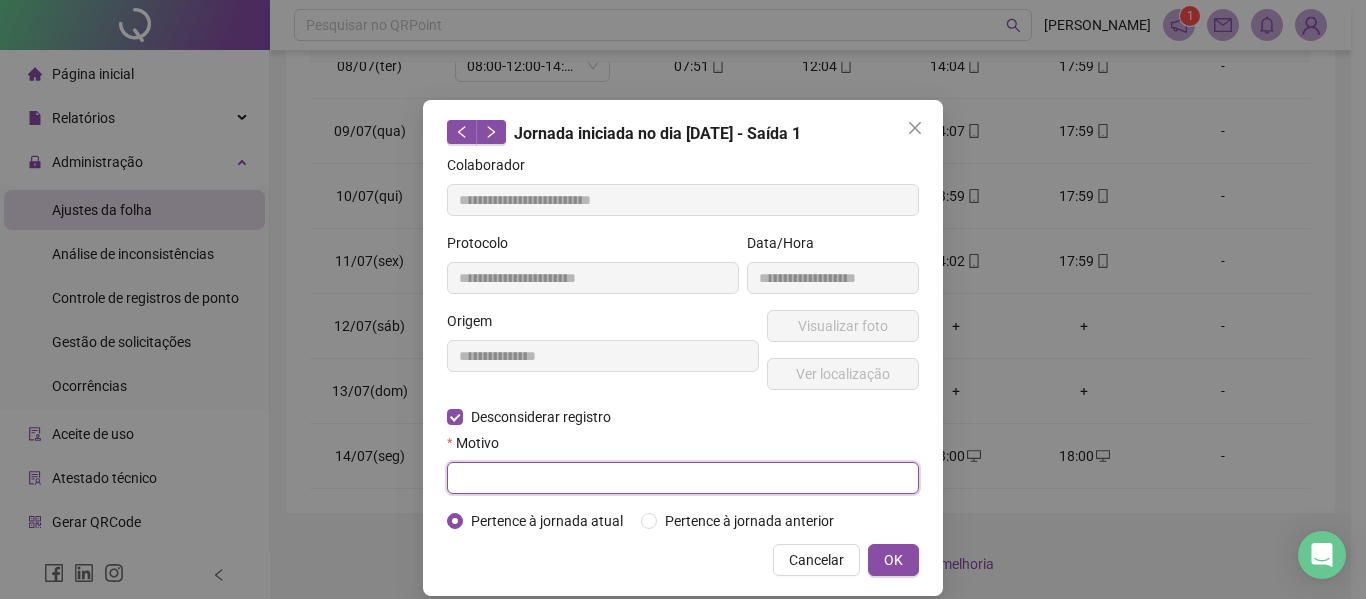 click at bounding box center [683, 478] 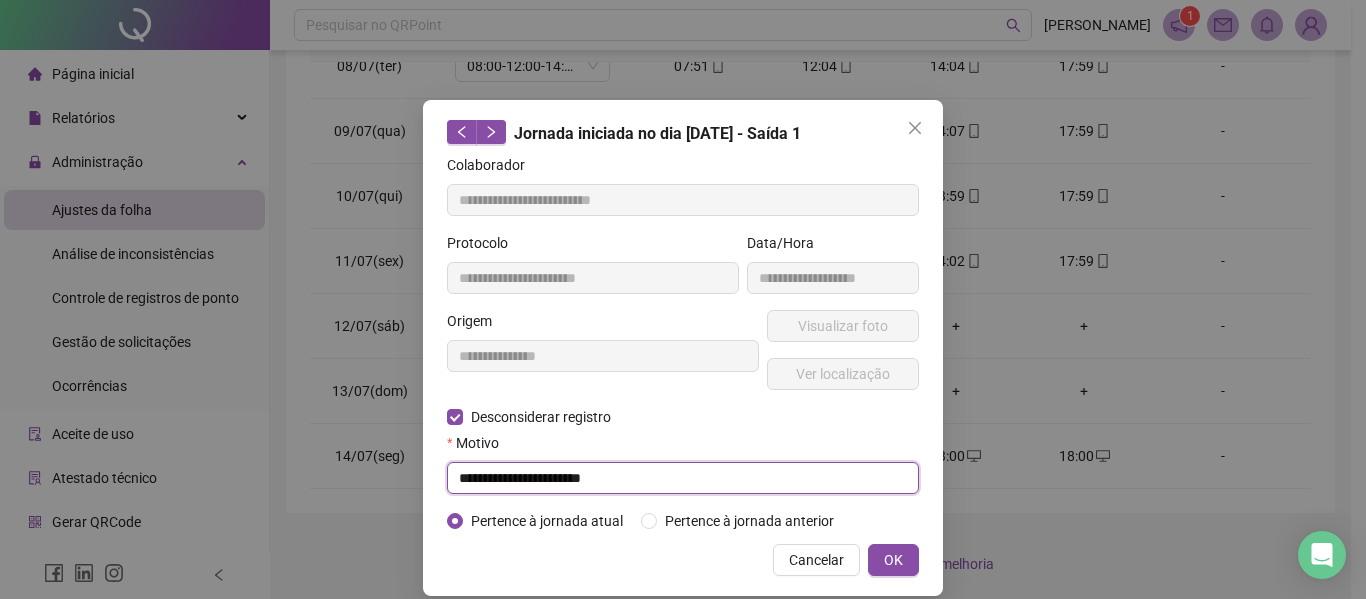 type on "**********" 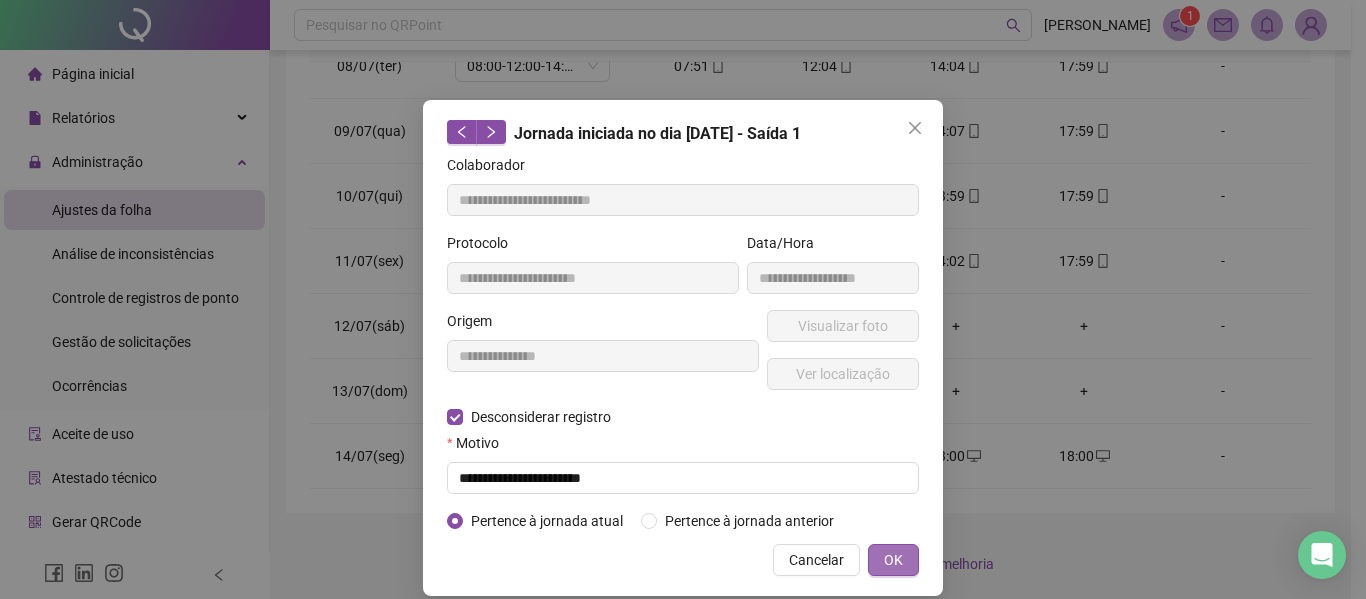 click on "OK" at bounding box center (893, 560) 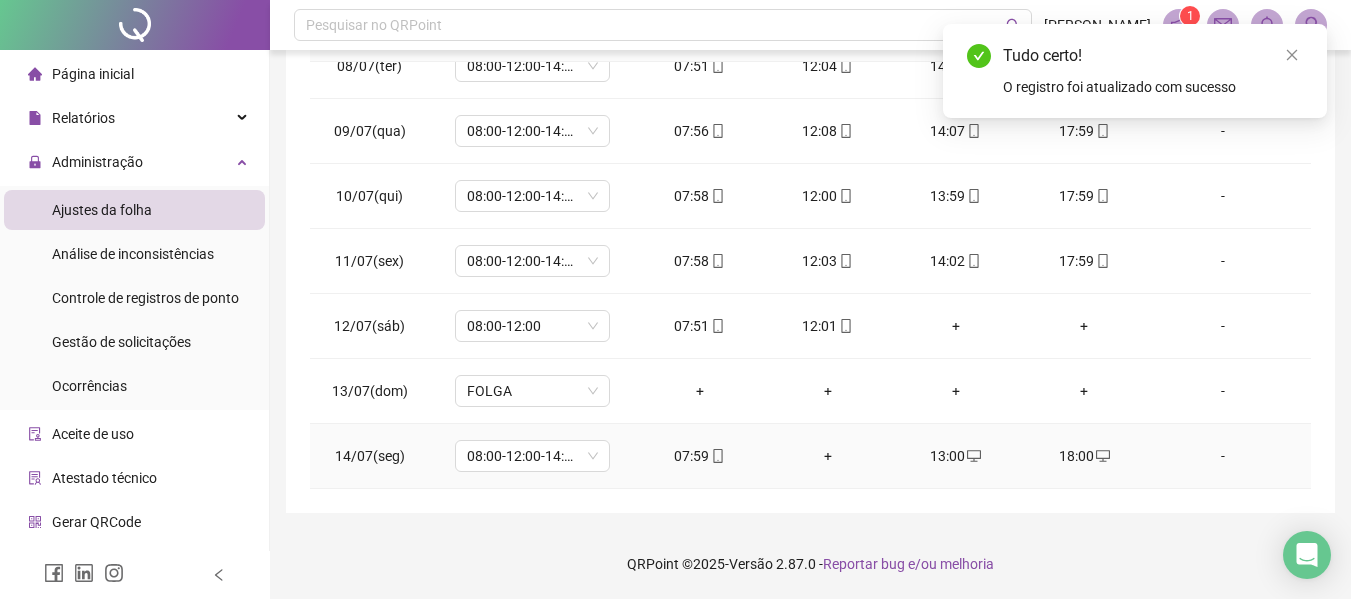 click on "13:00" at bounding box center (956, 456) 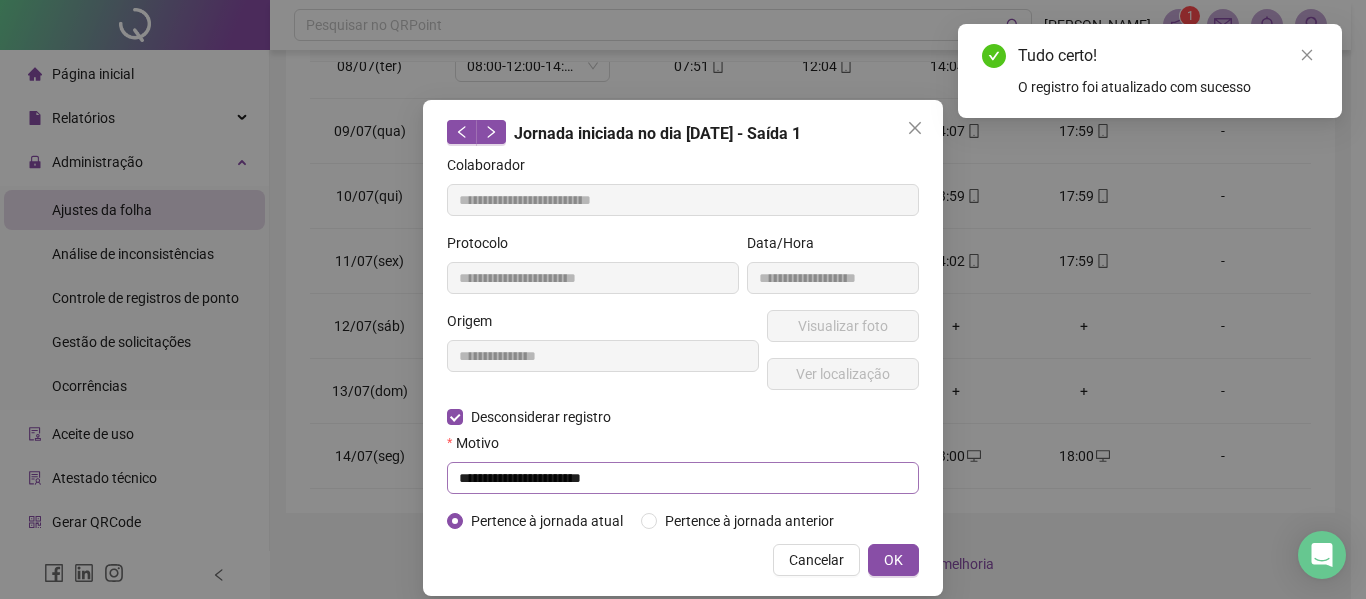 type on "**********" 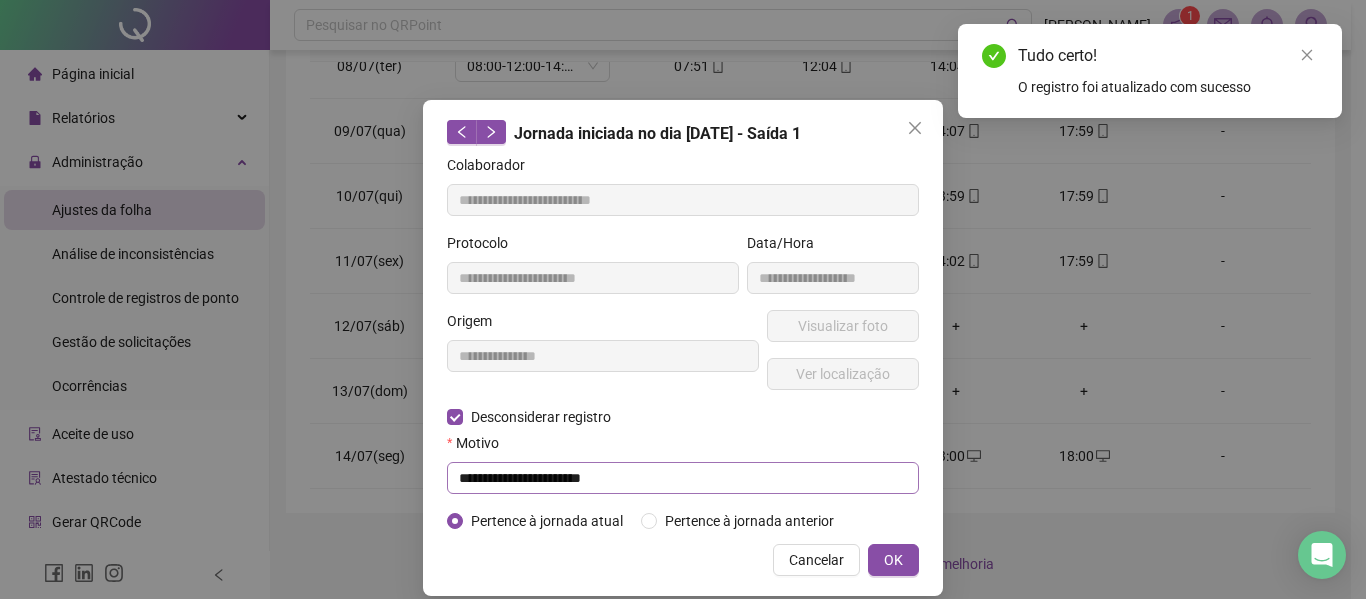 type on "**********" 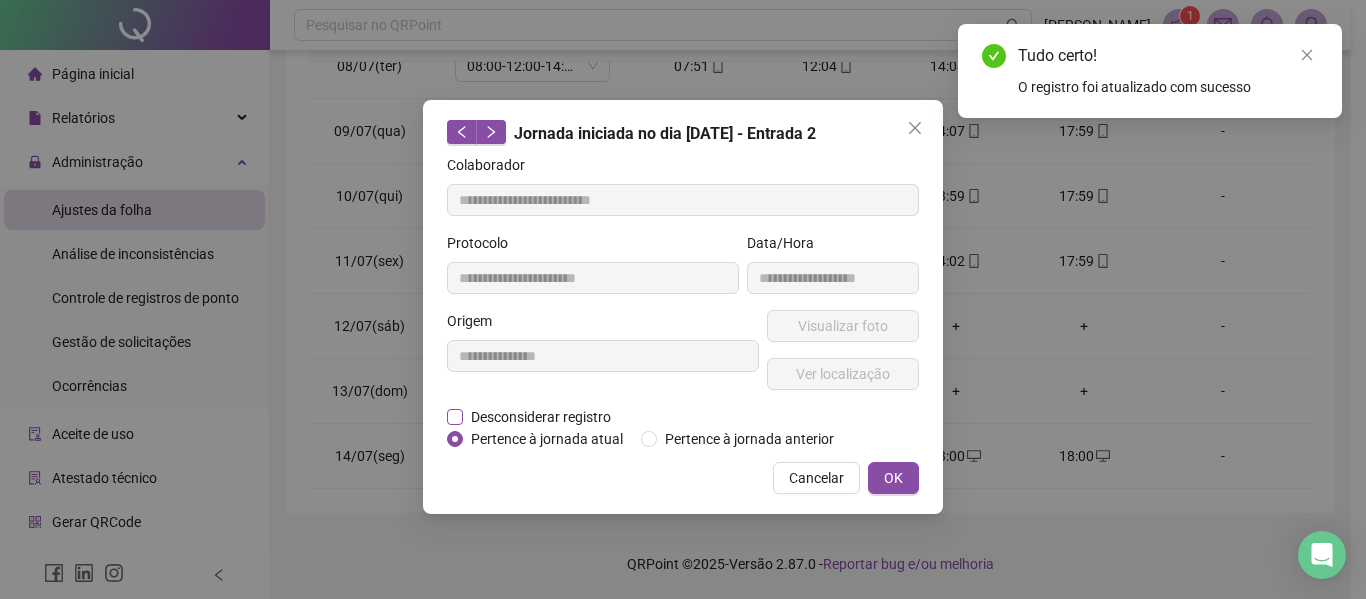 click on "Desconsiderar registro" at bounding box center (541, 417) 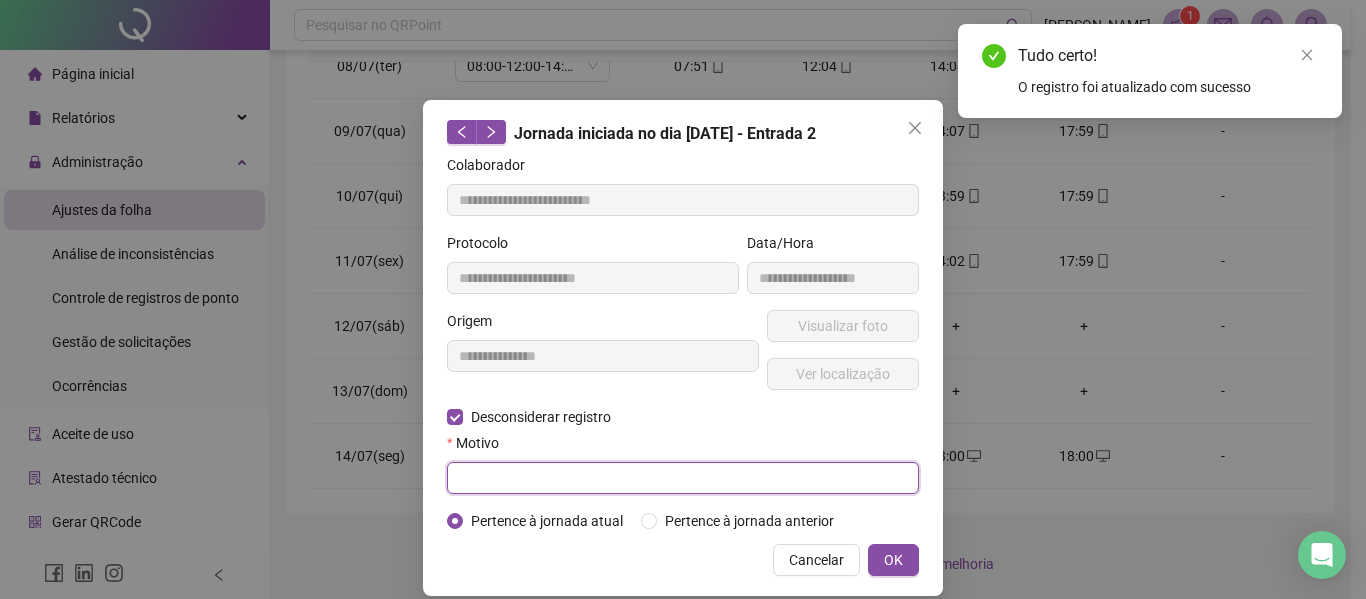 click at bounding box center (683, 478) 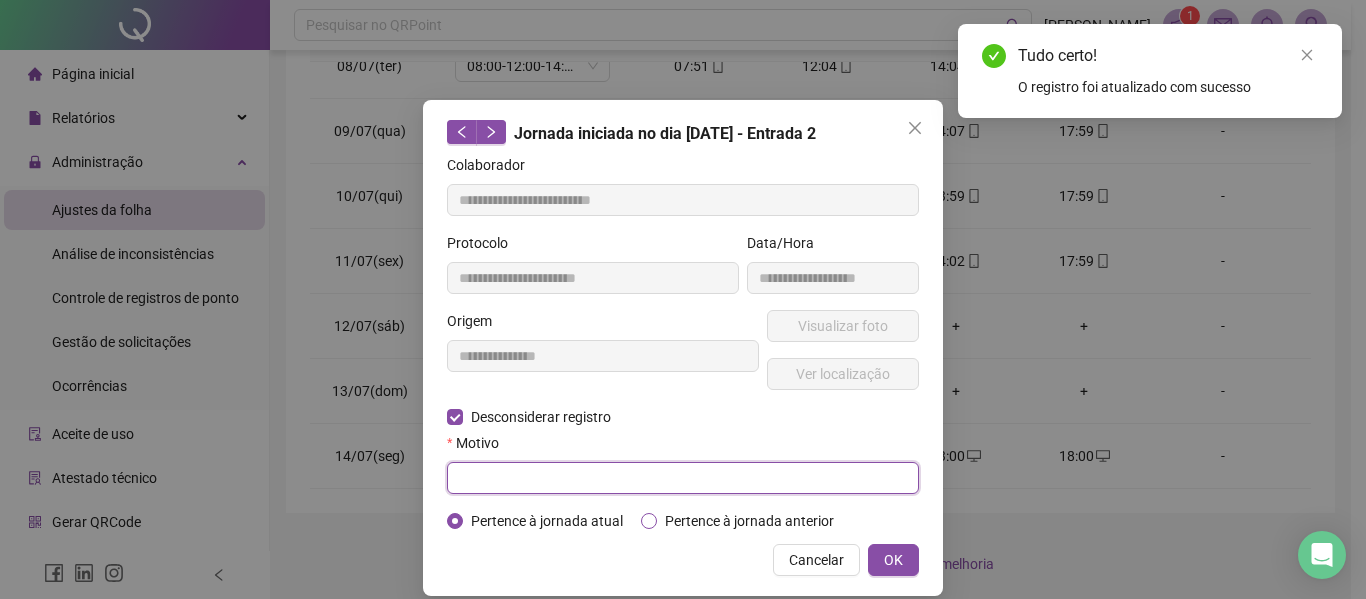 paste on "**********" 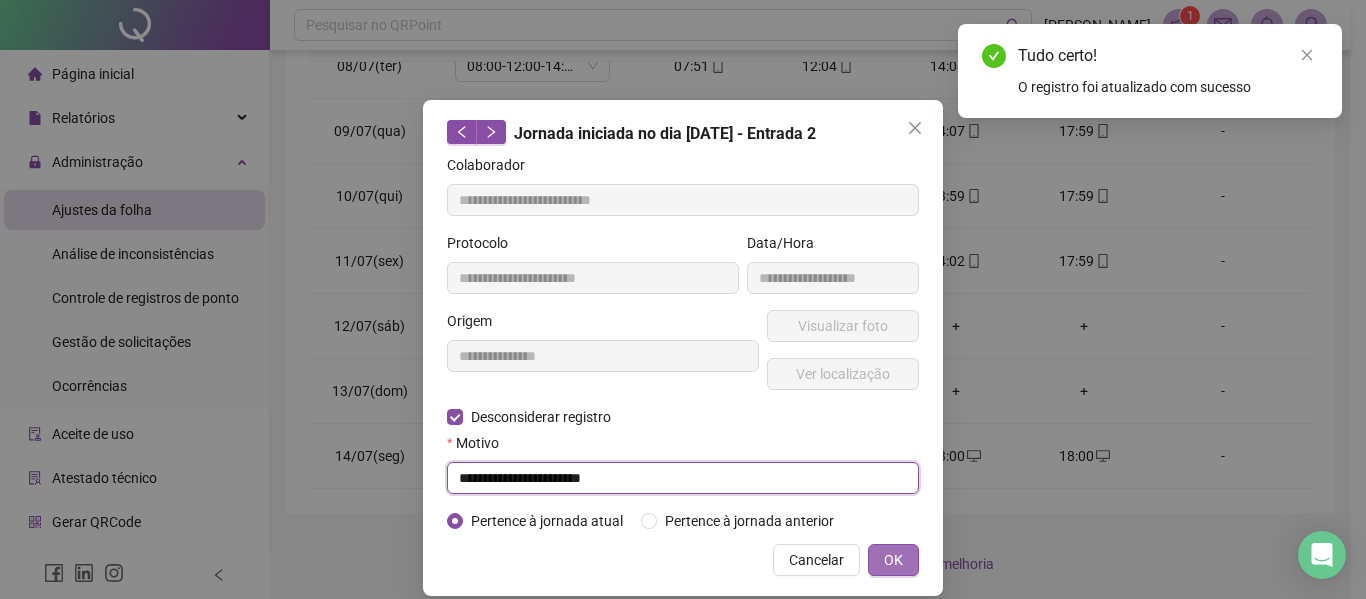 type on "**********" 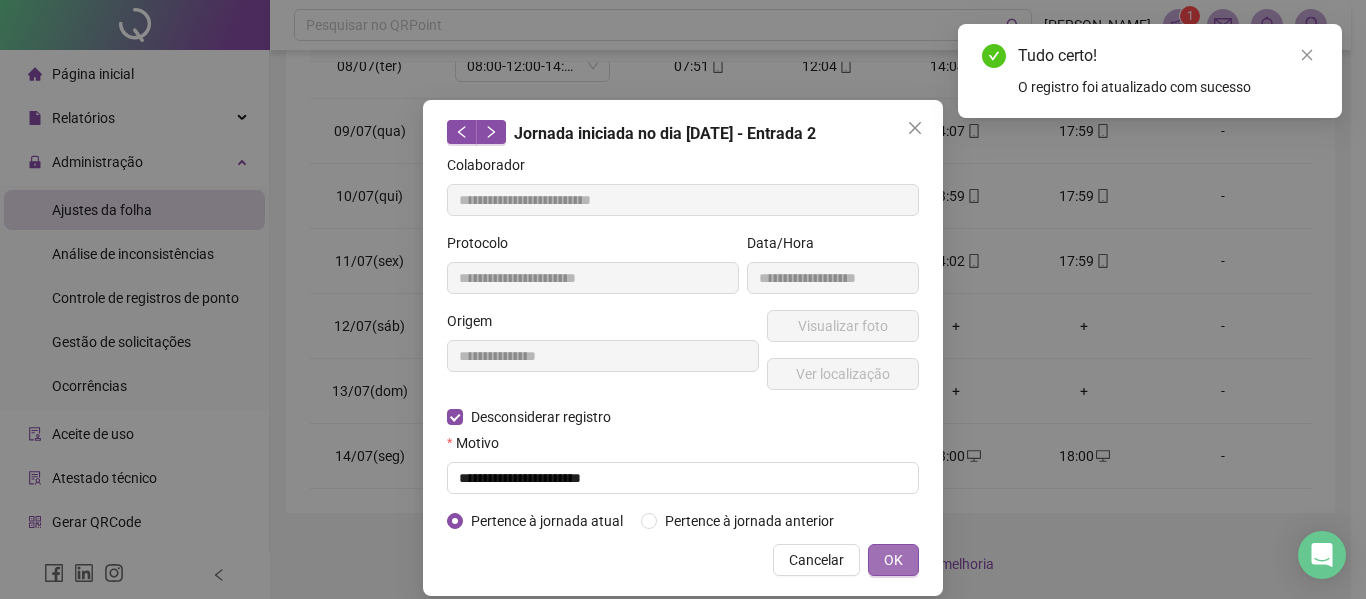 click on "OK" at bounding box center [893, 560] 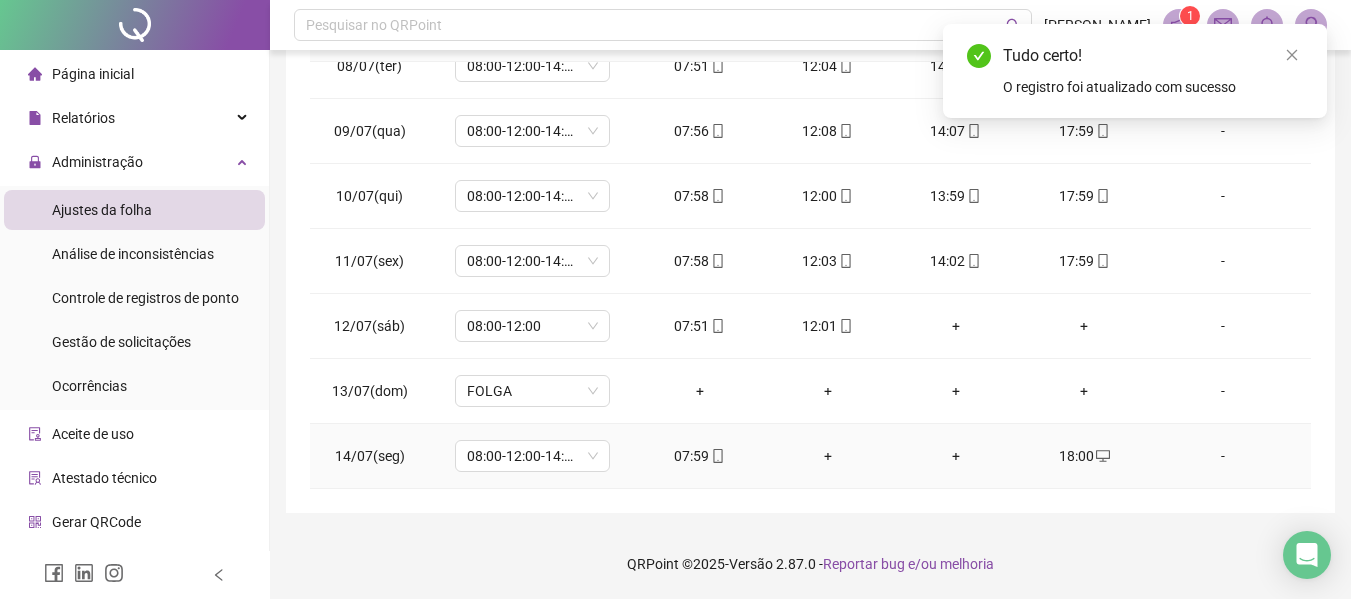 click on "18:00" at bounding box center (1084, 456) 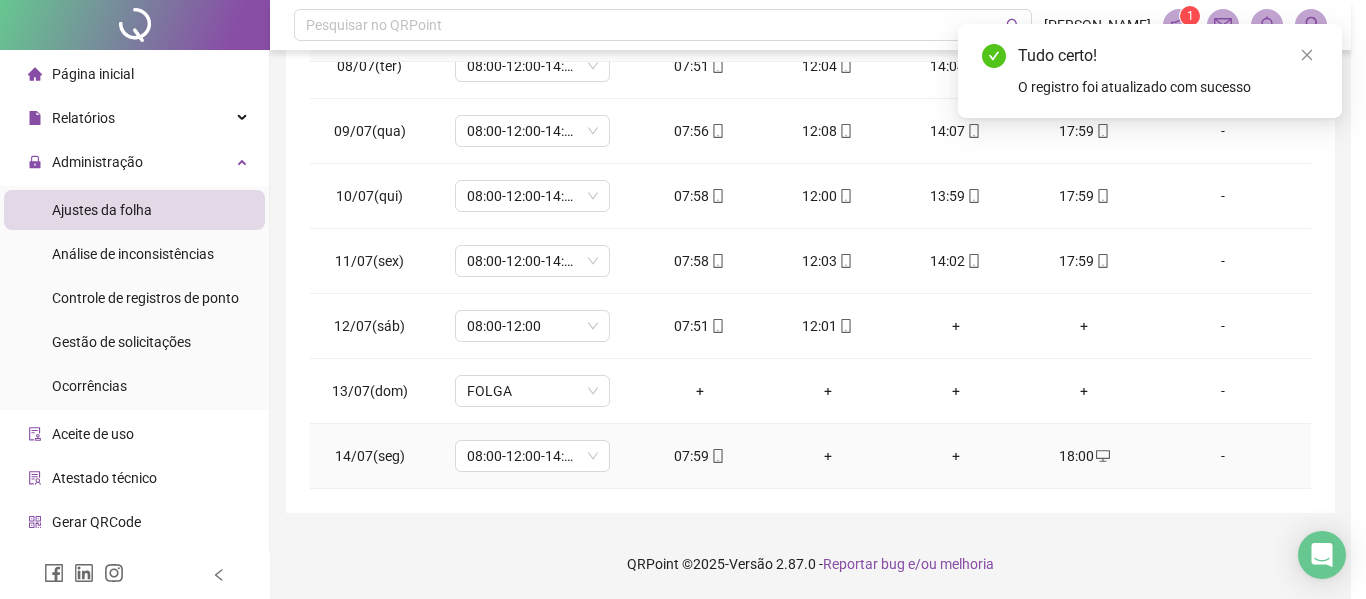 type on "**********" 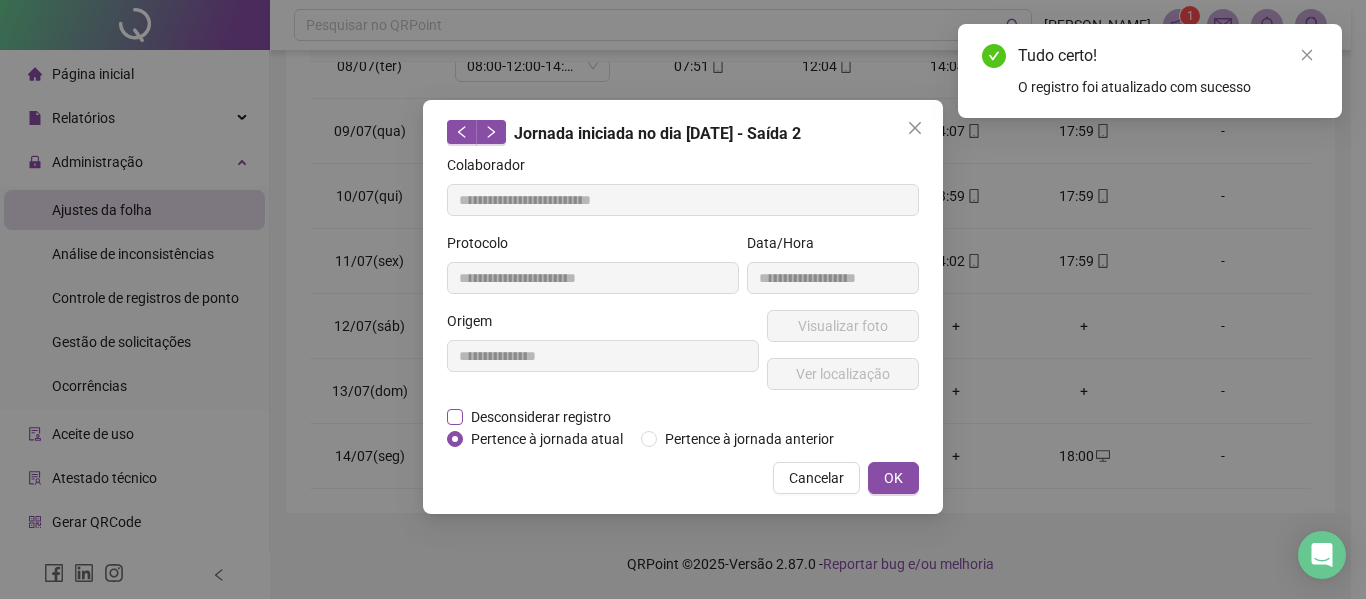 click on "Desconsiderar registro" at bounding box center (541, 417) 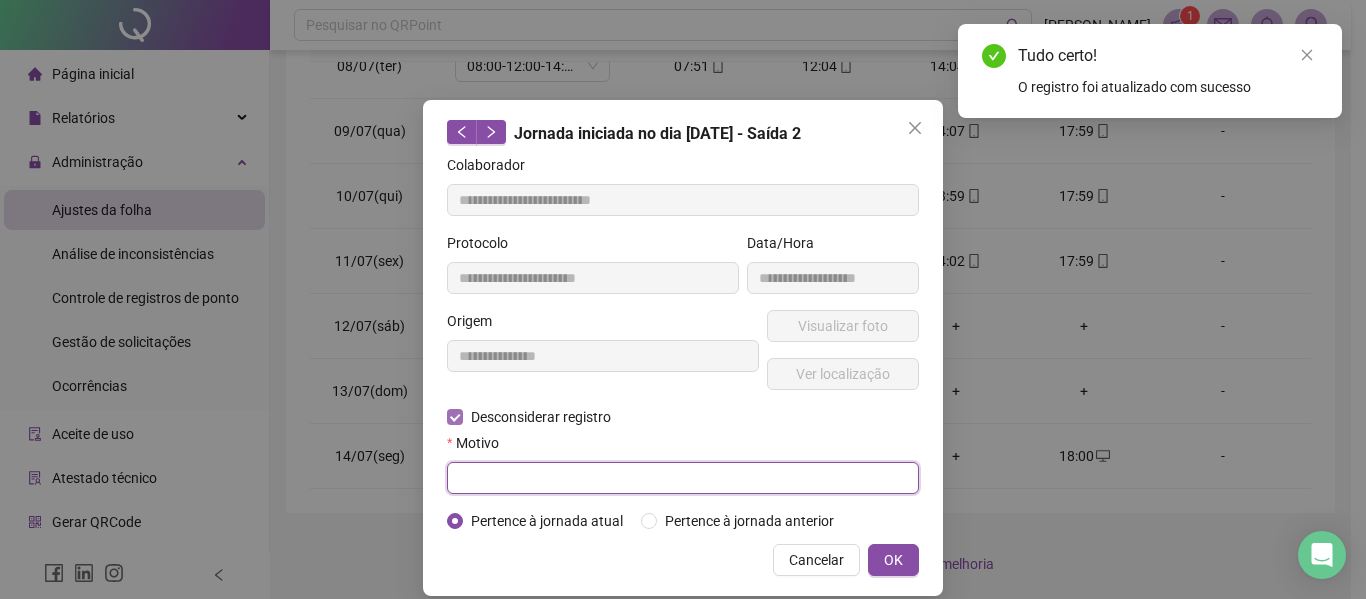 click at bounding box center (683, 478) 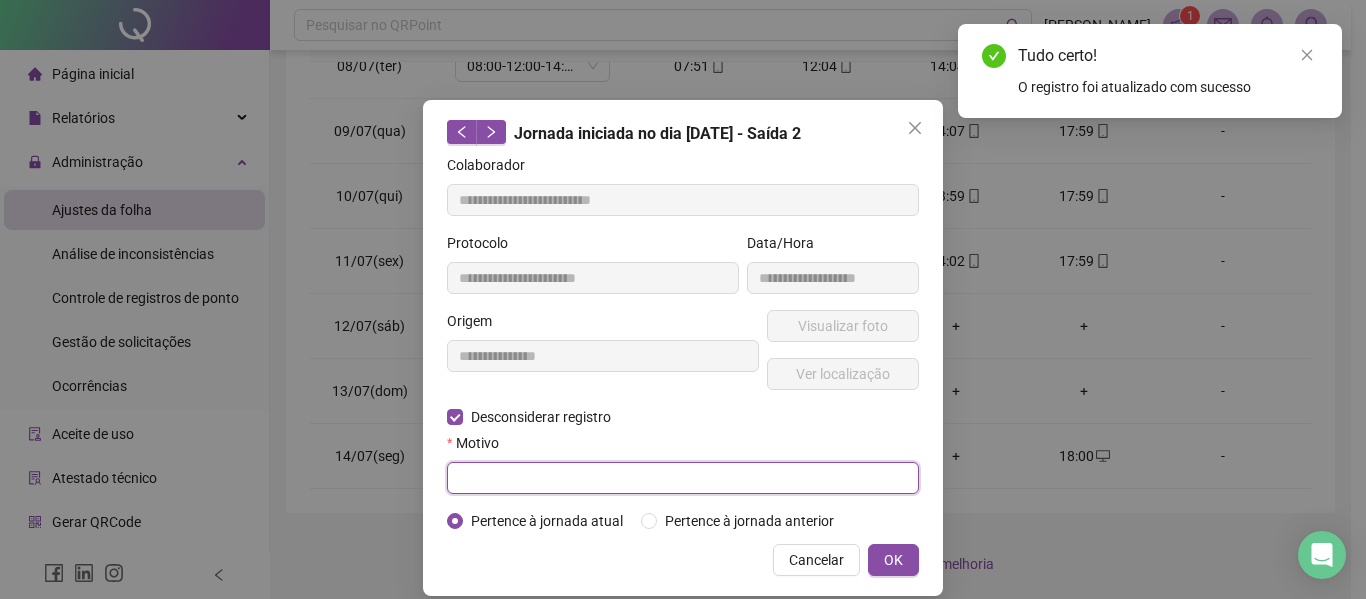 paste on "**********" 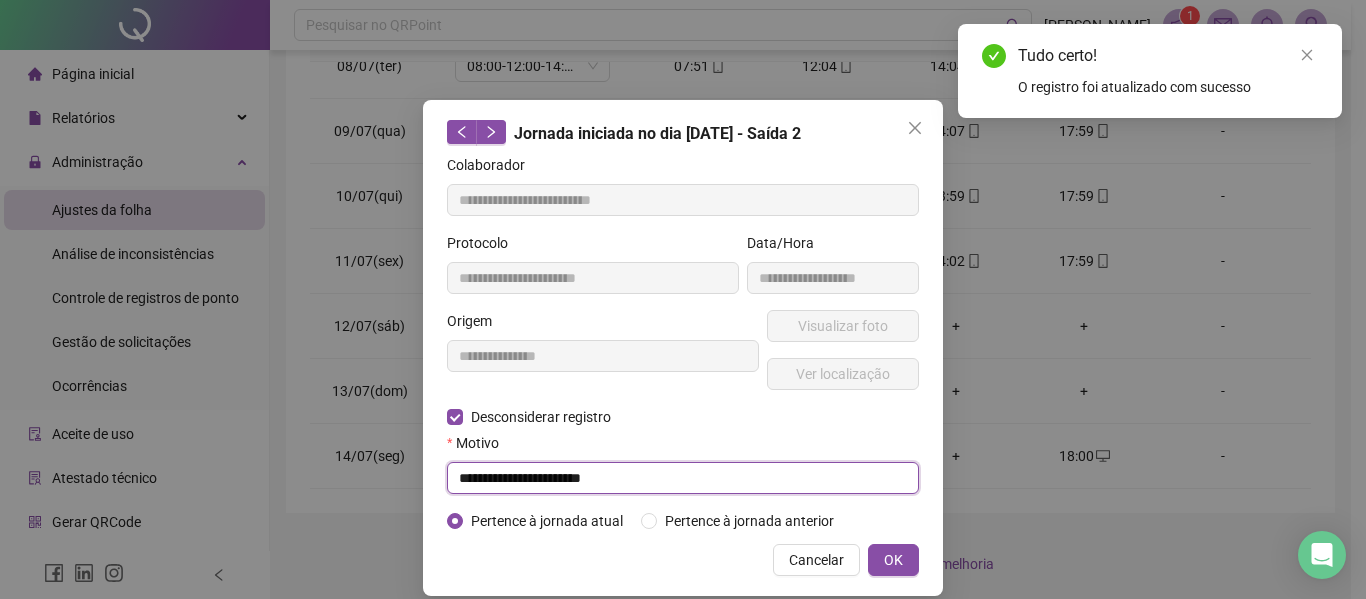 type on "**********" 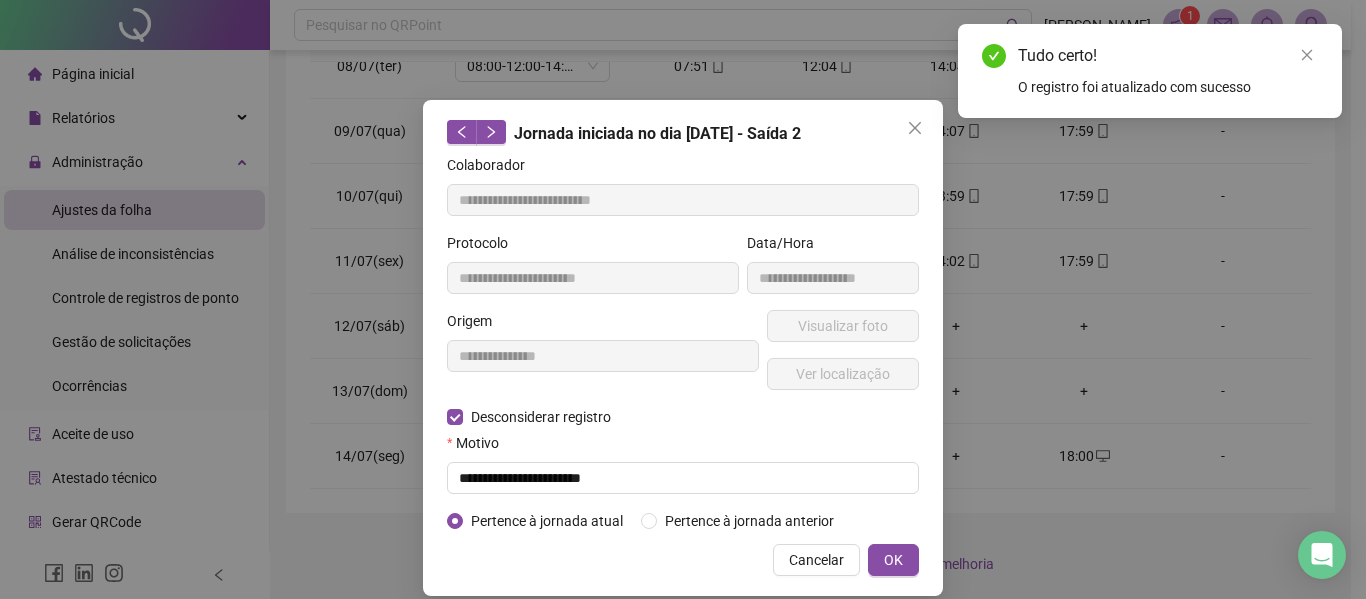 click on "**********" at bounding box center [683, 348] 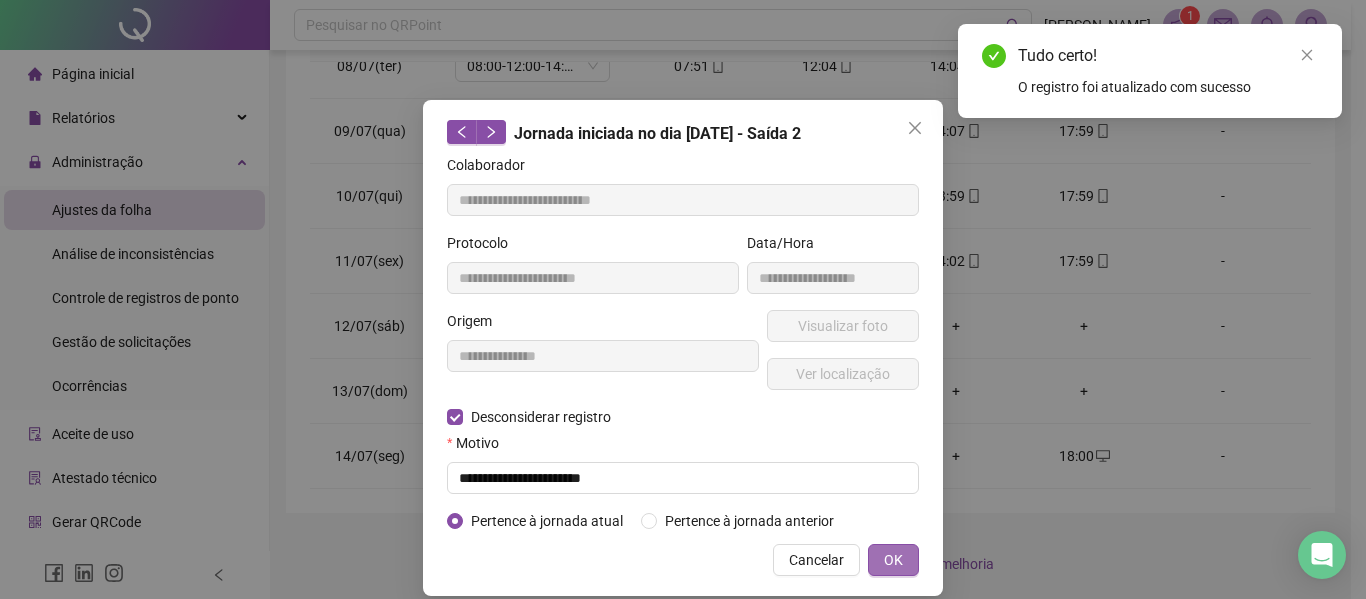 click on "OK" at bounding box center (893, 560) 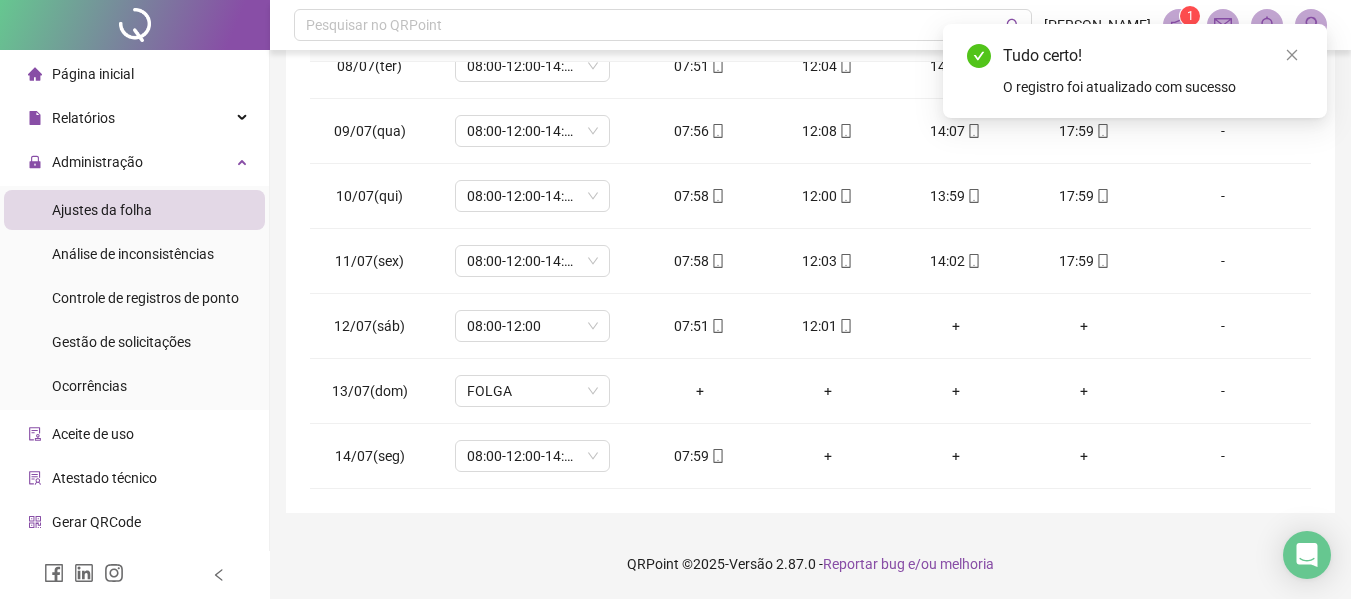 click on "**********" at bounding box center [810, 60] 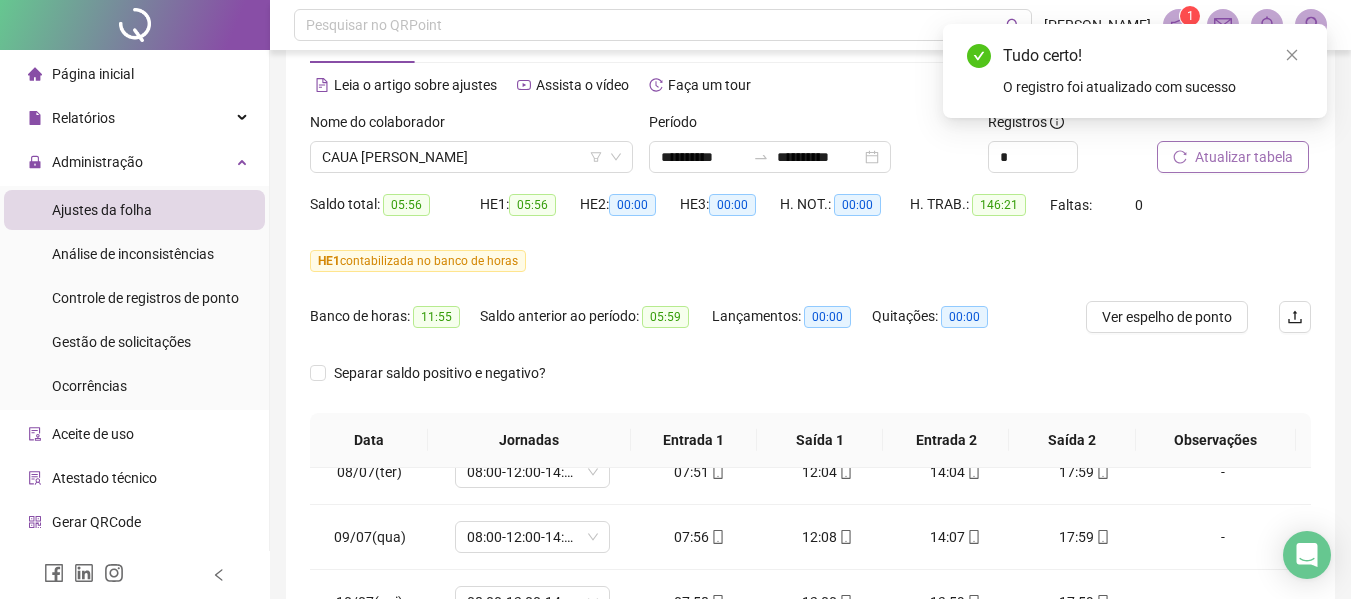 scroll, scrollTop: 0, scrollLeft: 0, axis: both 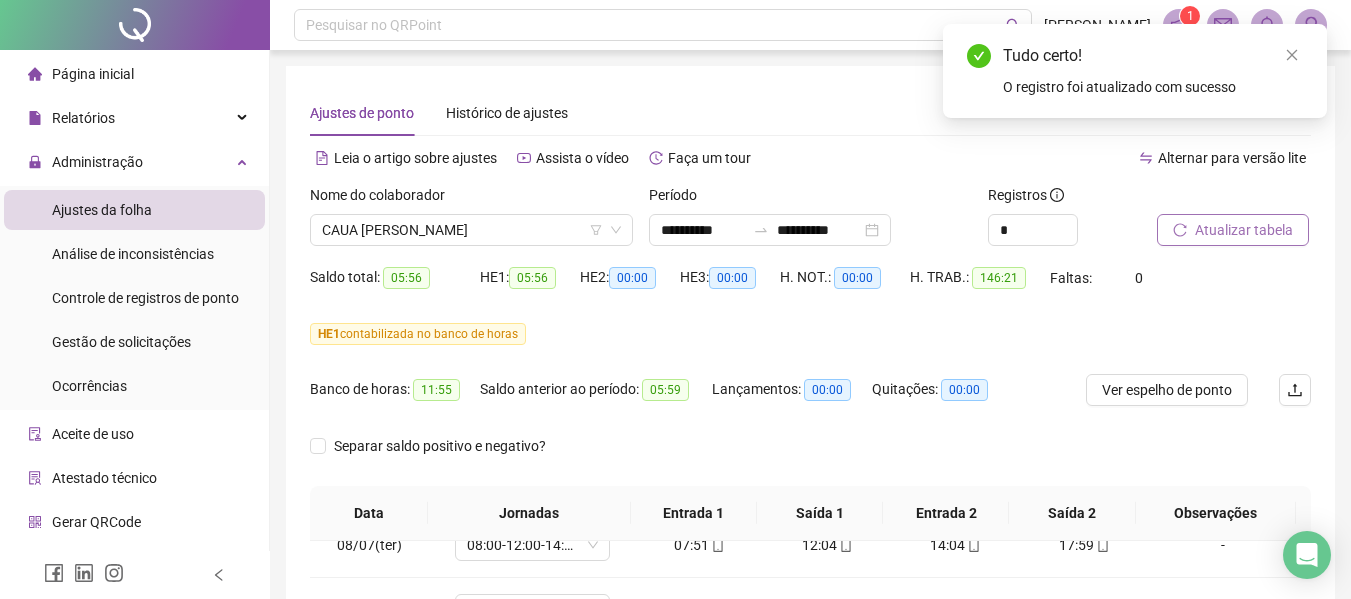 click on "Atualizar tabela" at bounding box center (1244, 230) 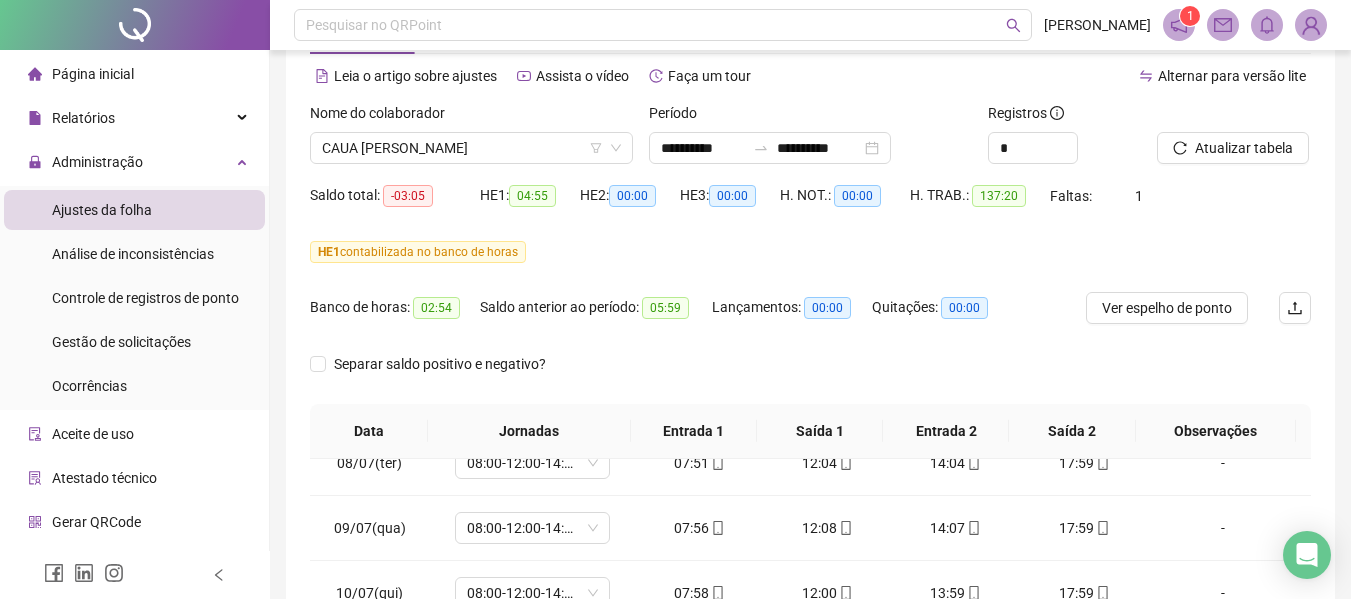 scroll, scrollTop: 0, scrollLeft: 0, axis: both 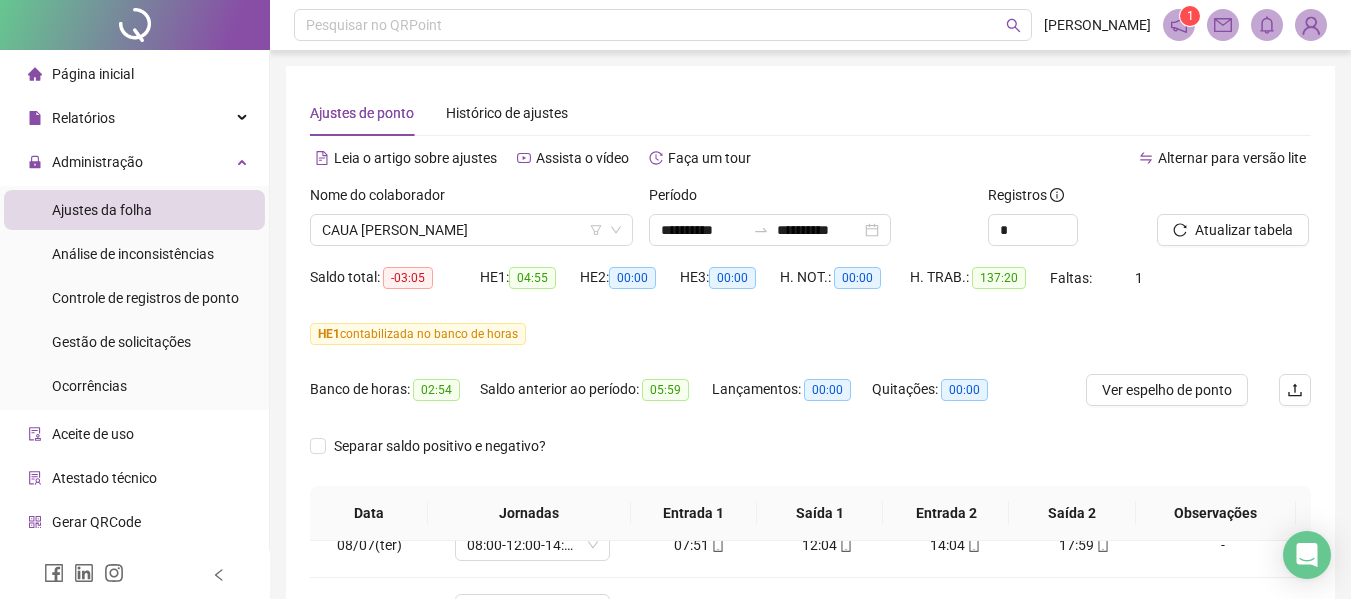 click on "Nome do colaborador CAUA KALEBE LOPES DA SILVA" at bounding box center [471, 223] 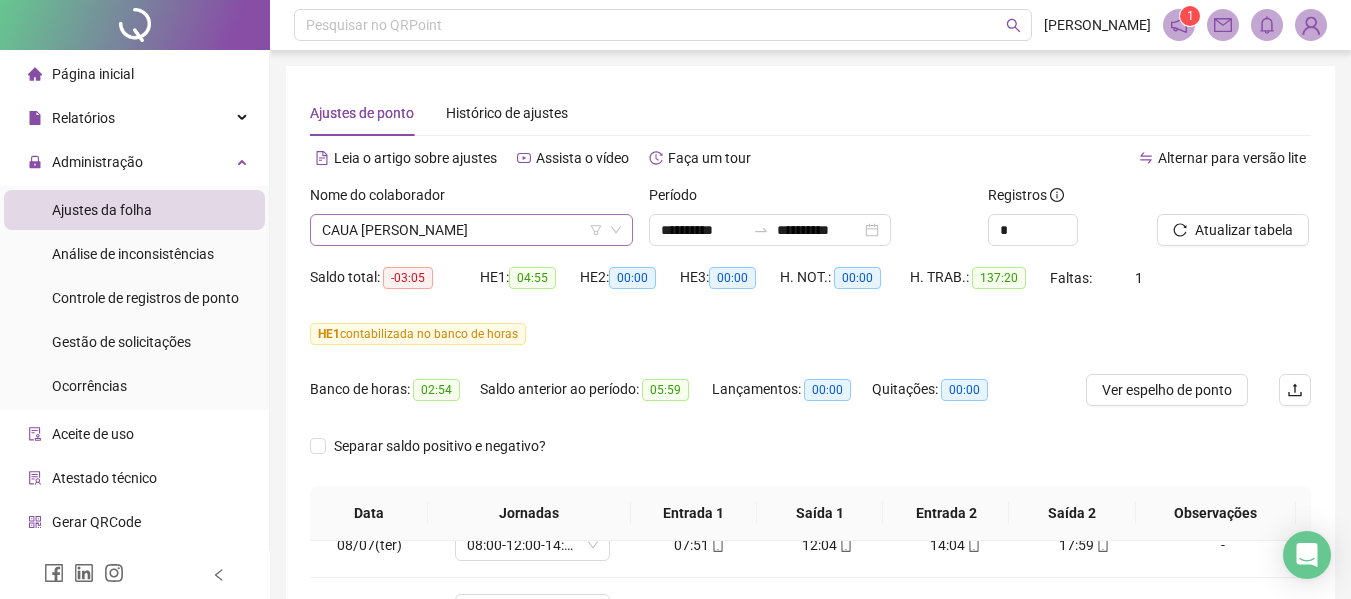 click on "CAUA [PERSON_NAME]" at bounding box center (471, 230) 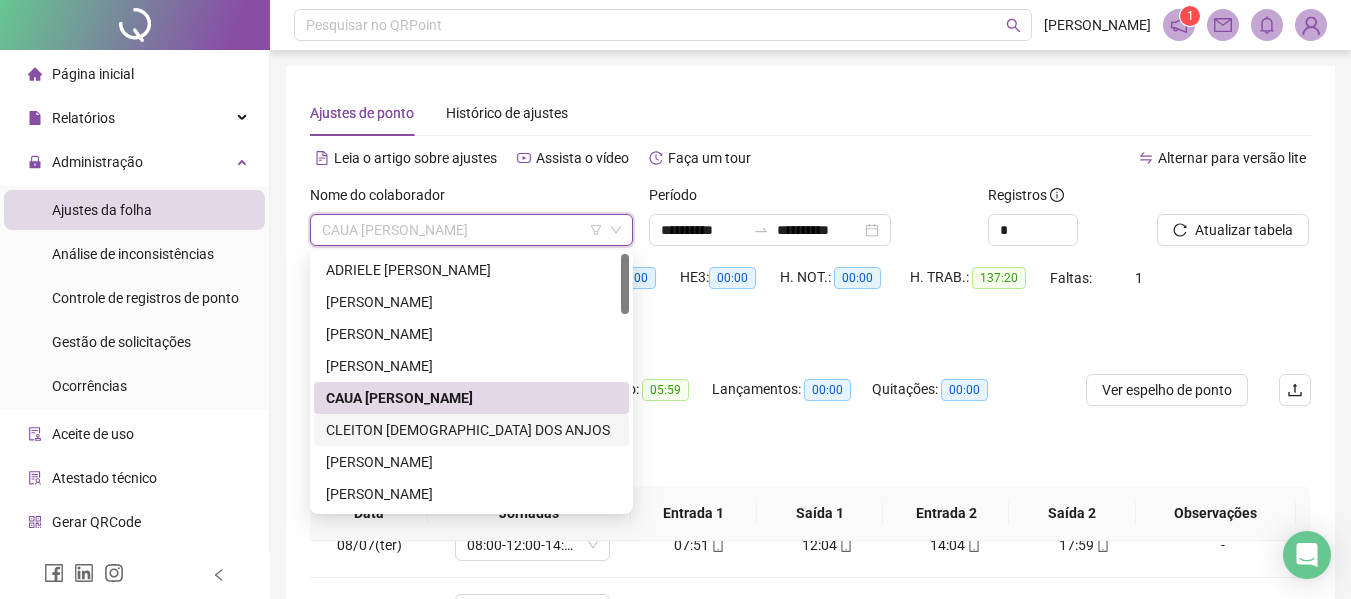 click on "CLEITON [DEMOGRAPHIC_DATA] DOS ANJOS" at bounding box center [471, 430] 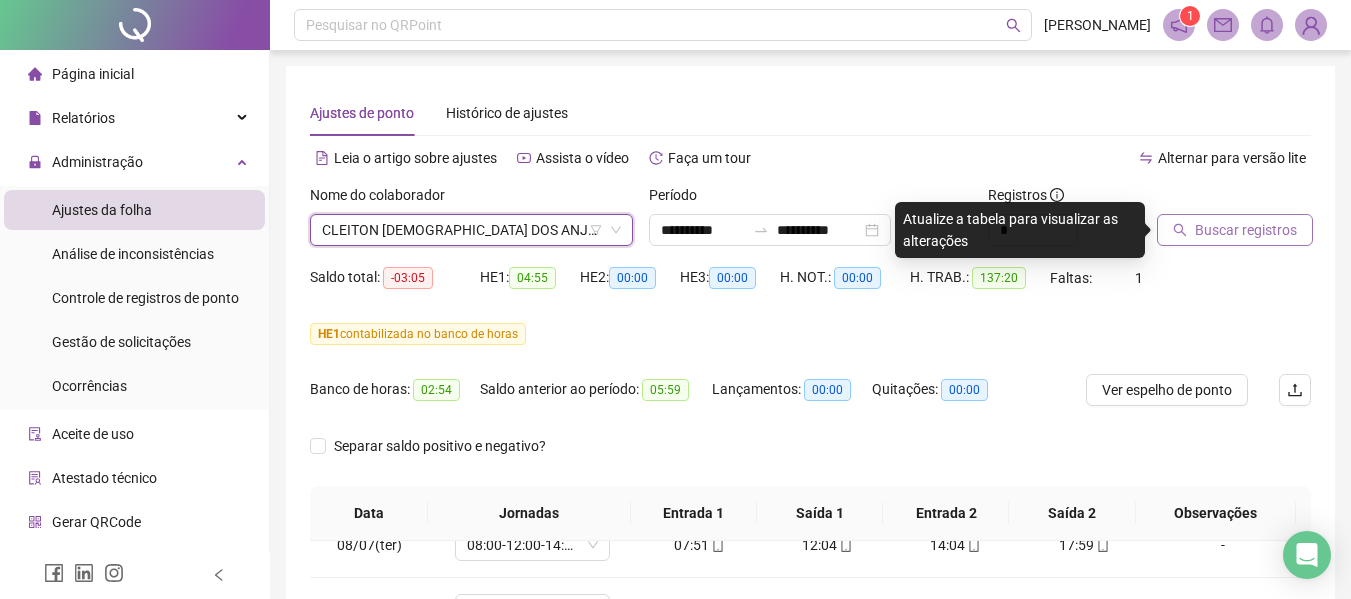 click on "Buscar registros" at bounding box center (1246, 230) 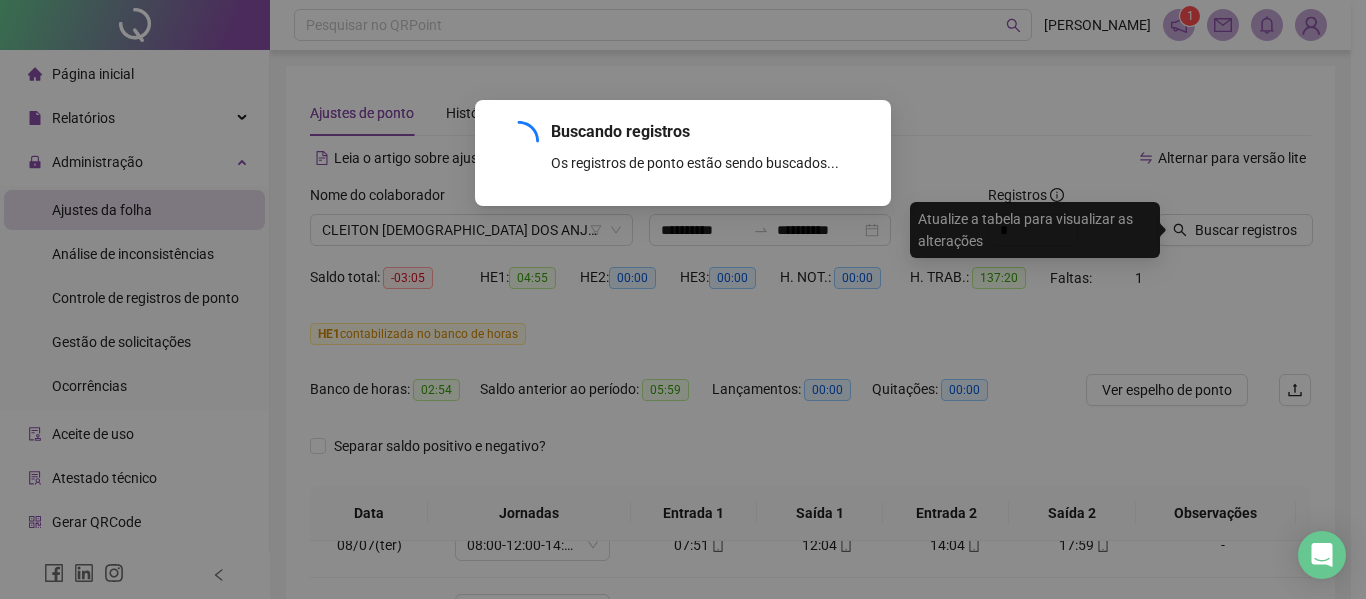 click on "Buscando registros Os registros de ponto estão sendo buscados... OK" at bounding box center [683, 299] 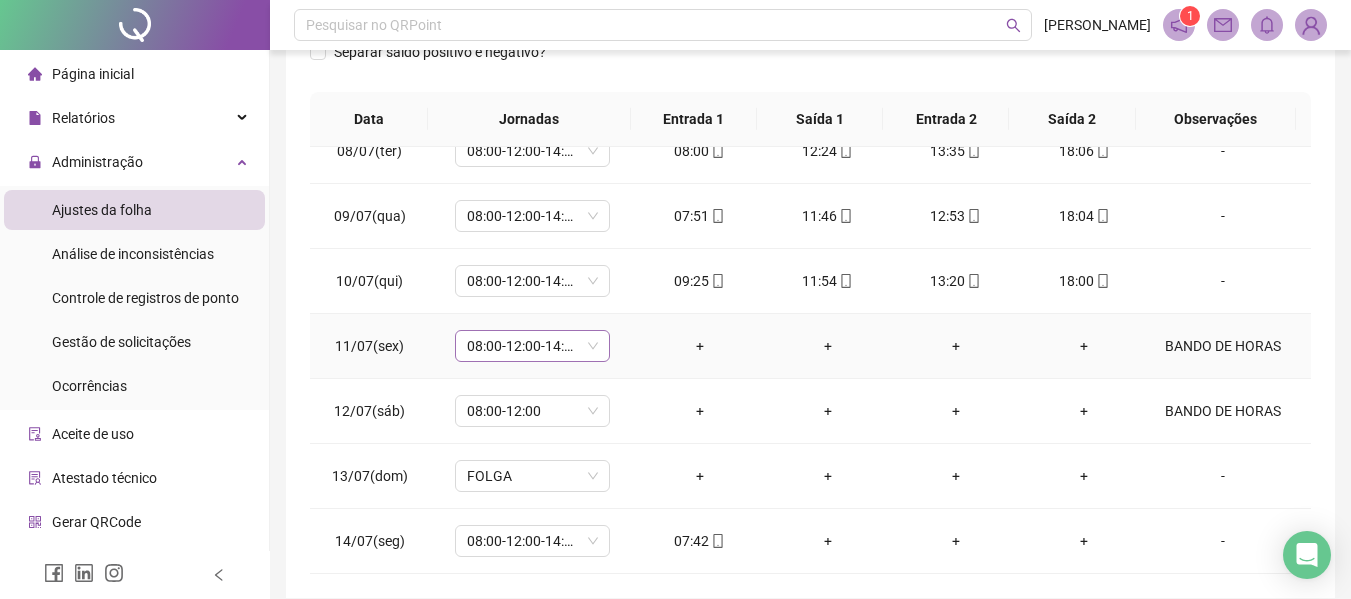 scroll, scrollTop: 479, scrollLeft: 0, axis: vertical 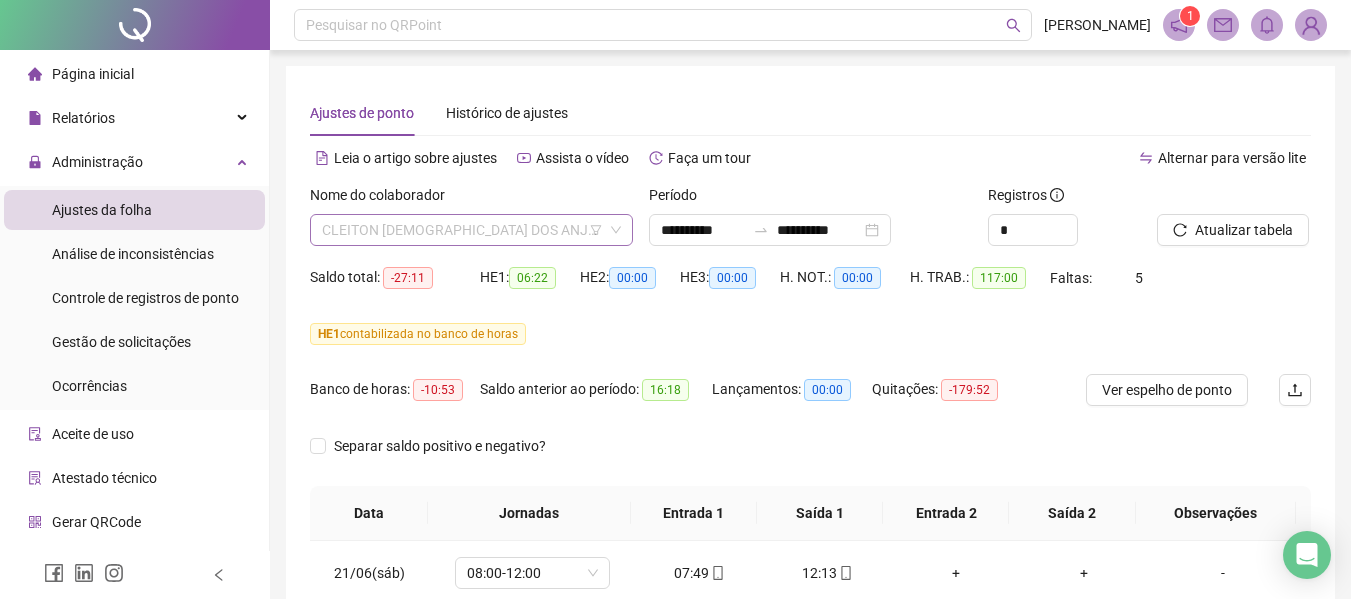 click on "CLEITON [DEMOGRAPHIC_DATA] DOS ANJOS" at bounding box center (471, 230) 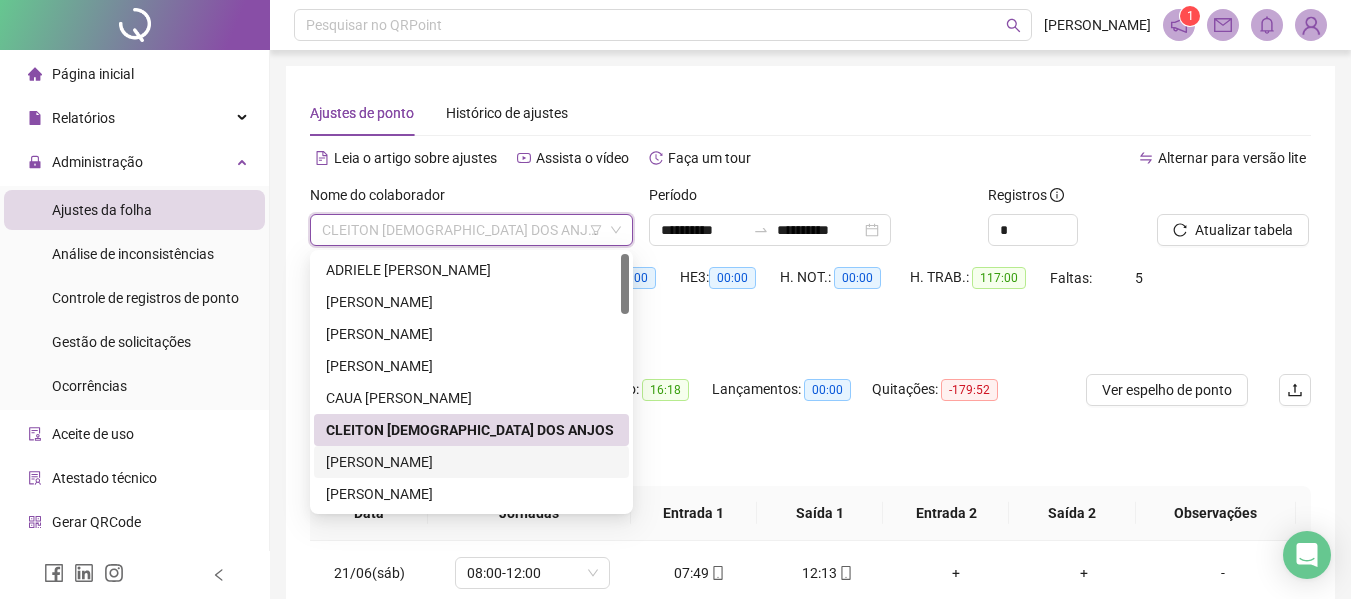 click on "[PERSON_NAME]" at bounding box center [471, 462] 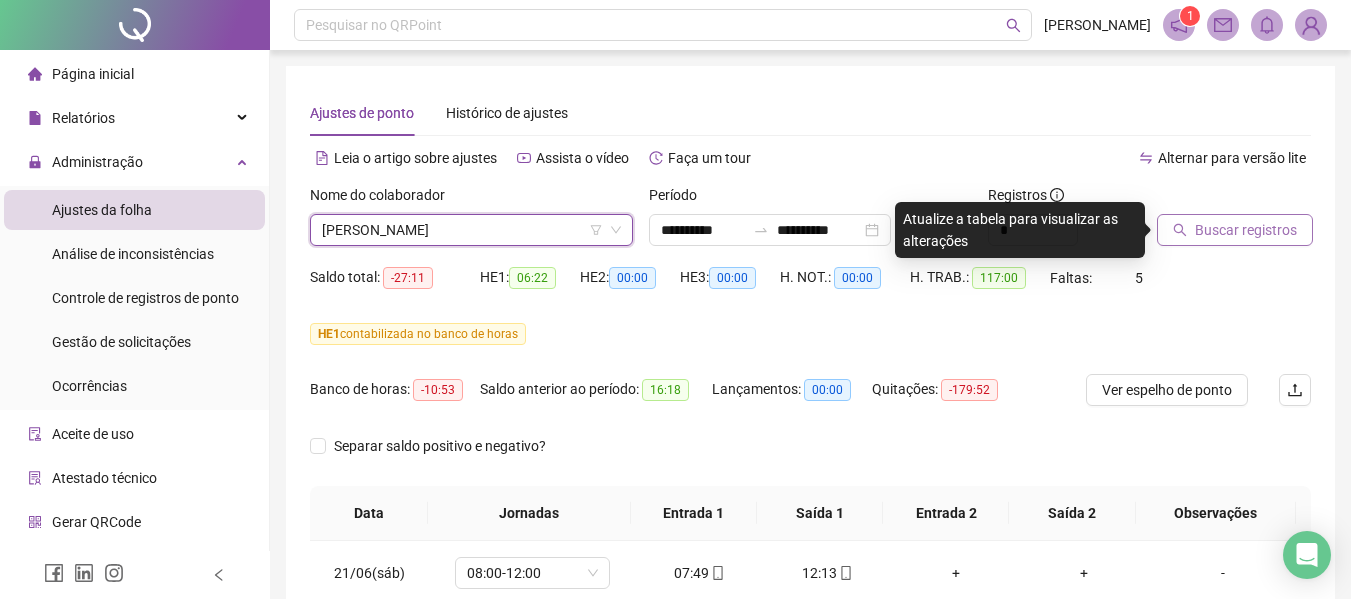 click on "Buscar registros" at bounding box center [1246, 230] 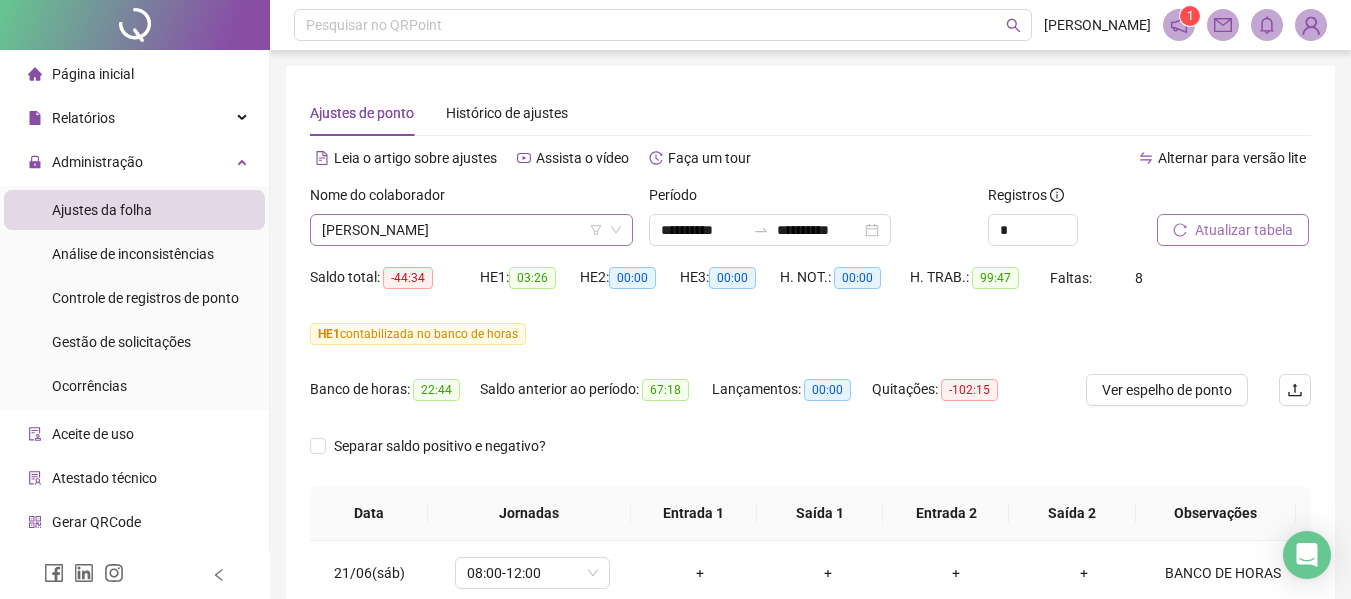 click on "[PERSON_NAME]" at bounding box center [471, 230] 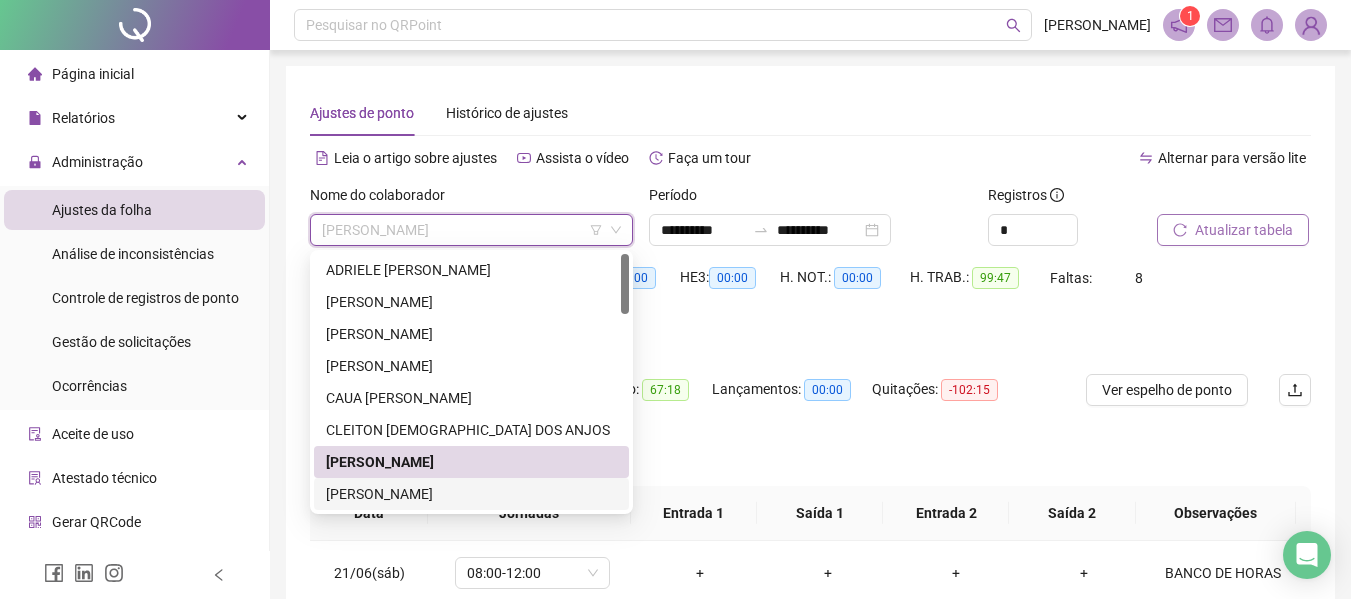 click on "[PERSON_NAME]" at bounding box center (471, 494) 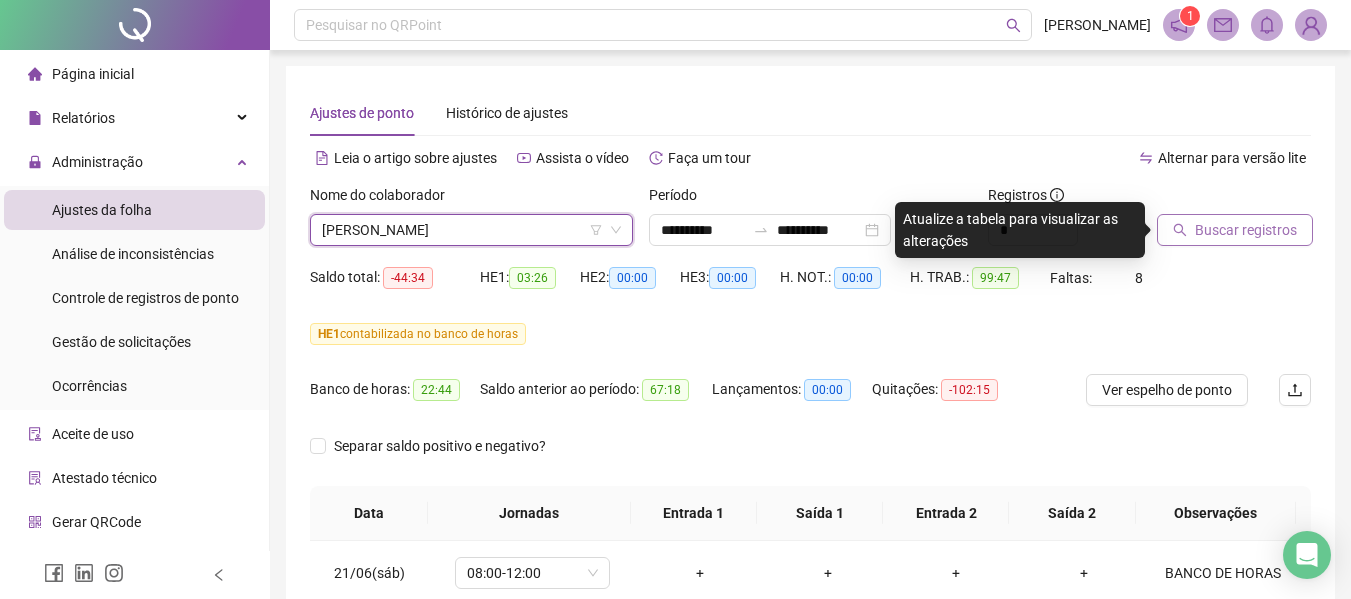 click on "Buscar registros" at bounding box center [1246, 230] 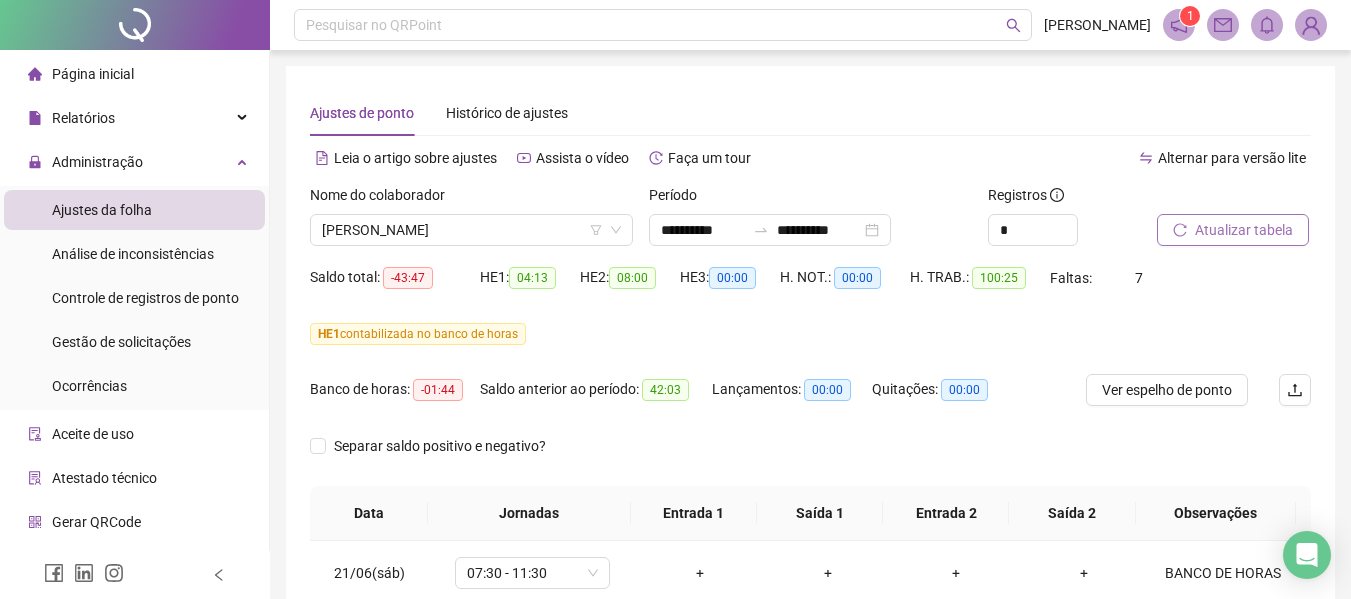 click on "Nome do colaborador" at bounding box center [471, 199] 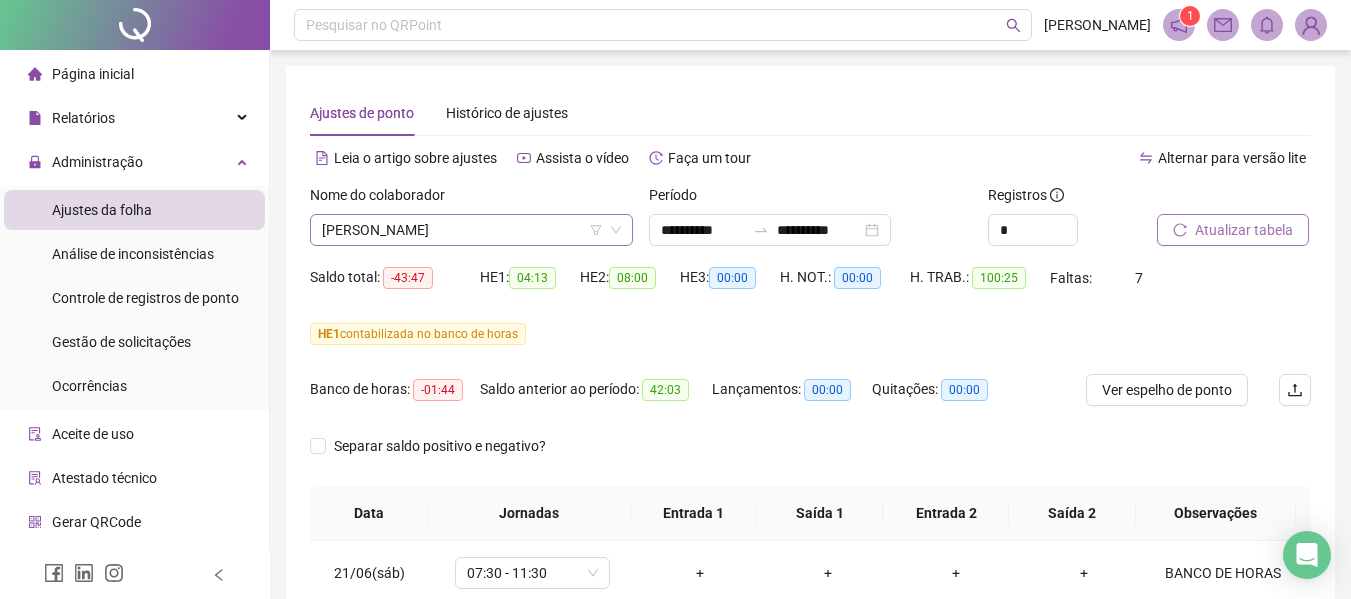 click on "[PERSON_NAME]" at bounding box center [471, 230] 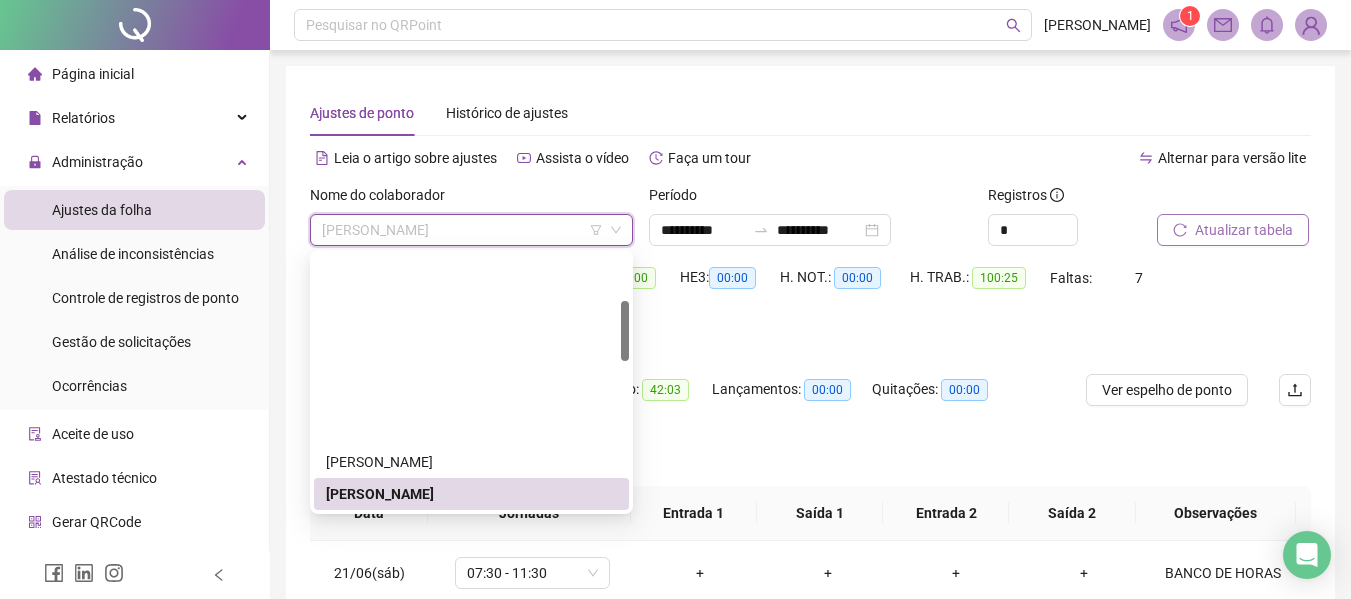 scroll, scrollTop: 200, scrollLeft: 0, axis: vertical 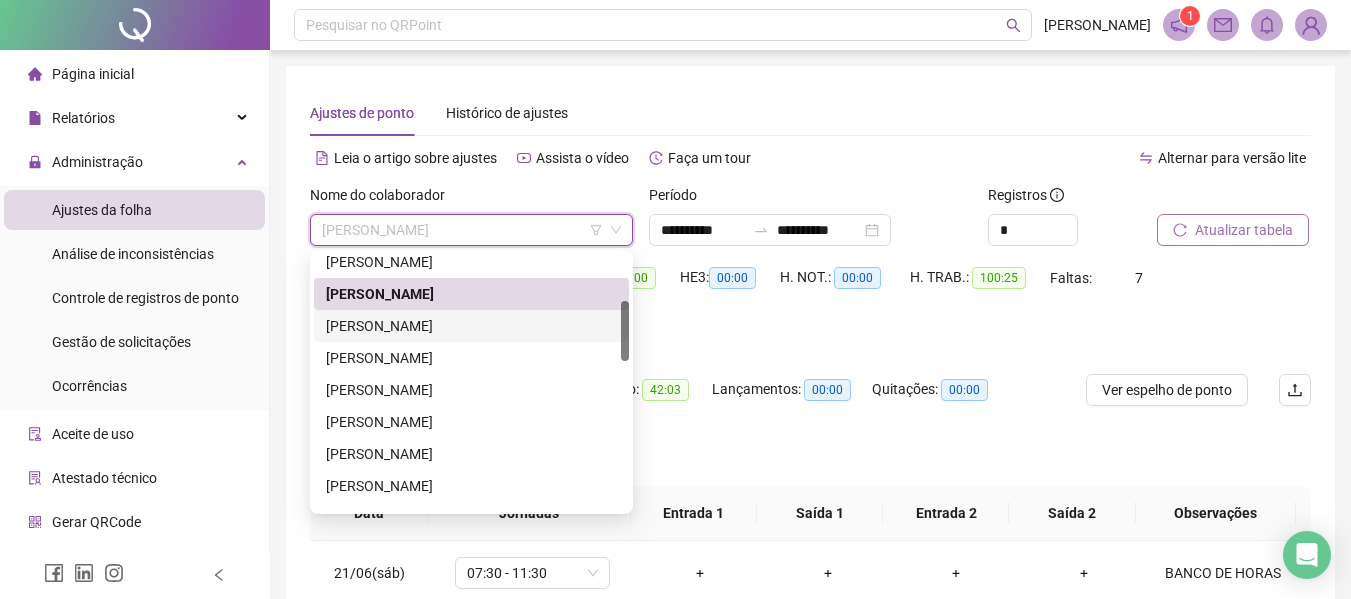 click on "[PERSON_NAME]" at bounding box center (471, 326) 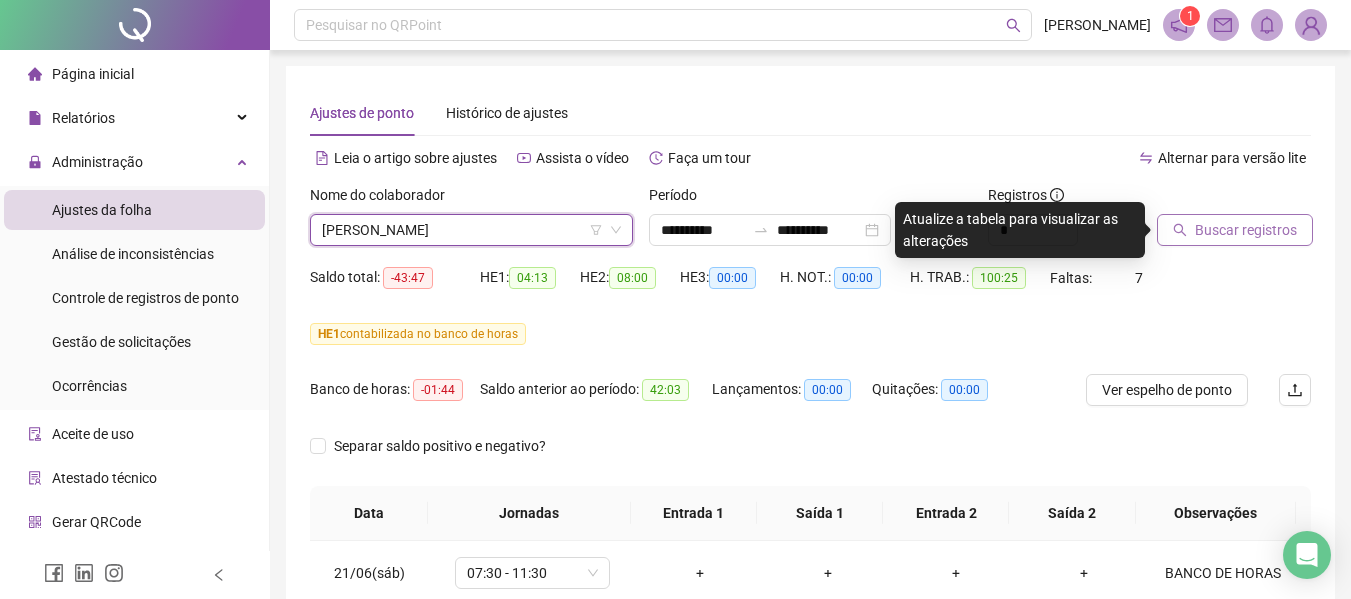 click on "[PERSON_NAME]" at bounding box center (471, 230) 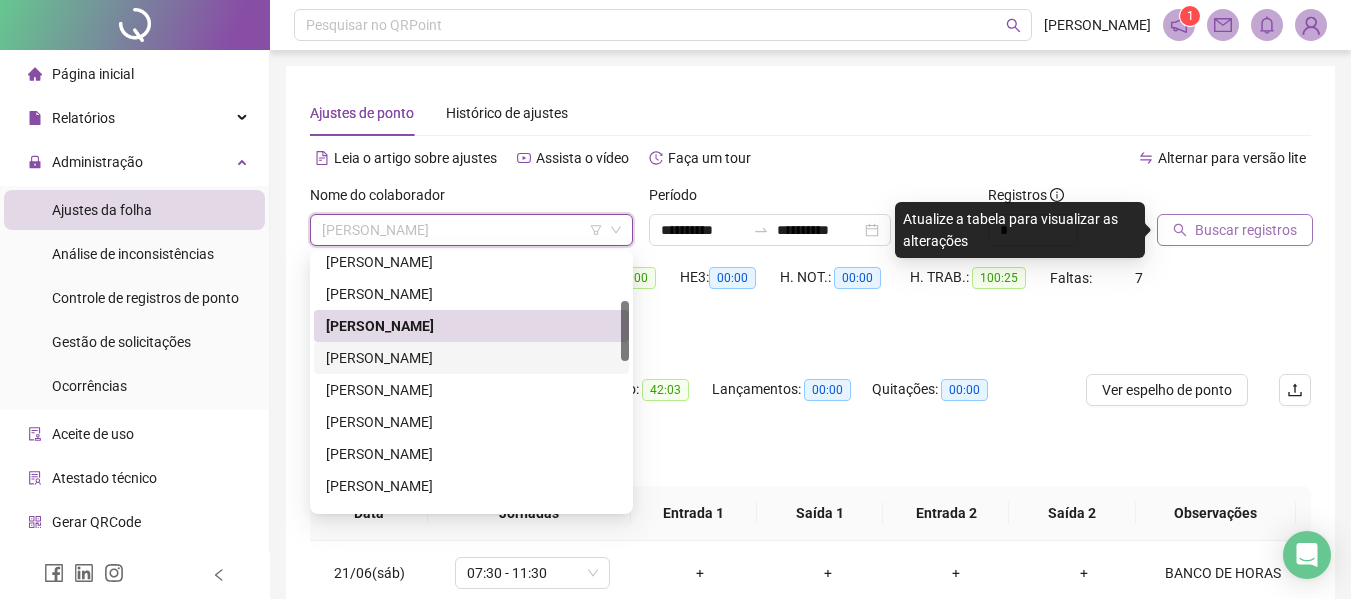 click on "[PERSON_NAME]" at bounding box center (471, 358) 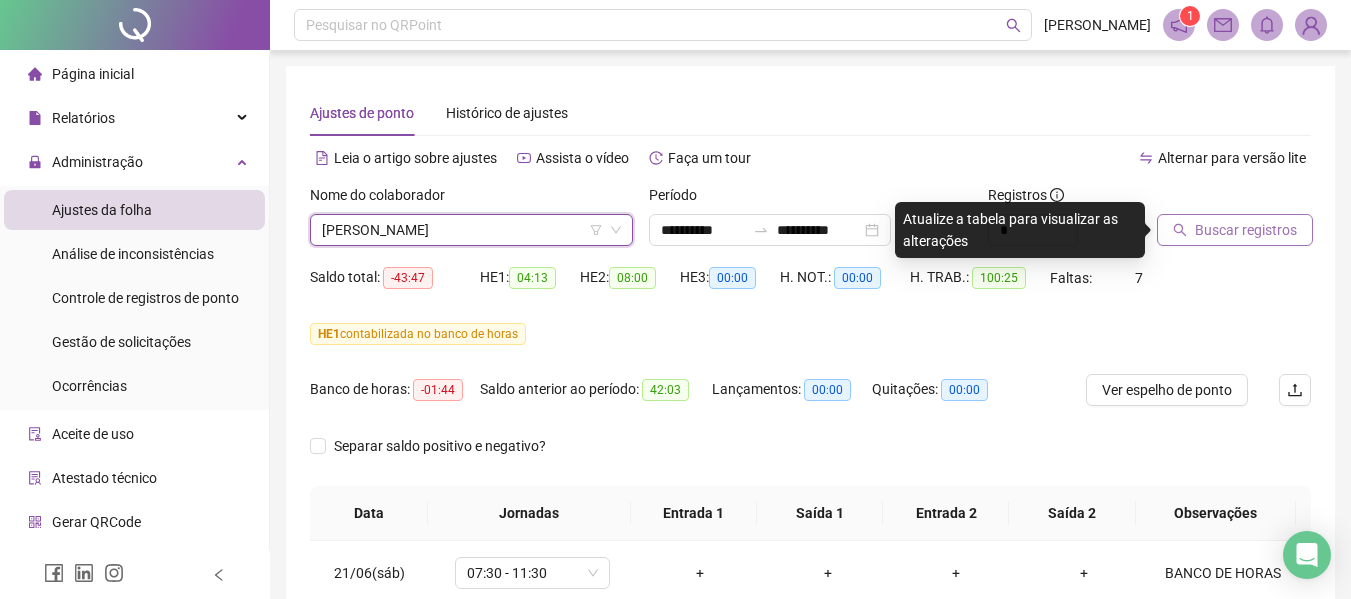 click on "Buscar registros" at bounding box center [1235, 230] 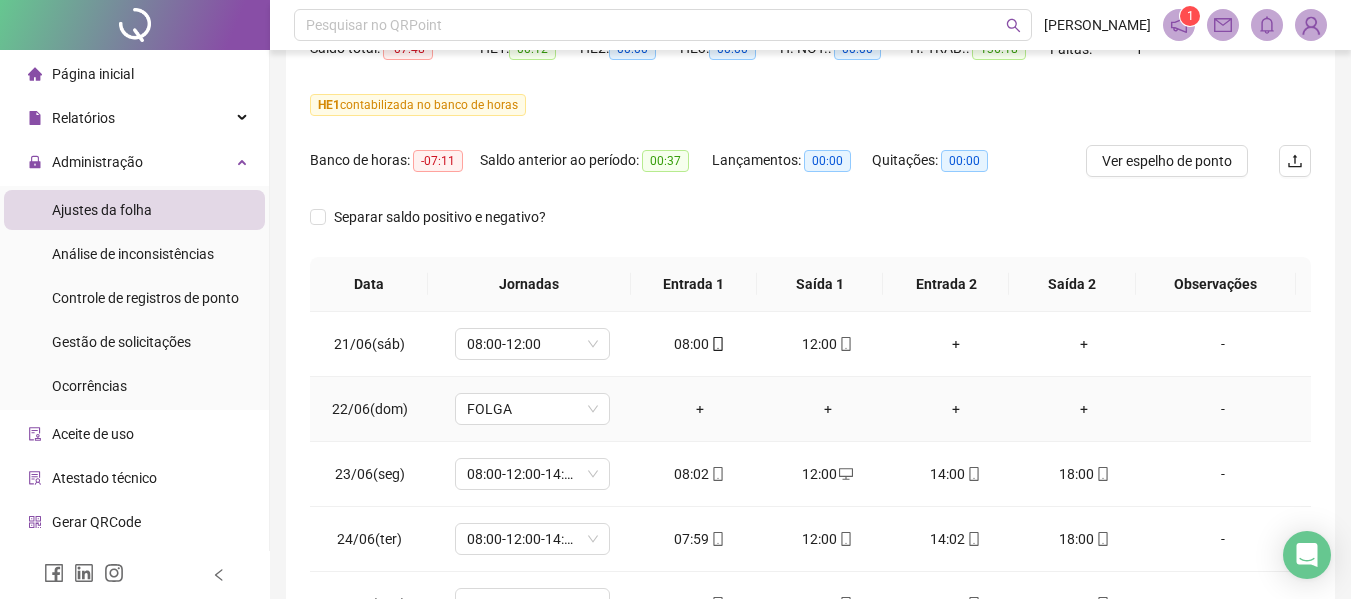 scroll, scrollTop: 0, scrollLeft: 0, axis: both 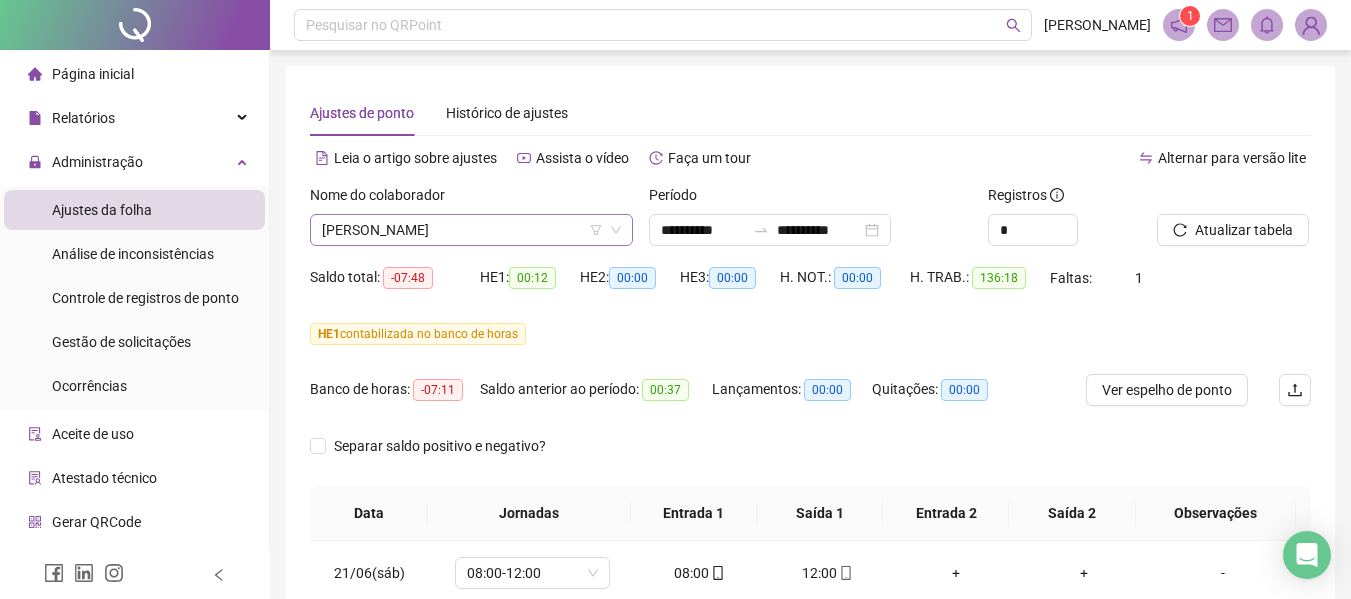 click on "[PERSON_NAME]" at bounding box center [471, 230] 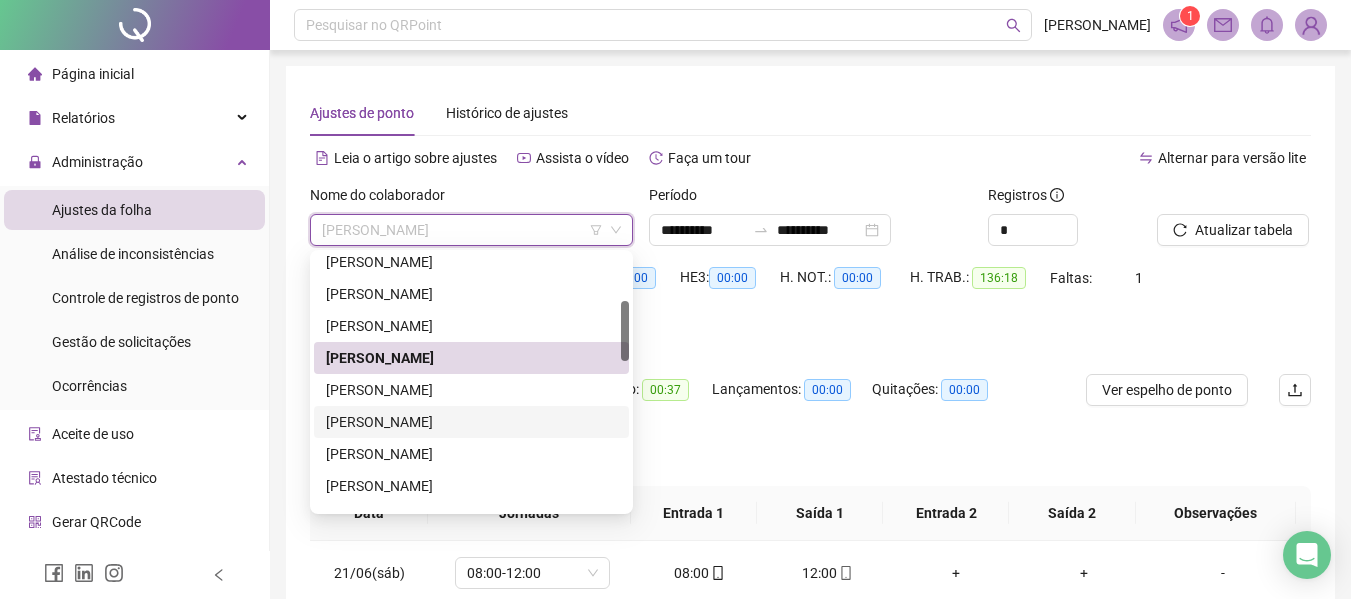 click on "[PERSON_NAME]" at bounding box center (471, 390) 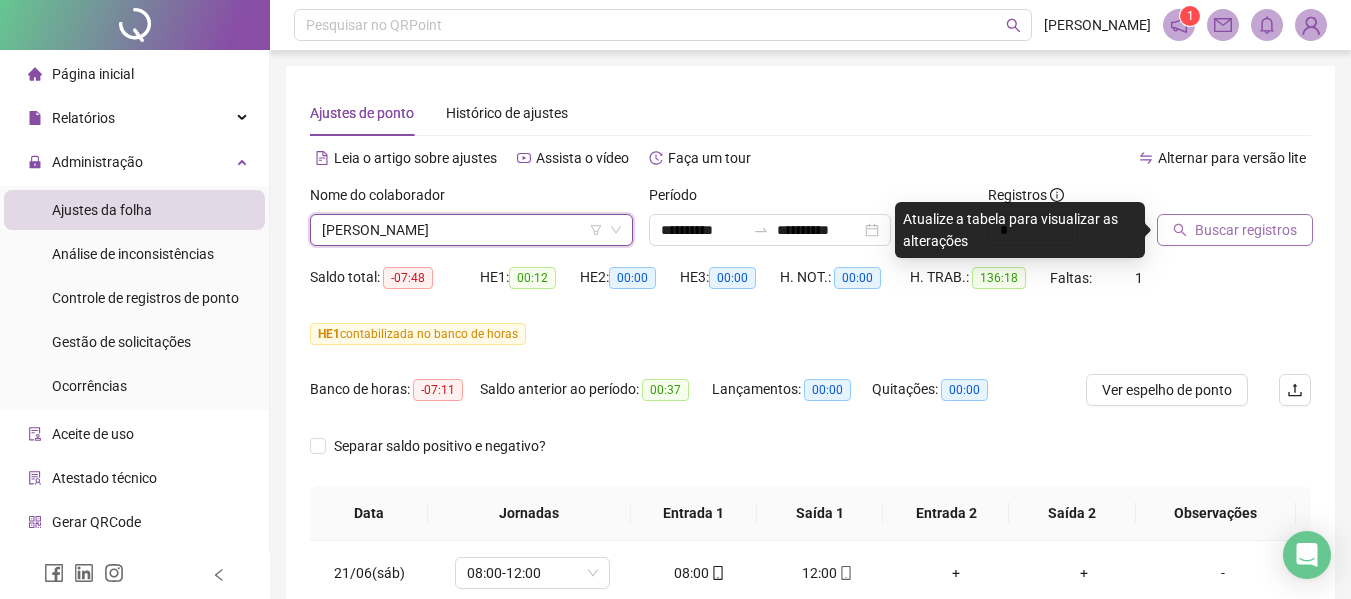 click on "Buscar registros" at bounding box center (1246, 230) 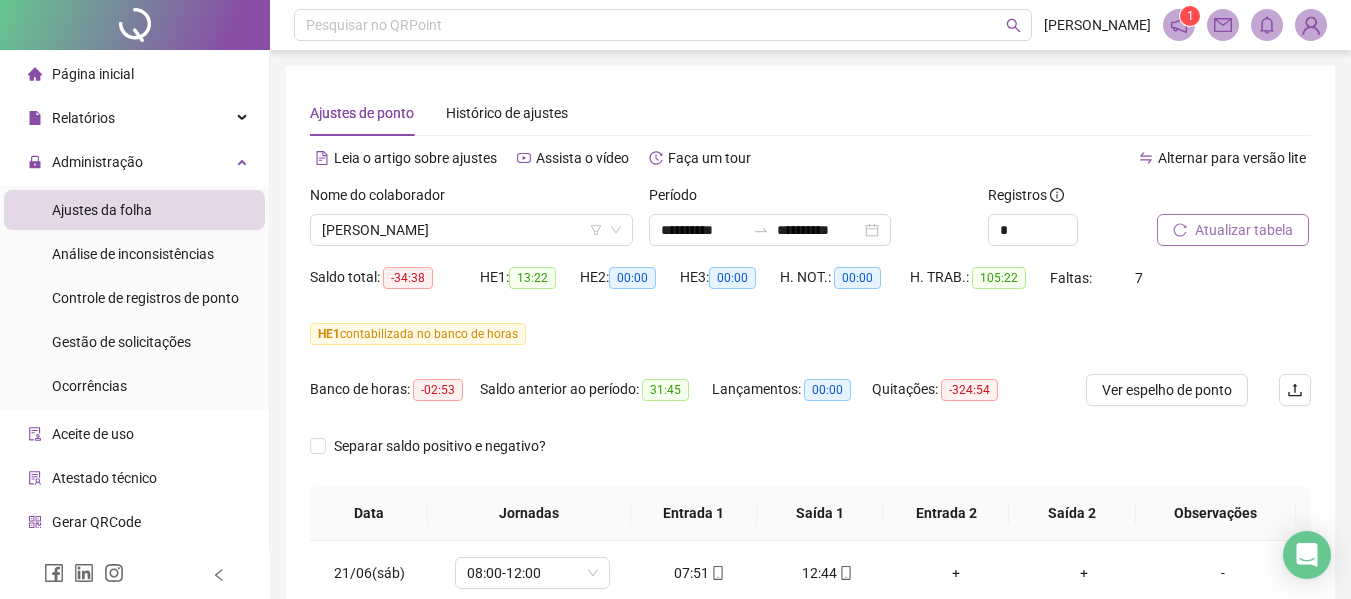 click on "Nome do colaborador" at bounding box center [384, 195] 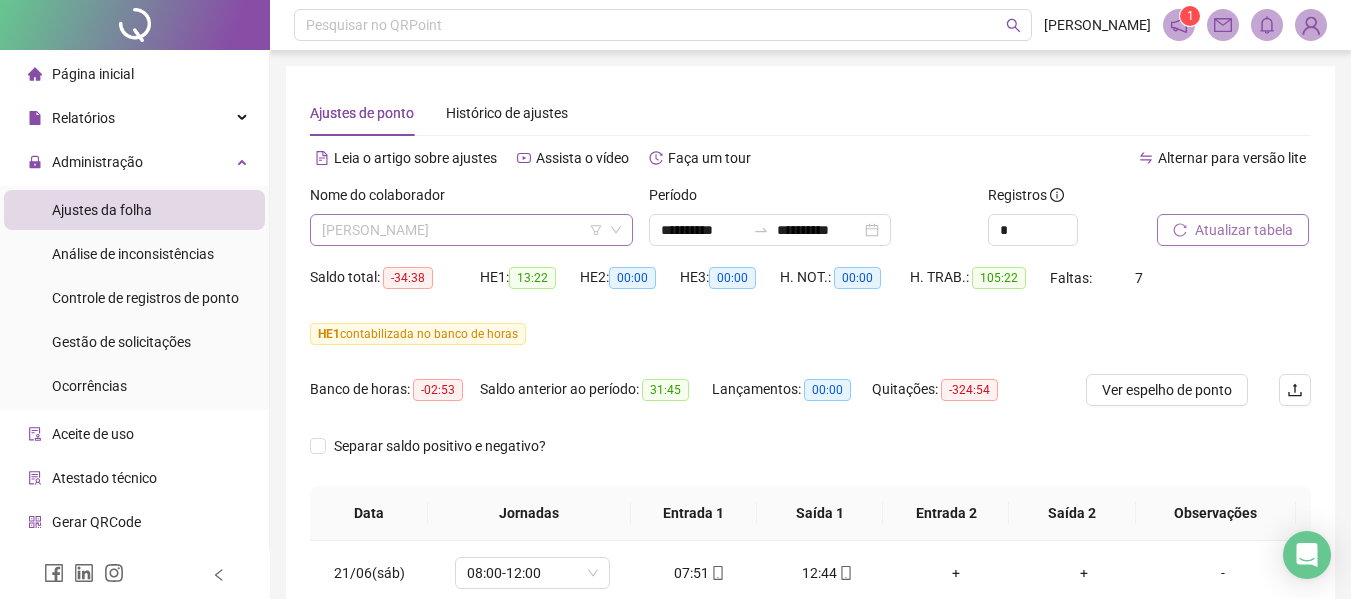 click on "[PERSON_NAME]" at bounding box center (471, 230) 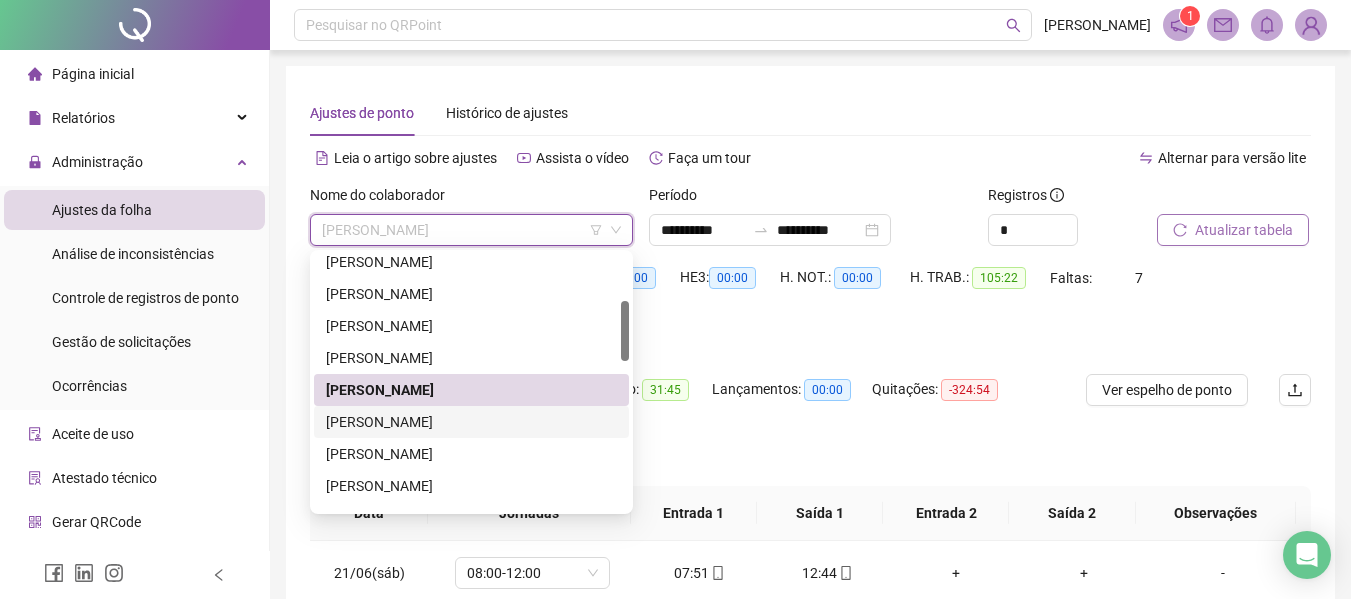 click on "[PERSON_NAME]" at bounding box center (471, 422) 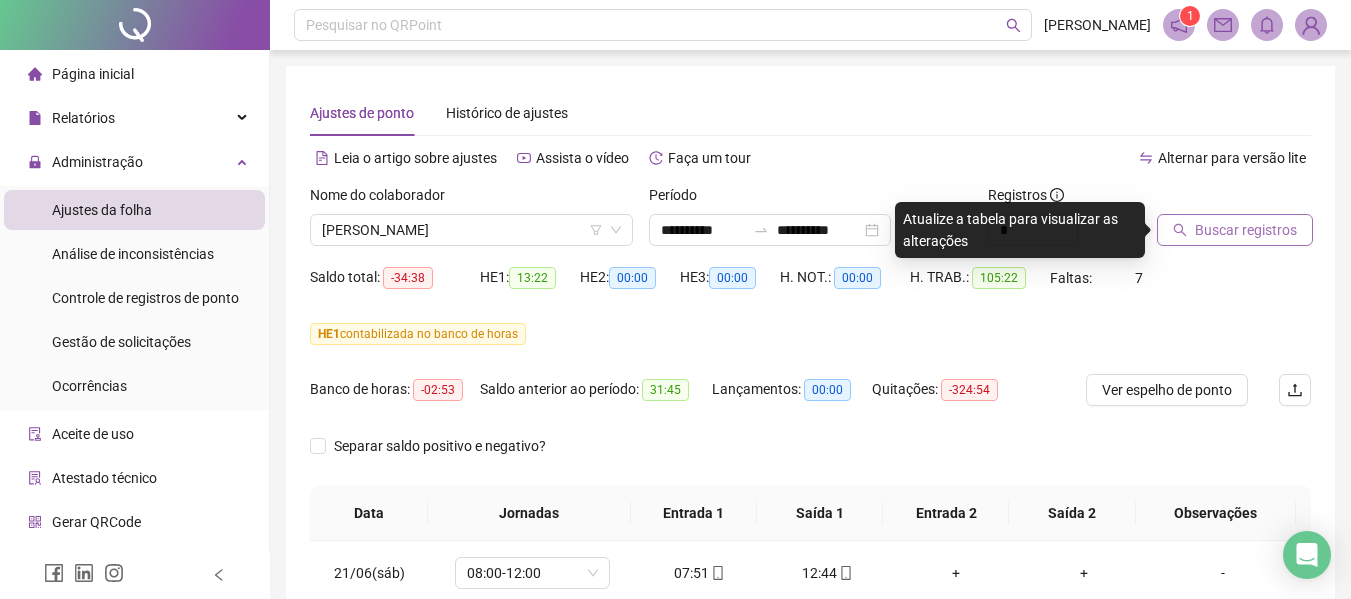 click on "Buscar registros" at bounding box center [1246, 230] 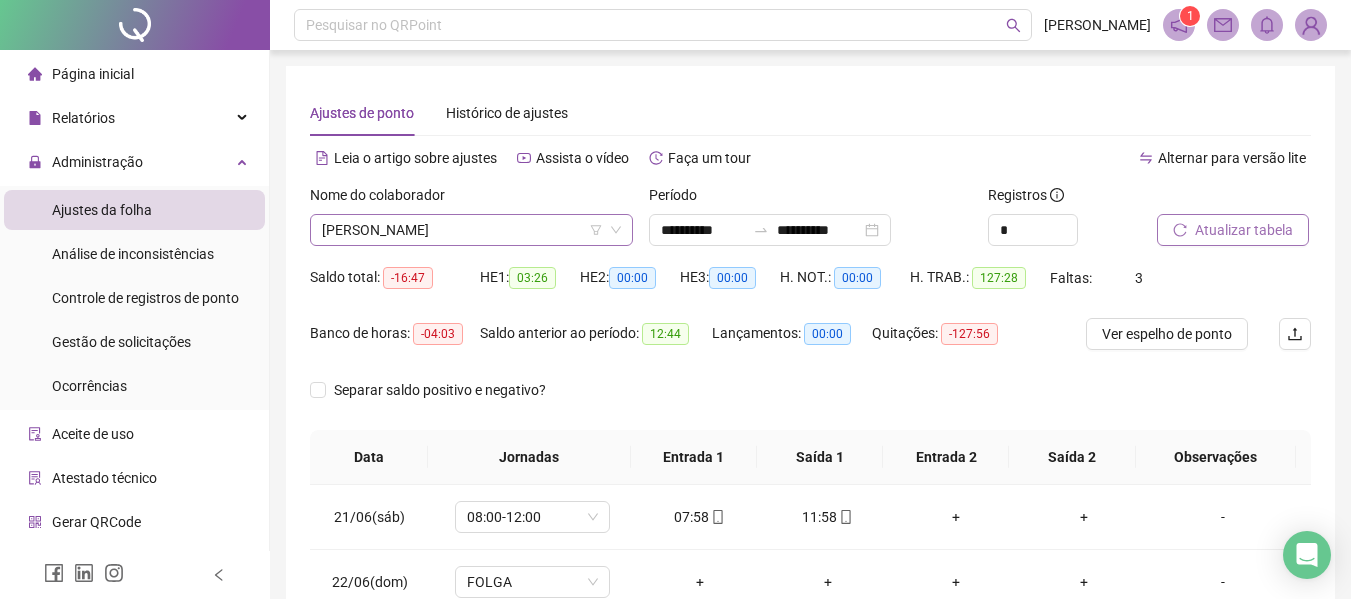 click on "[PERSON_NAME]" at bounding box center (471, 230) 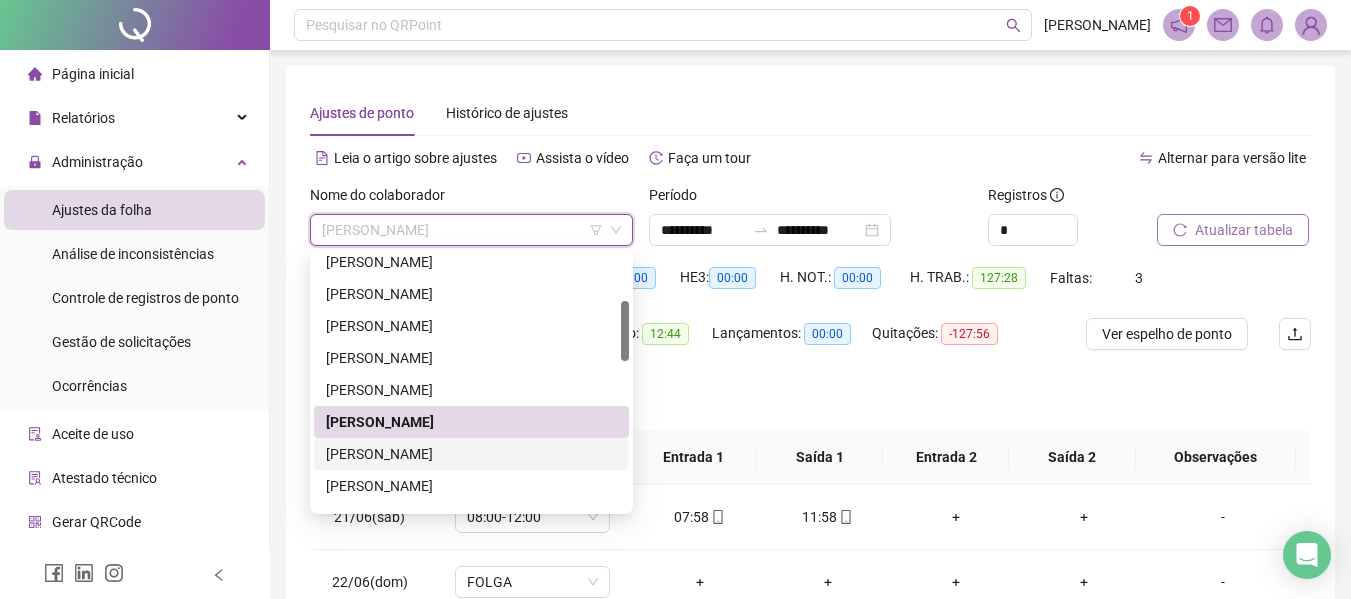click on "[PERSON_NAME]" at bounding box center [471, 454] 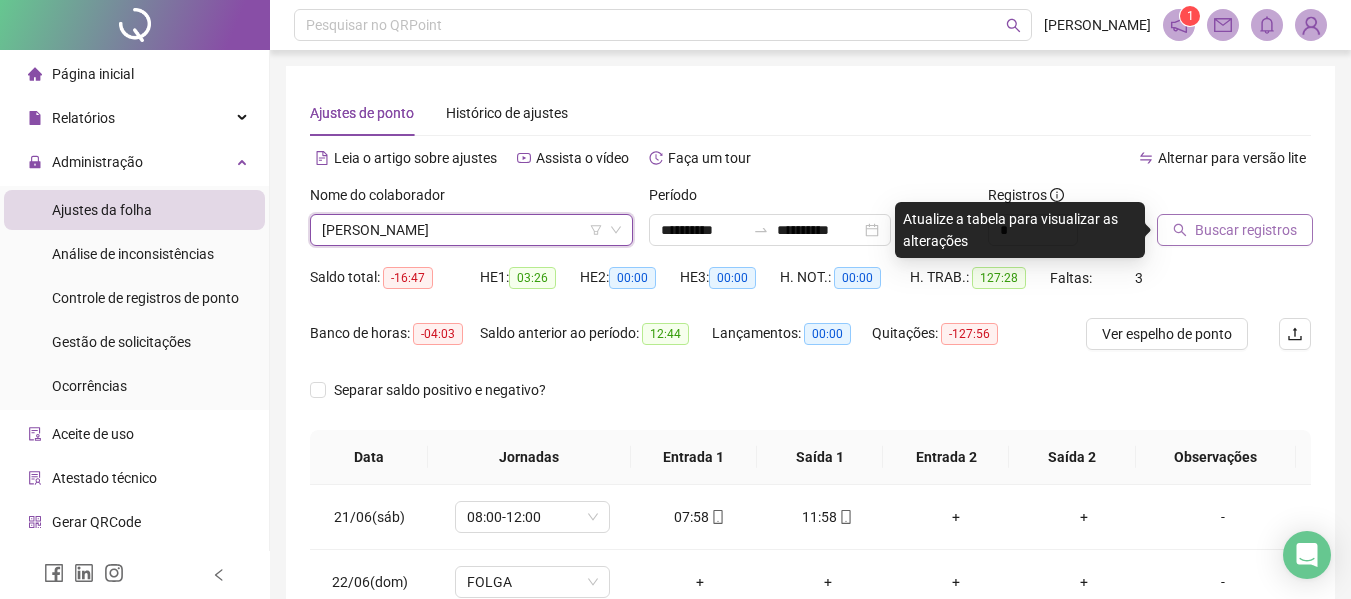 drag, startPoint x: 1224, startPoint y: 195, endPoint x: 1208, endPoint y: 226, distance: 34.88553 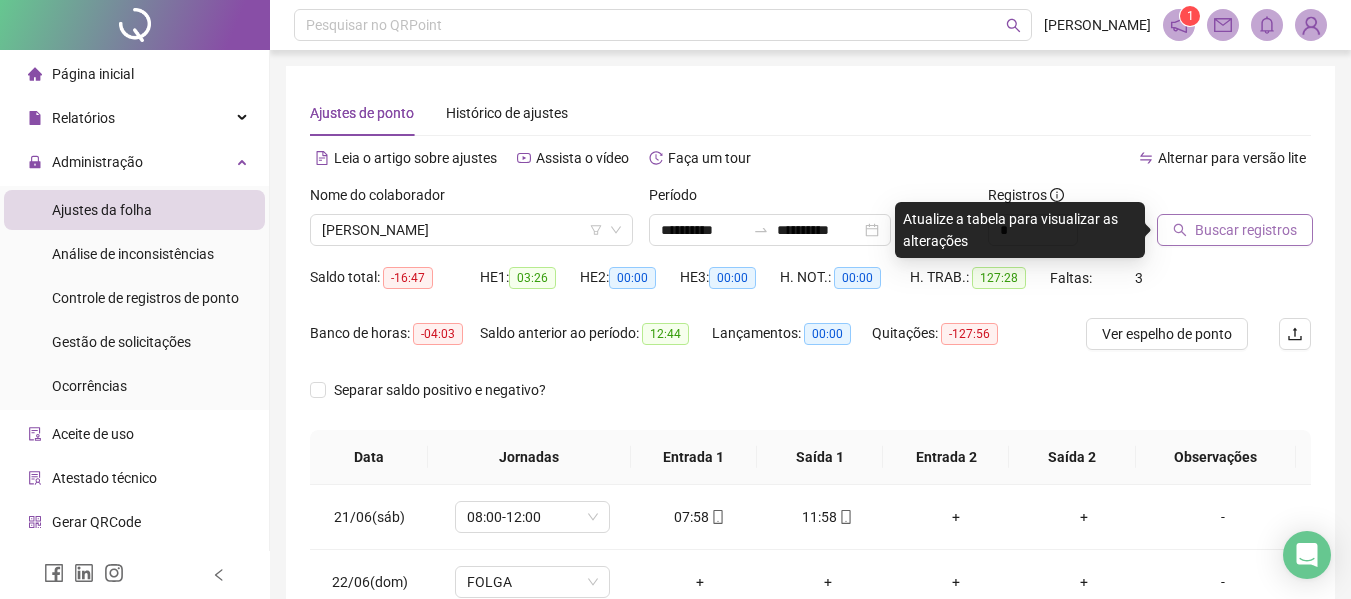 click on "Buscar registros" at bounding box center (1246, 230) 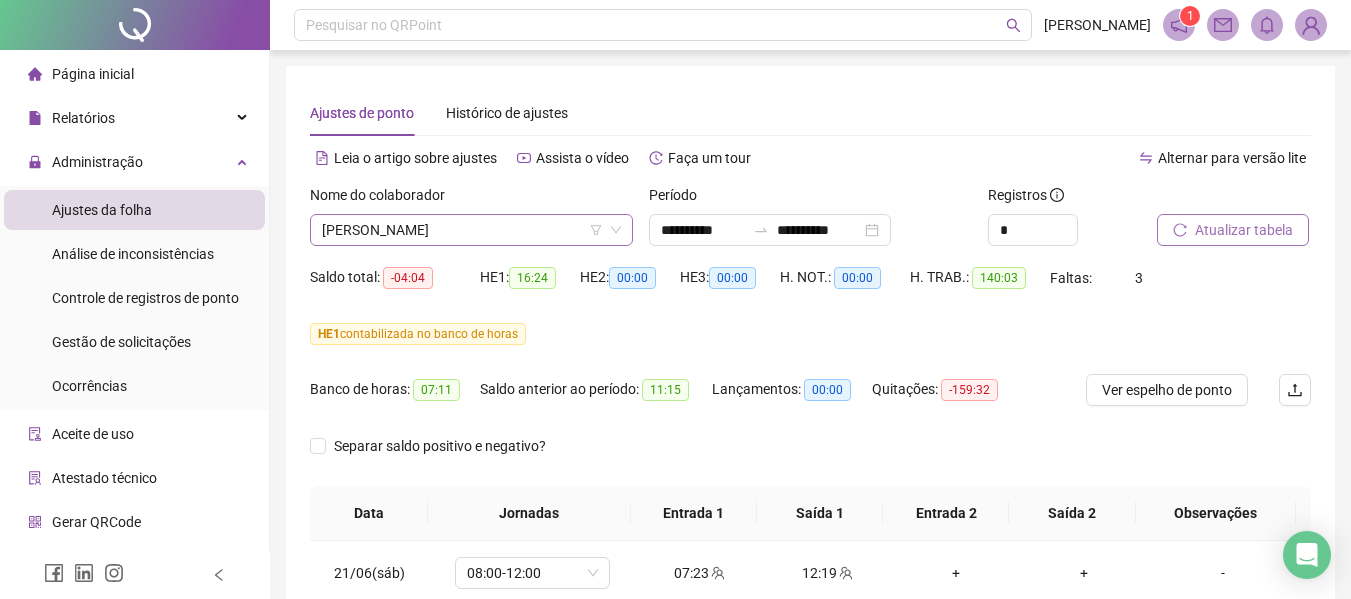 click on "[PERSON_NAME]" at bounding box center [471, 230] 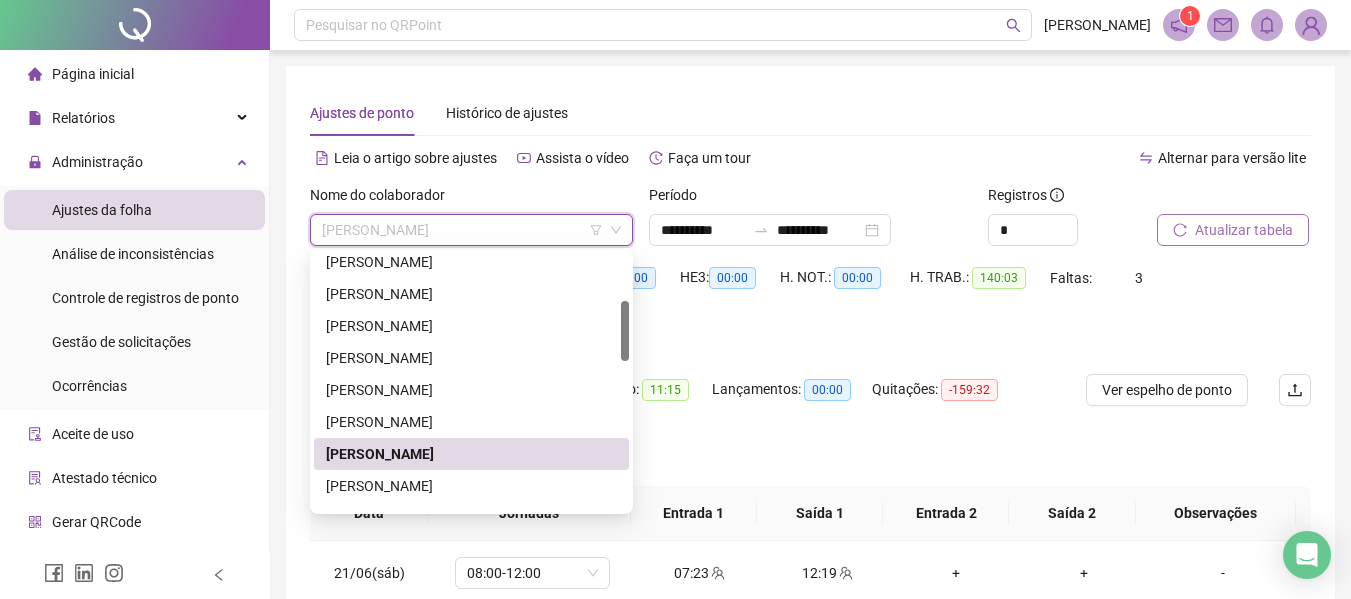 click on "[PERSON_NAME]" at bounding box center [471, 486] 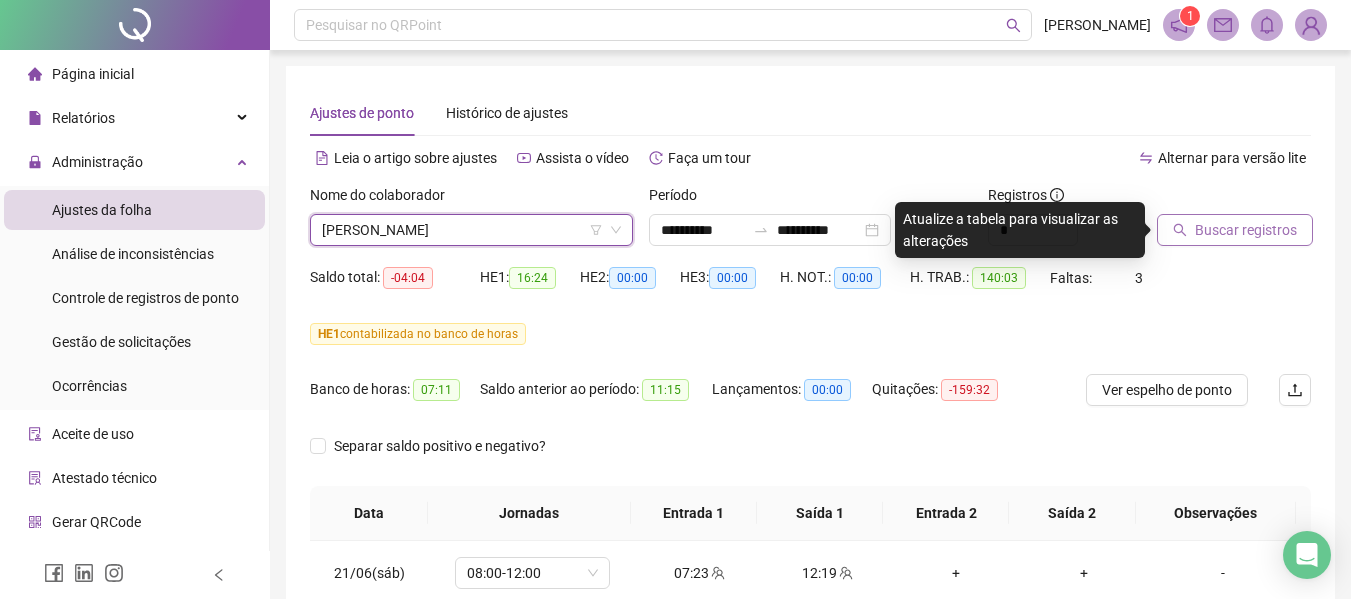 click on "Buscar registros" at bounding box center (1246, 230) 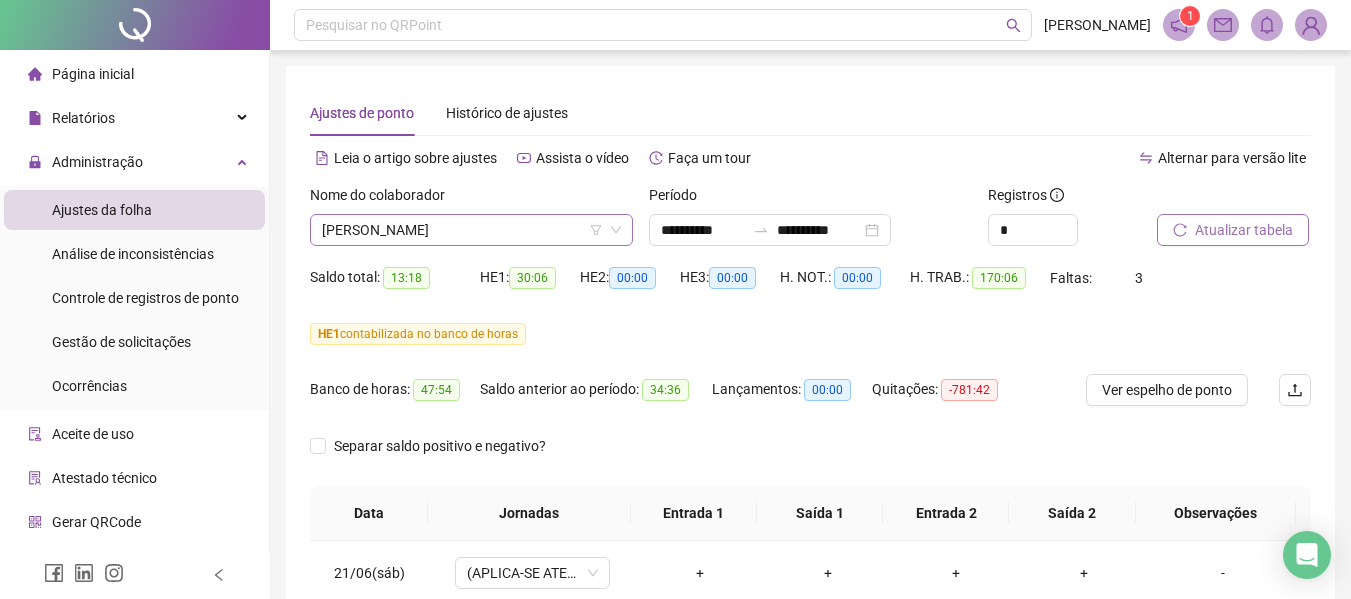click on "[PERSON_NAME]" at bounding box center [471, 230] 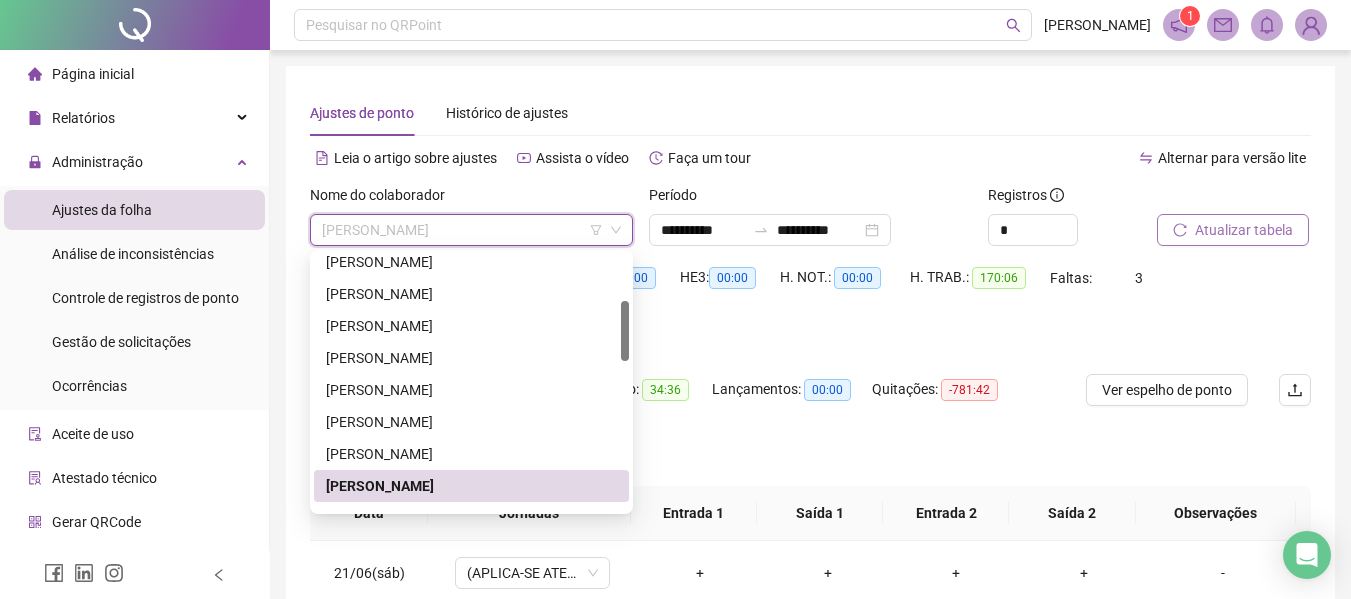 scroll, scrollTop: 400, scrollLeft: 0, axis: vertical 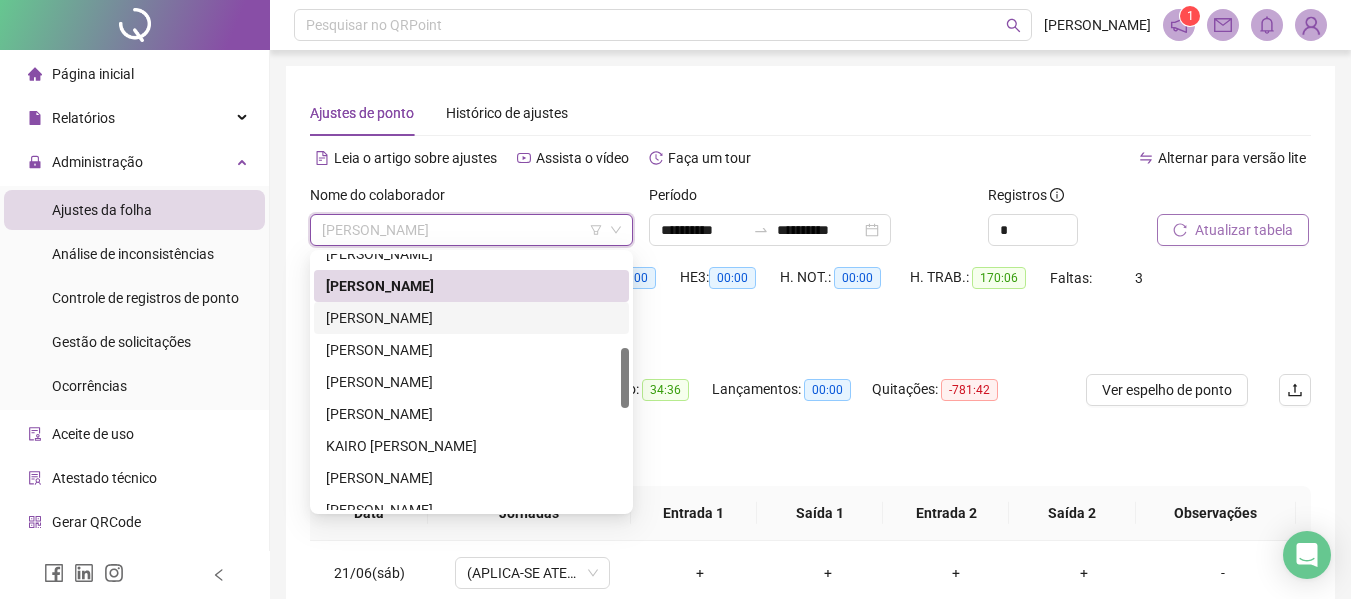 click on "[PERSON_NAME]" at bounding box center [471, 318] 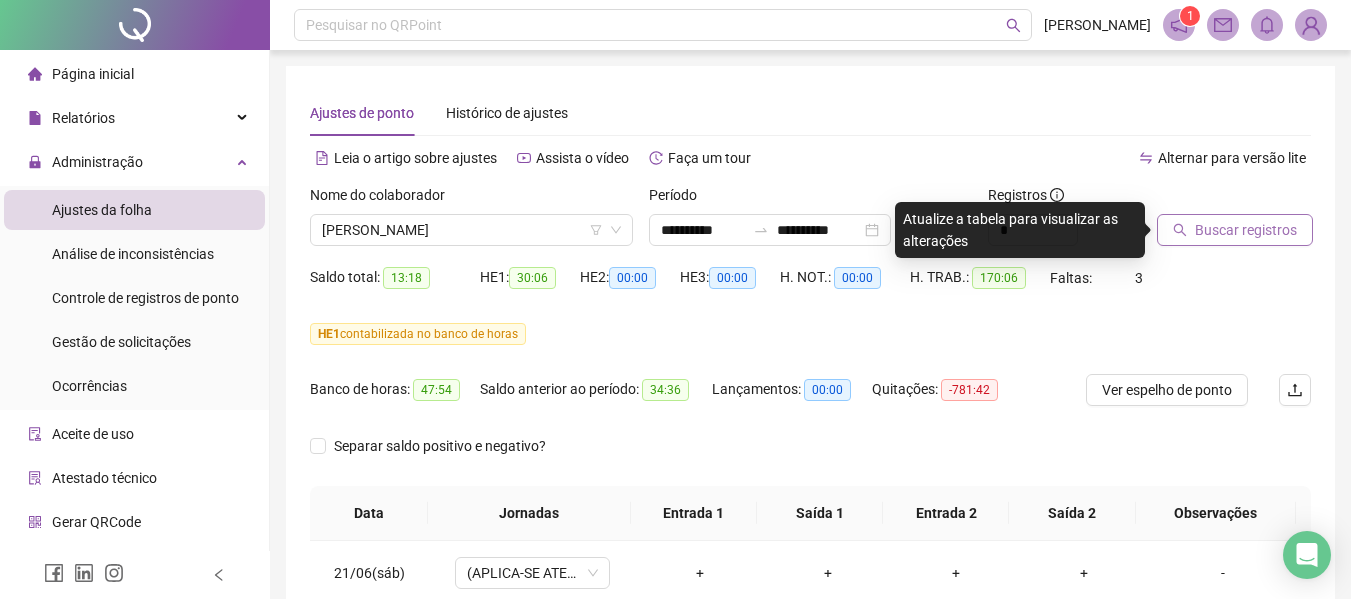 drag, startPoint x: 1228, startPoint y: 233, endPoint x: 1019, endPoint y: 343, distance: 236.18002 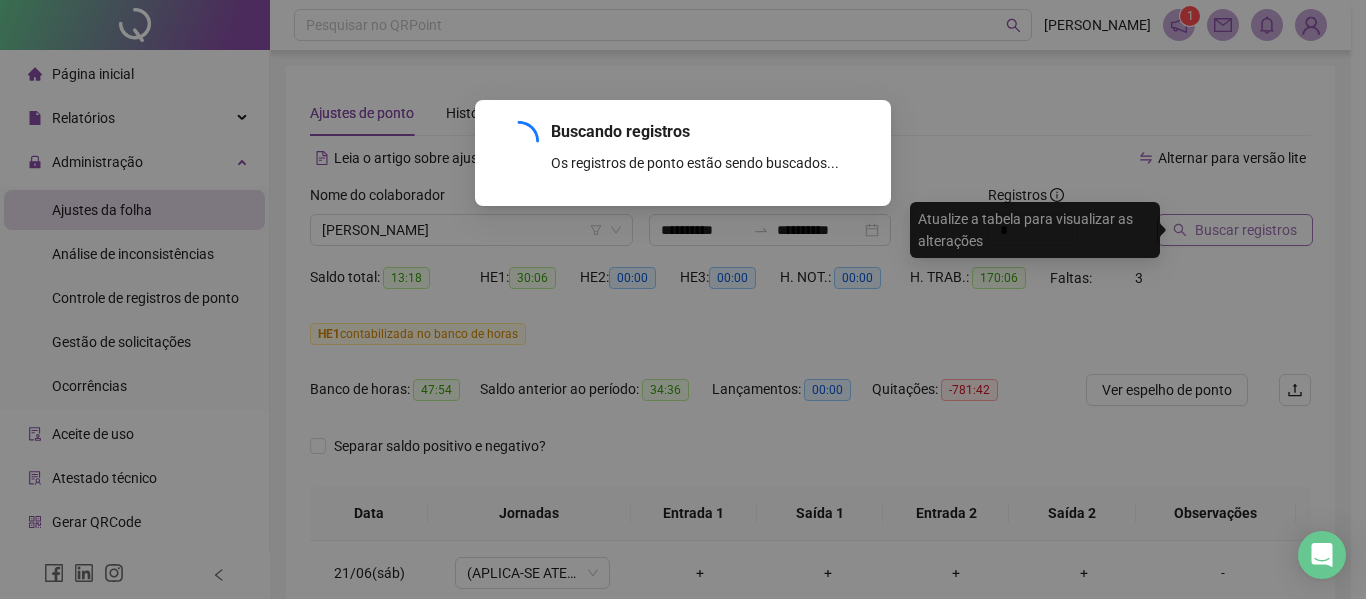 click on "Buscando registros Os registros de ponto estão sendo buscados... OK" at bounding box center [683, 299] 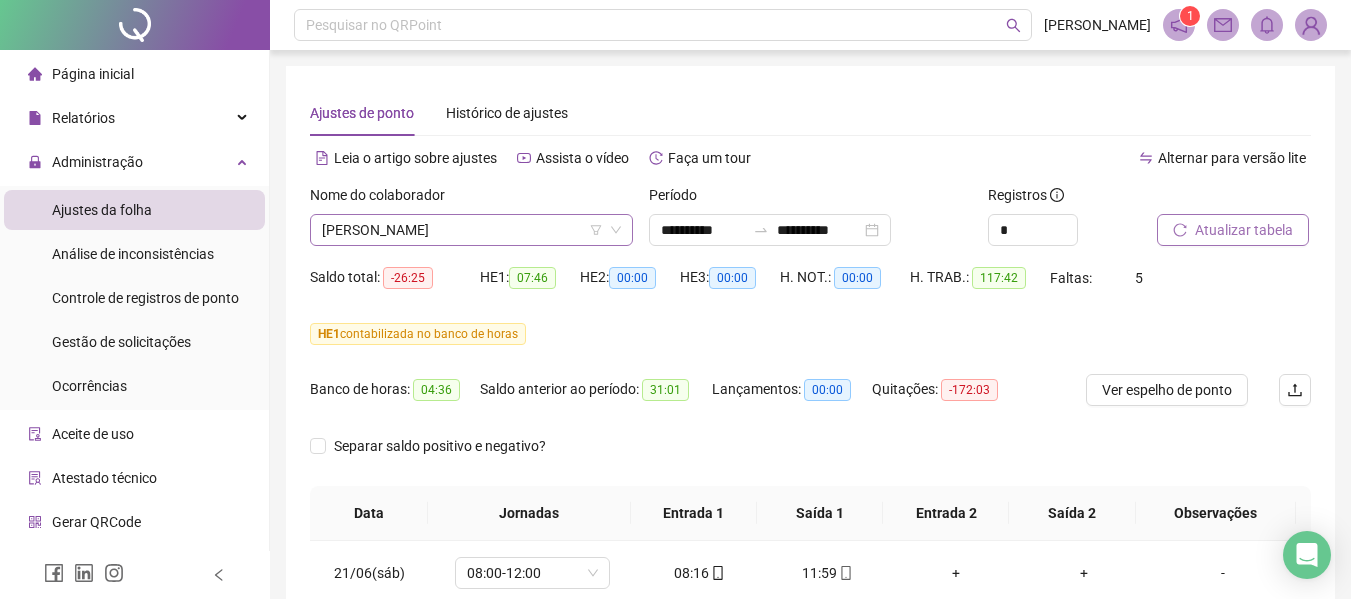 click on "[PERSON_NAME]" at bounding box center [471, 230] 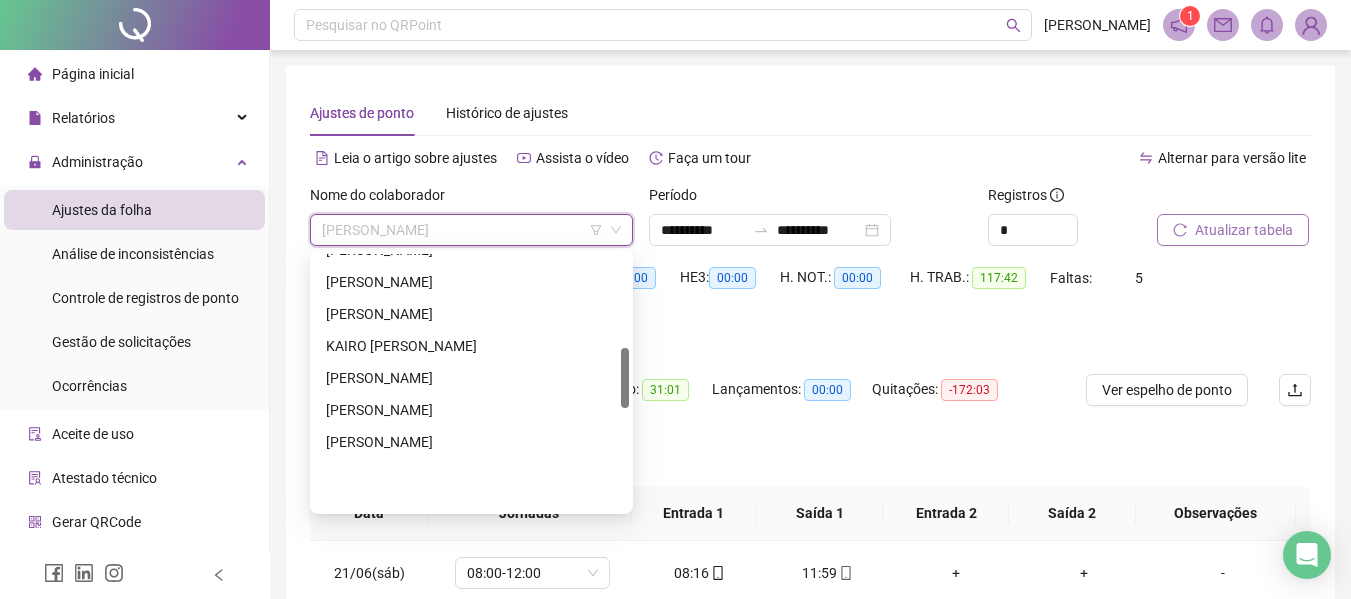 scroll, scrollTop: 400, scrollLeft: 0, axis: vertical 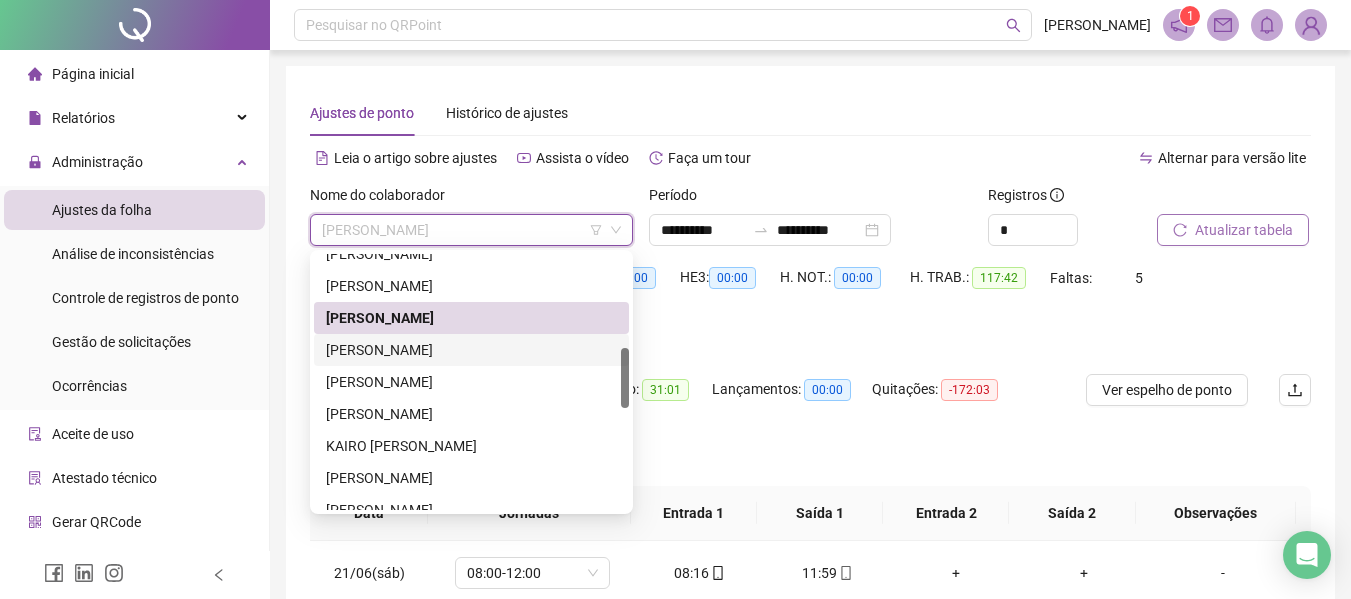 click on "[PERSON_NAME]" at bounding box center (471, 350) 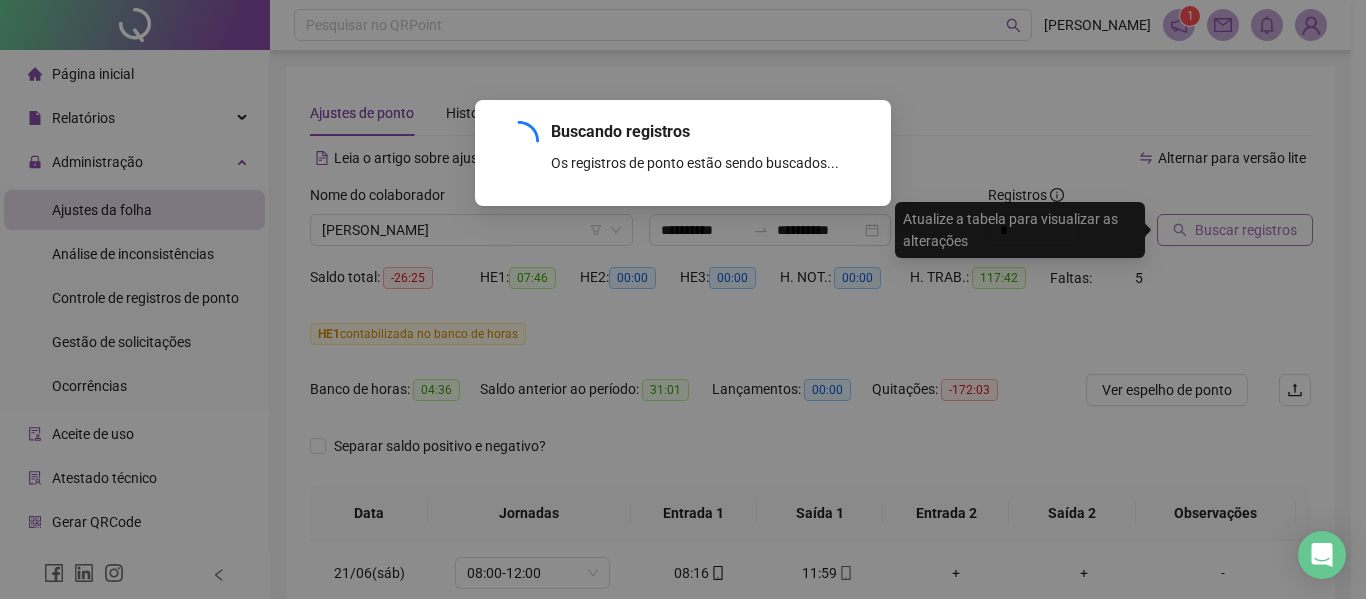 click on "Buscando registros Os registros de ponto estão sendo buscados... OK" at bounding box center [683, 299] 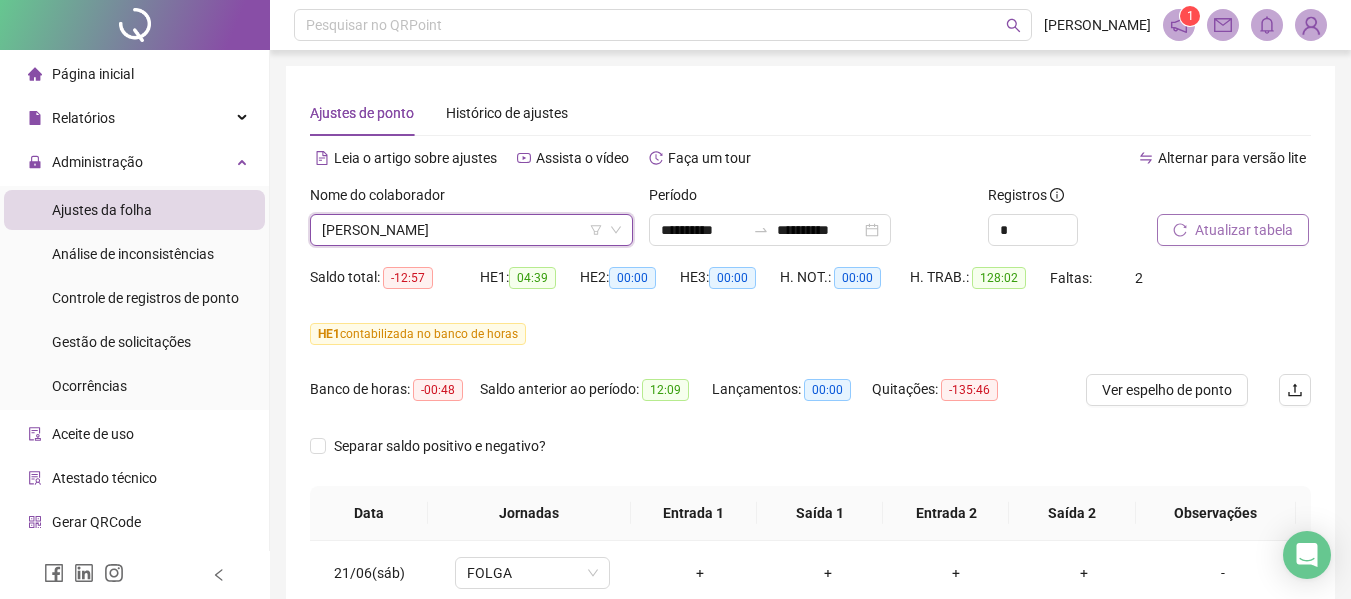 click on "[PERSON_NAME]" at bounding box center [471, 230] 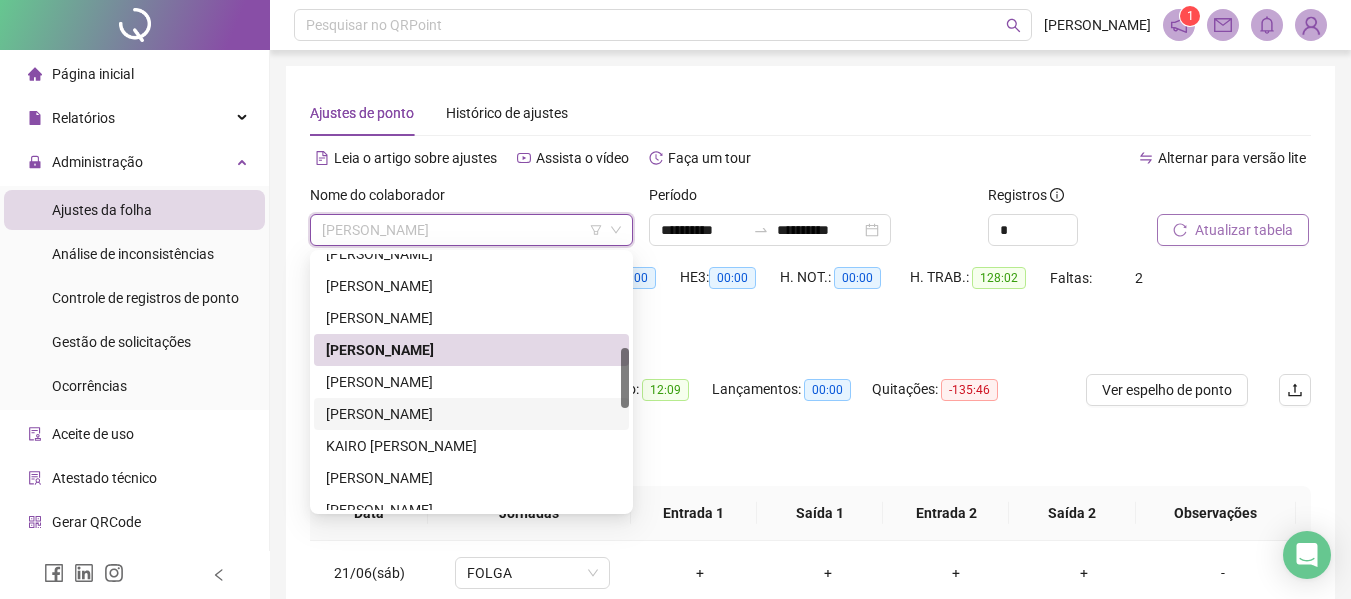 click on "[PERSON_NAME]" at bounding box center [471, 382] 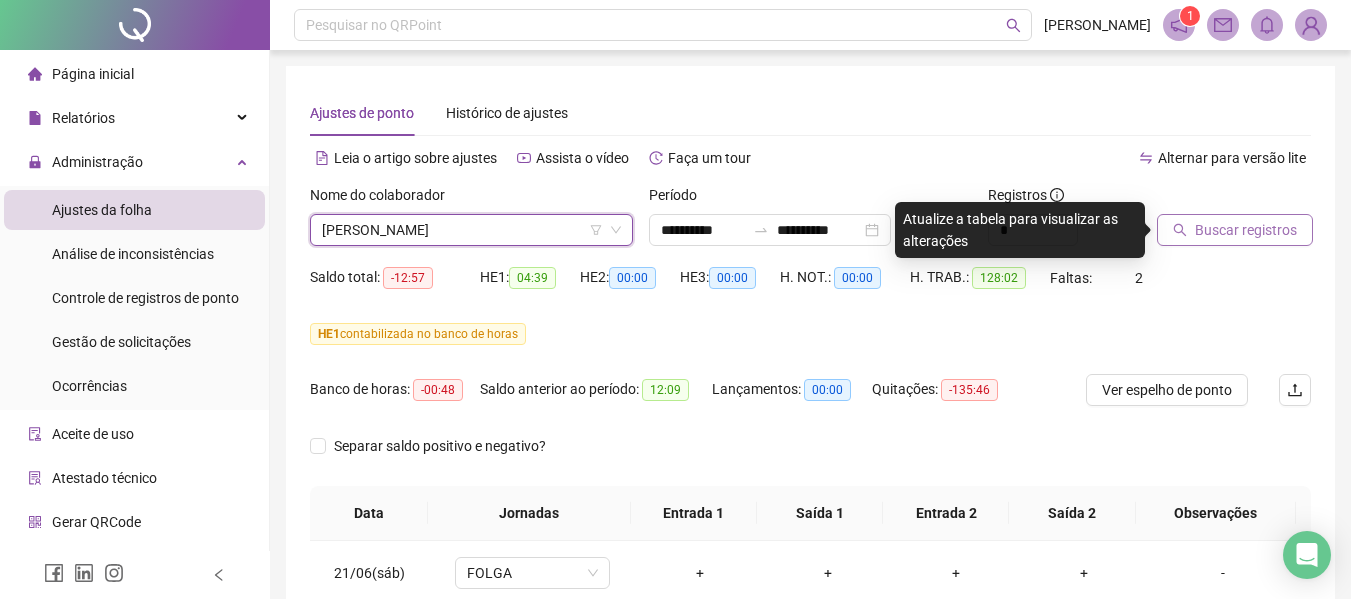 click on "Buscar registros" at bounding box center [1246, 230] 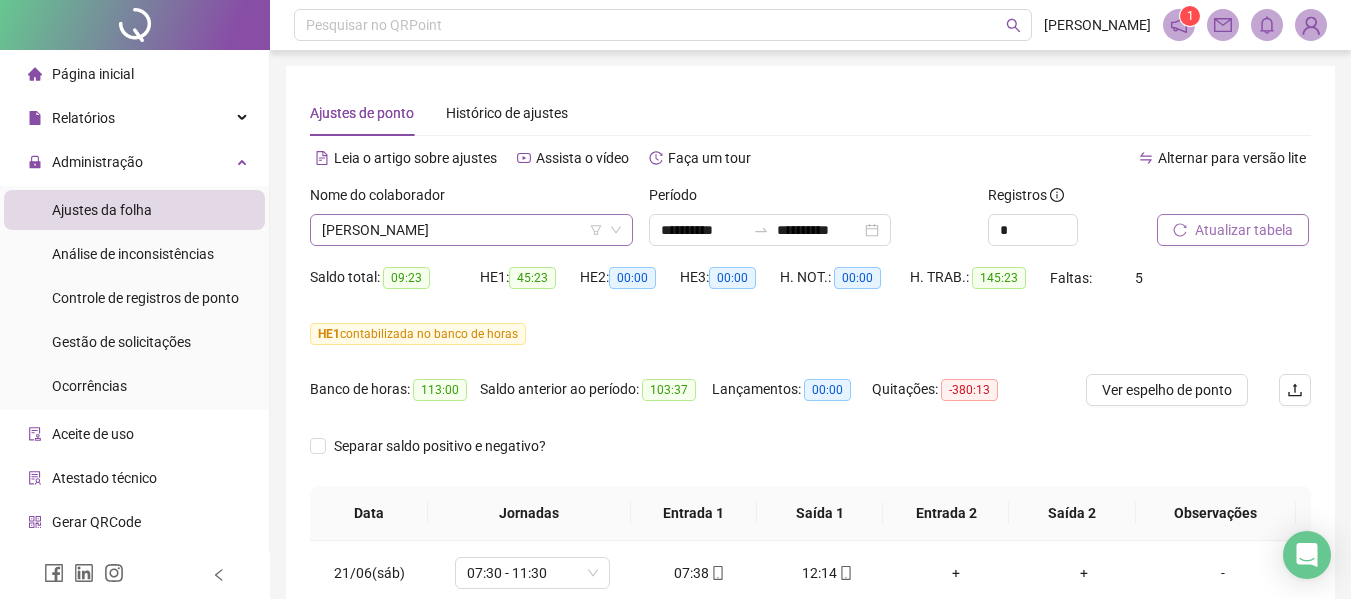 click on "[PERSON_NAME]" at bounding box center [471, 230] 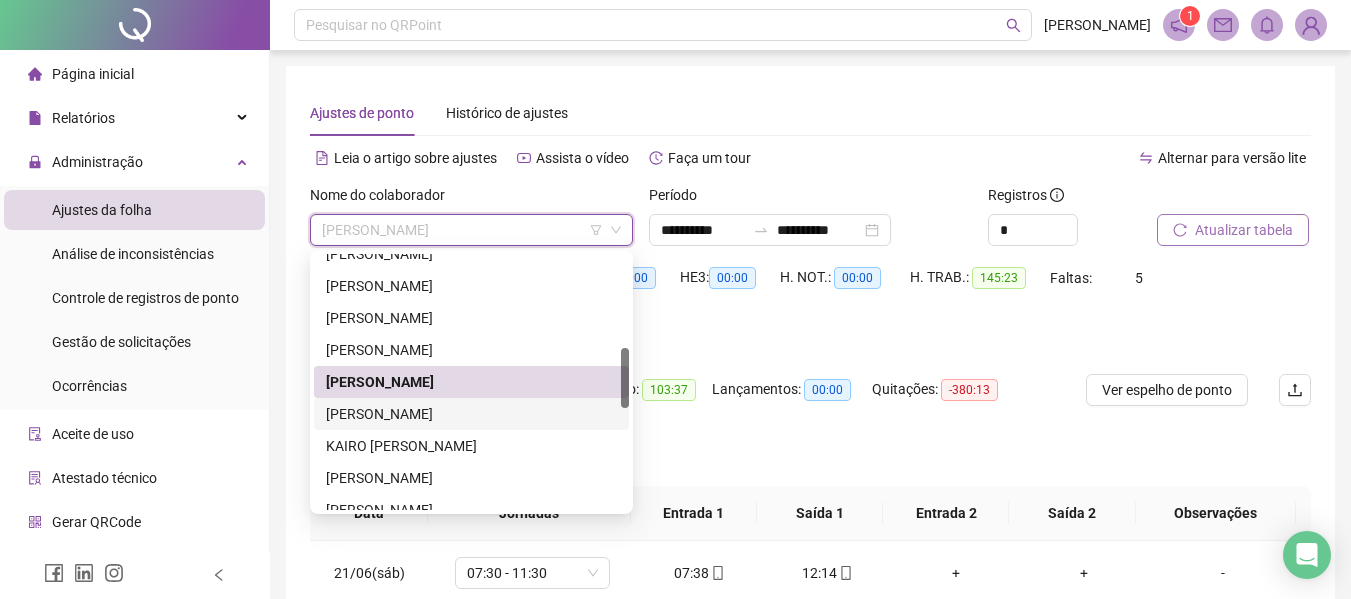 click on "[PERSON_NAME]" at bounding box center (471, 414) 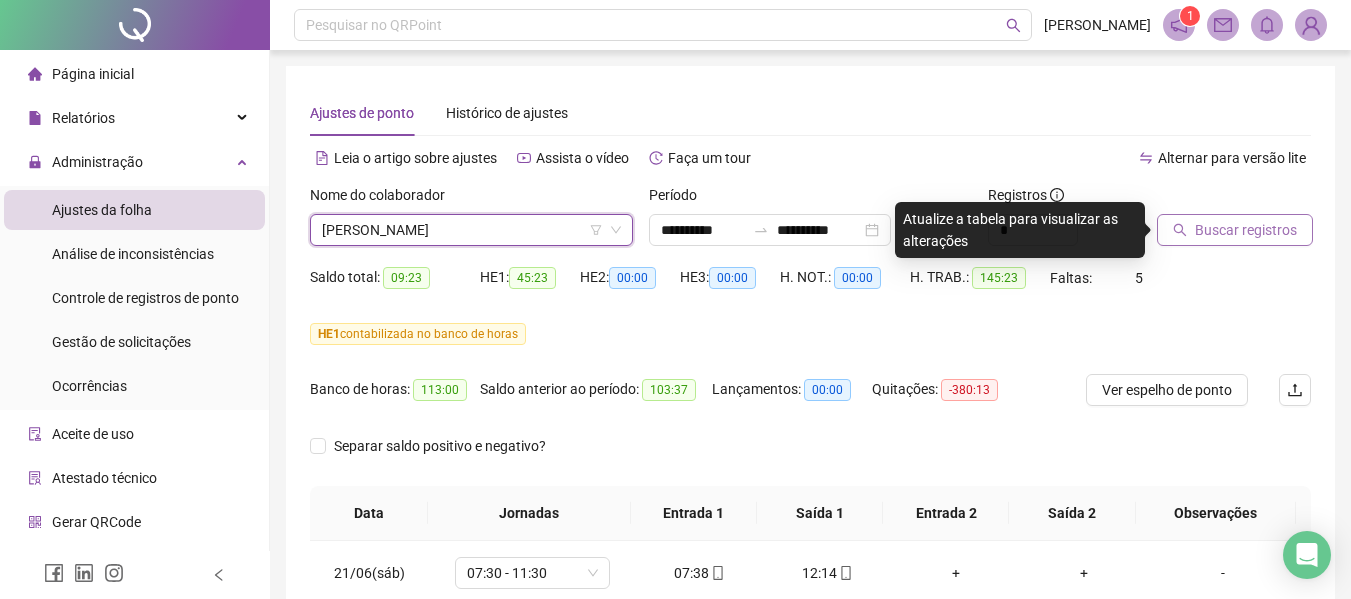 click on "Buscar registros" at bounding box center [1246, 230] 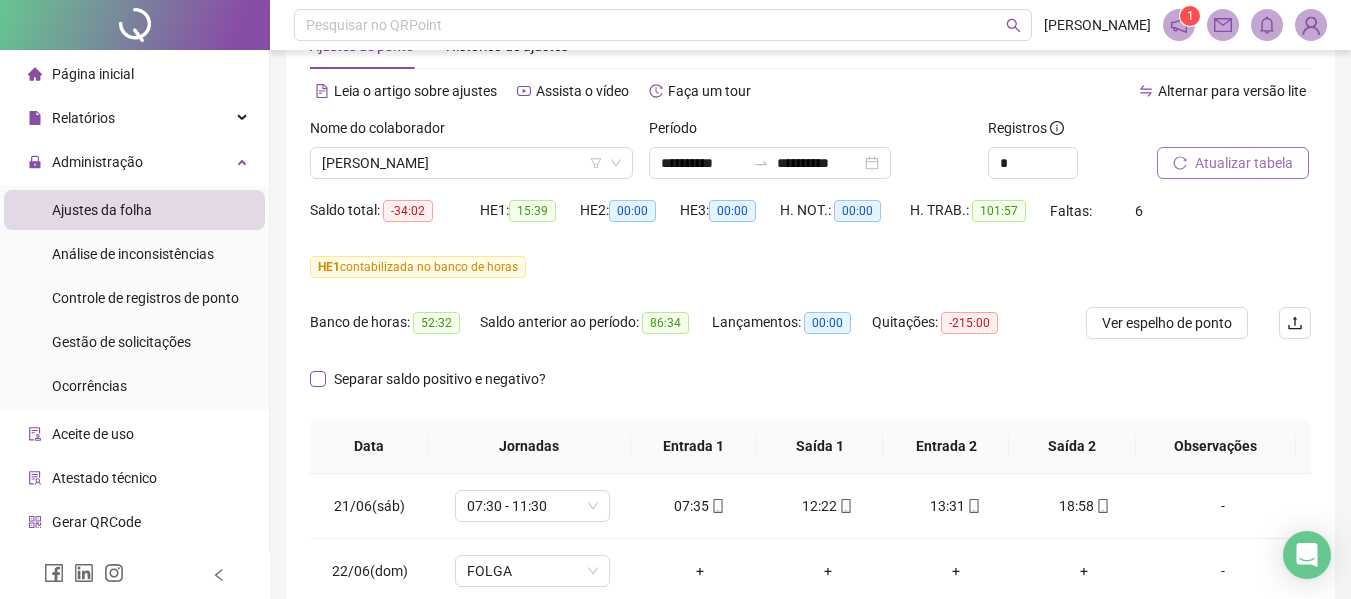 scroll, scrollTop: 100, scrollLeft: 0, axis: vertical 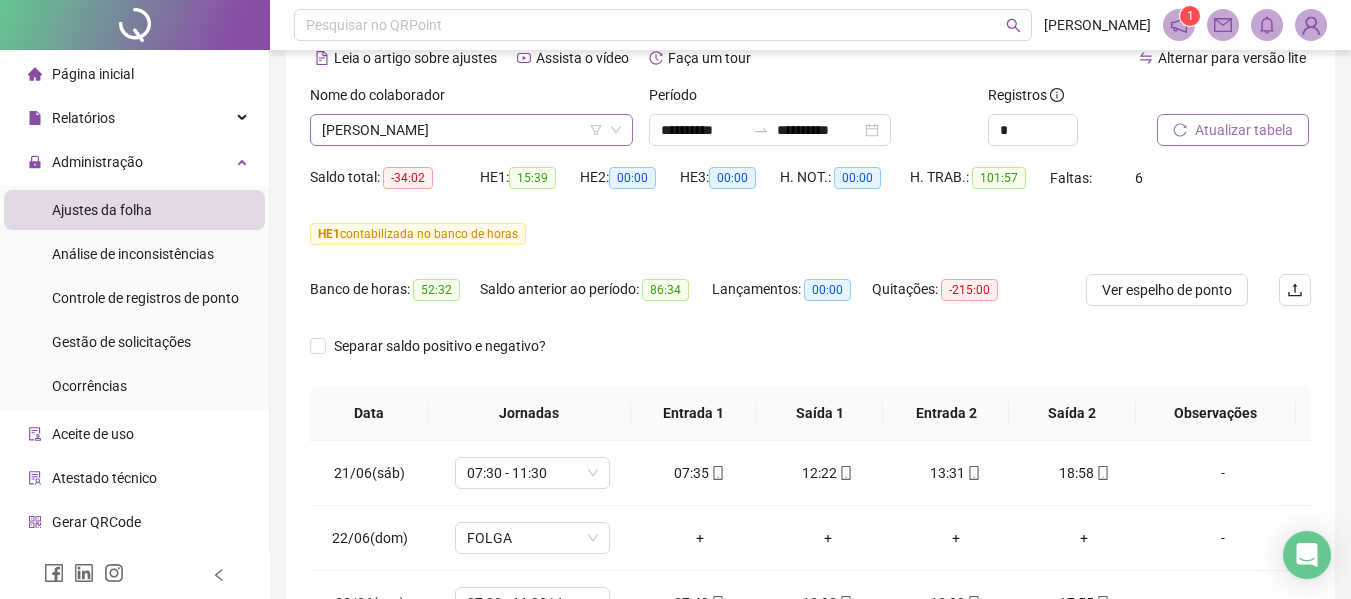 click on "[PERSON_NAME]" at bounding box center (471, 130) 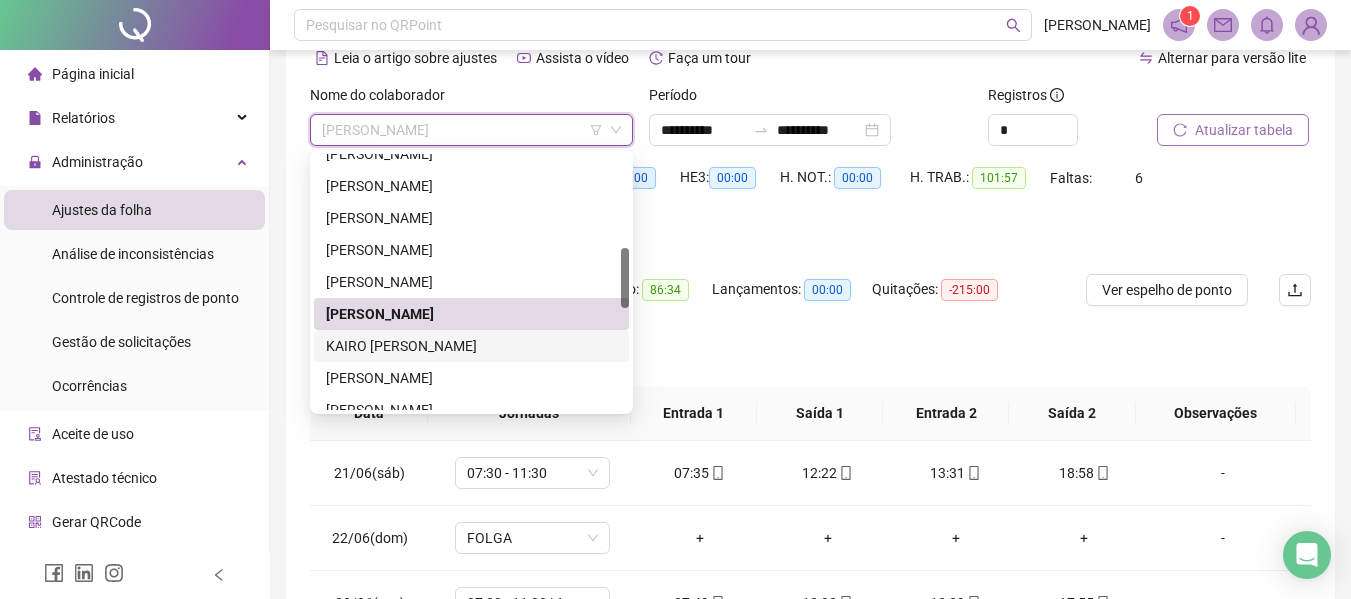 click on "KAIRO [PERSON_NAME]" at bounding box center [471, 346] 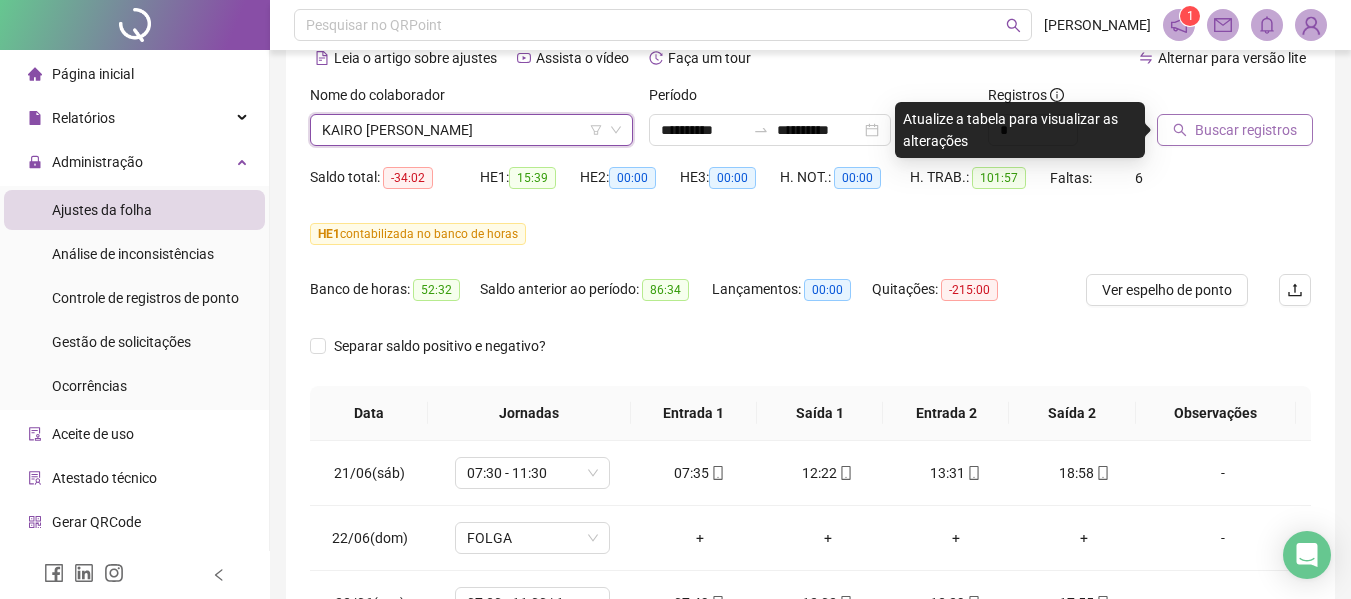 click on "Buscar registros" at bounding box center (1246, 130) 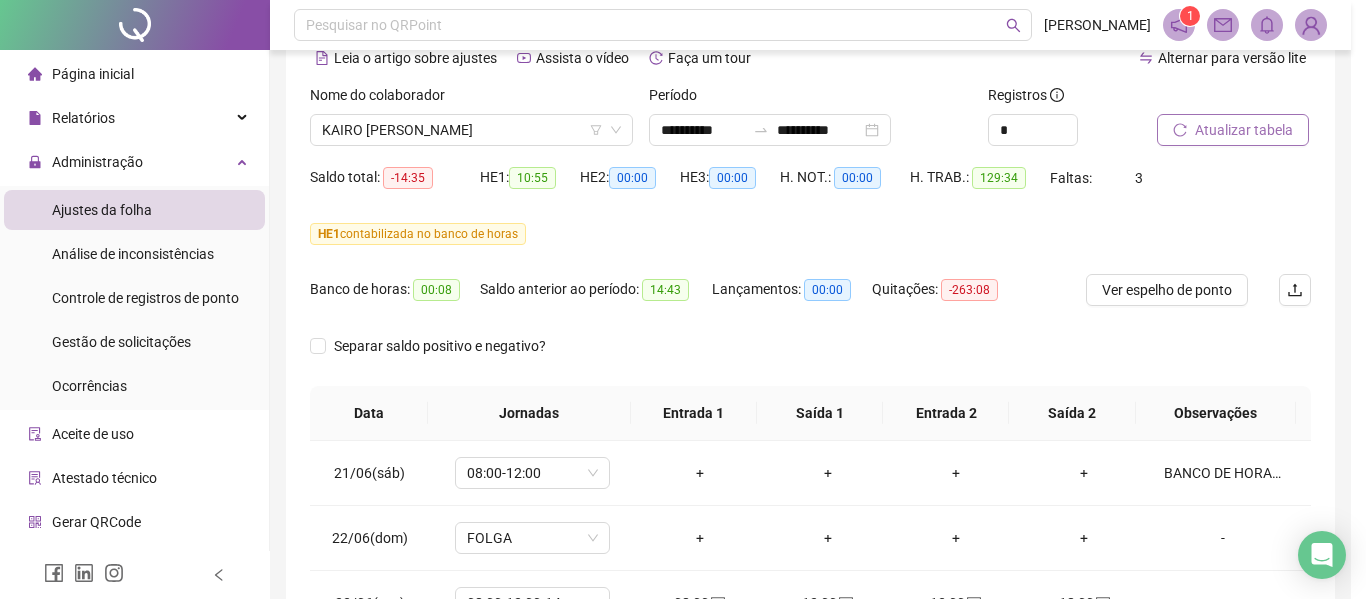 click on "Separar saldo positivo e negativo?" at bounding box center (445, 346) 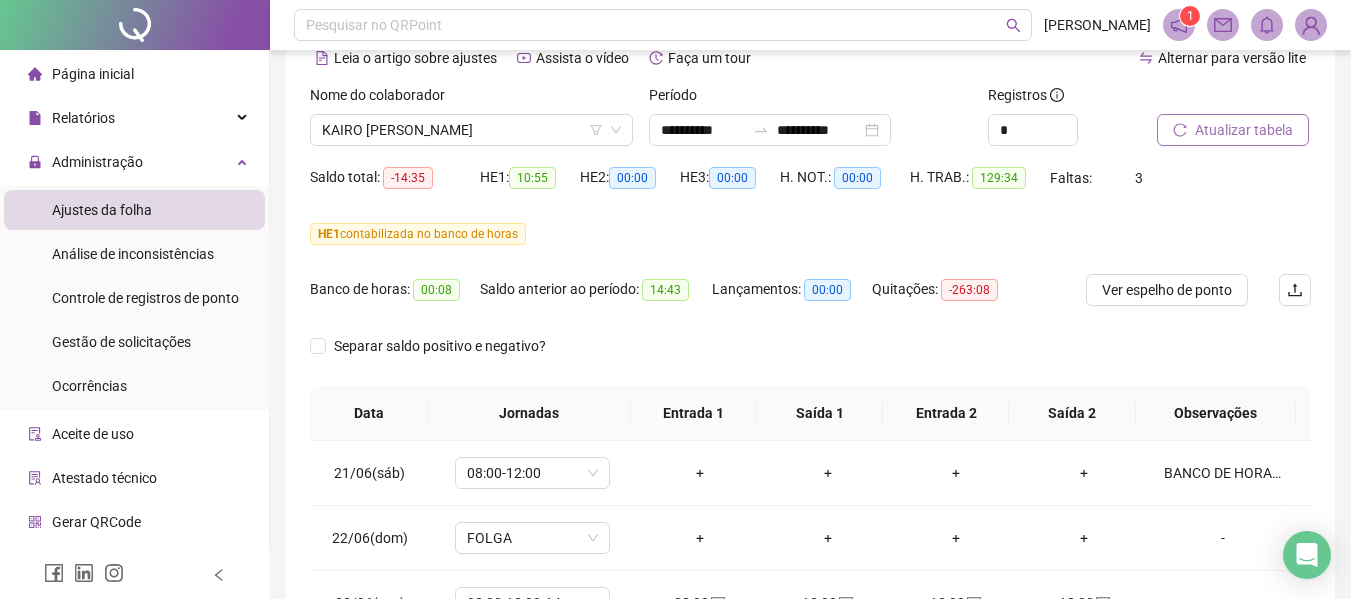 click on "Nome do colaborador" at bounding box center (471, 99) 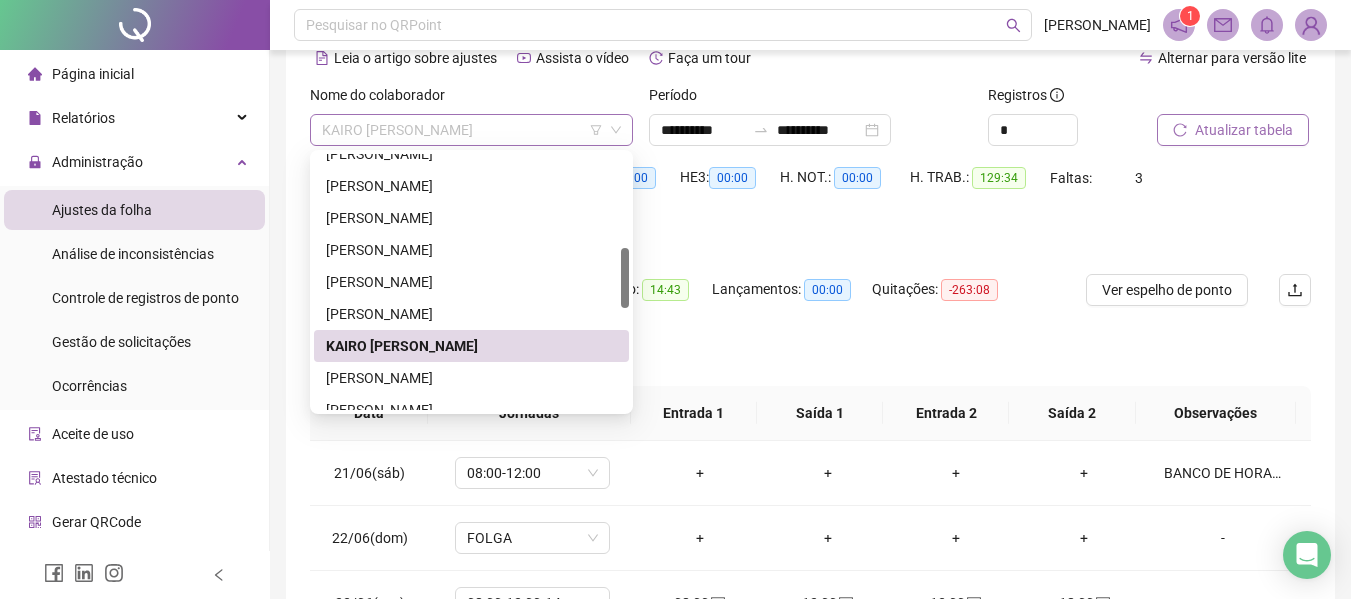 click on "KAIRO [PERSON_NAME]" at bounding box center (471, 130) 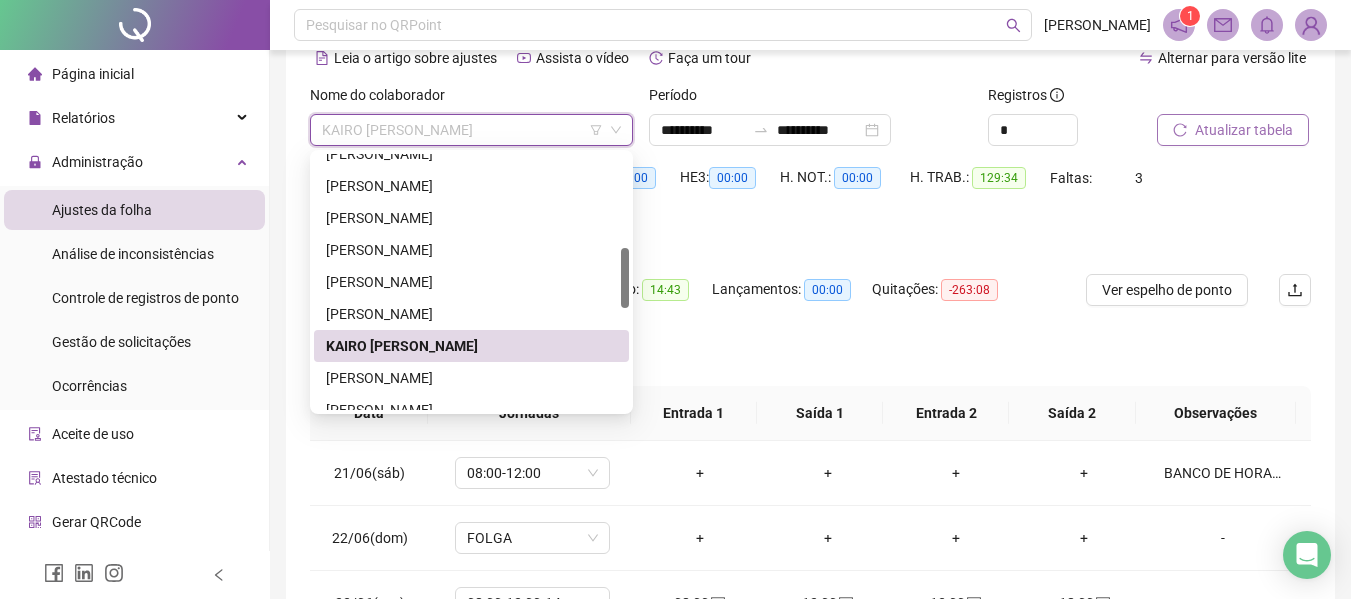 click on "[PERSON_NAME]" at bounding box center (471, 378) 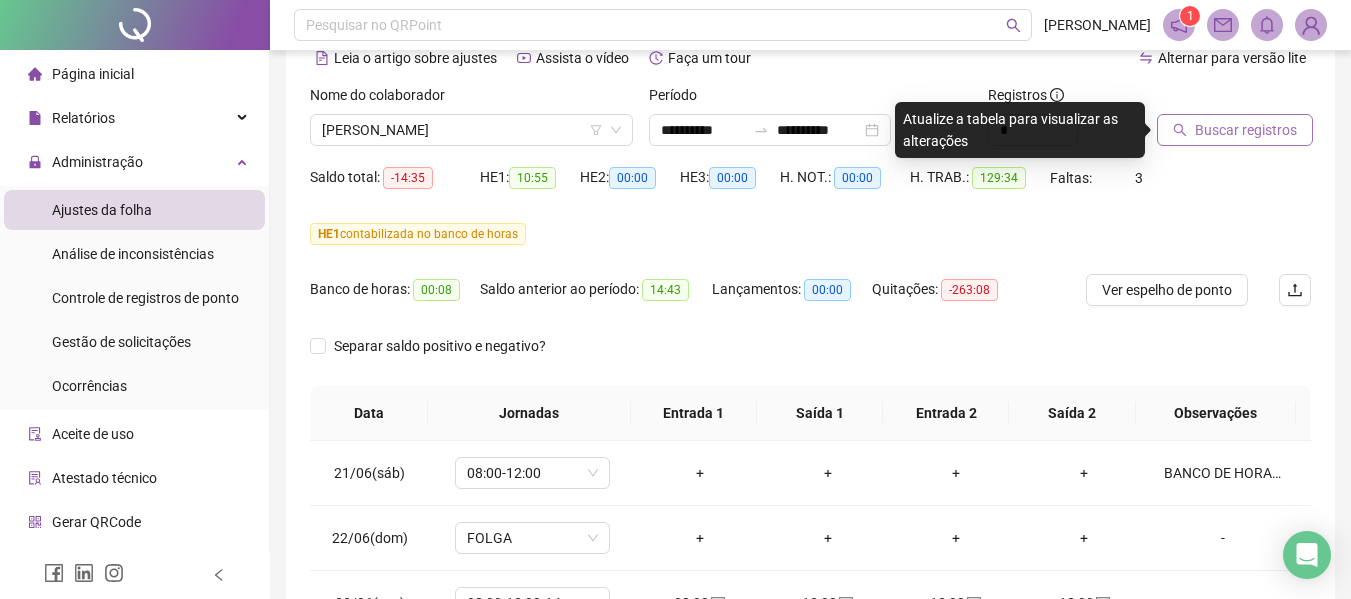 click on "Buscar registros" at bounding box center [1246, 130] 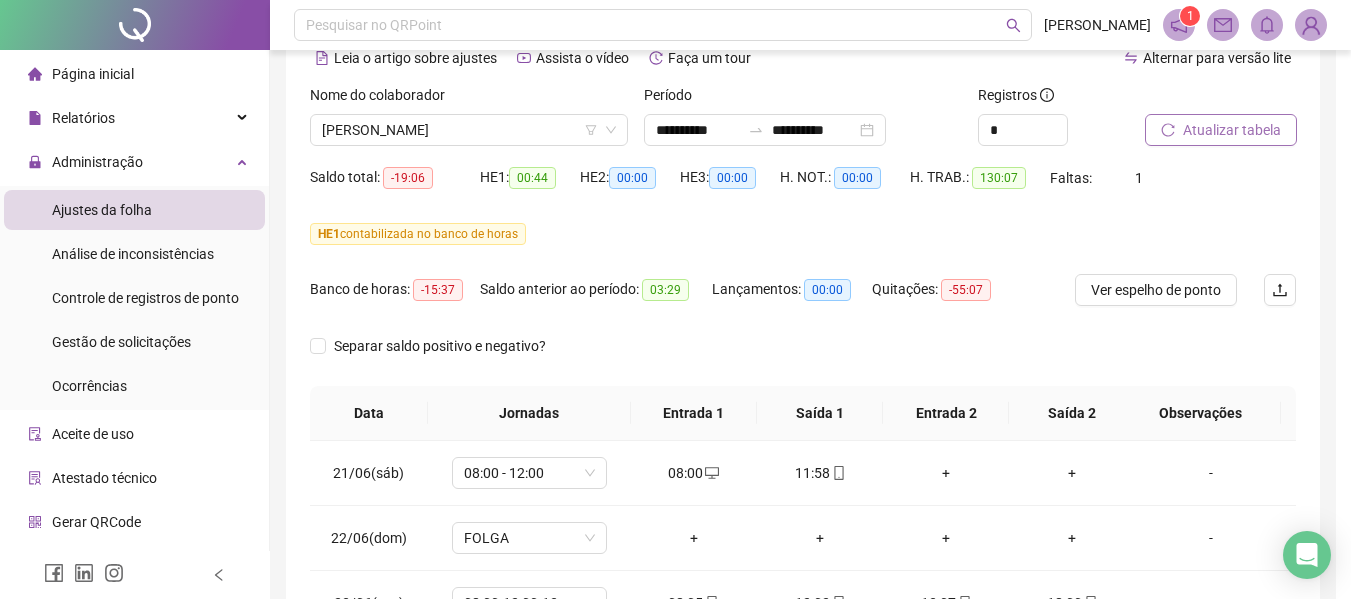 drag, startPoint x: 289, startPoint y: 297, endPoint x: 684, endPoint y: 354, distance: 399.09146 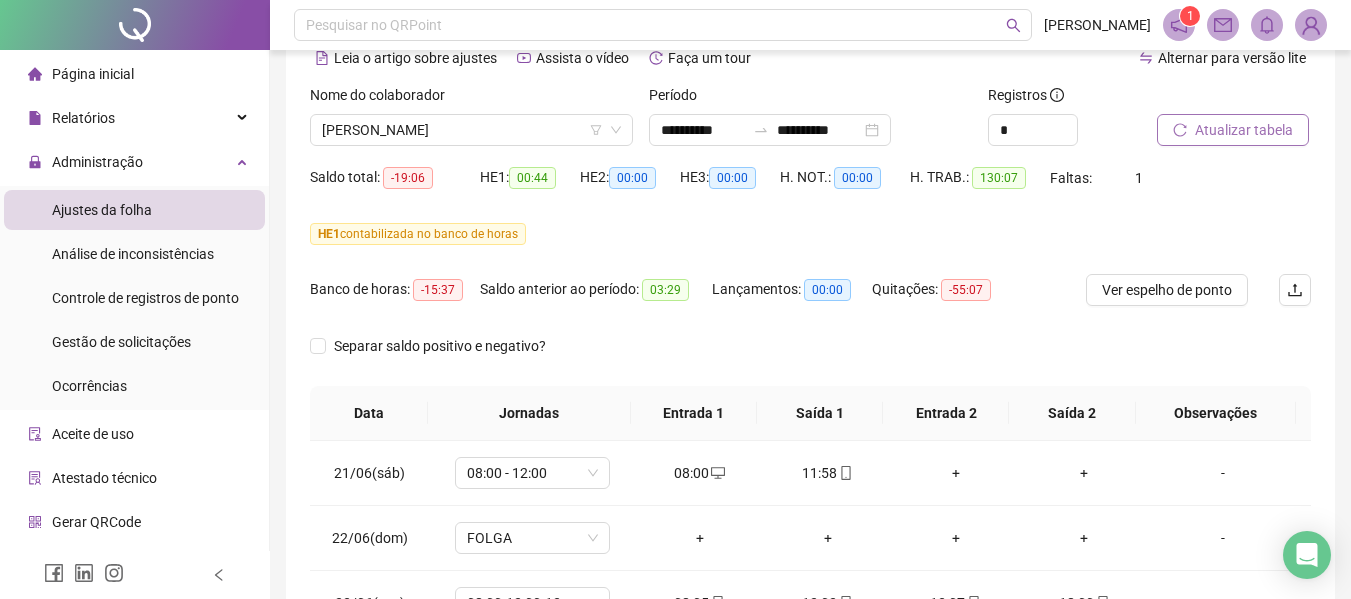 click on "Separar saldo positivo e negativo?" at bounding box center [810, 358] 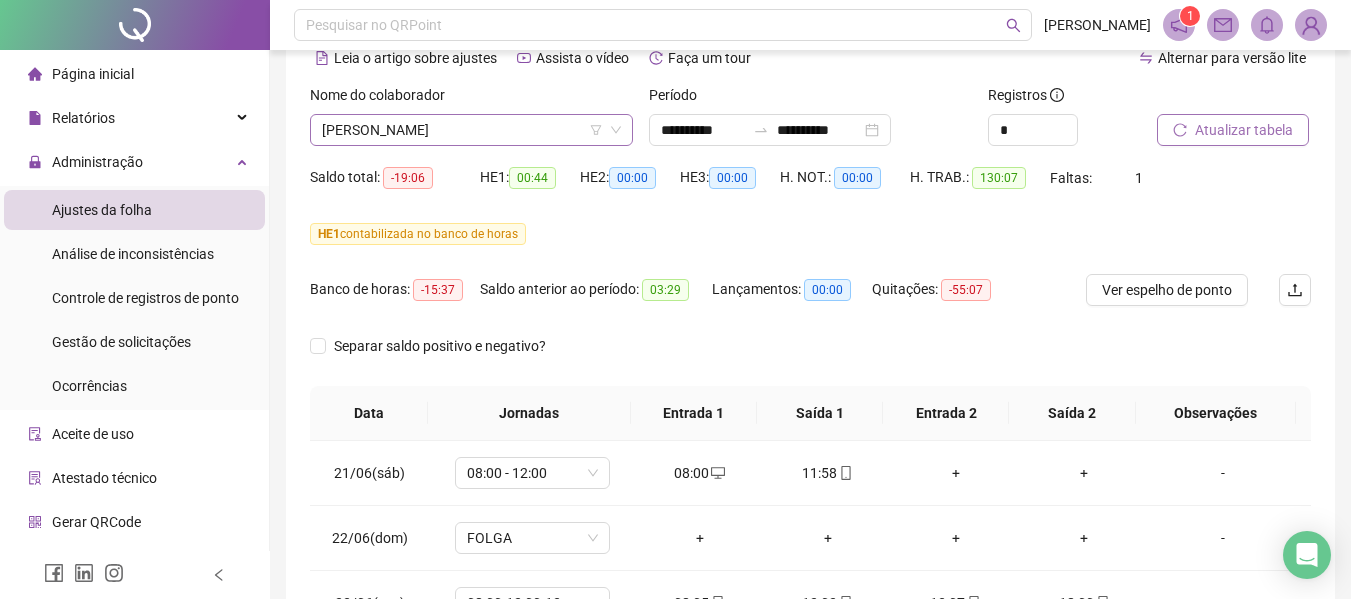 click on "[PERSON_NAME]" at bounding box center [471, 130] 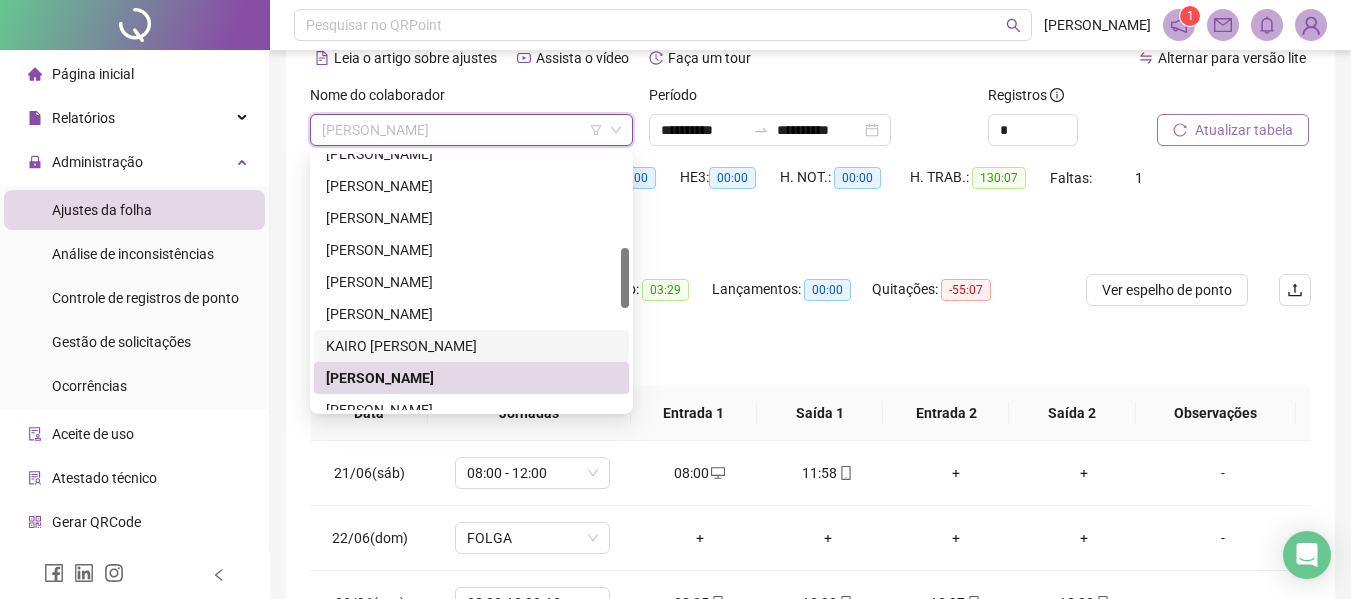 scroll, scrollTop: 500, scrollLeft: 0, axis: vertical 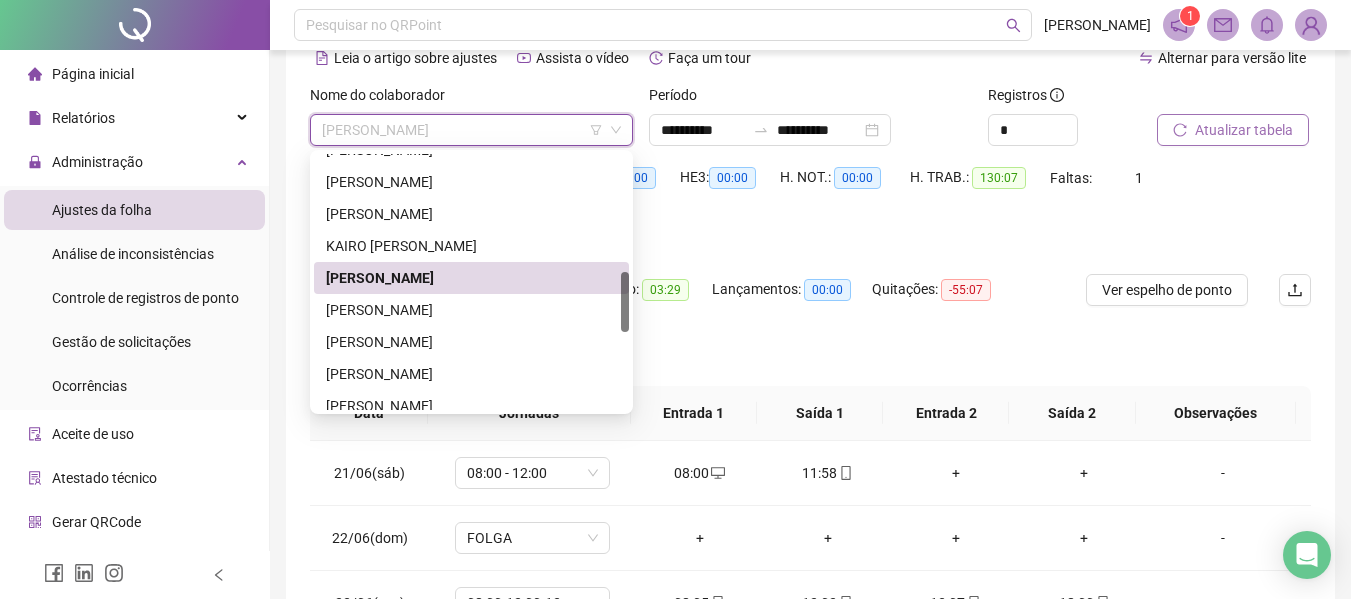 click on "[PERSON_NAME]" at bounding box center [471, 310] 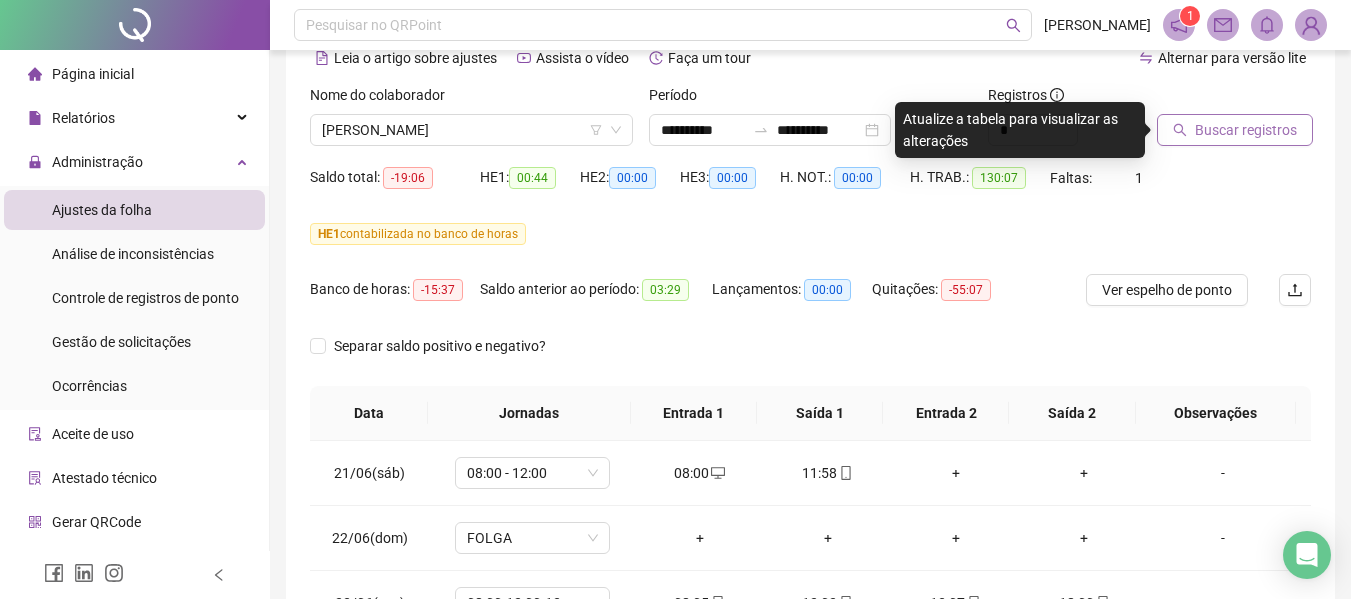 click on "Buscar registros" at bounding box center (1246, 130) 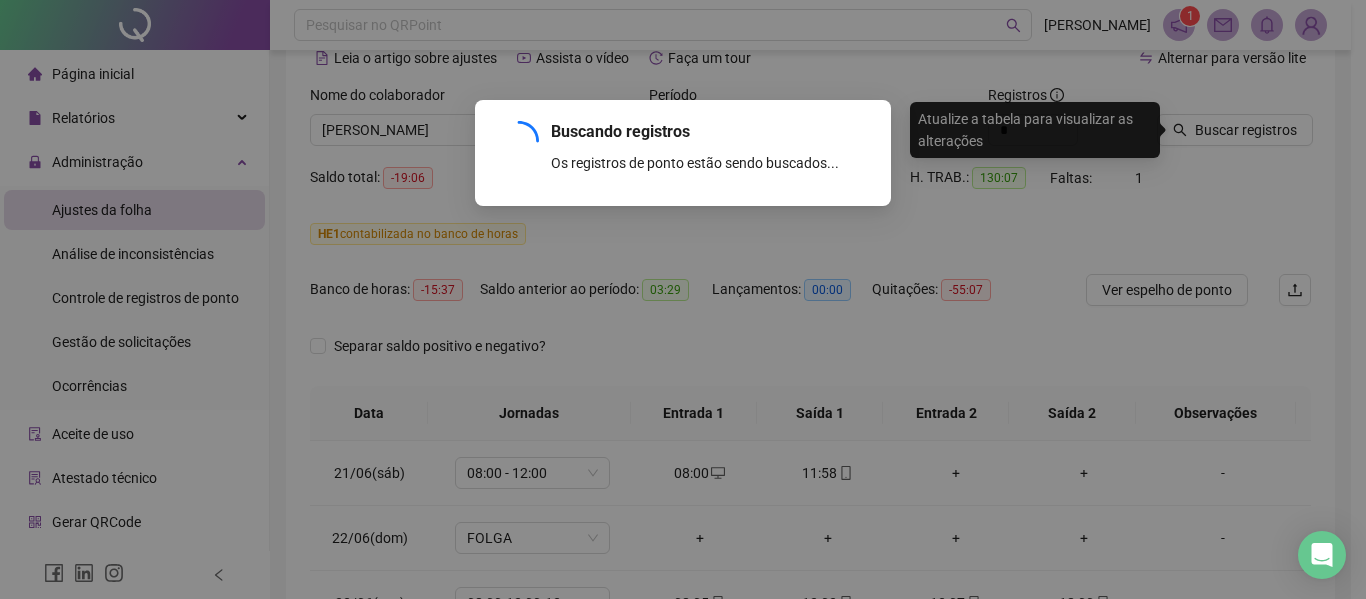 click on "Buscando registros Os registros de ponto estão sendo buscados... OK" at bounding box center [683, 299] 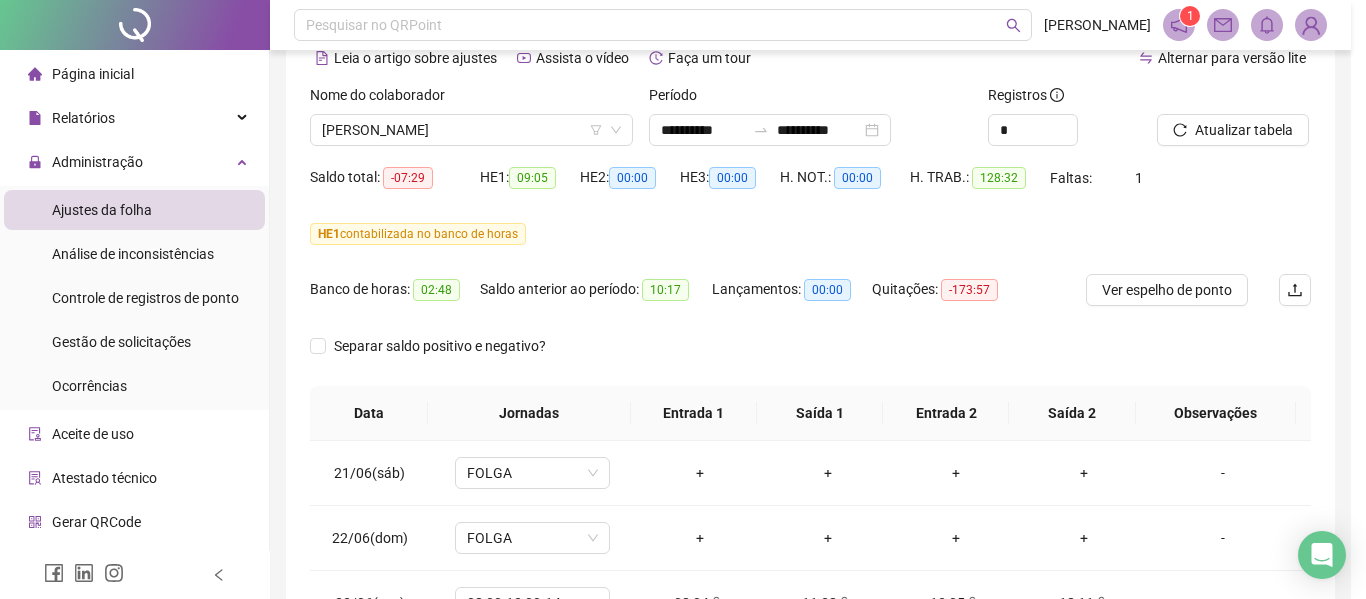 click on "Buscando registros Os registros de ponto estão sendo buscados... OK" at bounding box center (683, 299) 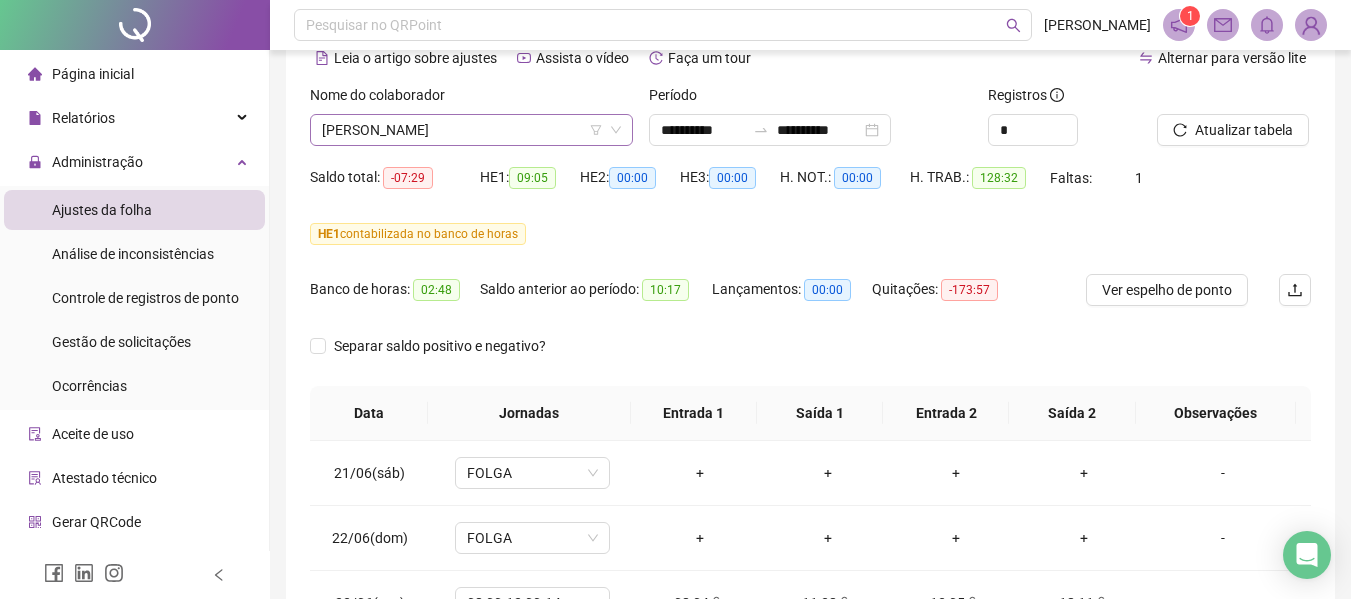 click on "[PERSON_NAME]" at bounding box center (471, 130) 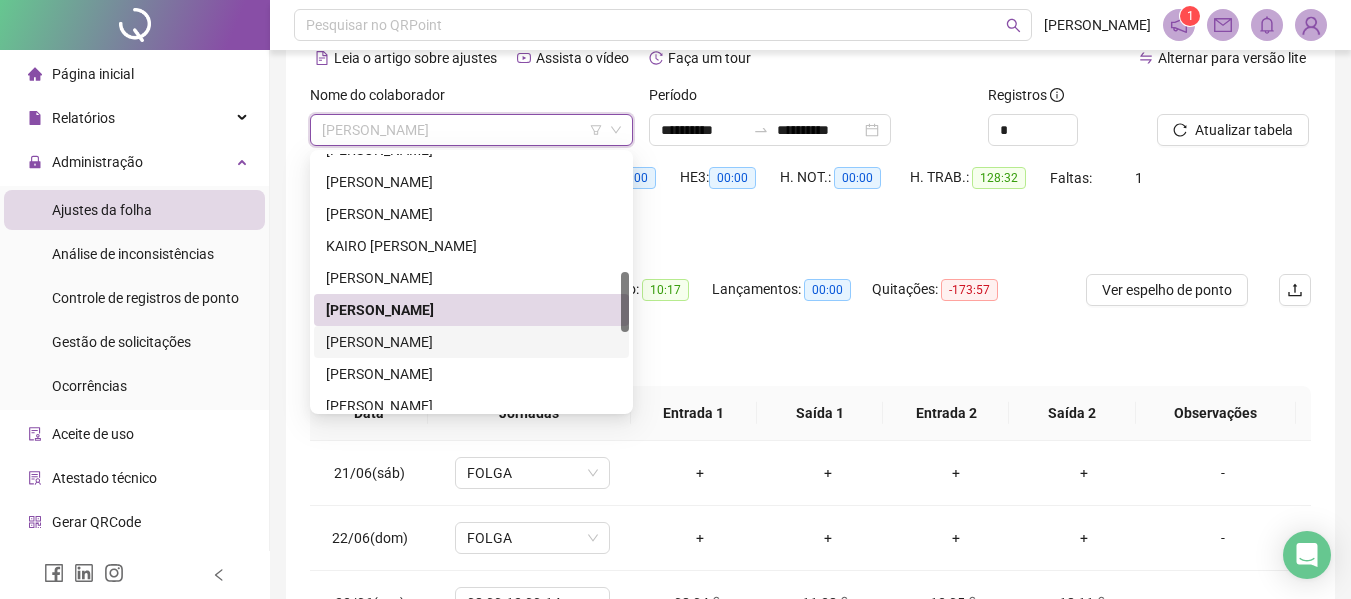 click on "[PERSON_NAME]" at bounding box center [471, 342] 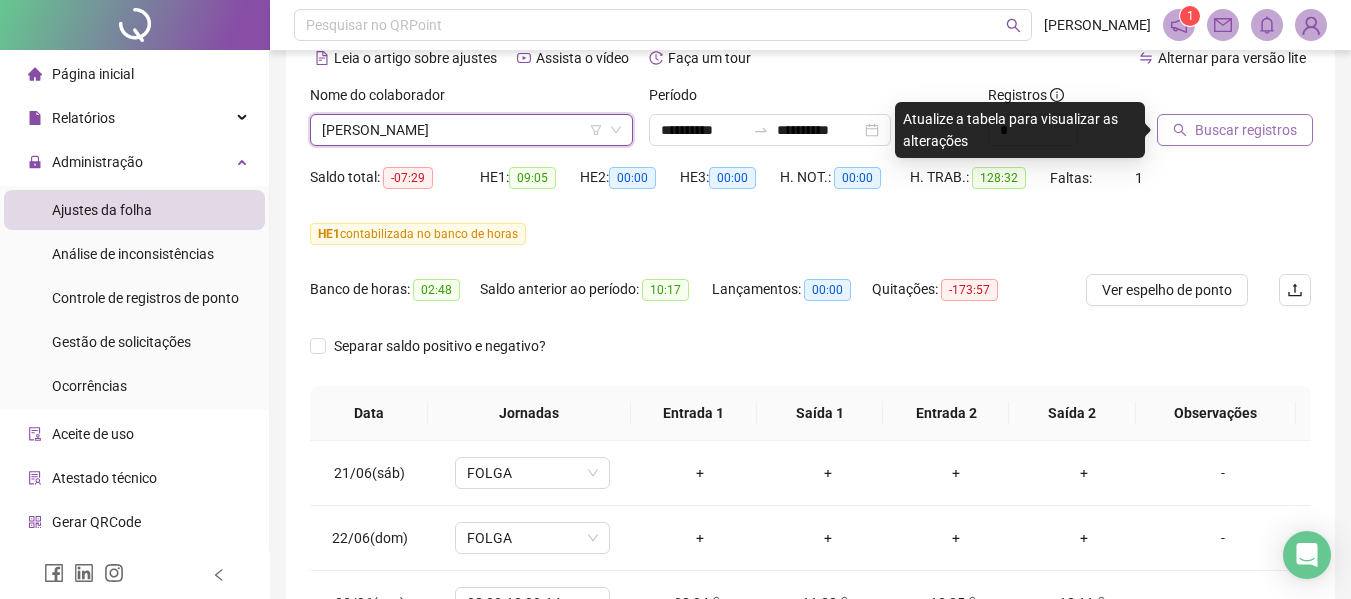 click on "Buscar registros" at bounding box center (1235, 130) 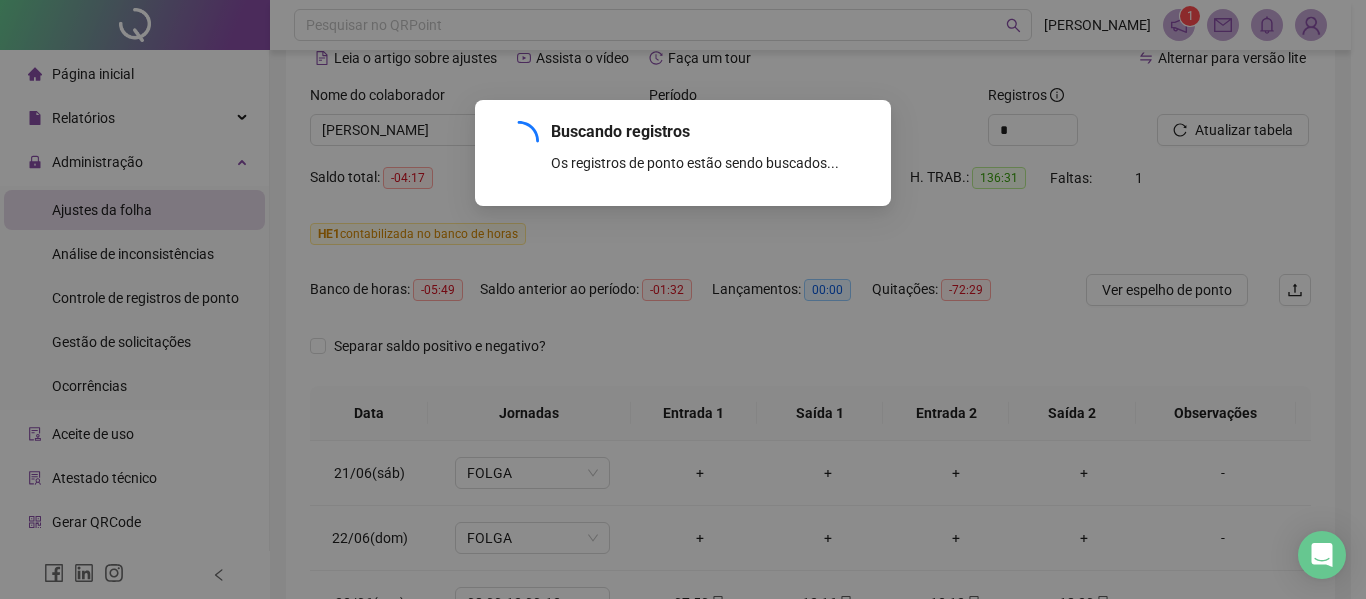 click on "Buscando registros Os registros de ponto estão sendo buscados... OK" at bounding box center (683, 299) 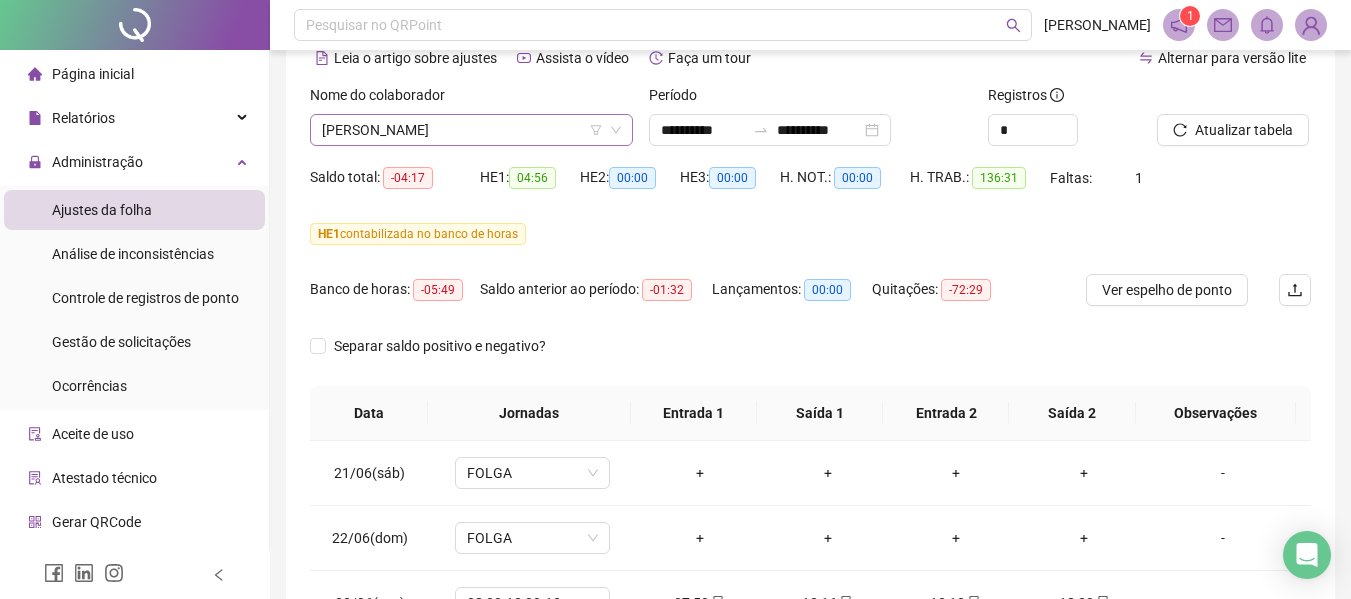 click on "[PERSON_NAME]" at bounding box center [471, 130] 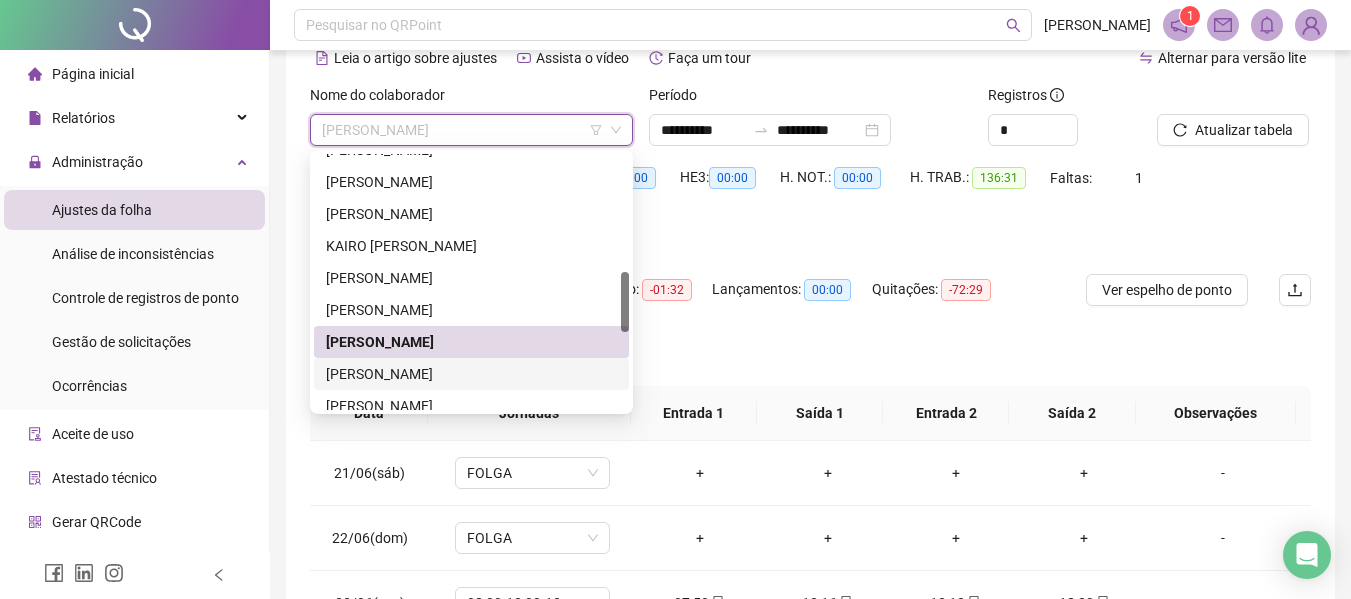 click on "[PERSON_NAME]" at bounding box center [471, 374] 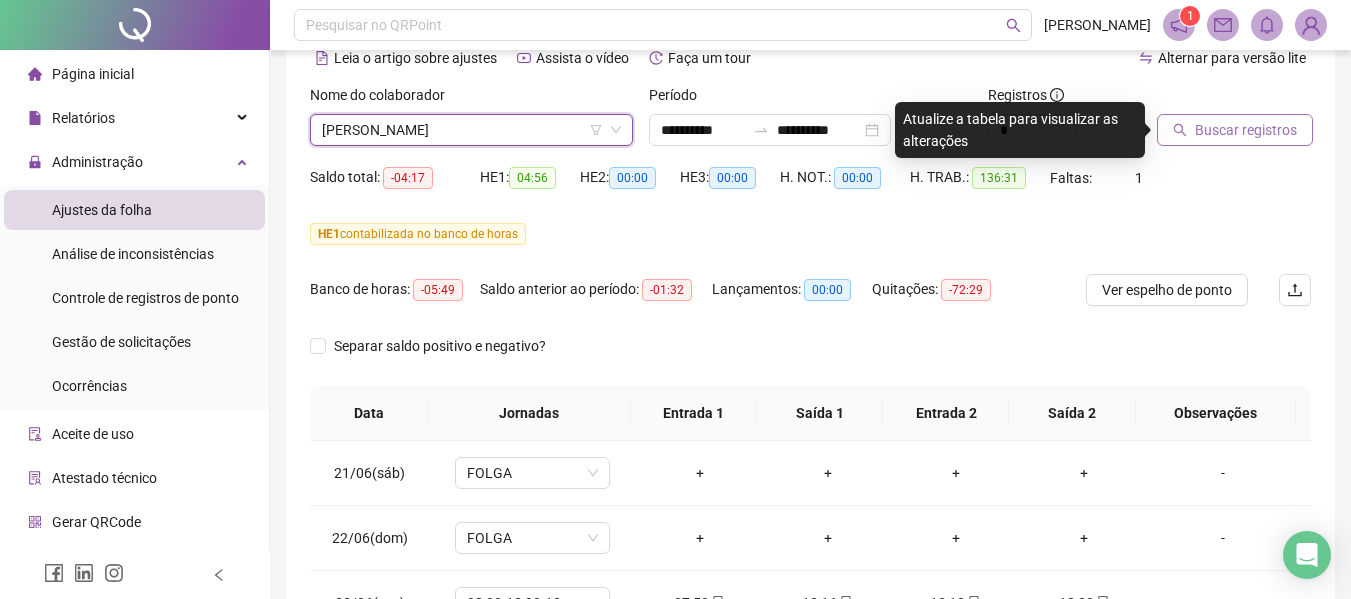 click on "Buscar registros" at bounding box center (1235, 130) 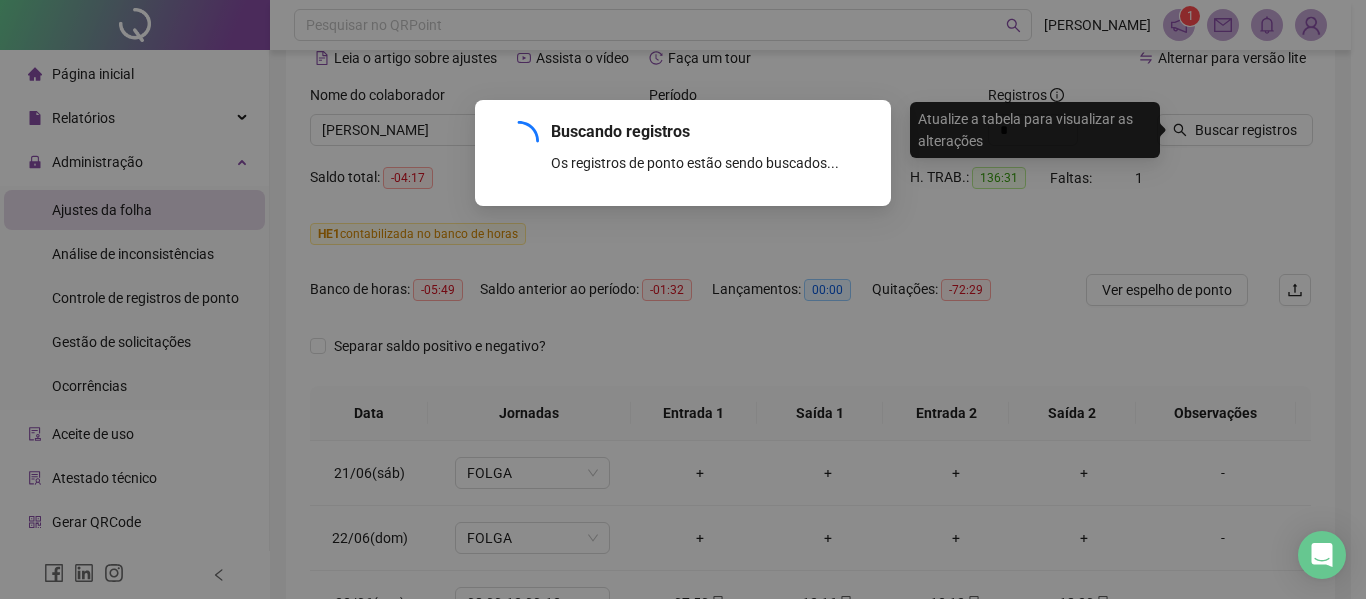 click on "Buscando registros Os registros de ponto estão sendo buscados... OK" at bounding box center [683, 299] 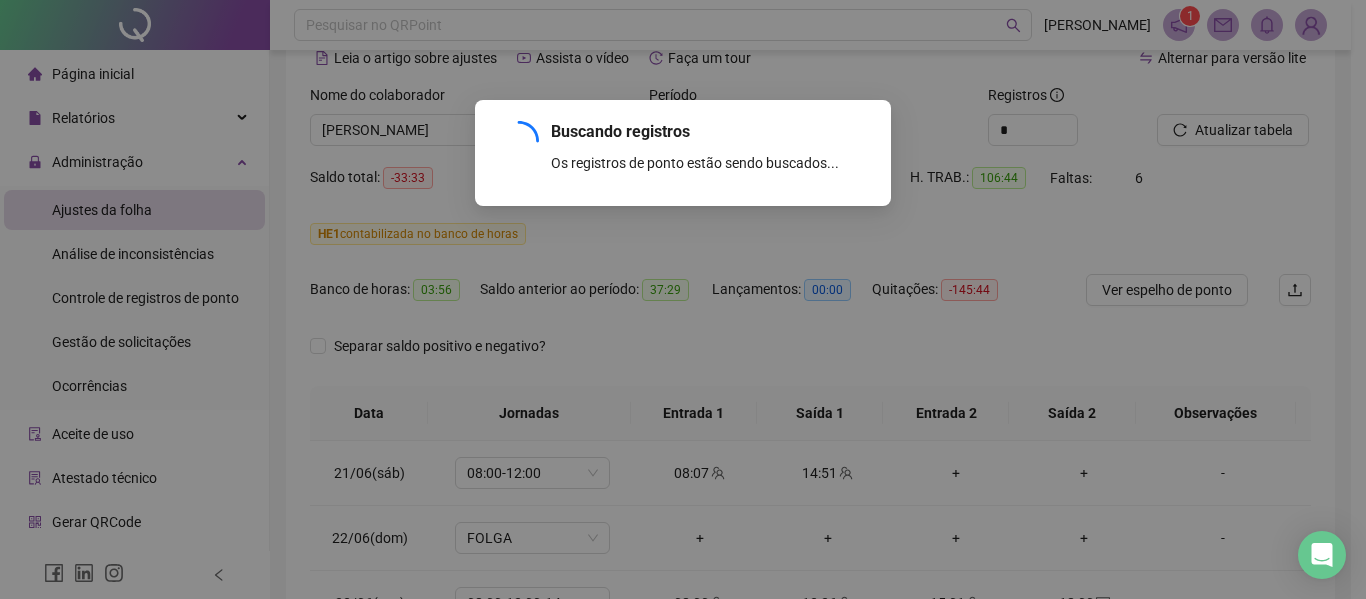 click on "Buscando registros Os registros de ponto estão sendo buscados... OK" at bounding box center (683, 299) 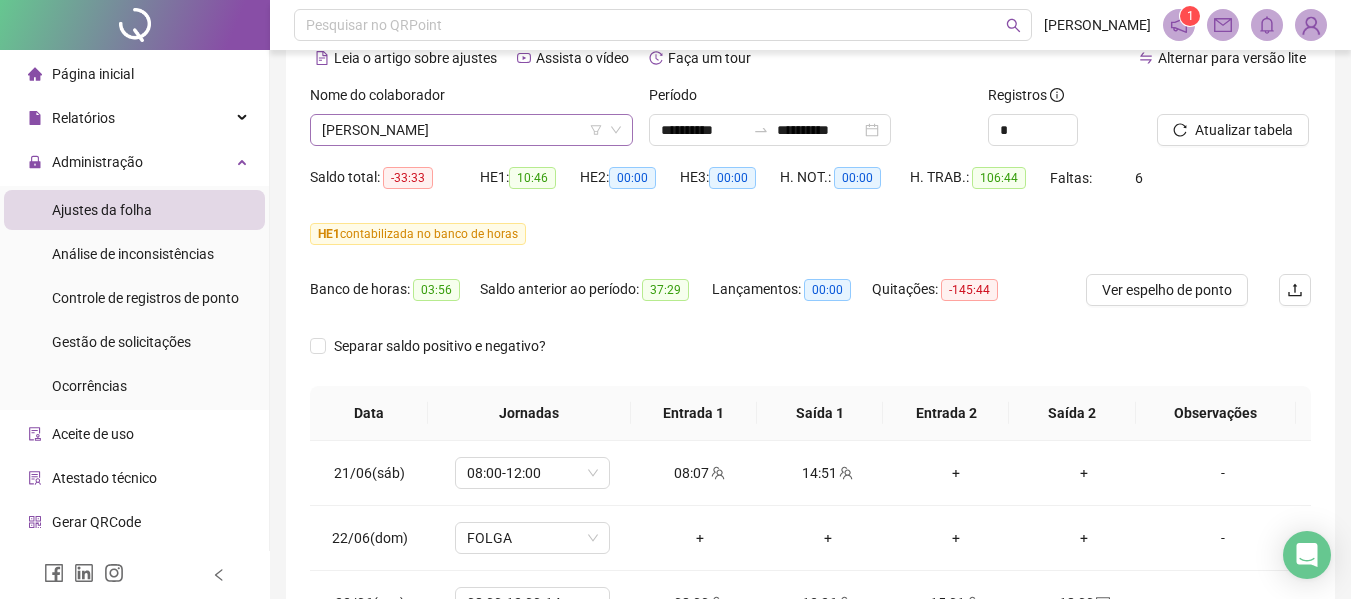 click on "[PERSON_NAME]" at bounding box center [471, 130] 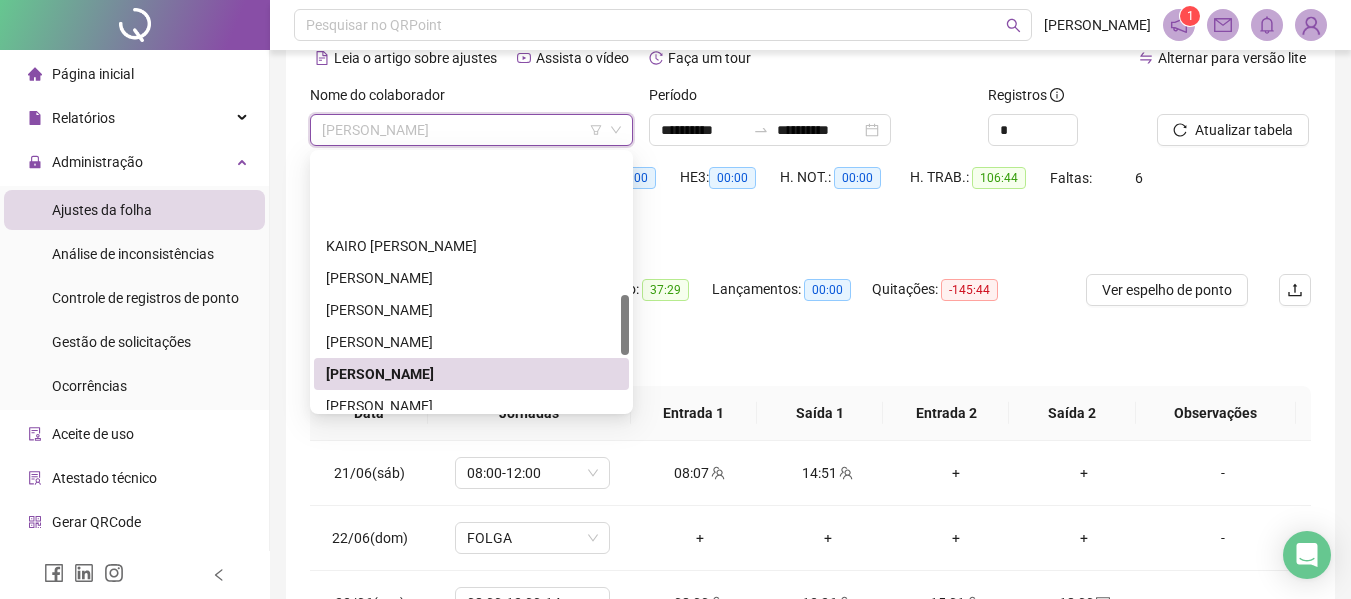 scroll, scrollTop: 600, scrollLeft: 0, axis: vertical 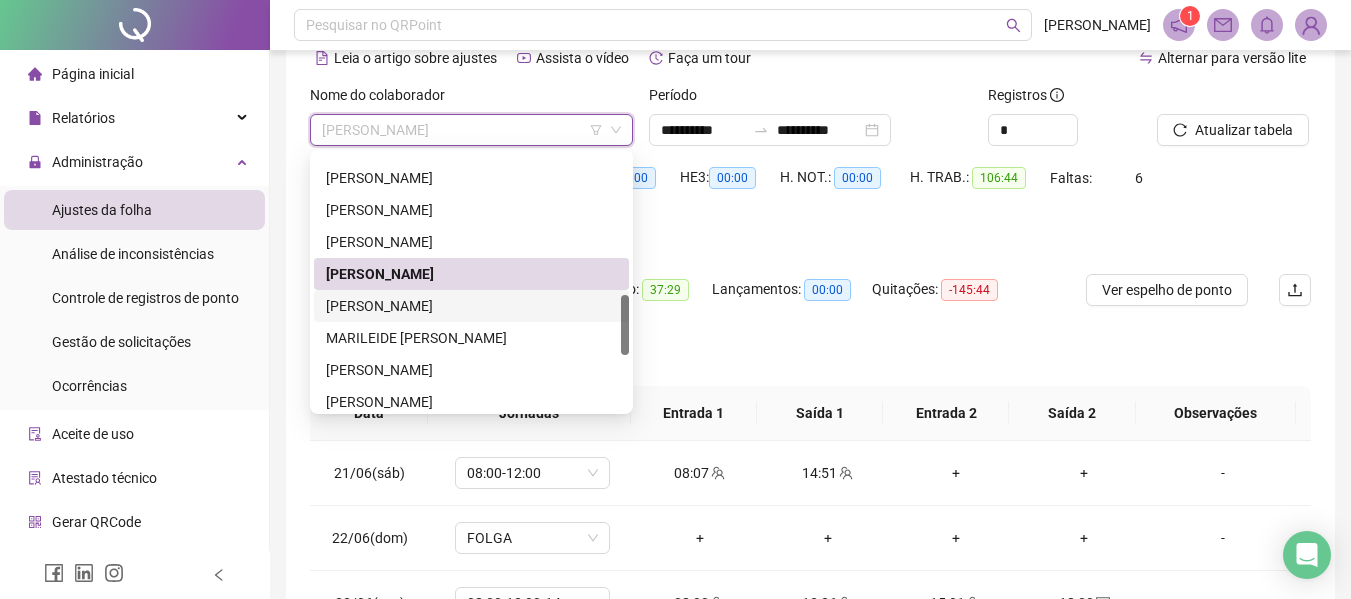 click on "[PERSON_NAME]" at bounding box center [471, 306] 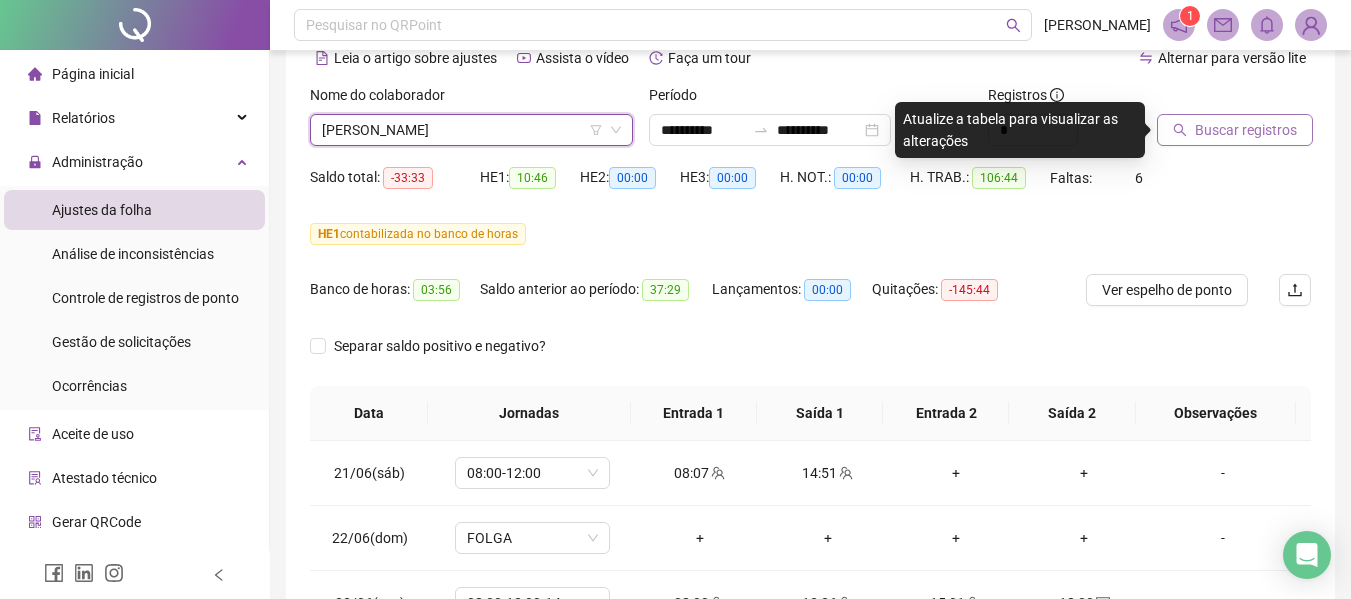 click on "Buscar registros" at bounding box center [1246, 130] 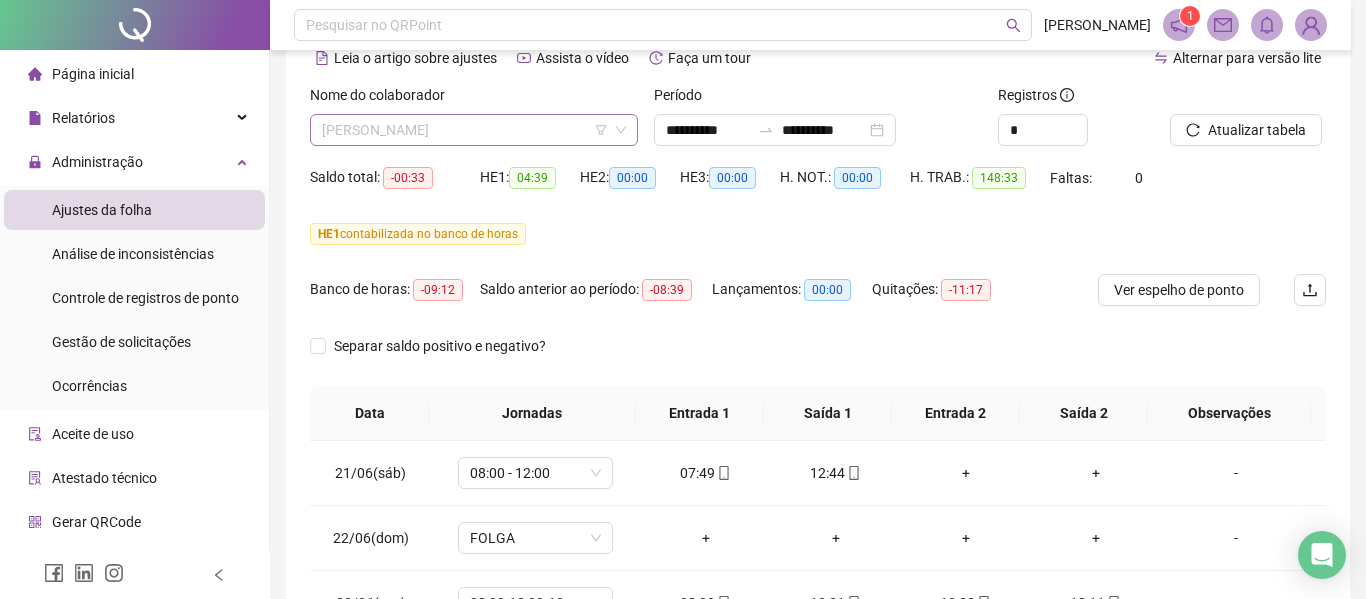 click on "[PERSON_NAME]" at bounding box center [474, 130] 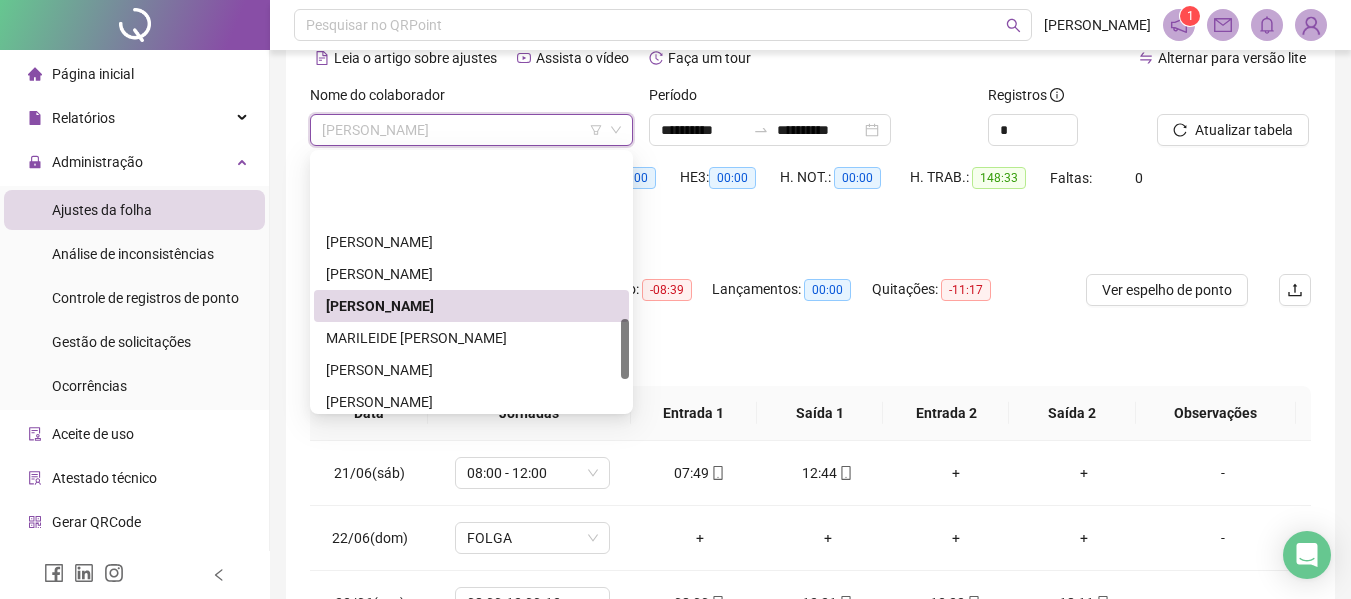 scroll, scrollTop: 700, scrollLeft: 0, axis: vertical 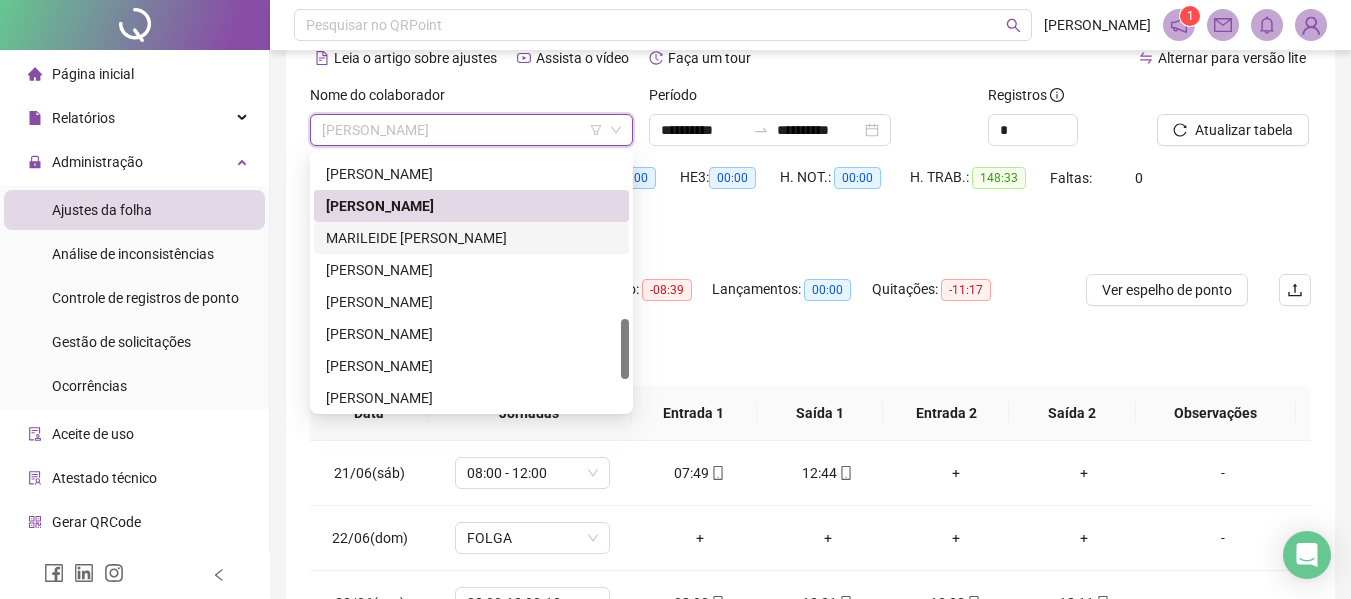 click on "MARILEIDE [PERSON_NAME]" at bounding box center [471, 238] 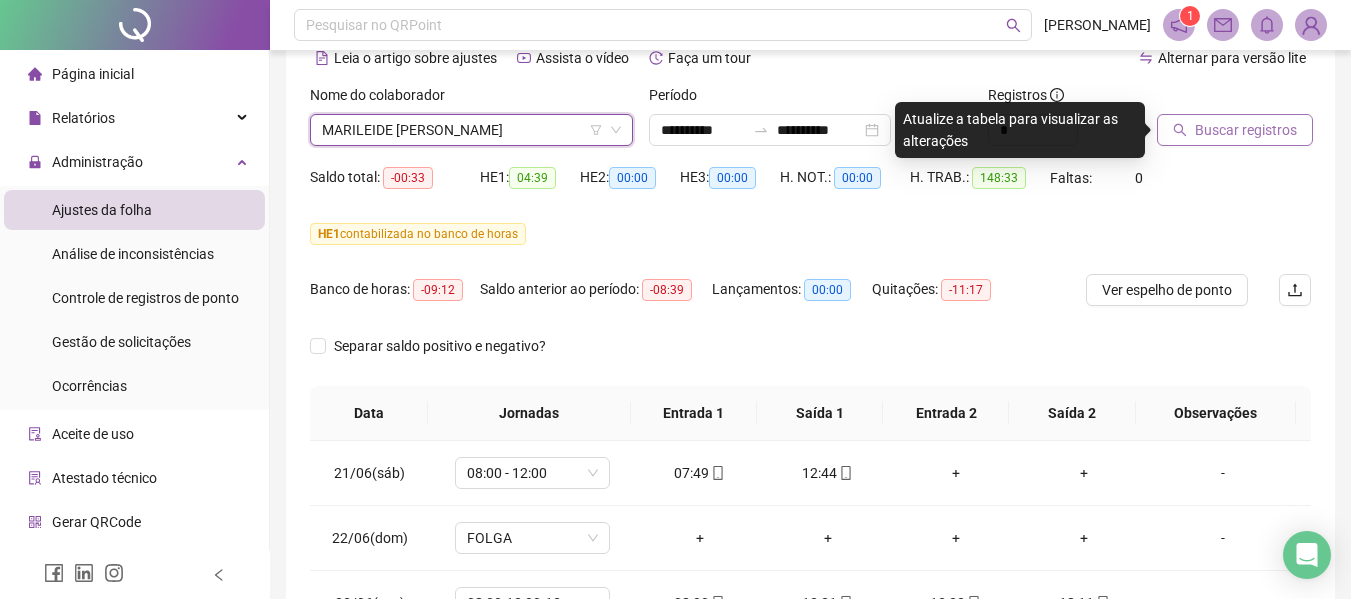 click on "Buscar registros" at bounding box center [1235, 130] 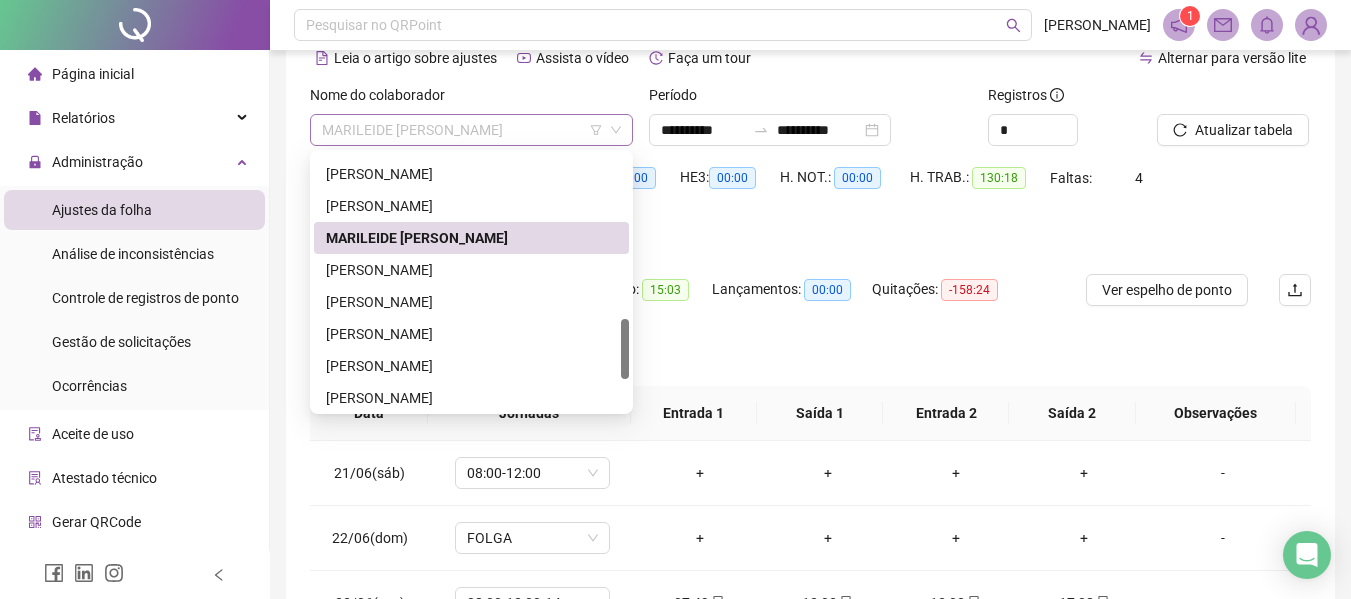 click on "MARILEIDE [PERSON_NAME]" at bounding box center [471, 130] 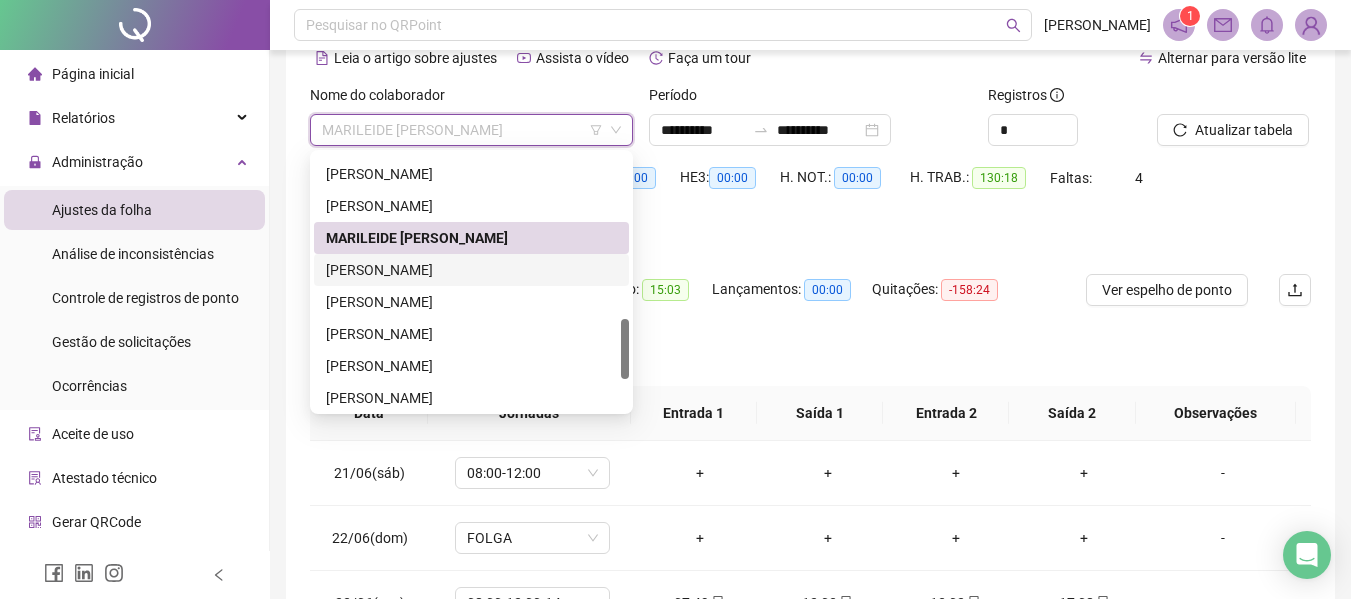 click on "[PERSON_NAME]" at bounding box center [471, 270] 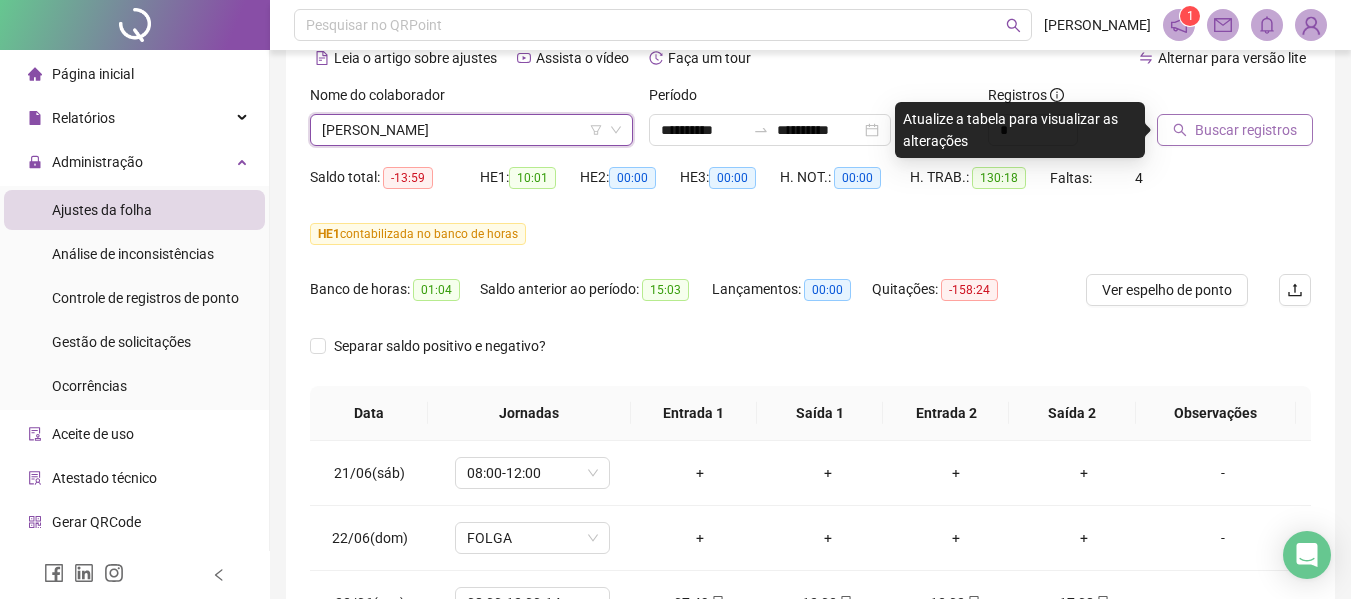 click on "Buscar registros" at bounding box center [1246, 130] 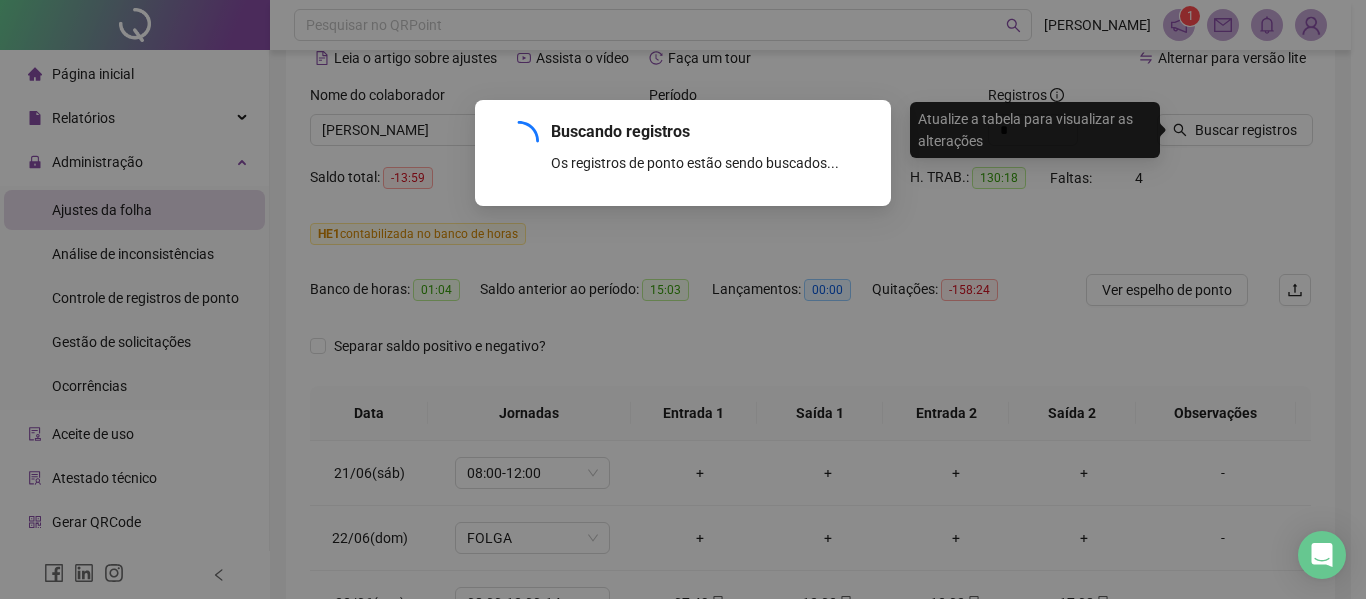 click on "Buscando registros Os registros de ponto estão sendo buscados... OK" at bounding box center [683, 299] 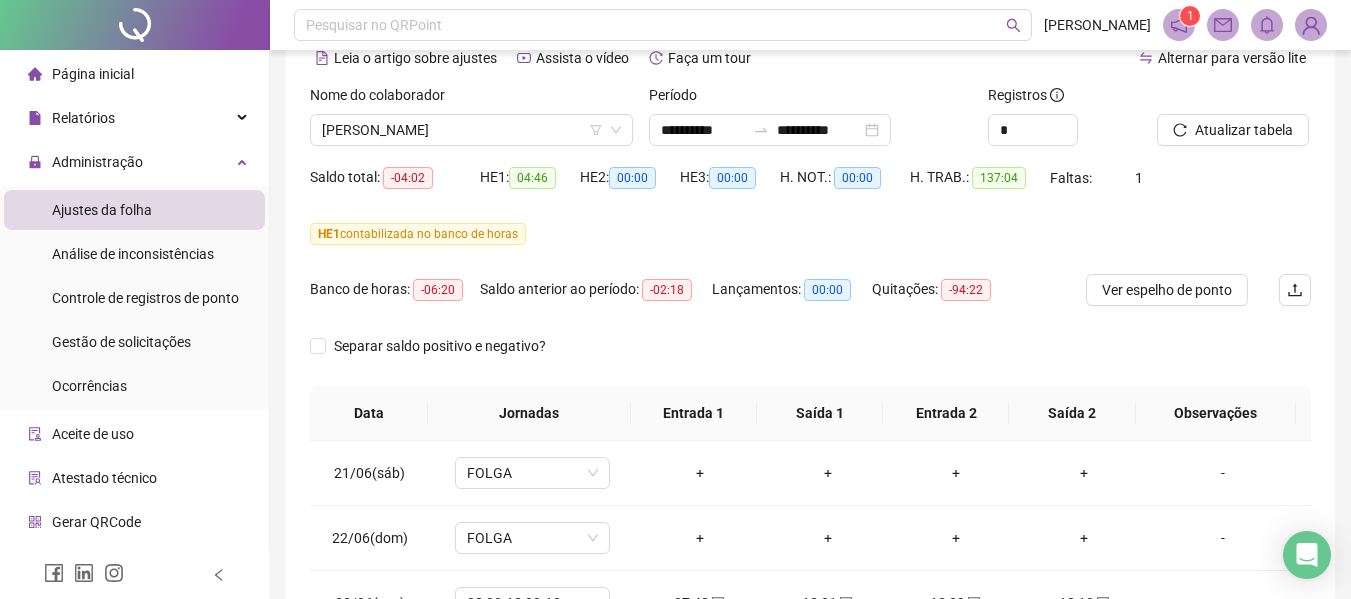 click on "Nome do colaborador MARISDENE ROCHA VIANA" at bounding box center [471, 123] 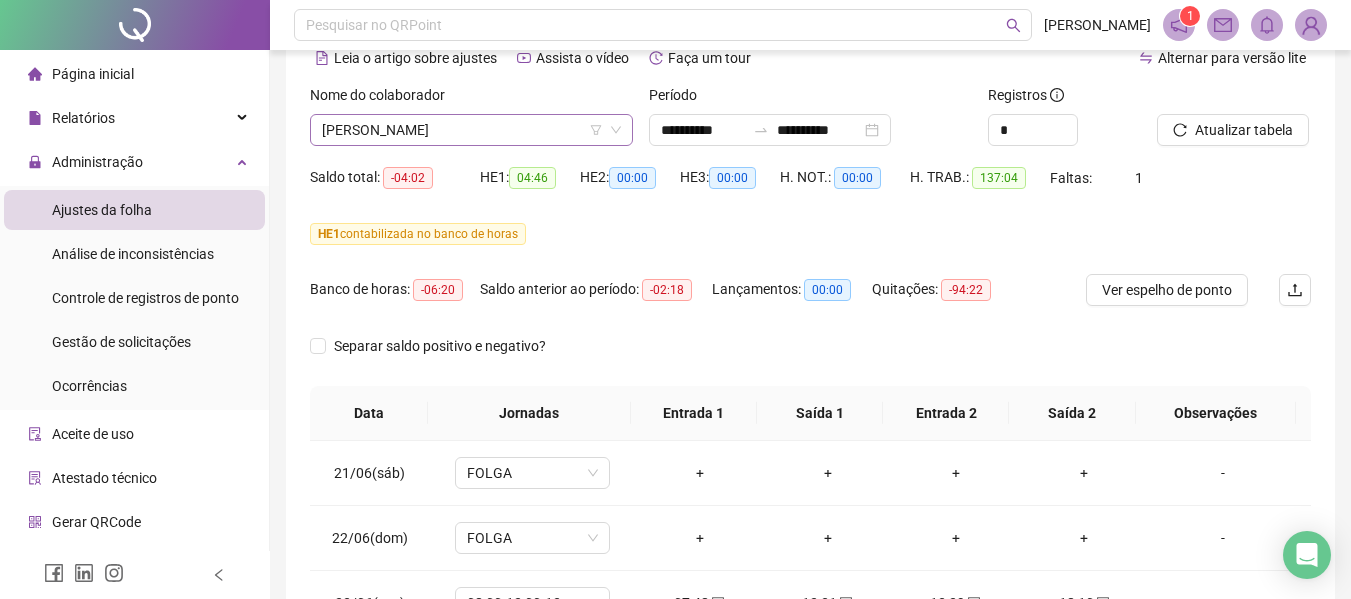 click on "[PERSON_NAME]" at bounding box center [471, 130] 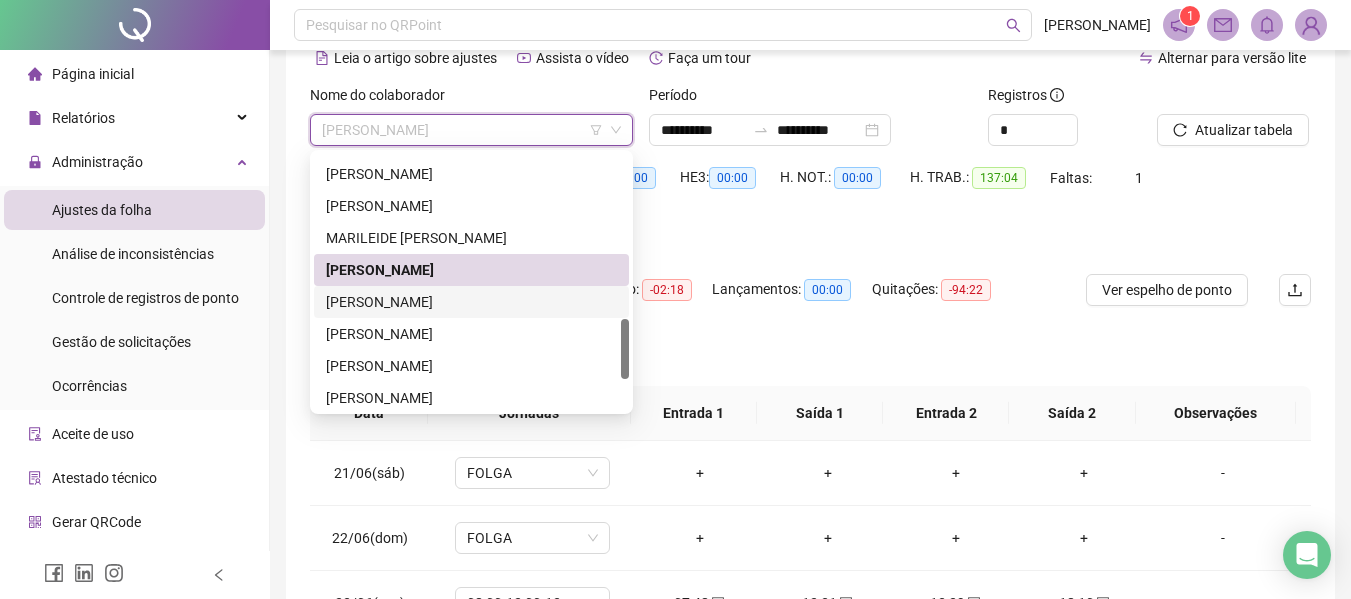 click on "[PERSON_NAME]" at bounding box center [471, 302] 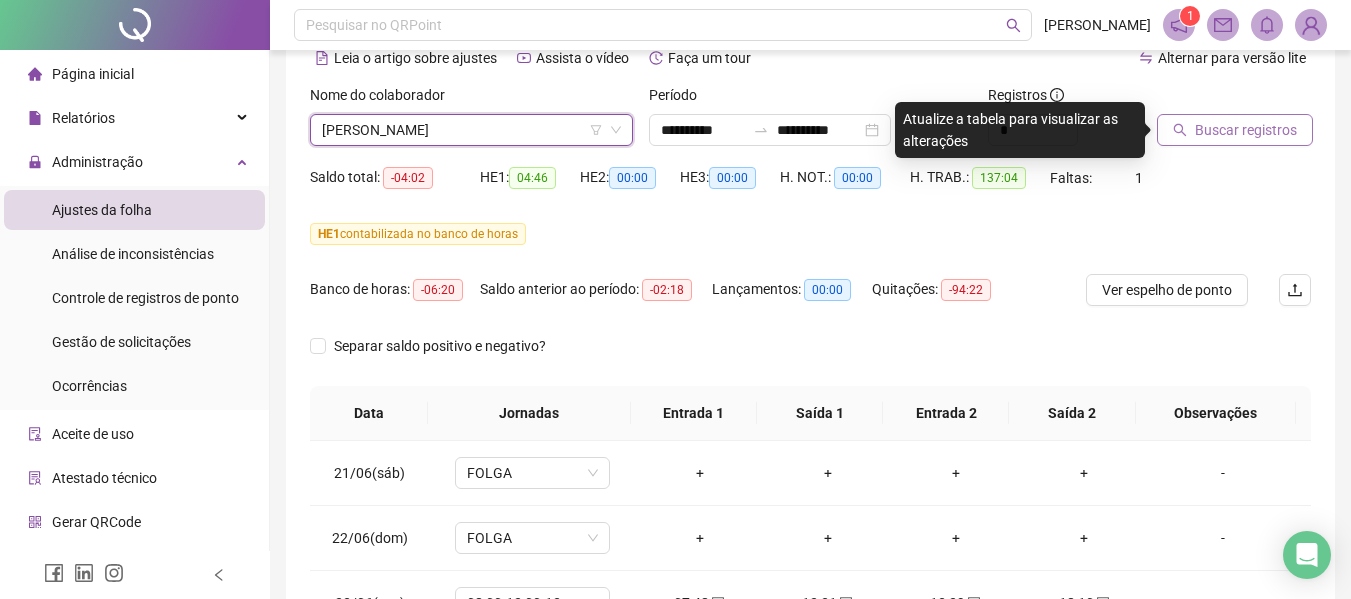click on "Buscar registros" at bounding box center [1246, 130] 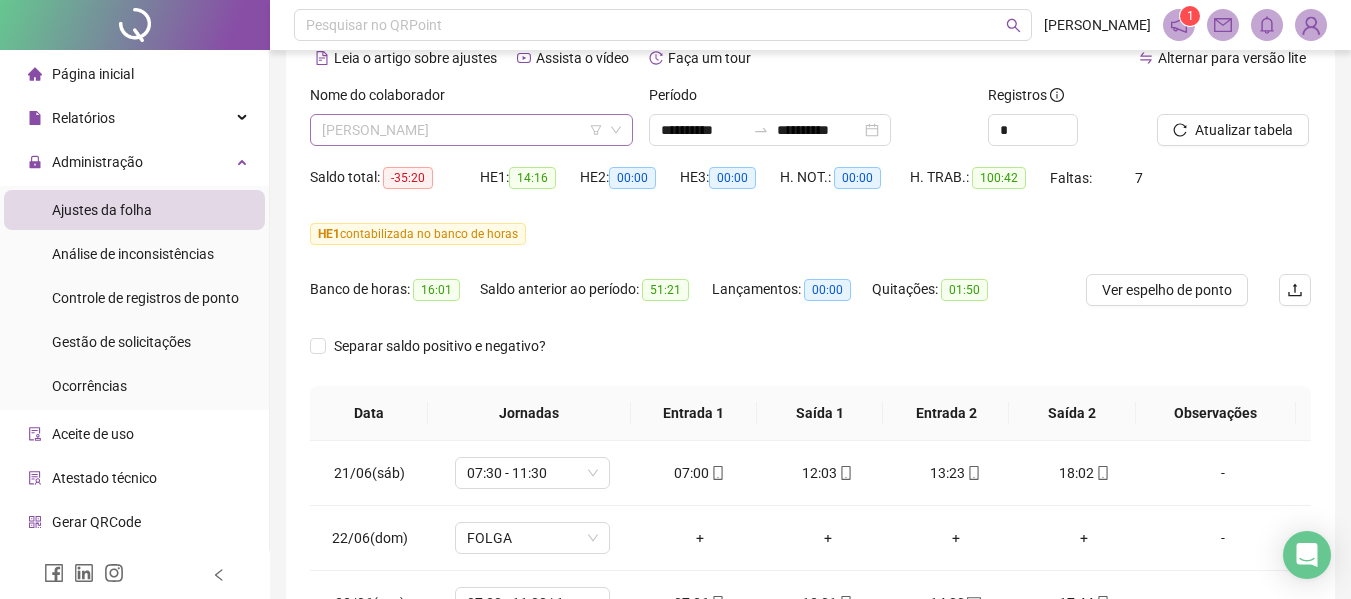 click on "[PERSON_NAME]" at bounding box center [471, 130] 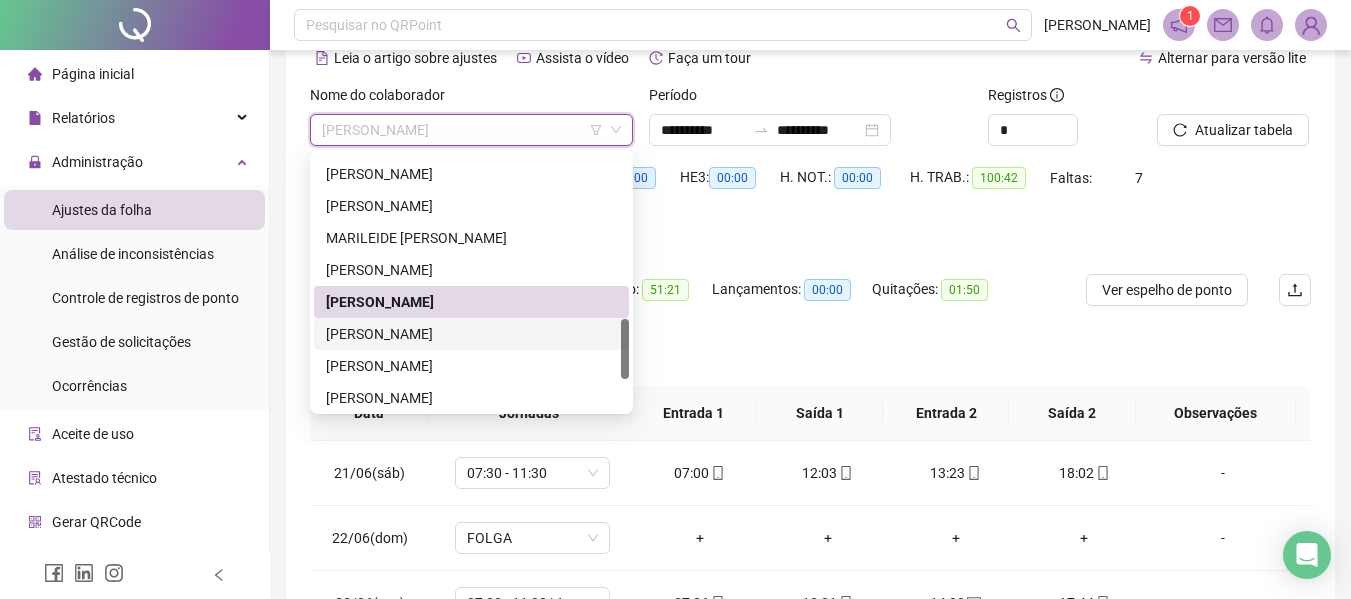 click on "[PERSON_NAME]" at bounding box center [471, 334] 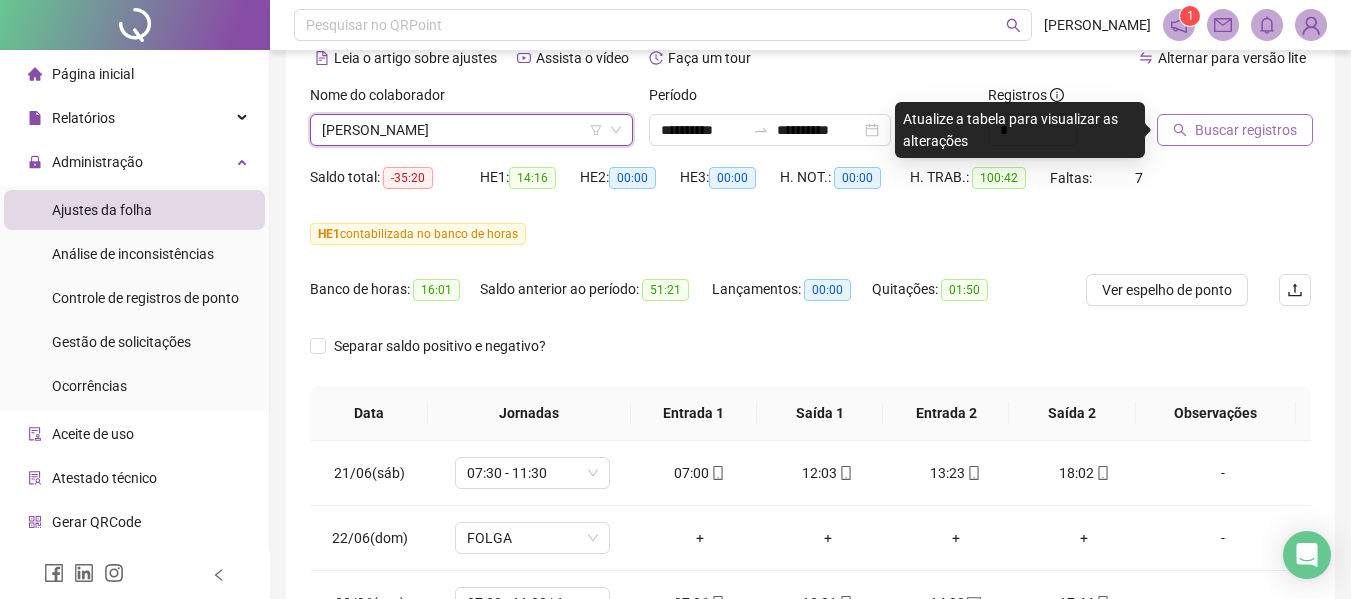 click on "Buscar registros" at bounding box center (1246, 130) 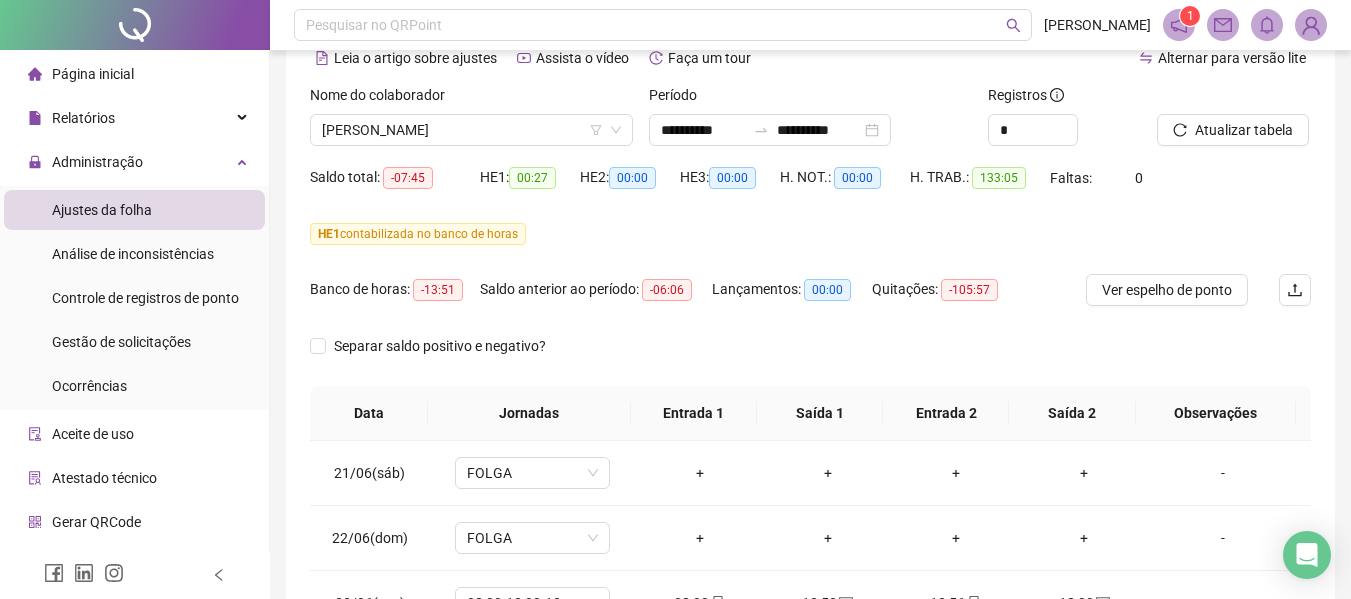 click on "Separar saldo positivo e negativo?" at bounding box center [810, 358] 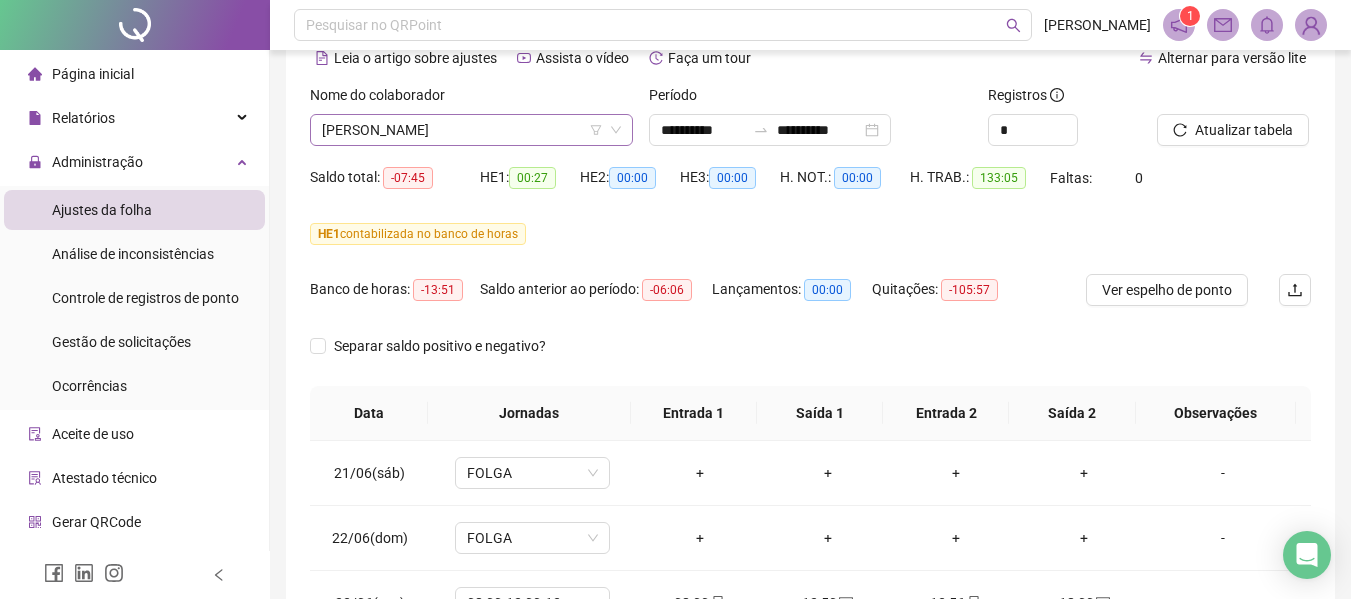 click on "[PERSON_NAME]" at bounding box center (471, 130) 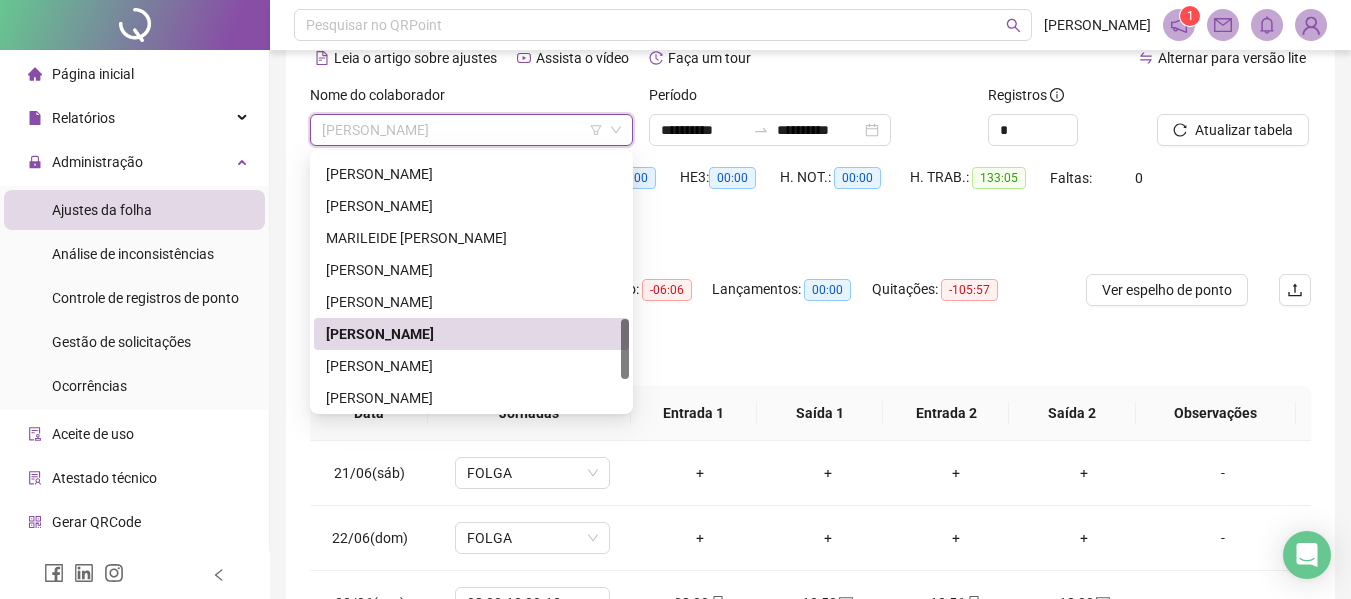 scroll, scrollTop: 832, scrollLeft: 0, axis: vertical 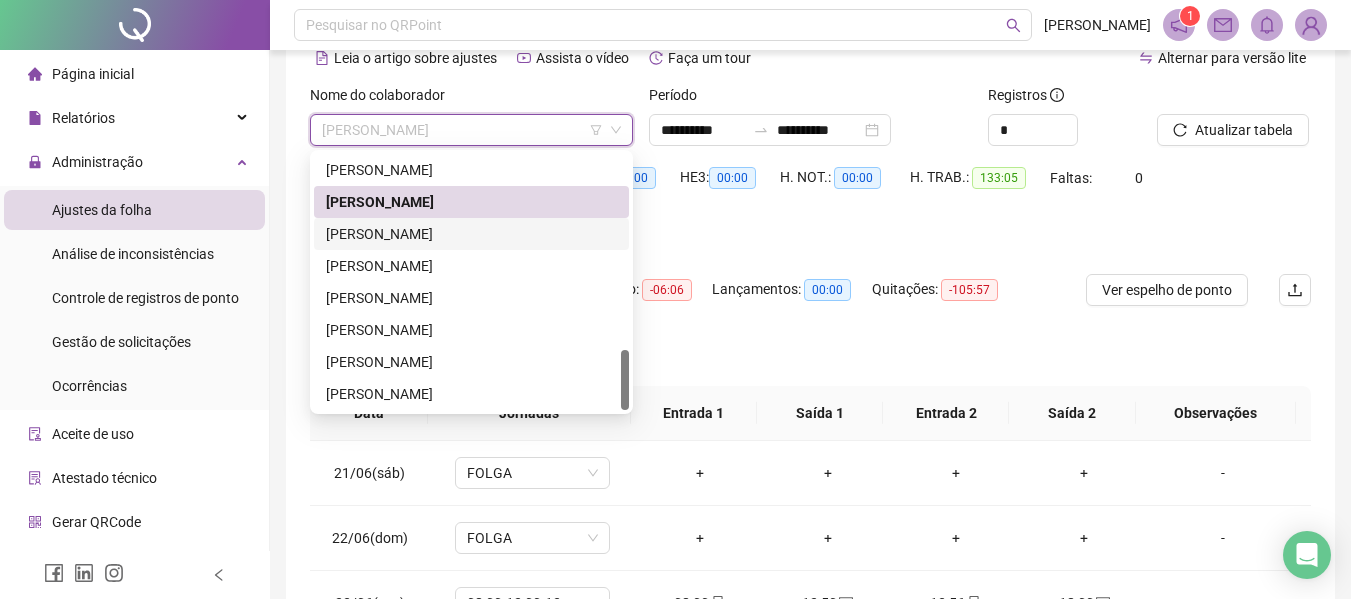 click on "[PERSON_NAME]" at bounding box center [471, 234] 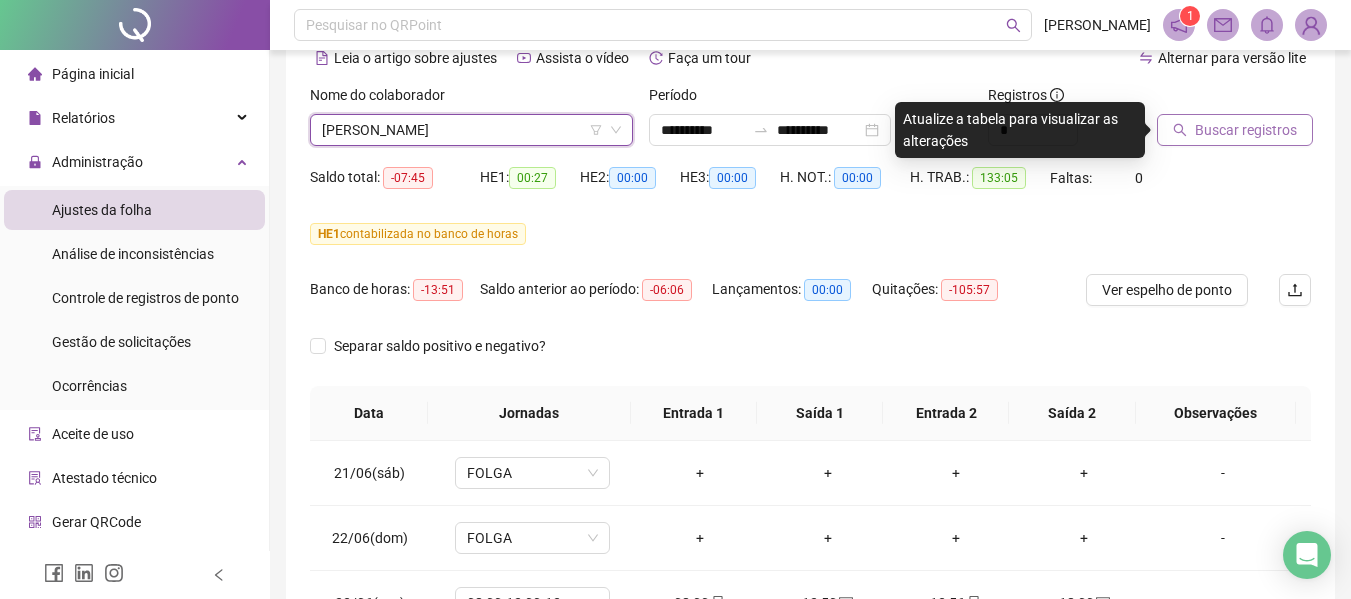 click on "Buscar registros" at bounding box center [1235, 130] 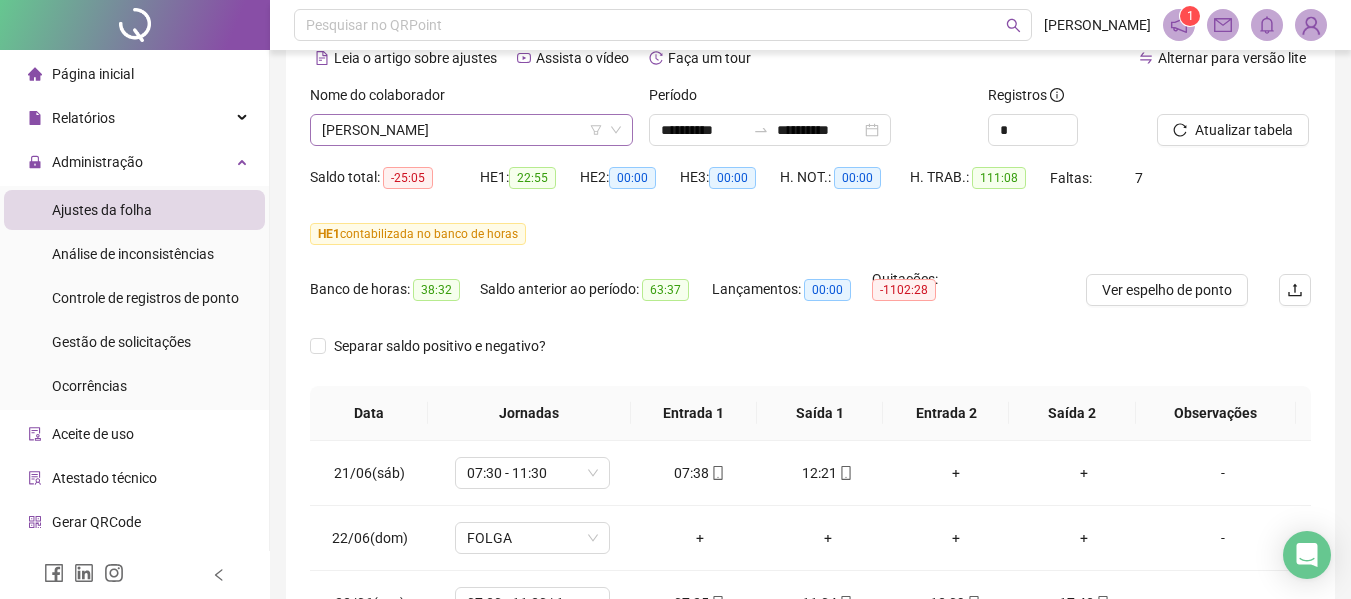 click on "[PERSON_NAME]" at bounding box center (471, 130) 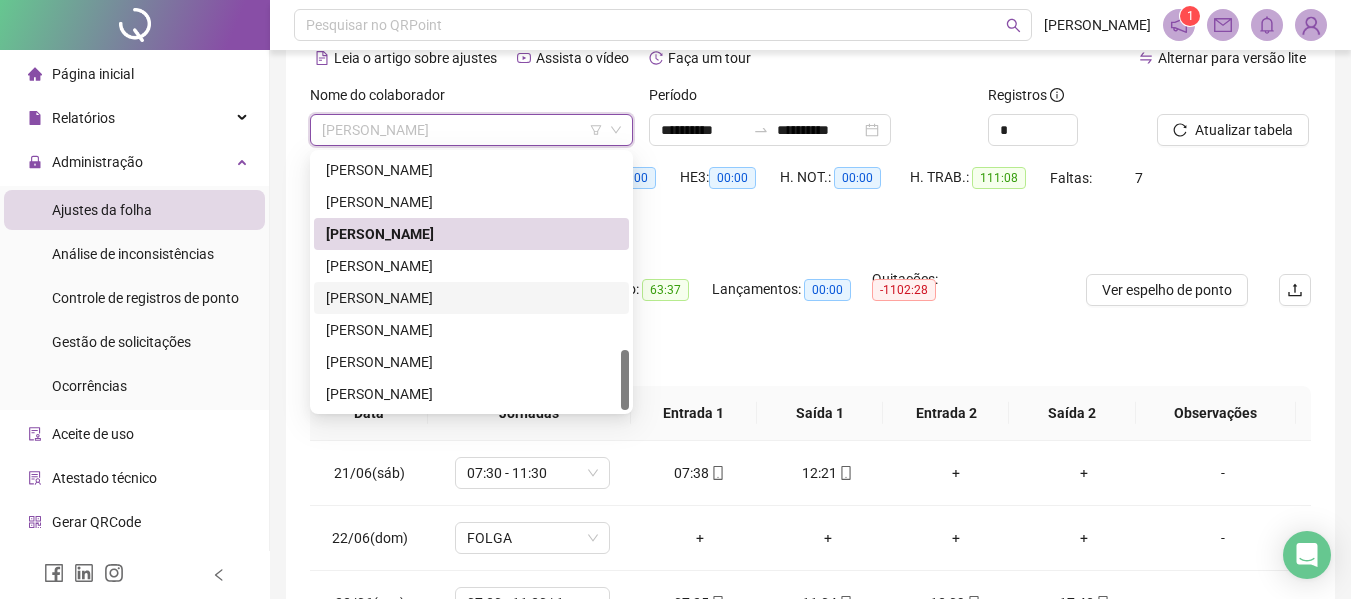 click on "[PERSON_NAME]" at bounding box center [471, 298] 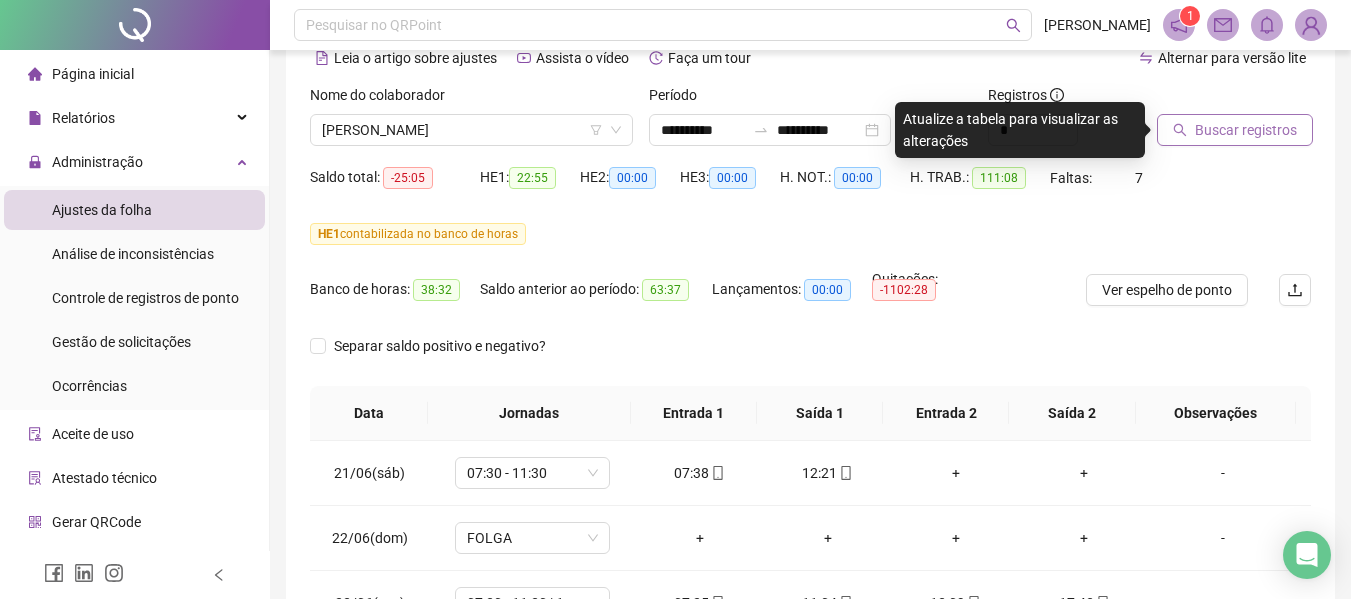 click on "Buscar registros" at bounding box center (1246, 130) 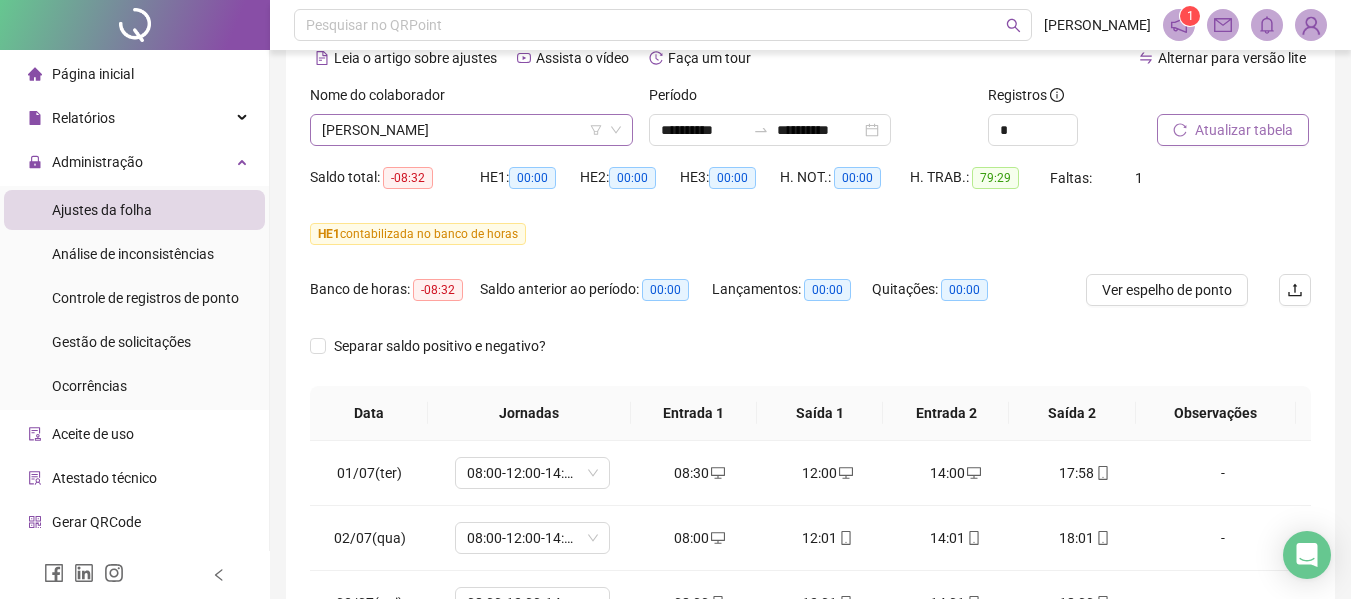 click on "[PERSON_NAME]" at bounding box center (471, 130) 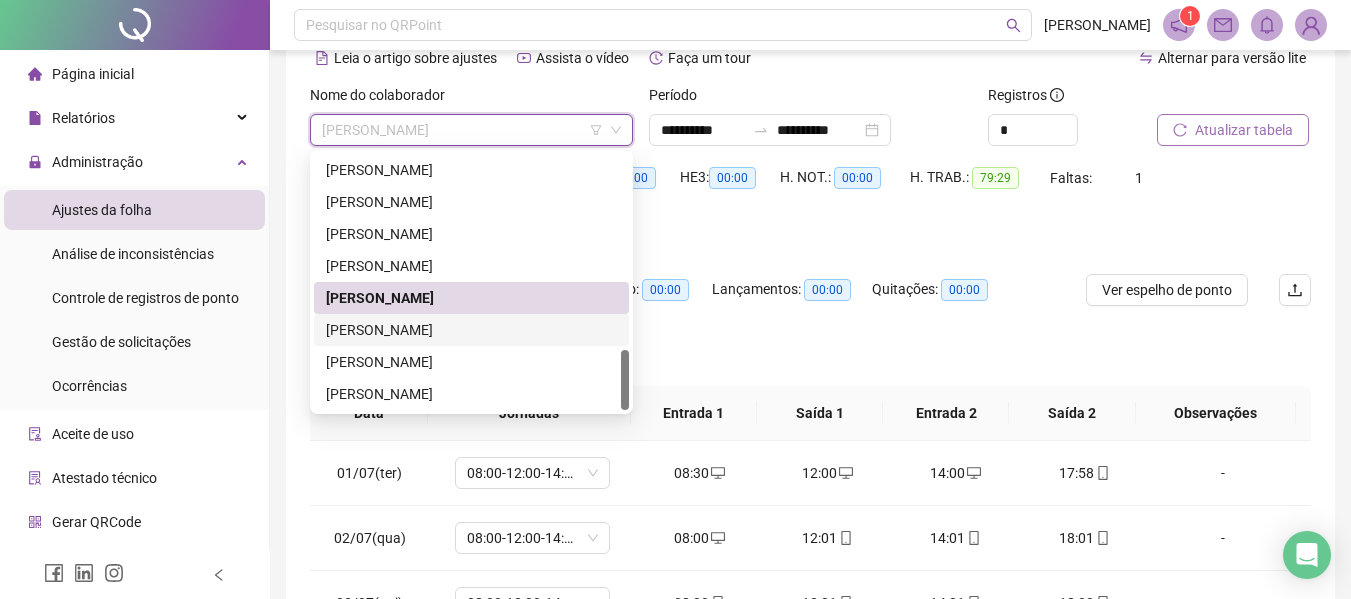 click on "[PERSON_NAME]" at bounding box center (471, 330) 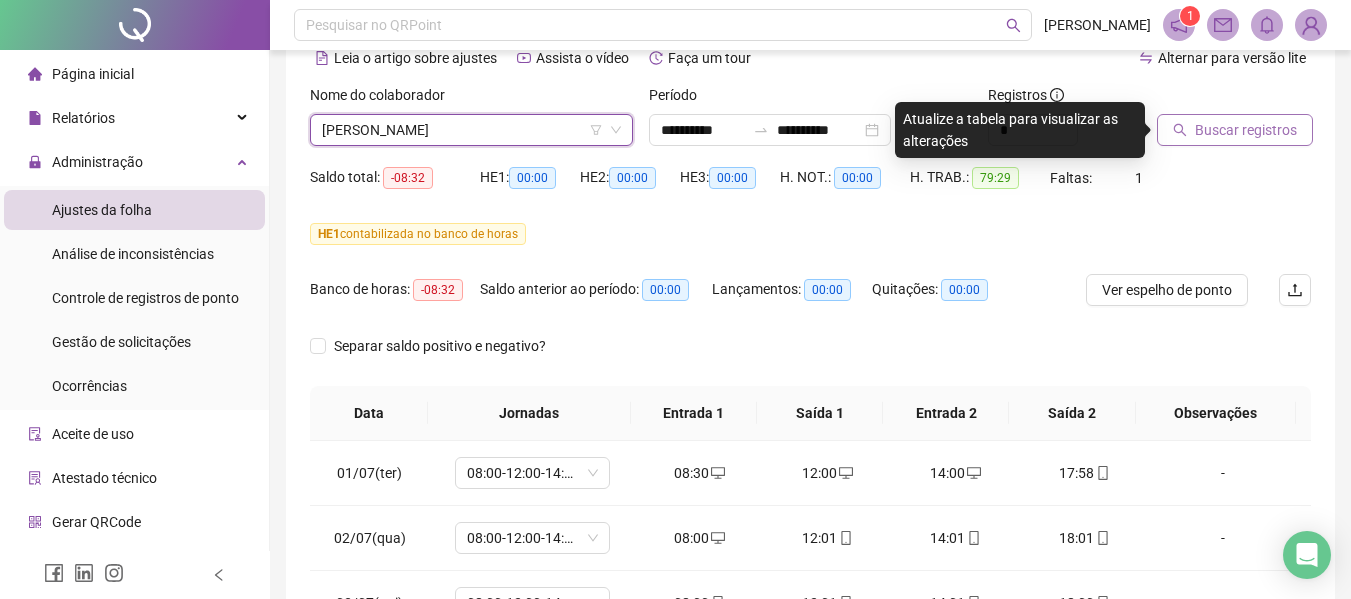 click on "Buscar registros" at bounding box center [1246, 130] 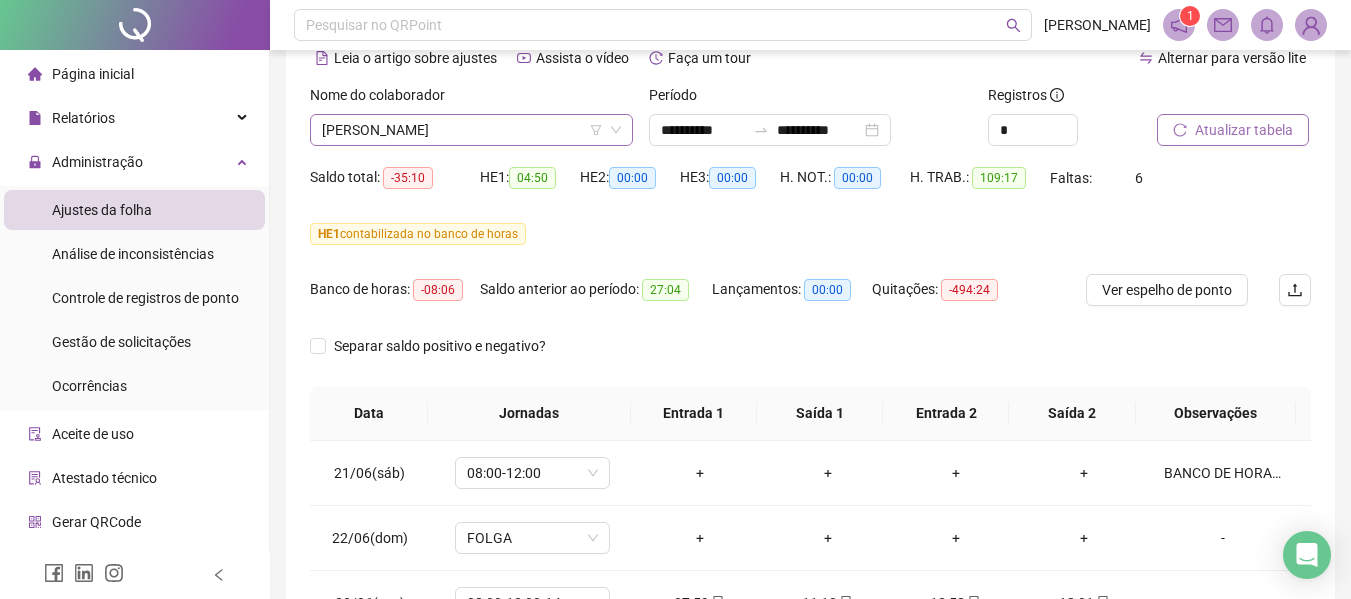 click on "[PERSON_NAME]" at bounding box center (471, 130) 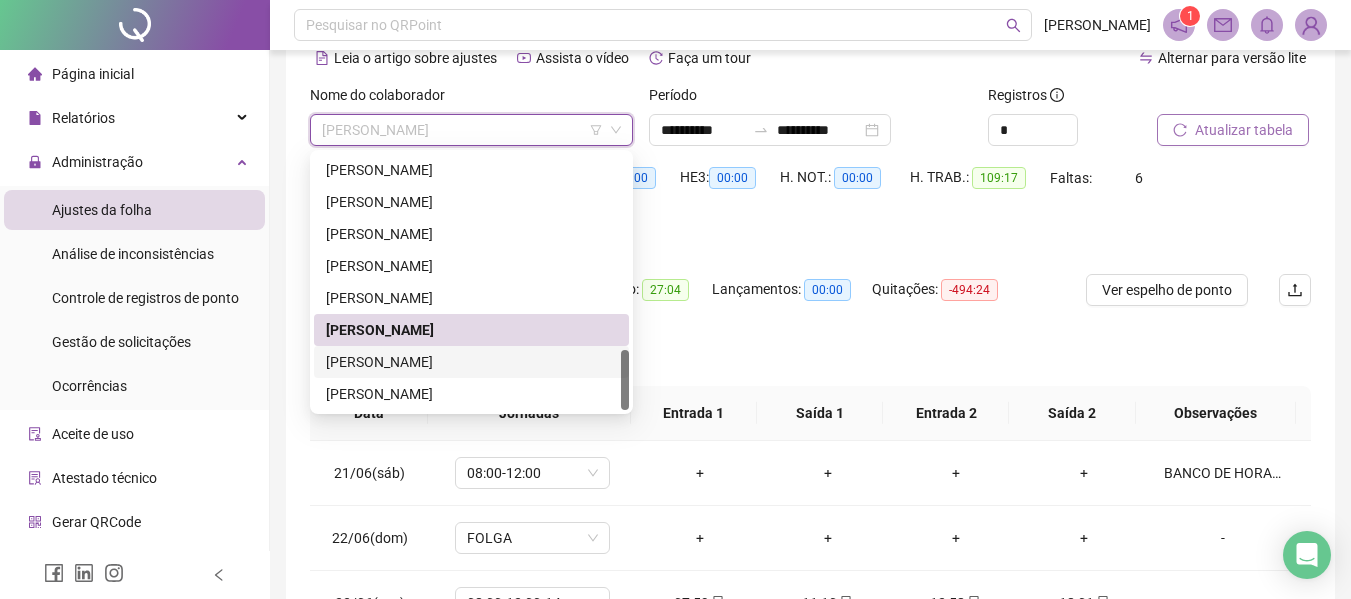 drag, startPoint x: 415, startPoint y: 343, endPoint x: 415, endPoint y: 356, distance: 13 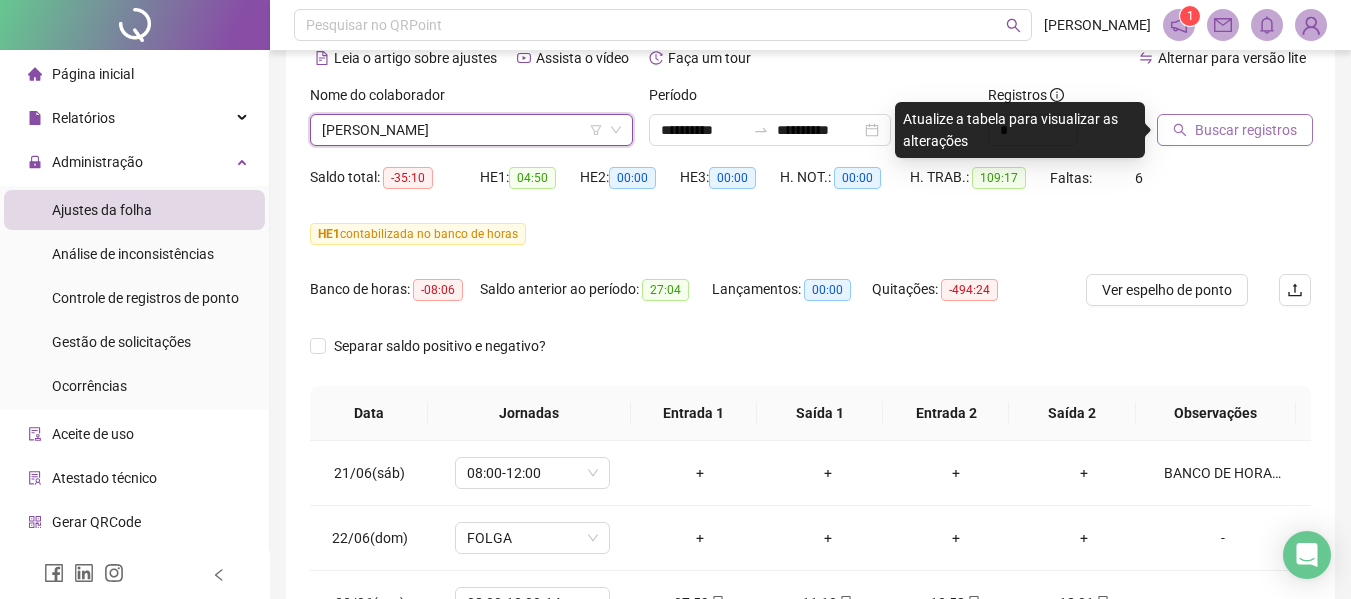 click on "Buscar registros" at bounding box center (1246, 130) 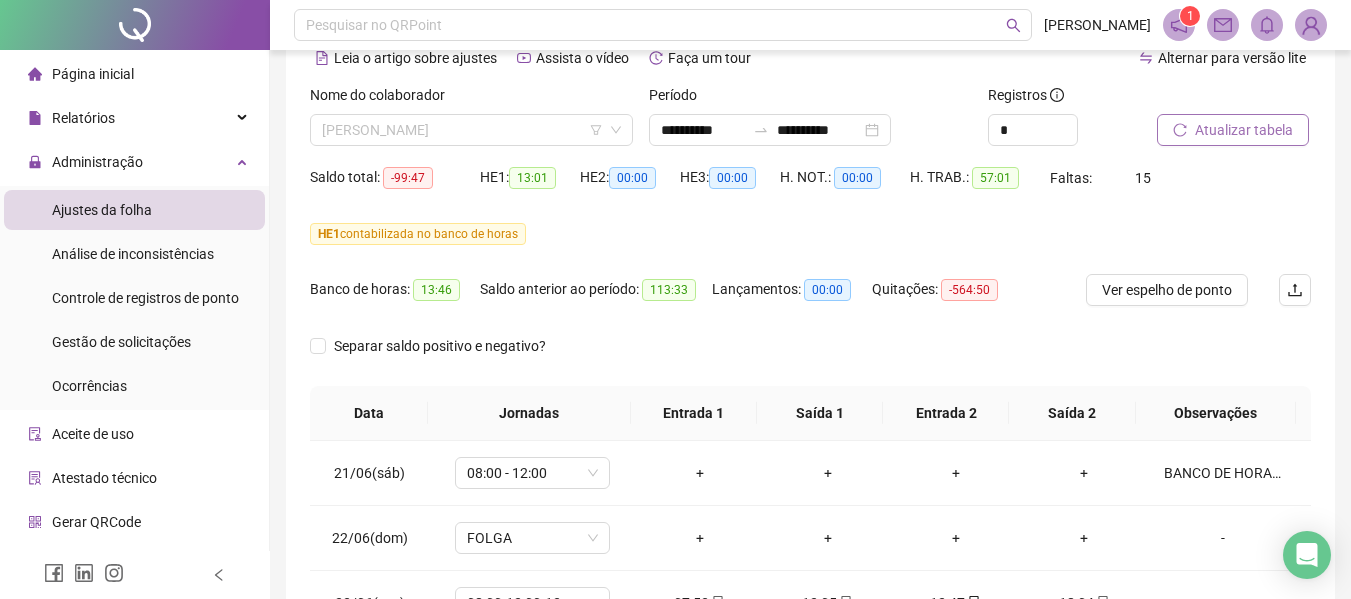drag, startPoint x: 482, startPoint y: 130, endPoint x: 476, endPoint y: 180, distance: 50.358715 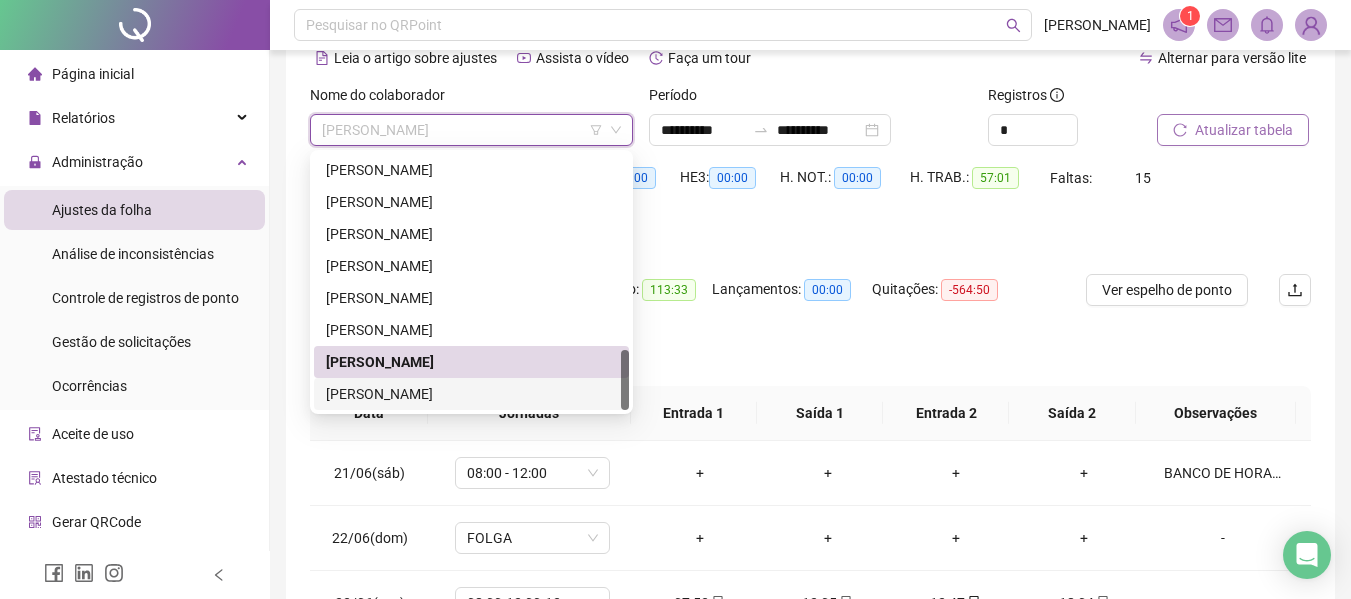 click on "[PERSON_NAME]" at bounding box center [471, 394] 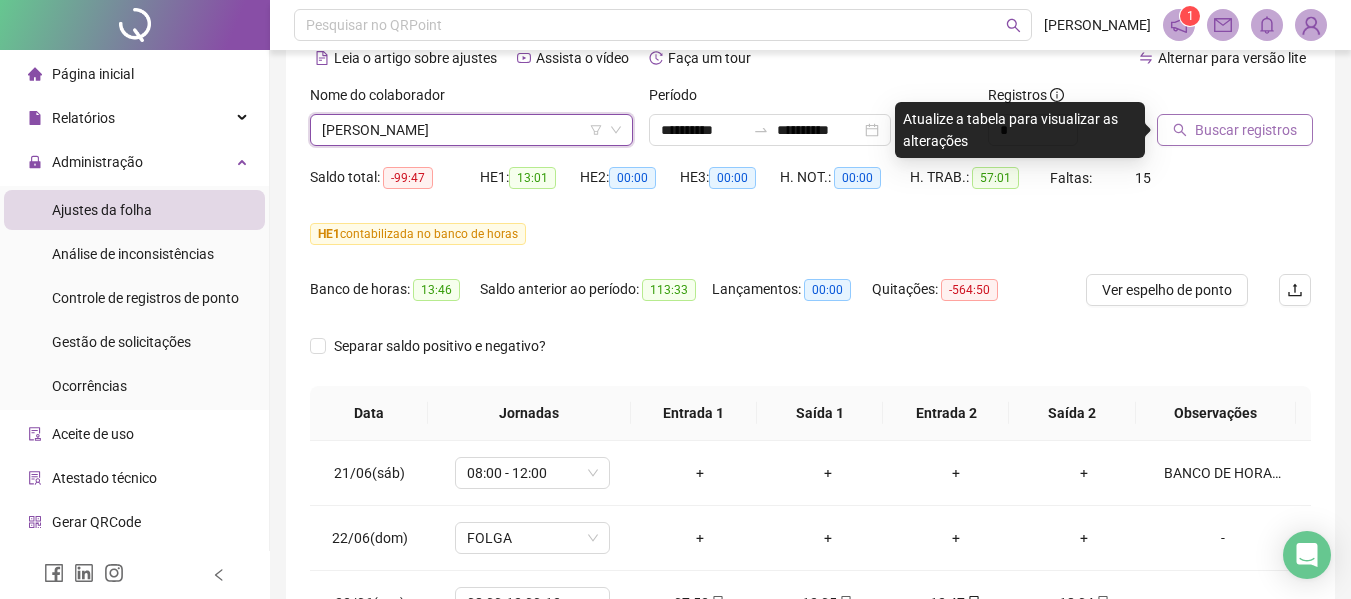 click at bounding box center (1209, 99) 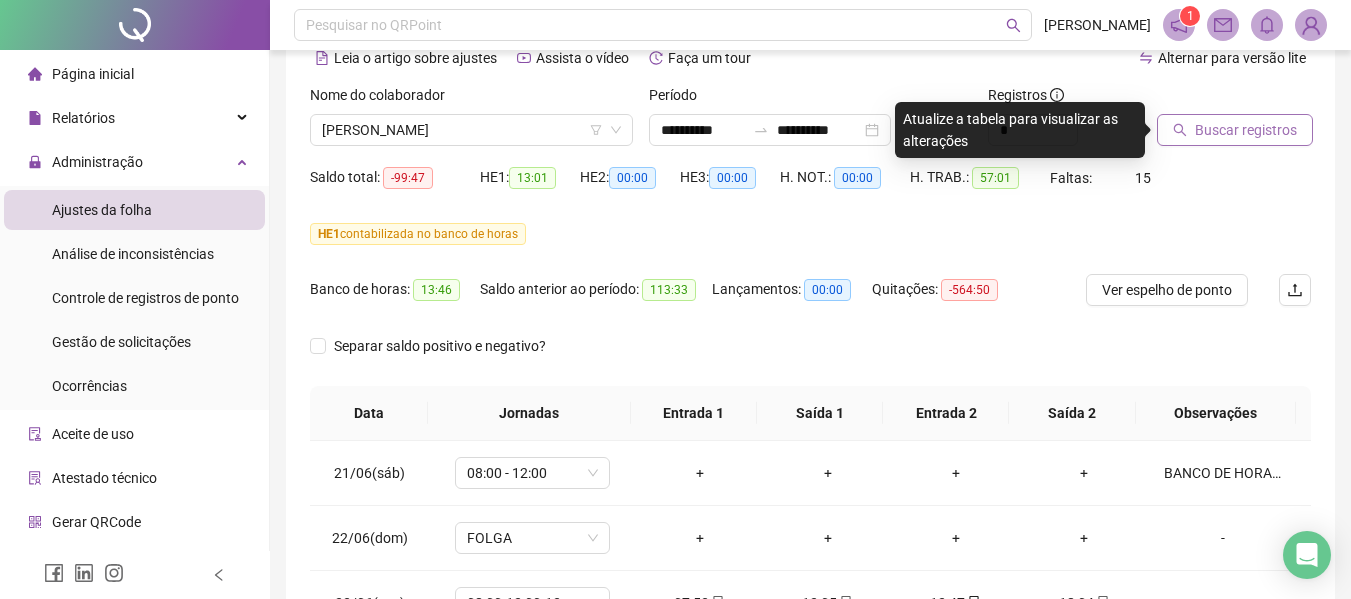 click on "Buscar registros" at bounding box center (1246, 130) 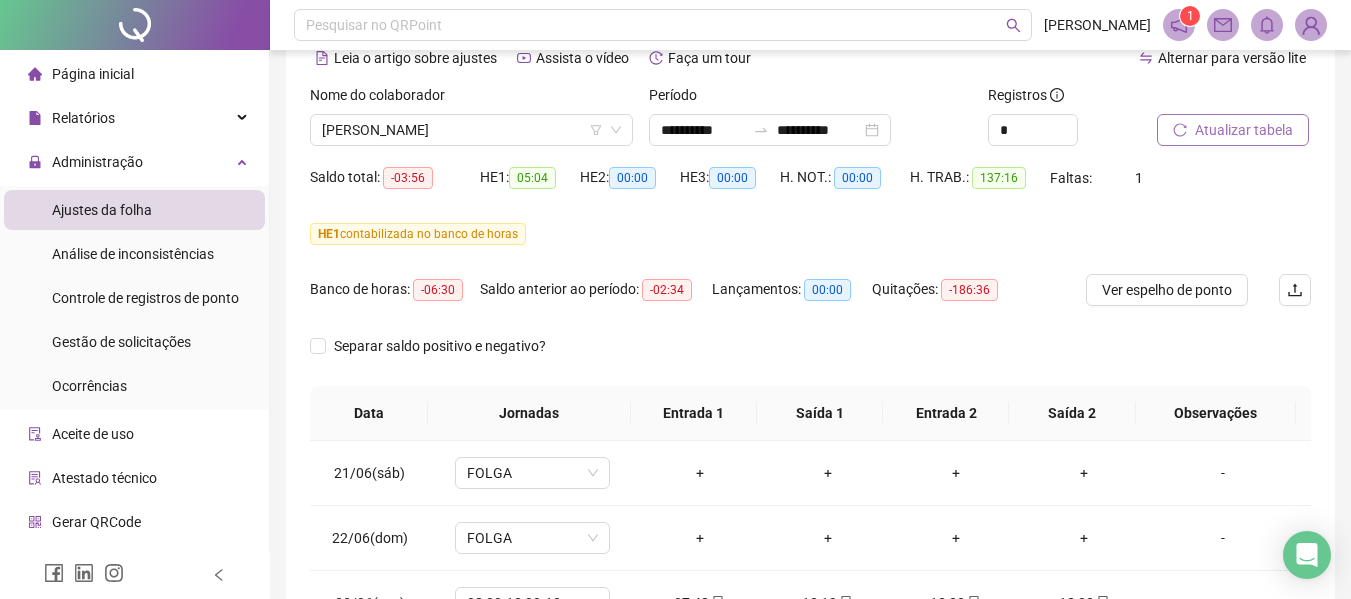 drag, startPoint x: 629, startPoint y: 369, endPoint x: 892, endPoint y: 366, distance: 263.01712 